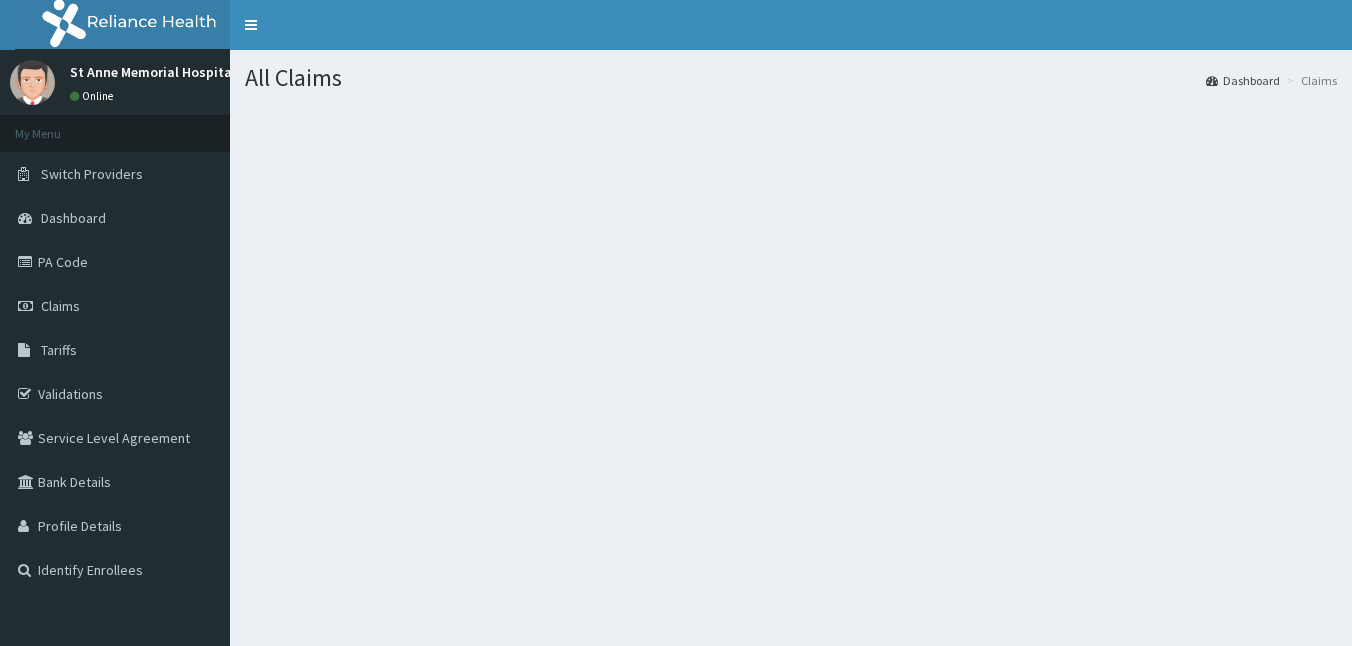 scroll, scrollTop: 0, scrollLeft: 0, axis: both 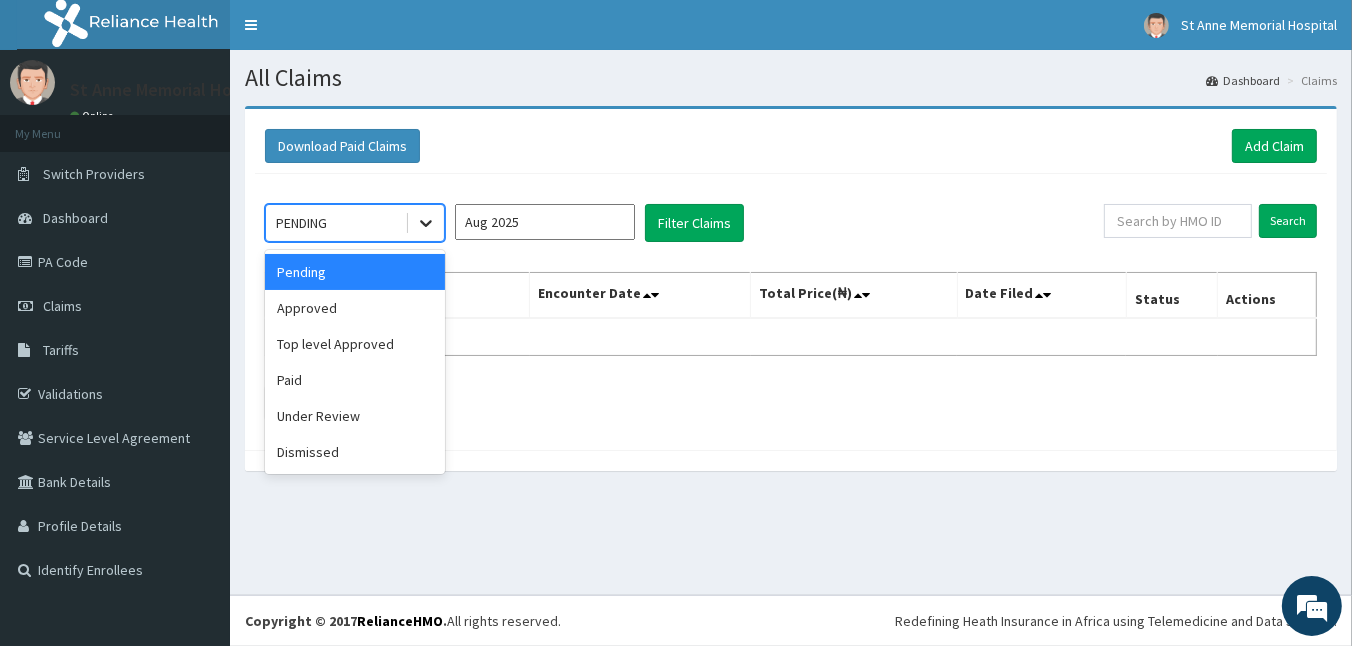 click 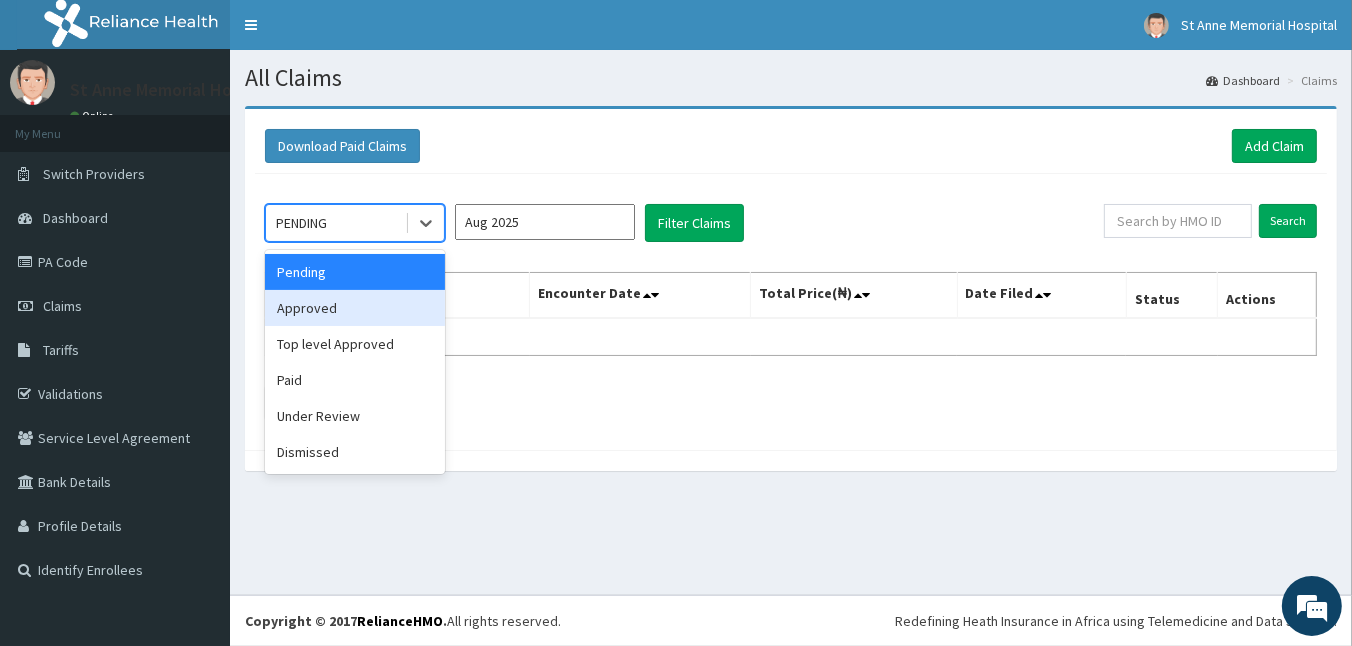 click on "Approved" at bounding box center [355, 308] 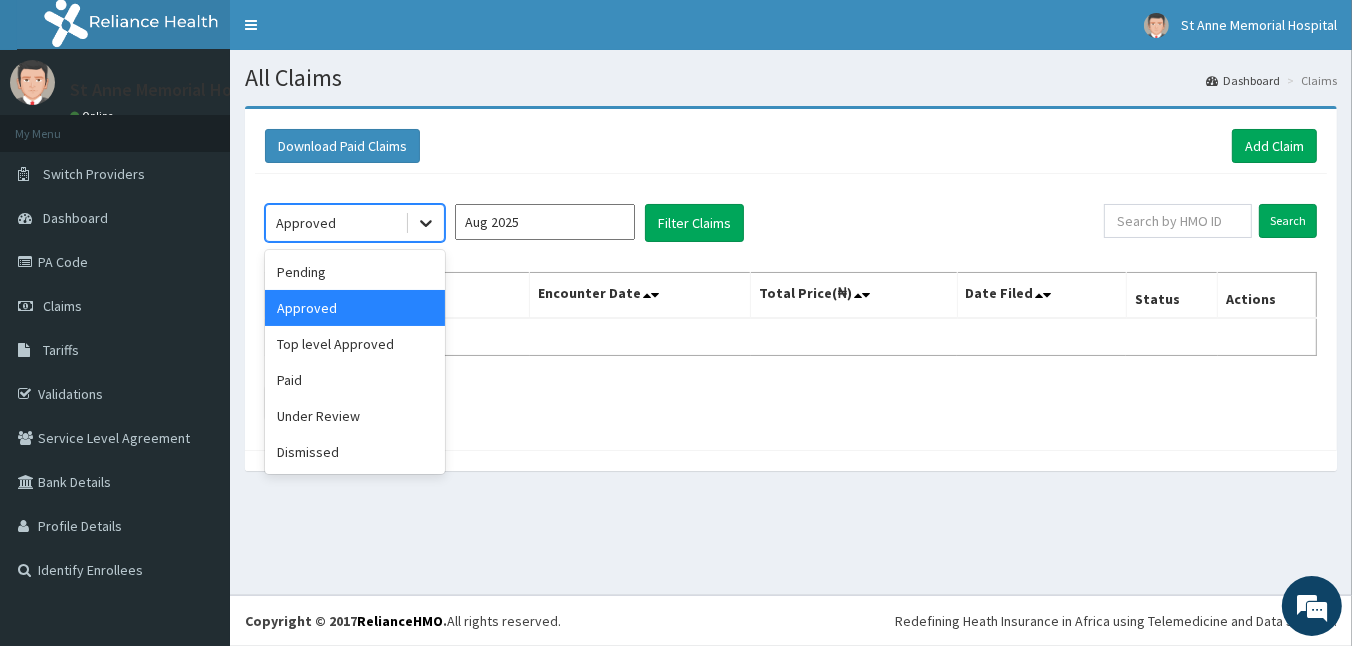 click at bounding box center [426, 223] 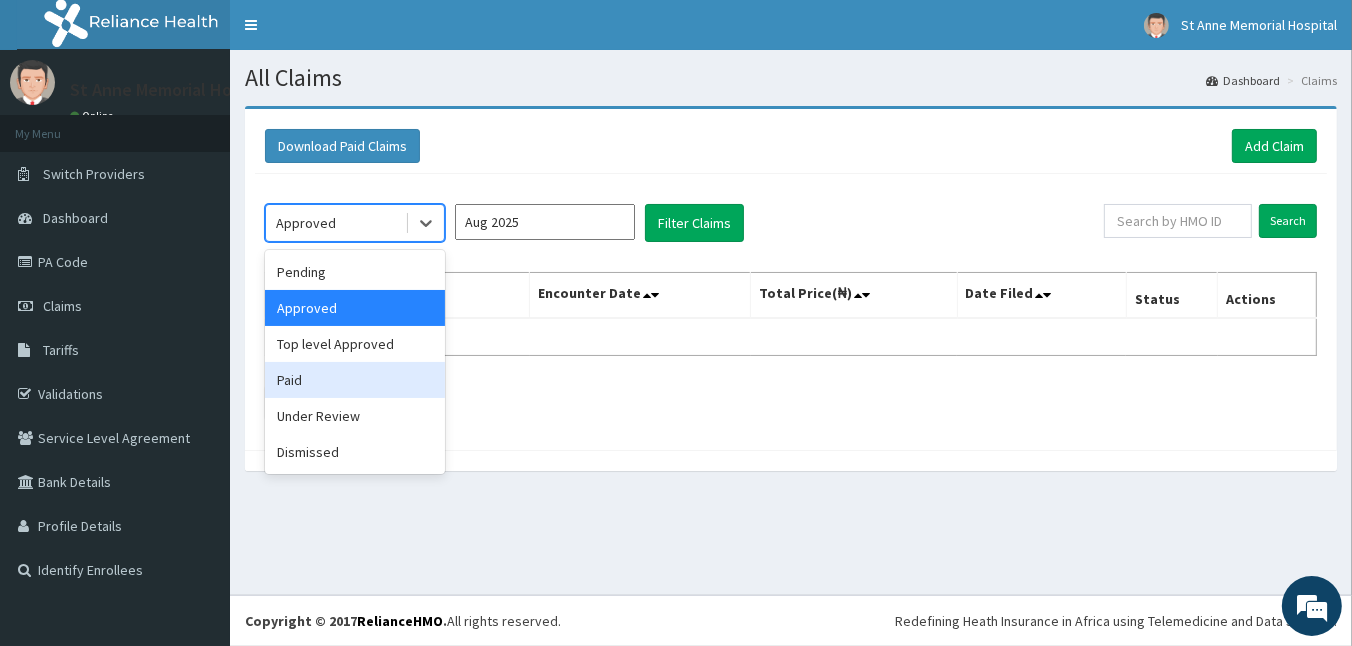 click on "Paid" at bounding box center [355, 380] 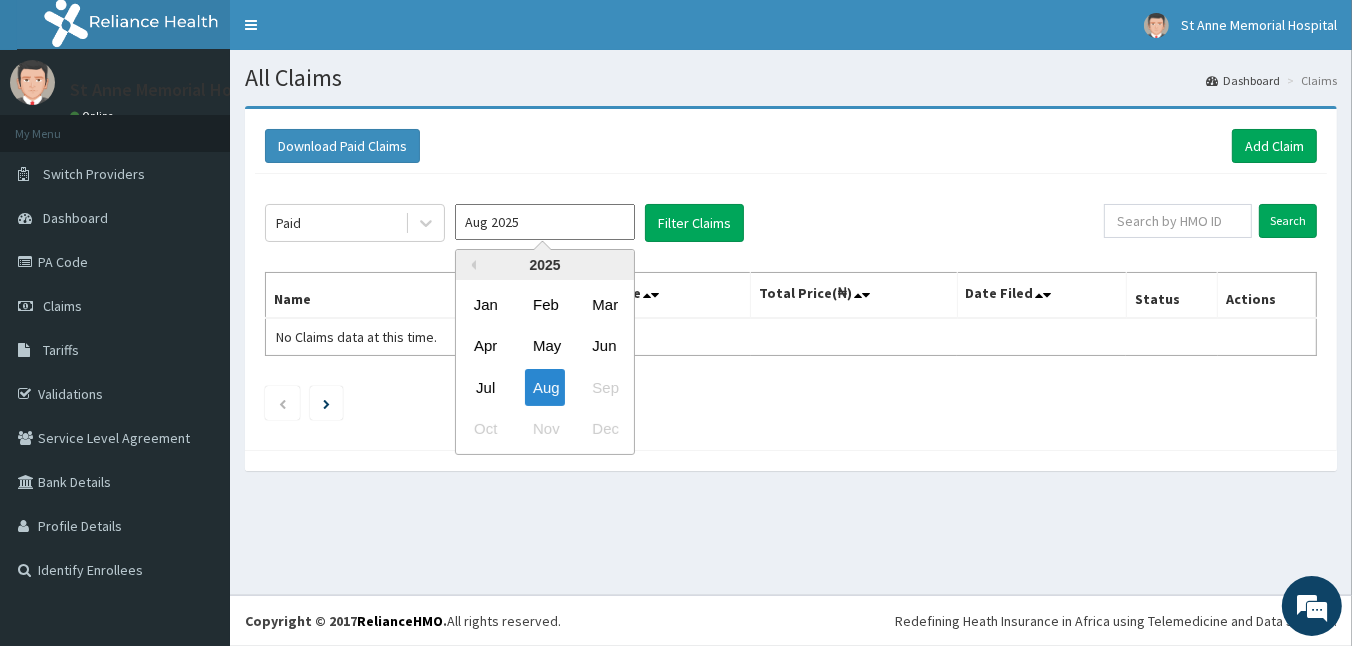 click on "Aug 2025" at bounding box center (545, 222) 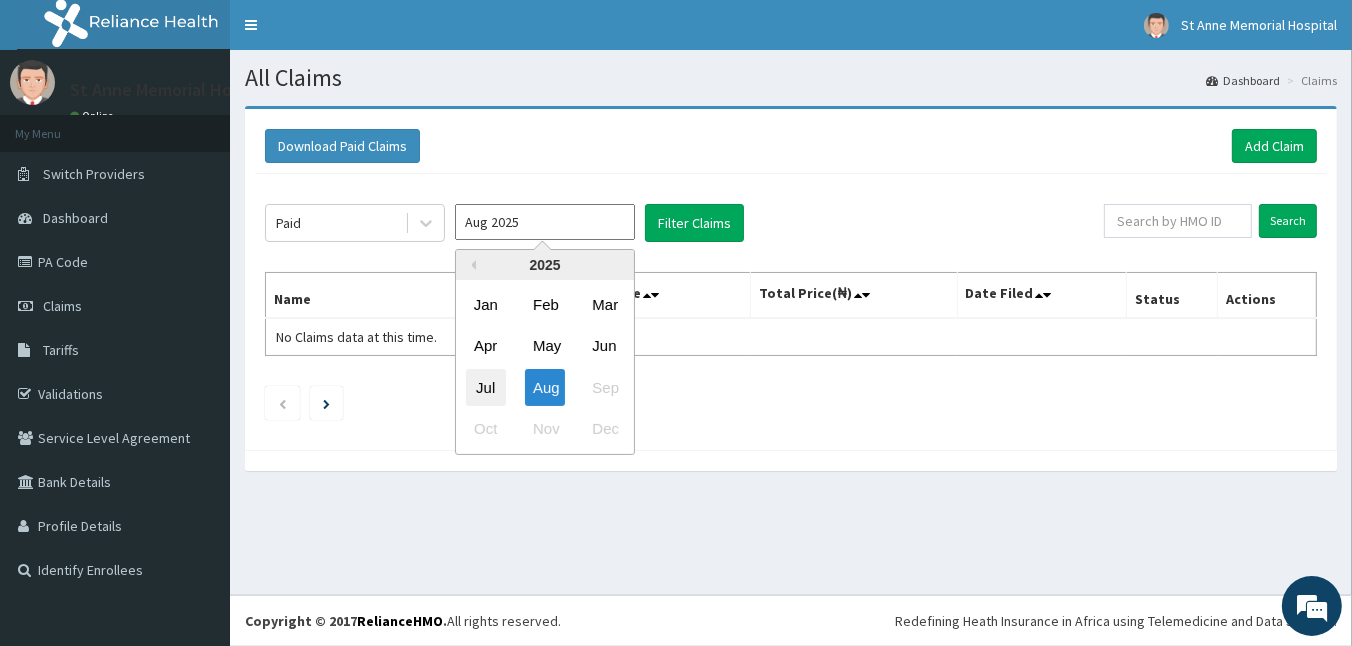 click on "Jul" at bounding box center [486, 387] 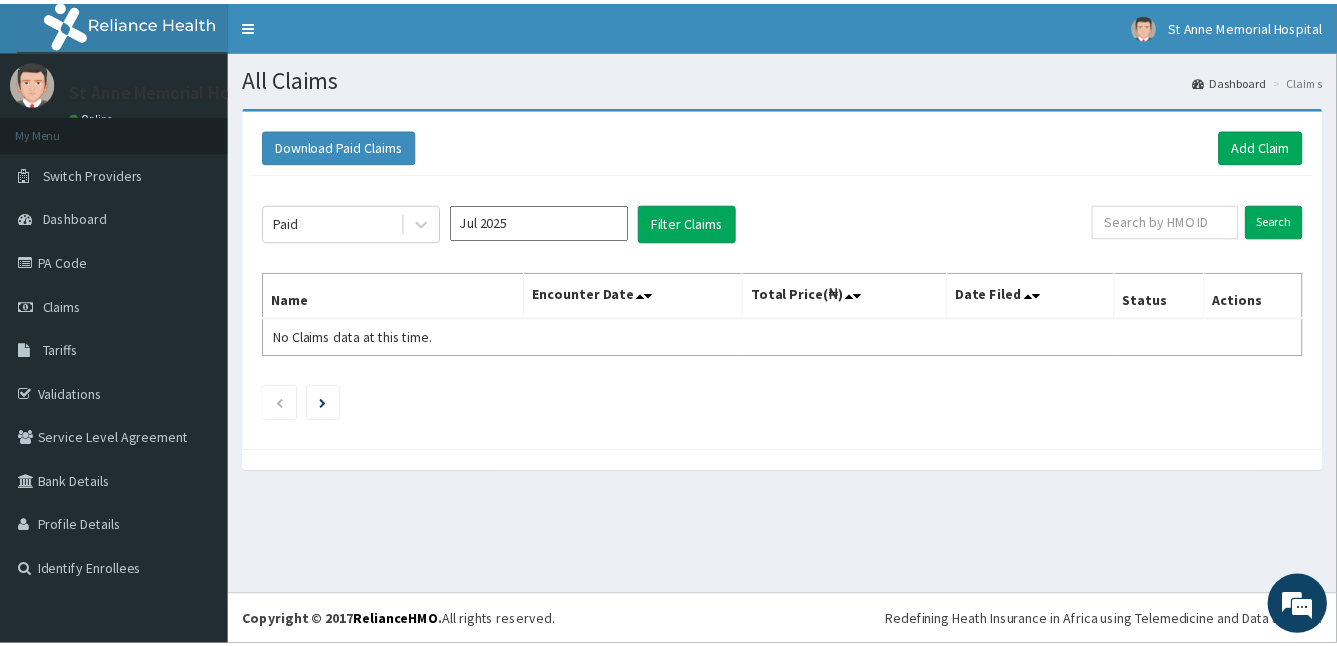 scroll, scrollTop: 0, scrollLeft: 0, axis: both 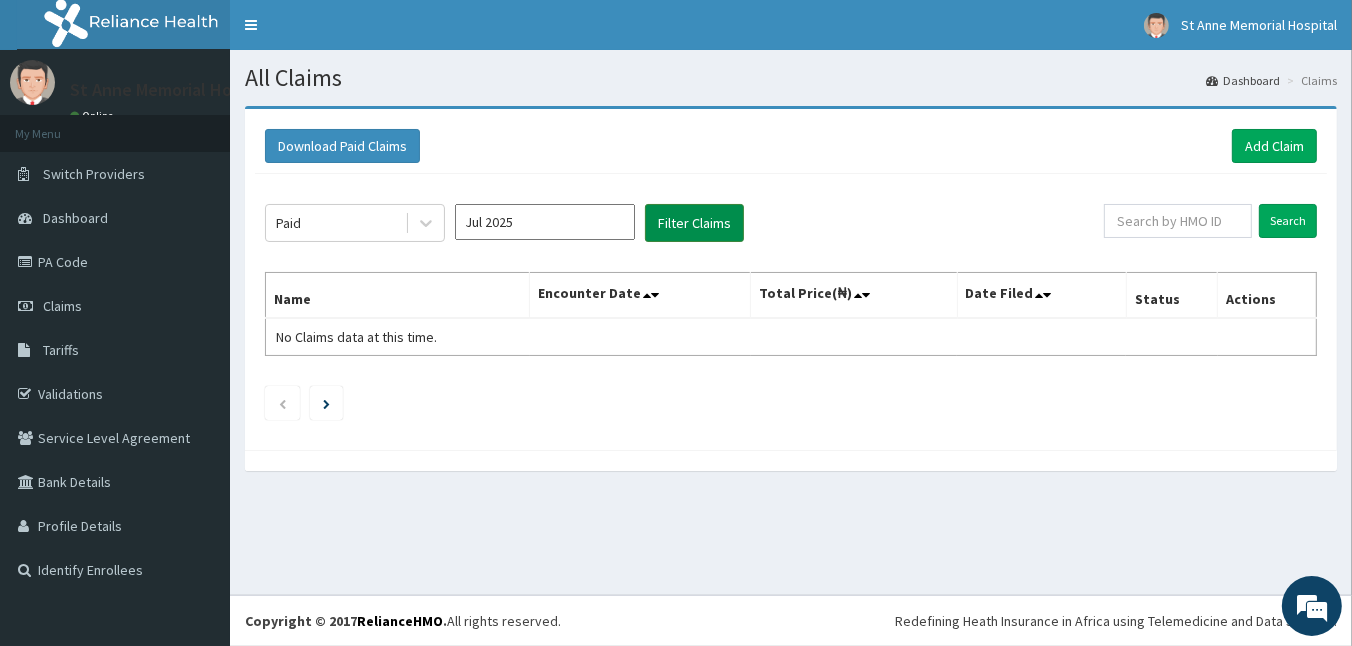 click on "Filter Claims" at bounding box center [694, 223] 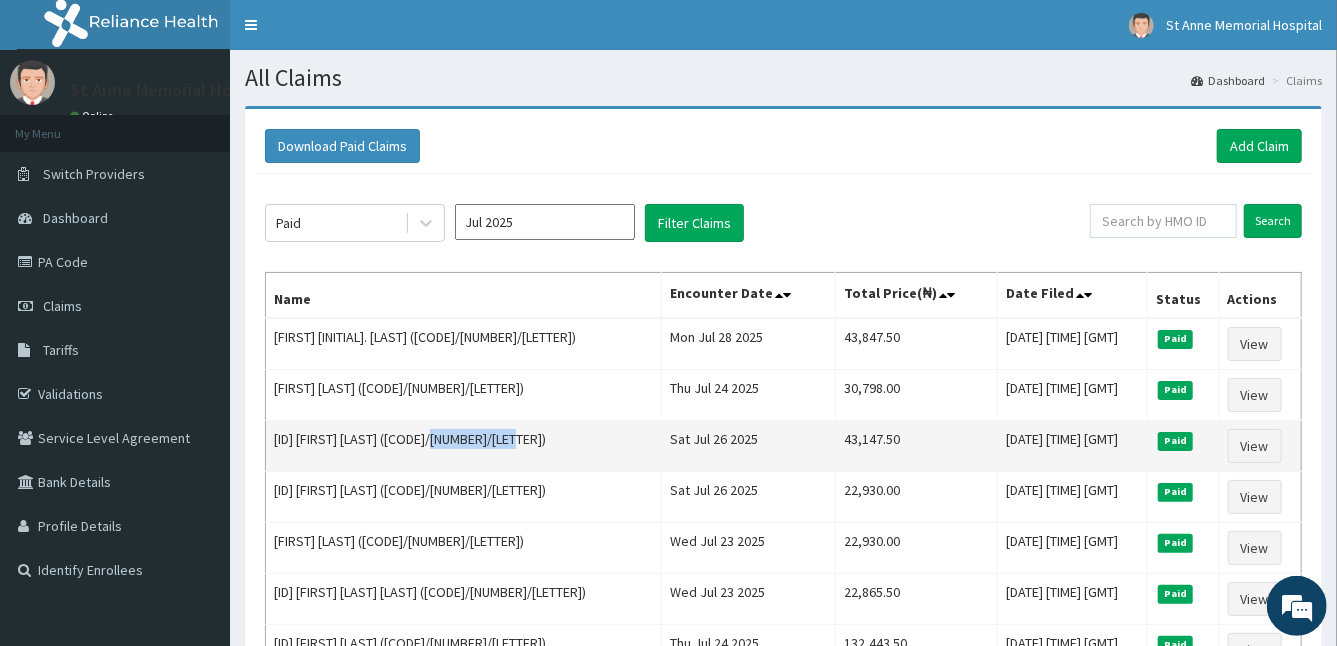 drag, startPoint x: 451, startPoint y: 430, endPoint x: 548, endPoint y: 442, distance: 97.73945 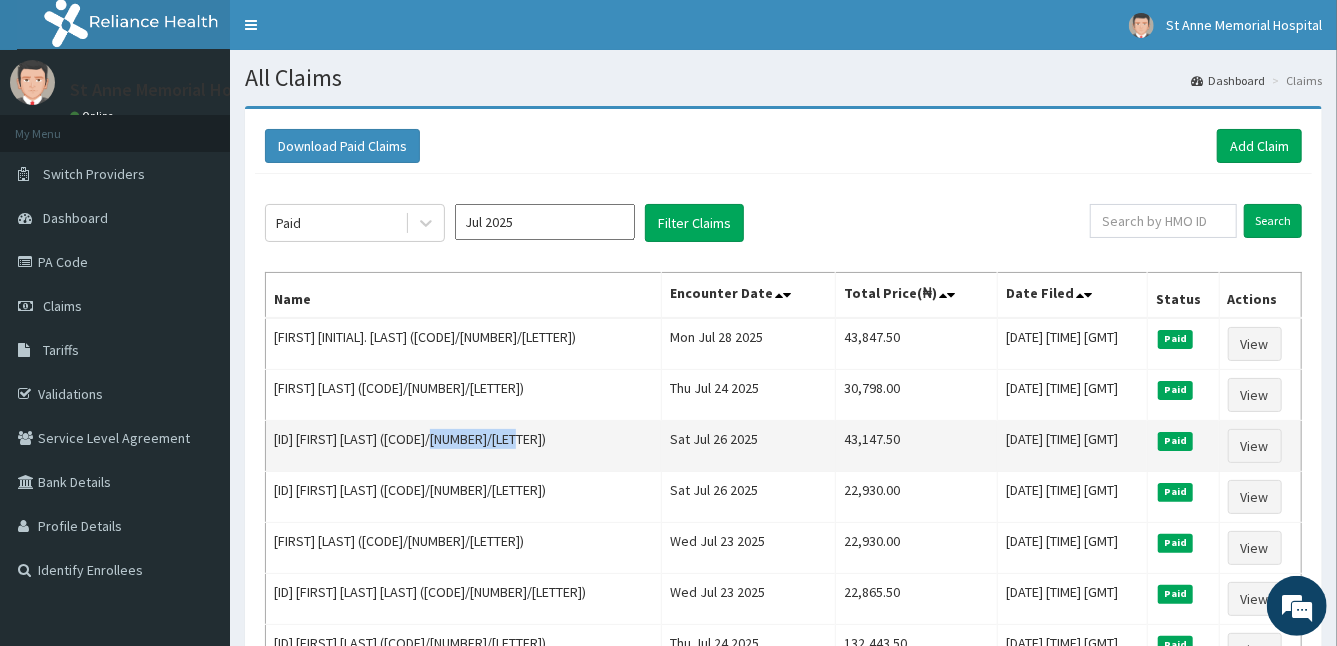 copy on "(SFA/14626/A)" 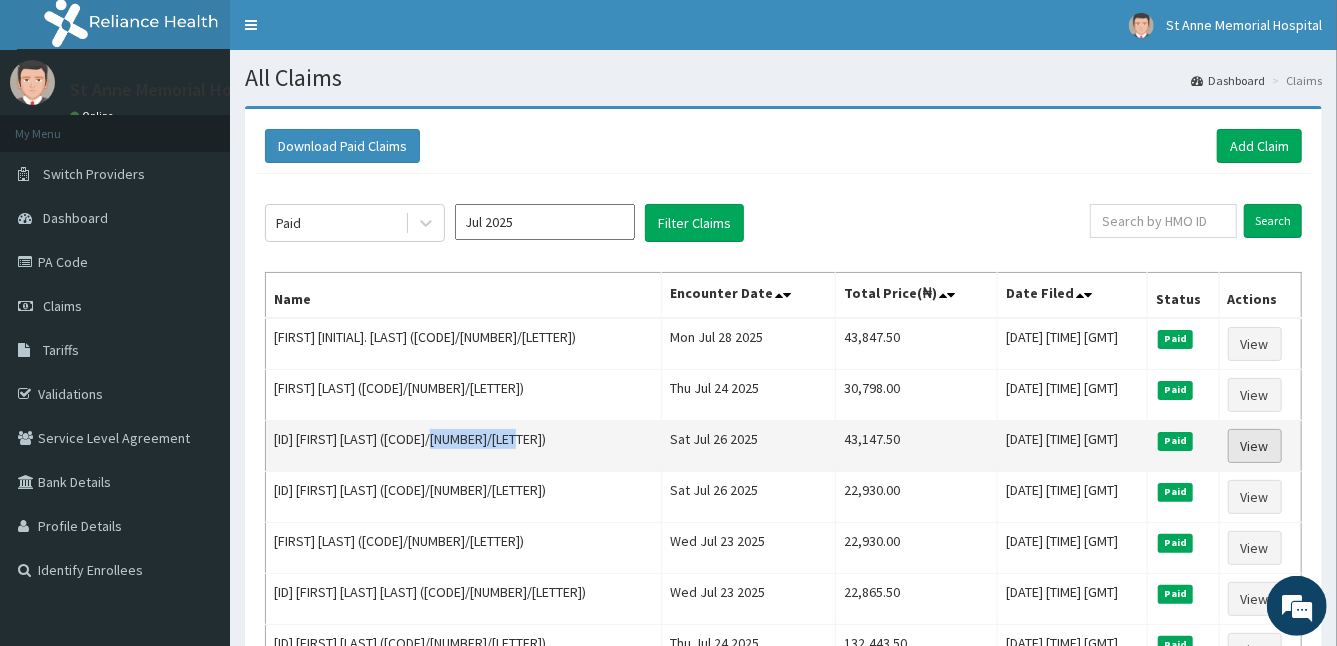 click on "View" at bounding box center [1255, 446] 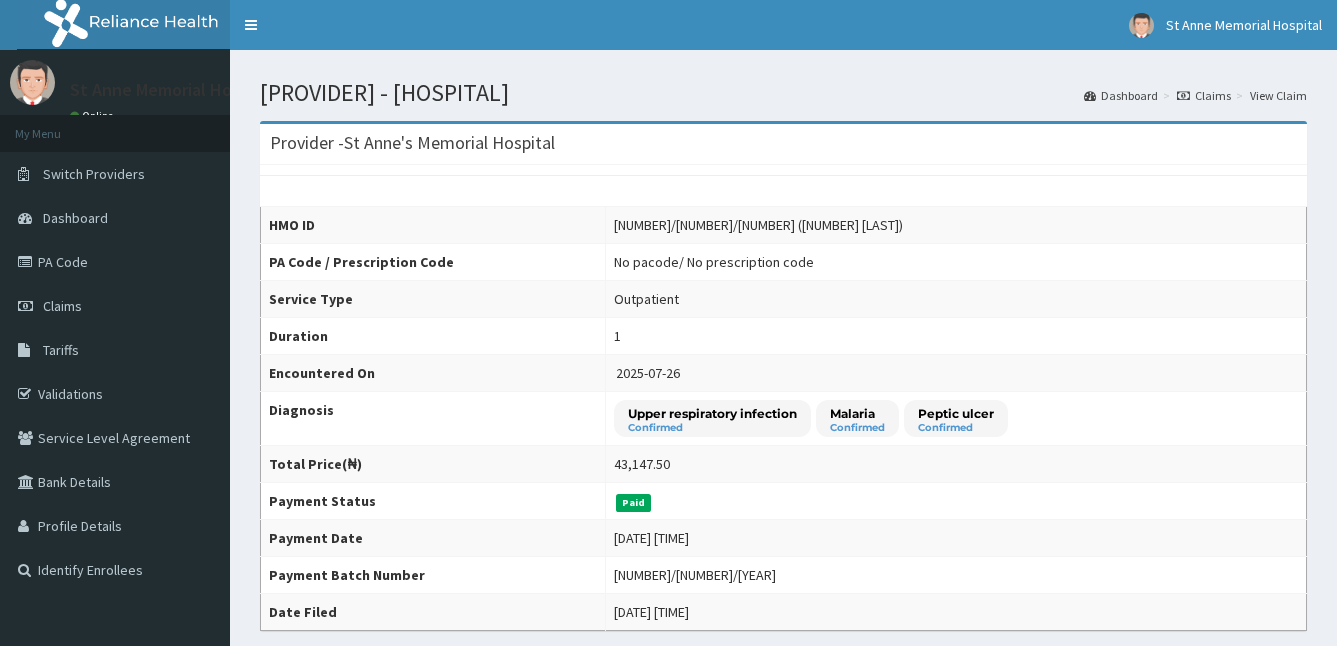 scroll, scrollTop: 0, scrollLeft: 0, axis: both 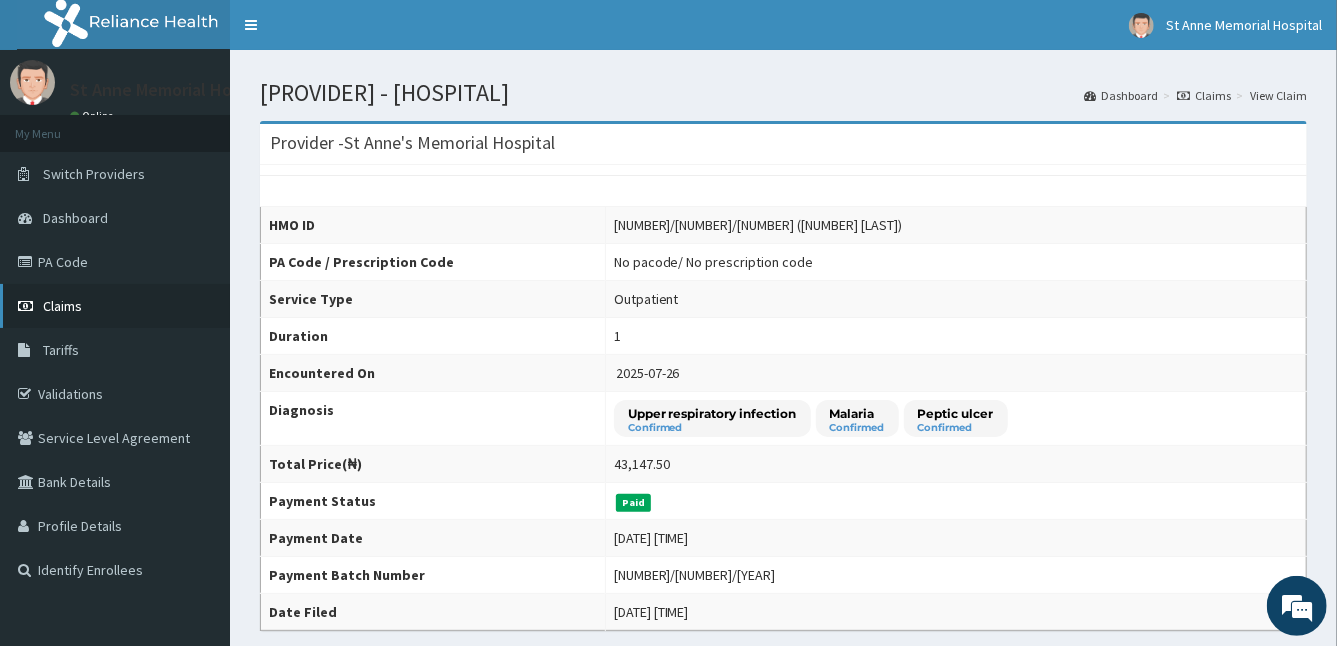 click on "Claims" at bounding box center (62, 306) 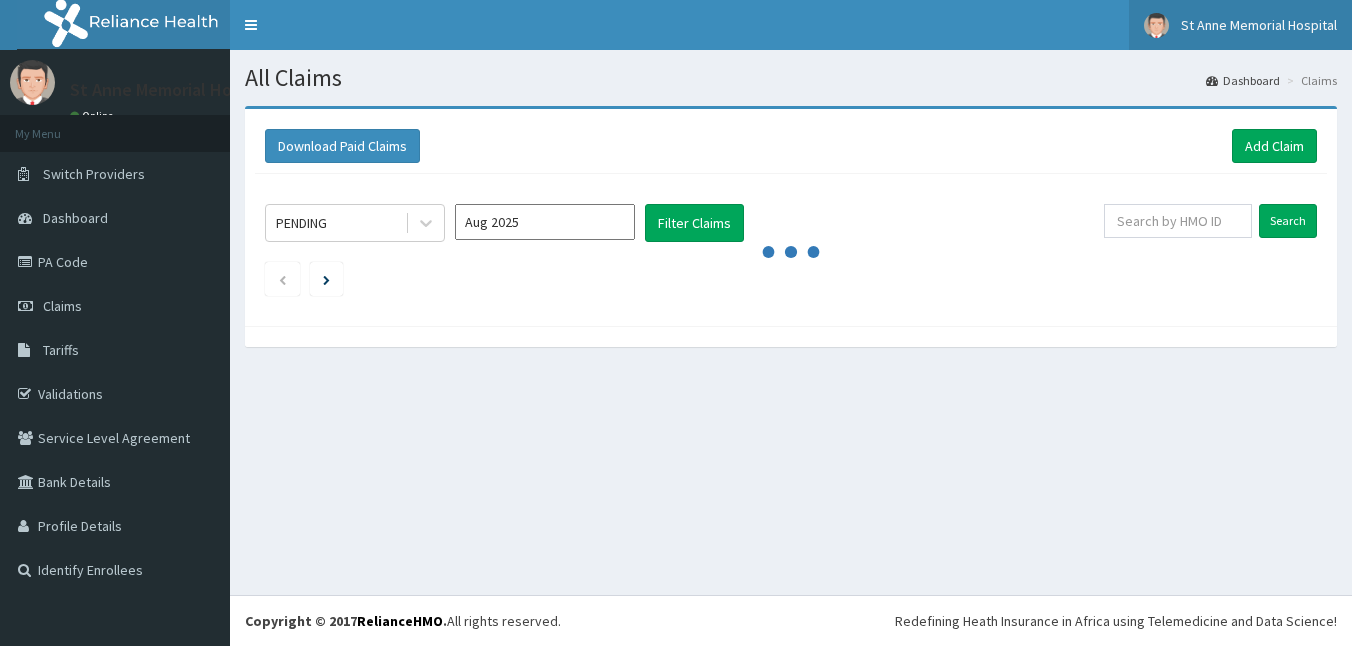 scroll, scrollTop: 0, scrollLeft: 0, axis: both 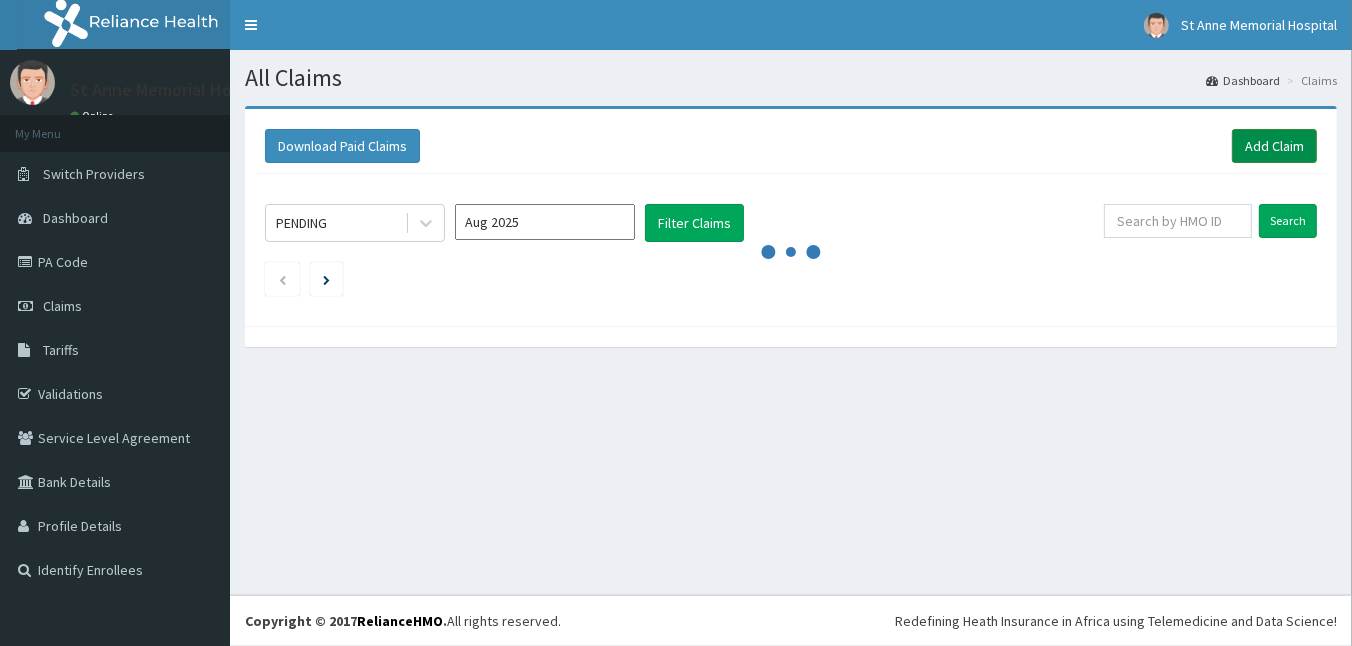 click on "Add Claim" at bounding box center (1274, 146) 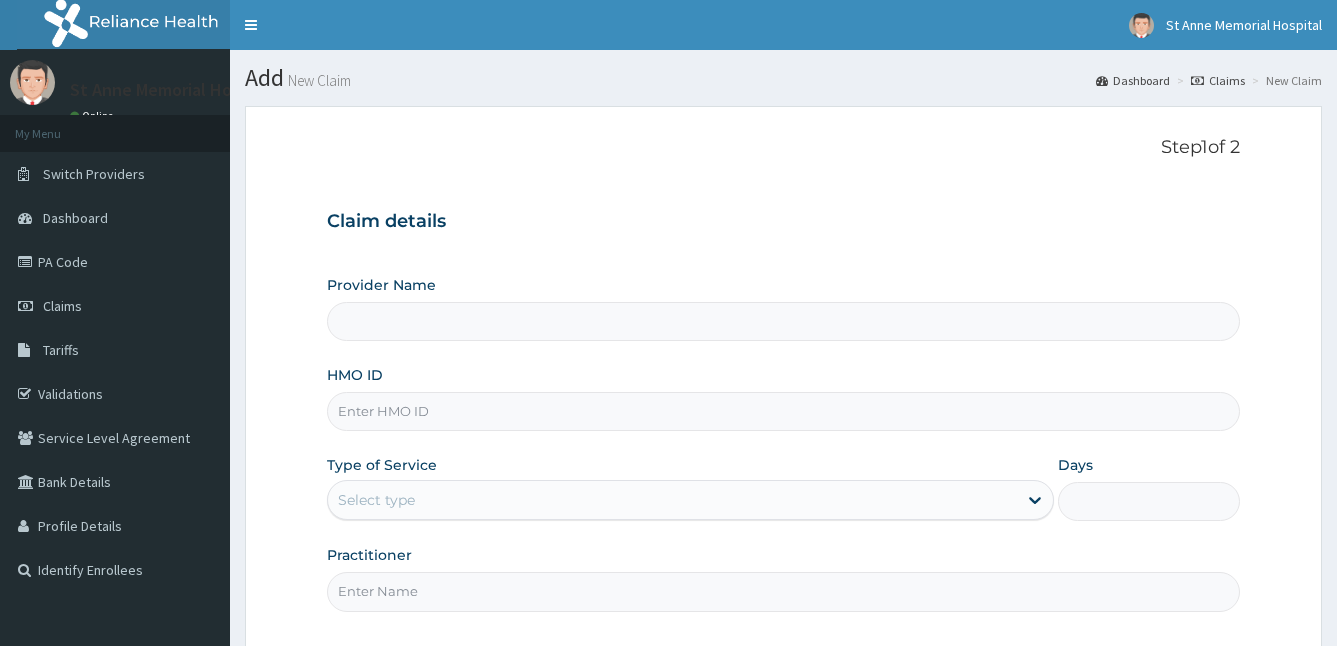 scroll, scrollTop: 0, scrollLeft: 0, axis: both 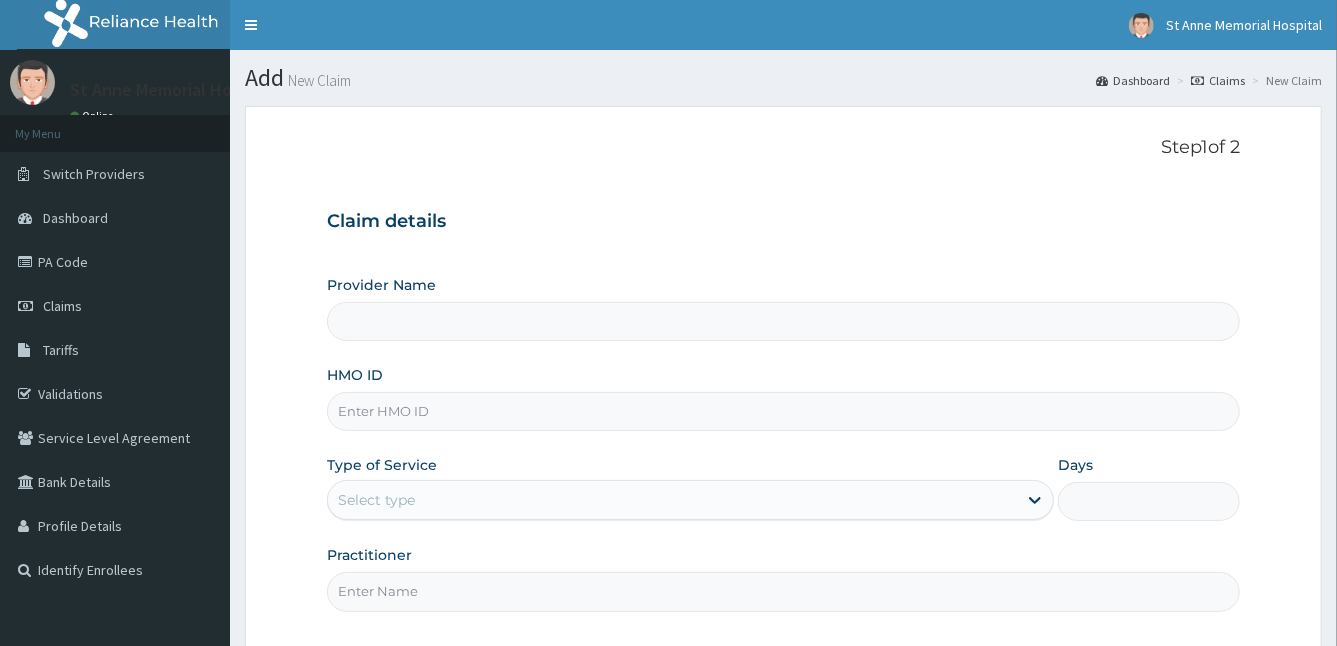 type on "St Anne's Memorial Hospital" 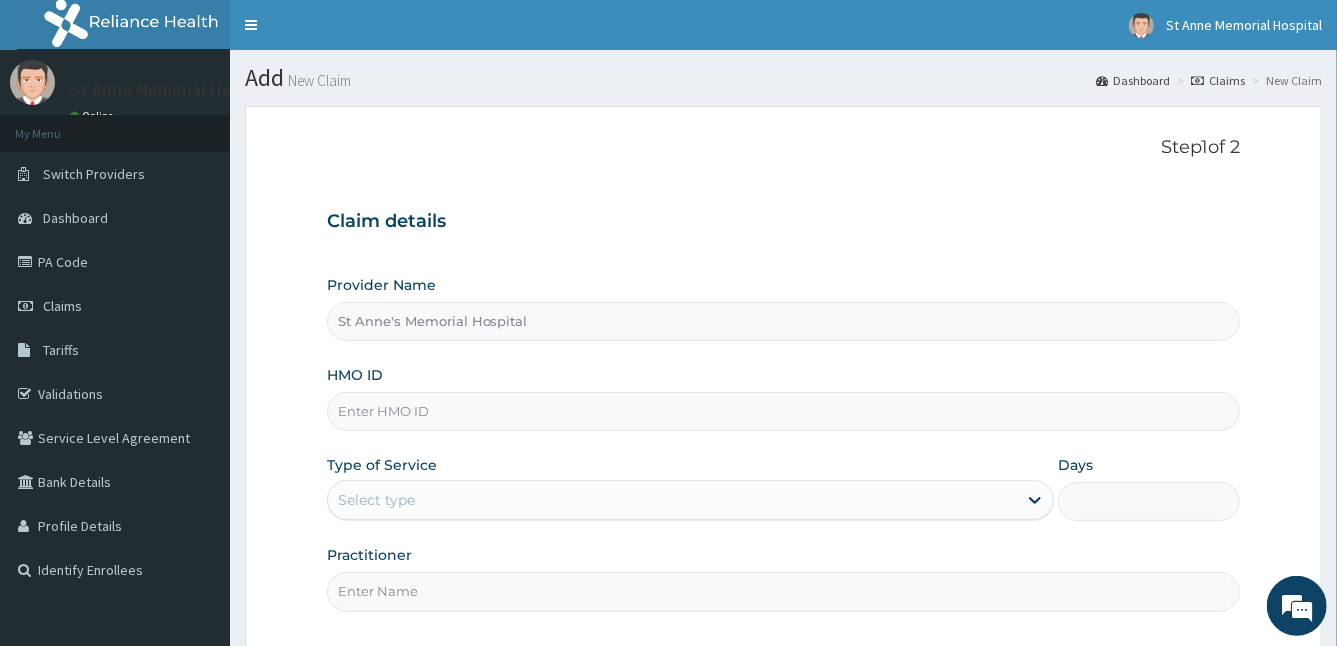 click on "HMO ID" at bounding box center (784, 411) 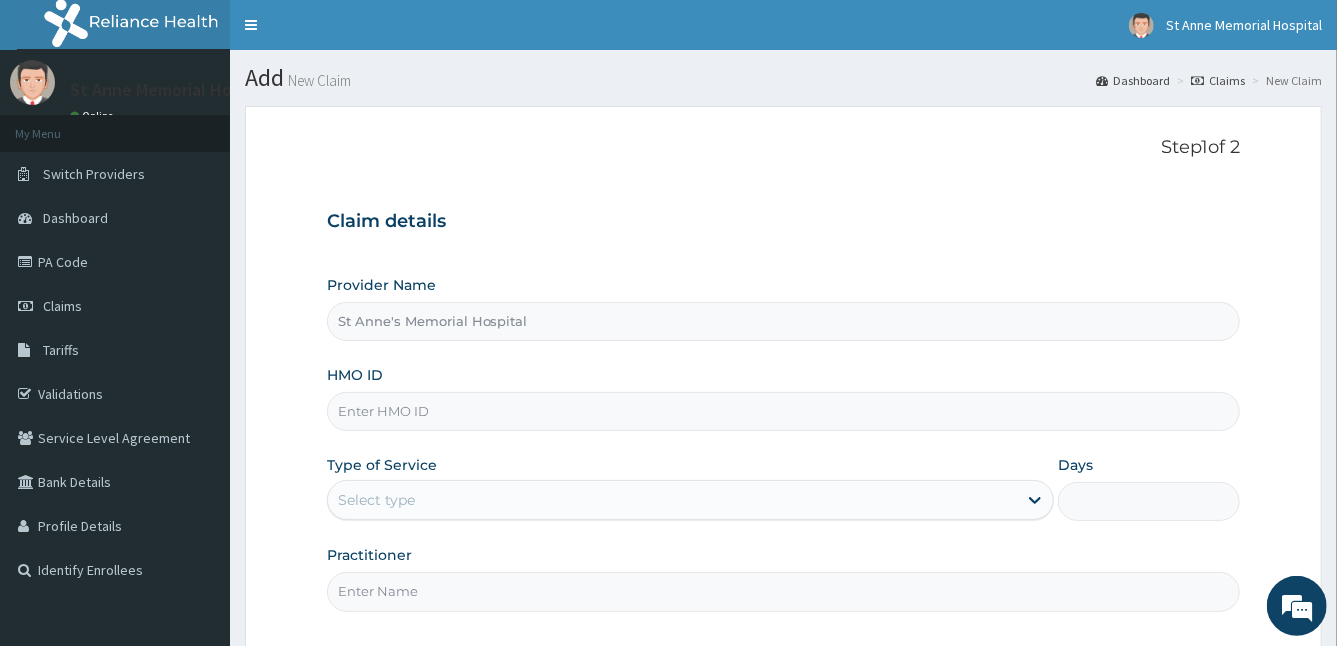 paste on "(SFA/14626/A)" 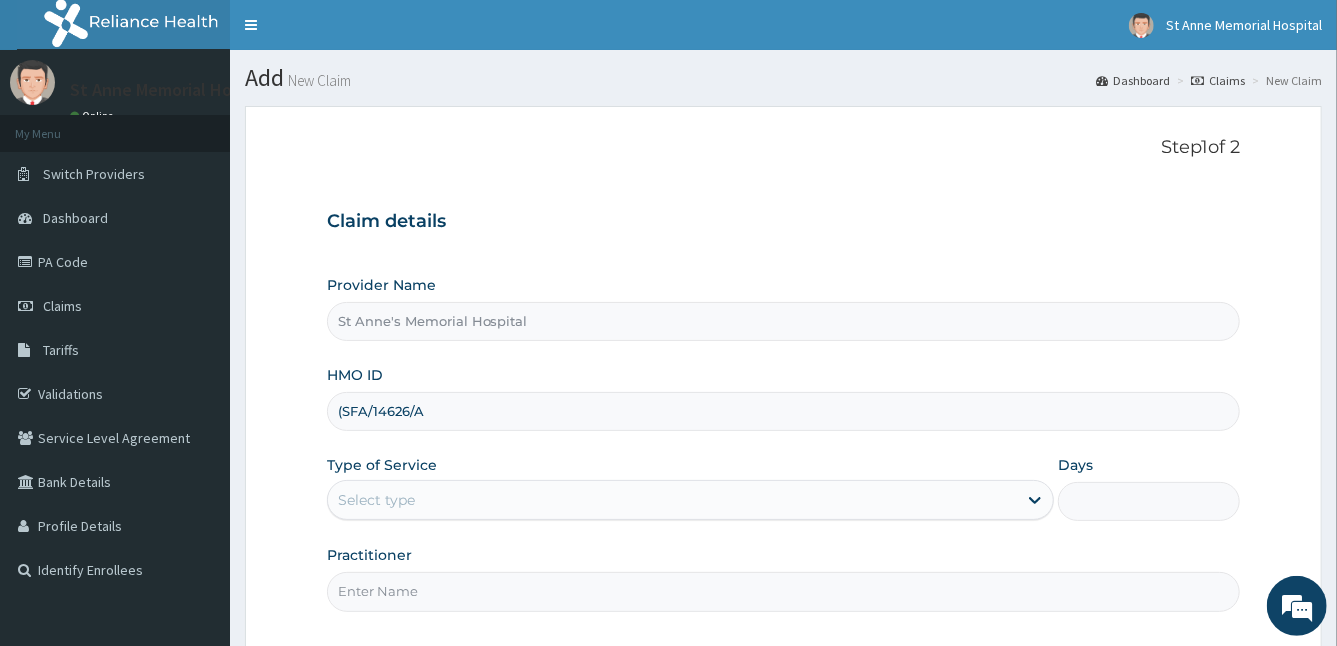 scroll, scrollTop: 0, scrollLeft: 0, axis: both 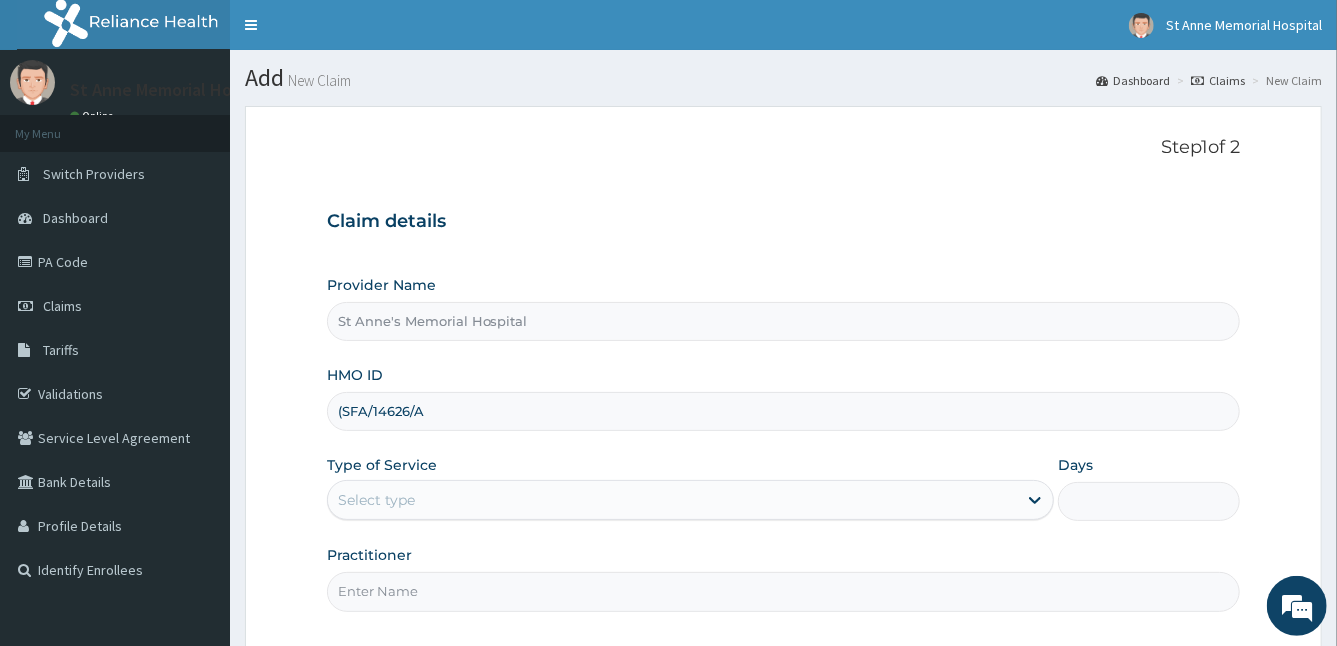 click on "(SFA/14626/A" at bounding box center [784, 411] 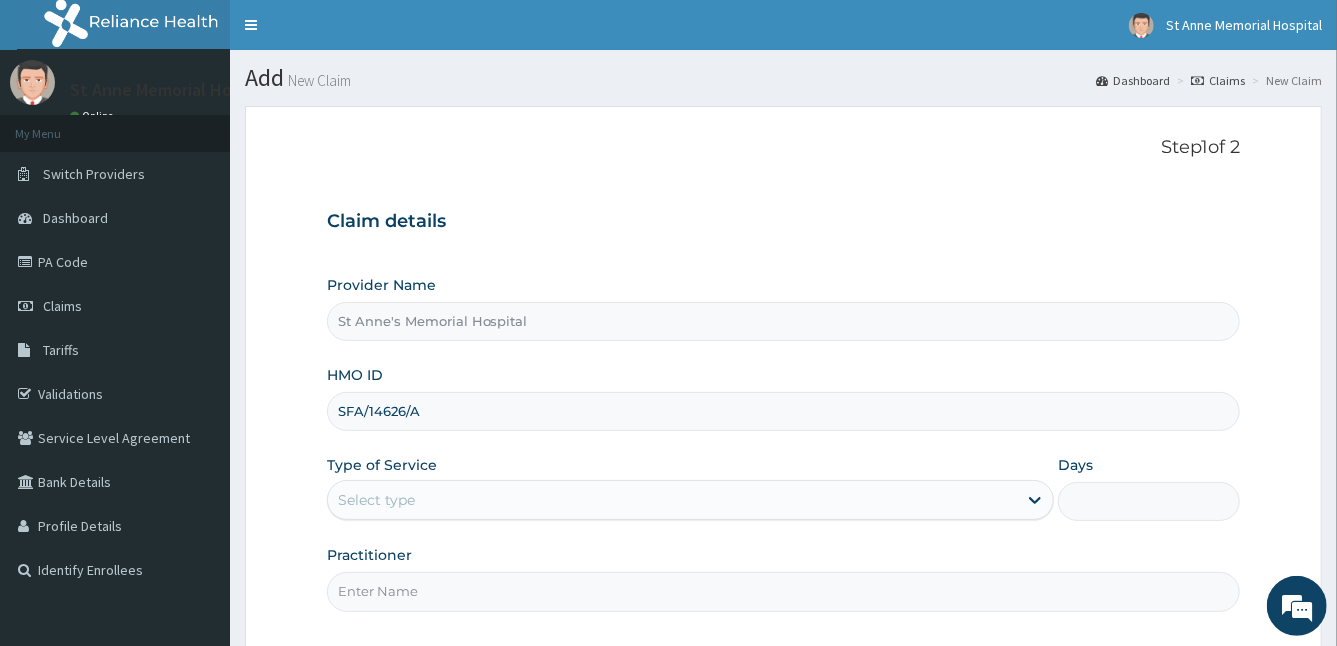 type on "SFA/14626/A" 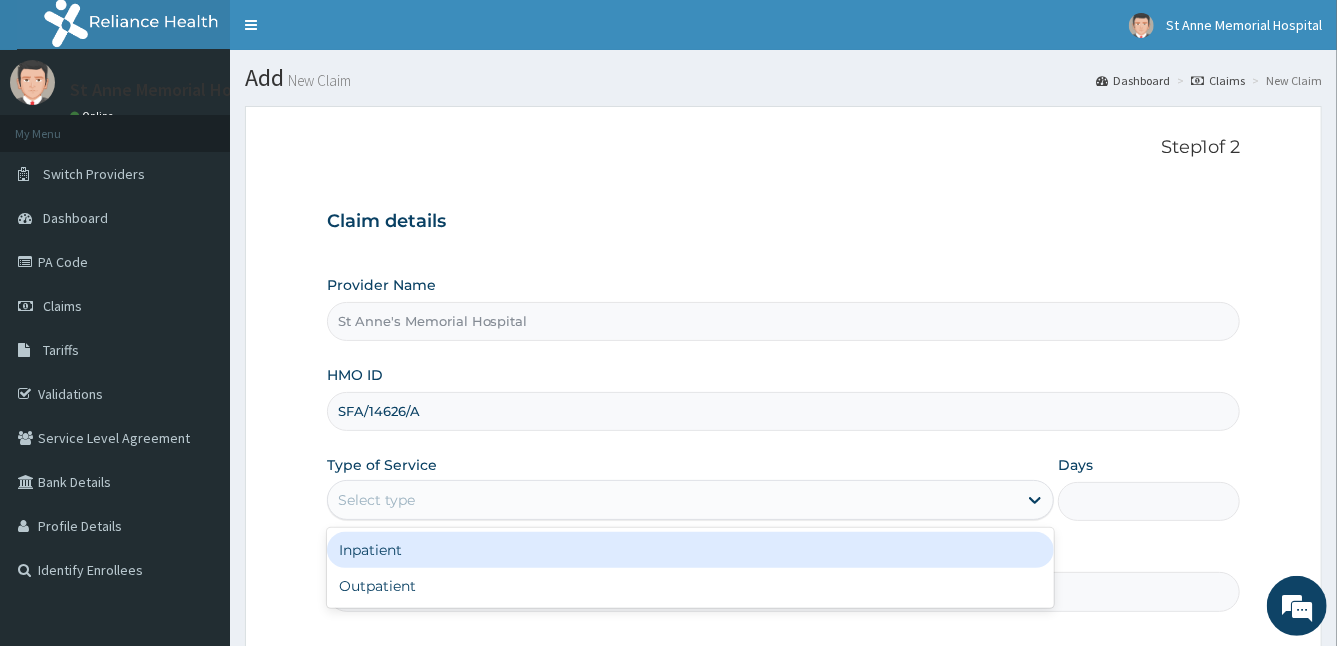click on "Select type" at bounding box center [376, 500] 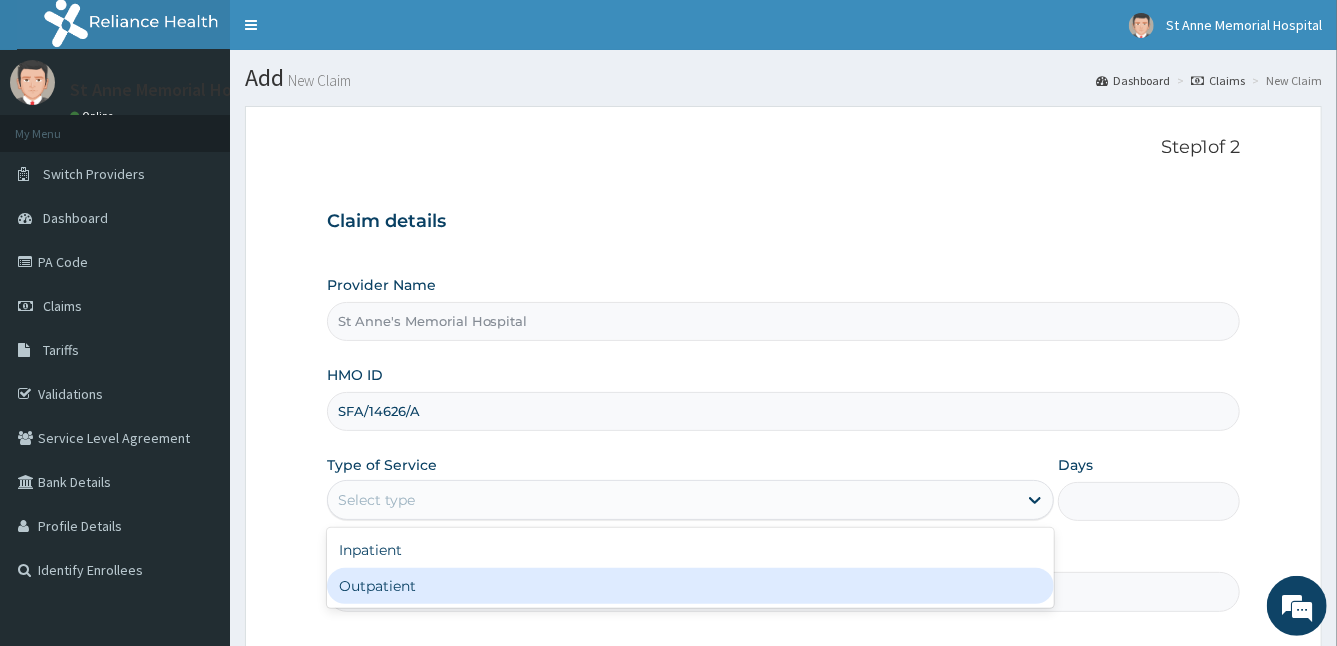 click on "Outpatient" at bounding box center [691, 586] 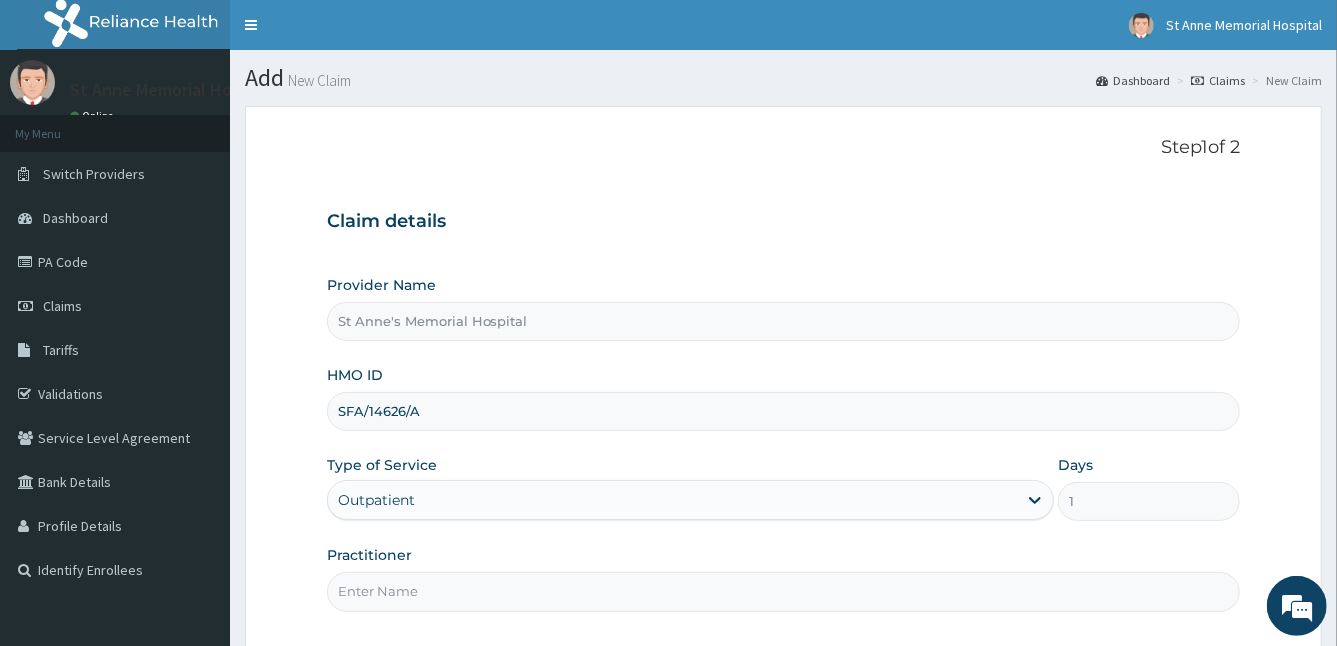 click on "Practitioner" at bounding box center [784, 591] 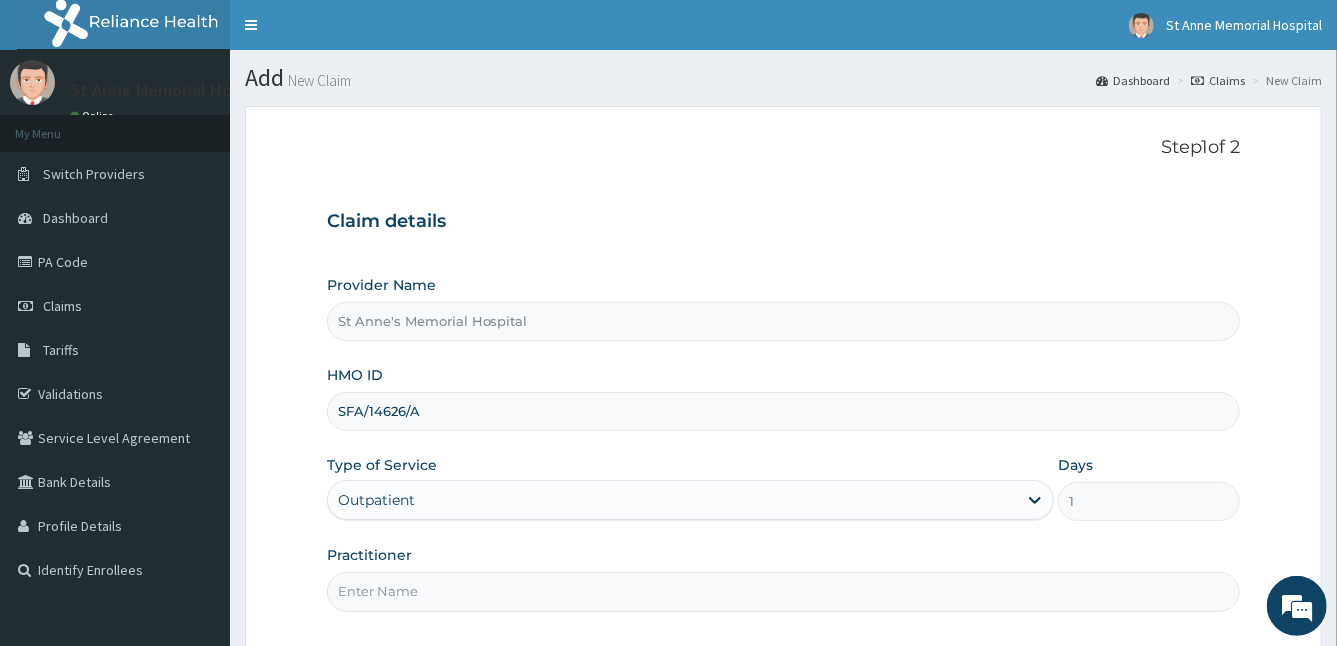 type on "DR STANLEY" 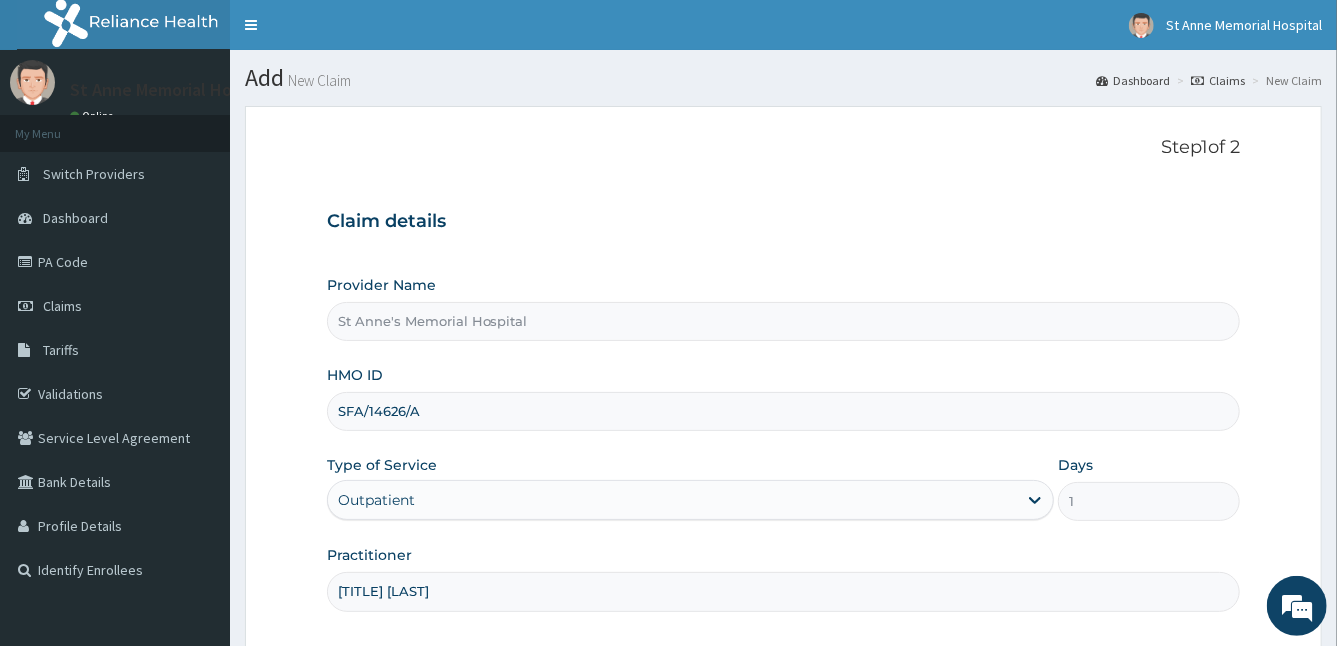 scroll, scrollTop: 184, scrollLeft: 0, axis: vertical 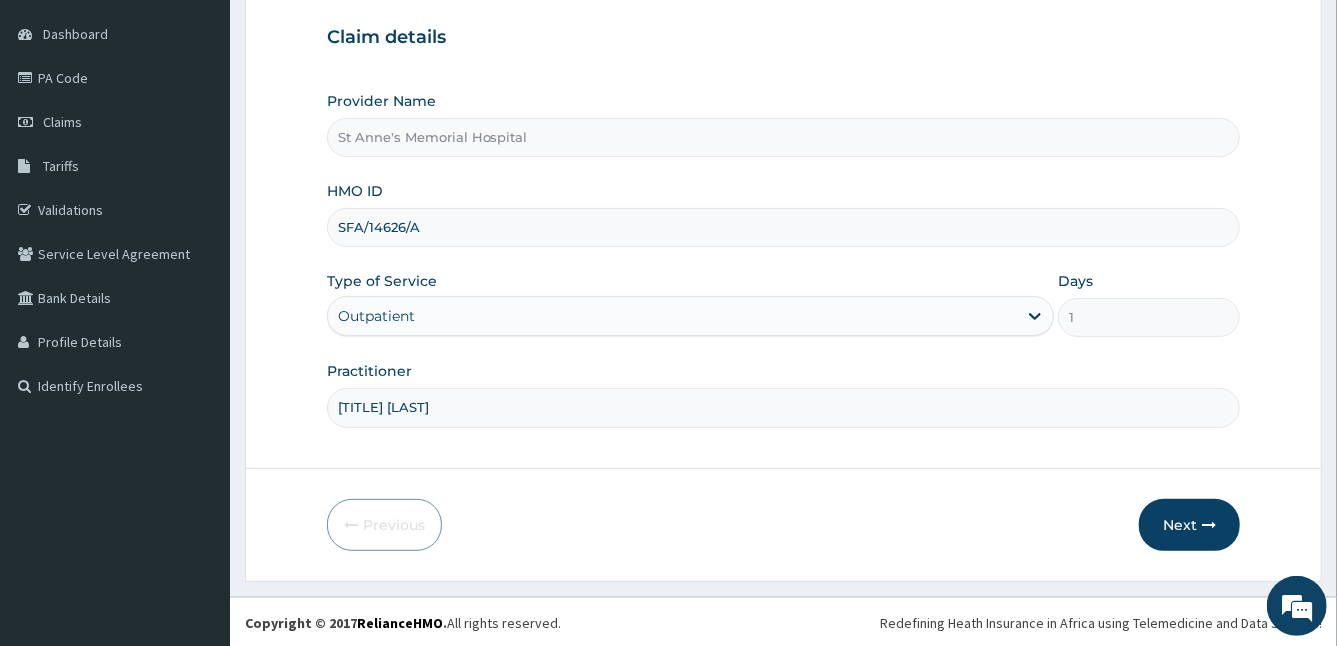 drag, startPoint x: 335, startPoint y: 228, endPoint x: 432, endPoint y: 238, distance: 97.5141 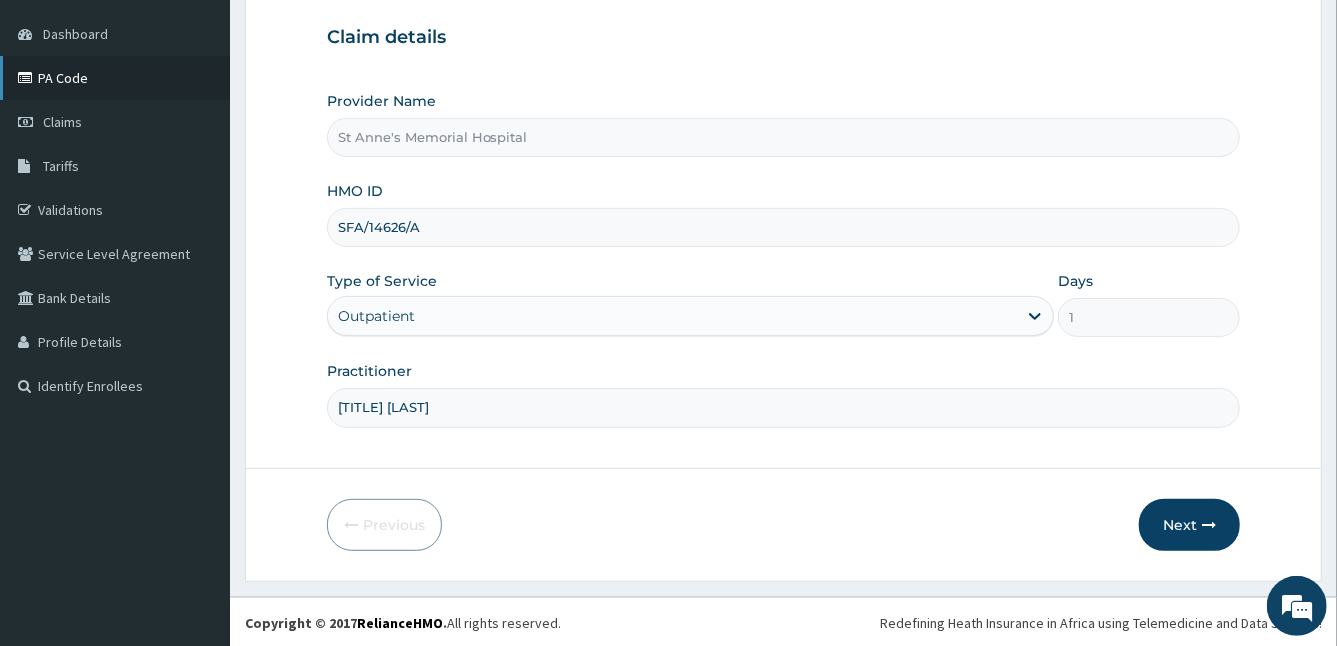 click on "PA Code" at bounding box center [115, 78] 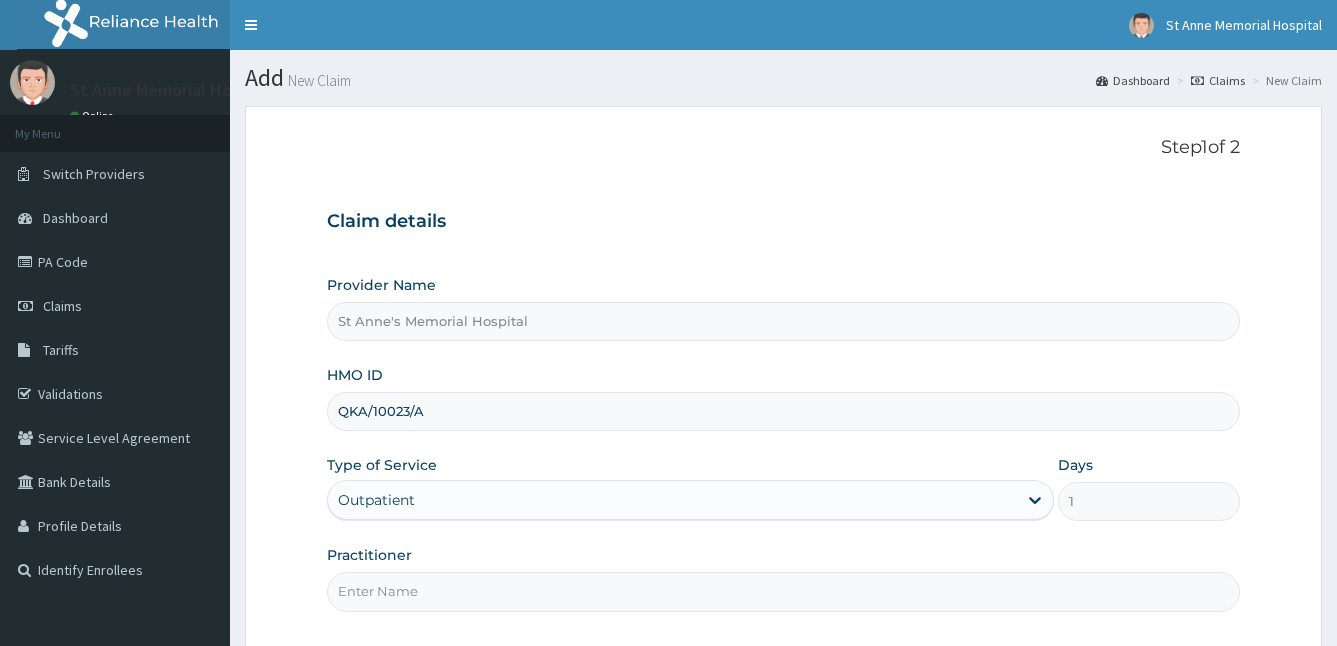 scroll, scrollTop: 0, scrollLeft: 0, axis: both 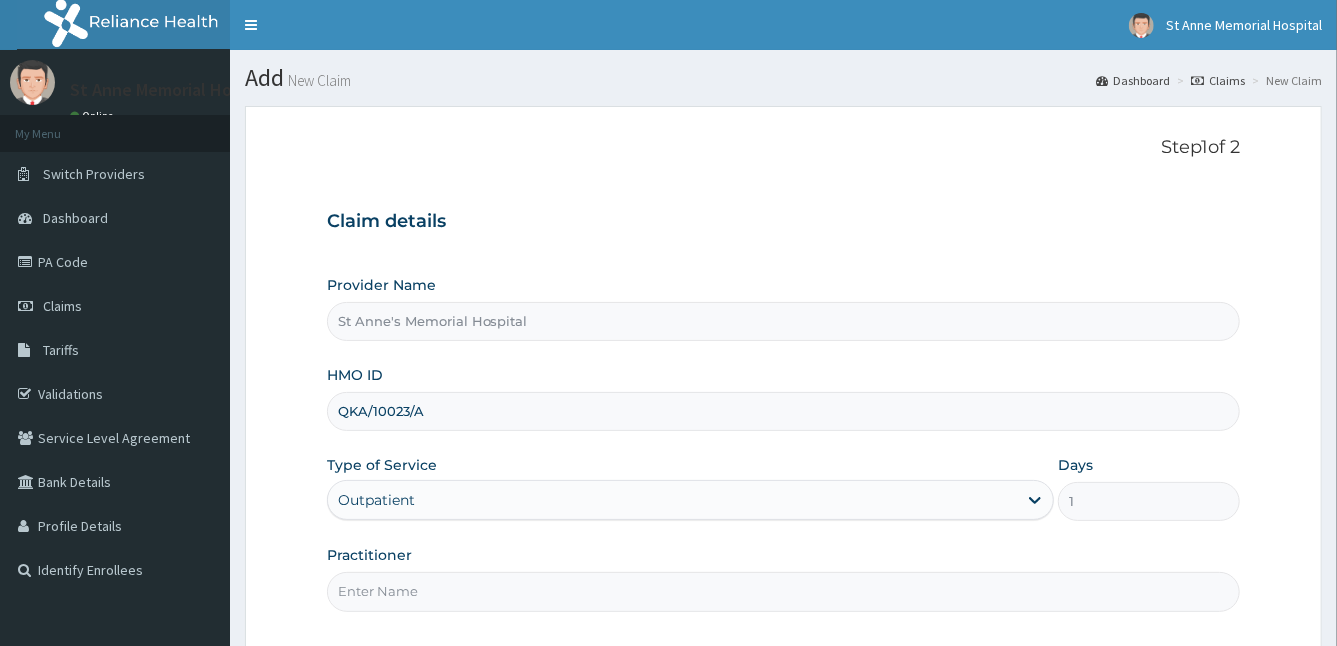 click on "Practitioner" at bounding box center (784, 591) 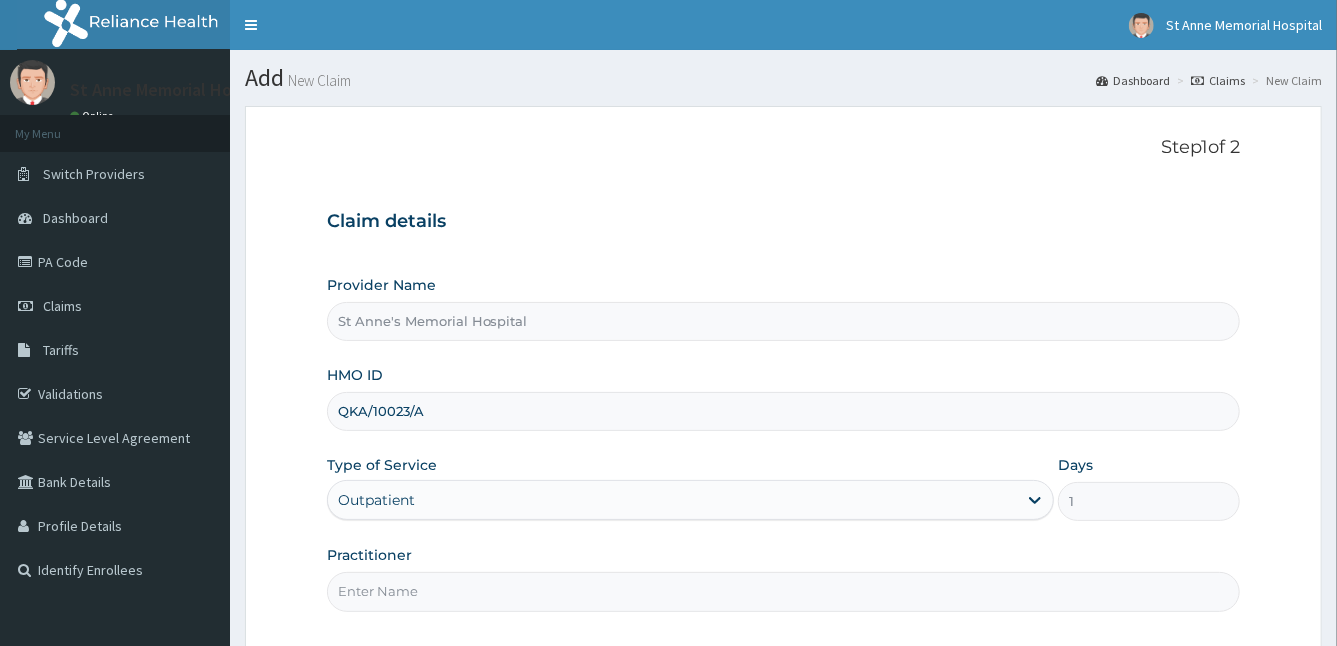 type on "DR [NAME]" 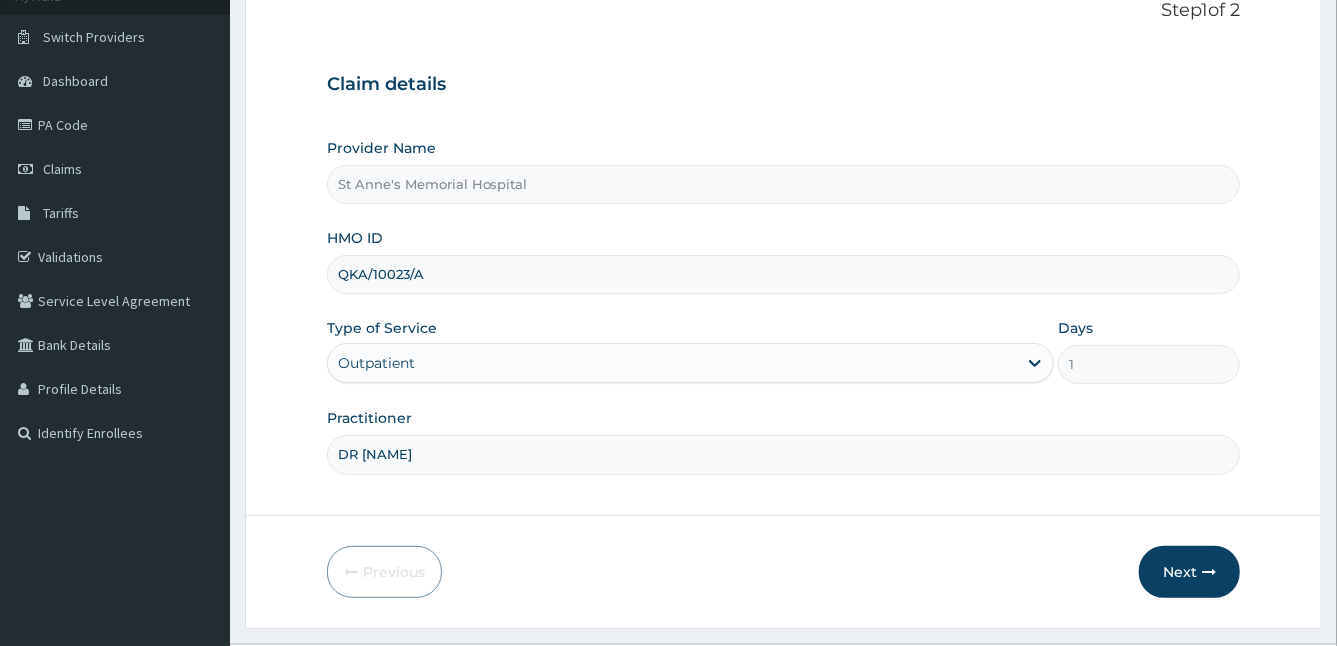 scroll, scrollTop: 184, scrollLeft: 0, axis: vertical 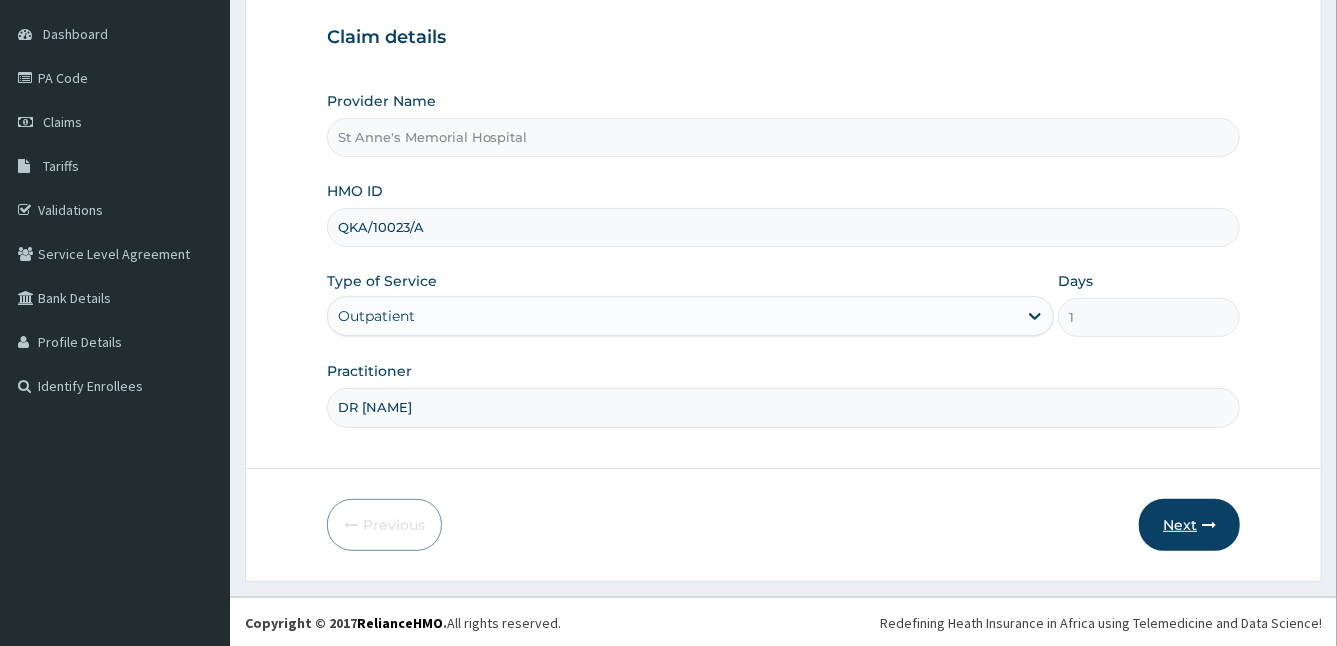 click on "Next" at bounding box center (1189, 525) 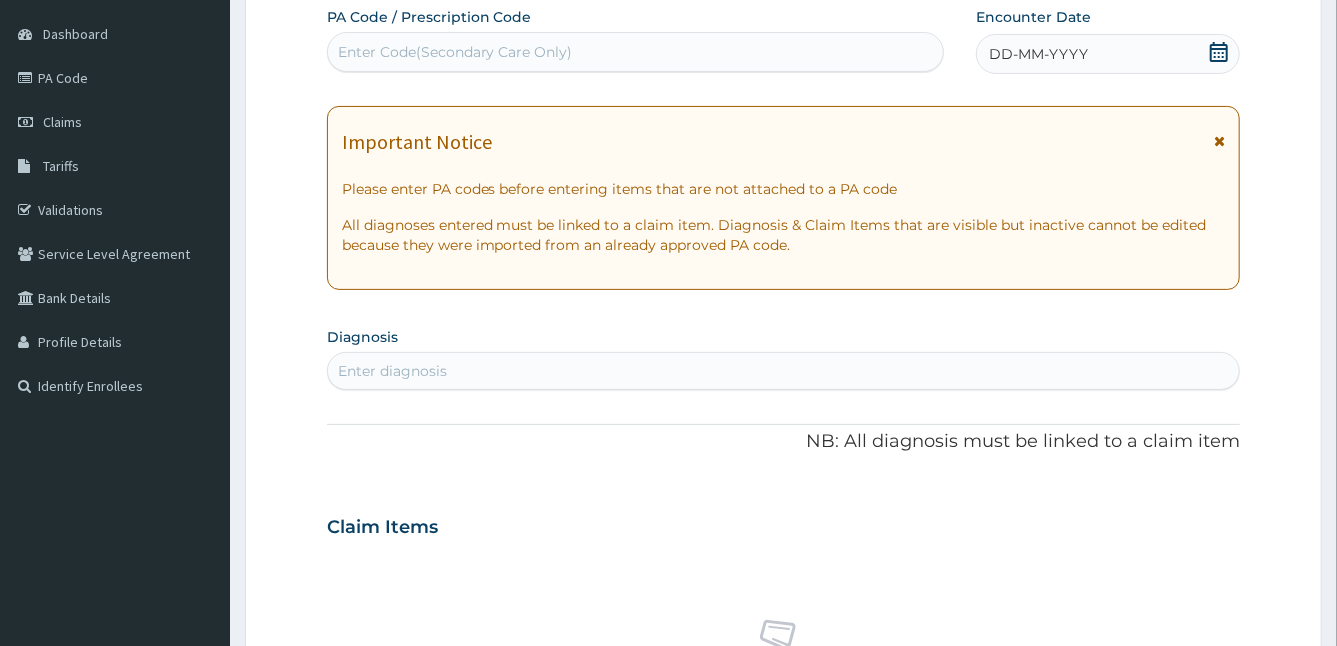 click at bounding box center (1219, 141) 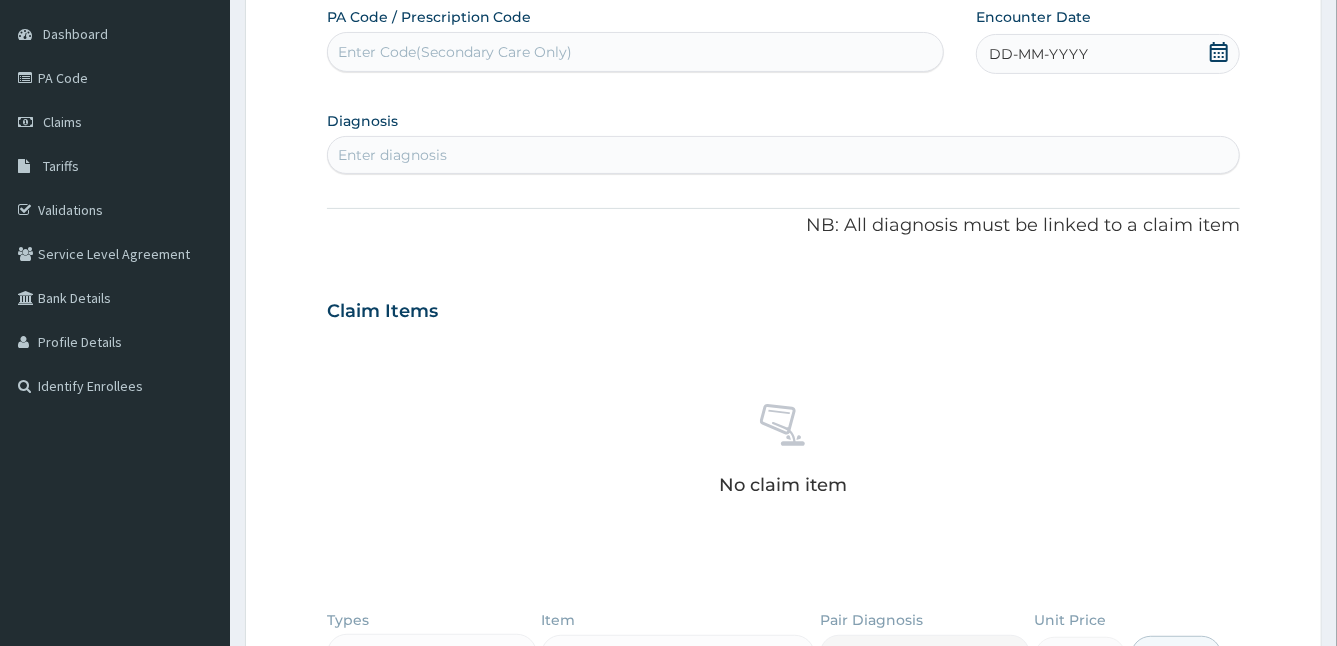 click on "DD-MM-YYYY" at bounding box center [1038, 54] 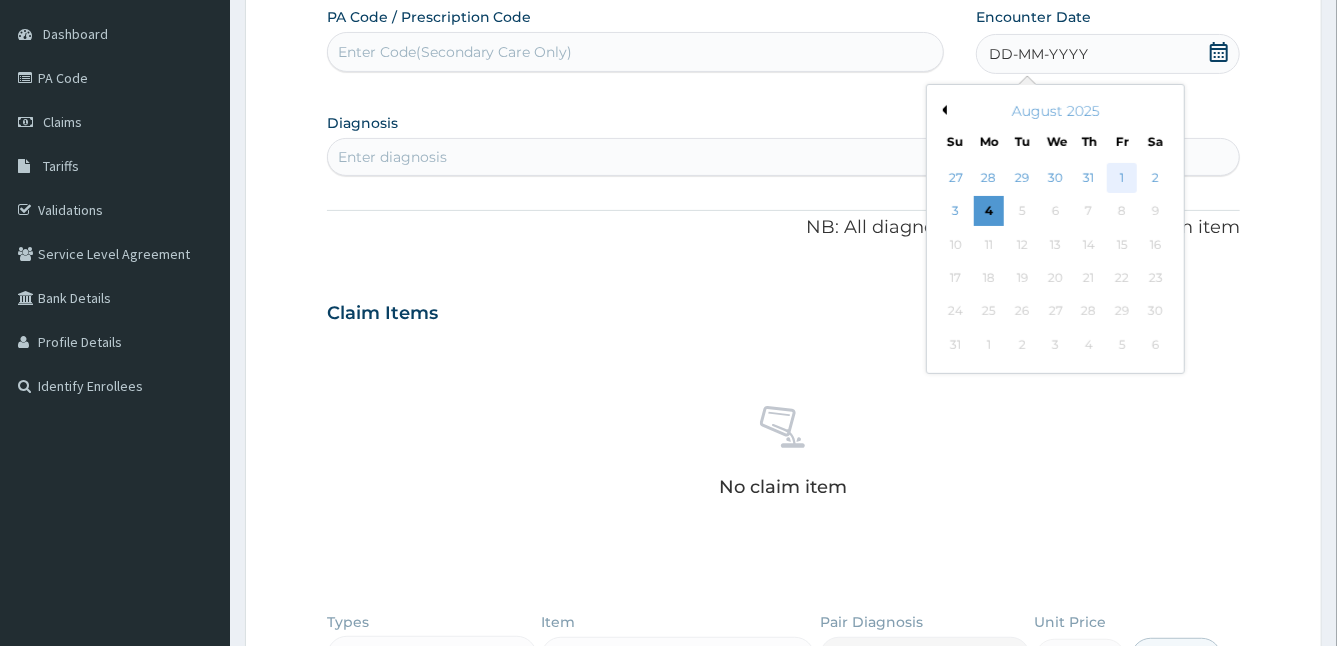 click on "1" at bounding box center (1122, 178) 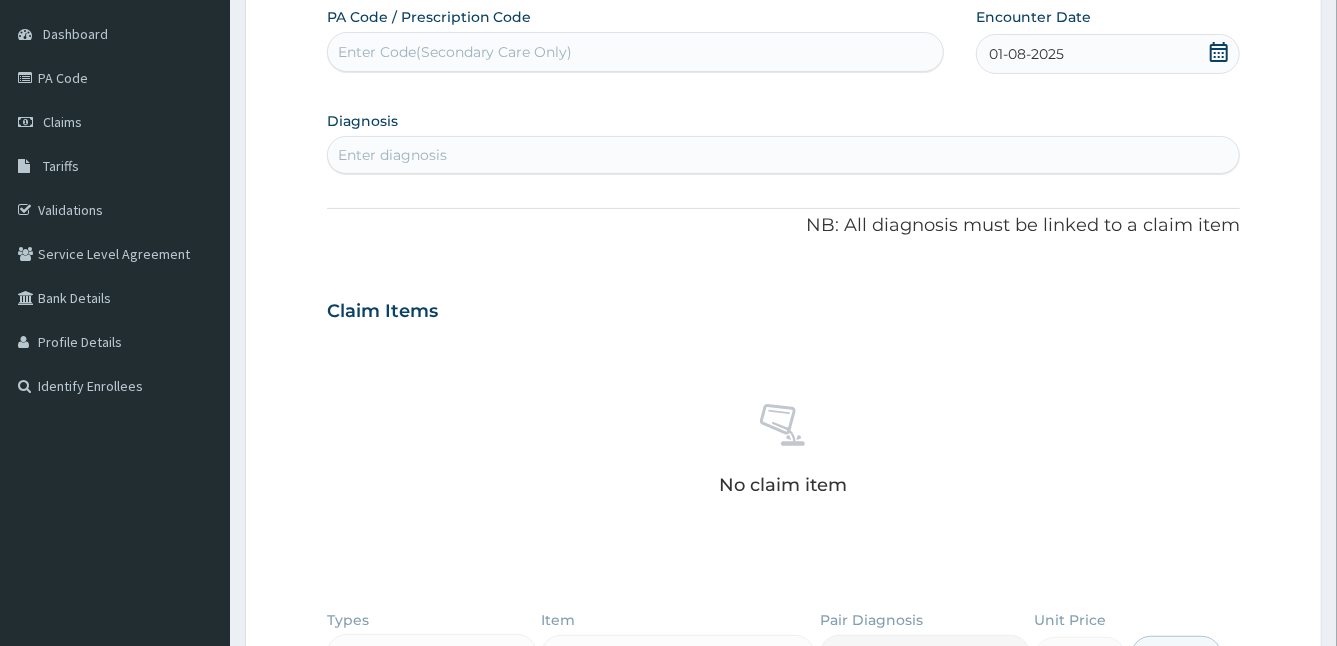 click on "Enter diagnosis" at bounding box center (784, 155) 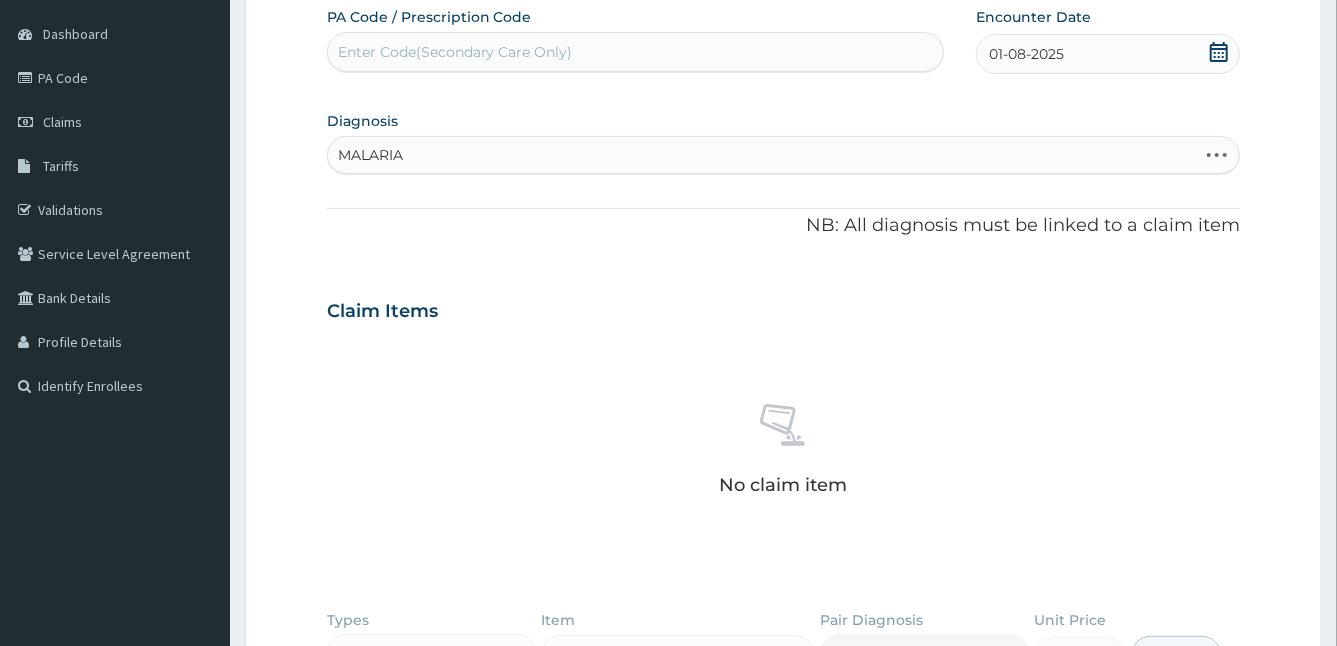 click on "MALARIA MALARIA" at bounding box center (763, 155) 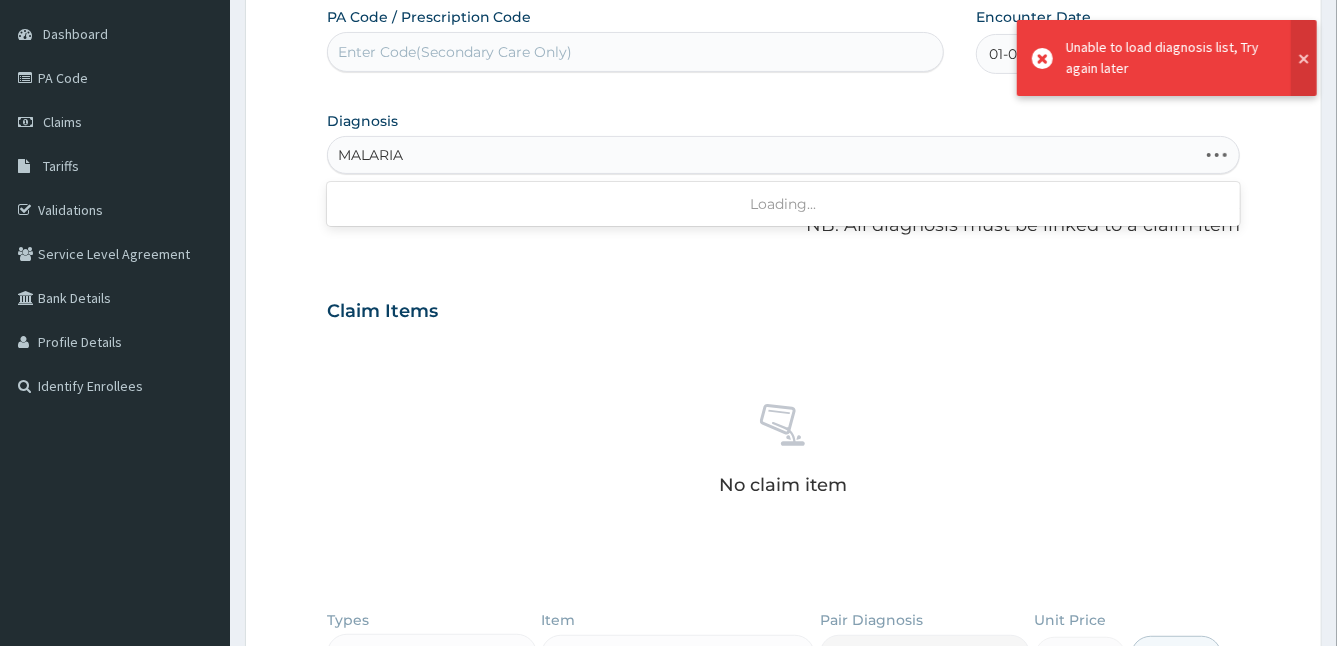 type on "MALARIA" 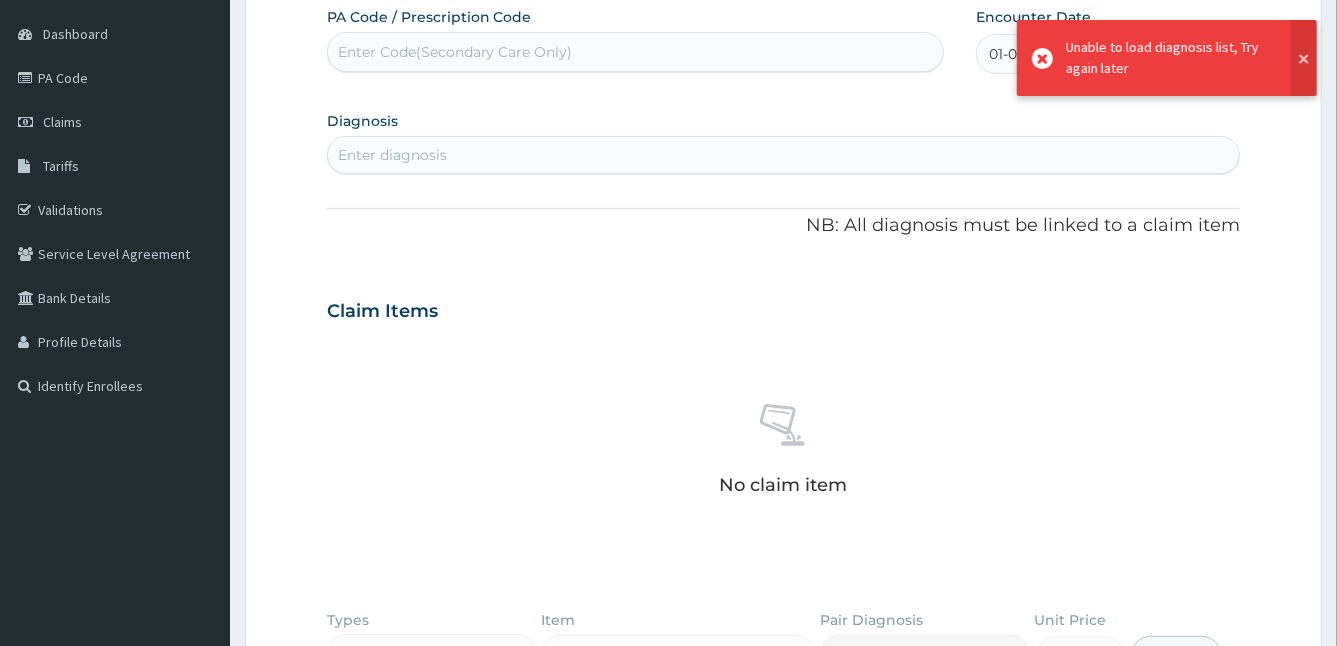 click at bounding box center [1304, 58] 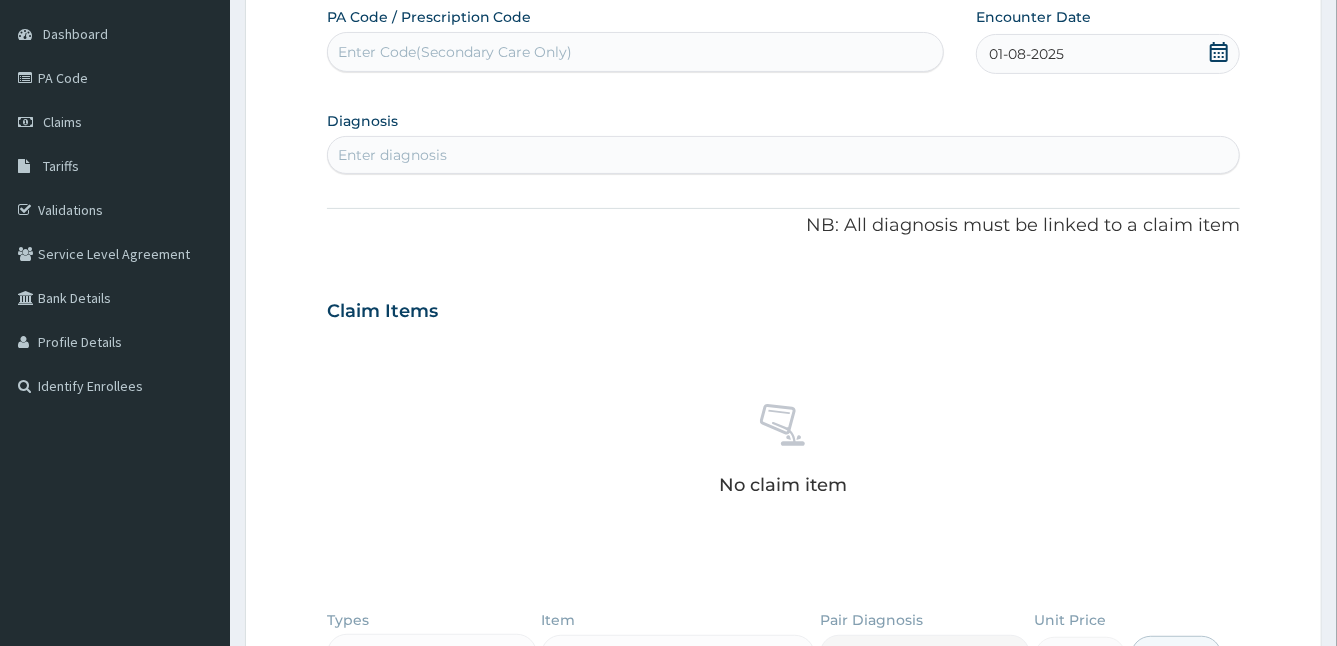 click on "PA Code / Prescription Code Enter Code(Secondary Care Only) Encounter Date 01-08-2025 Diagnosis Enter diagnosis NB: All diagnosis must be linked to a claim item Claim Items No claim item Types Select Type Item Select Item Pair Diagnosis Select Diagnosis Unit Price 0 Add Comment" at bounding box center (784, 416) 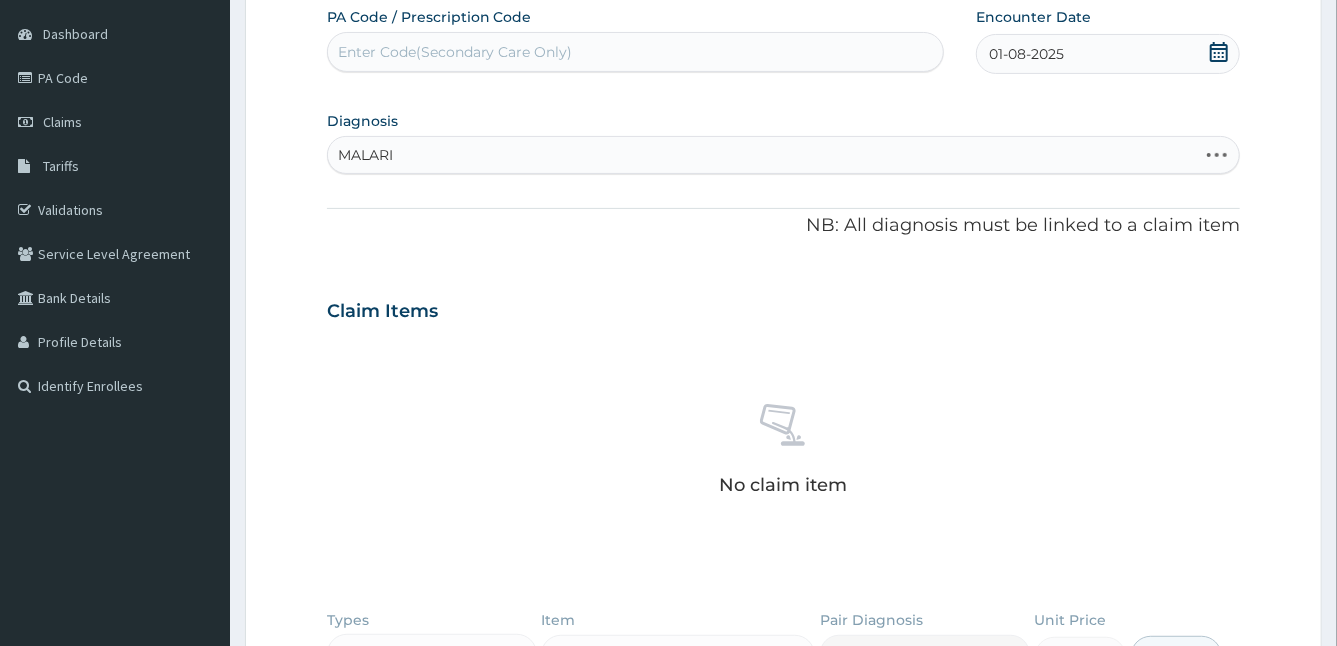 type on "MALARIA" 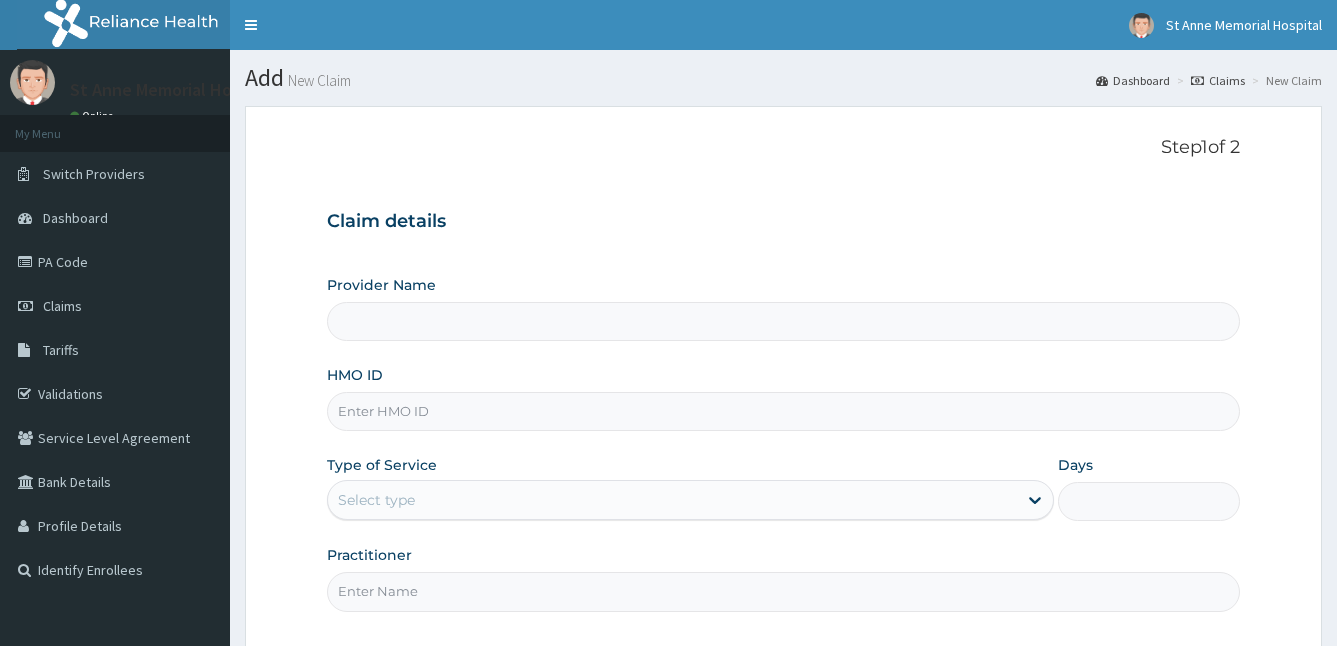 scroll, scrollTop: 0, scrollLeft: 0, axis: both 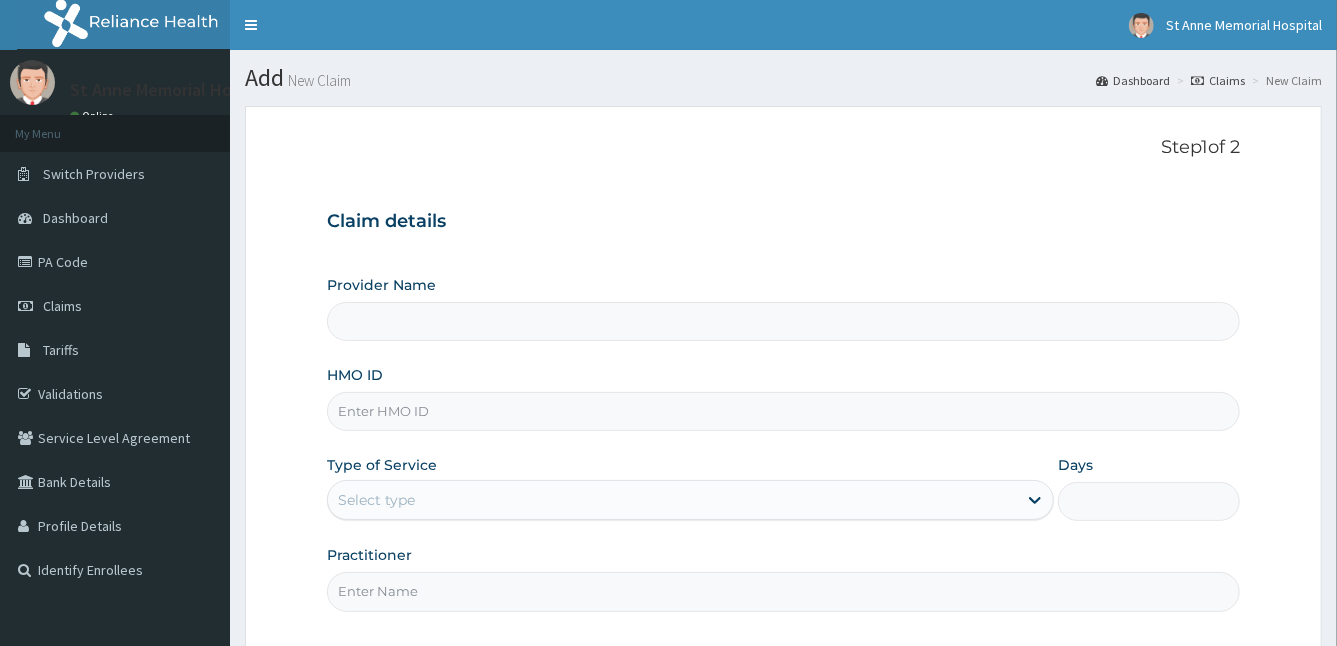 type on "St Anne's Memorial Hospital" 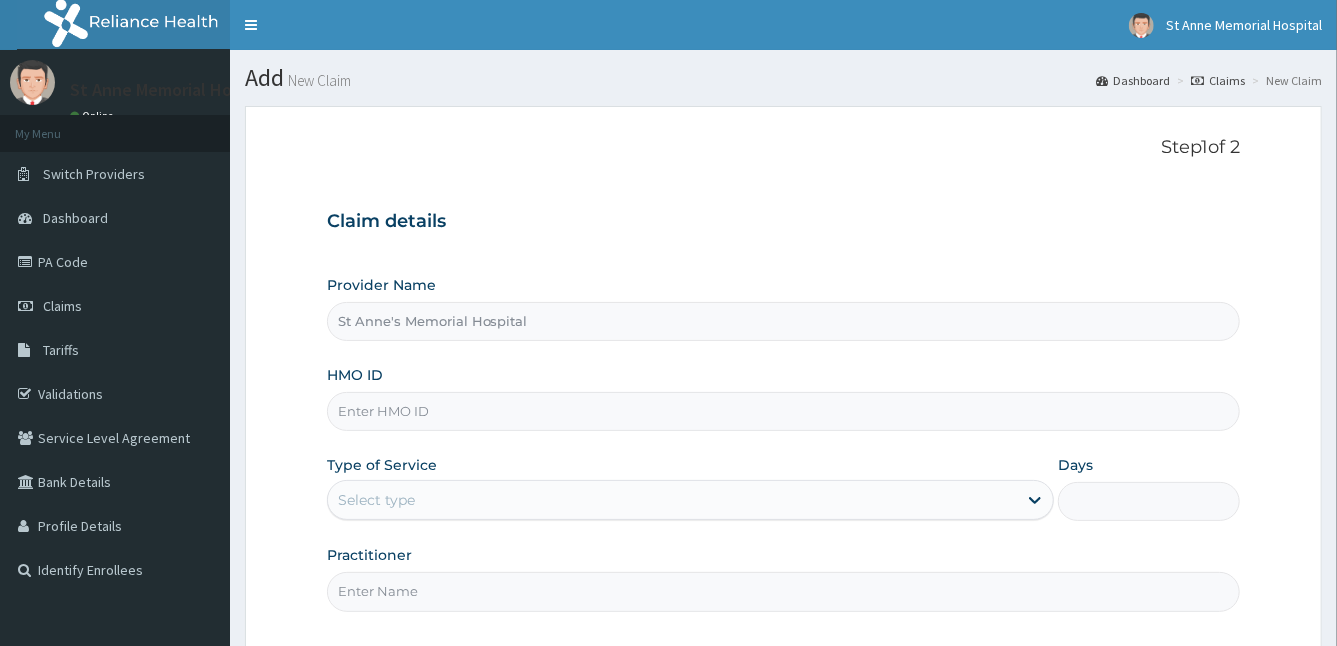 click on "HMO ID" at bounding box center [784, 411] 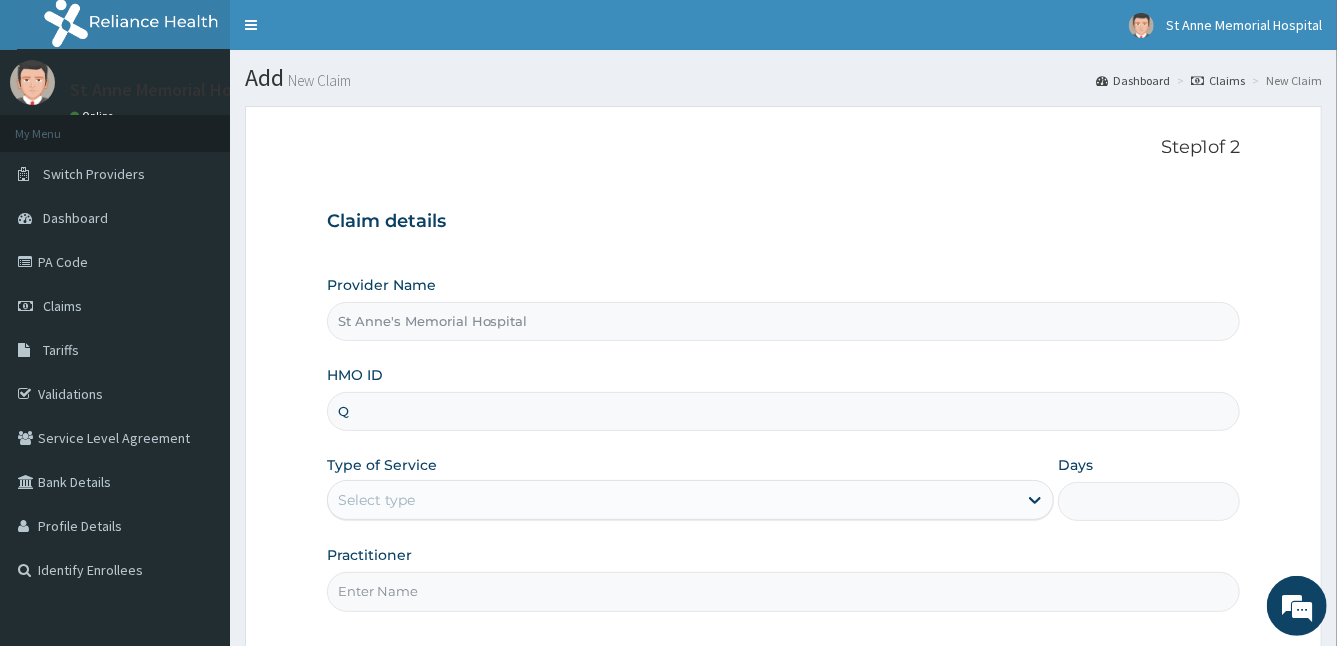 type on "QKA/10023/A" 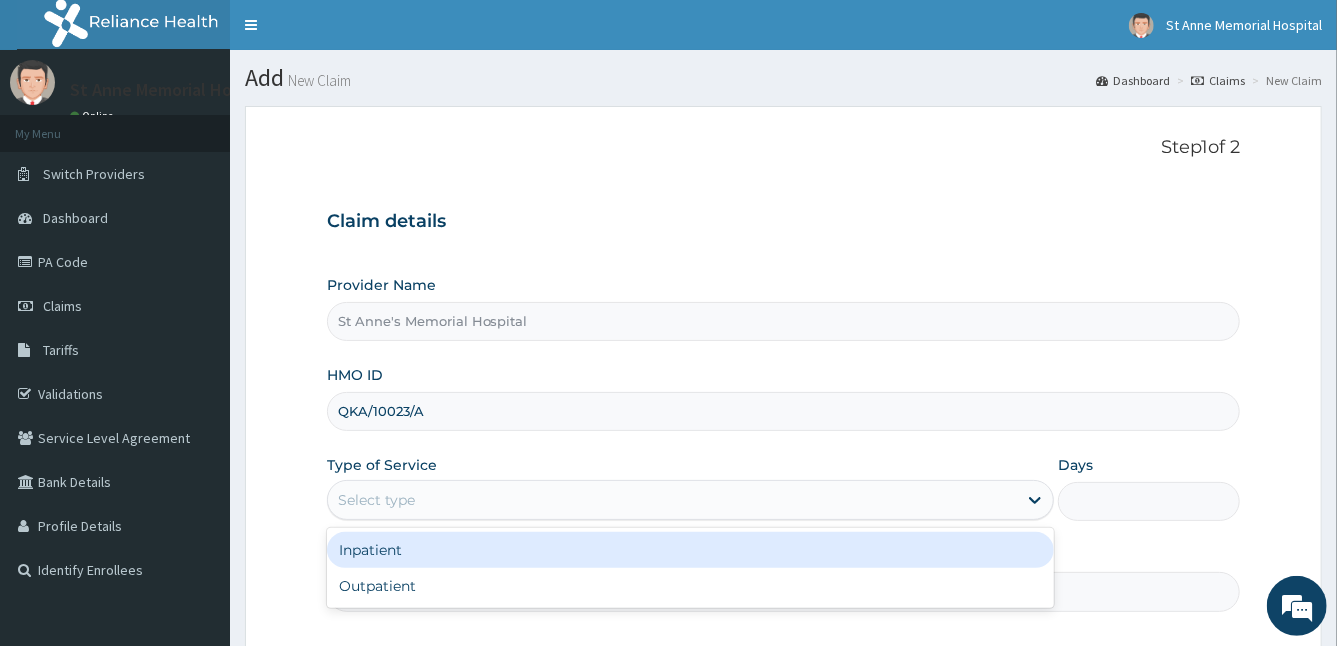click on "Select type" at bounding box center (691, 500) 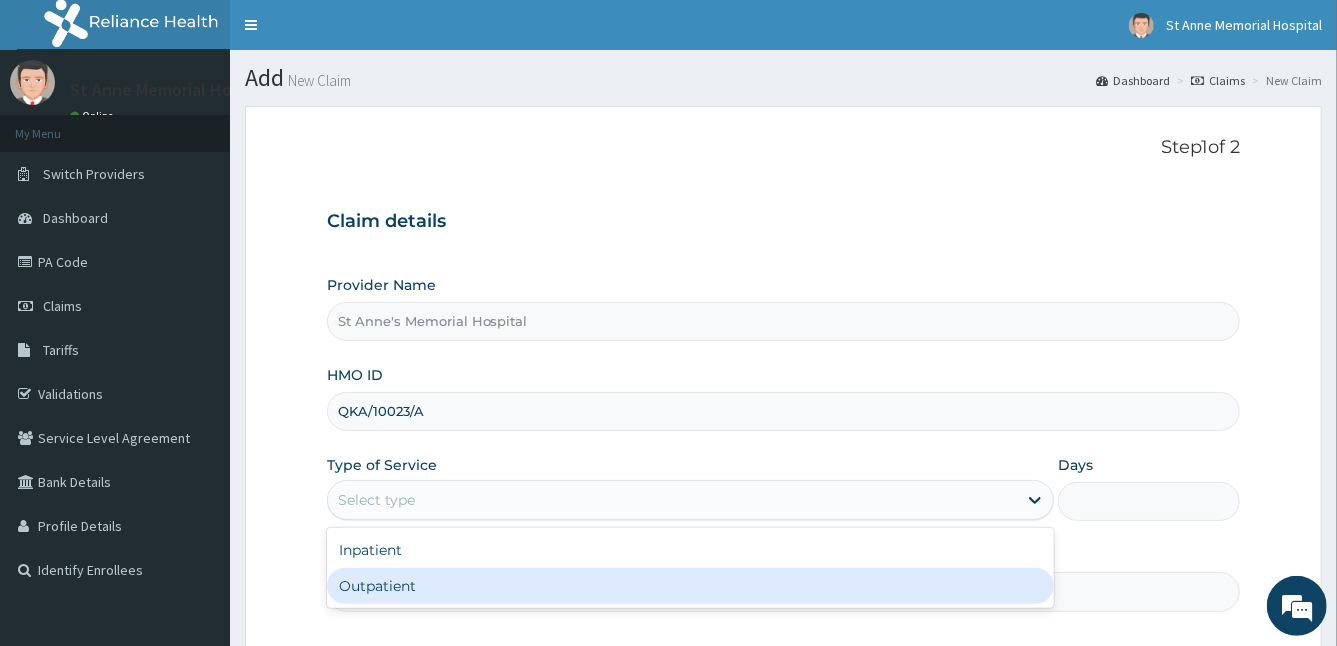 click on "Outpatient" at bounding box center (691, 586) 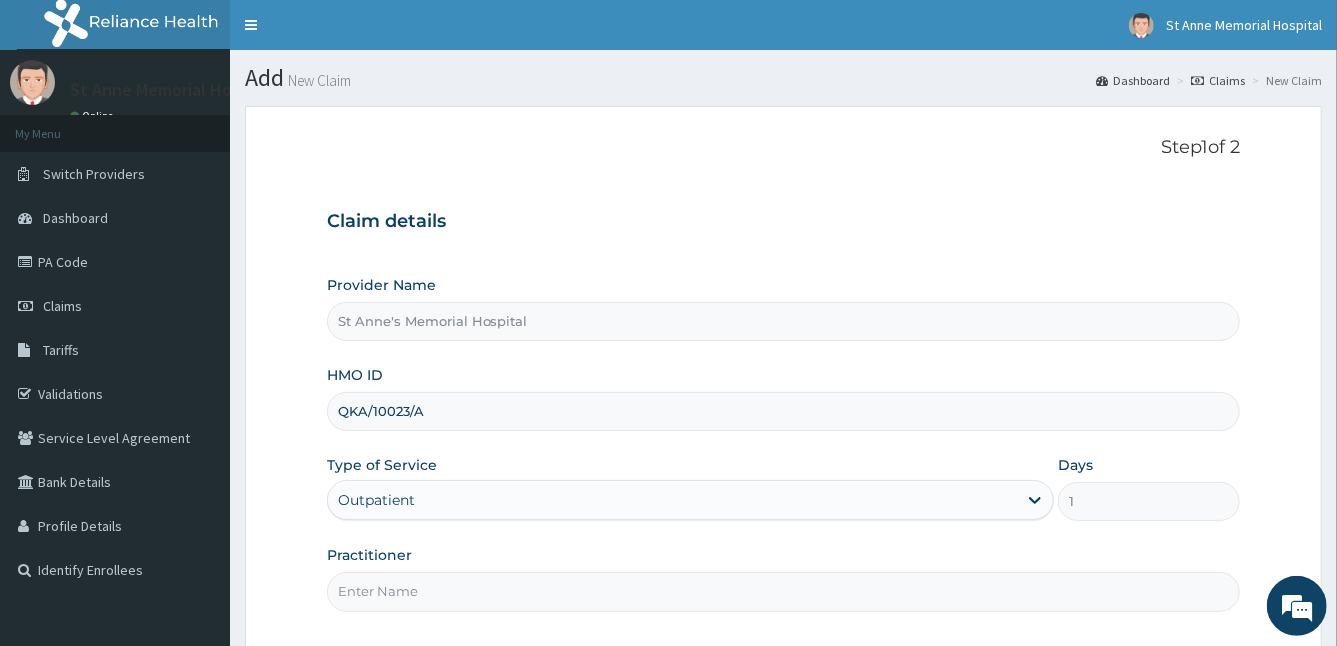 click on "Practitioner" at bounding box center [784, 591] 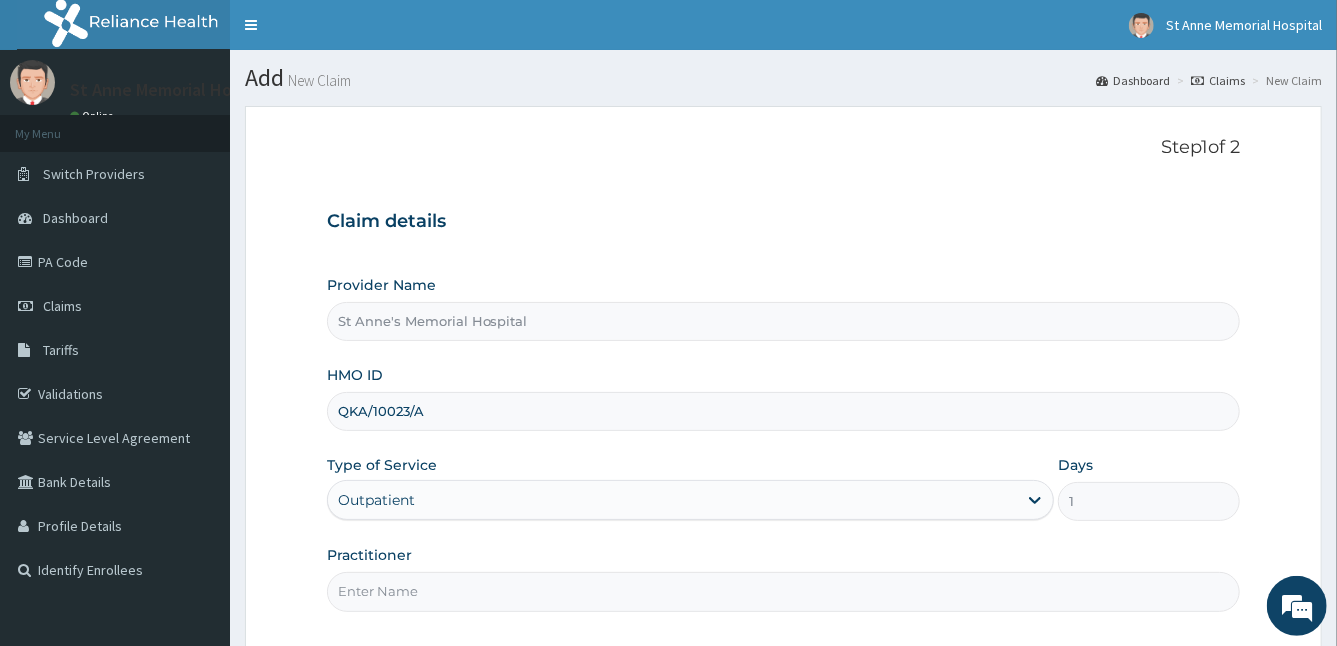 type on "DR [LAST]" 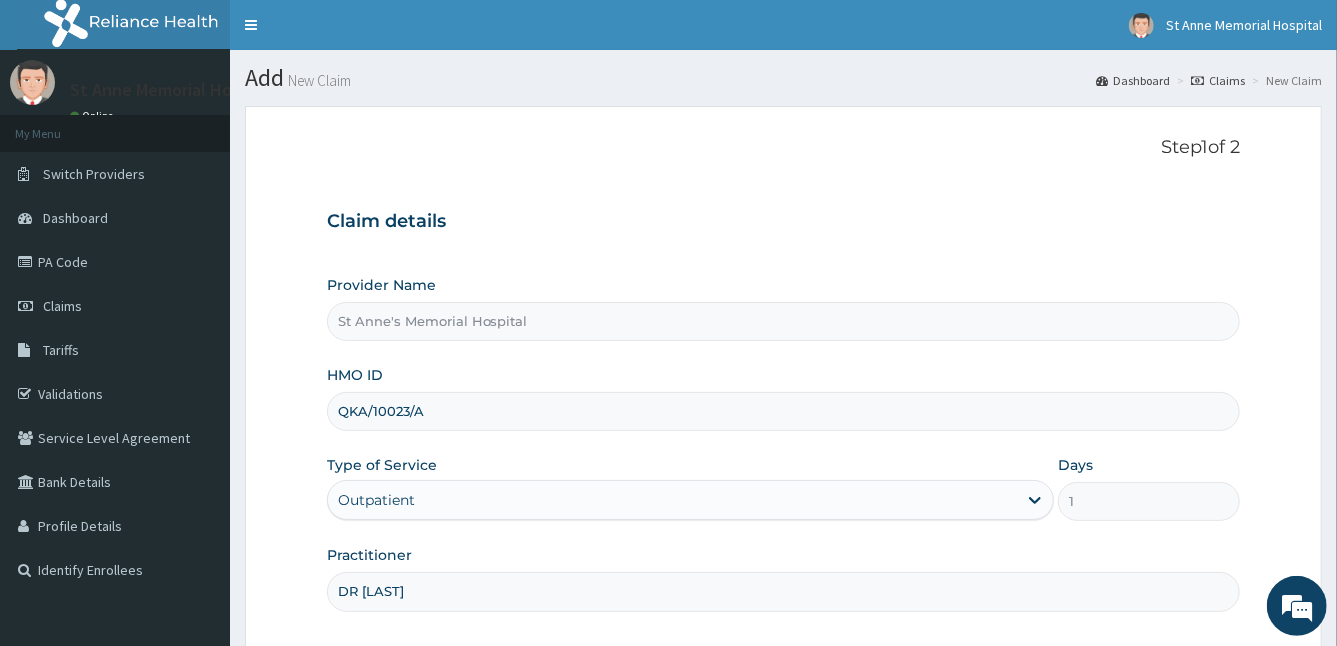 scroll, scrollTop: 0, scrollLeft: 0, axis: both 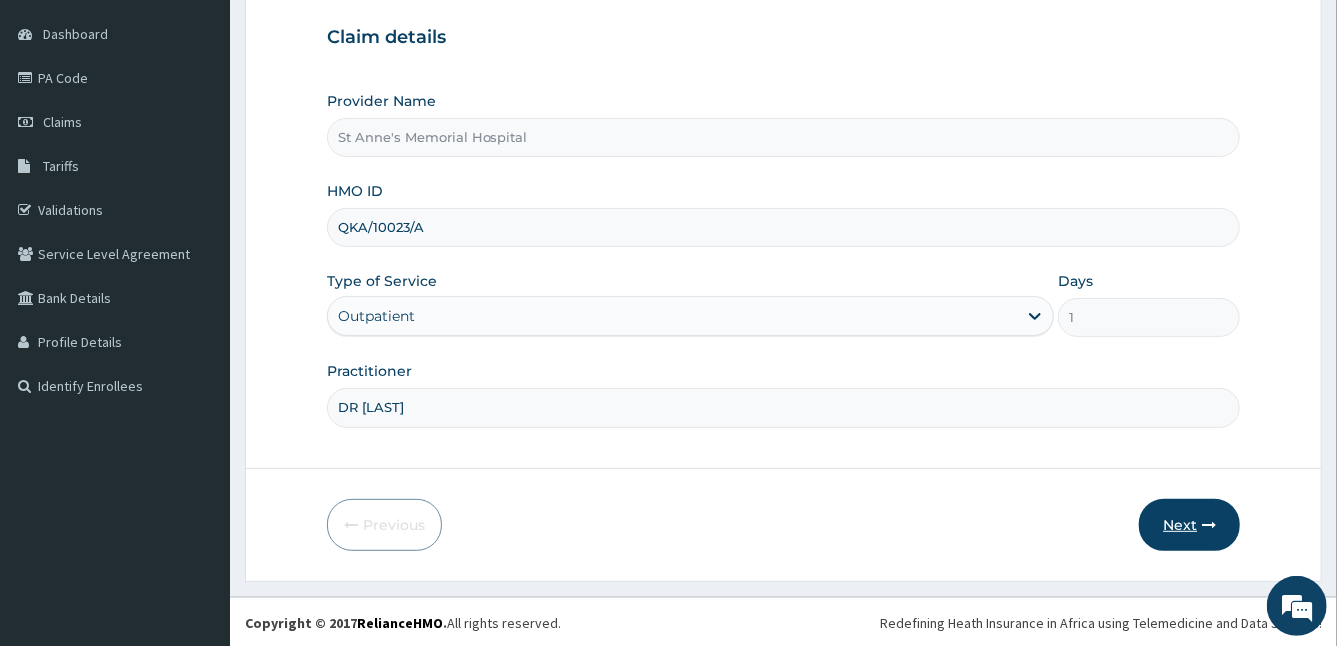 click on "Next" at bounding box center [1189, 525] 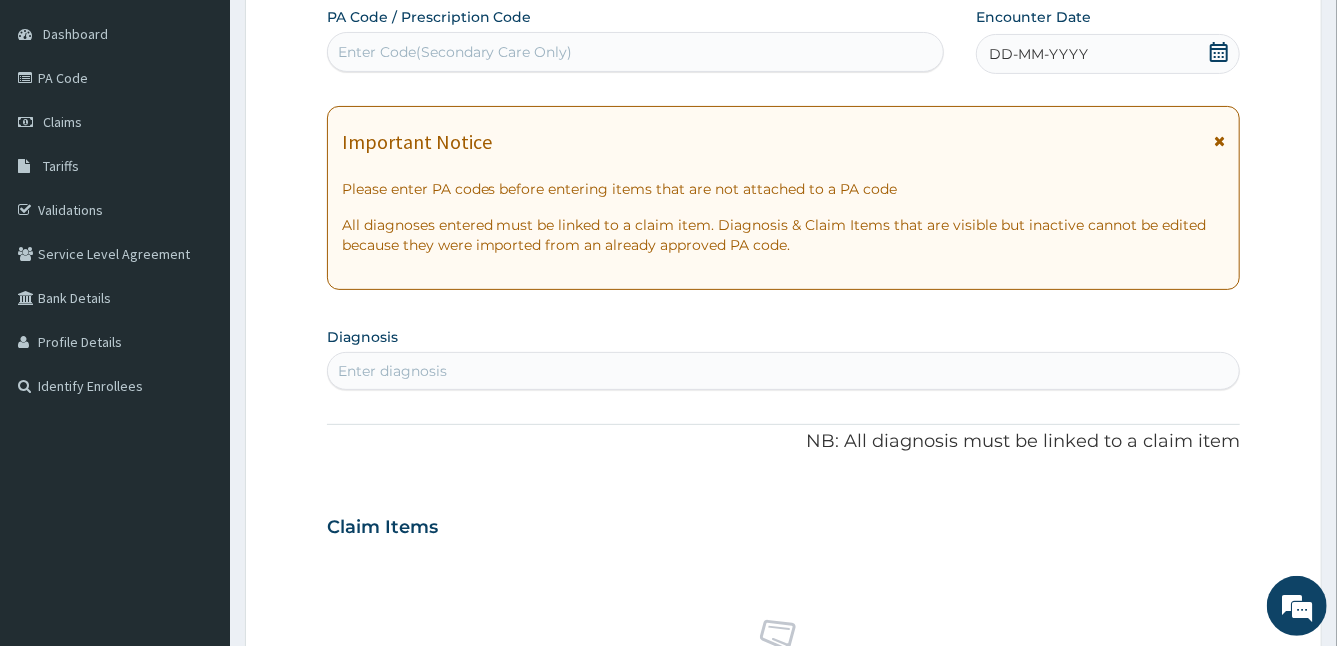 click at bounding box center (1219, 141) 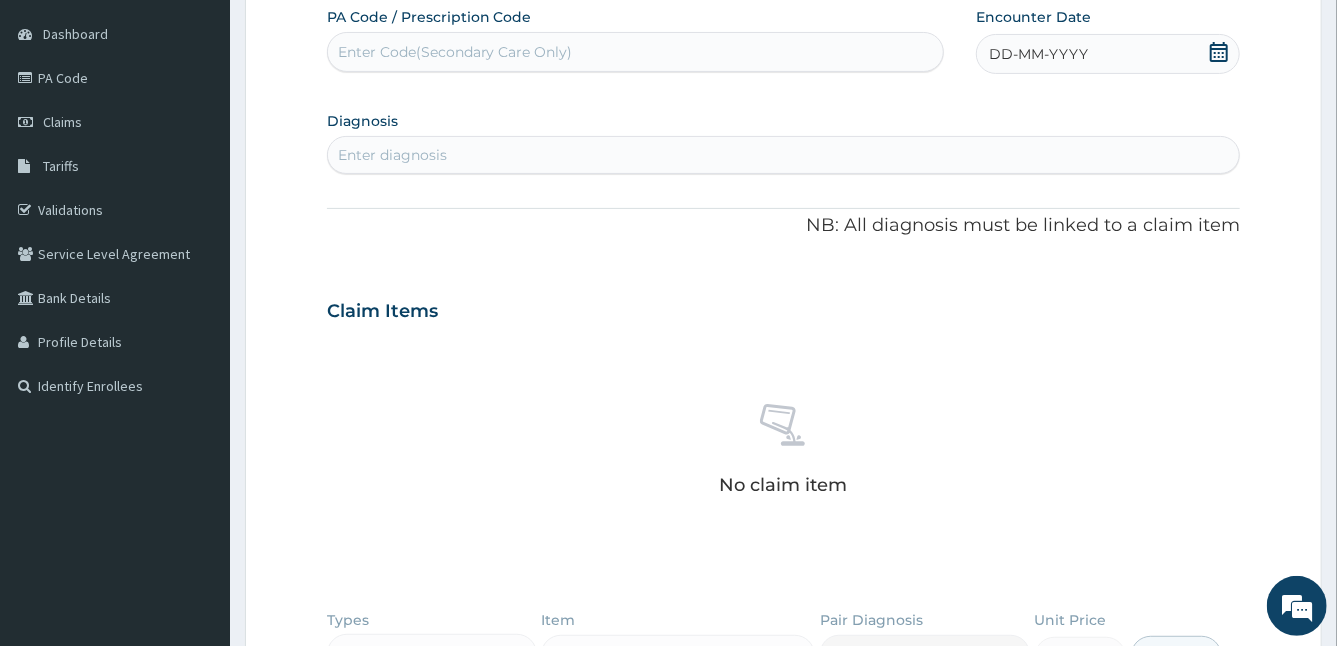 click on "DD-MM-YYYY" at bounding box center (1038, 54) 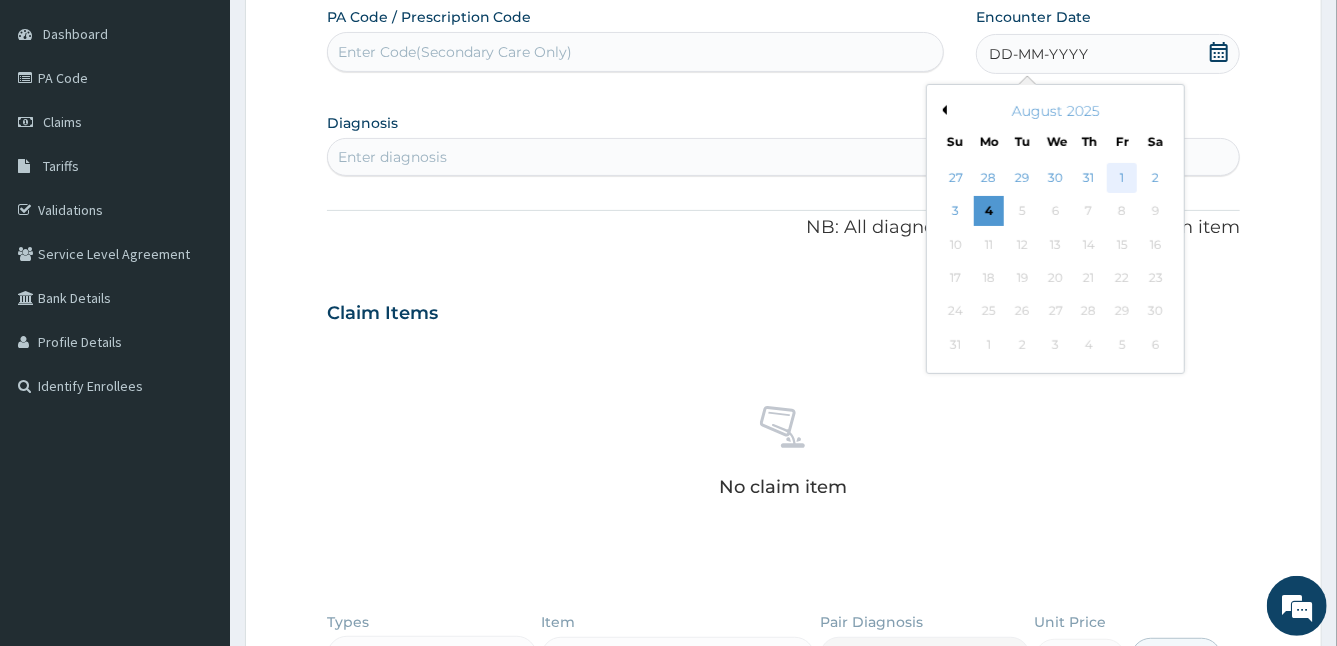 click on "1" at bounding box center [1122, 178] 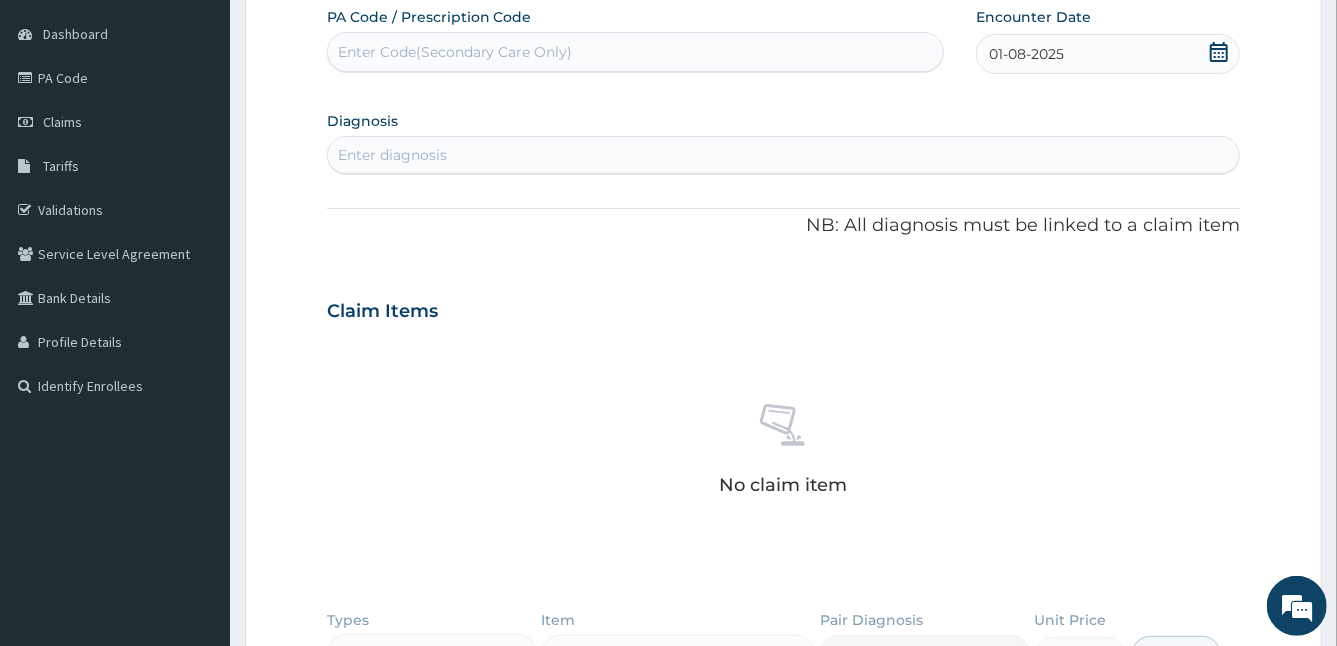 click on "Enter diagnosis" at bounding box center (392, 155) 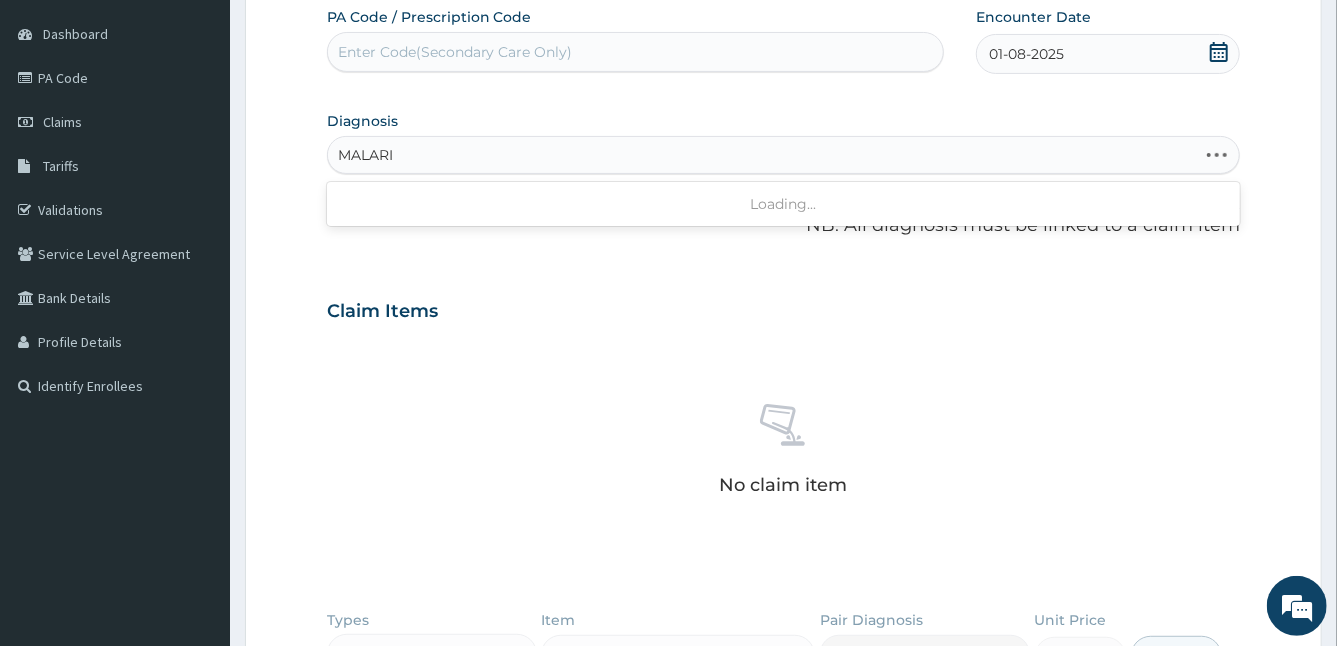 type on "MALARIA" 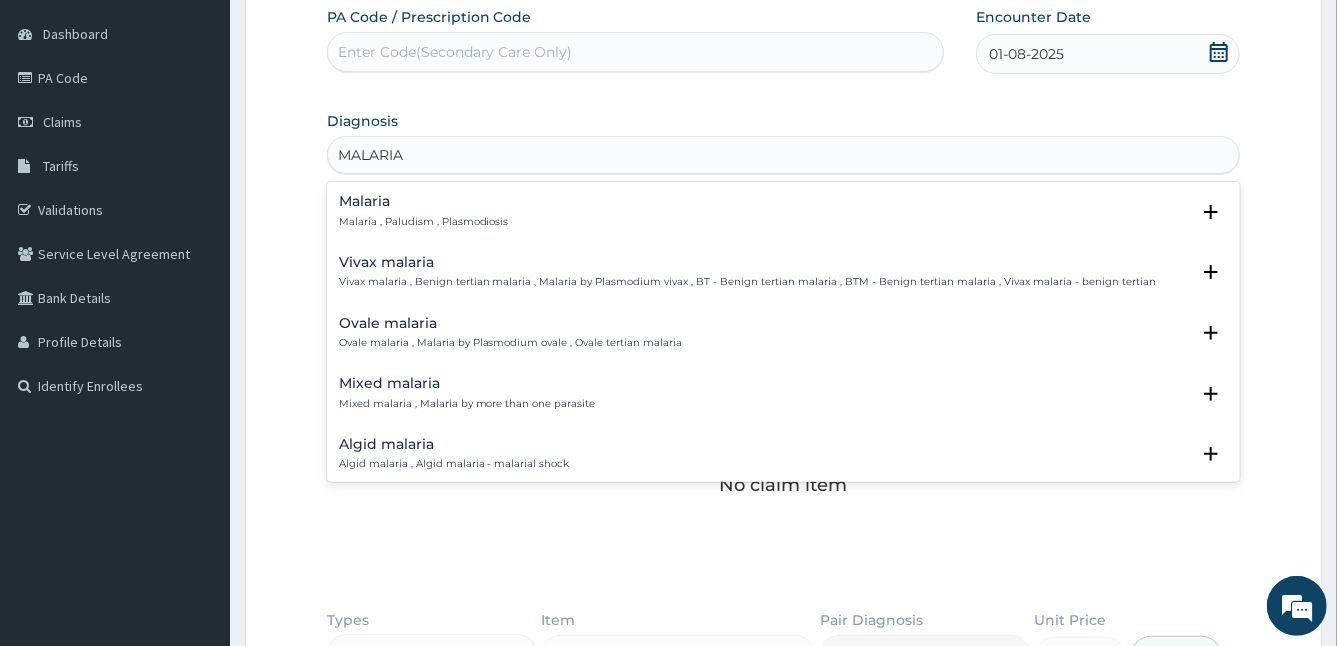 click on "Malaria , Paludism , Plasmodiosis" at bounding box center (424, 222) 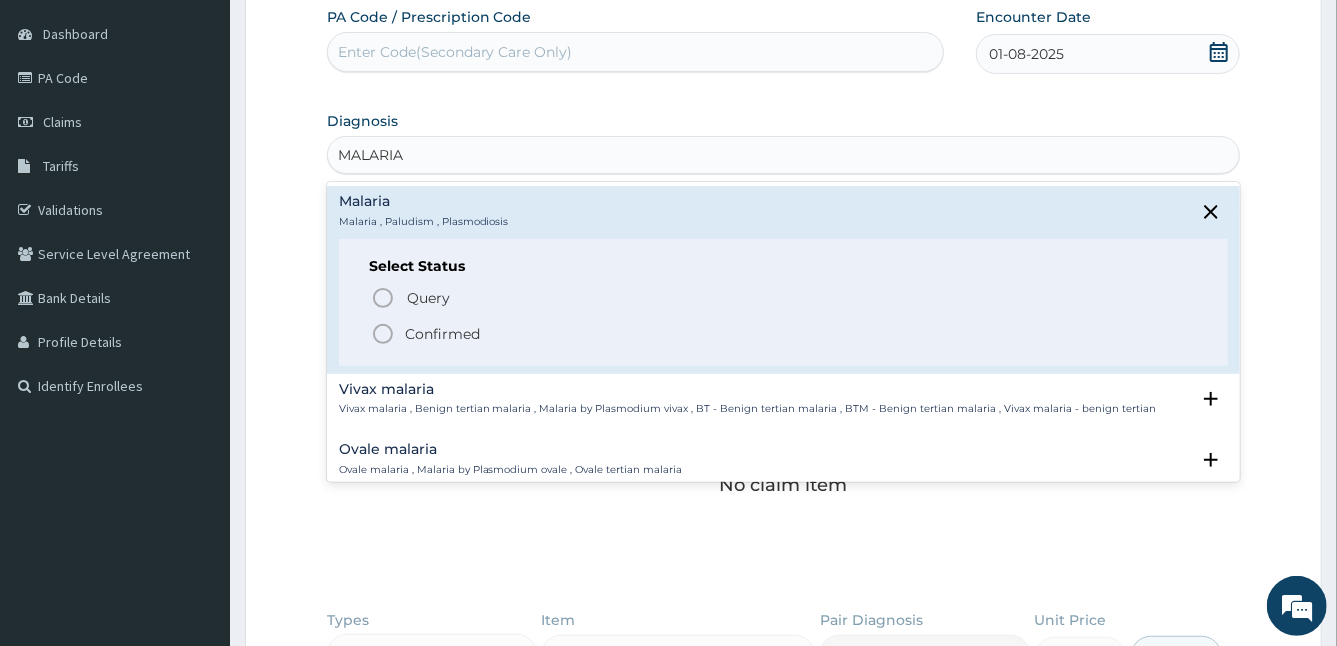 click 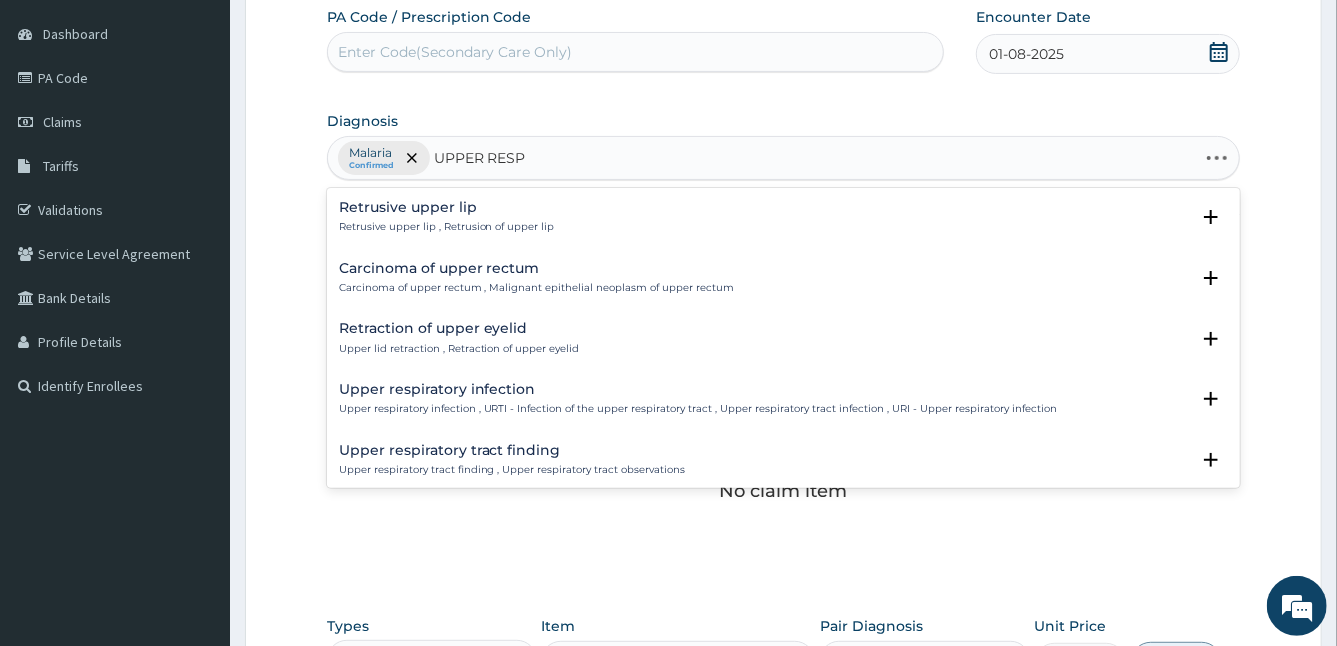 type on "UPPER RESPI" 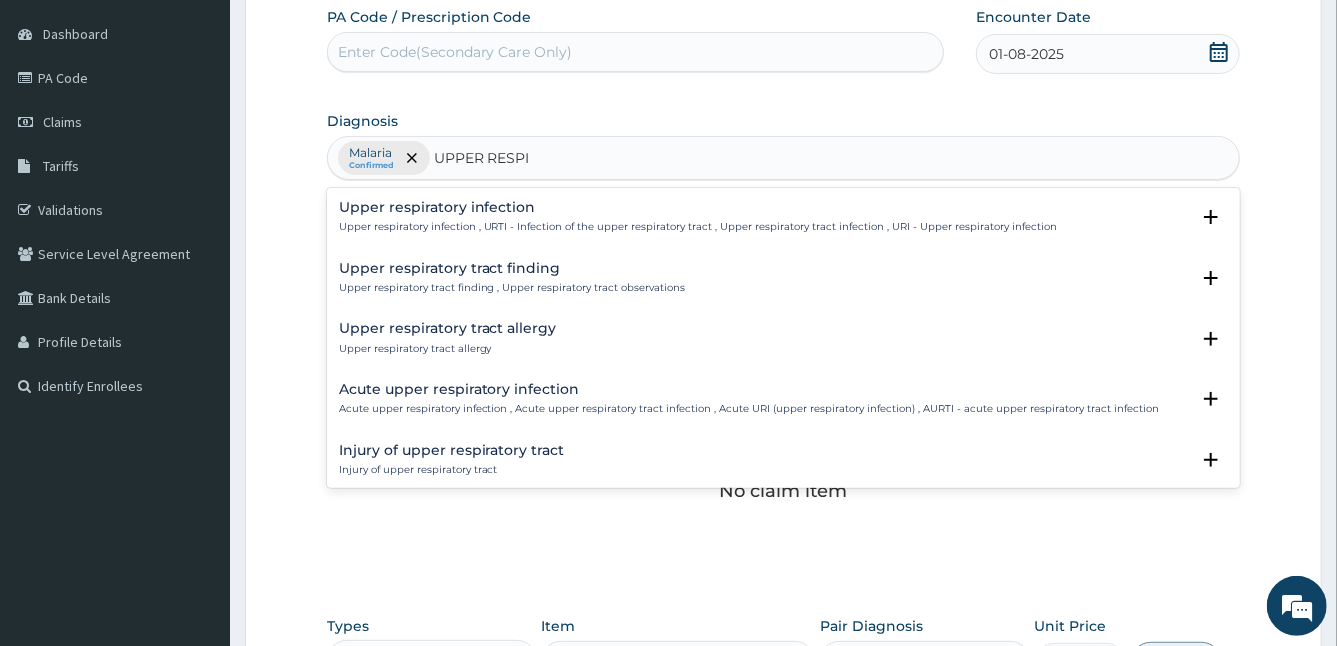 click on "Upper respiratory infection" at bounding box center [698, 207] 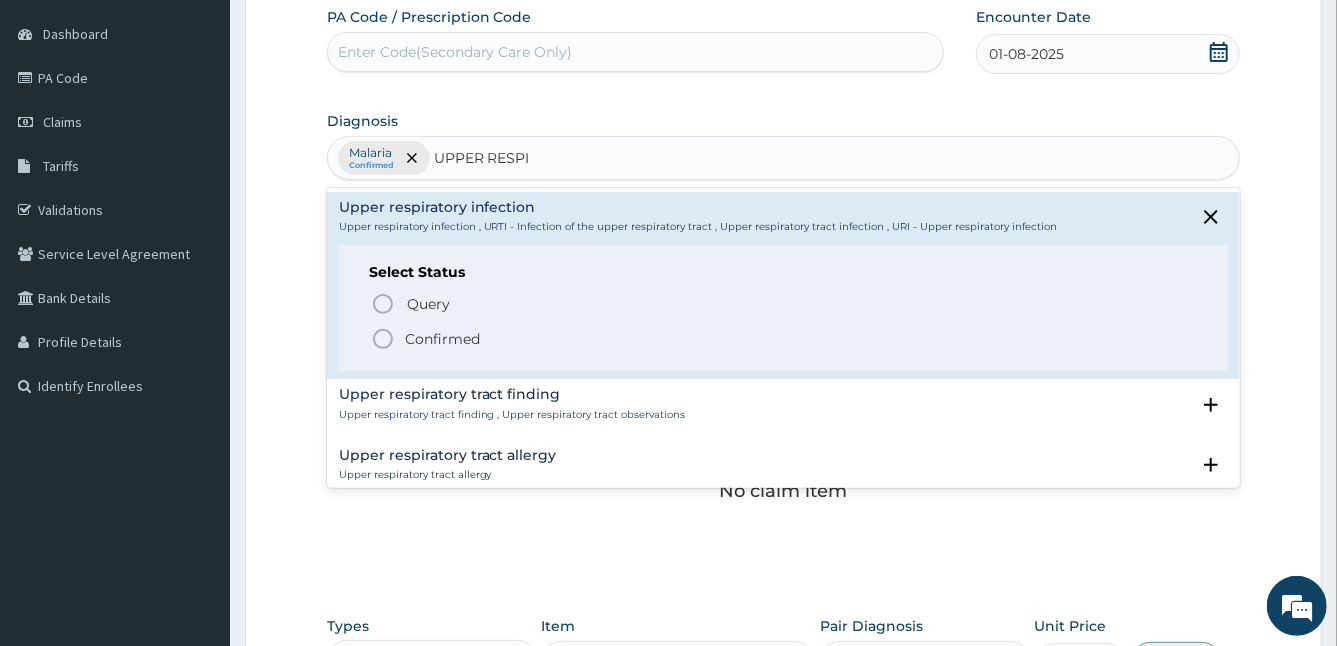 click 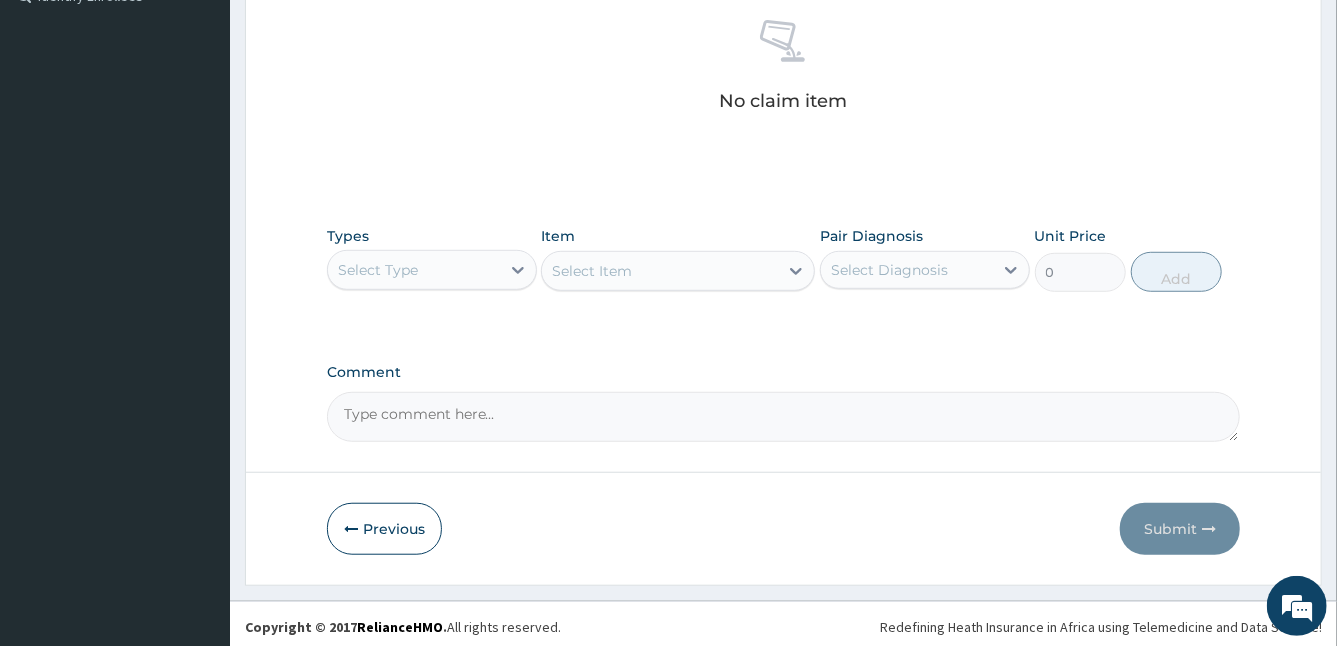 scroll, scrollTop: 577, scrollLeft: 0, axis: vertical 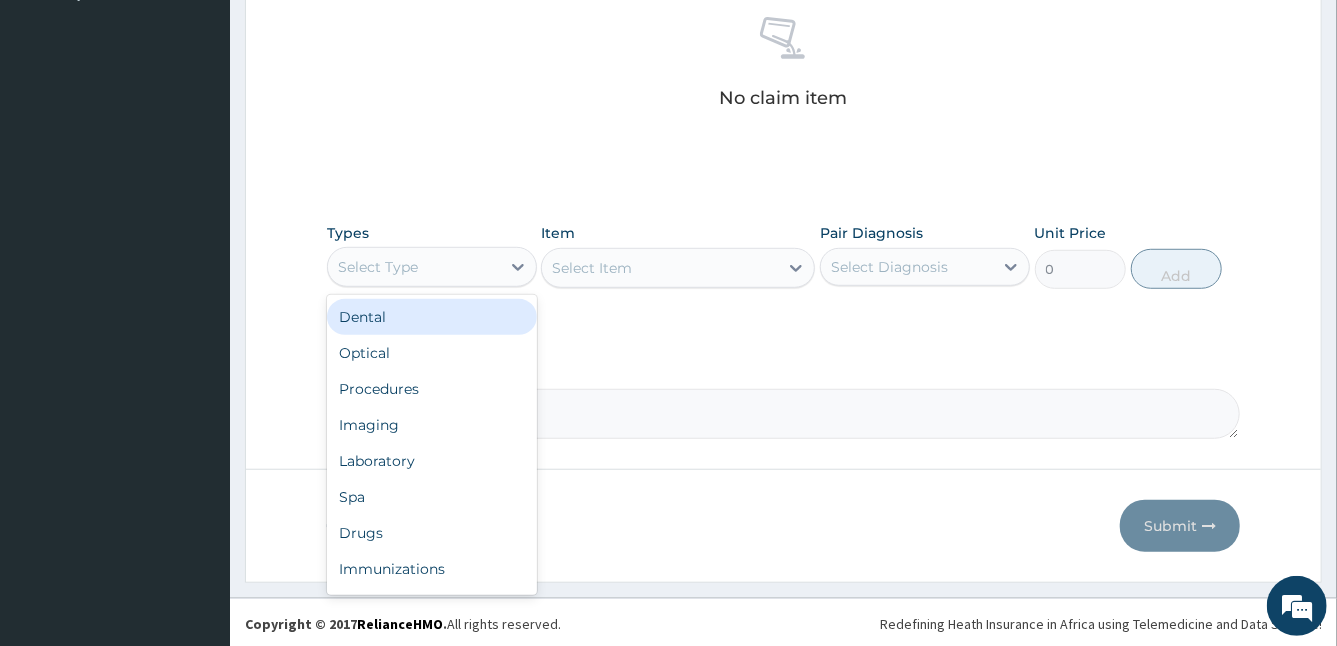 click on "Select Type" at bounding box center (378, 267) 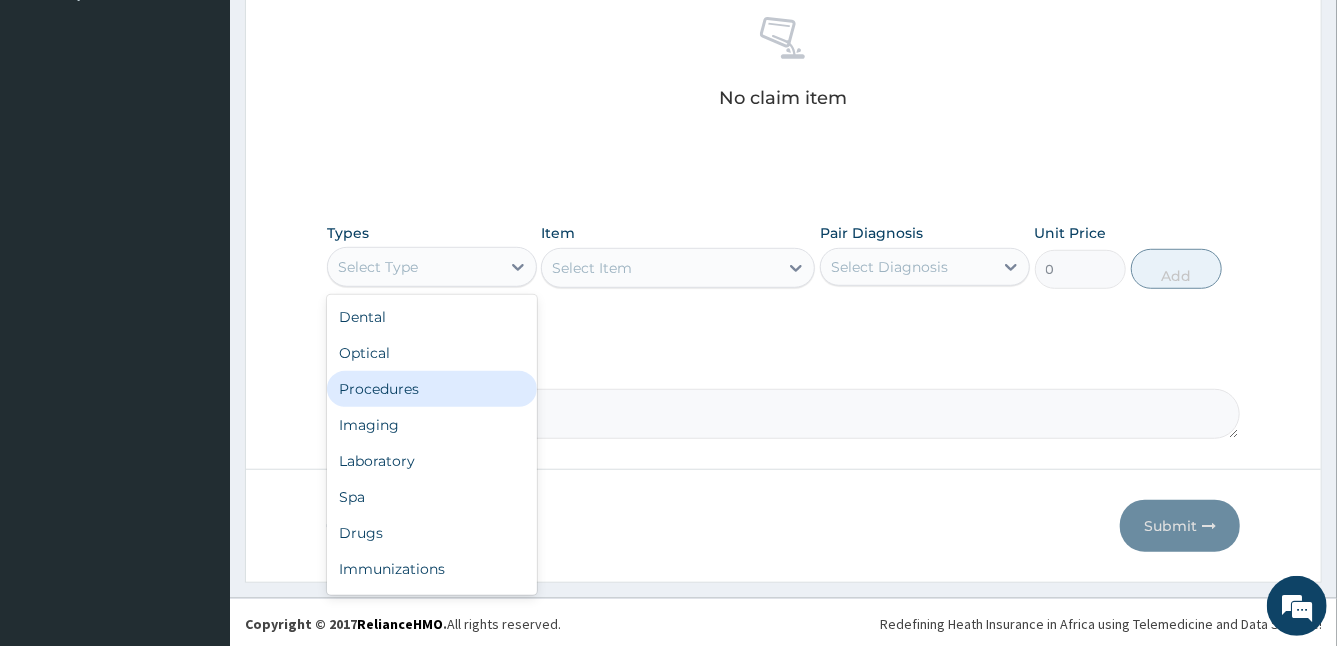 click on "Procedures" at bounding box center [432, 389] 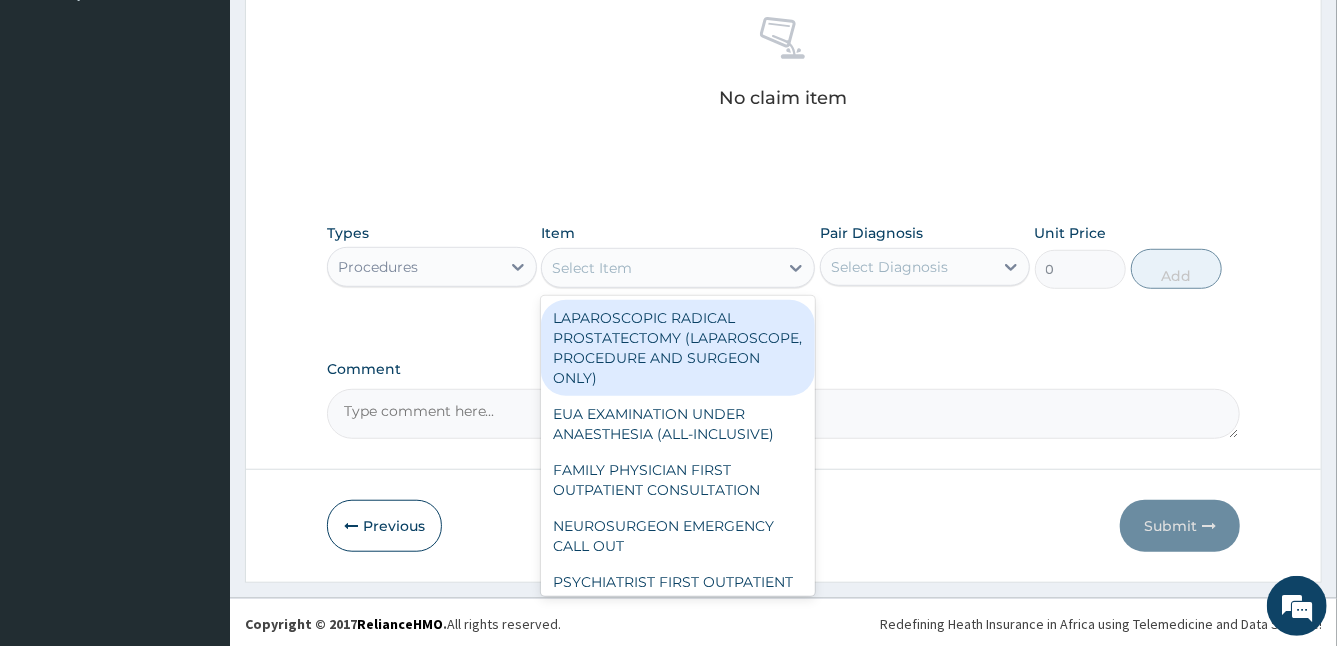 click on "Select Item" at bounding box center (660, 268) 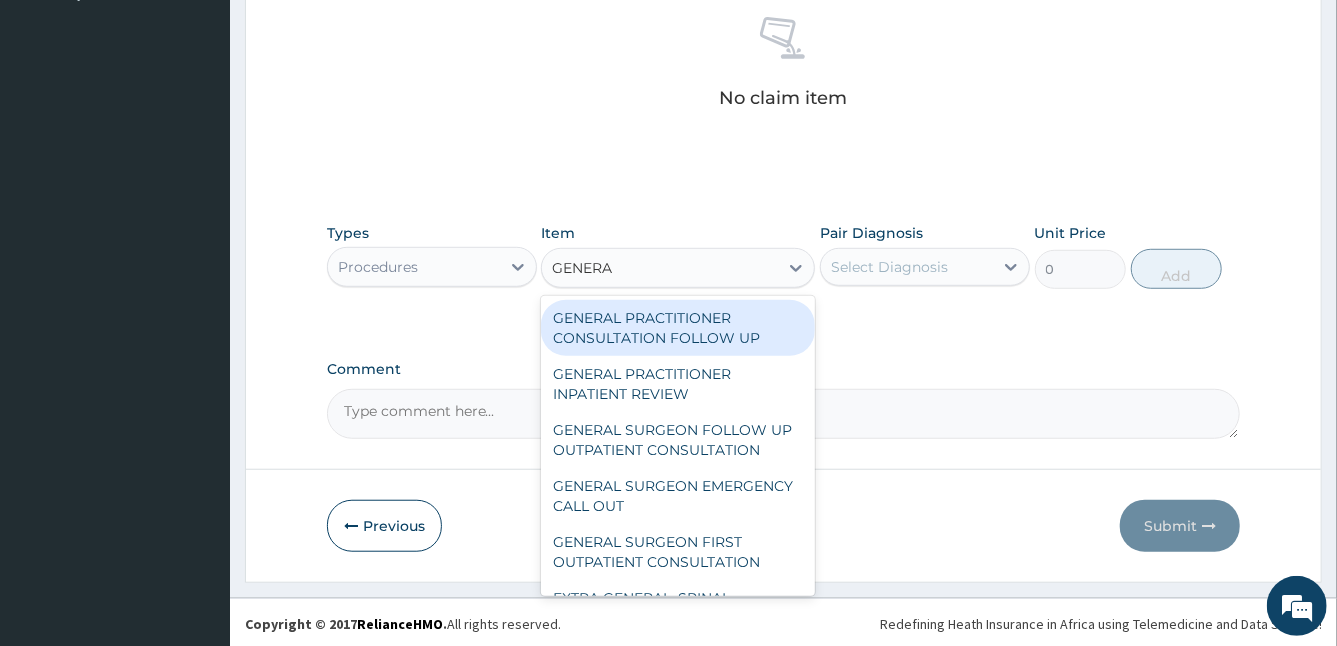 type on "GENERAL" 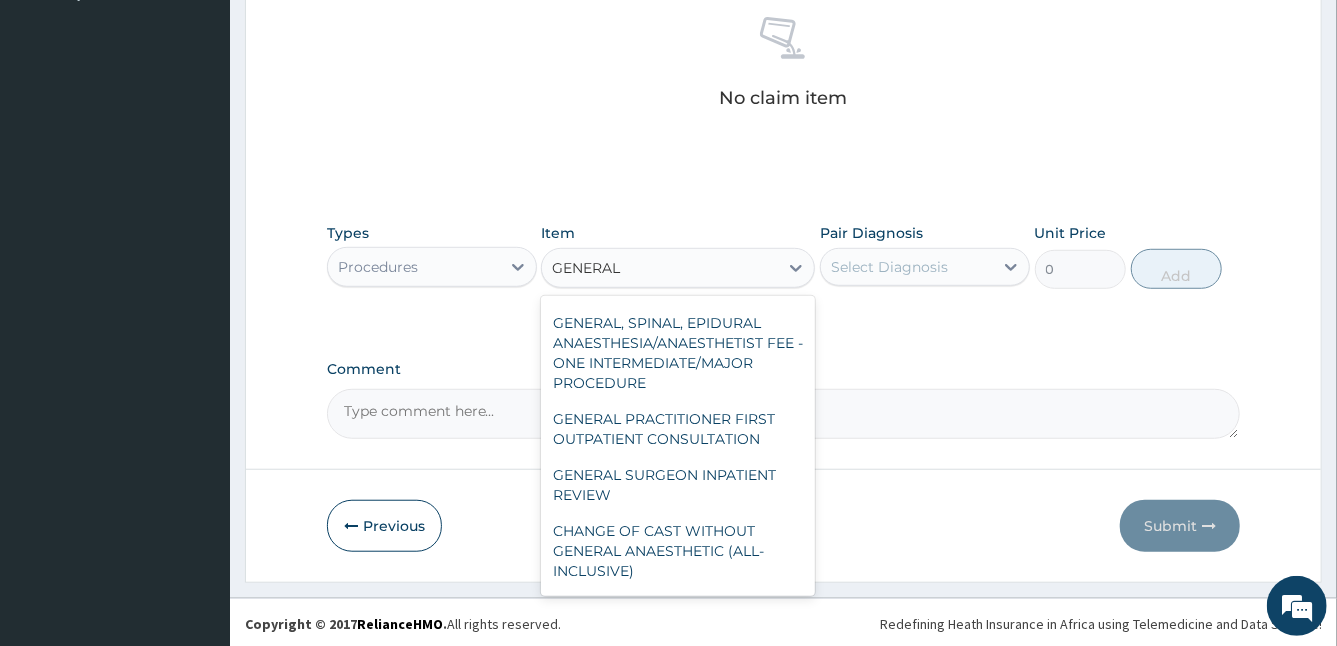 scroll, scrollTop: 388, scrollLeft: 0, axis: vertical 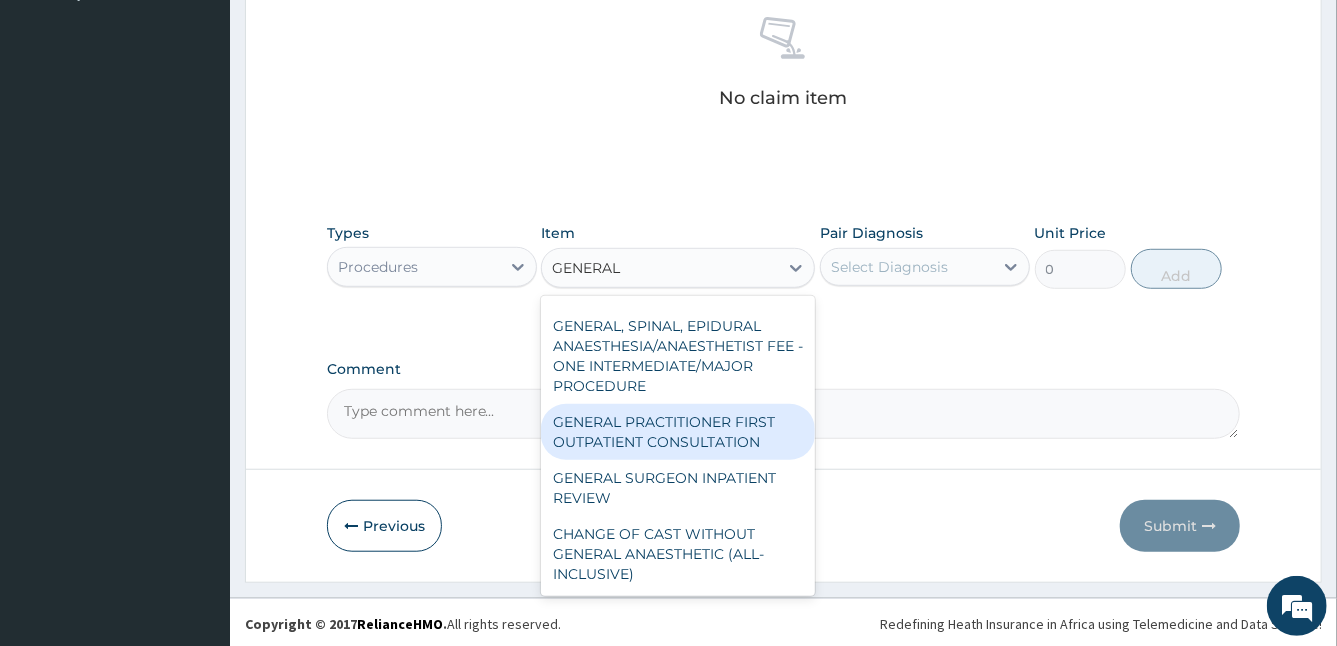 click on "GENERAL PRACTITIONER FIRST OUTPATIENT CONSULTATION" at bounding box center (678, 432) 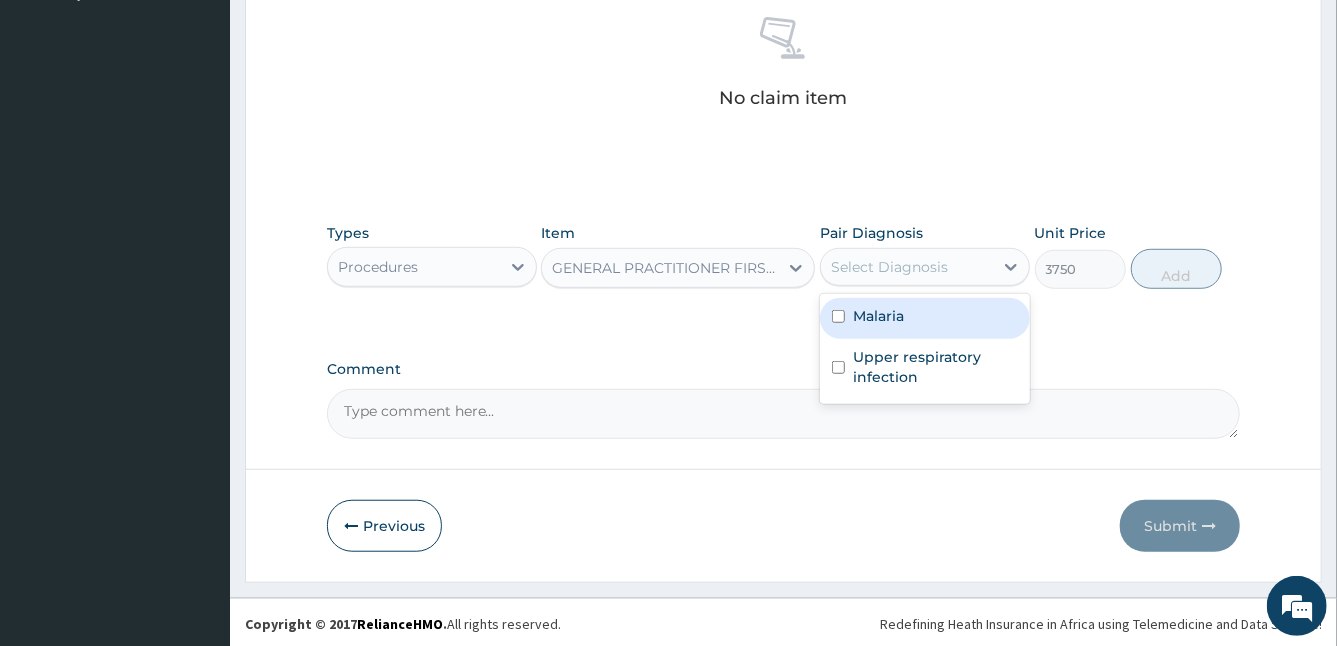 click on "Select Diagnosis" at bounding box center (889, 267) 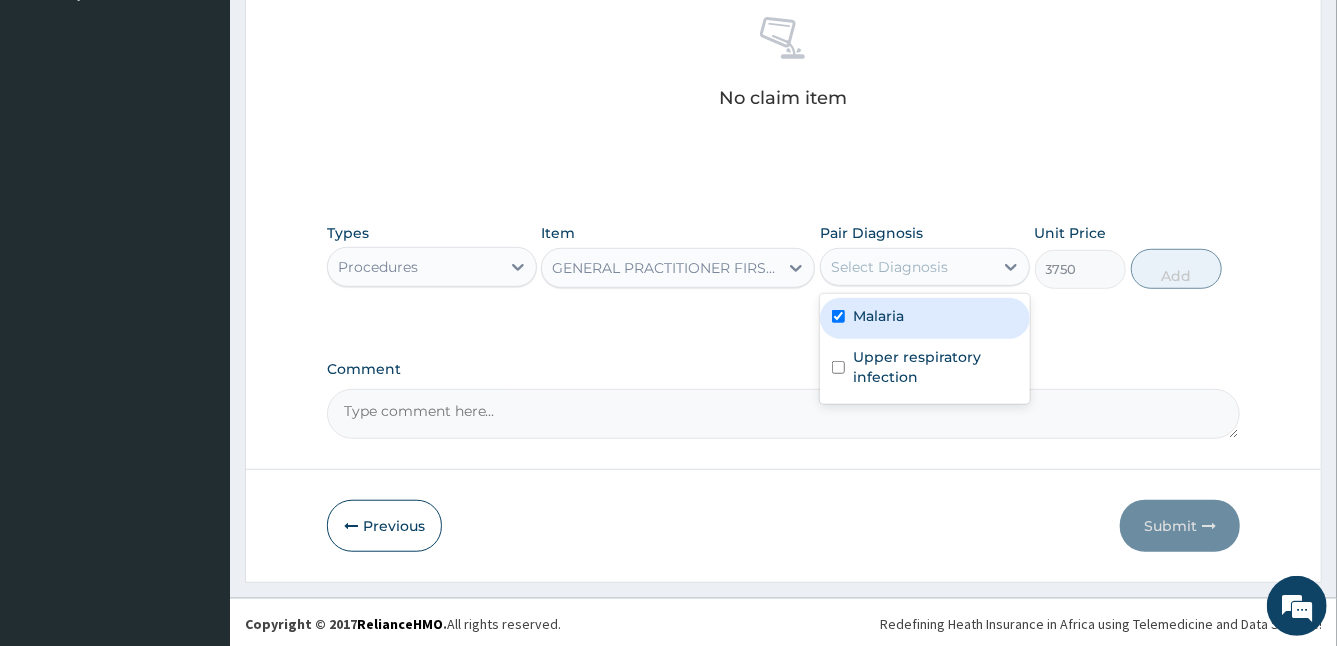 checkbox on "true" 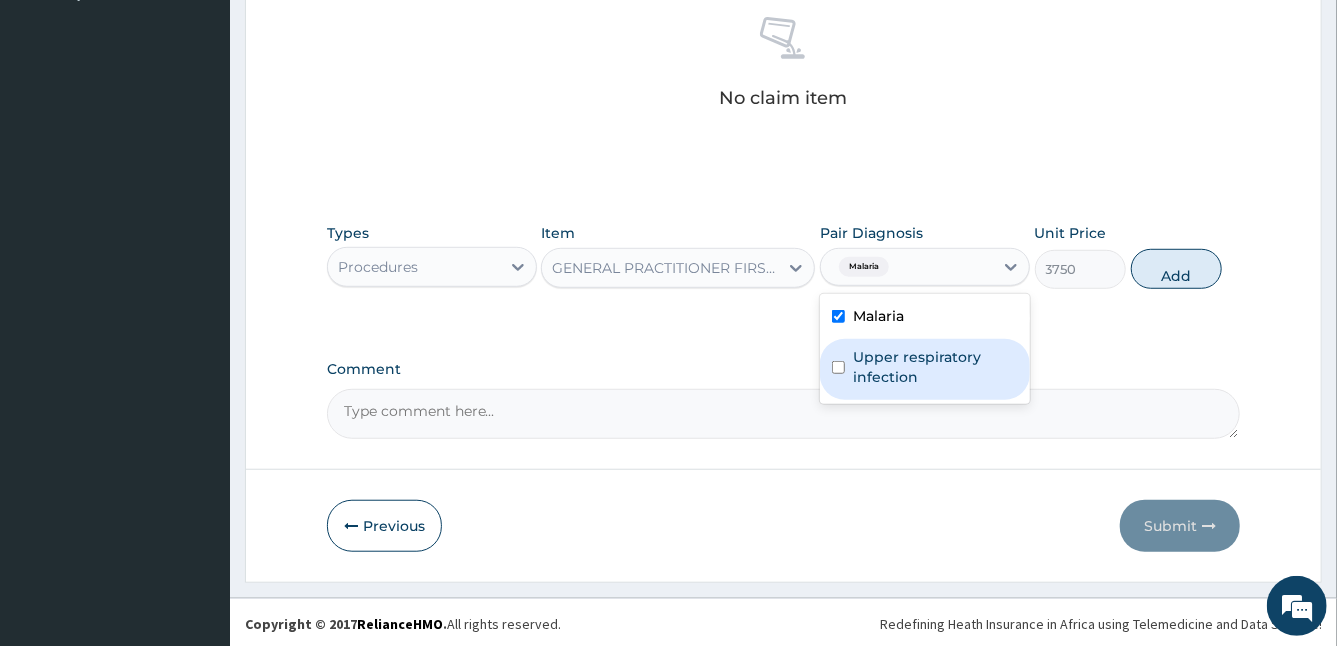 click on "Upper respiratory infection" at bounding box center [935, 367] 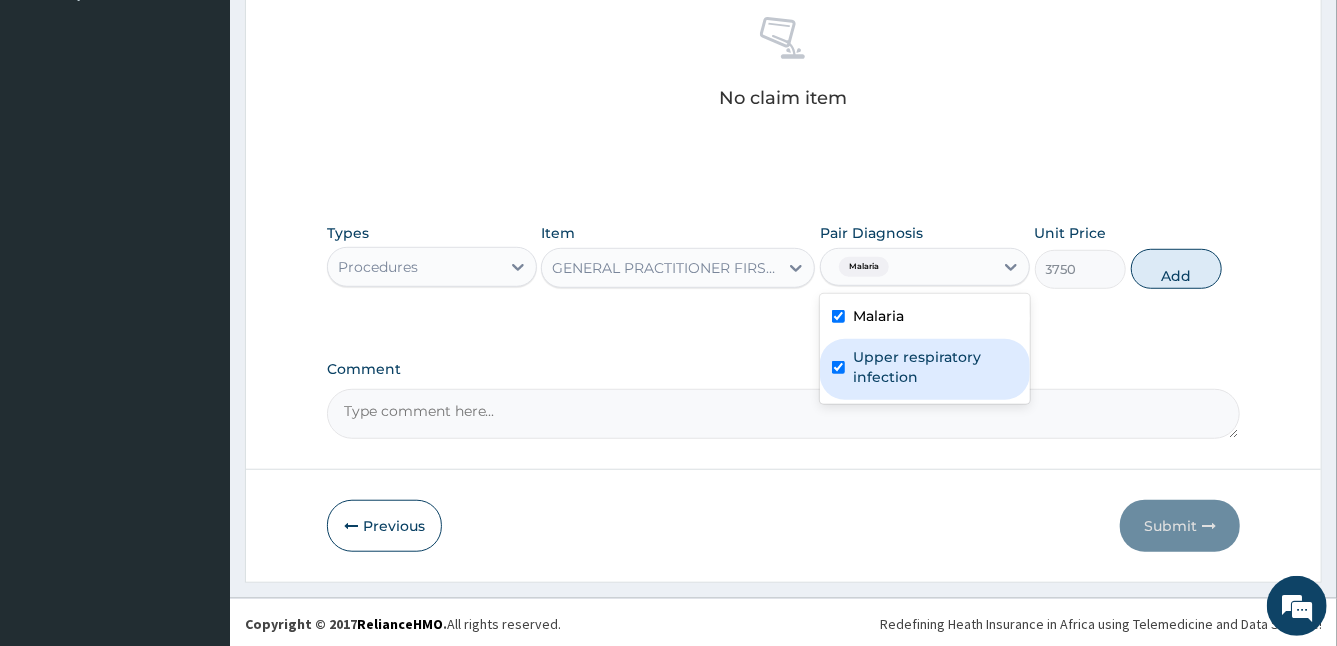 checkbox on "true" 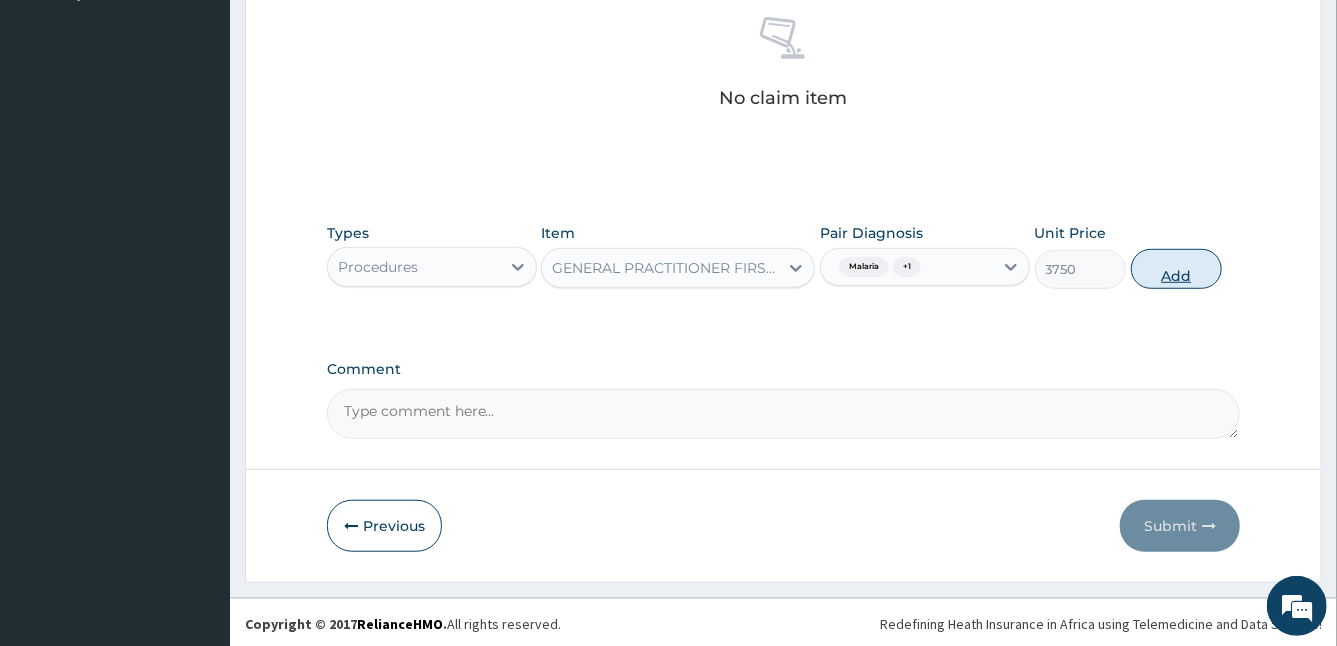 click on "Add" at bounding box center [1176, 269] 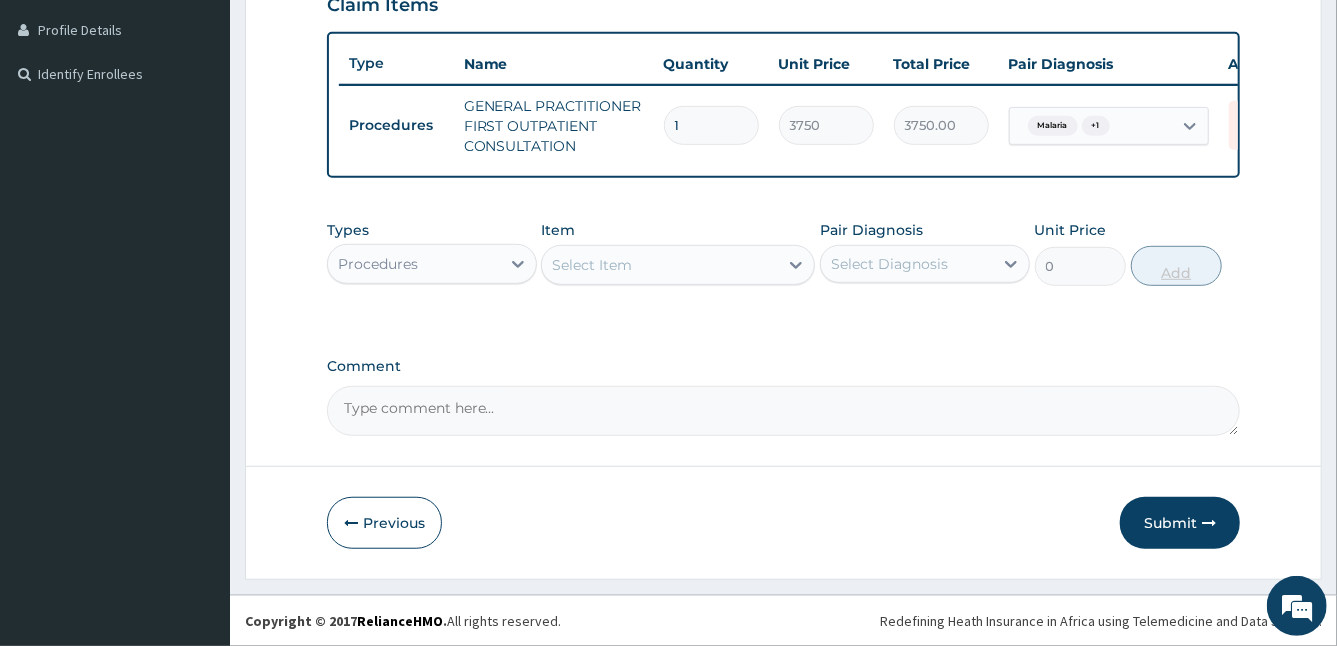 scroll, scrollTop: 506, scrollLeft: 0, axis: vertical 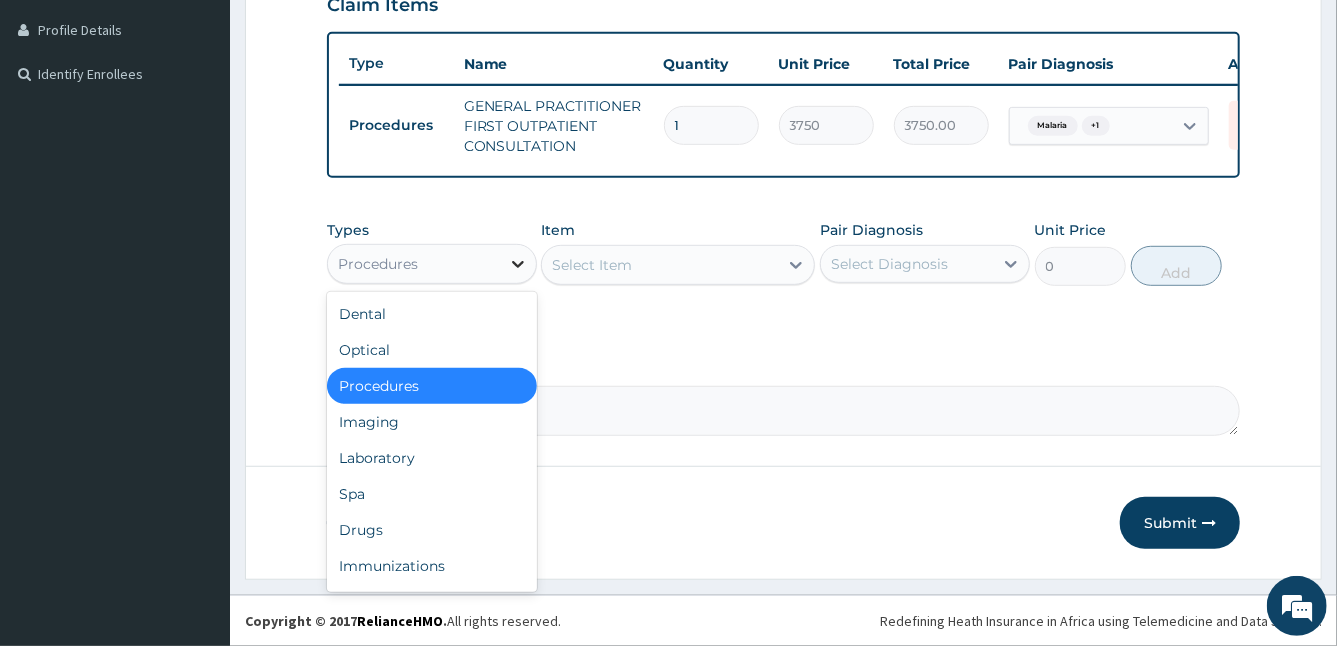 click at bounding box center [518, 264] 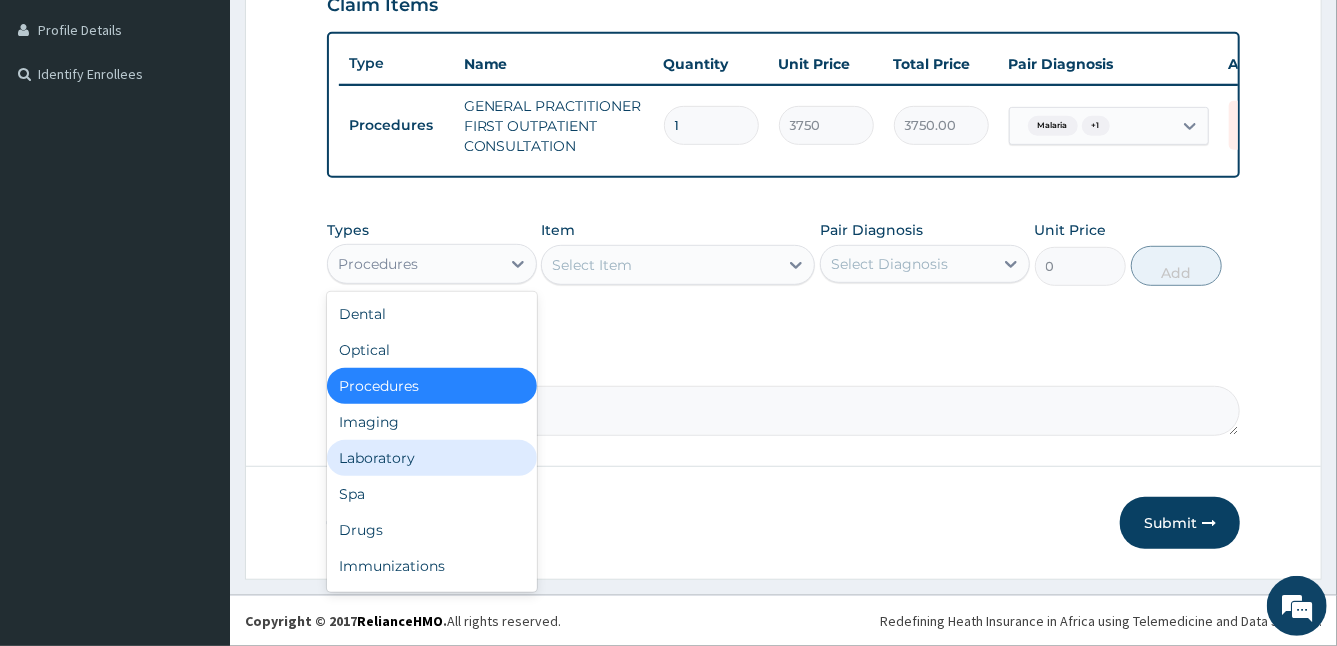 click on "Laboratory" at bounding box center [432, 458] 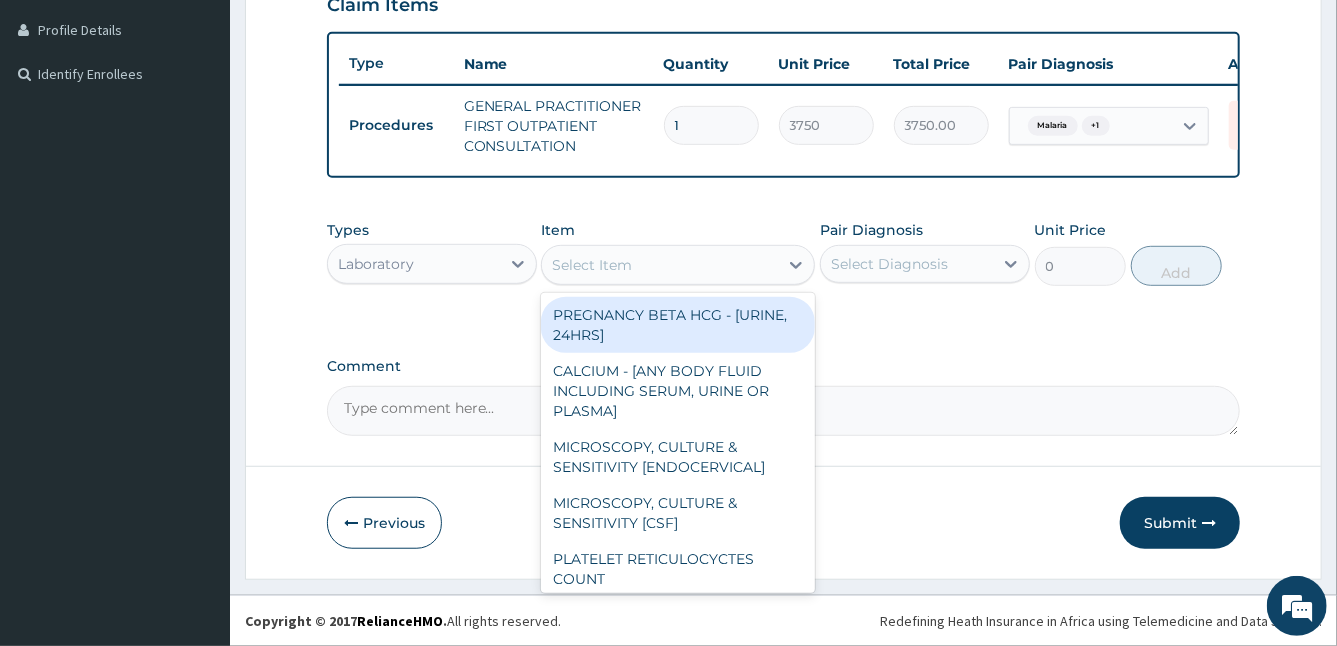 click on "Select Item" at bounding box center [660, 265] 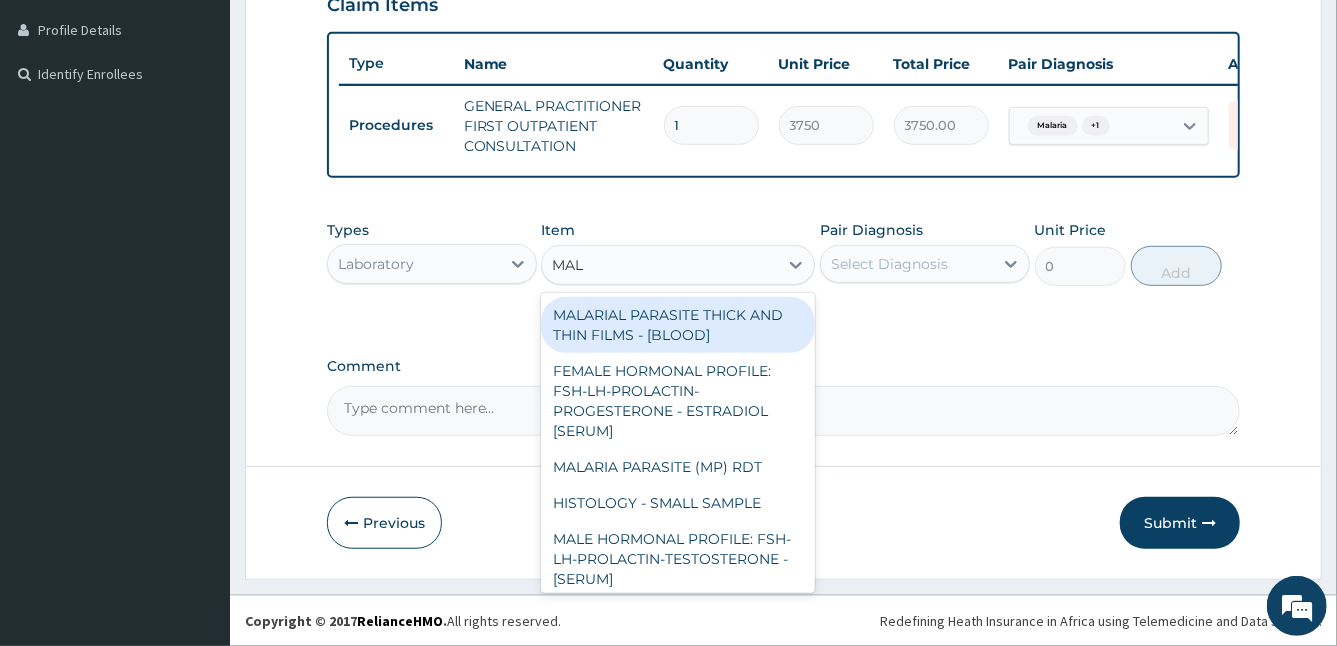 type on "MALA" 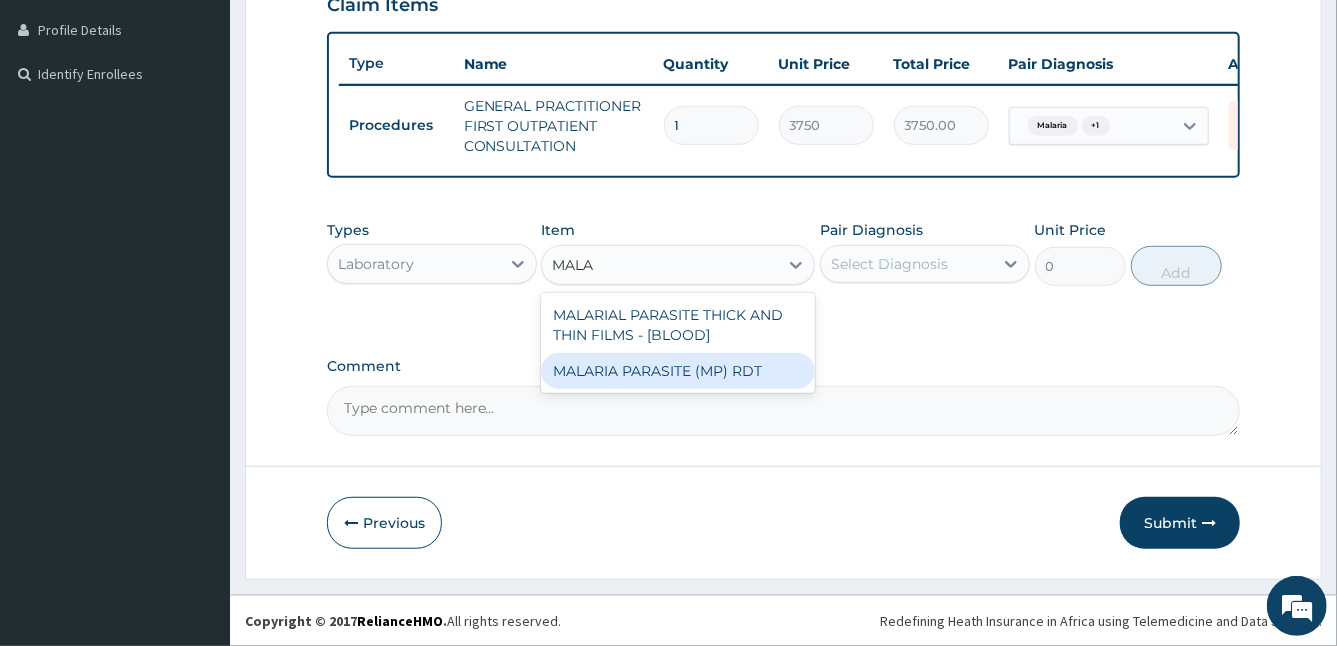 click on "MALARIA PARASITE (MP) RDT" at bounding box center (678, 371) 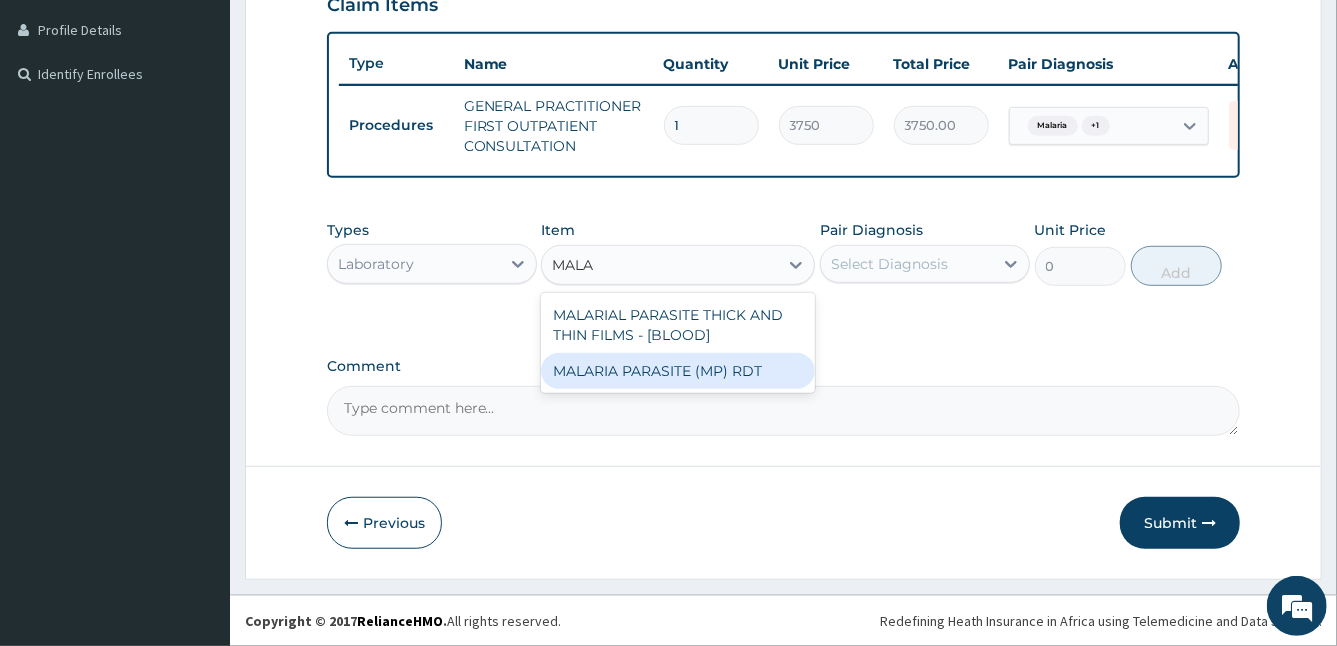 type 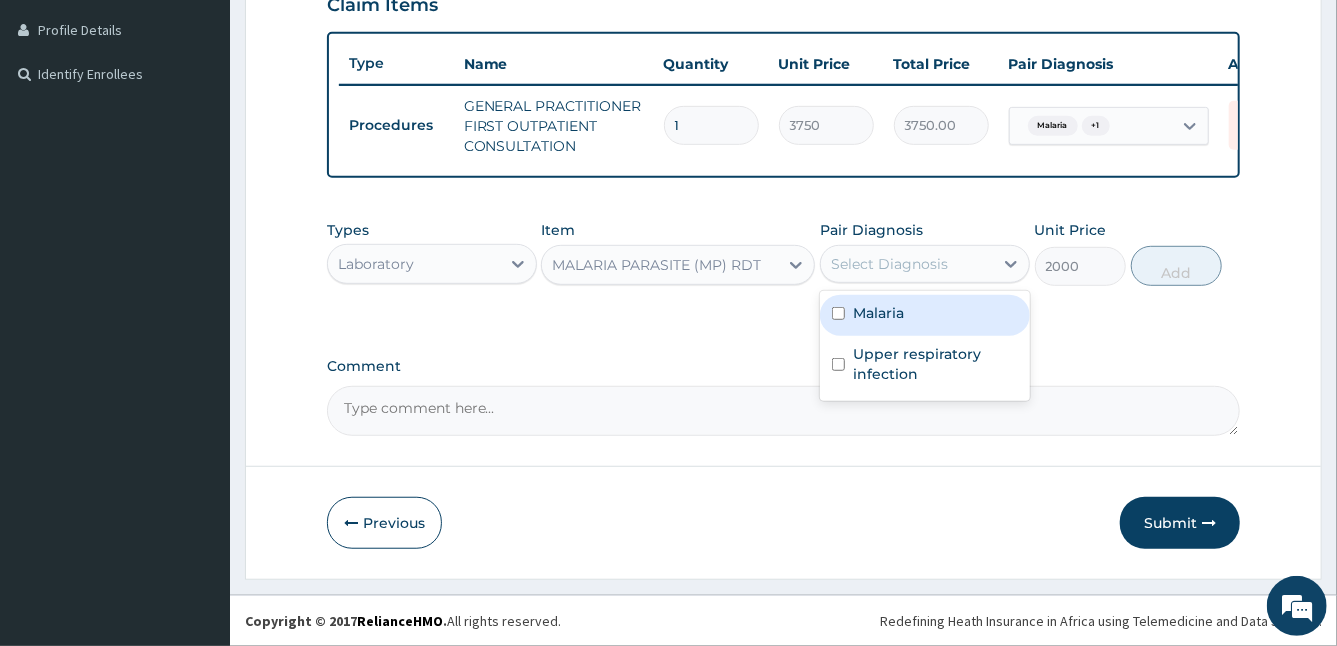click on "Select Diagnosis" at bounding box center (889, 264) 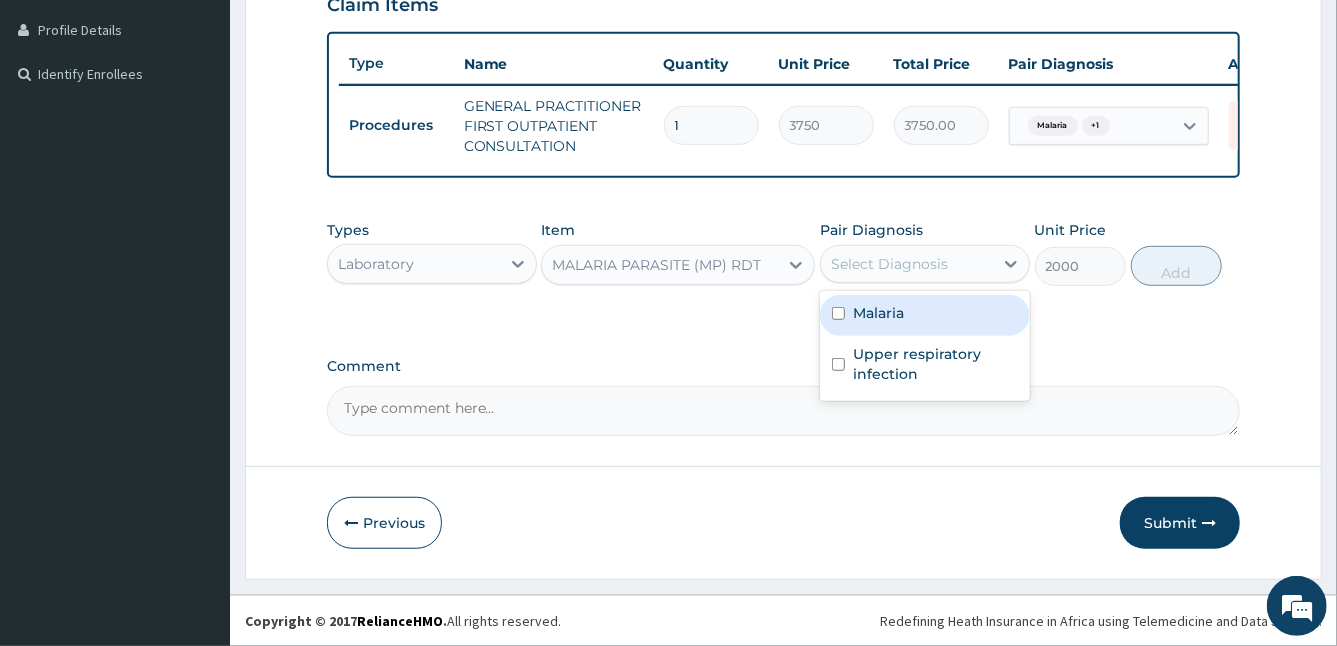 click on "Malaria" at bounding box center (925, 315) 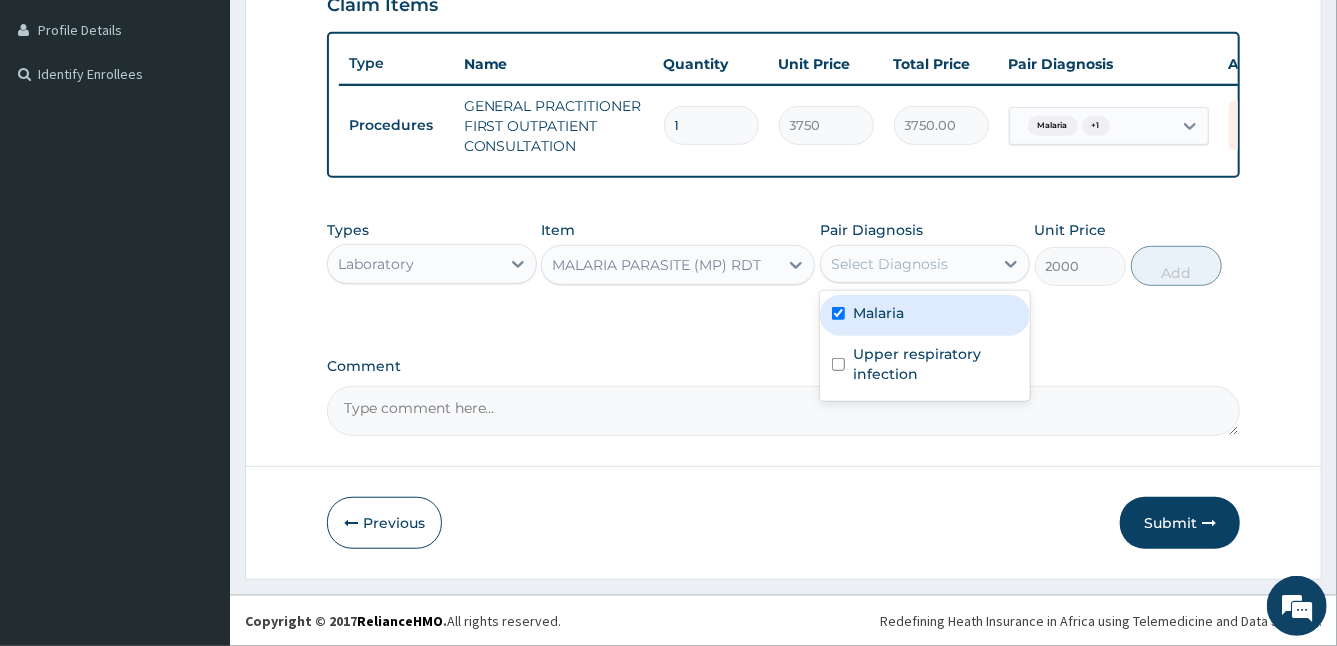 checkbox on "true" 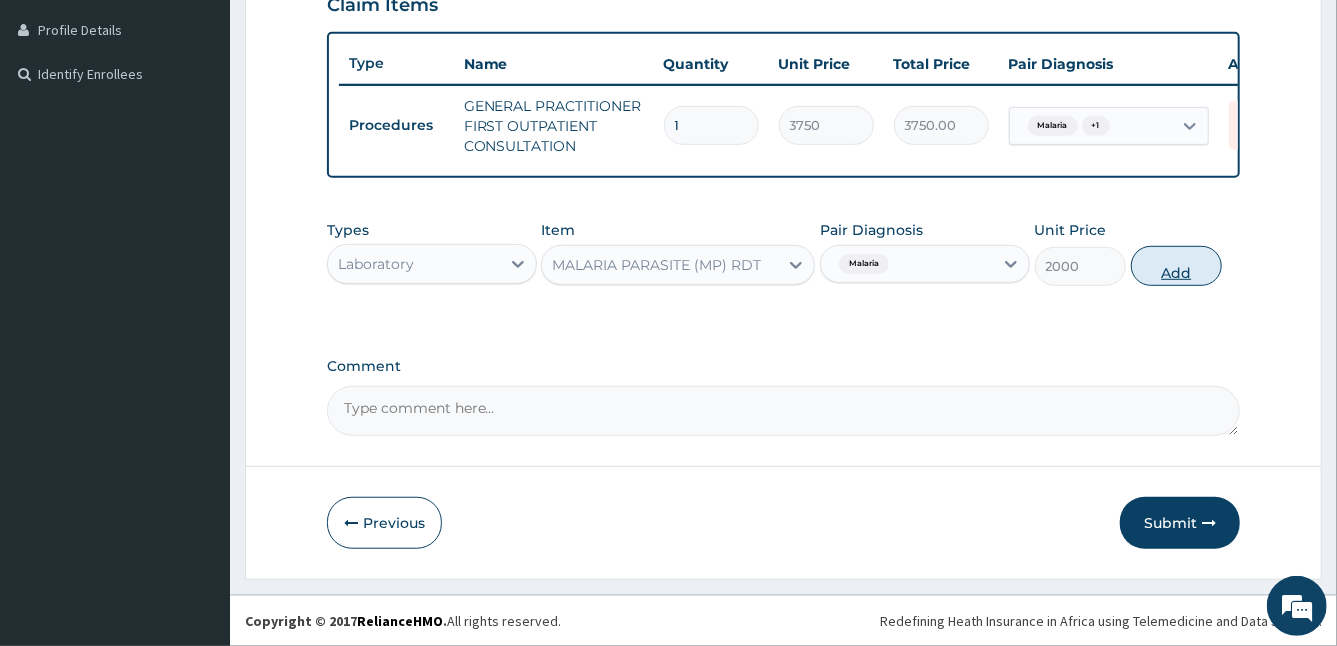 click on "Add" at bounding box center [1176, 266] 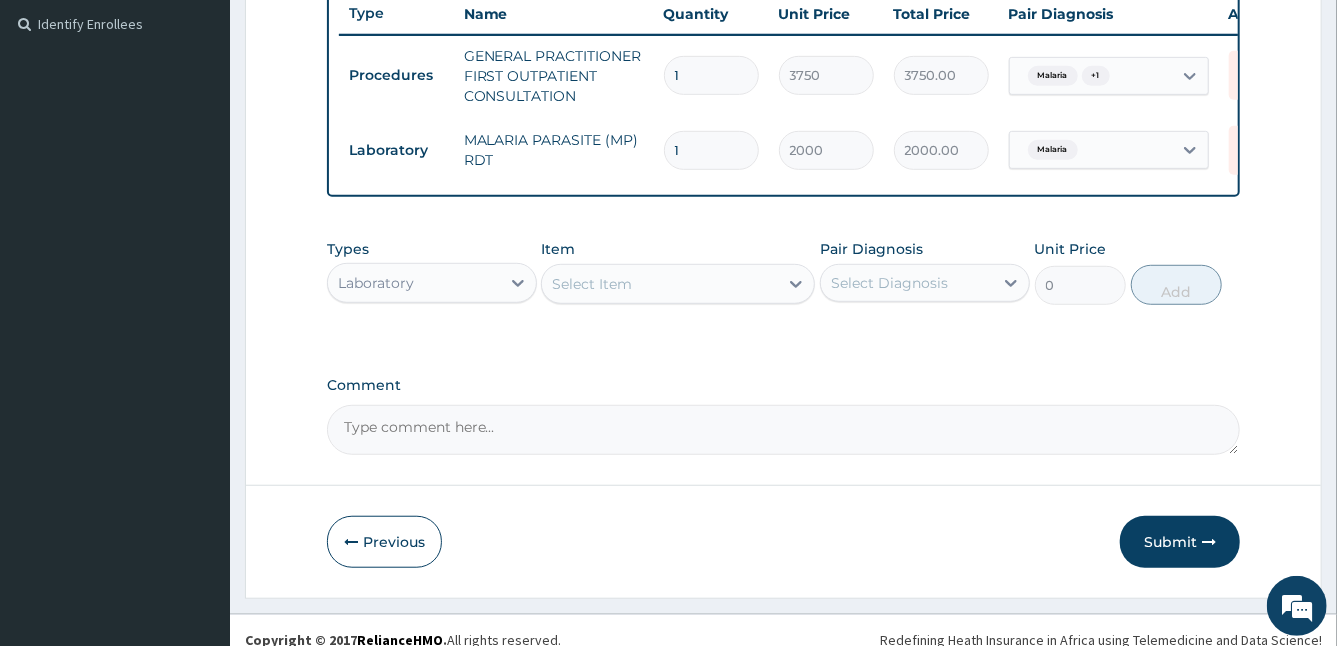 scroll, scrollTop: 576, scrollLeft: 0, axis: vertical 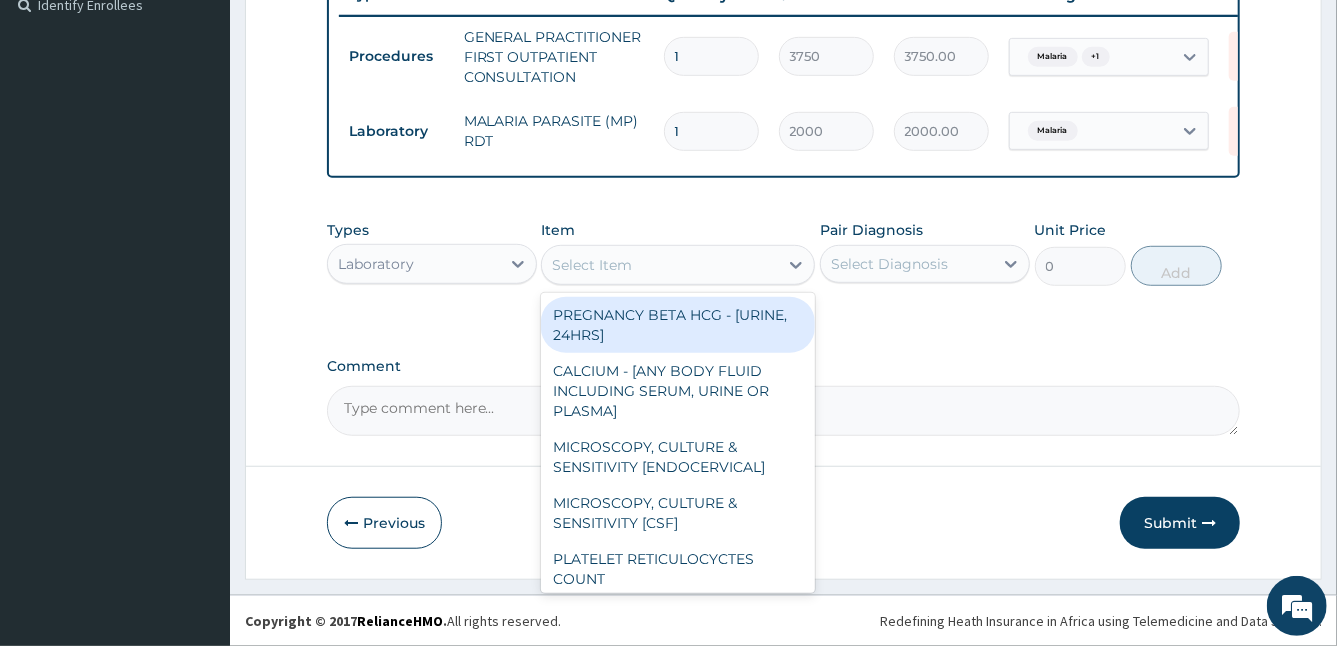 click on "Select Item" at bounding box center (660, 265) 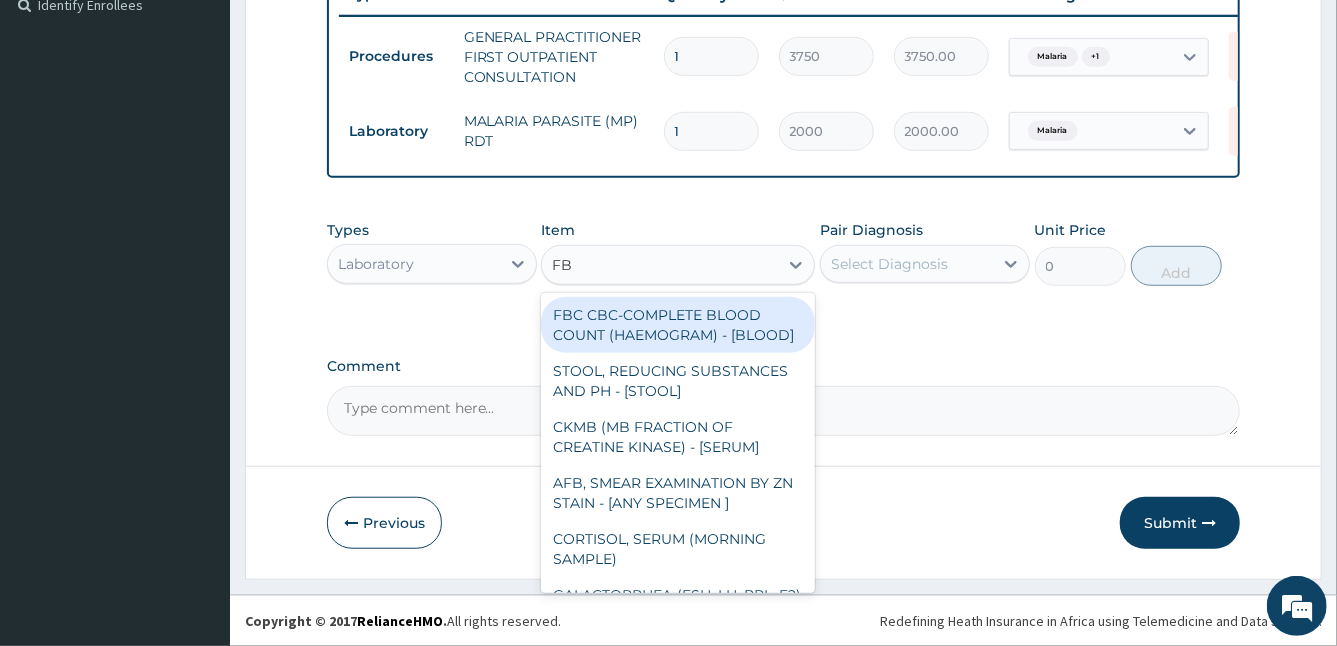 type on "FBC" 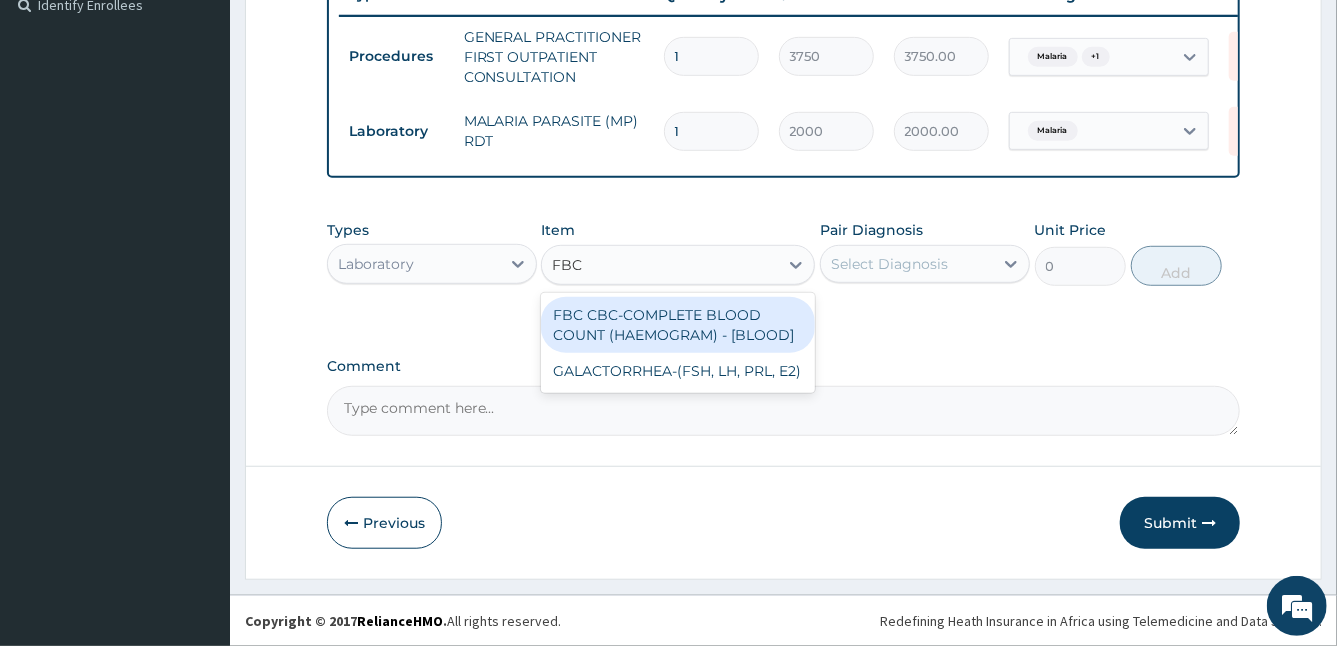 click on "FBC CBC-COMPLETE BLOOD COUNT (HAEMOGRAM) - [BLOOD]" at bounding box center (678, 325) 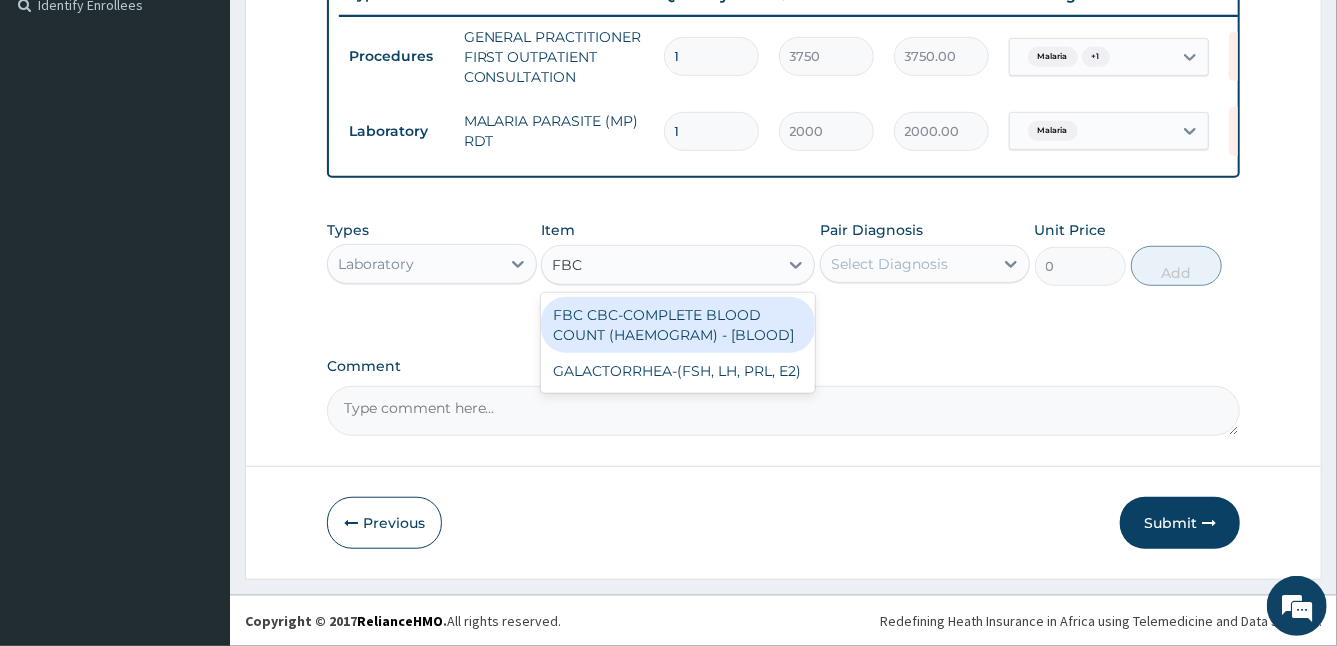 type 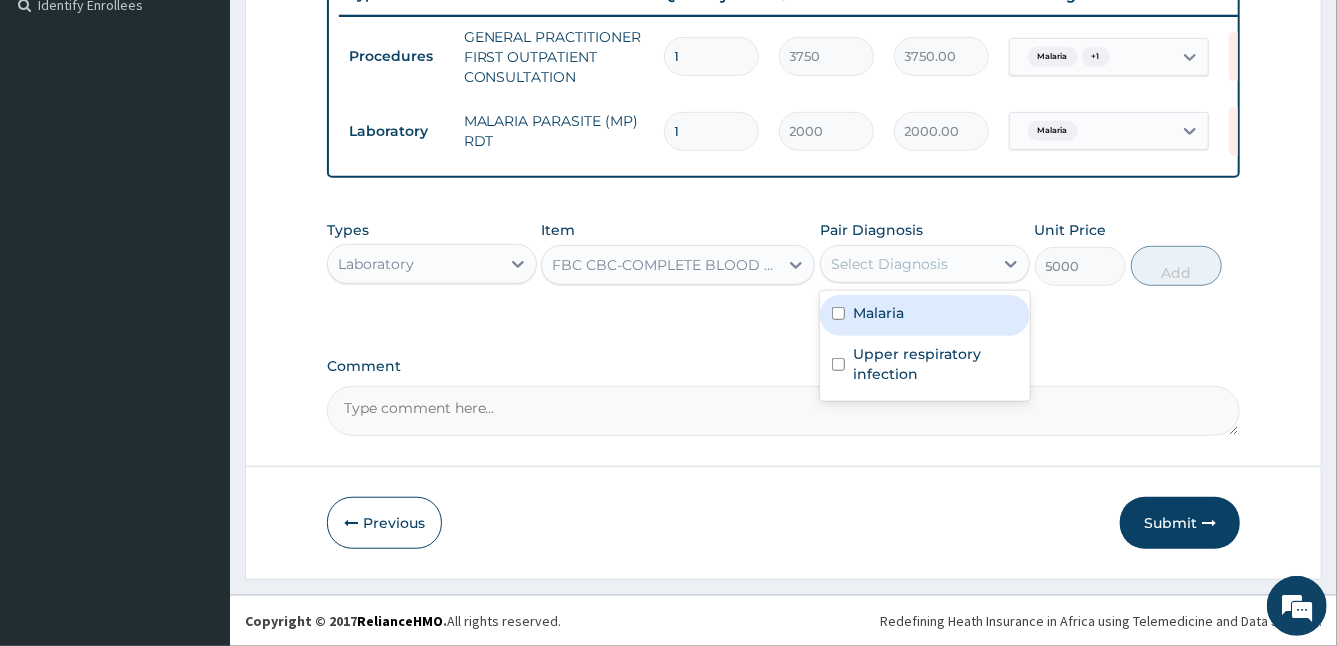 click on "Select Diagnosis" at bounding box center [889, 264] 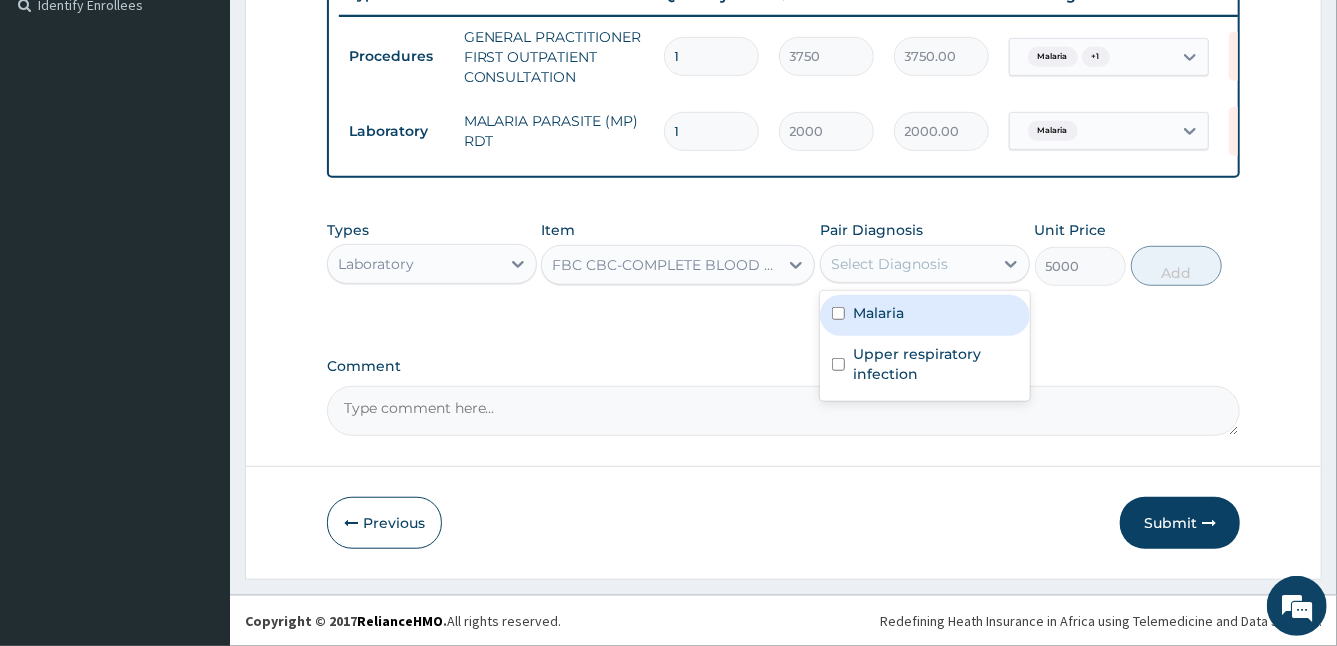 click on "Malaria" at bounding box center (878, 313) 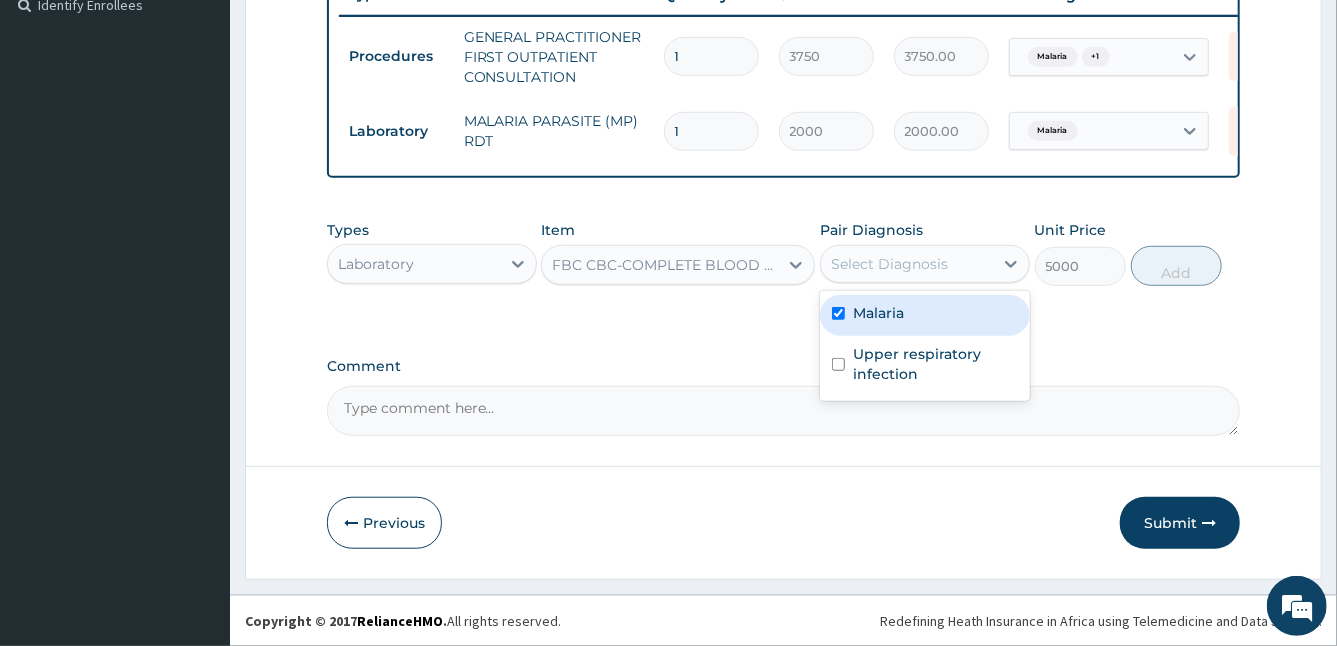 checkbox on "true" 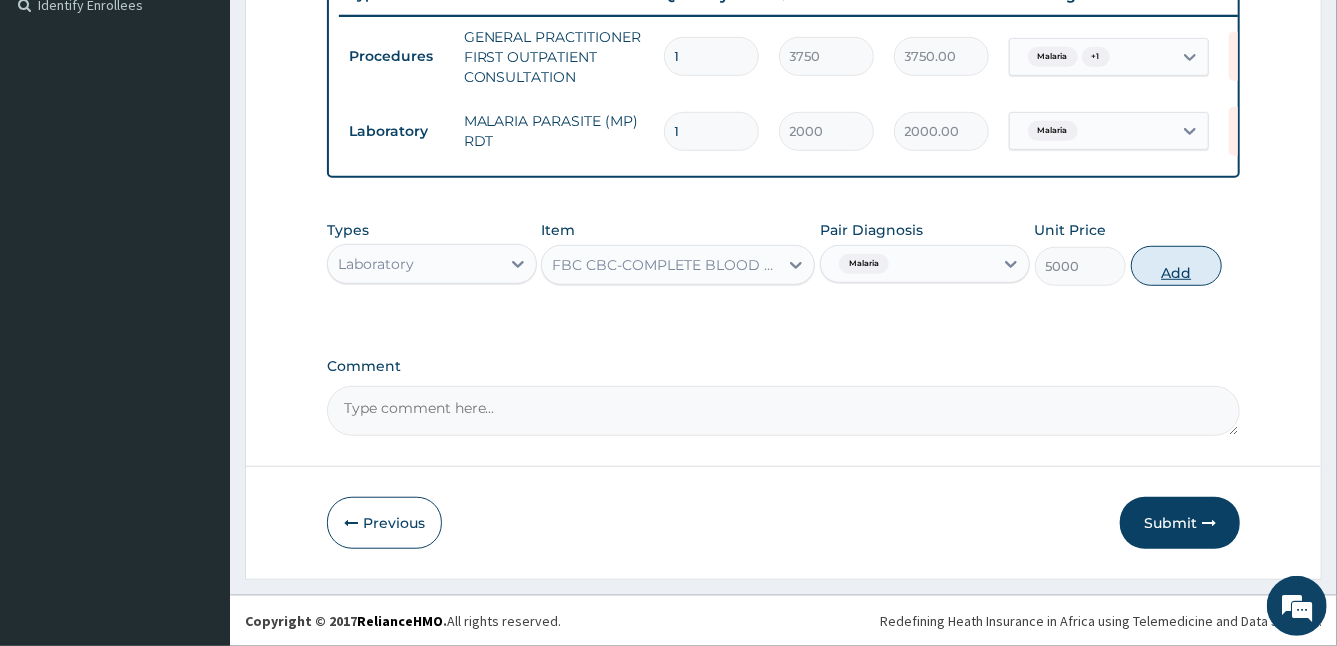 click on "Add" at bounding box center (1176, 266) 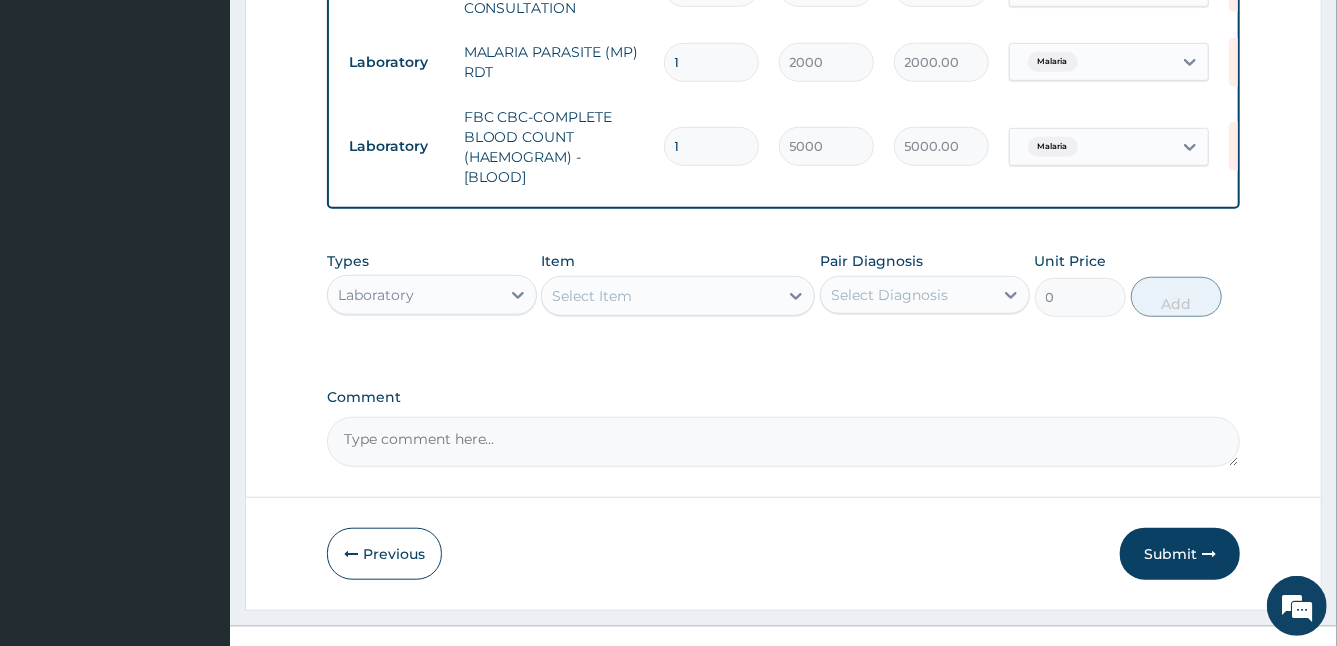 scroll, scrollTop: 676, scrollLeft: 0, axis: vertical 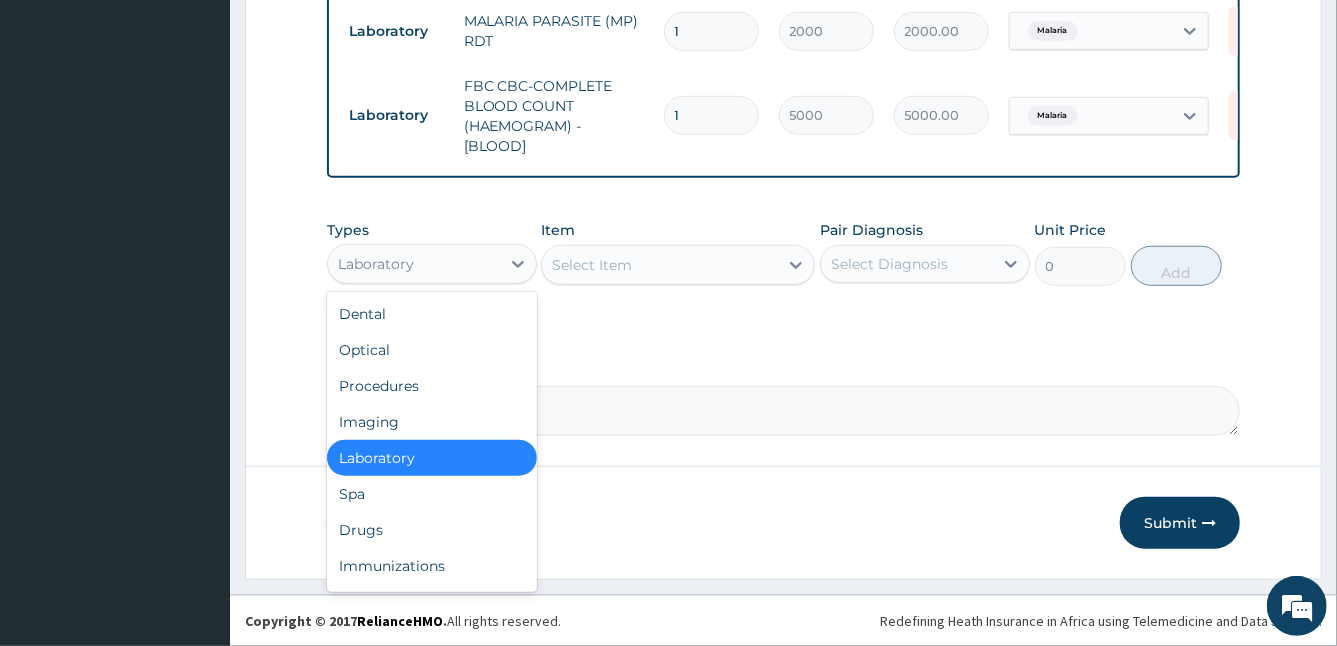 click on "Laboratory" at bounding box center [414, 264] 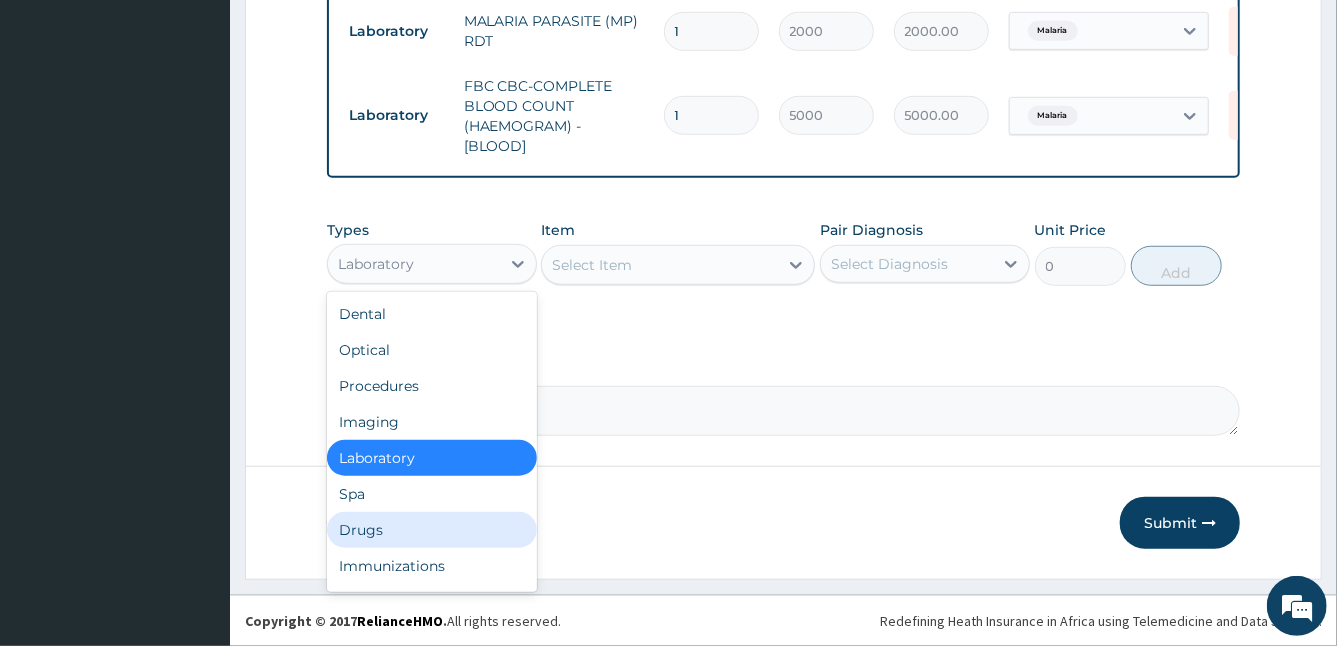 click on "Drugs" at bounding box center (432, 530) 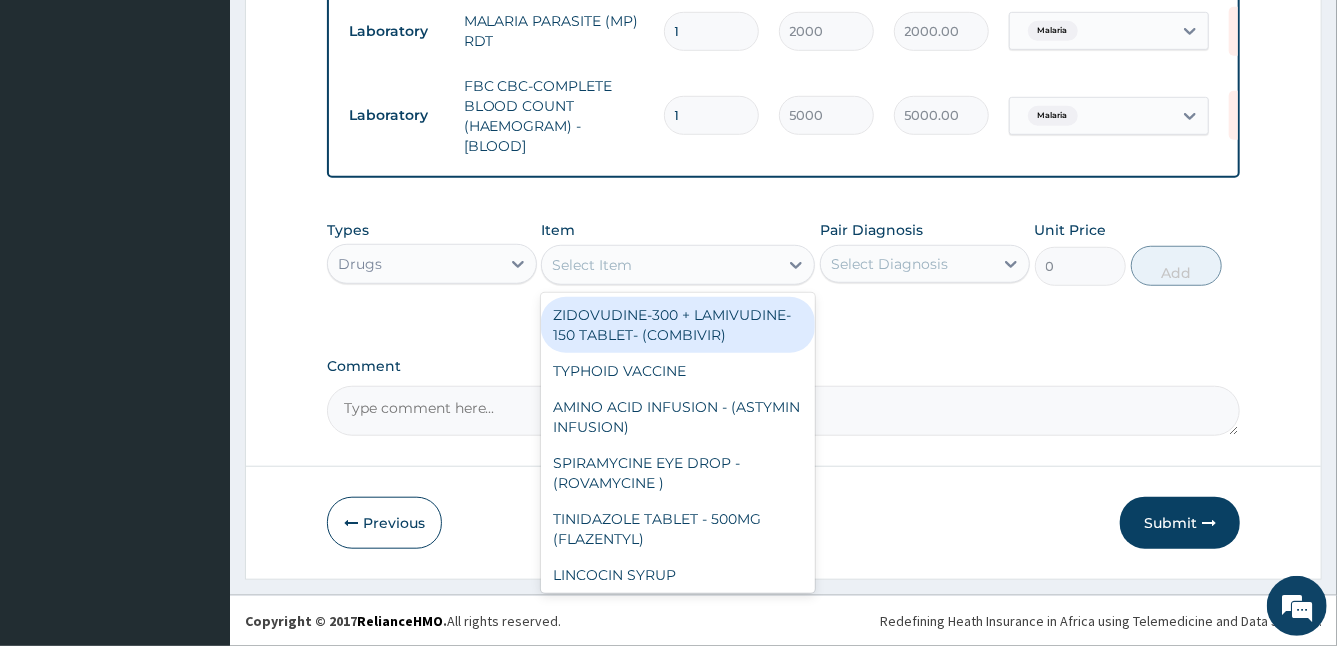 click on "Select Item" at bounding box center [660, 265] 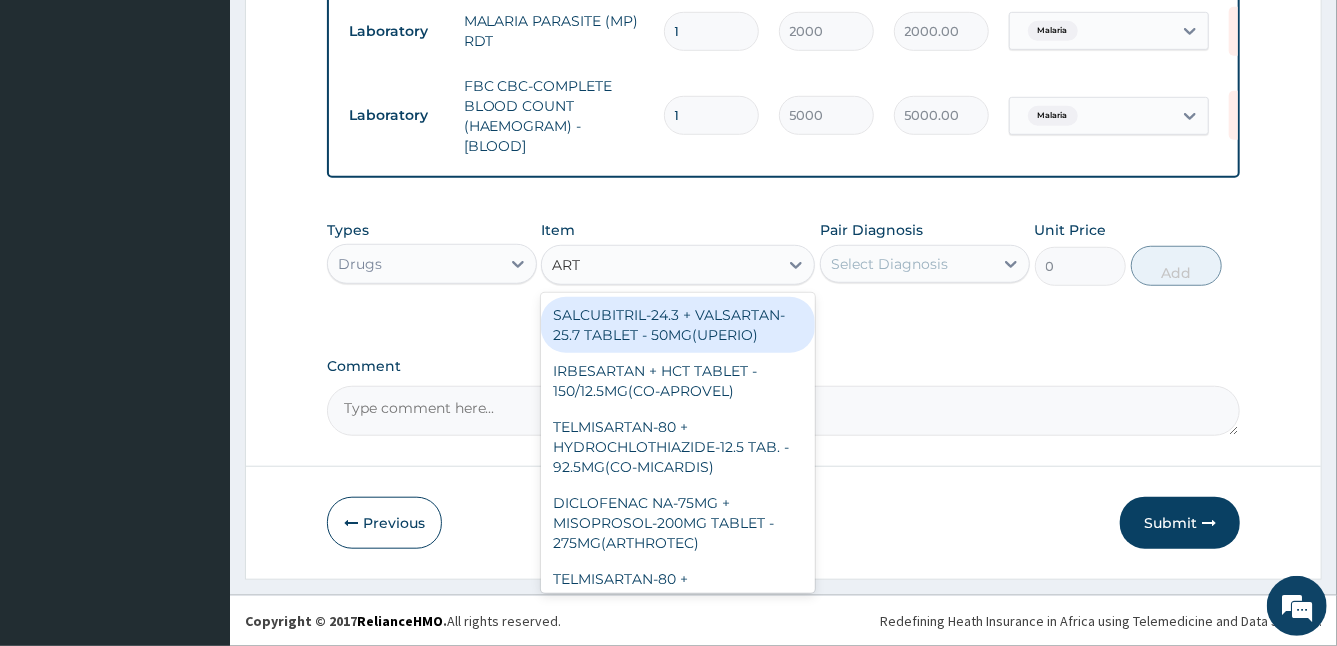 type on "ARTE" 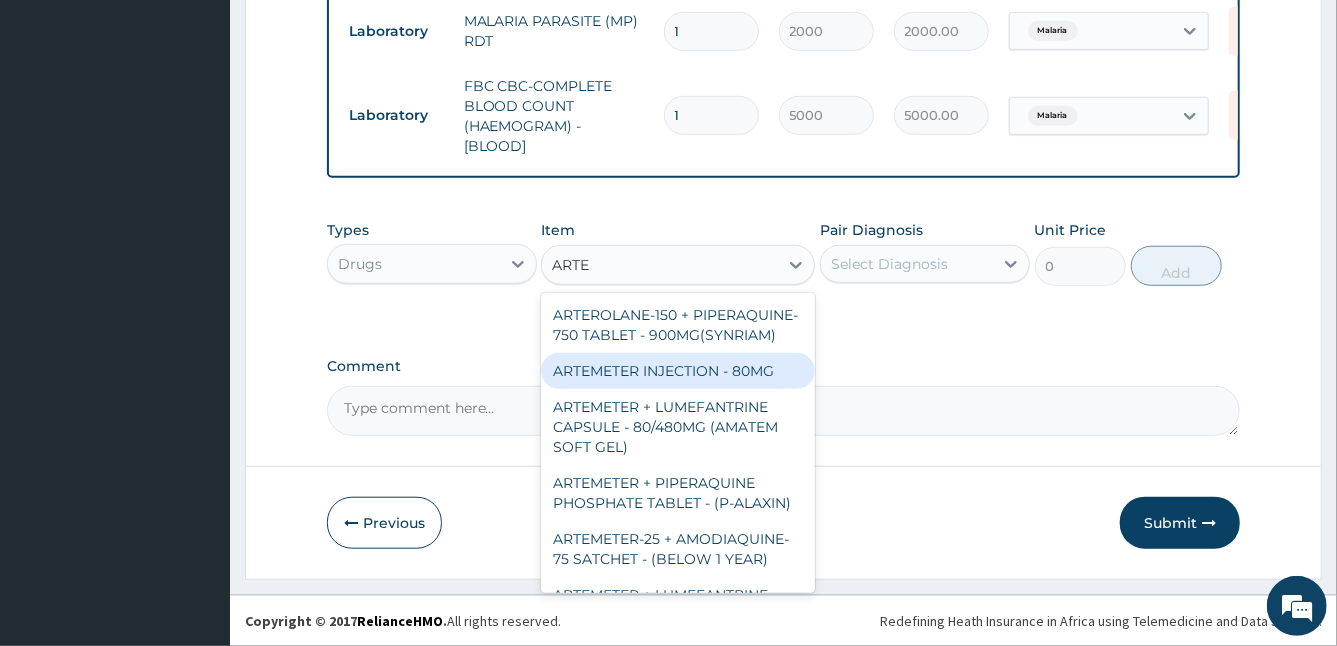click on "ARTEMETER INJECTION - 80MG" at bounding box center [678, 371] 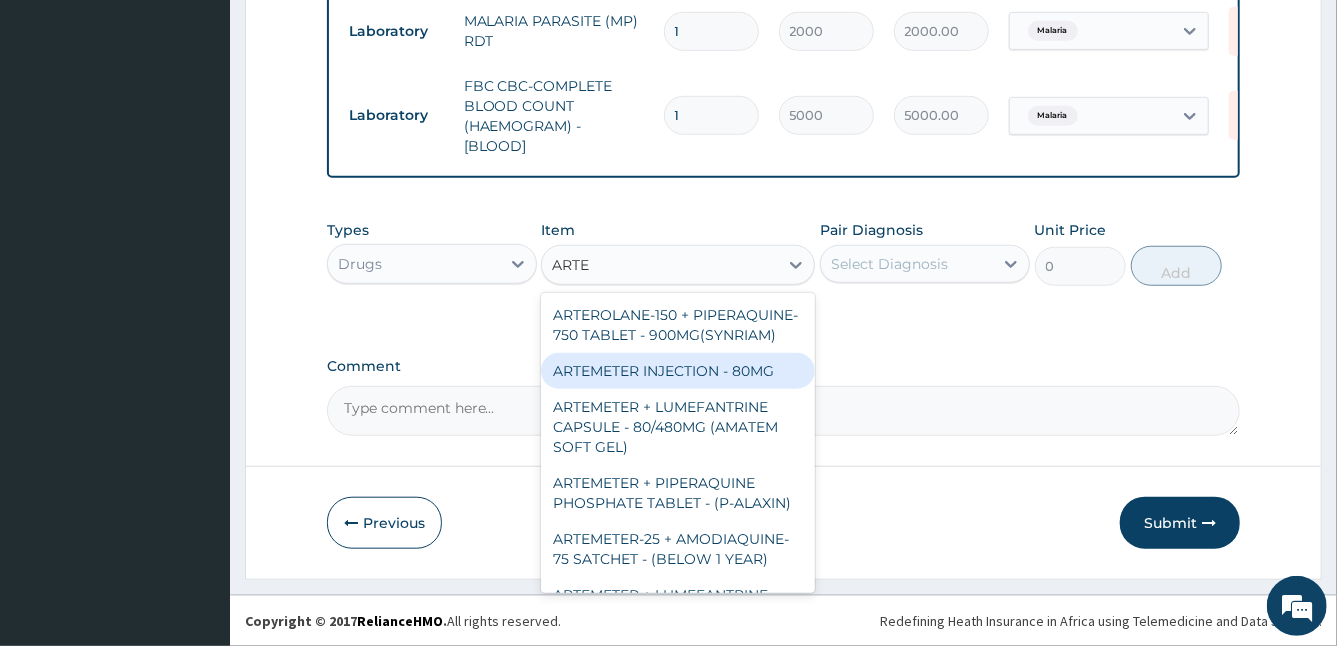 type 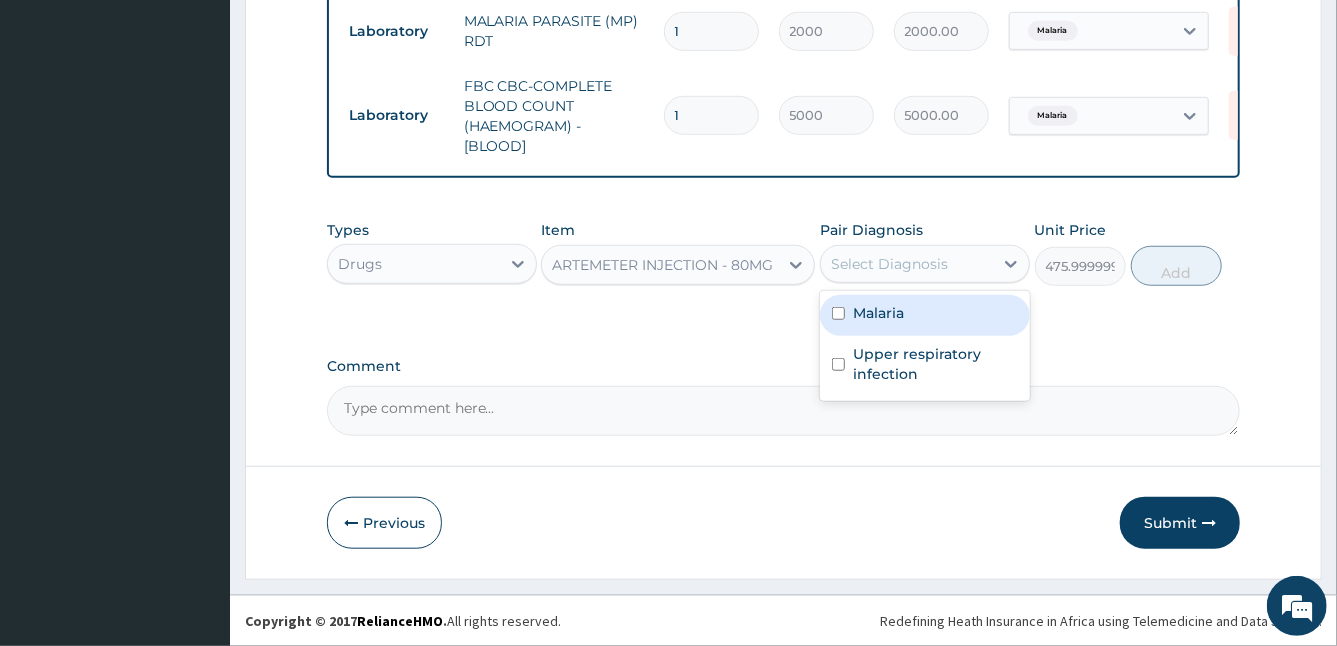 click on "Select Diagnosis" at bounding box center [889, 264] 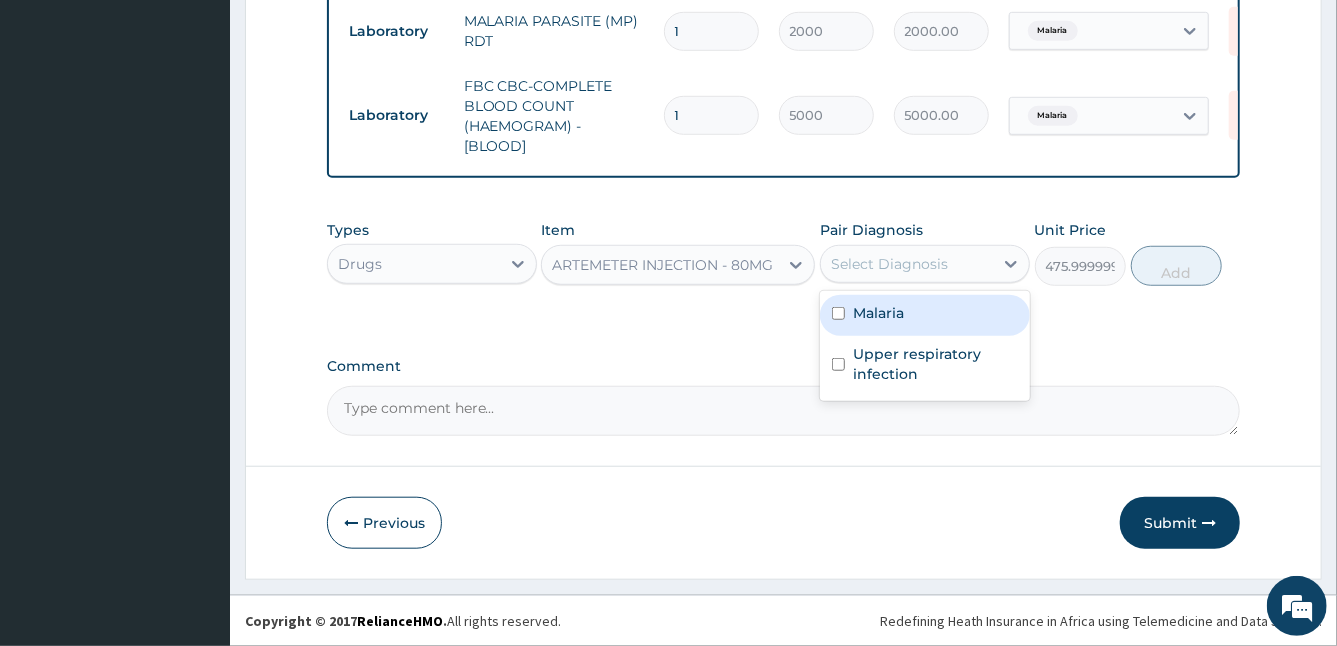 click on "Malaria" at bounding box center (878, 313) 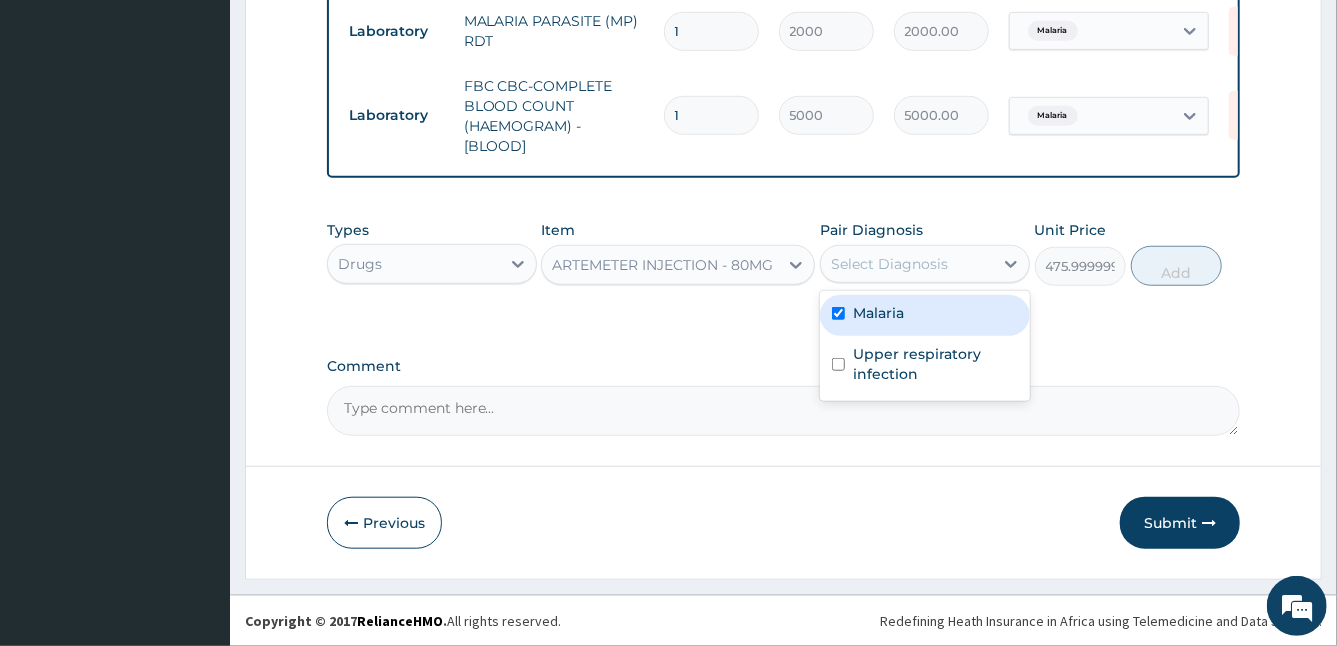 checkbox on "true" 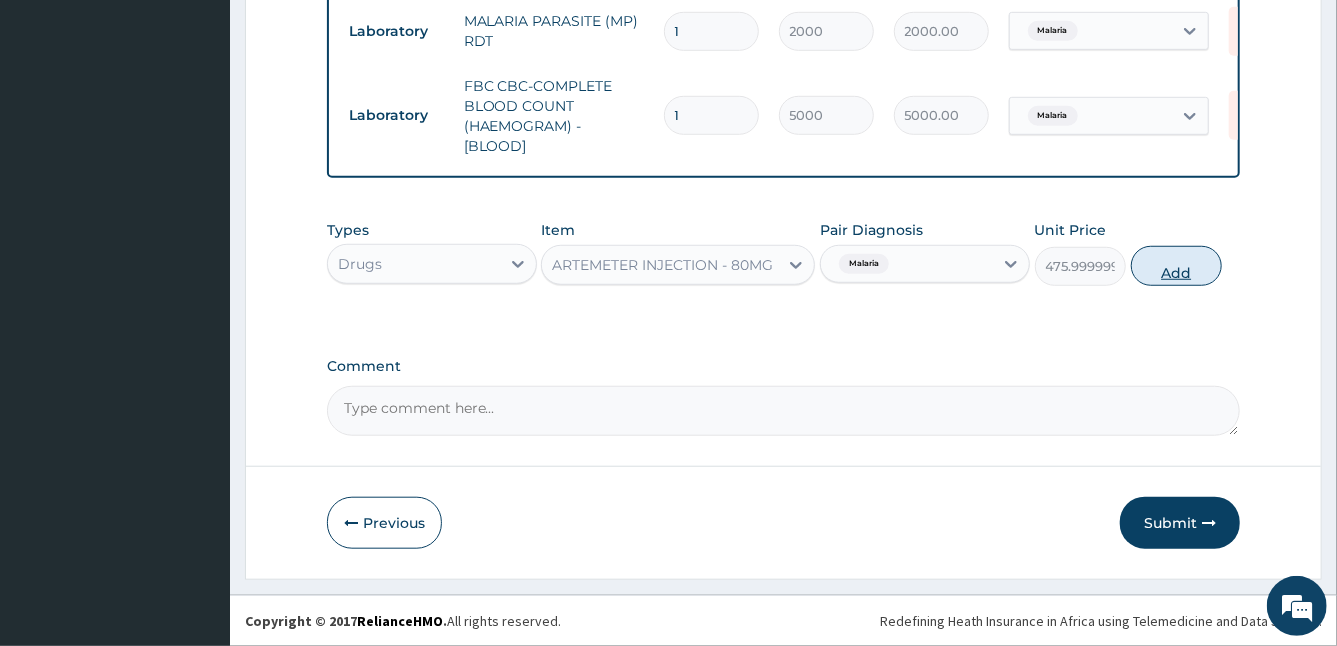 click on "Add" at bounding box center [1176, 266] 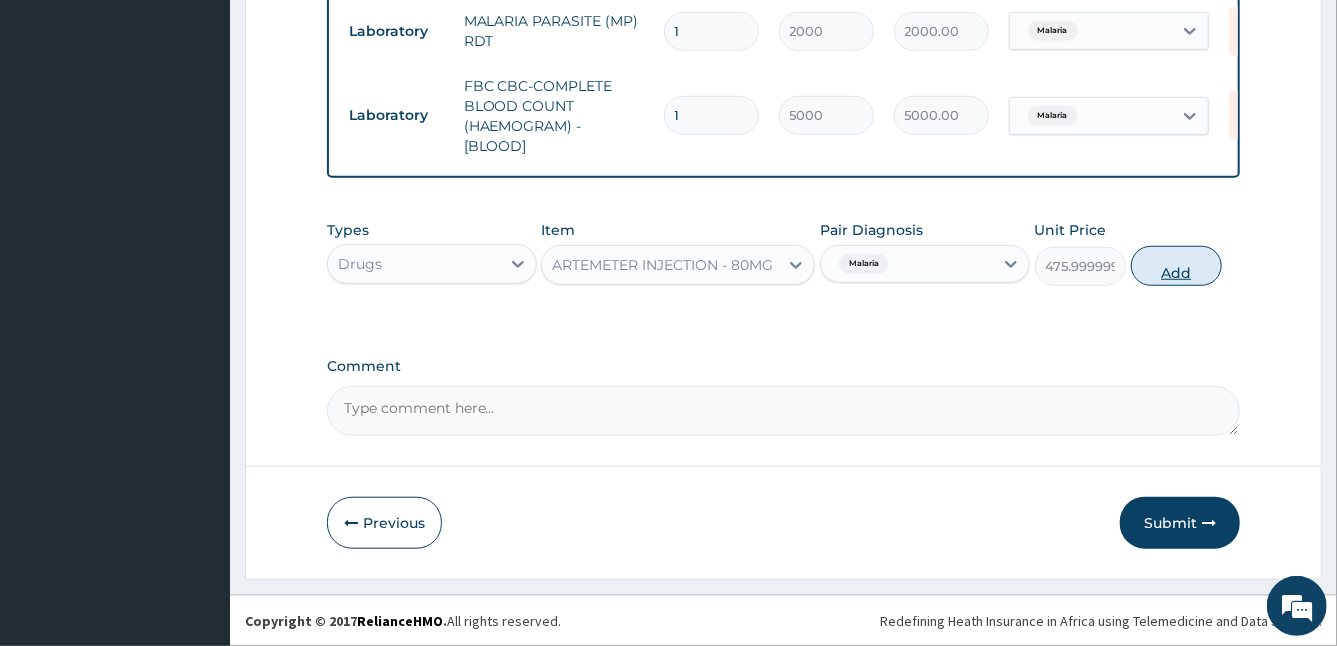 type on "0" 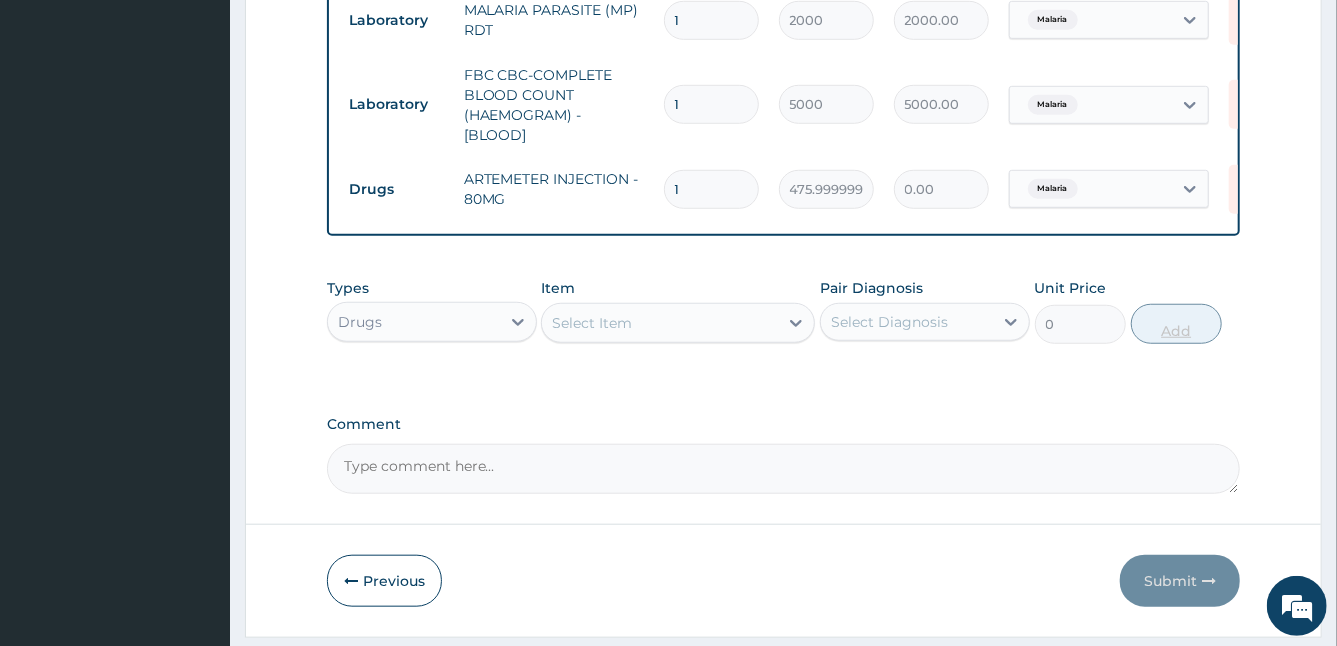 type 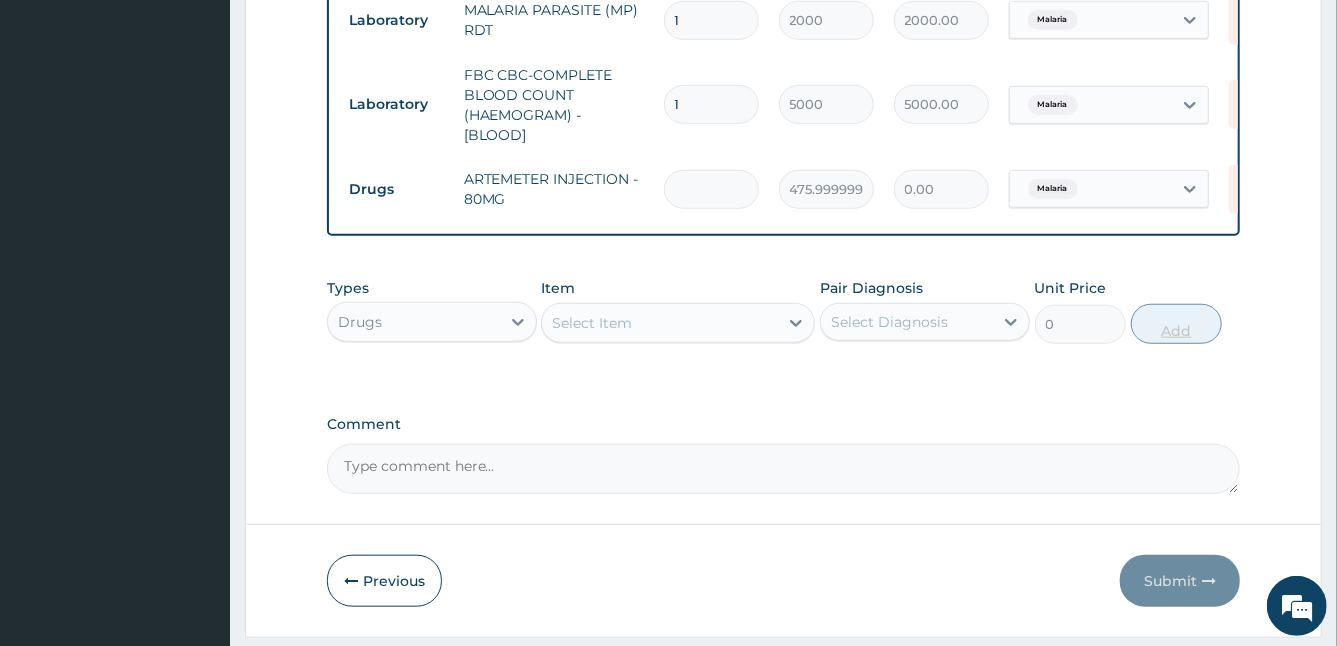 type on "0.00" 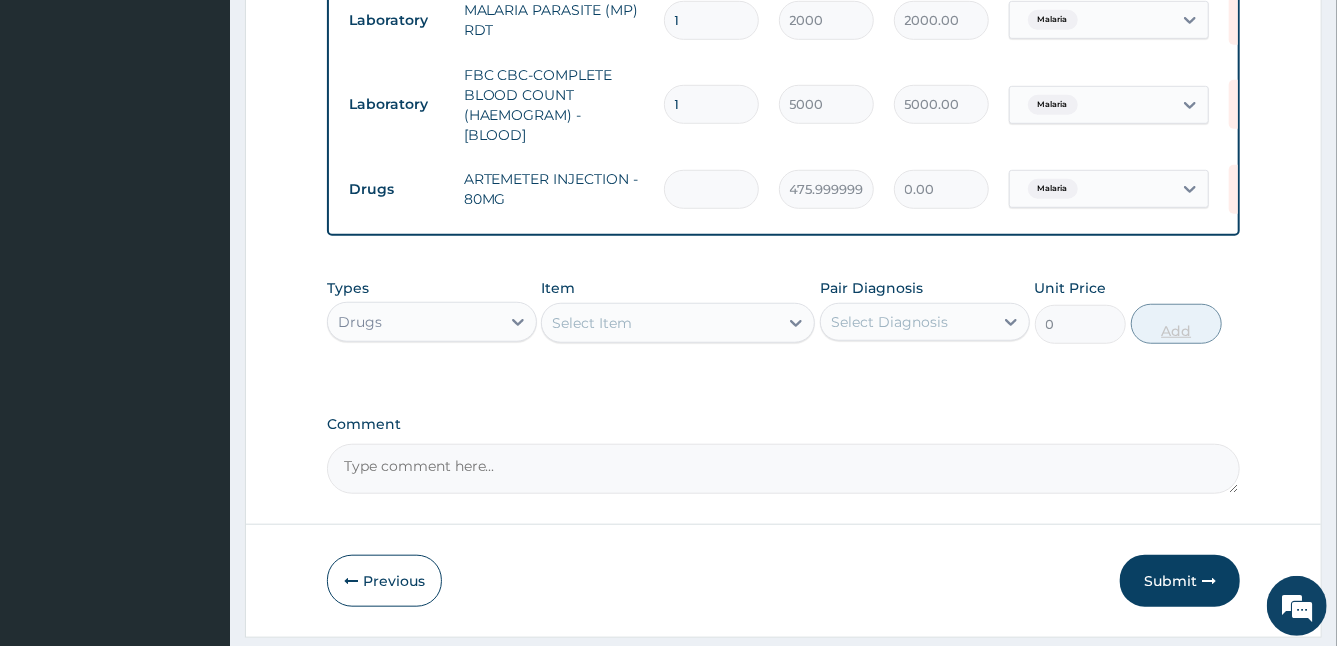 type on "3" 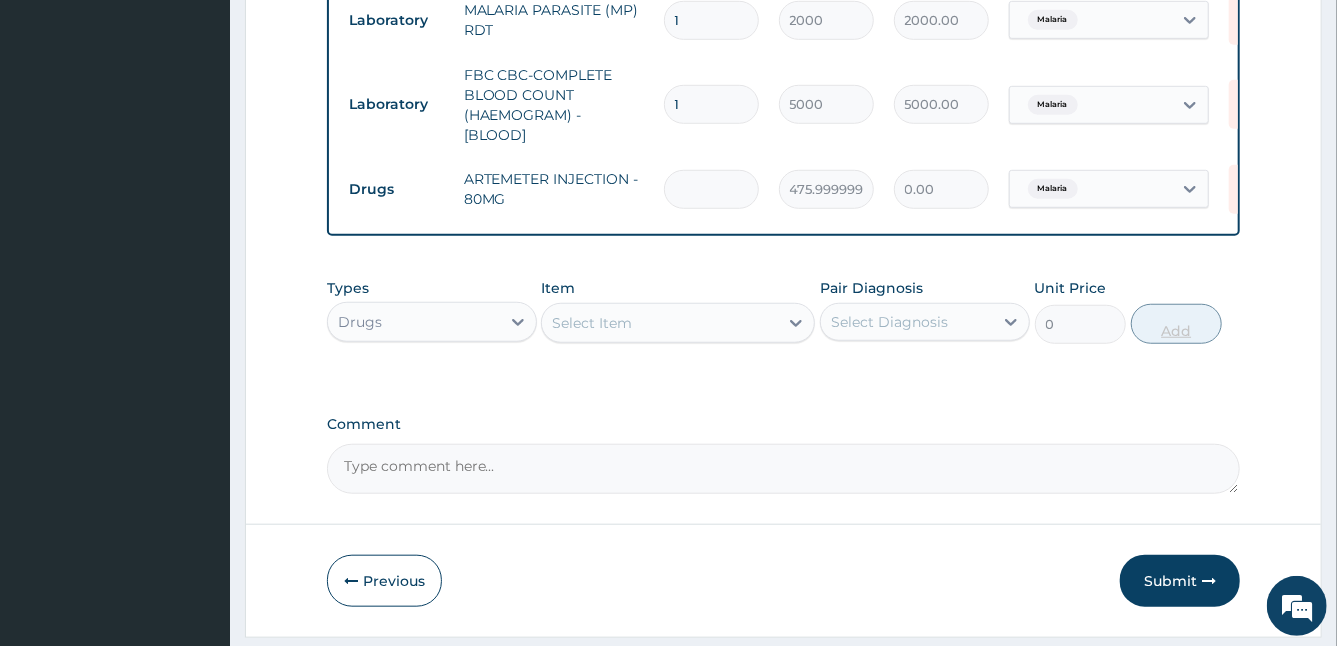 type on "1428.00" 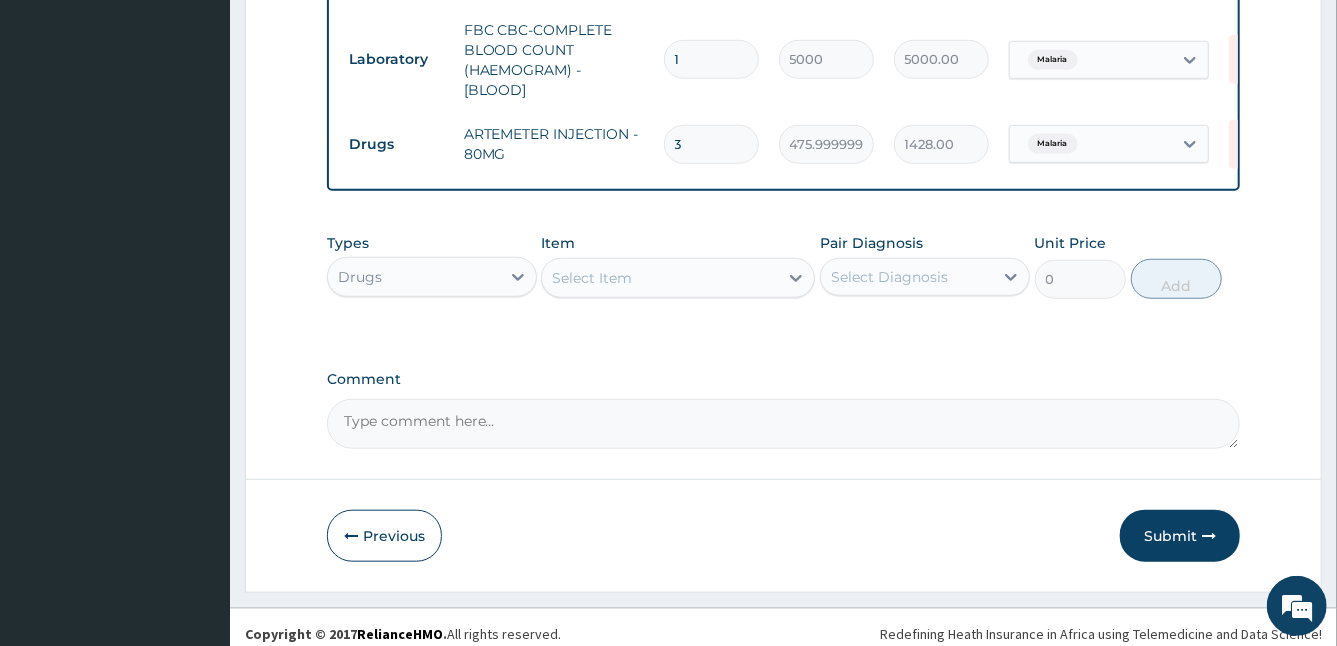 scroll, scrollTop: 745, scrollLeft: 0, axis: vertical 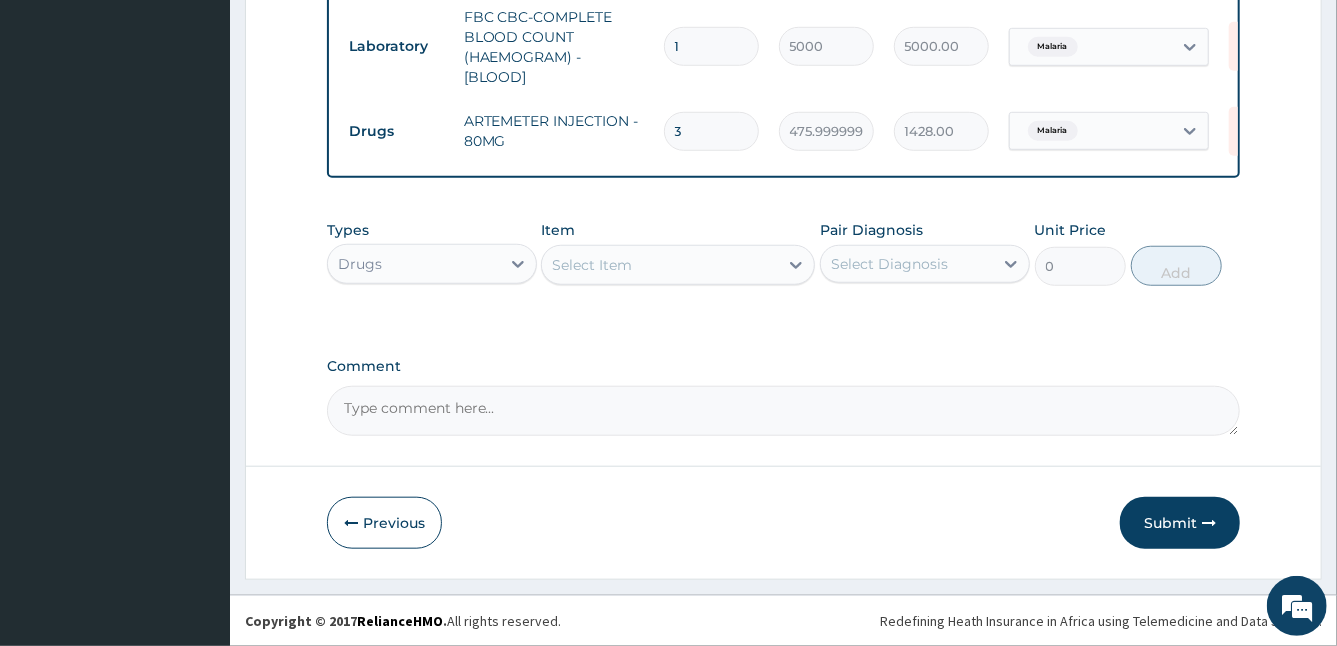 type on "3" 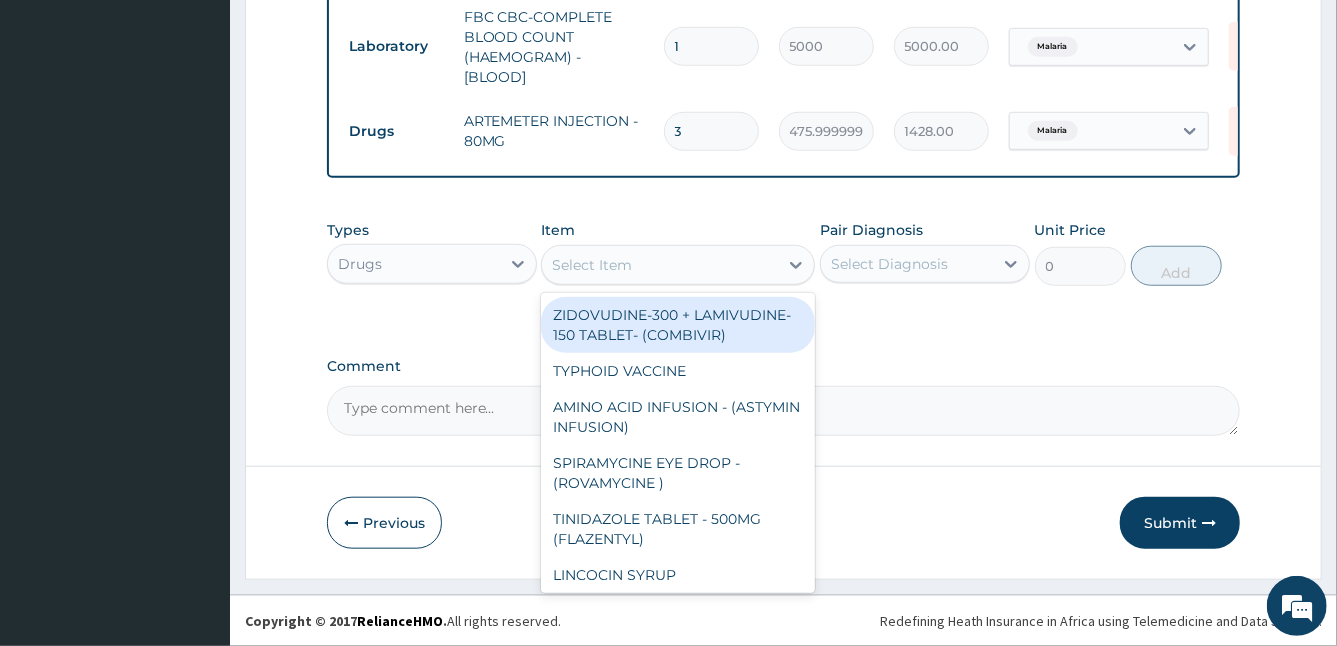 click on "Select Item" at bounding box center (660, 265) 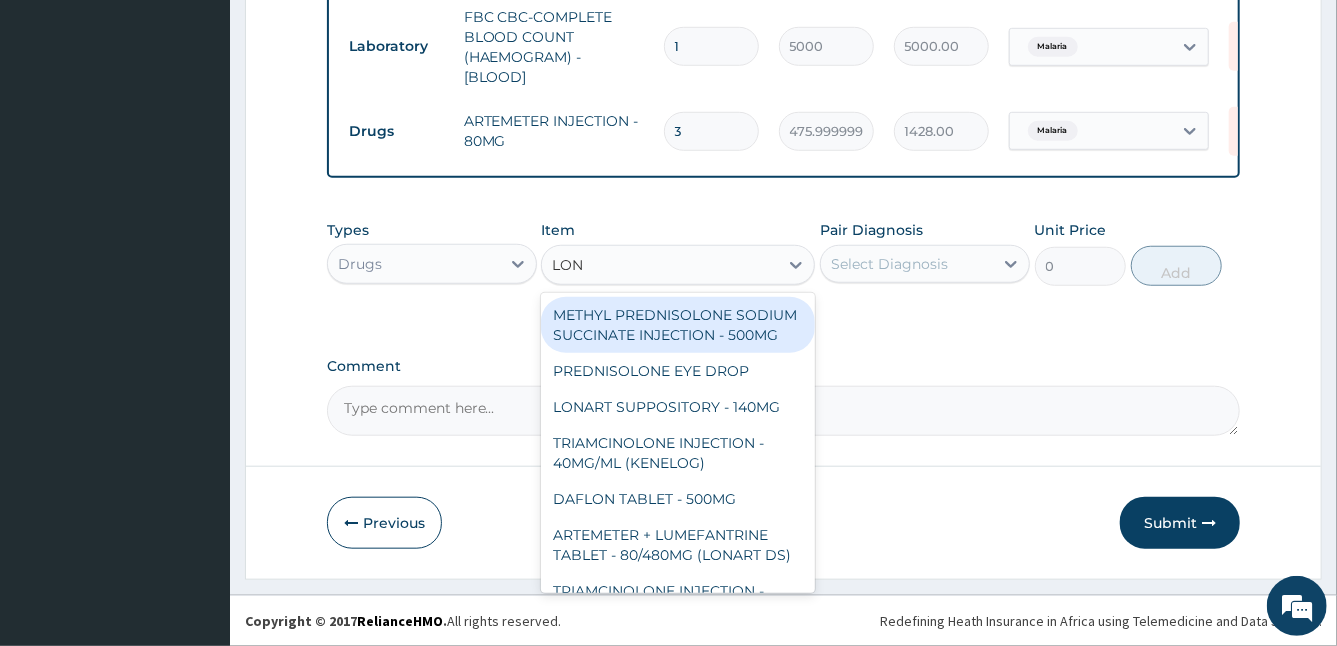 type on "LONA" 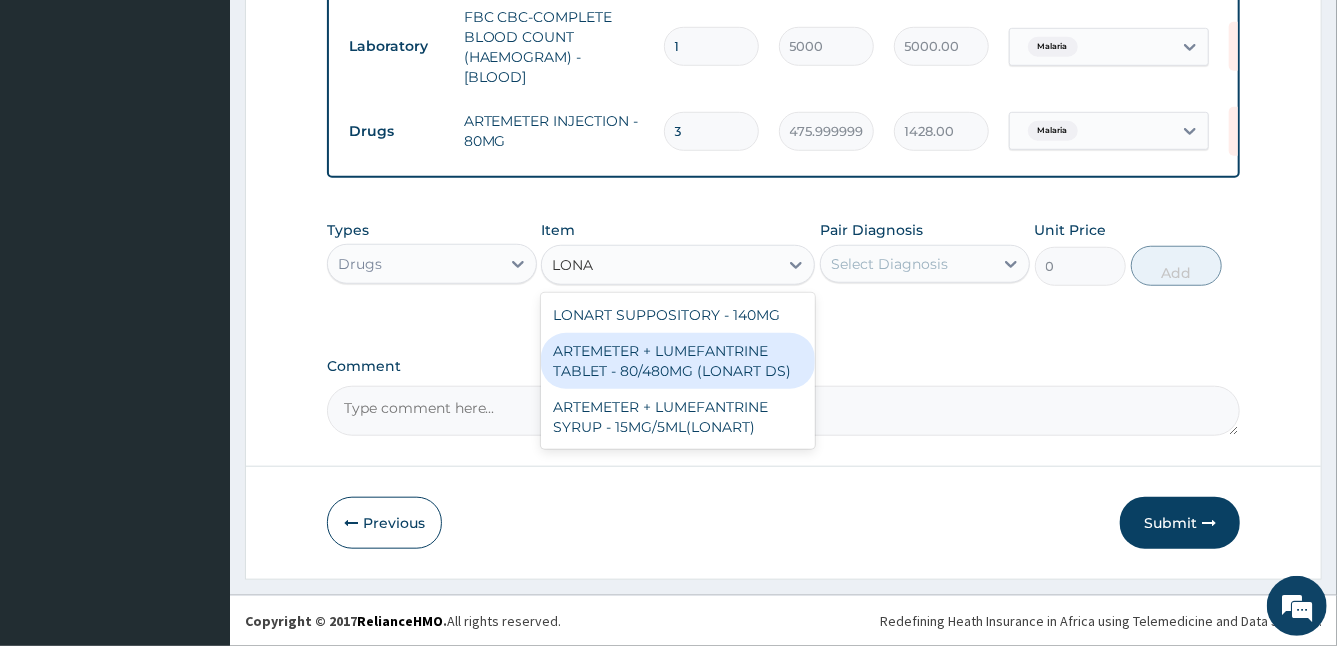 click on "ARTEMETER + LUMEFANTRINE TABLET -  80/480MG (LONART DS)" at bounding box center [678, 361] 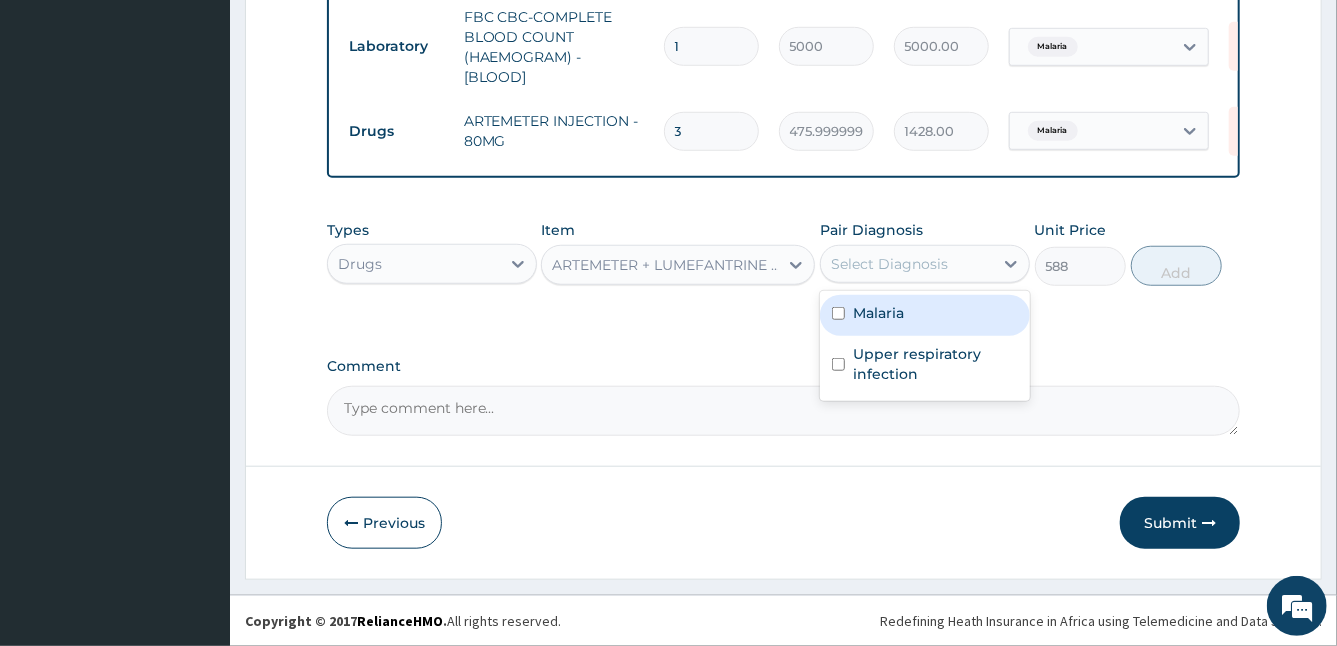 click on "Select Diagnosis" at bounding box center [889, 264] 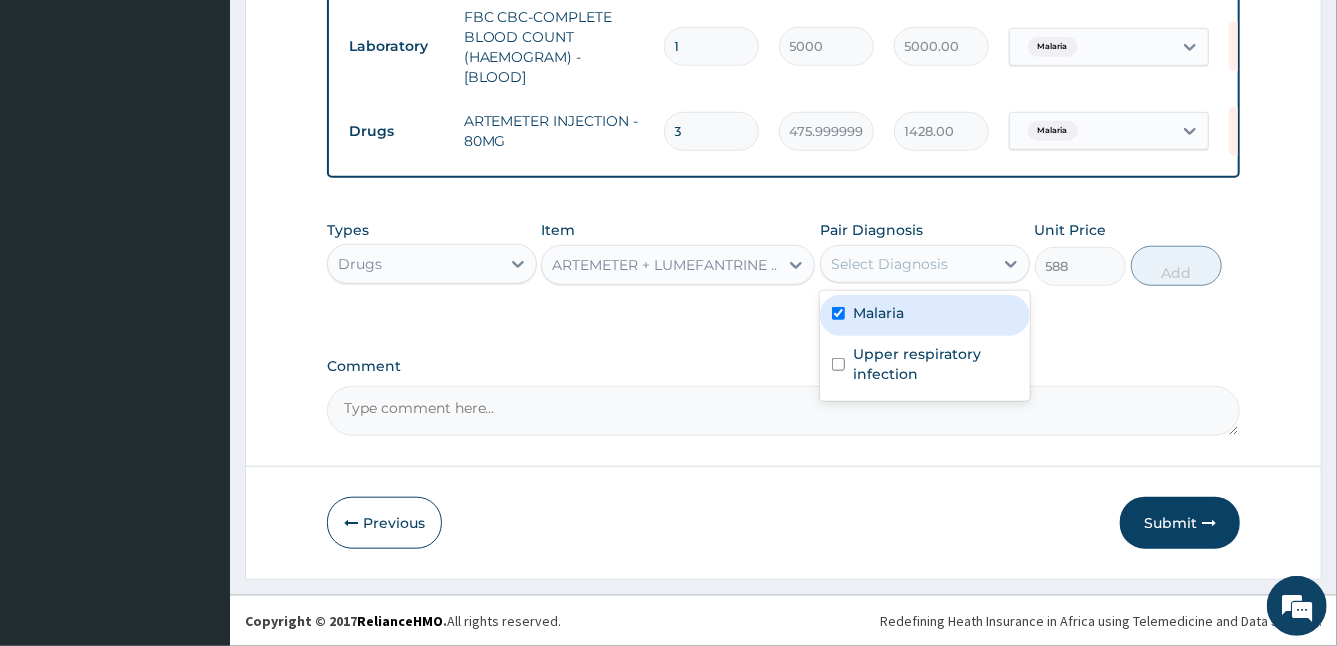 checkbox on "true" 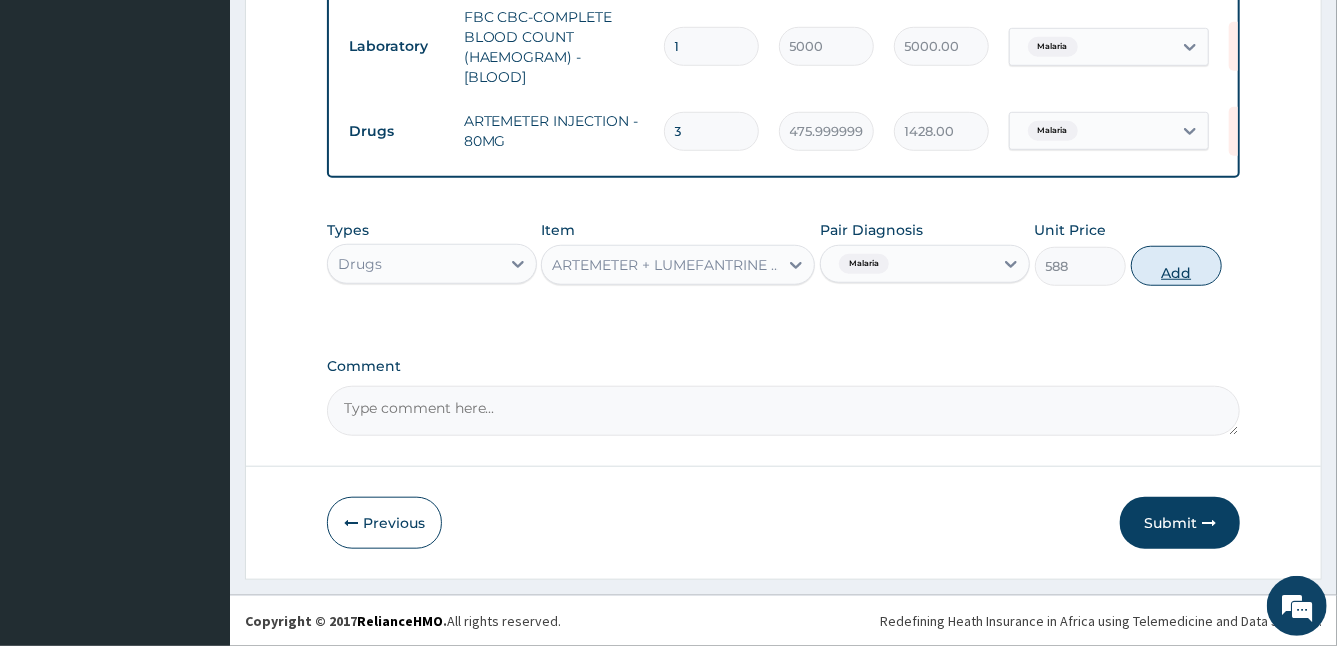click on "Add" at bounding box center [1176, 266] 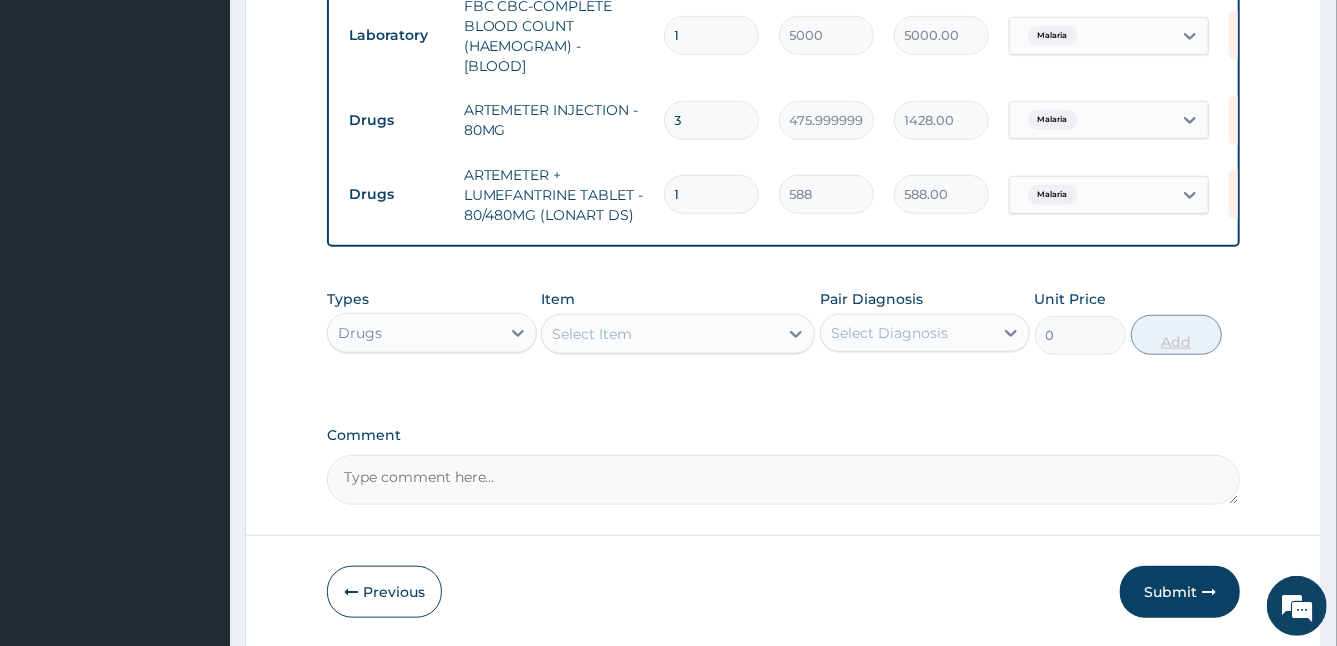 type 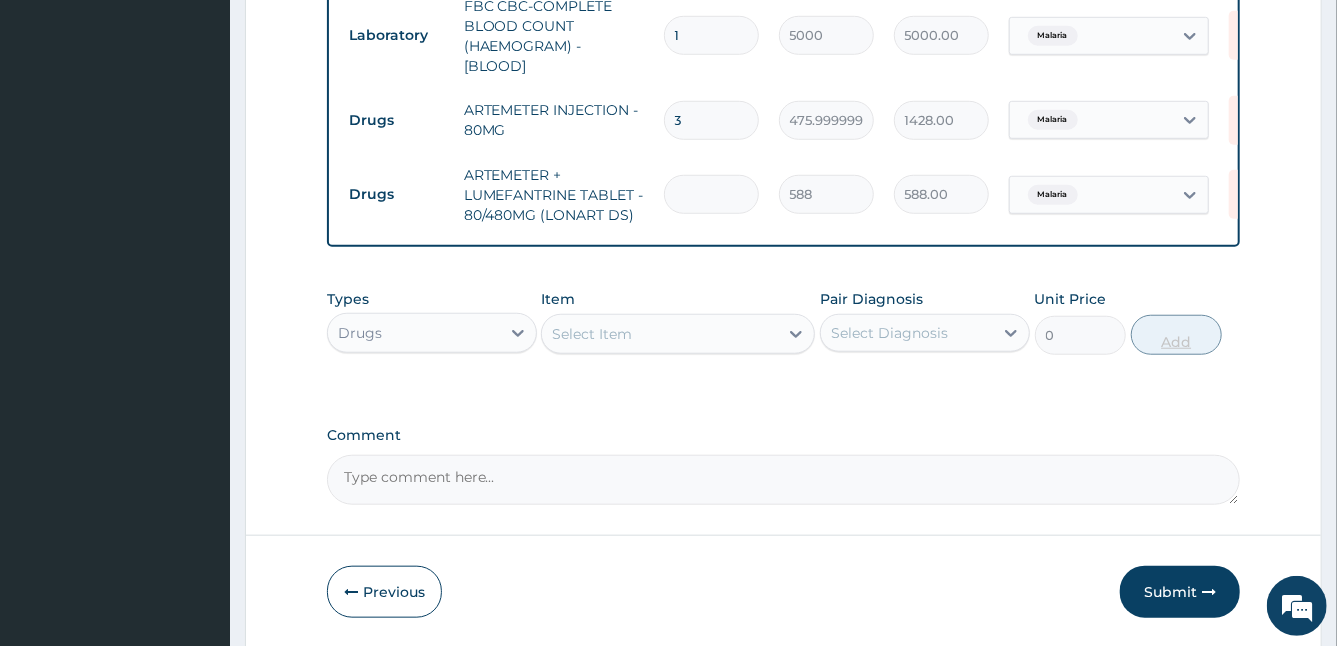 type on "0.00" 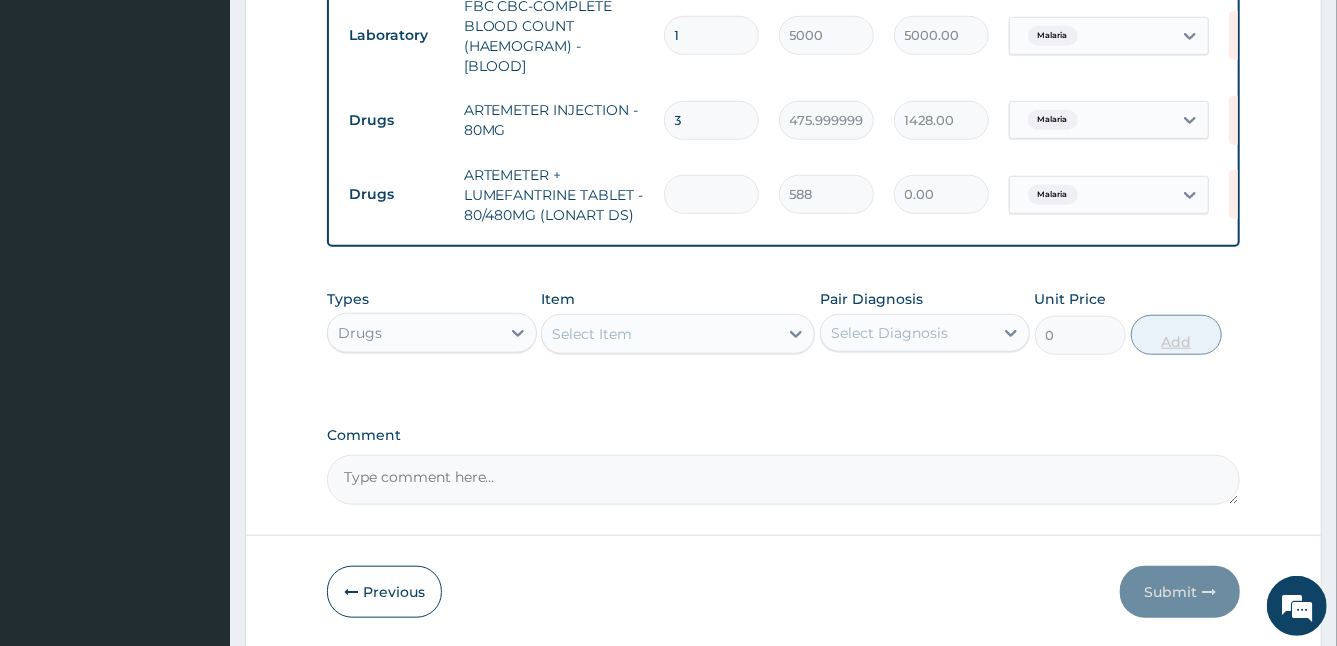 type on "6" 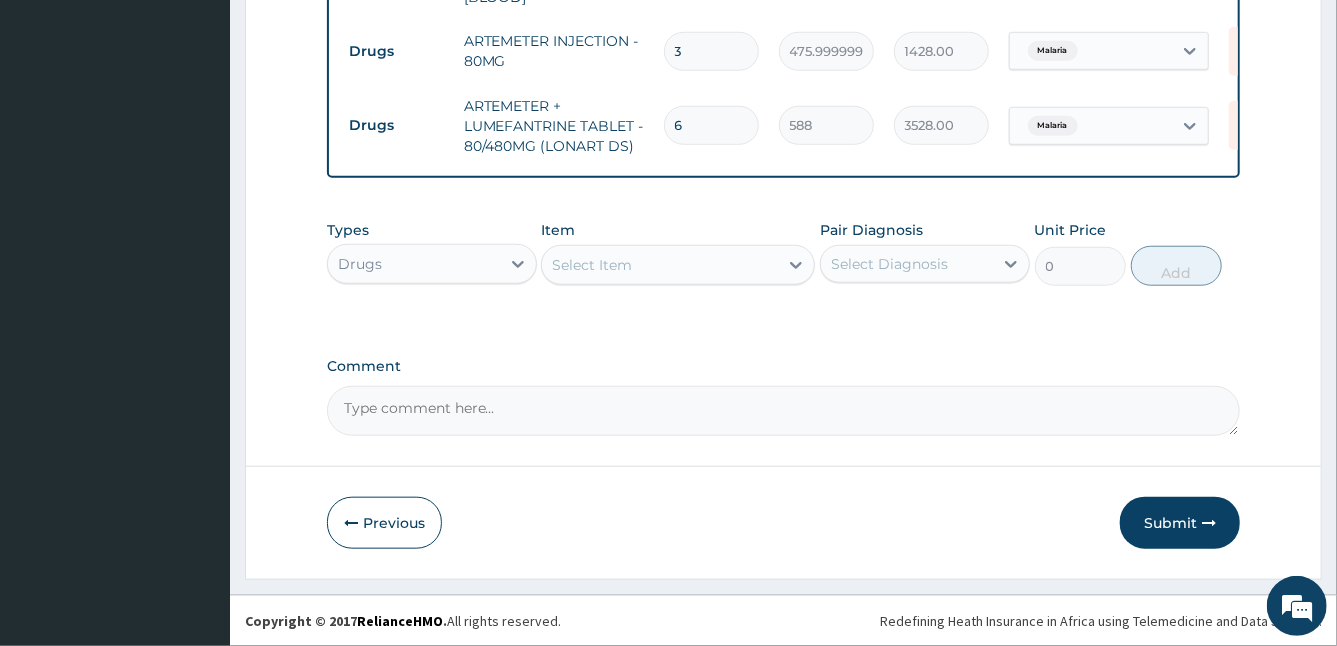 scroll, scrollTop: 825, scrollLeft: 0, axis: vertical 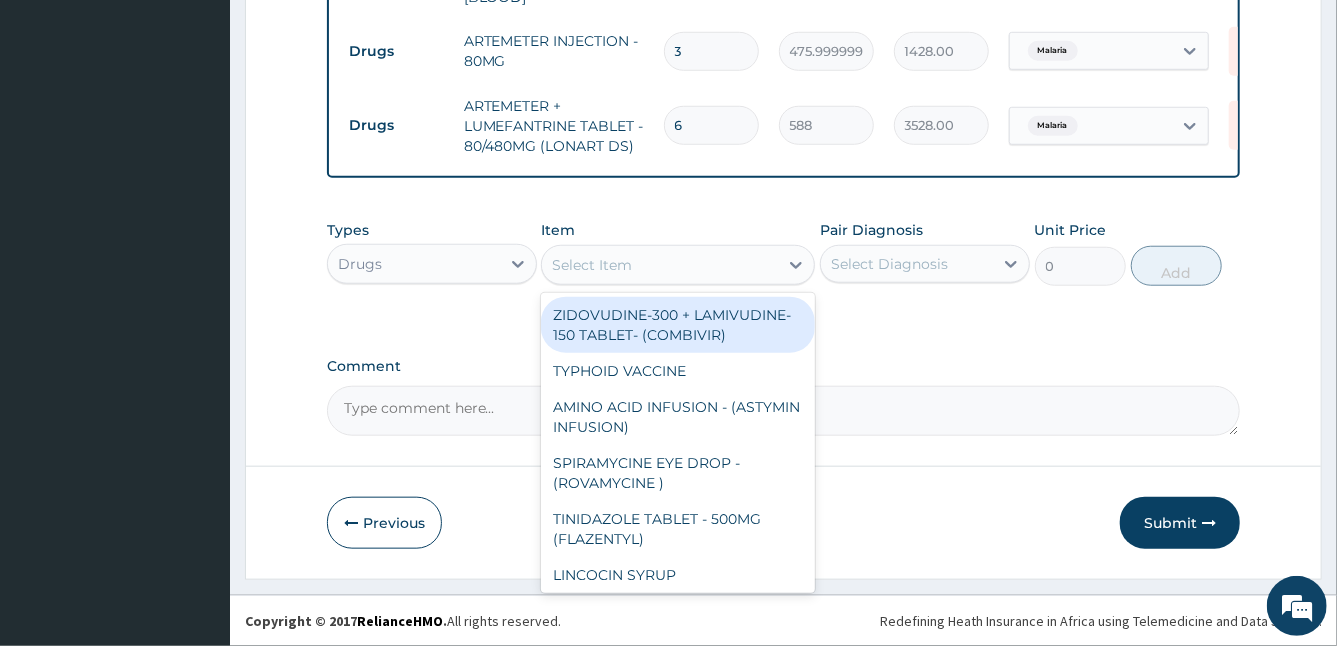 click on "Select Item" at bounding box center [592, 265] 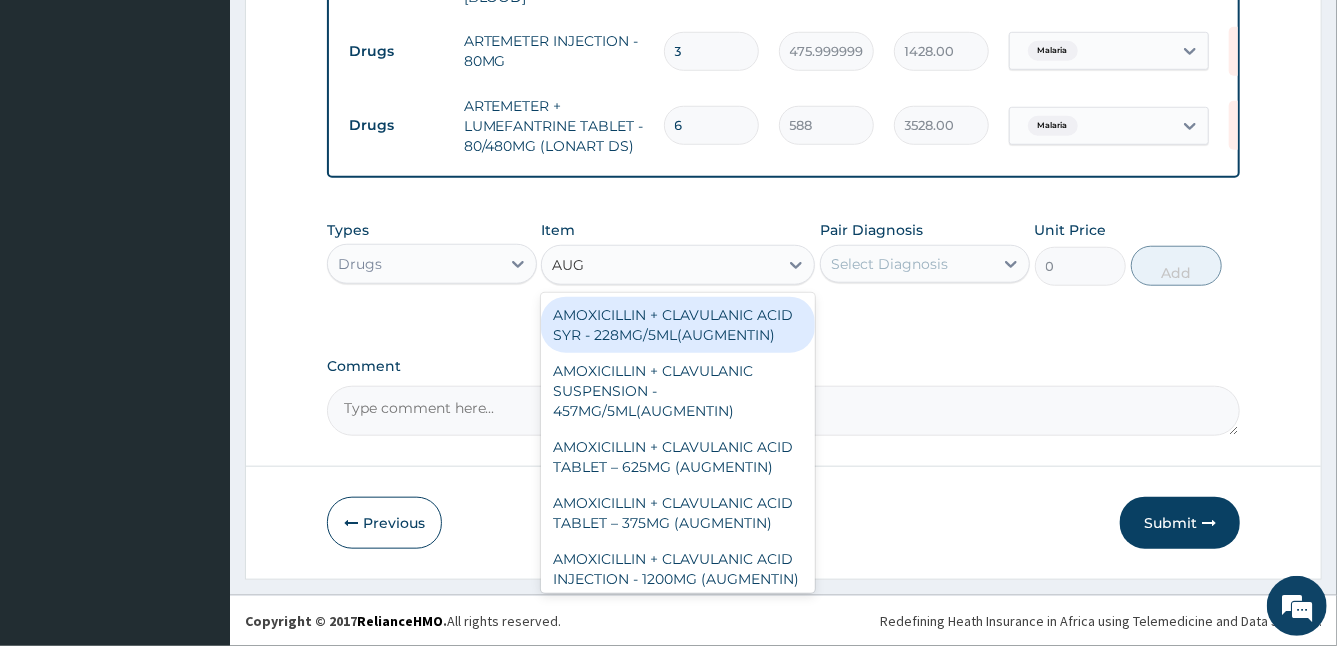 type on "AUGM" 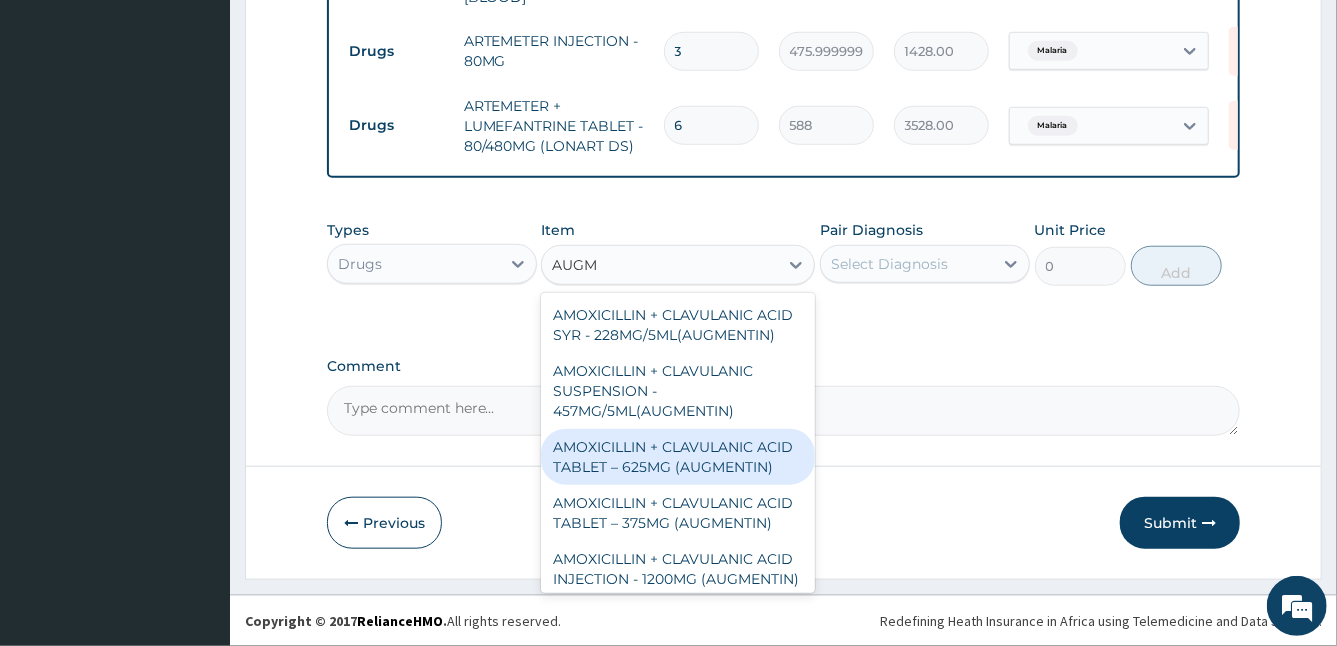 click on "AMOXICILLIN + CLAVULANIC ACID TABLET – 625MG (AUGMENTIN)" at bounding box center (678, 457) 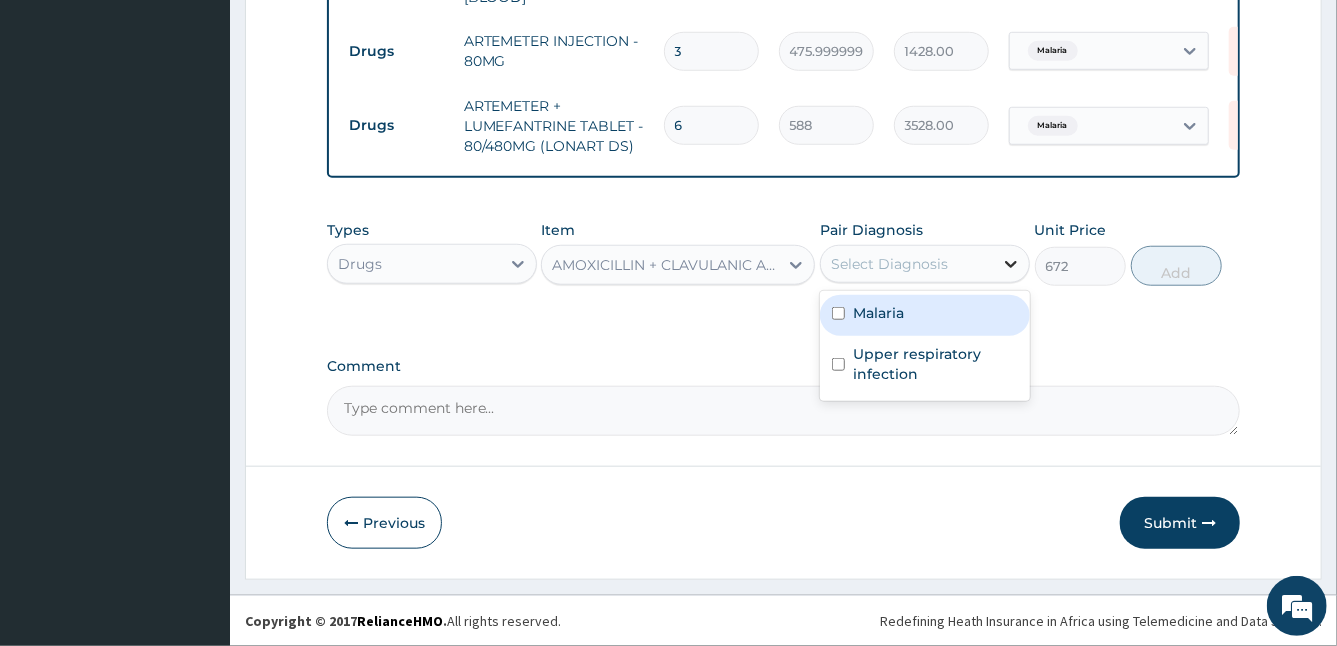 click at bounding box center [1011, 264] 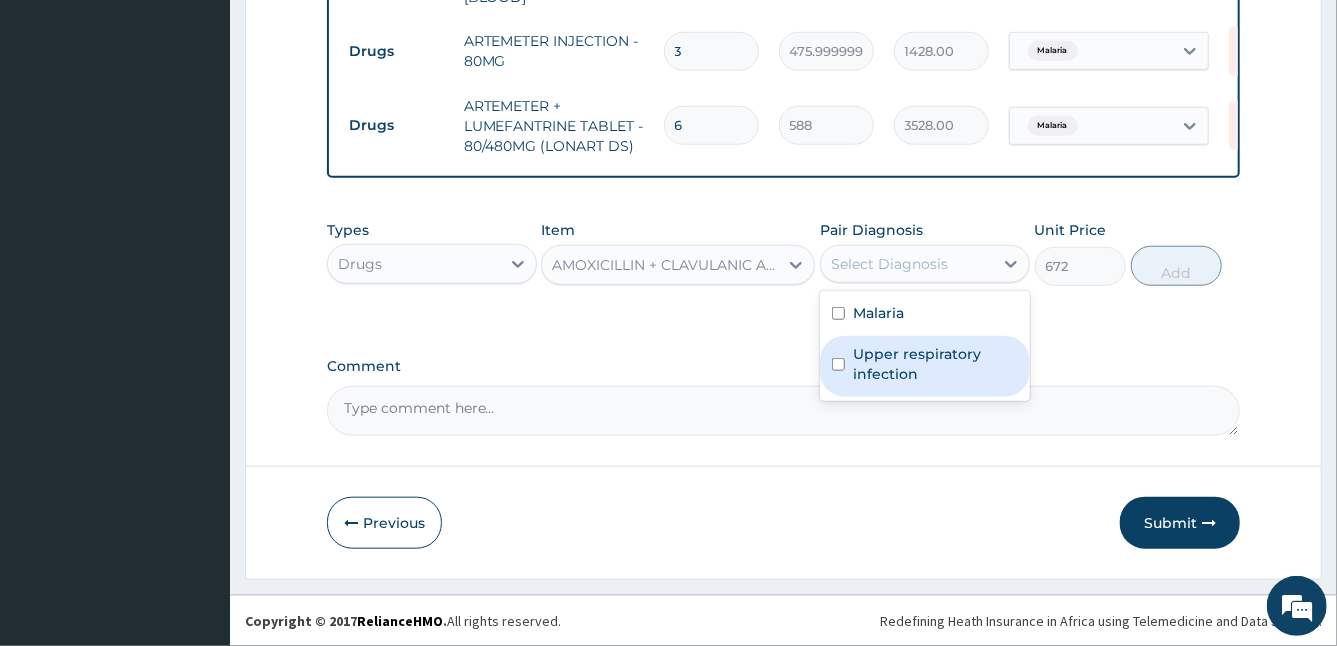 click on "Upper respiratory infection" at bounding box center (935, 364) 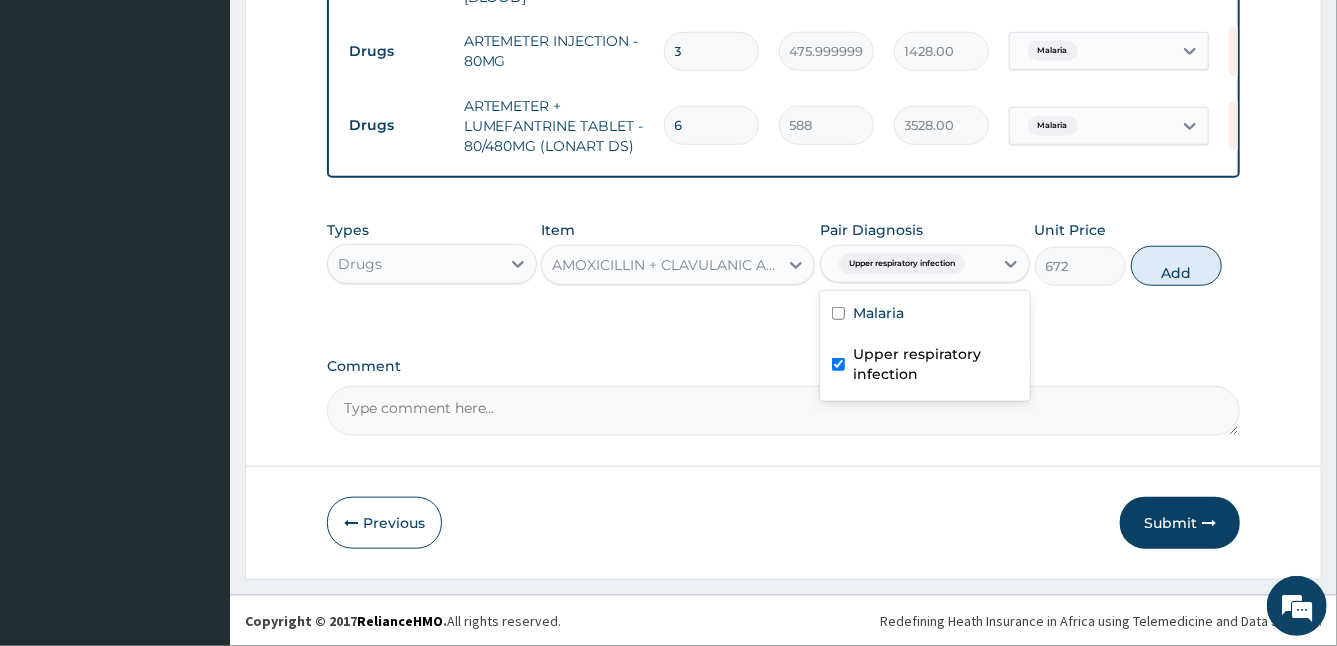 click on "Upper respiratory infection" at bounding box center (935, 364) 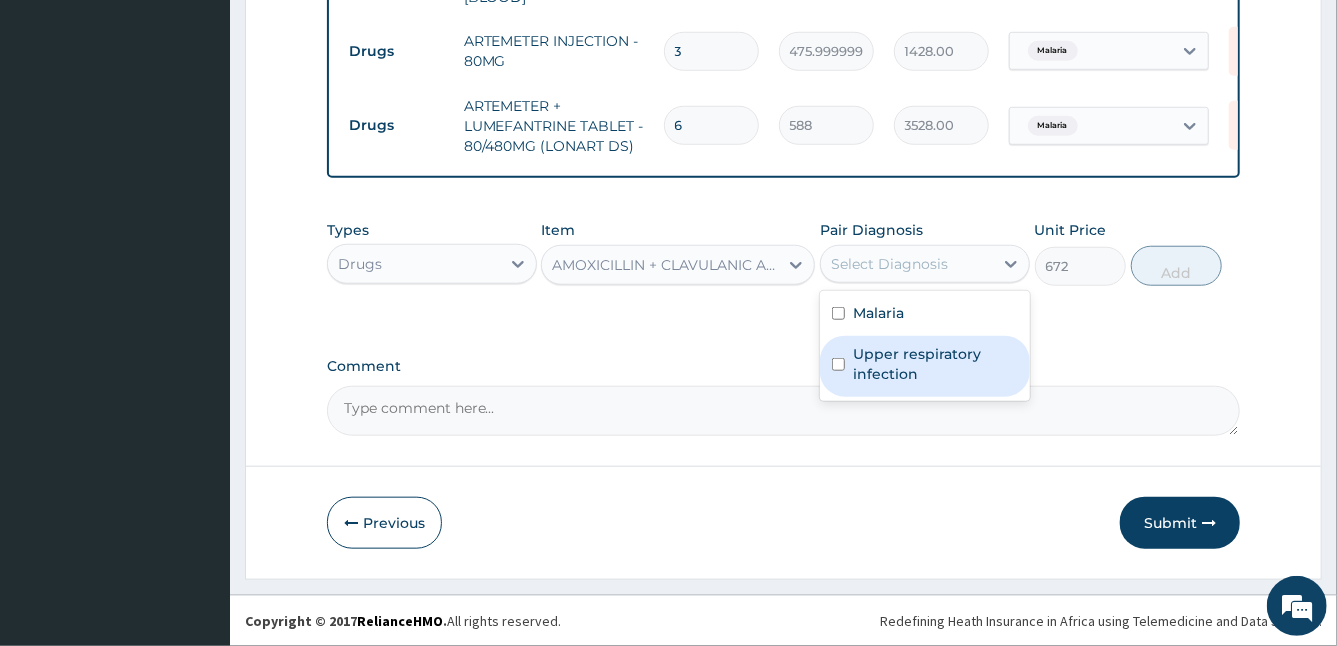 click on "Upper respiratory infection" at bounding box center [935, 364] 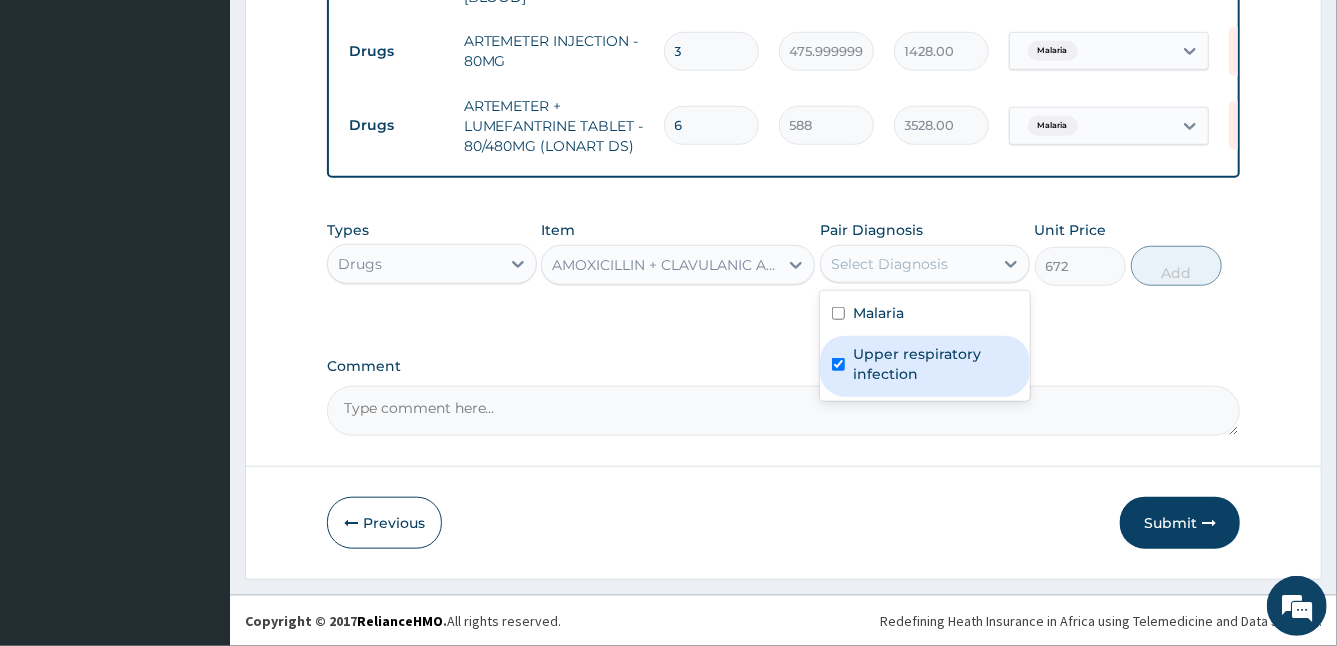 checkbox on "true" 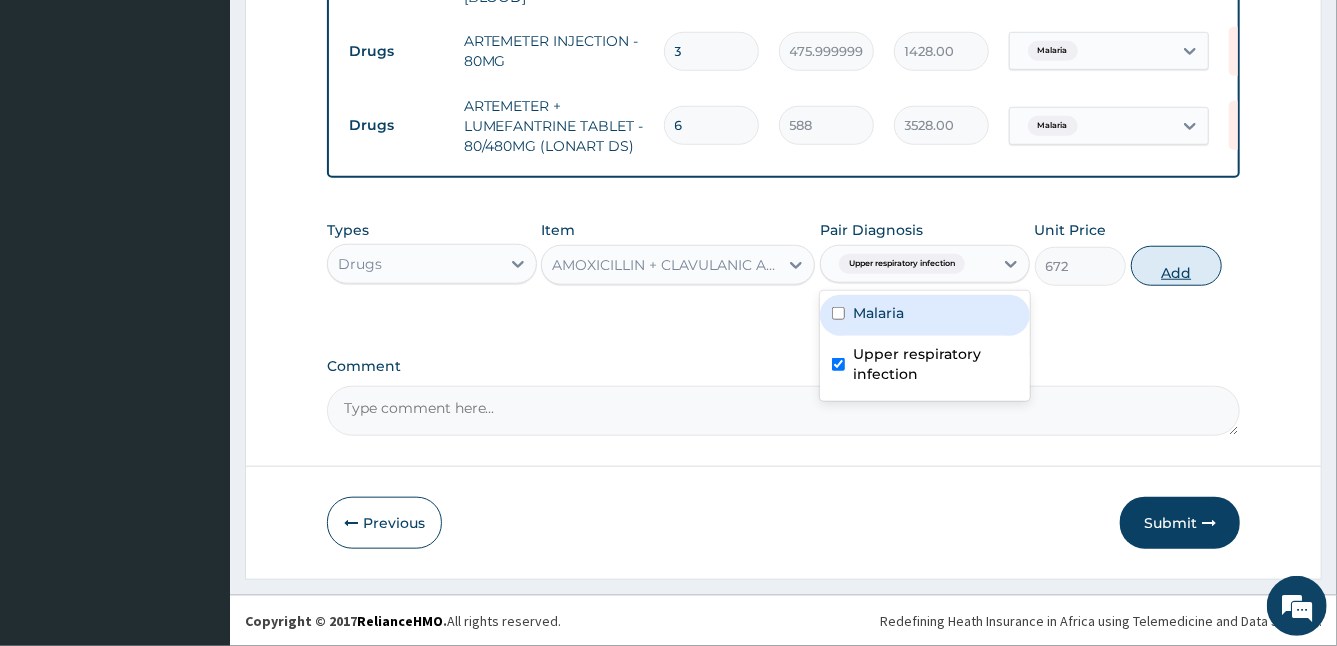 click on "Add" at bounding box center (1176, 266) 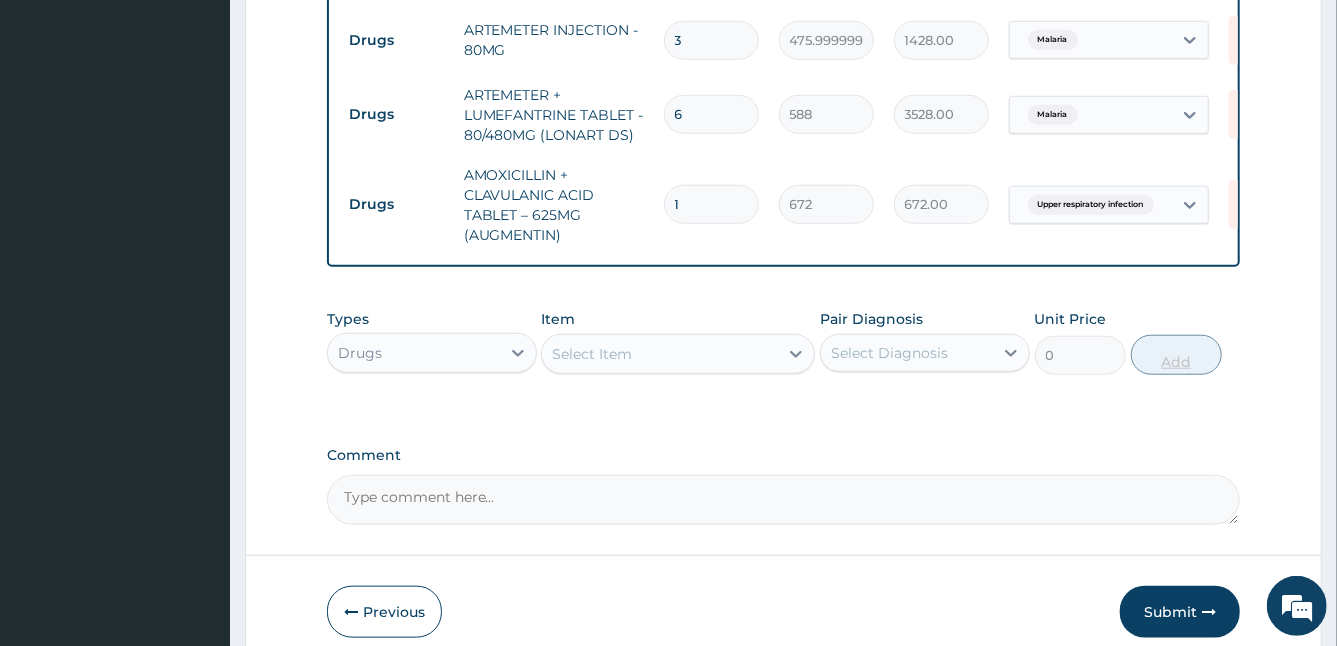 type on "10" 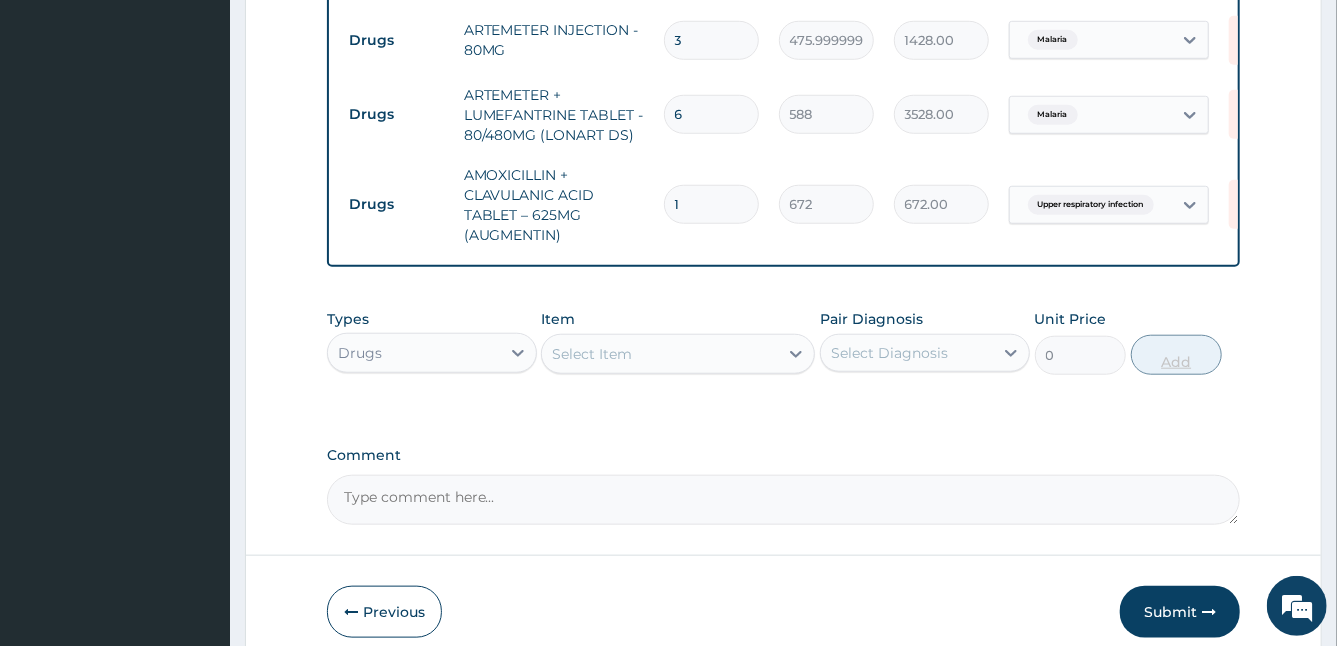 type on "6720.00" 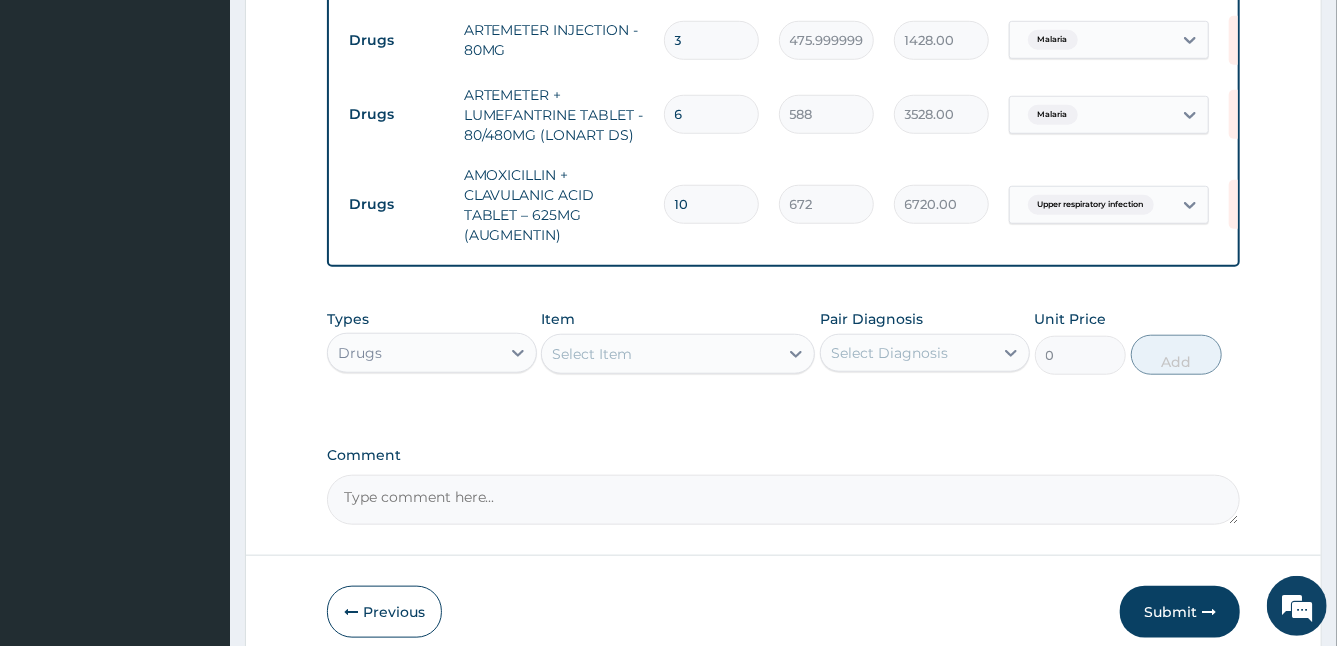 type on "10" 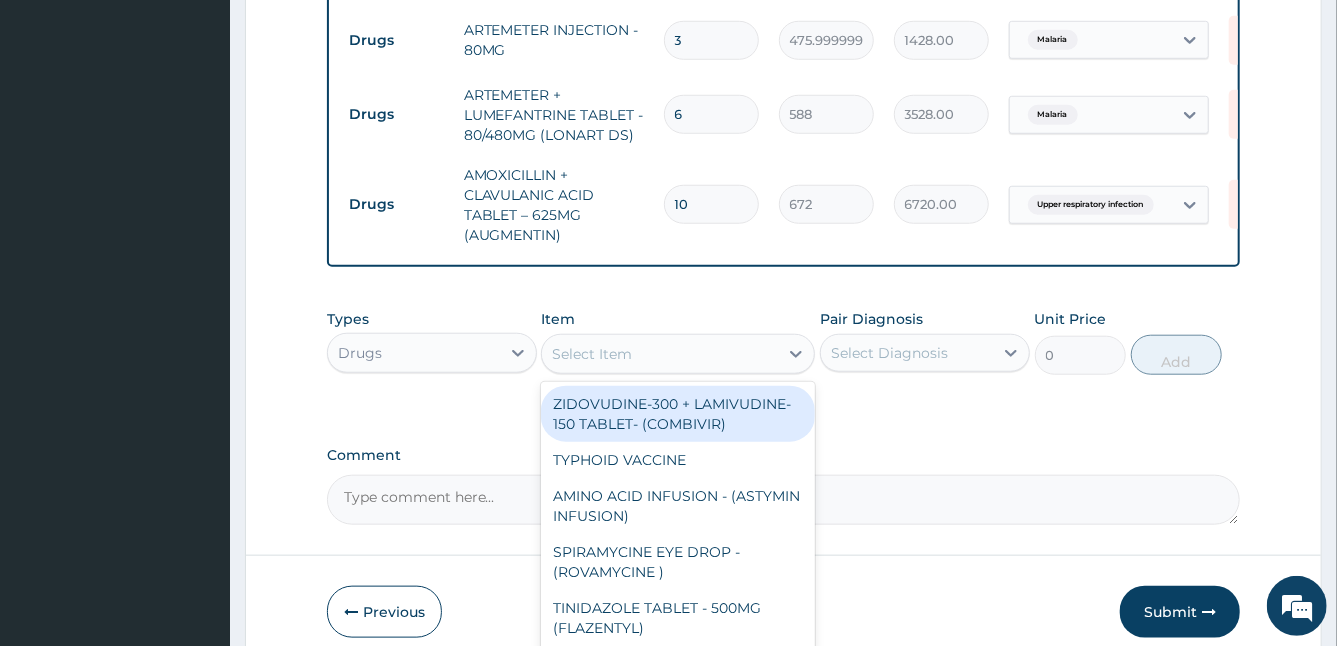 click on "Select Item" at bounding box center [660, 354] 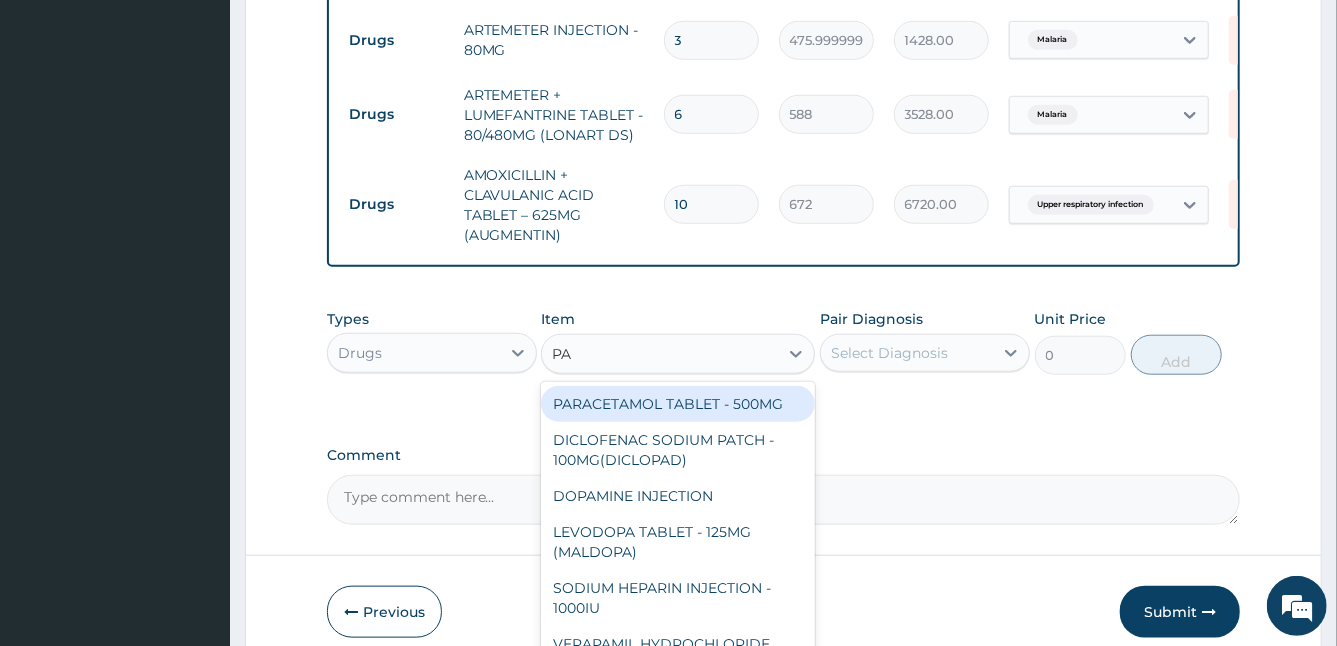 type on "PAR" 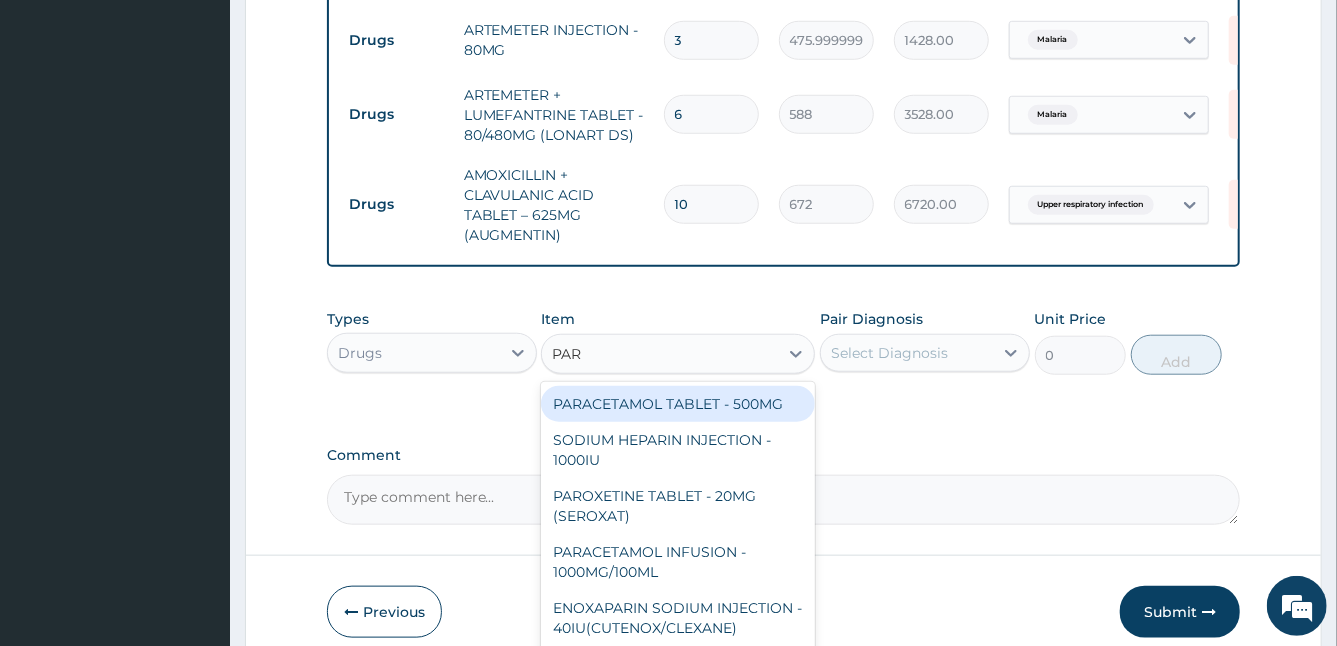 click on "PARACETAMOL TABLET - 500MG" at bounding box center [678, 404] 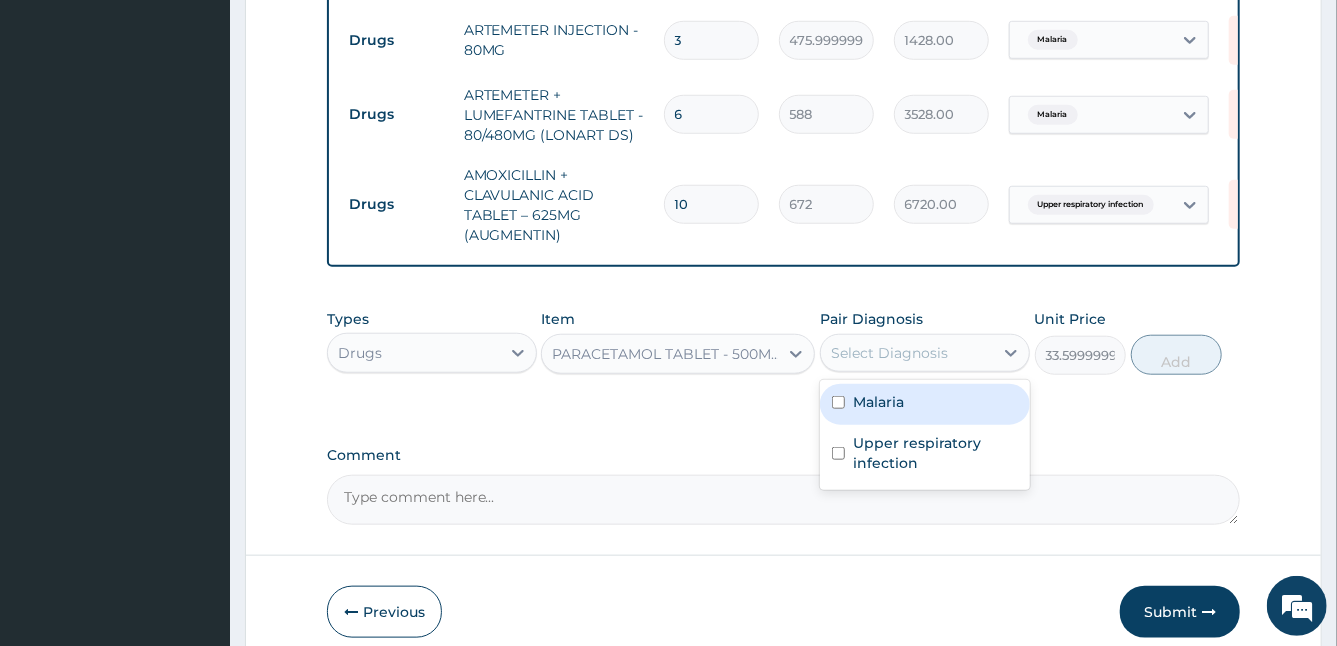 click on "Select Diagnosis" at bounding box center (889, 353) 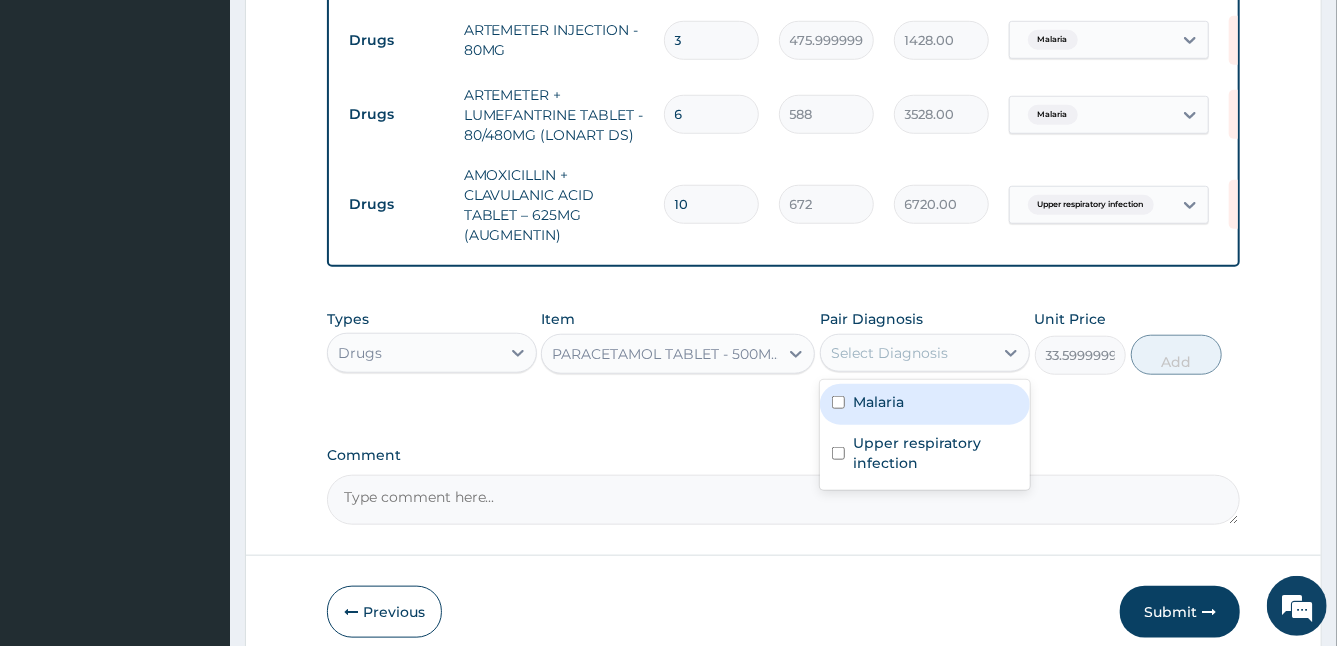 click on "Malaria" at bounding box center (925, 404) 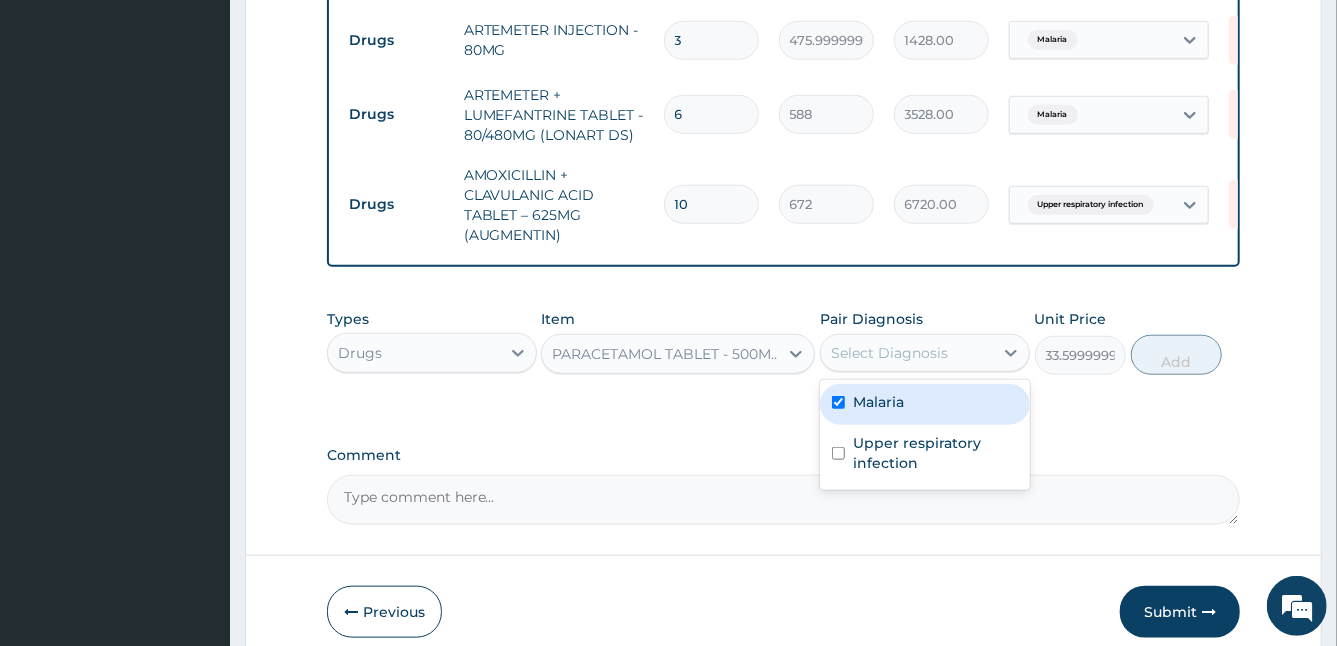 checkbox on "true" 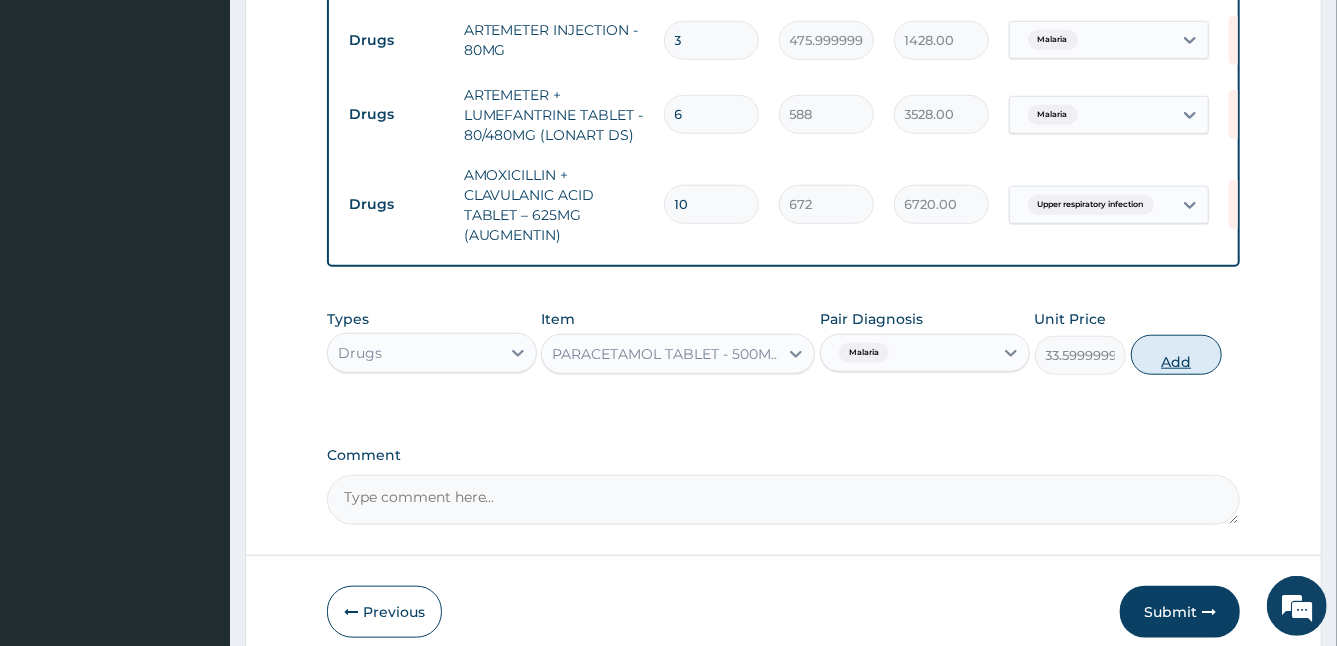 click on "Add" at bounding box center [1176, 355] 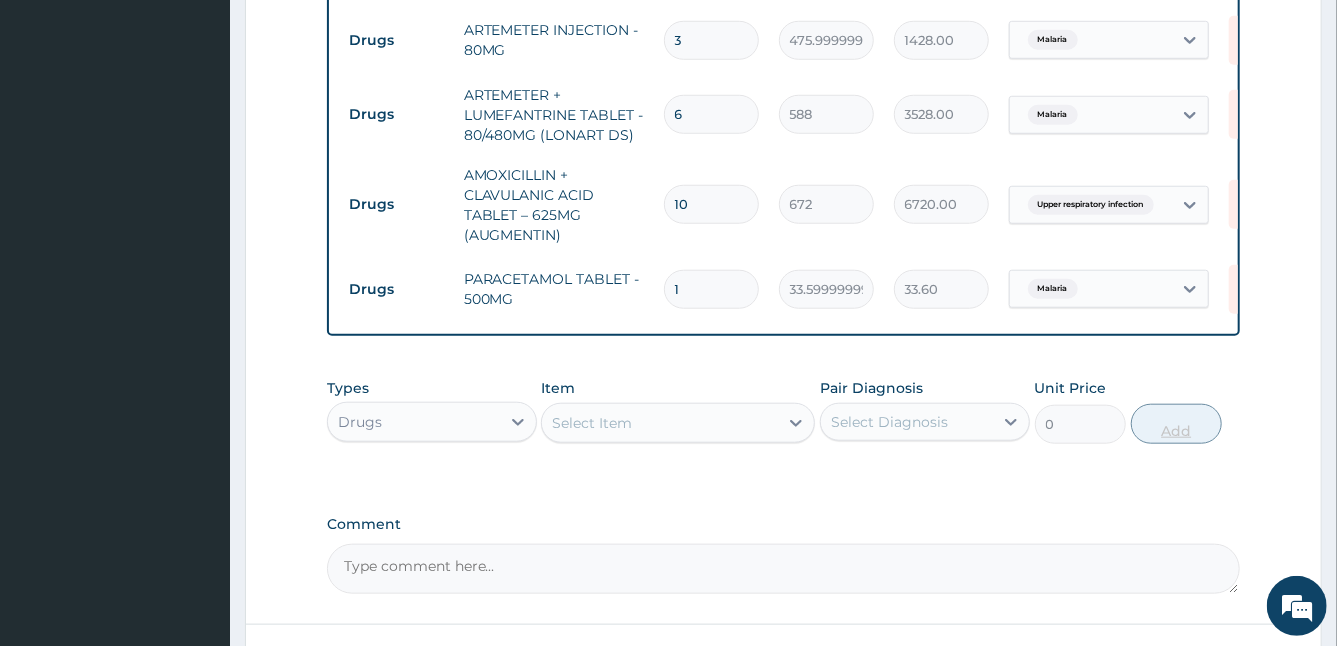 type on "15" 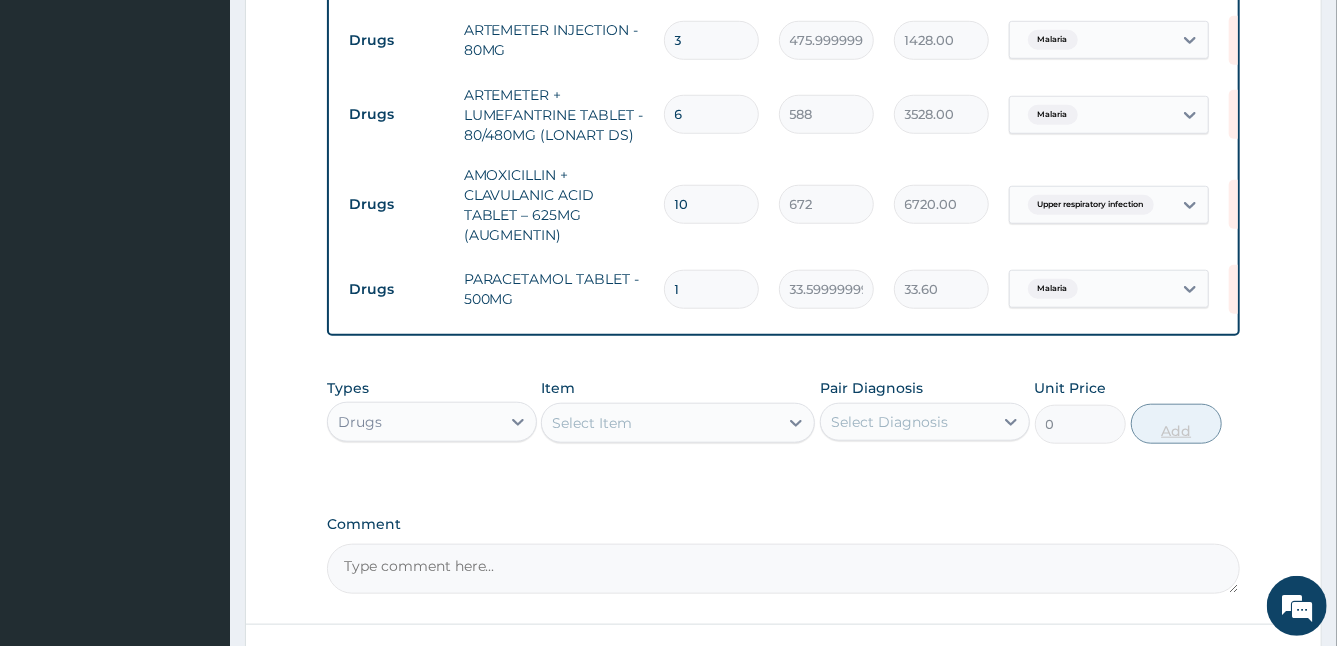 type on "504.00" 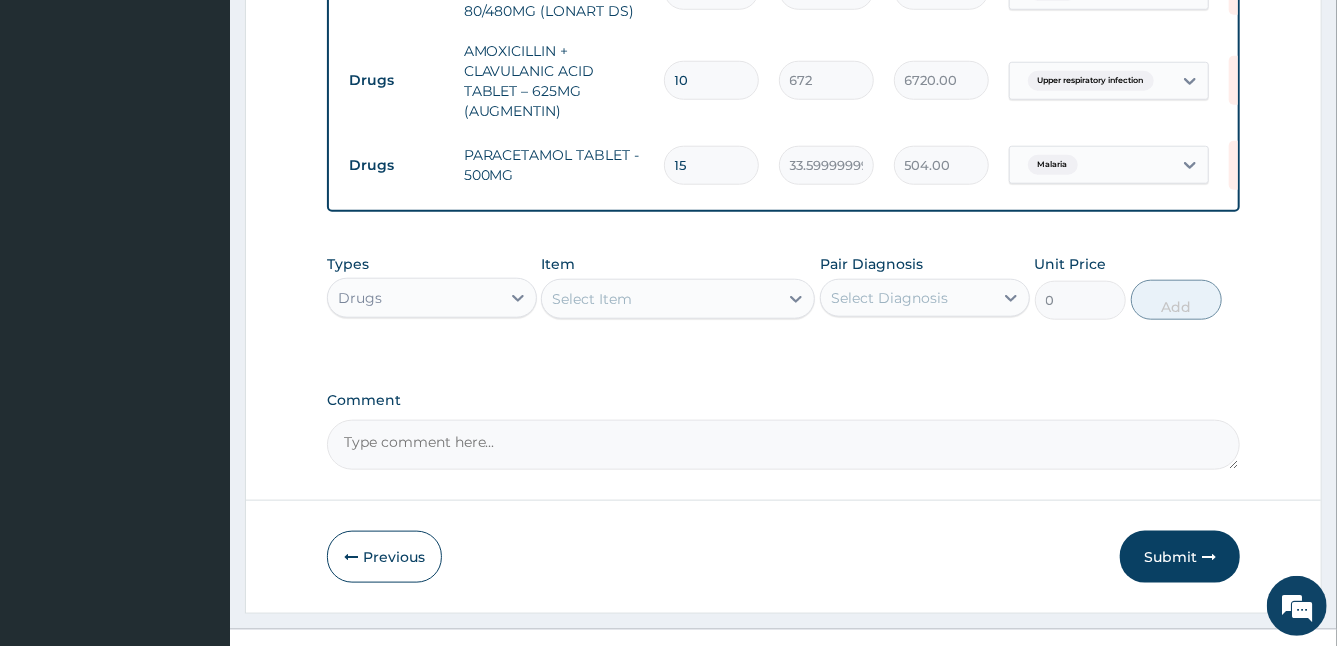 scroll, scrollTop: 994, scrollLeft: 0, axis: vertical 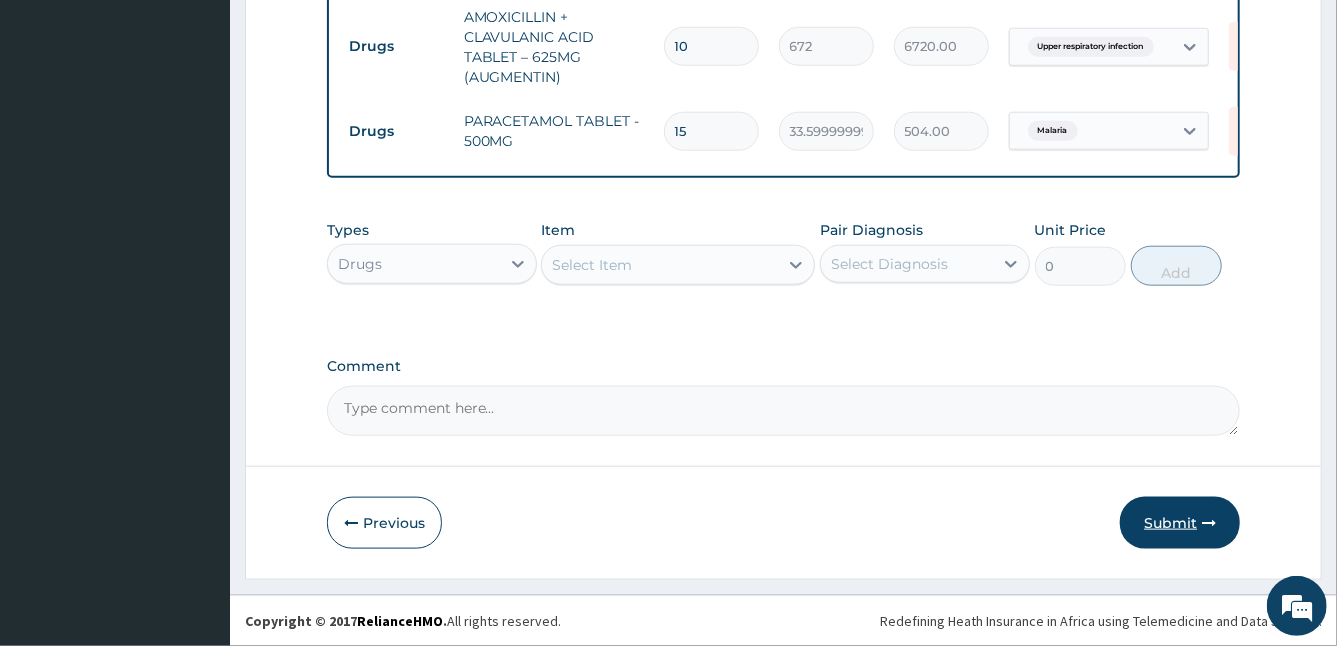 type on "15" 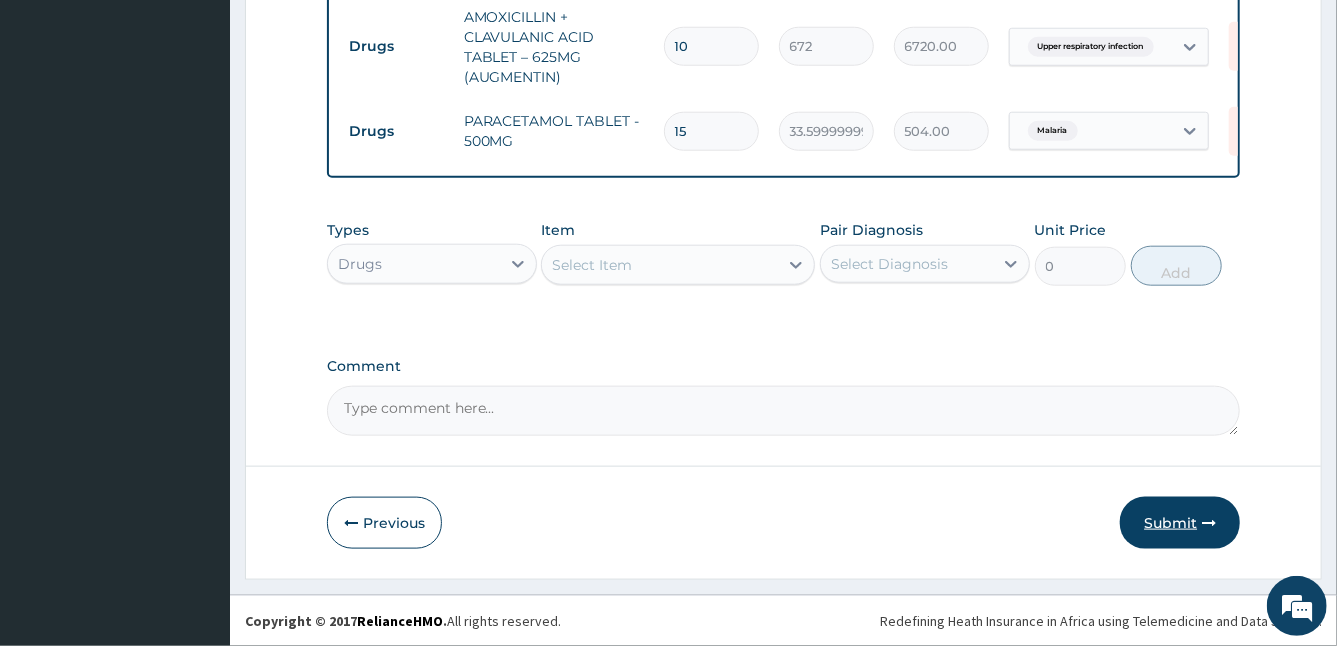 click on "Submit" at bounding box center (1180, 523) 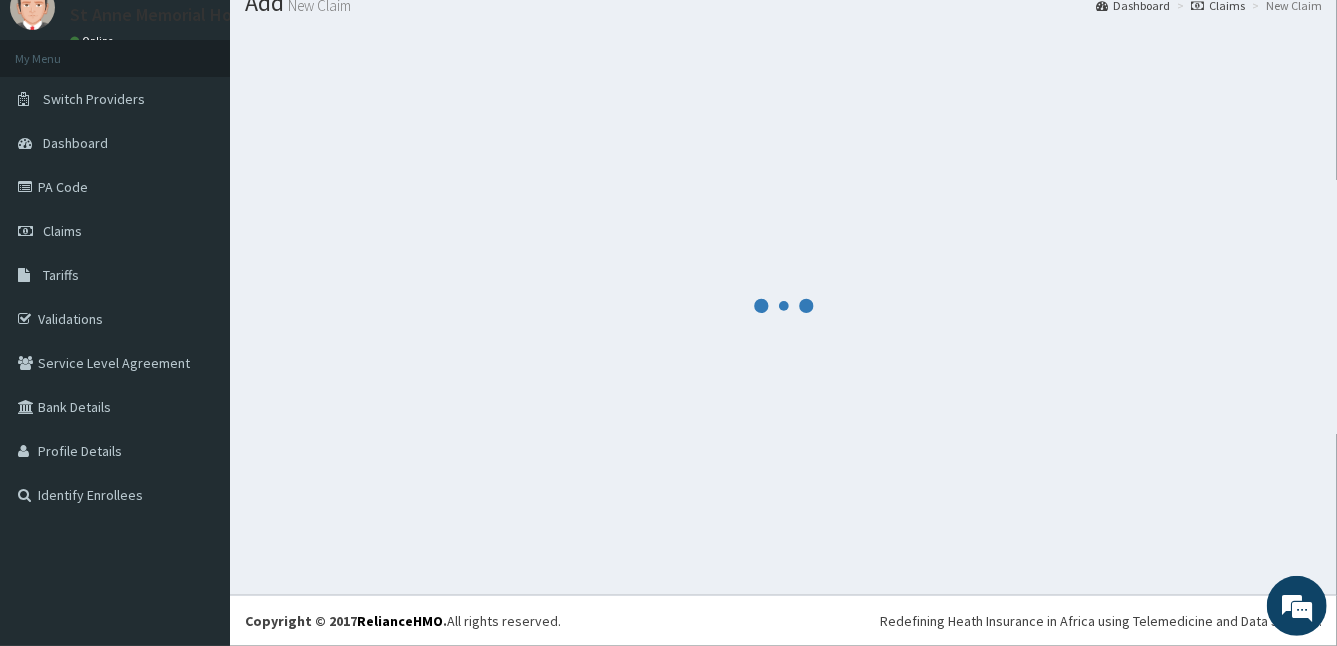 scroll, scrollTop: 994, scrollLeft: 0, axis: vertical 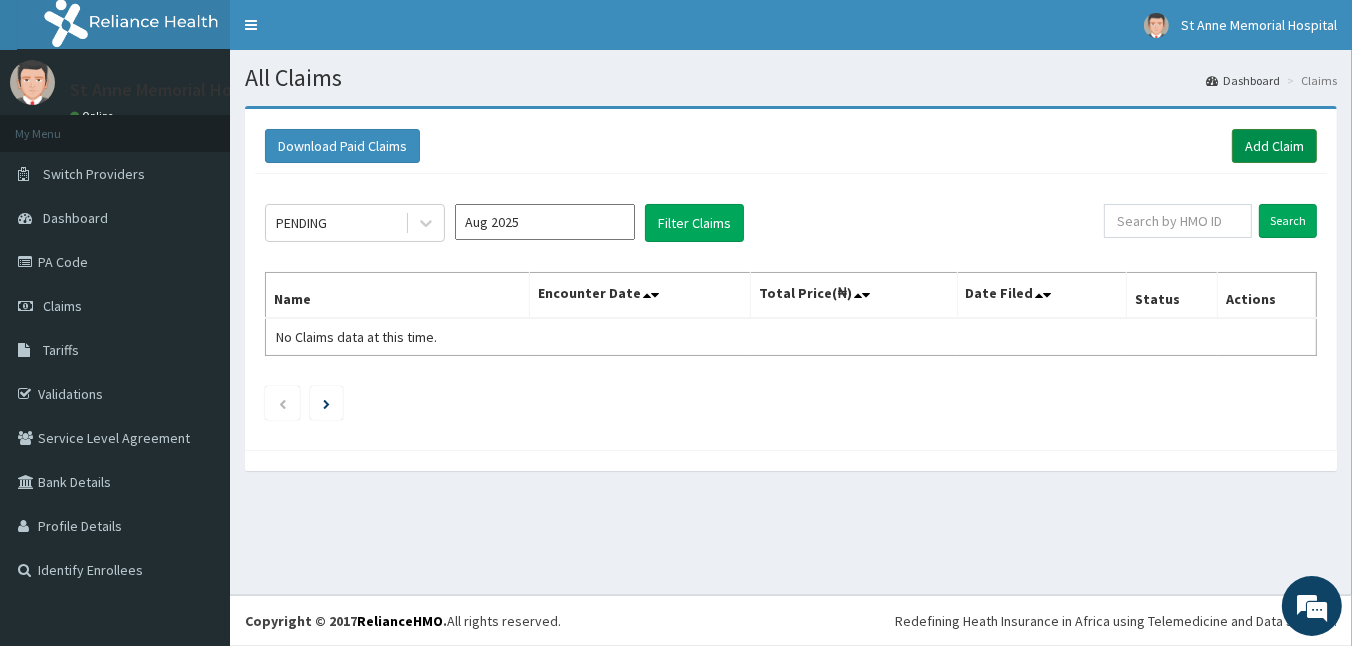 click on "Add Claim" at bounding box center [1274, 146] 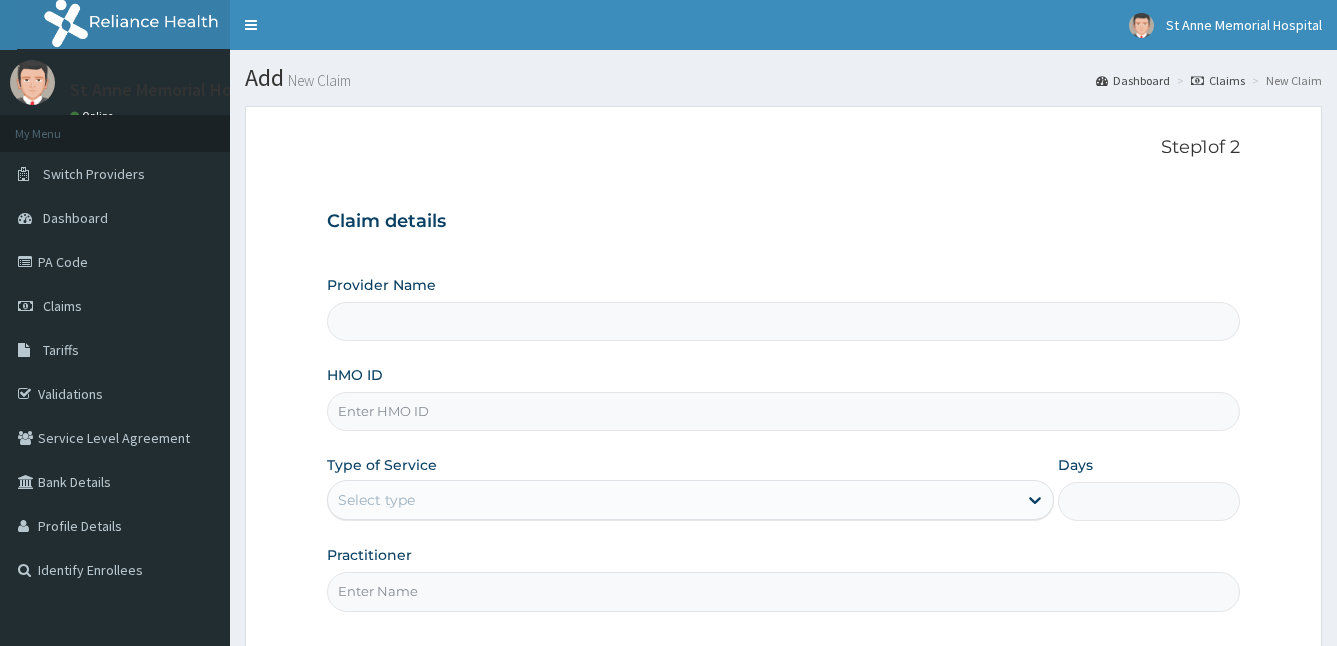 scroll, scrollTop: 0, scrollLeft: 0, axis: both 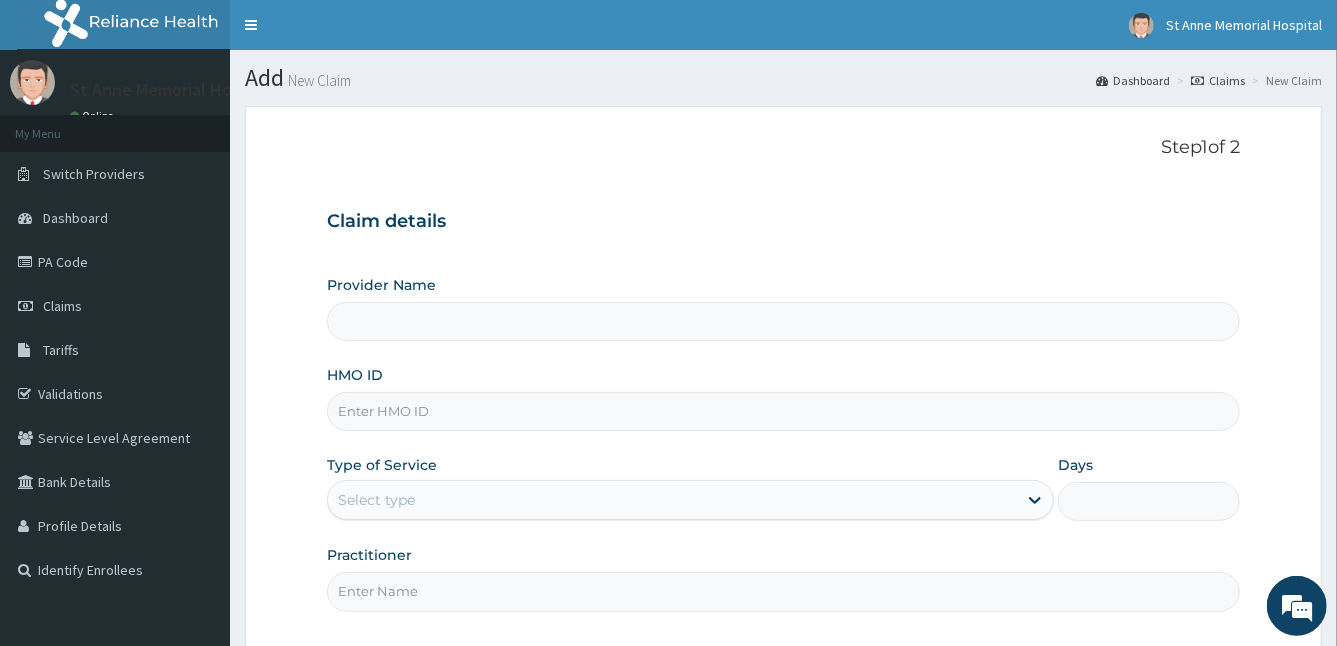 click on "HMO ID" at bounding box center [784, 411] 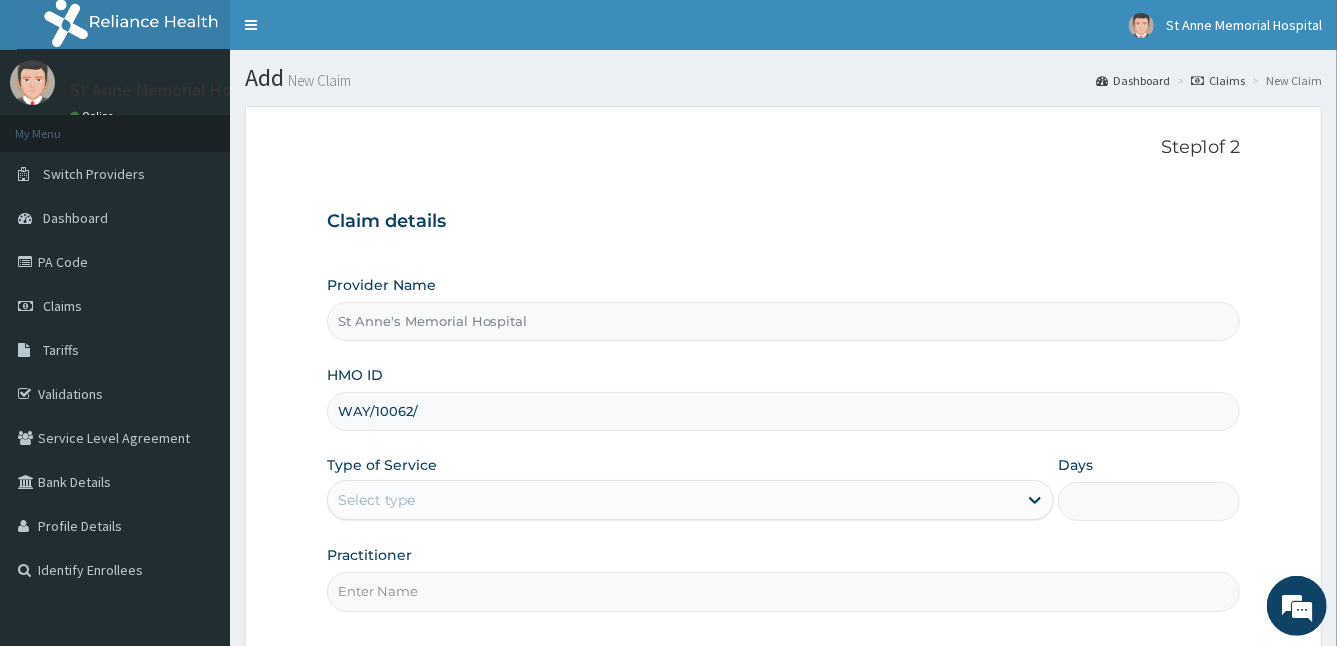 scroll, scrollTop: 0, scrollLeft: 0, axis: both 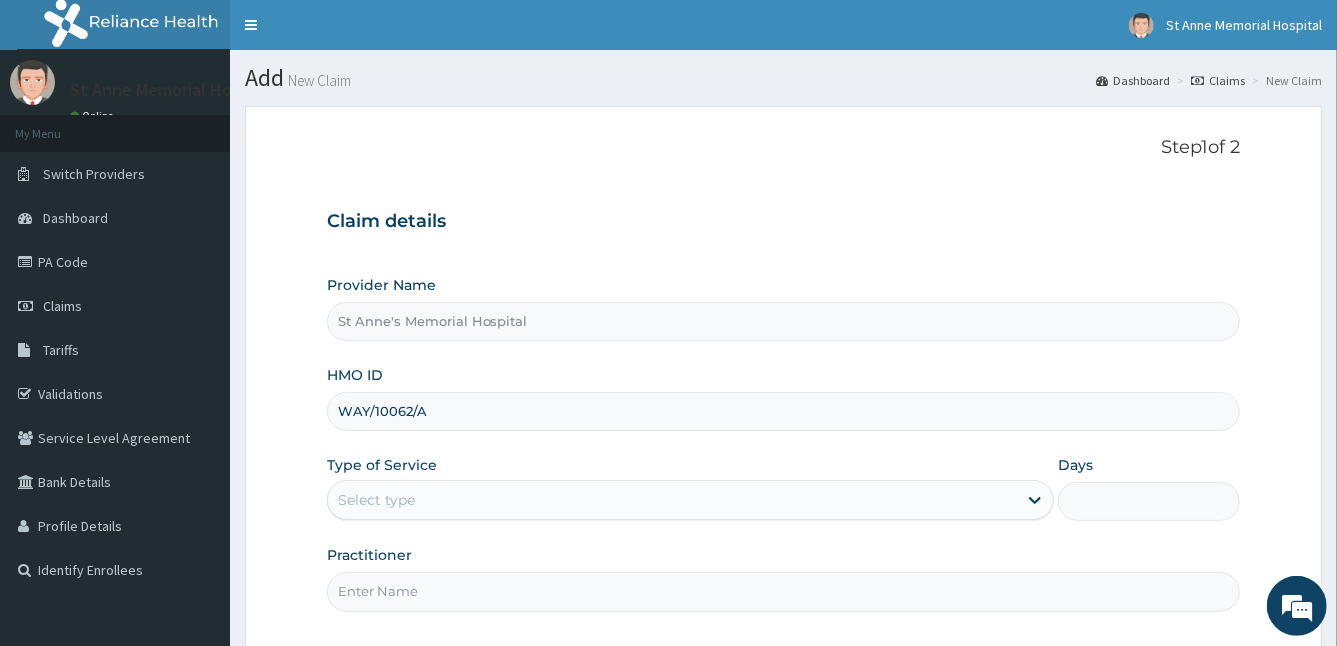 type on "WAY/10062/A" 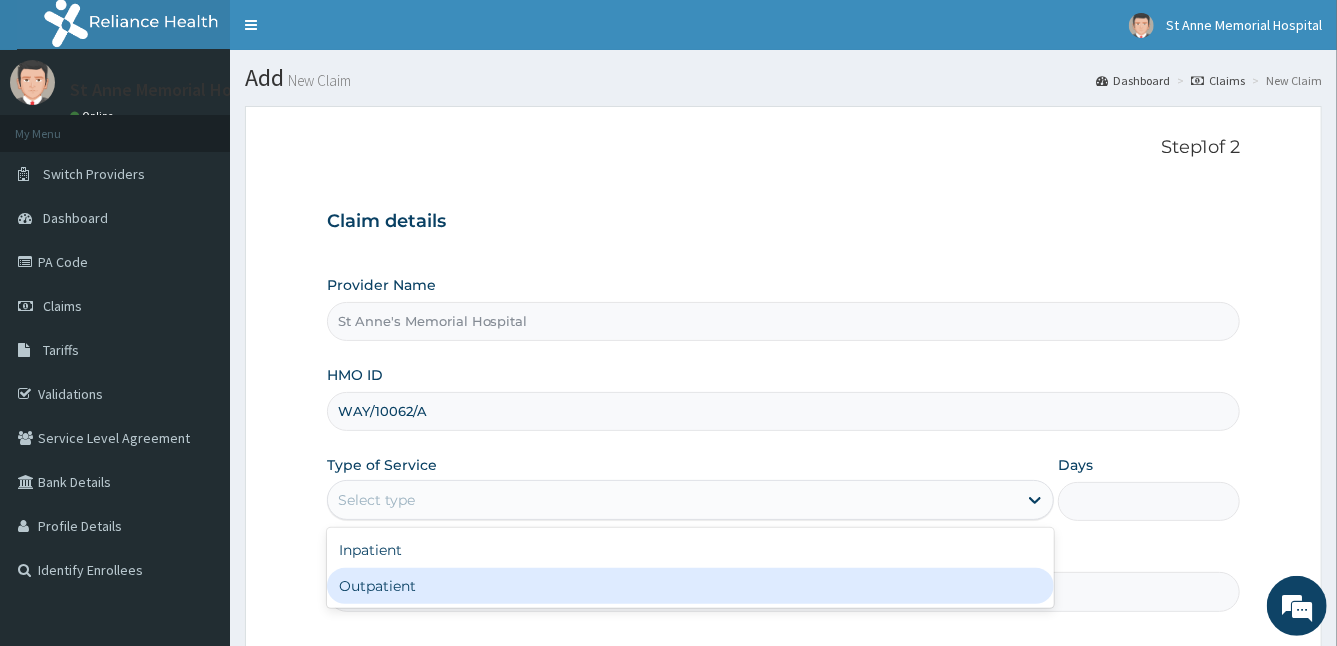 click on "Outpatient" at bounding box center [691, 586] 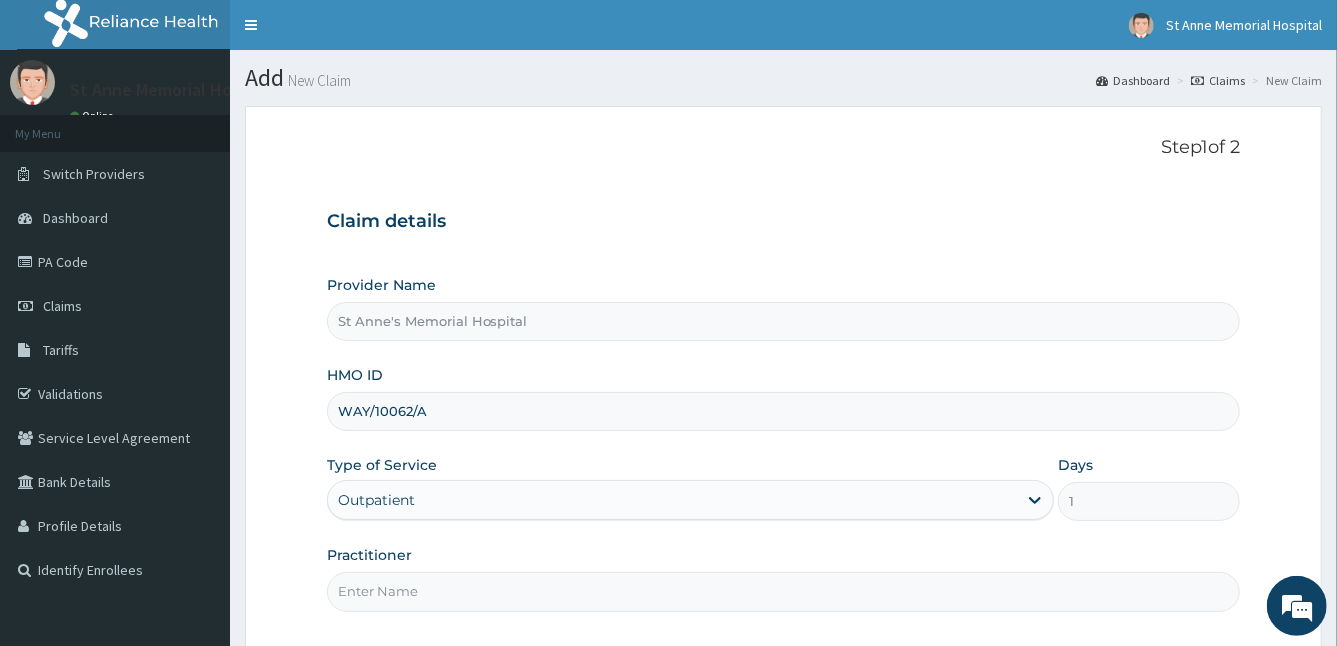 click on "Practitioner" at bounding box center [784, 591] 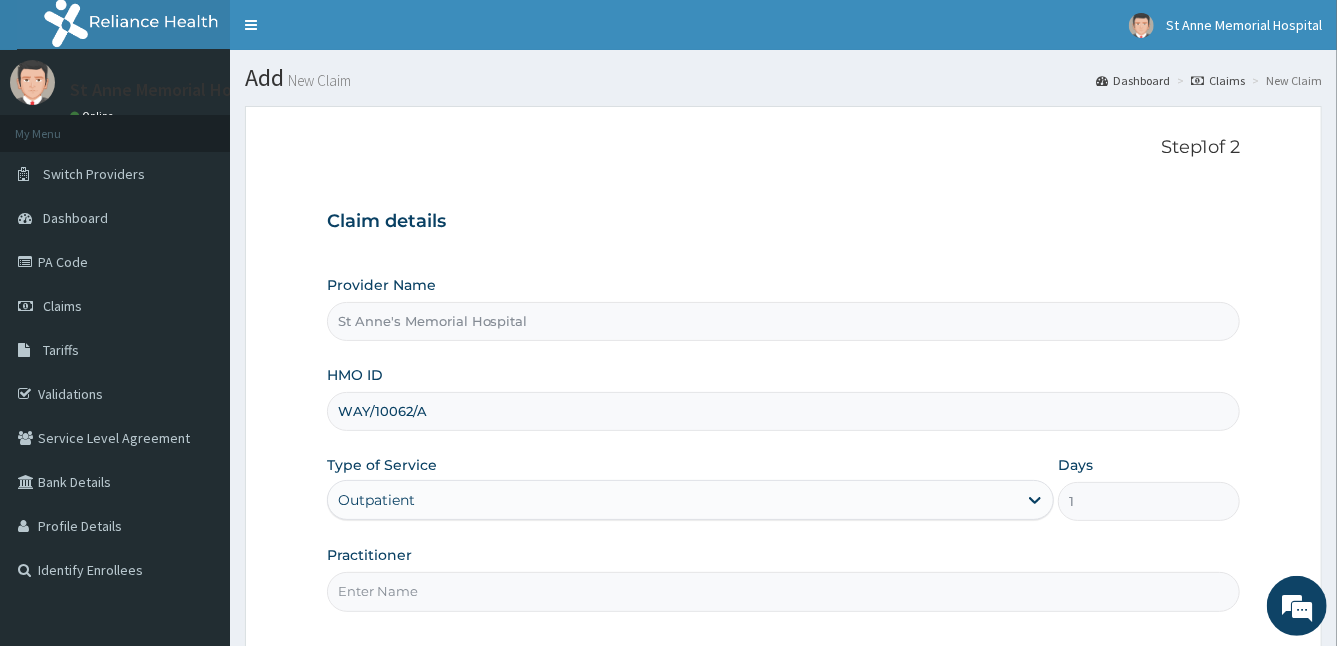 type on "DR [LAST]" 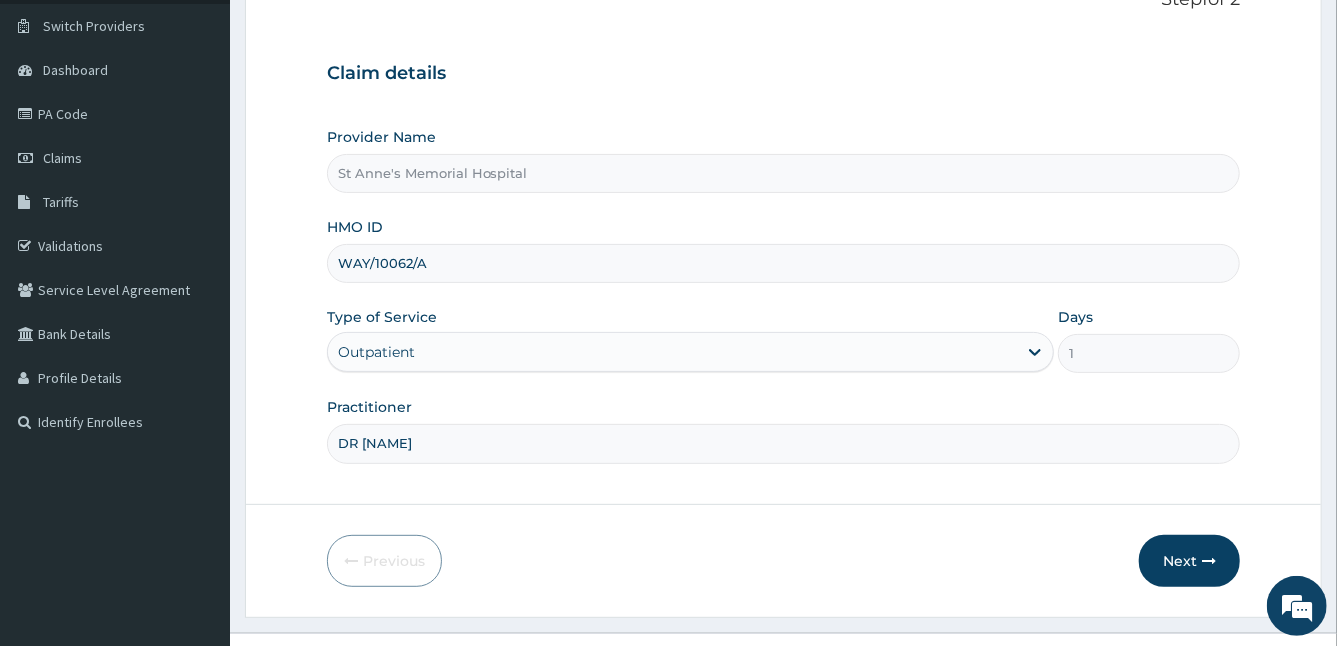 scroll, scrollTop: 184, scrollLeft: 0, axis: vertical 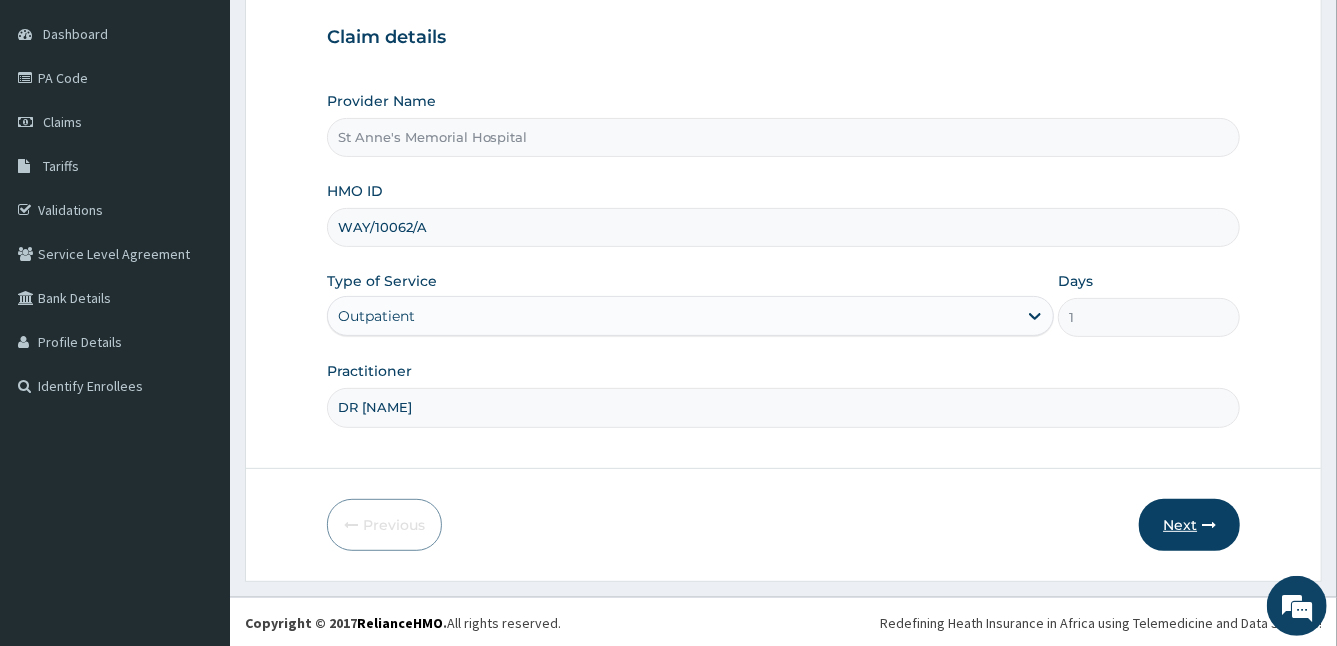 click on "Next" at bounding box center (1189, 525) 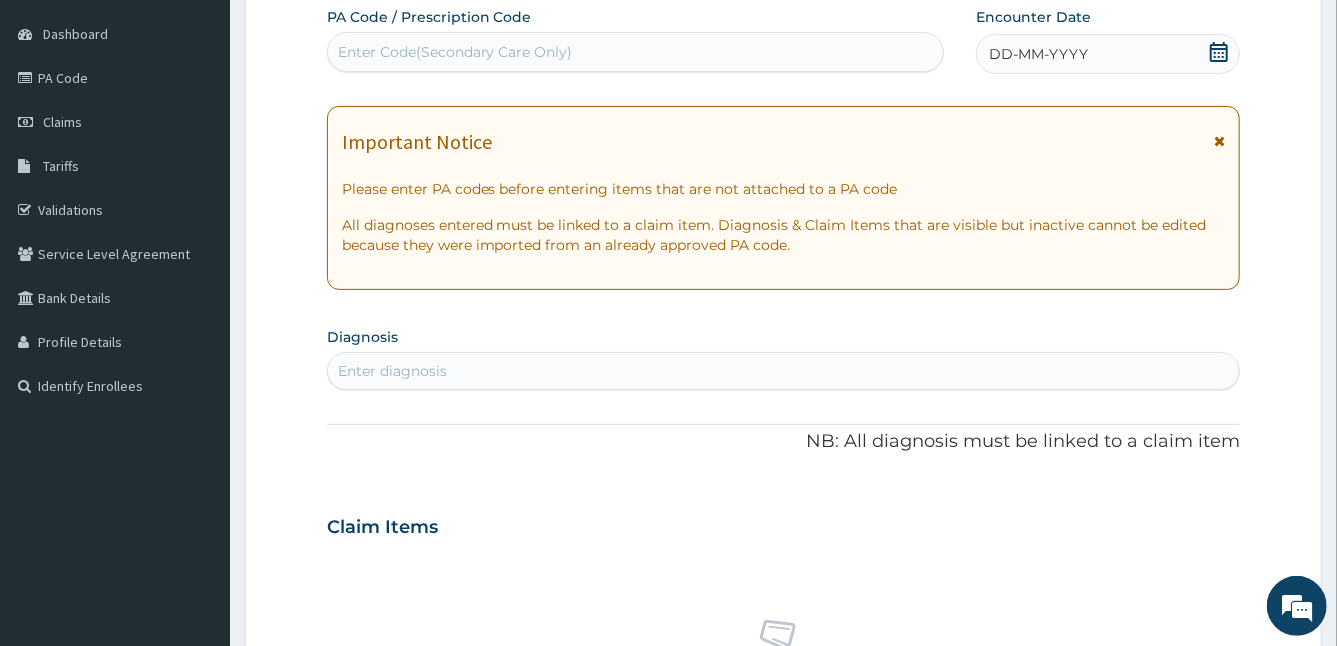 click at bounding box center [1219, 141] 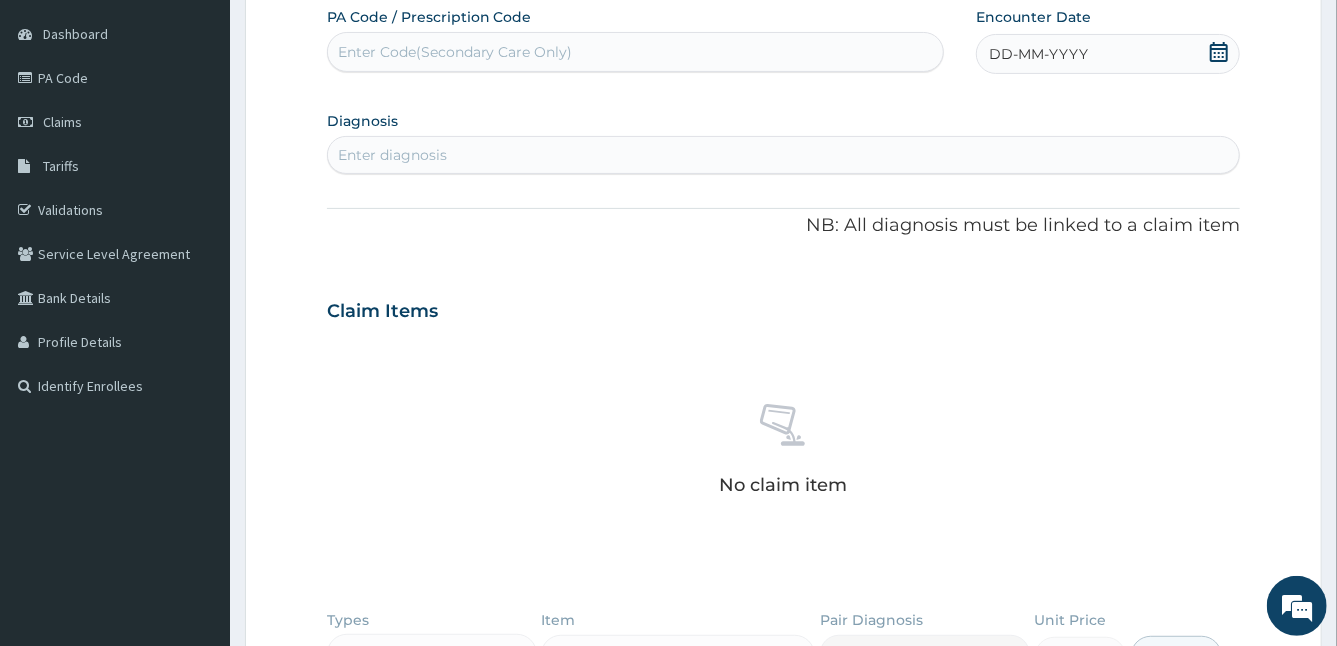 click on "DD-MM-YYYY" at bounding box center [1038, 54] 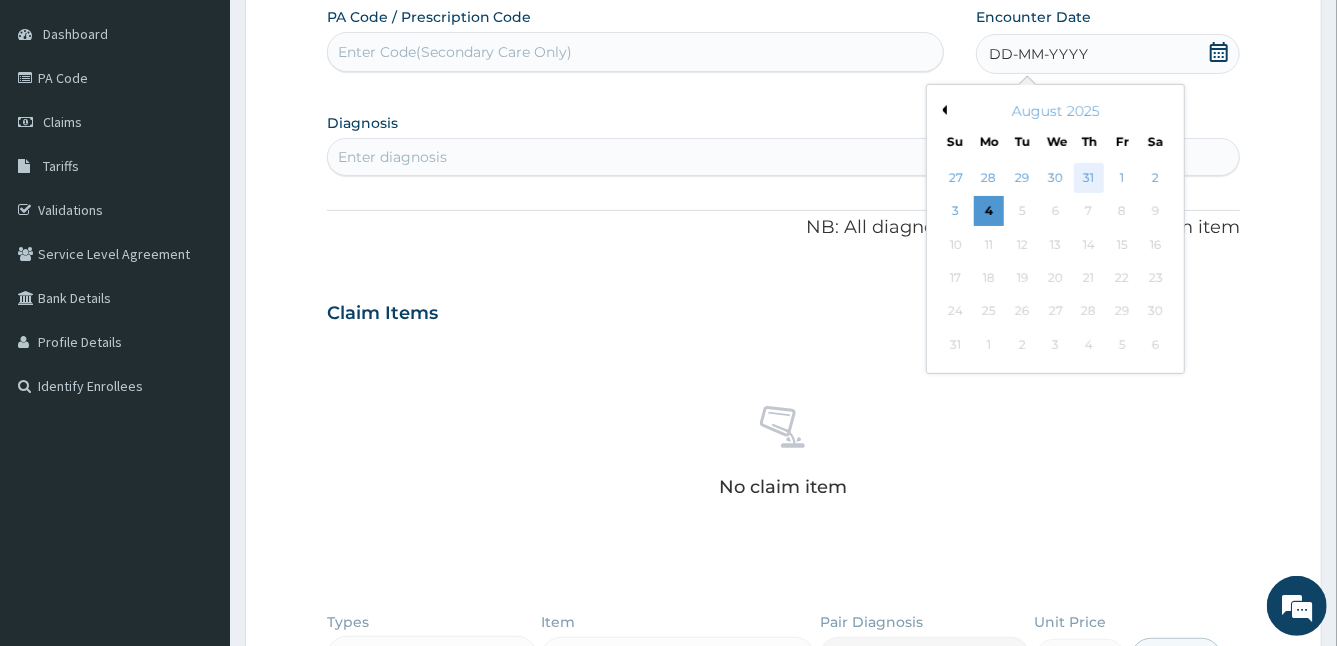 click on "31" at bounding box center [1089, 178] 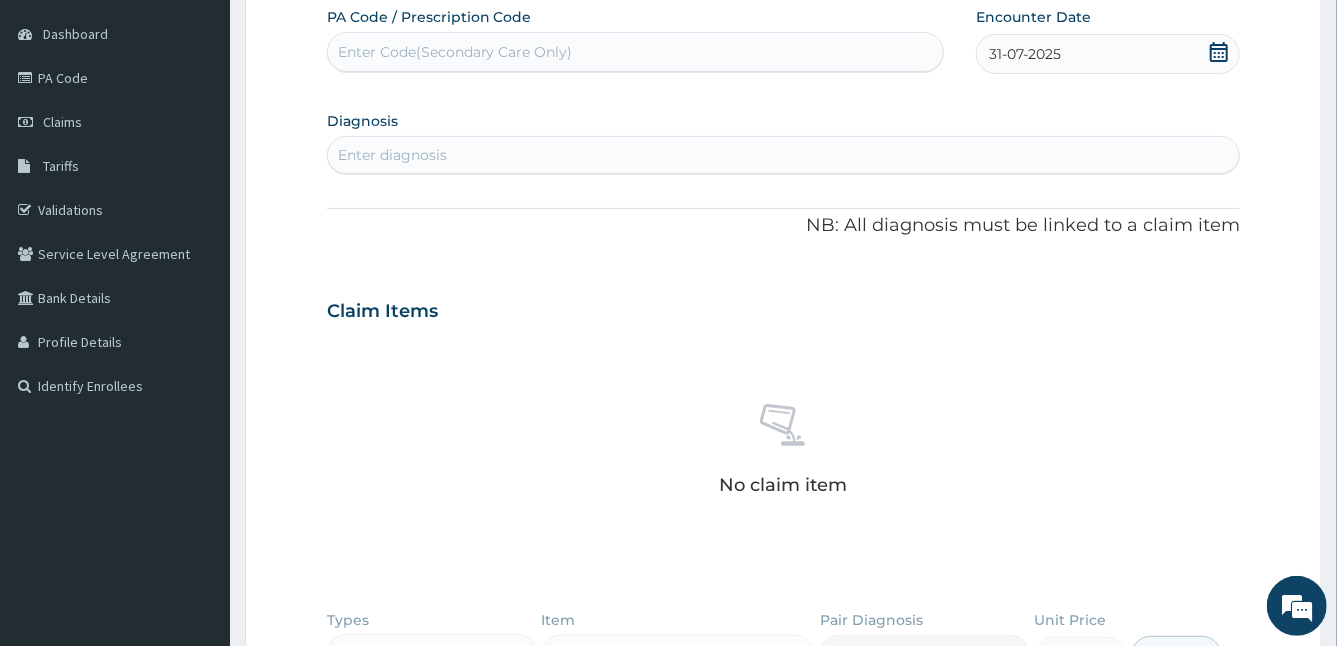 click on "Enter diagnosis" at bounding box center (784, 155) 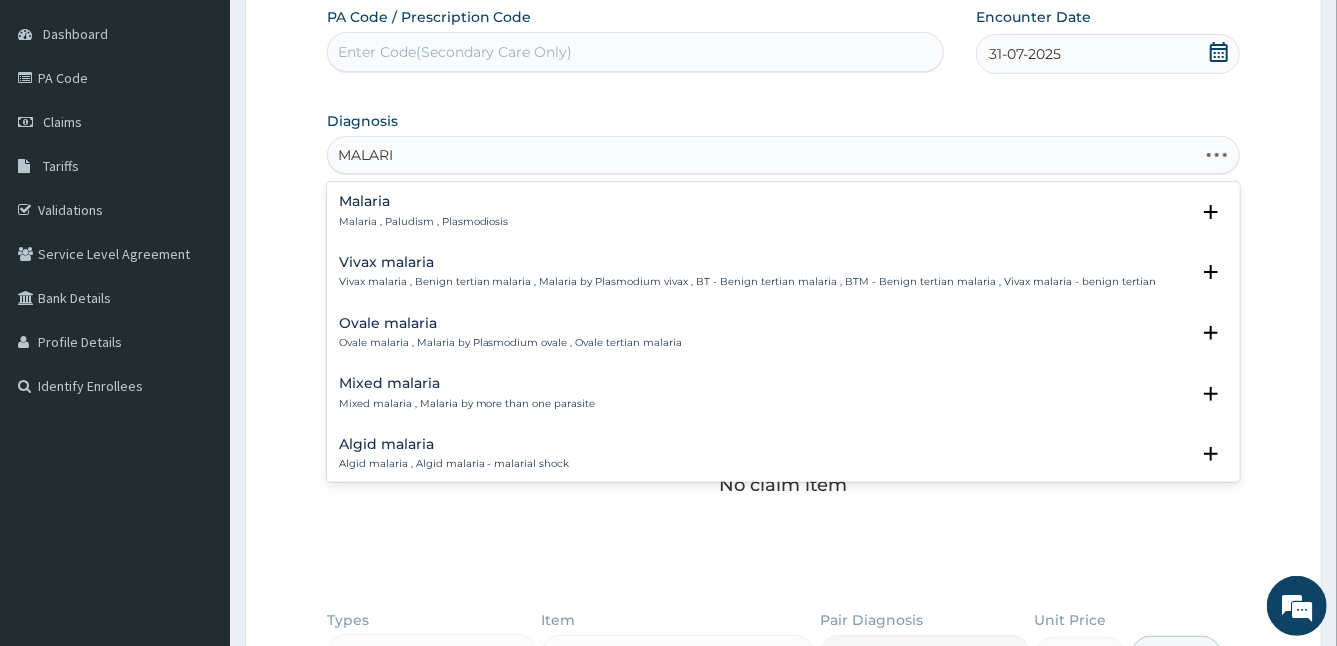 type on "MALARIA" 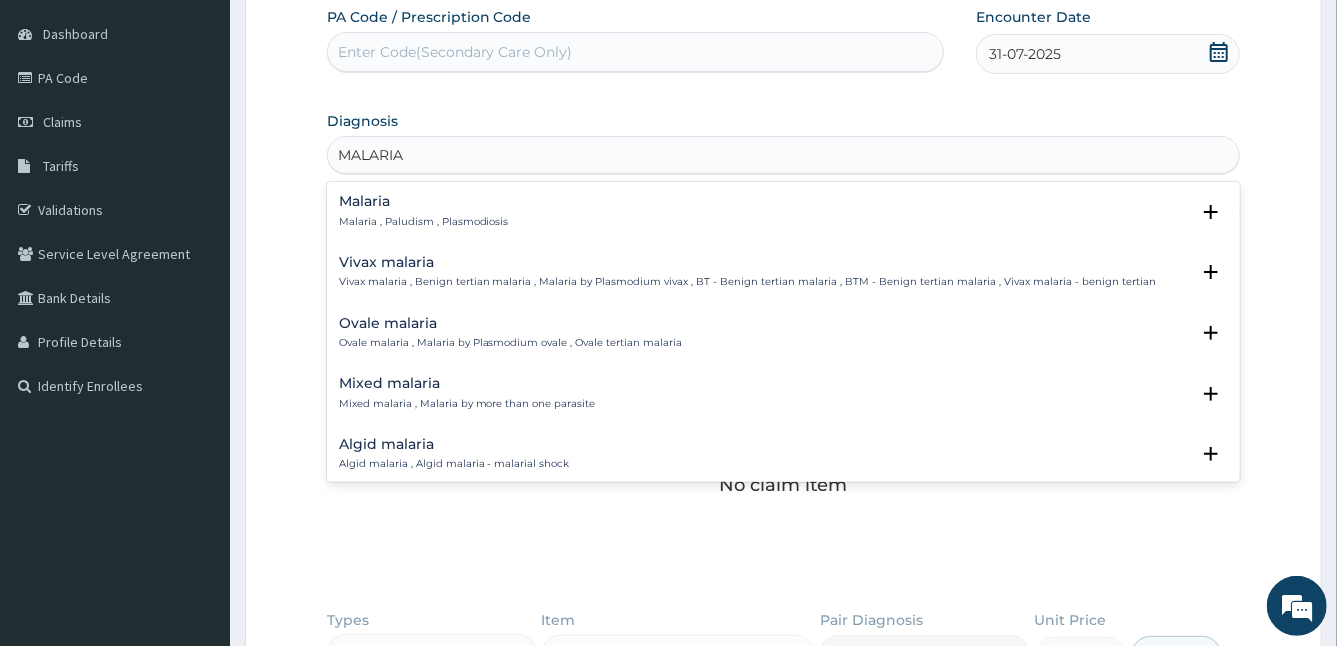 click on "Malaria , Paludism , Plasmodiosis" at bounding box center [424, 222] 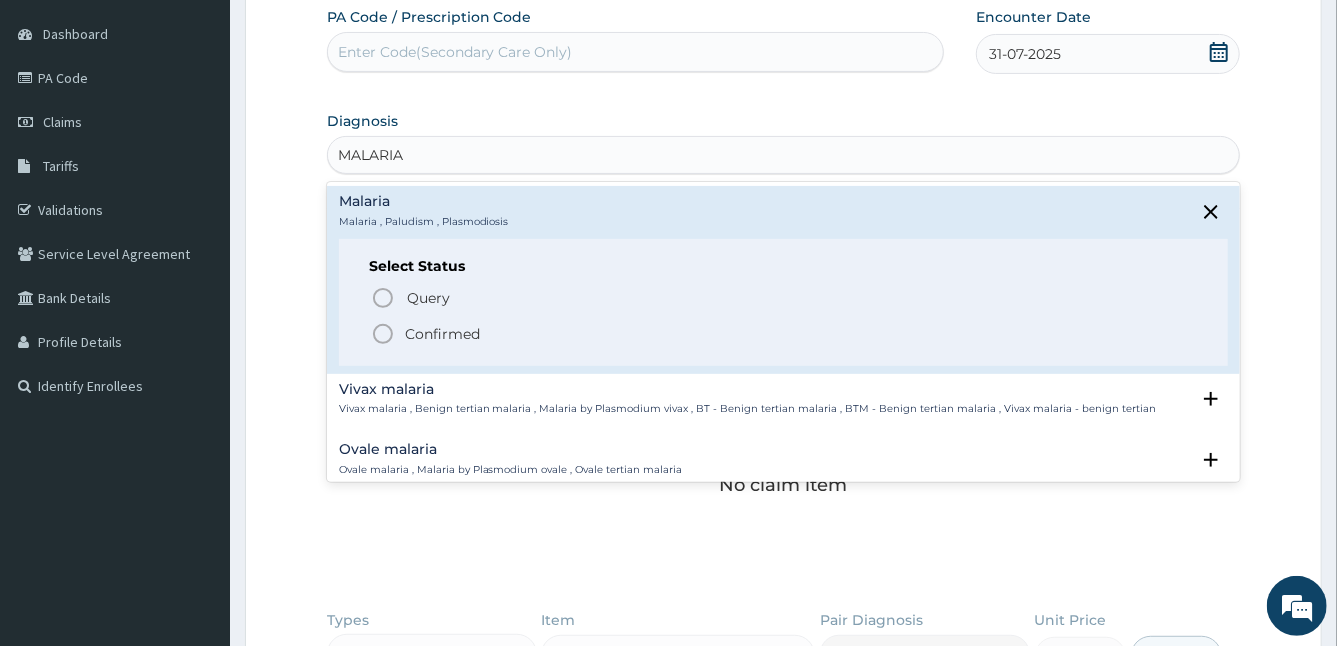click 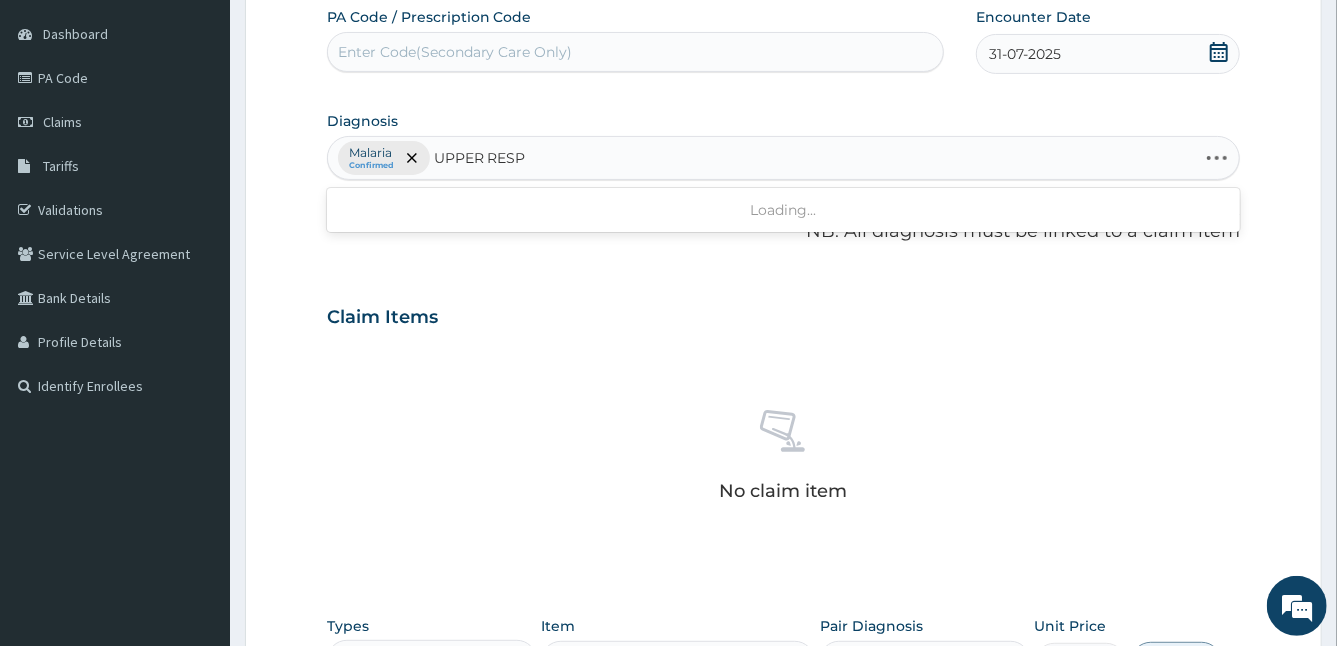 type on "UPPER RESPI" 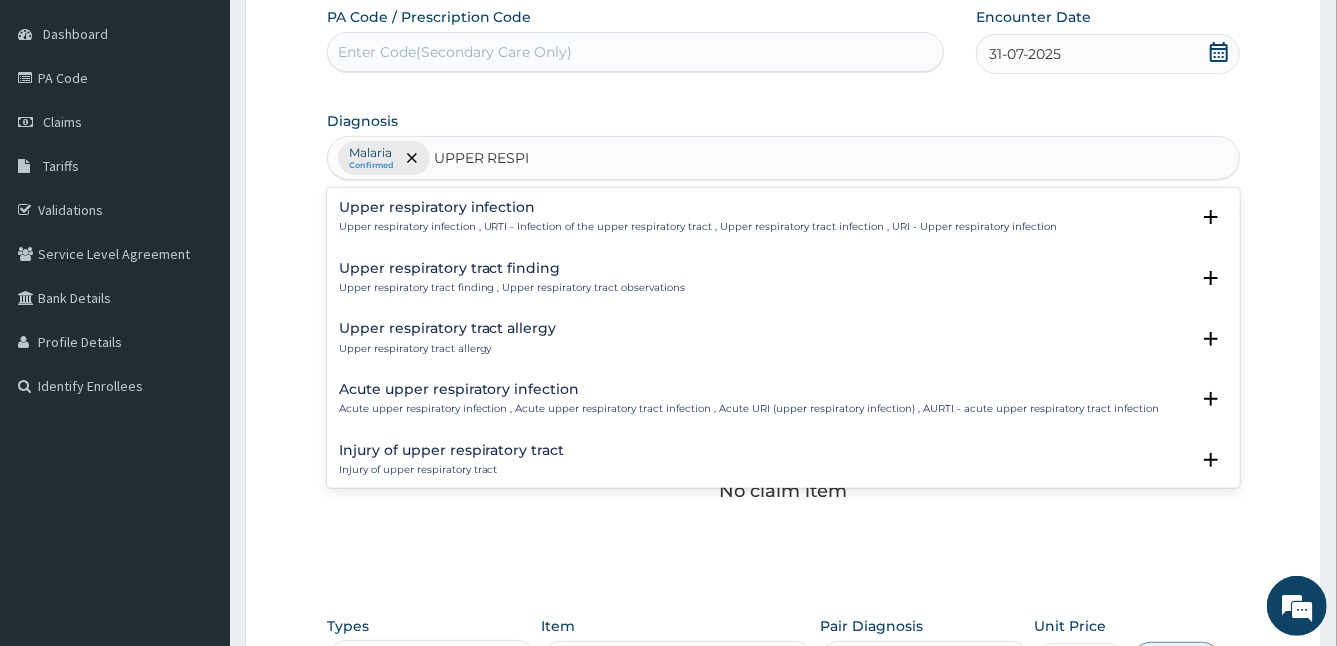click on "Upper respiratory infection" at bounding box center (698, 207) 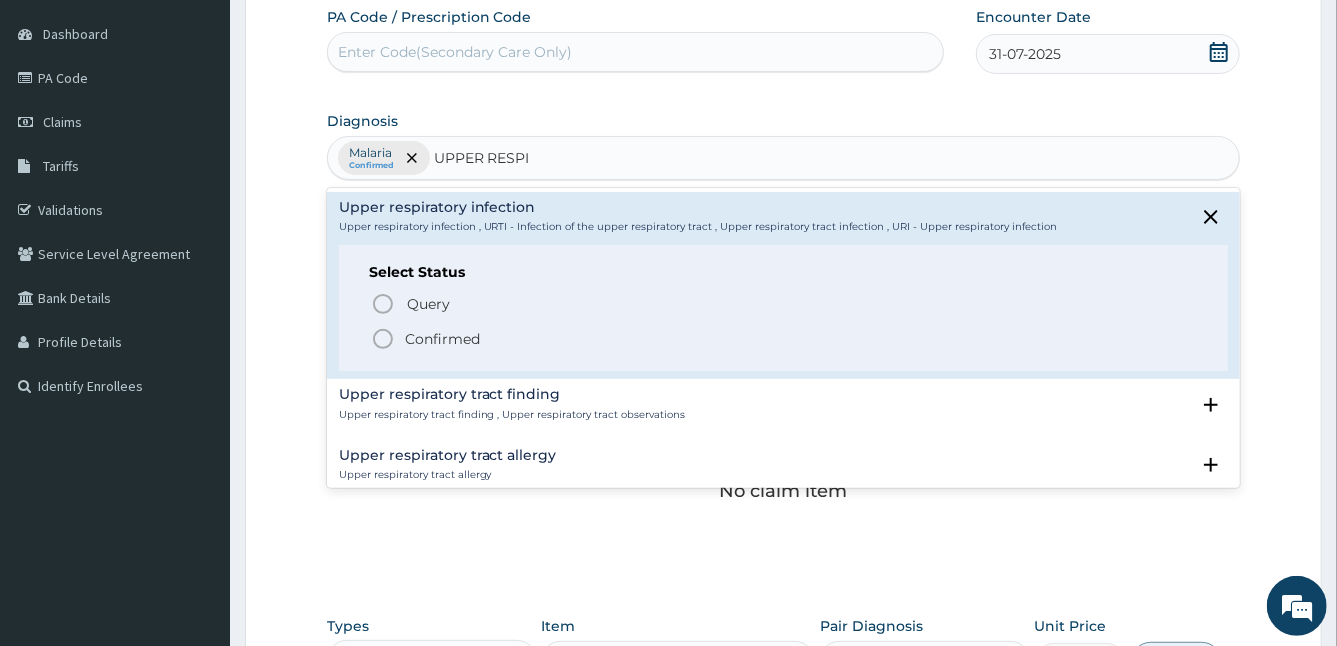 click 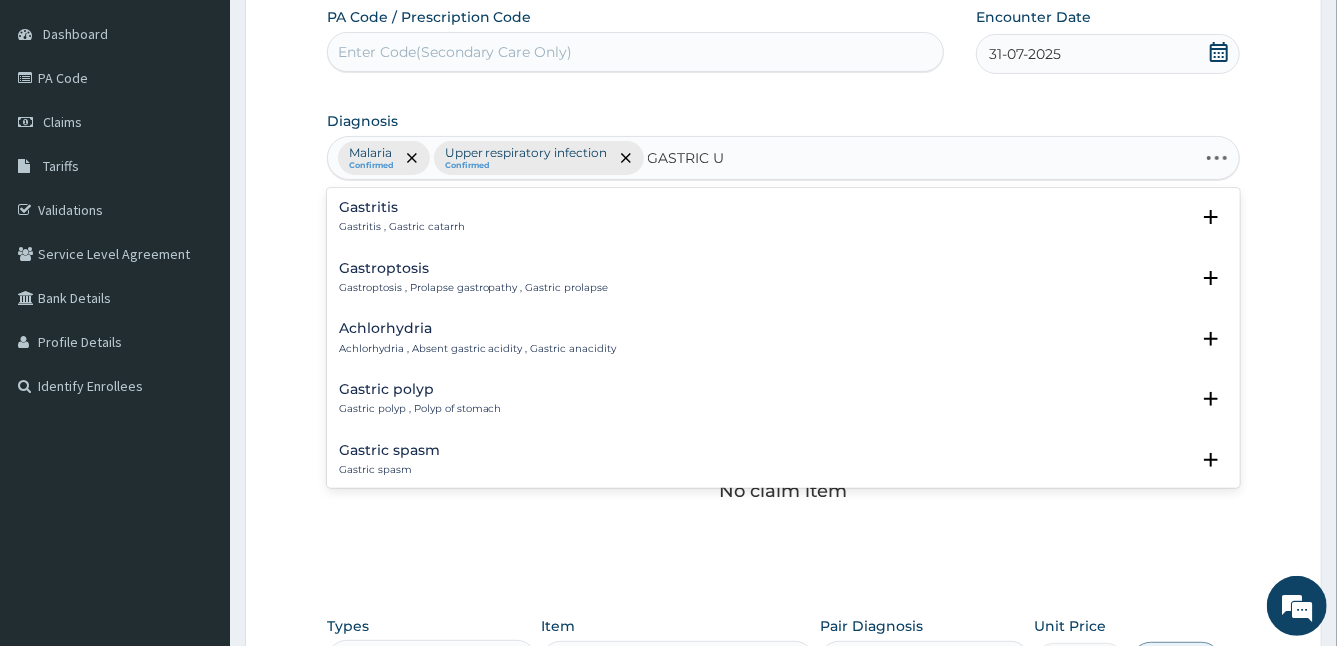 type on "GASTRIC UL" 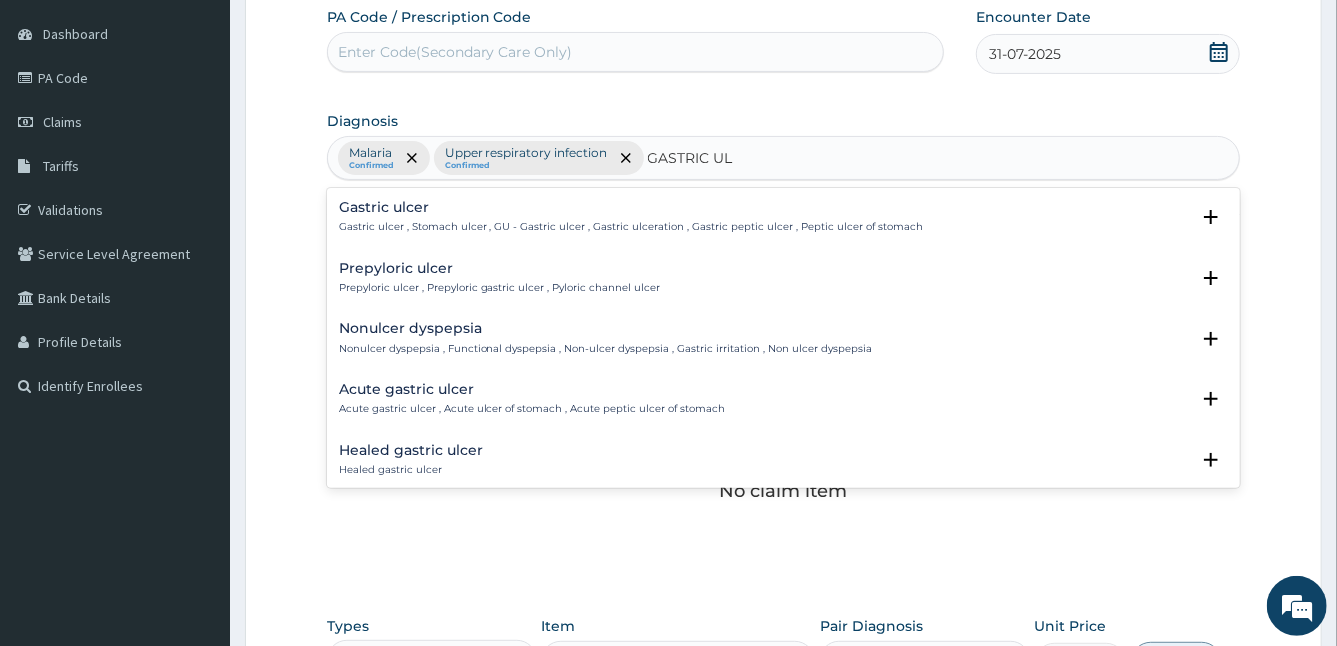 click on "Gastric ulcer" at bounding box center [631, 207] 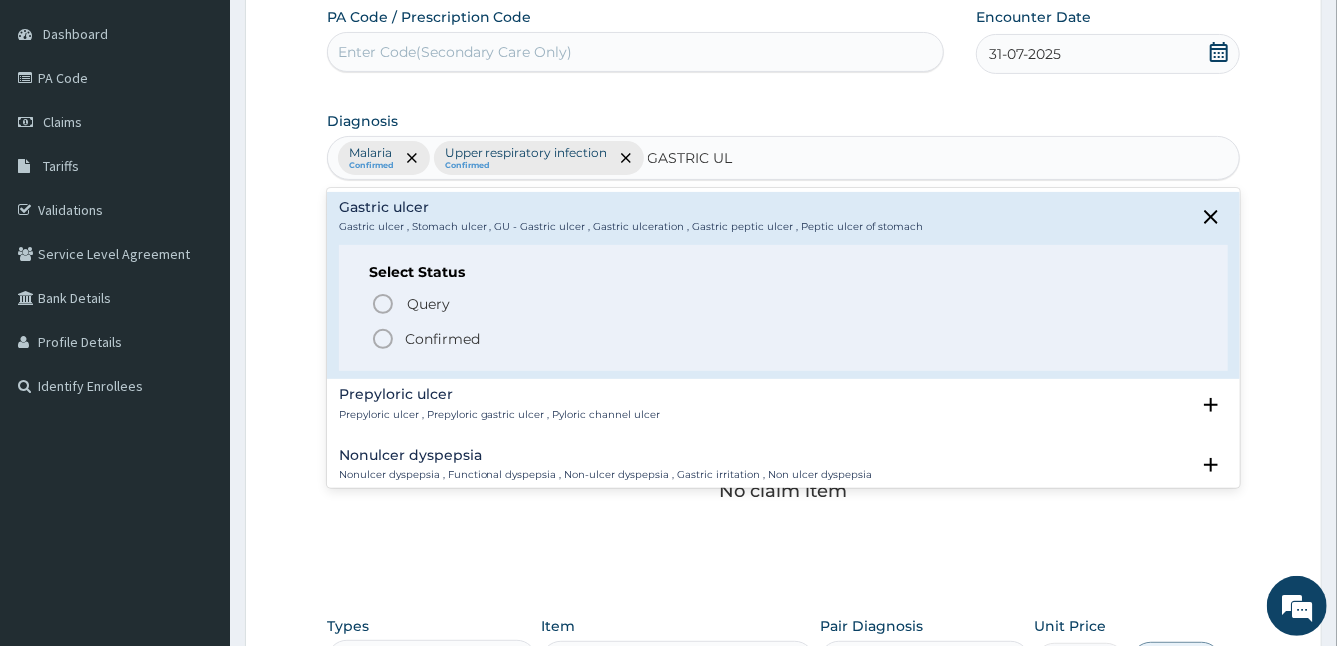 click 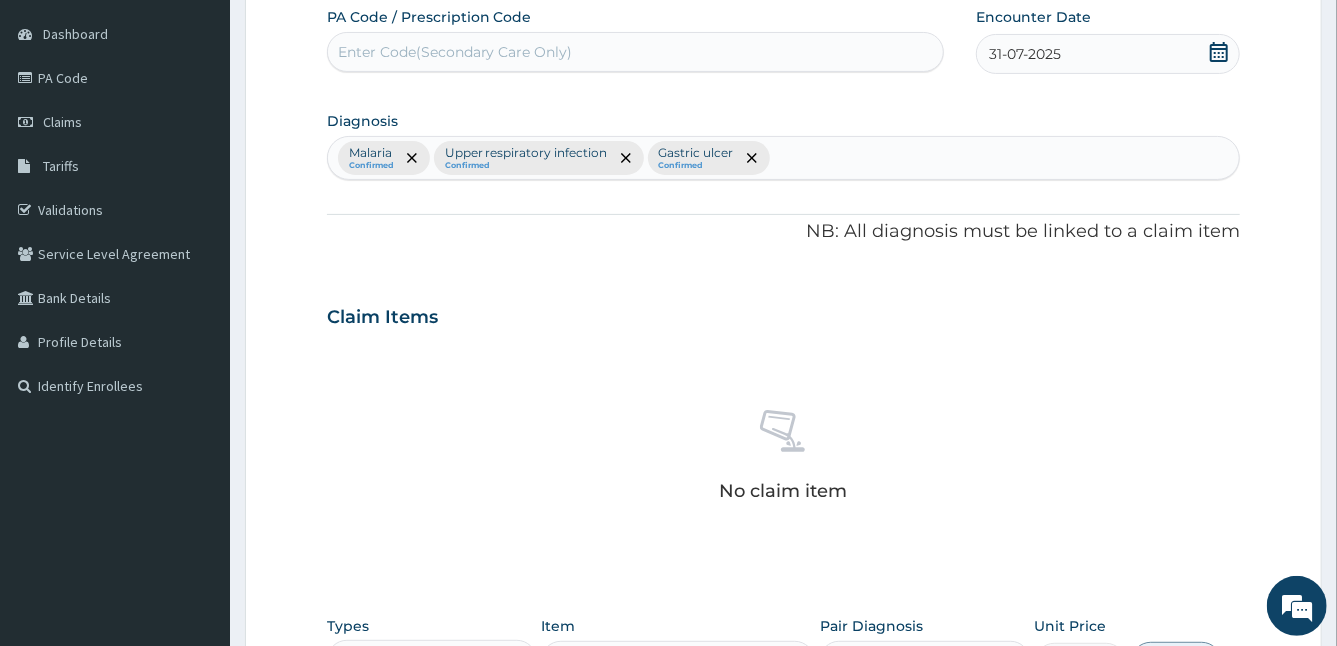 scroll, scrollTop: 577, scrollLeft: 0, axis: vertical 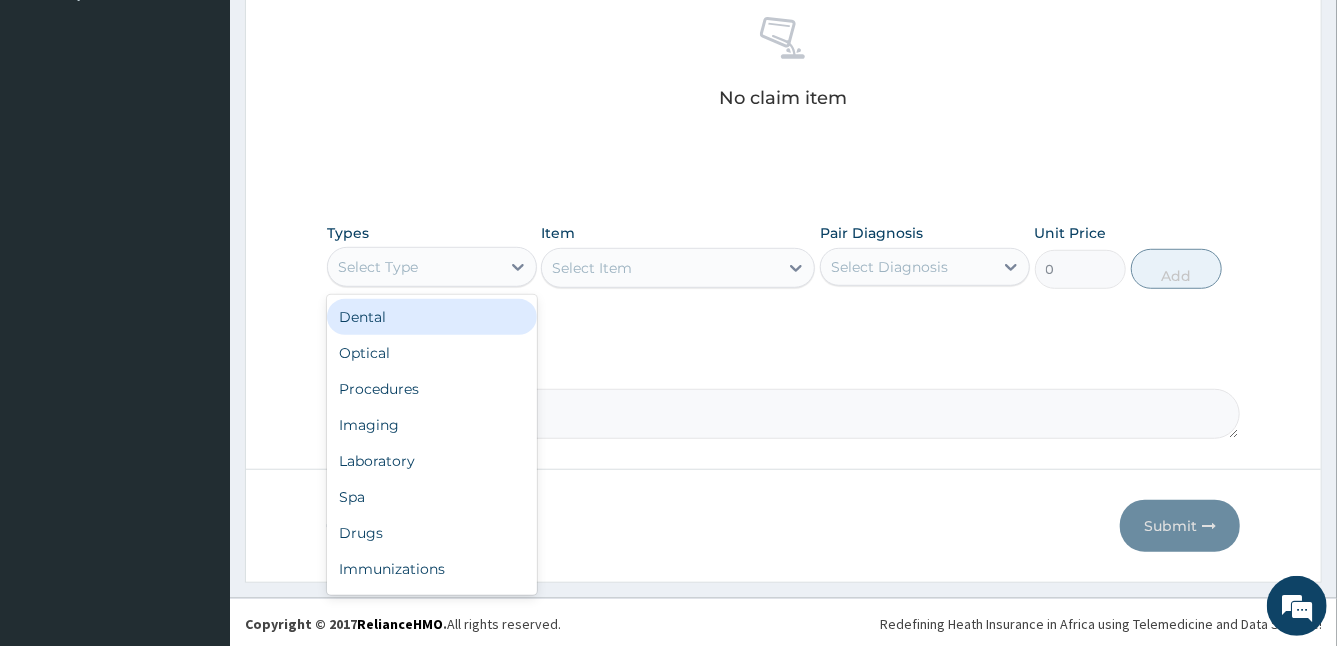 click on "Select Type" at bounding box center (414, 267) 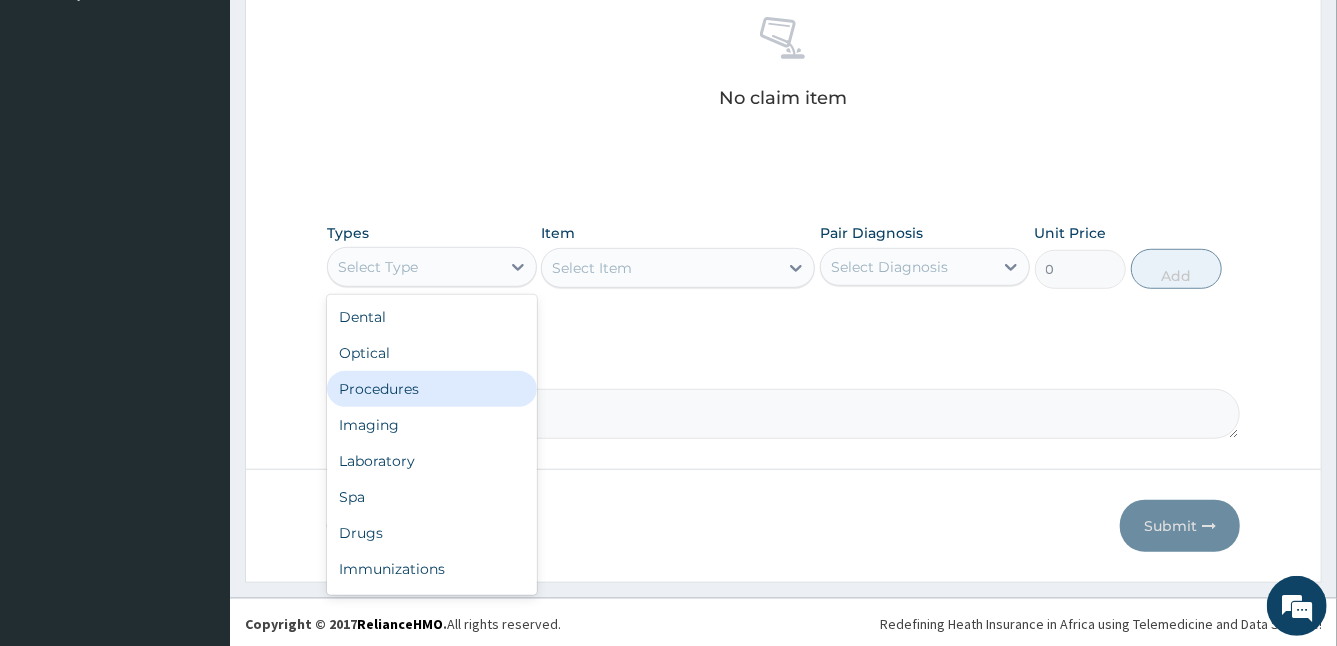 click on "Procedures" at bounding box center (432, 389) 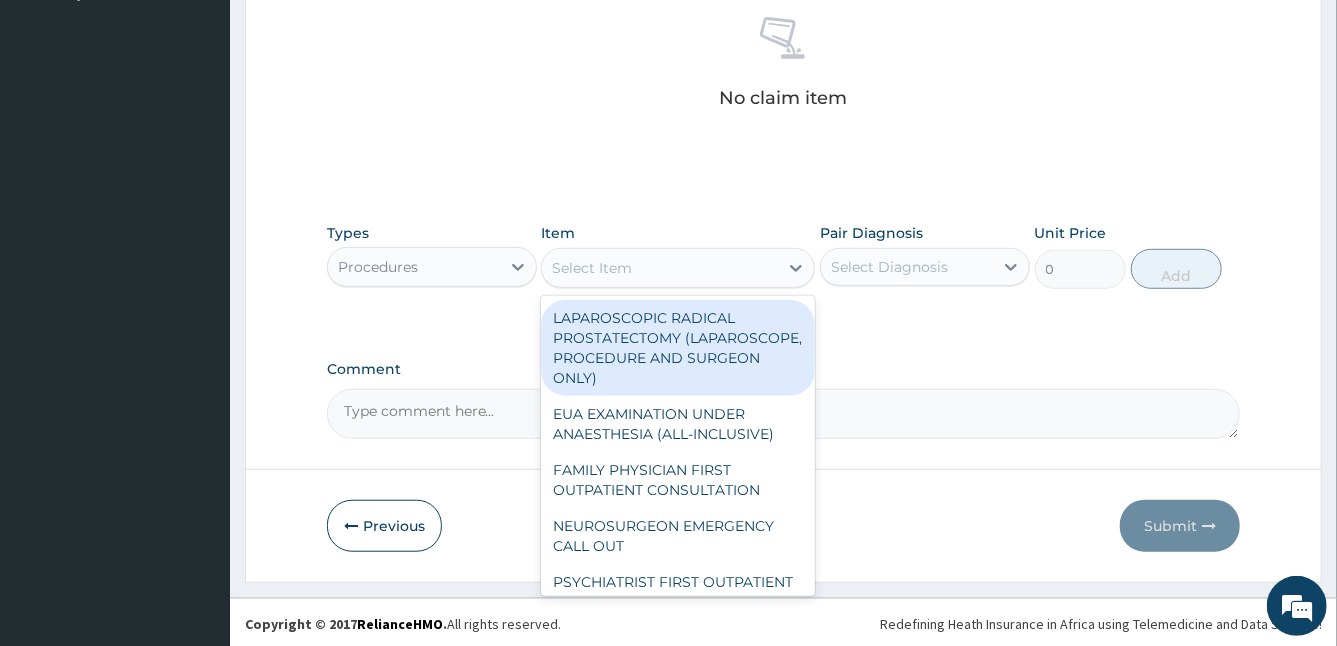click on "Select Item" at bounding box center (660, 268) 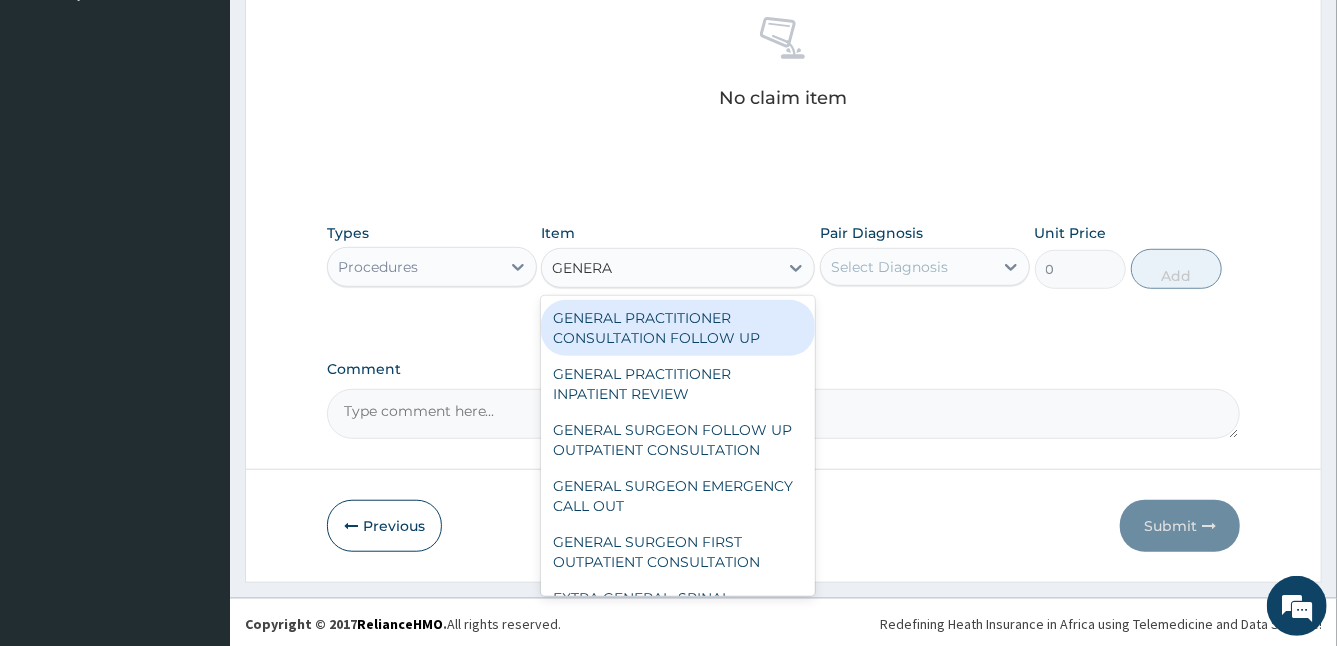type on "GENERAL" 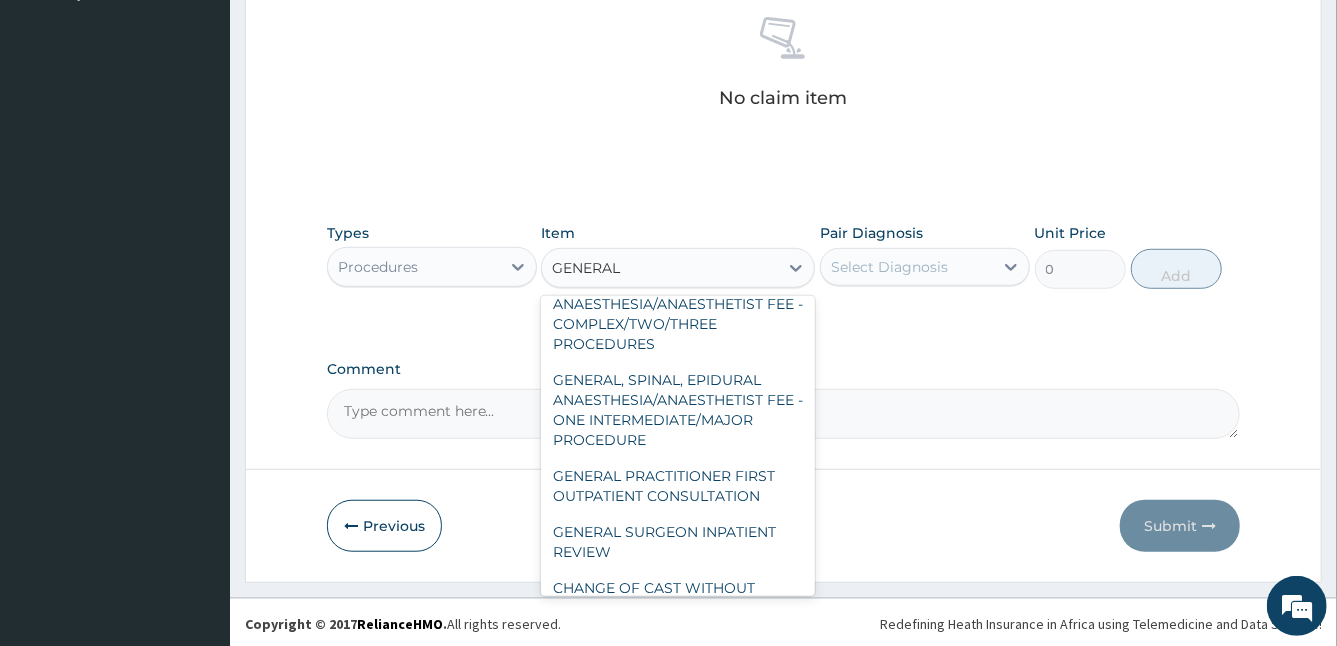 scroll, scrollTop: 341, scrollLeft: 0, axis: vertical 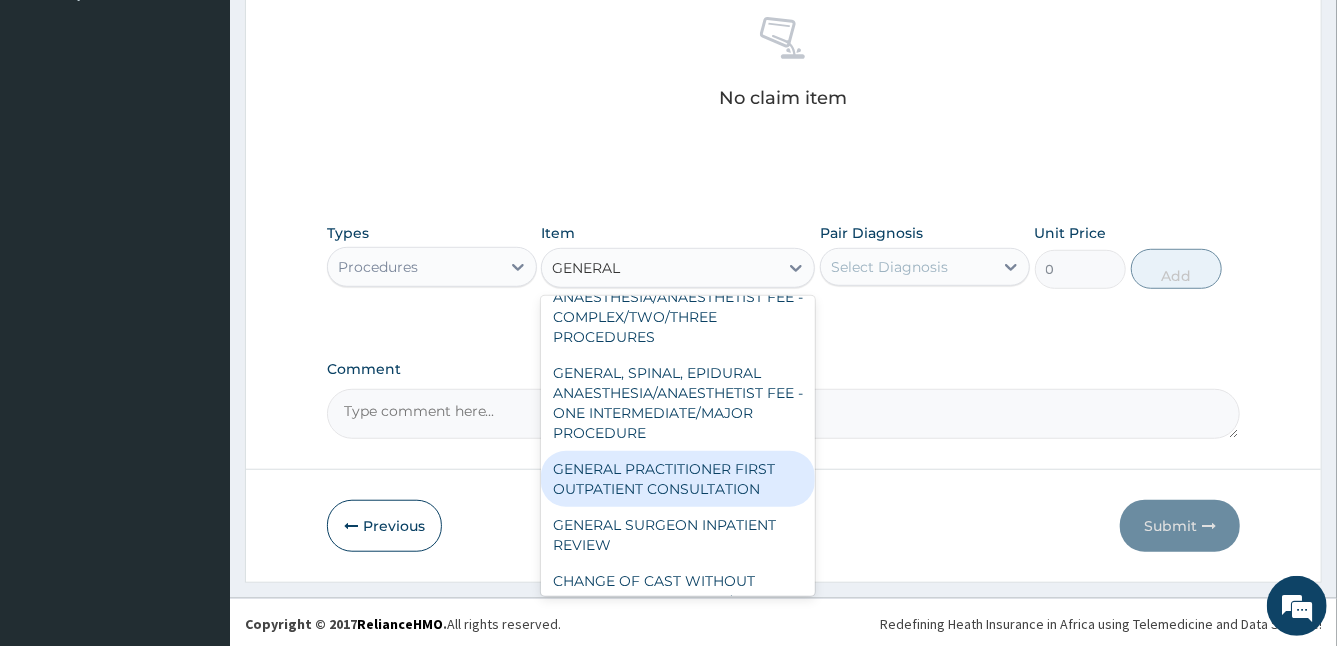 click on "GENERAL PRACTITIONER FIRST OUTPATIENT CONSULTATION" at bounding box center (678, 479) 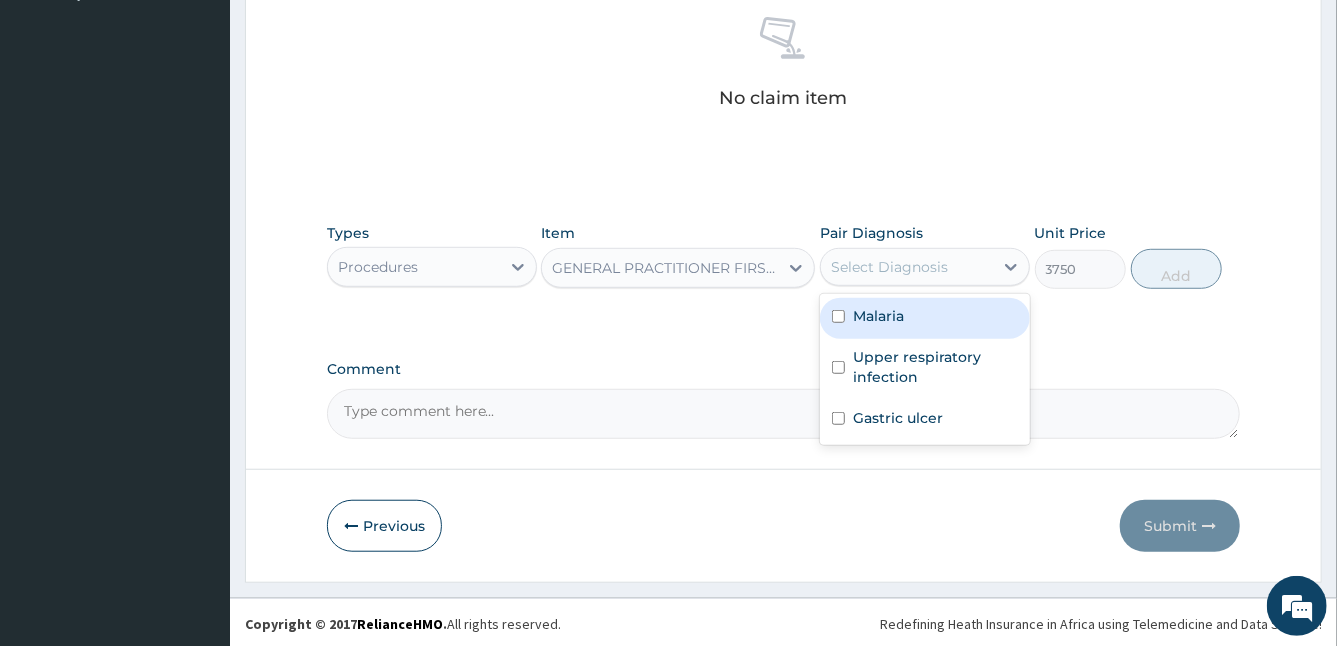 click on "Select Diagnosis" at bounding box center [889, 267] 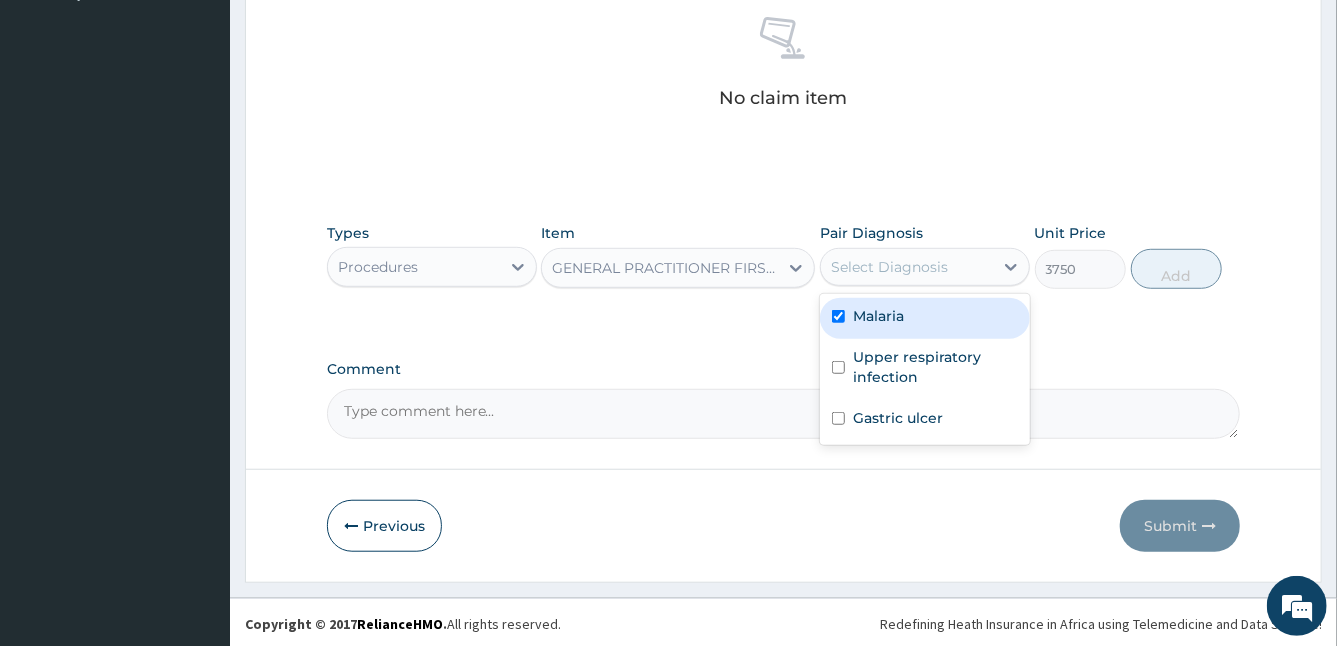 checkbox on "true" 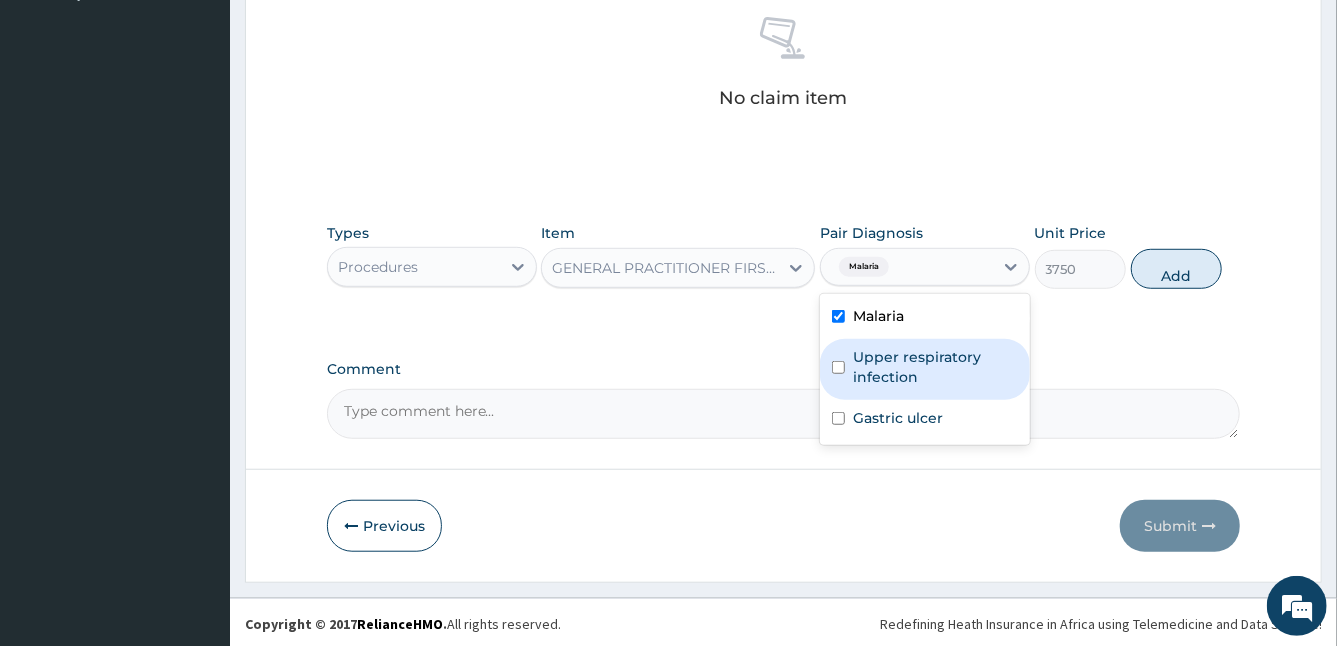 click on "Upper respiratory infection" at bounding box center [935, 367] 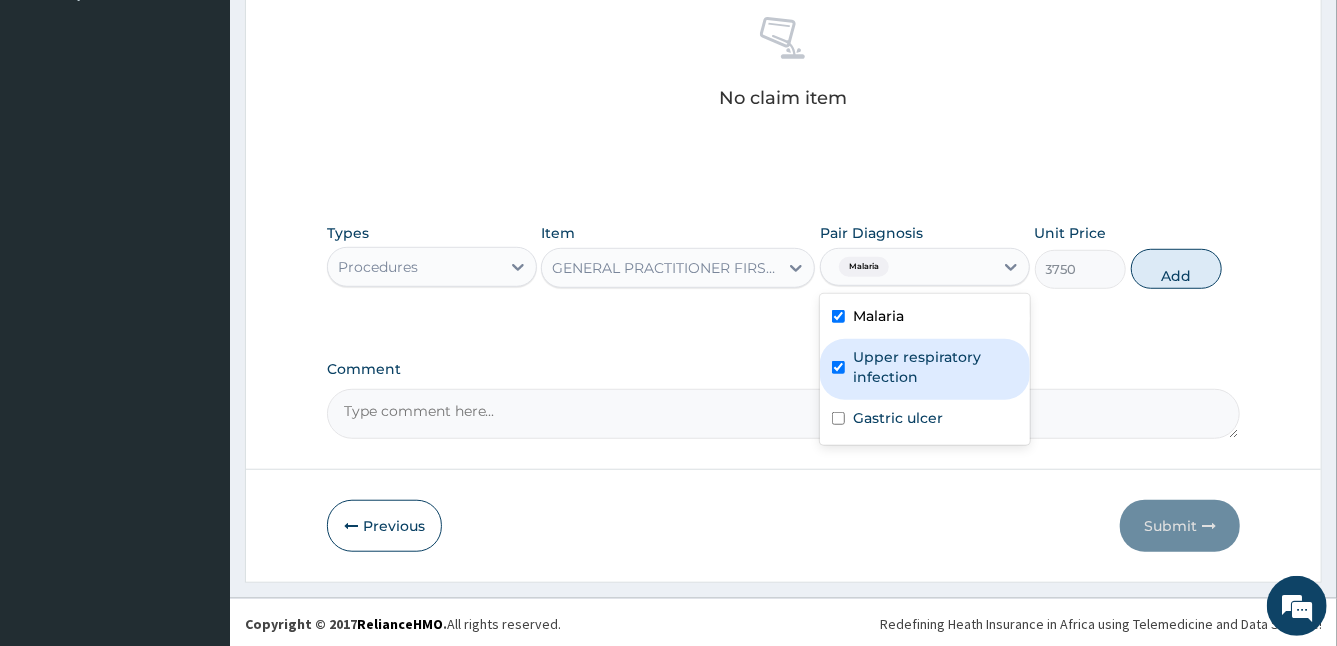 checkbox on "true" 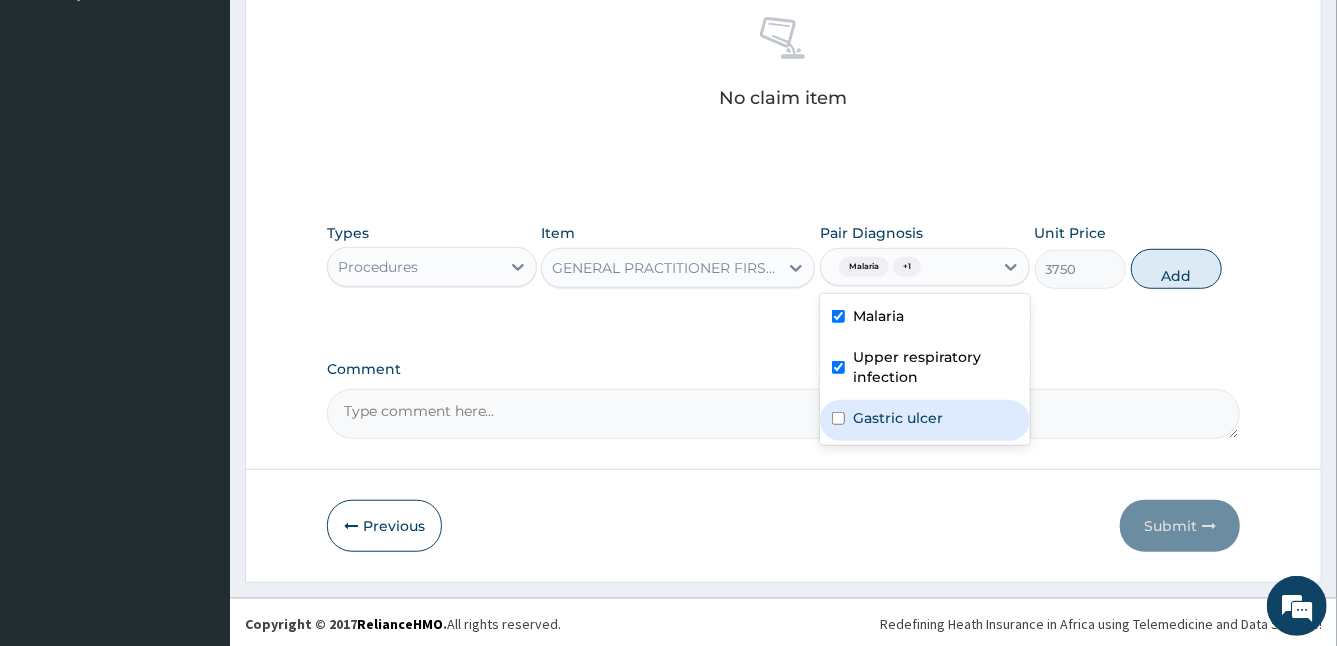 click on "Gastric ulcer" at bounding box center (925, 420) 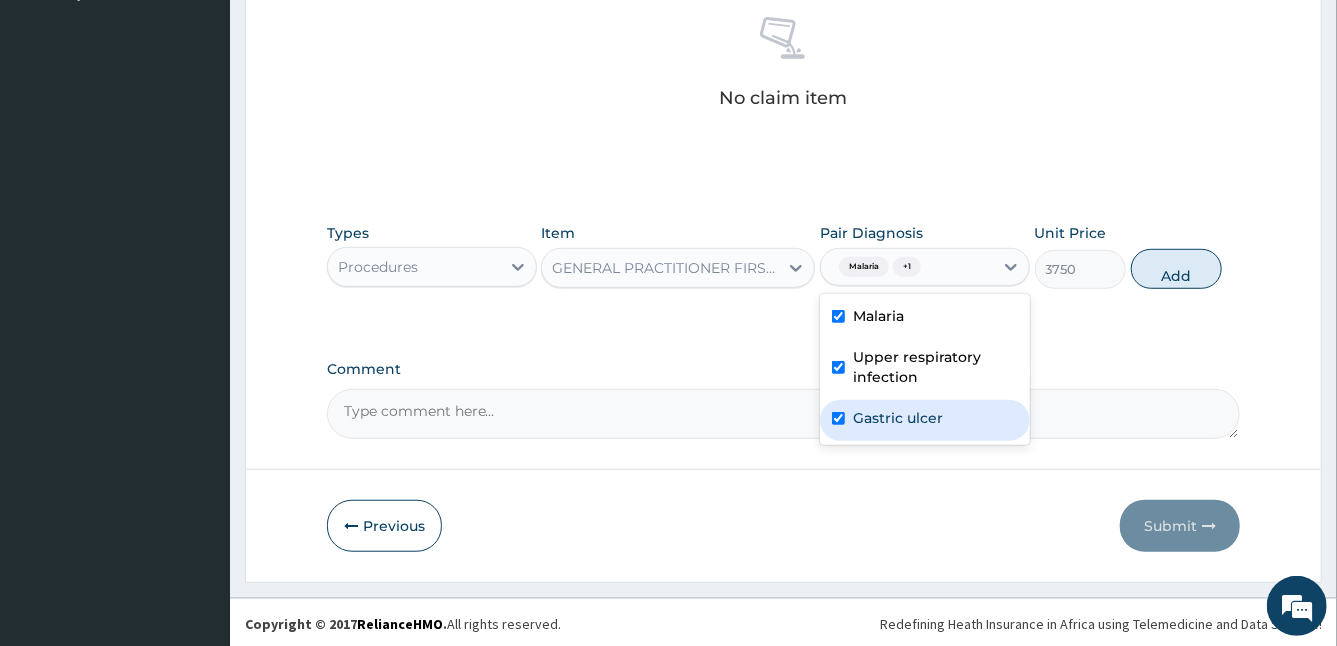 checkbox on "true" 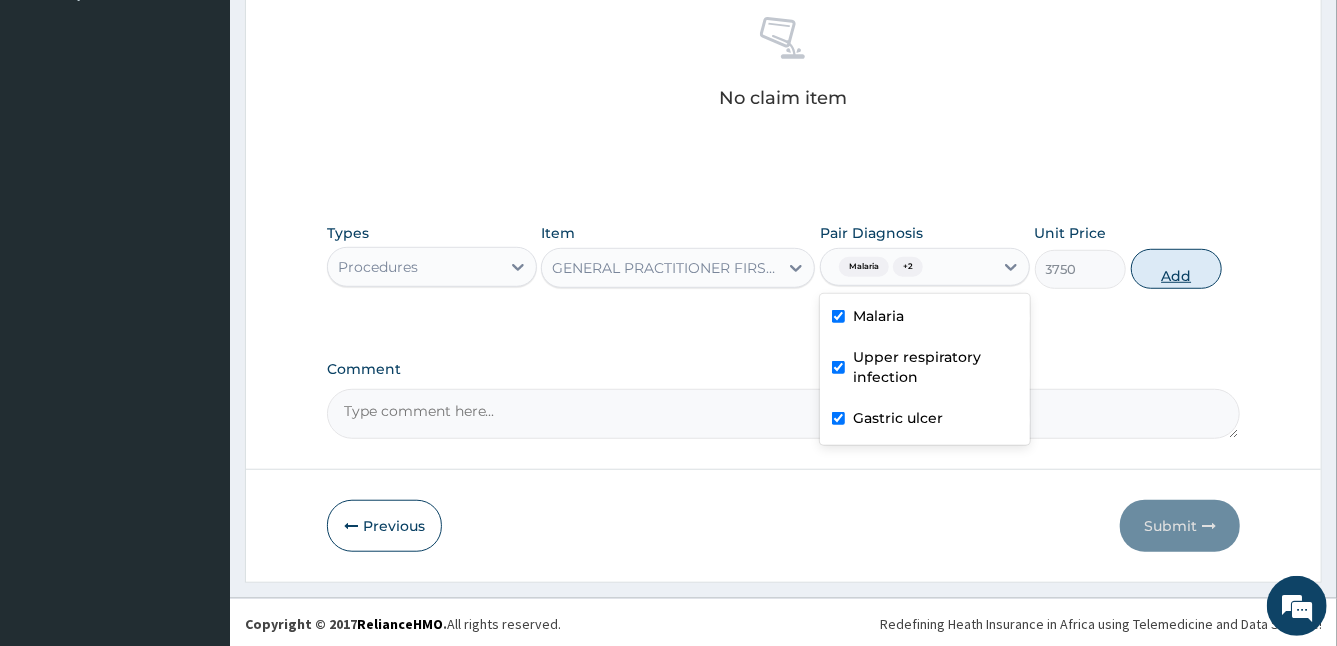 click on "Add" at bounding box center (1176, 269) 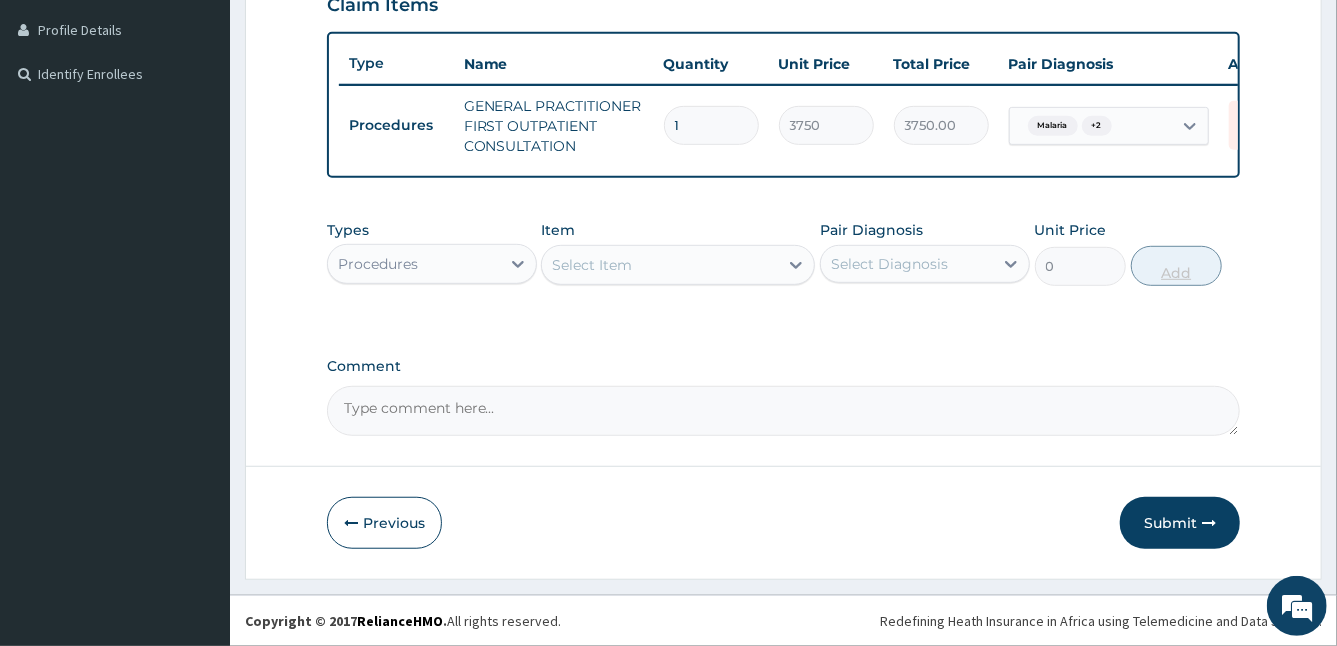 scroll, scrollTop: 506, scrollLeft: 0, axis: vertical 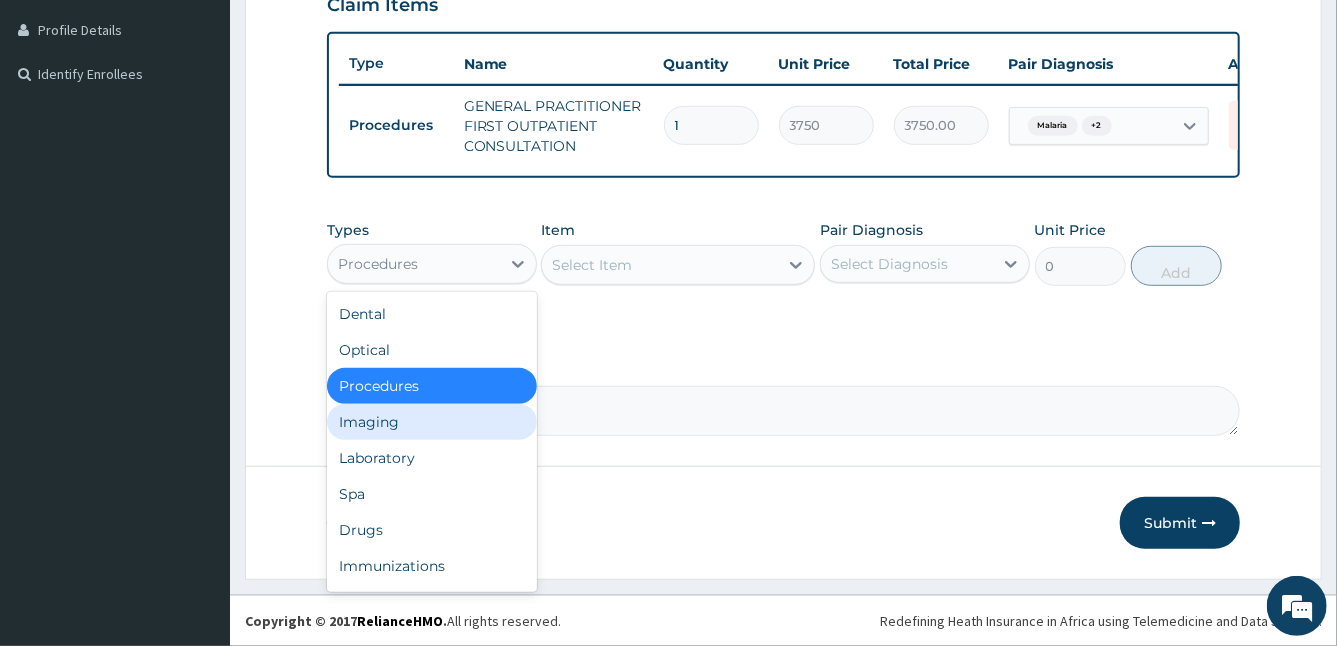 drag, startPoint x: 514, startPoint y: 277, endPoint x: 448, endPoint y: 445, distance: 180.49931 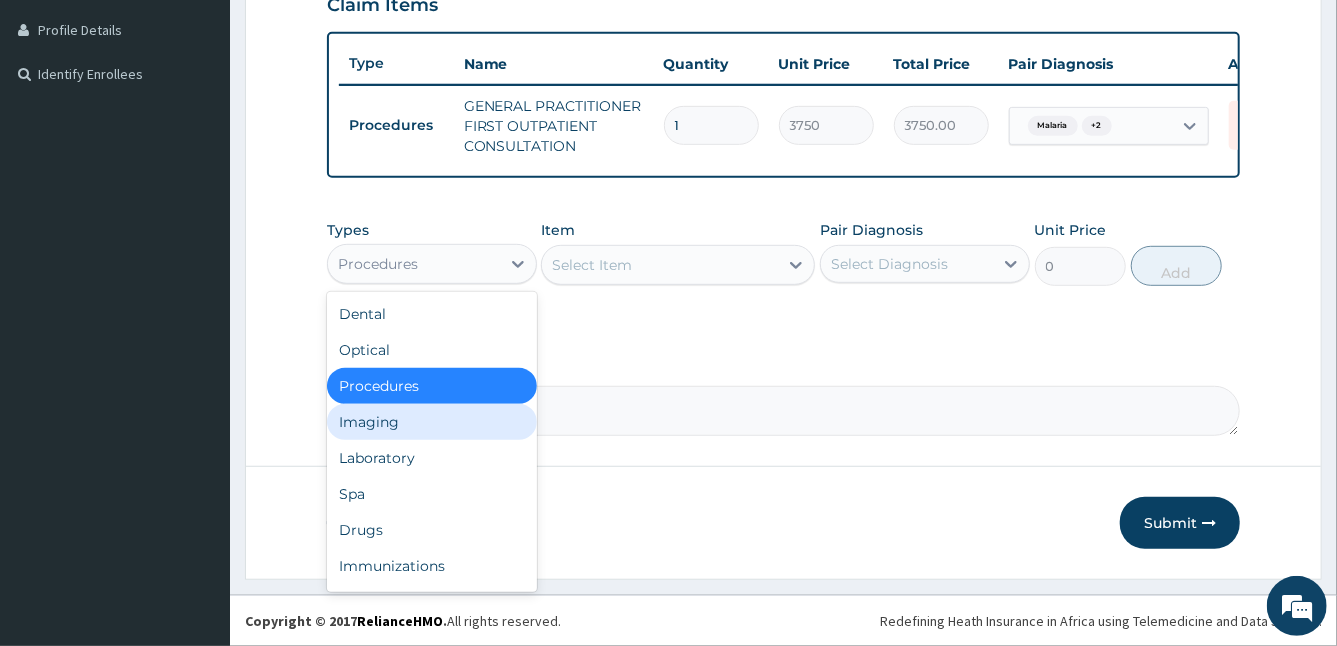 click on "option Procedures, selected. option Imaging focused, 4 of 10. 10 results available. Use Up and Down to choose options, press Enter to select the currently focused option, press Escape to exit the menu, press Tab to select the option and exit the menu. Procedures Dental Optical Procedures Imaging Laboratory Spa Drugs Immunizations Others Gym" at bounding box center (432, 264) 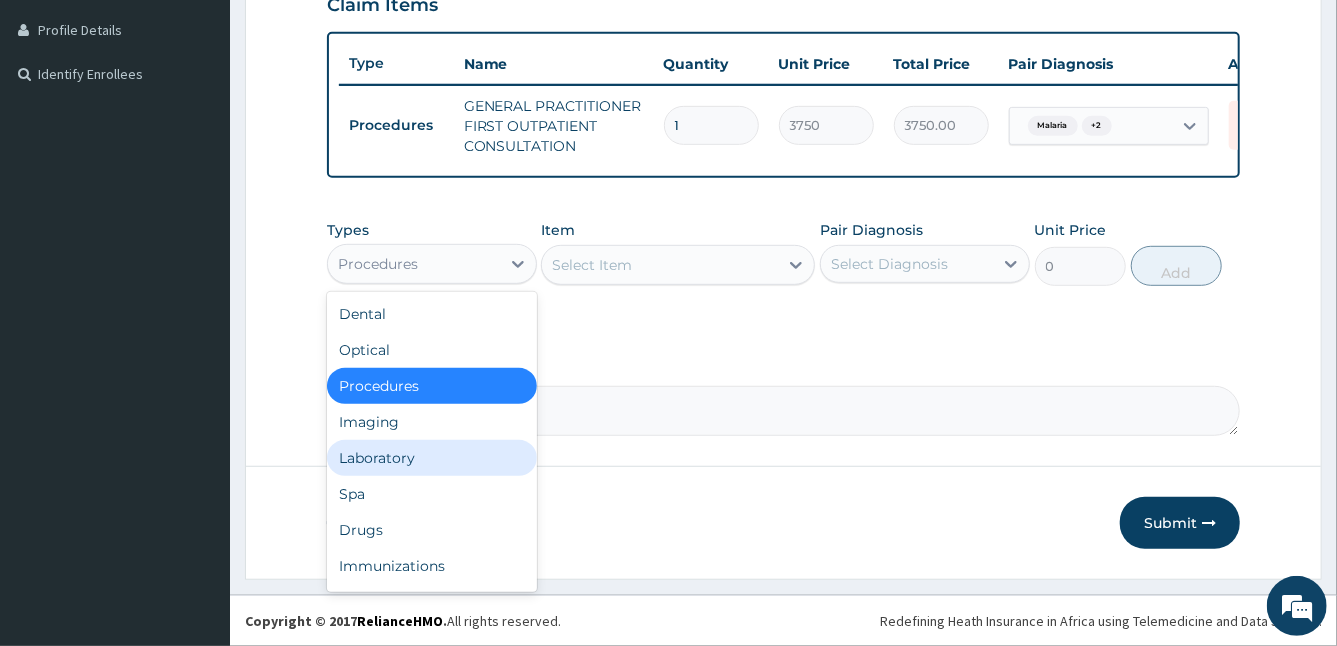 click on "Laboratory" at bounding box center [432, 458] 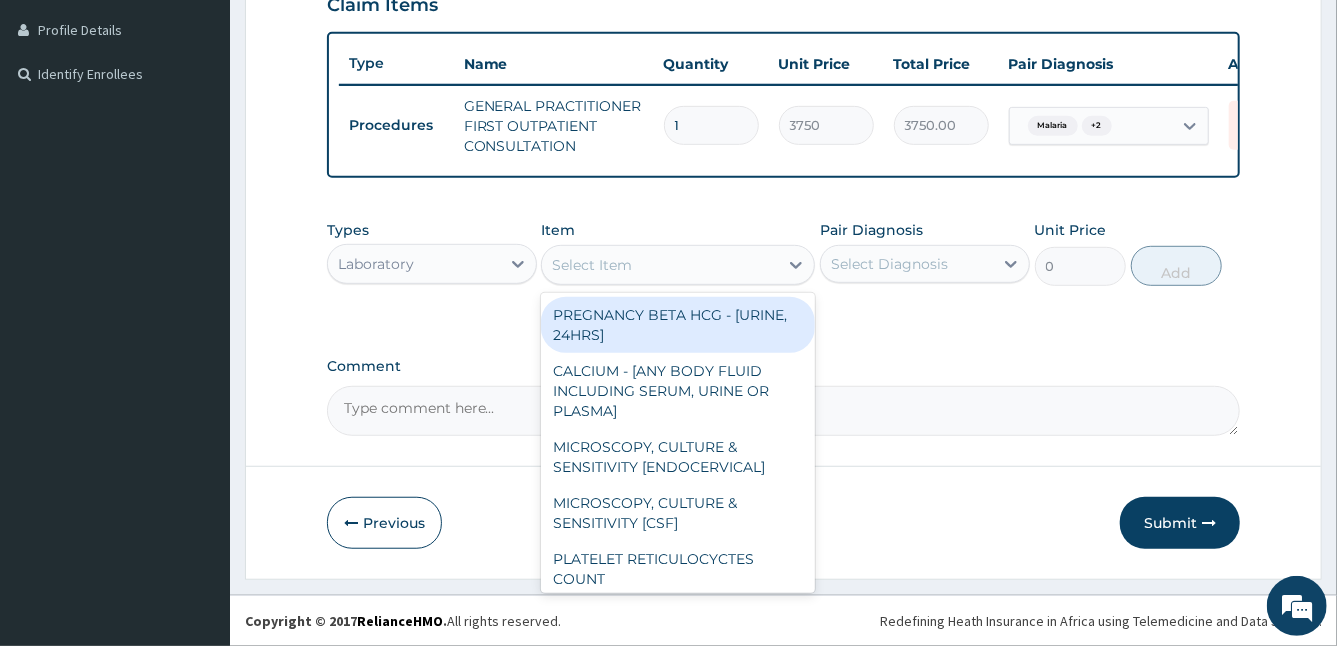 click on "Select Item" at bounding box center [660, 265] 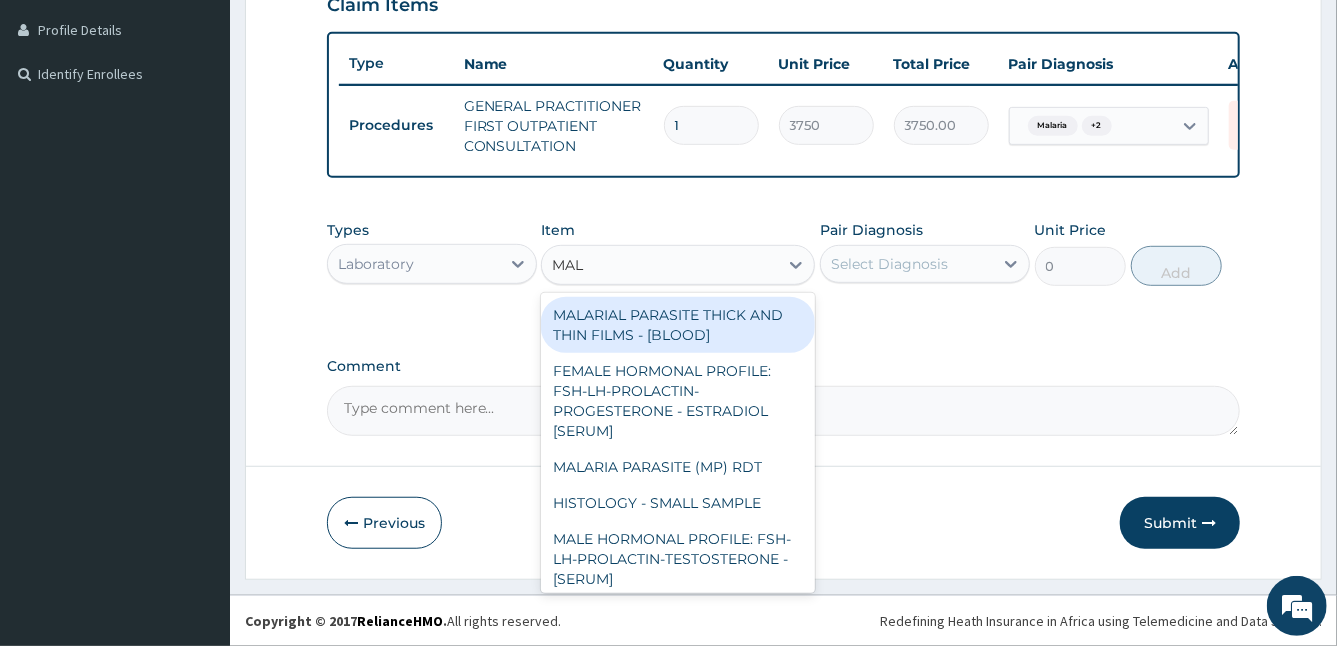 type on "MALA" 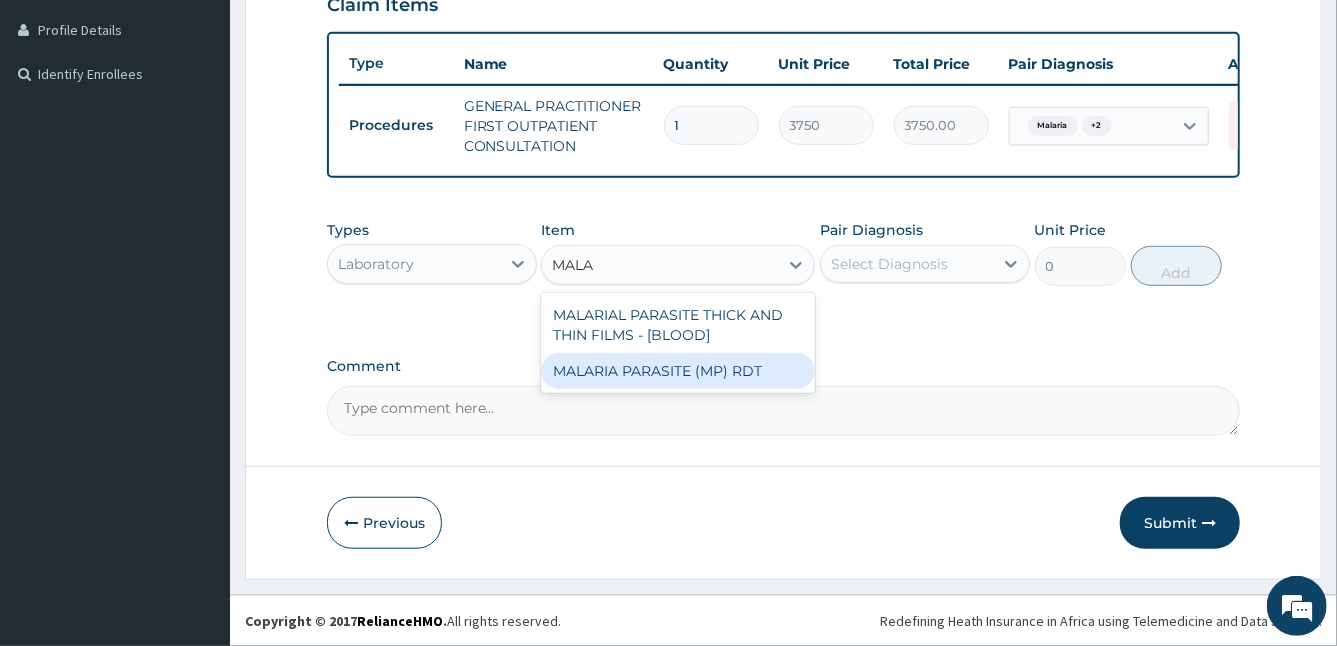 click on "MALARIA PARASITE (MP) RDT" at bounding box center [678, 371] 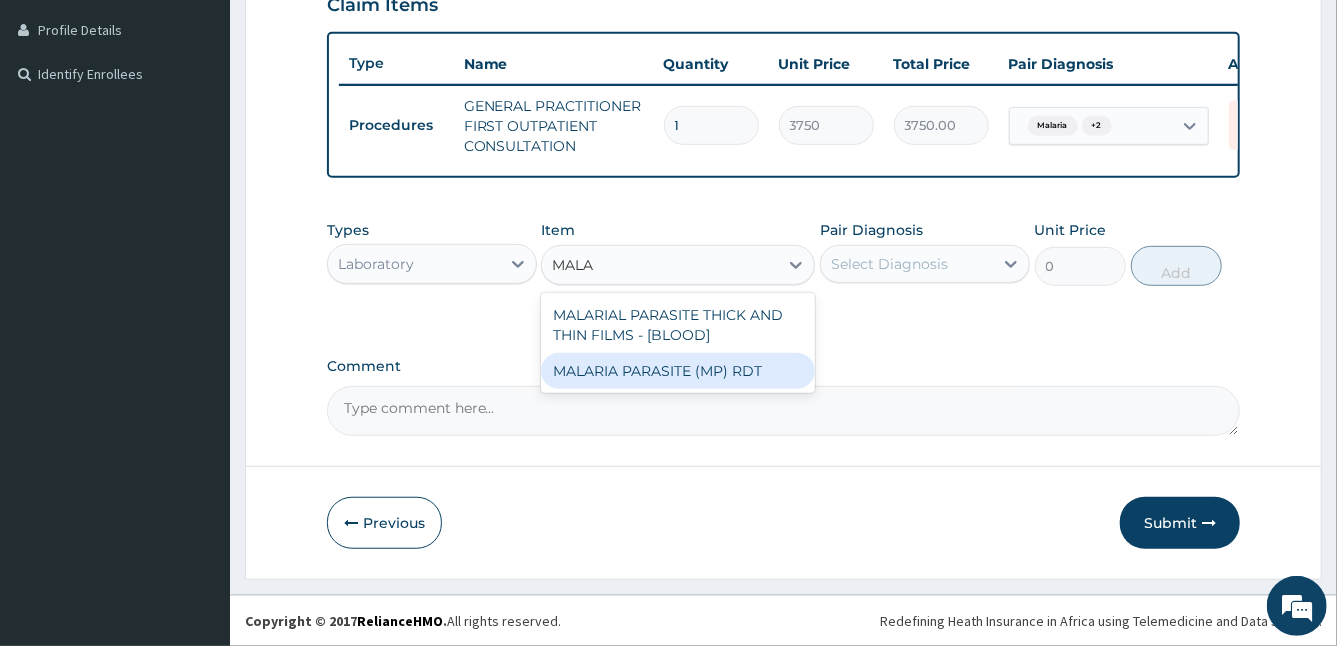 type 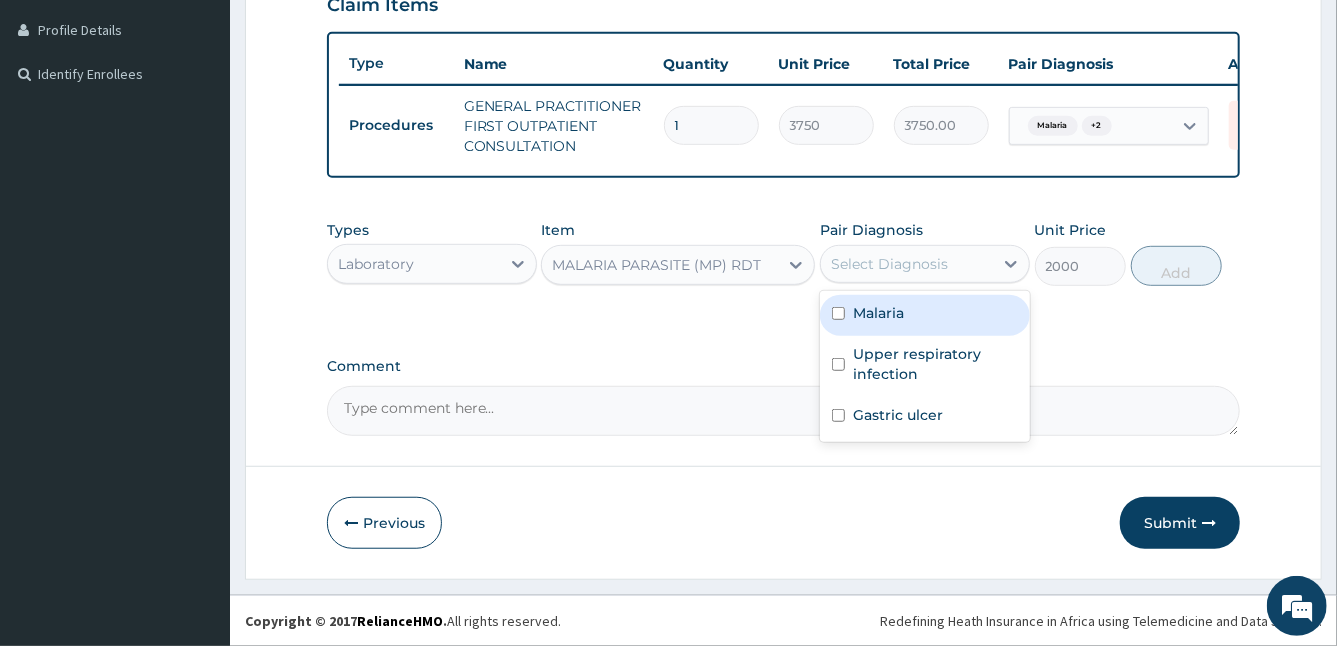 click on "Select Diagnosis" at bounding box center (907, 264) 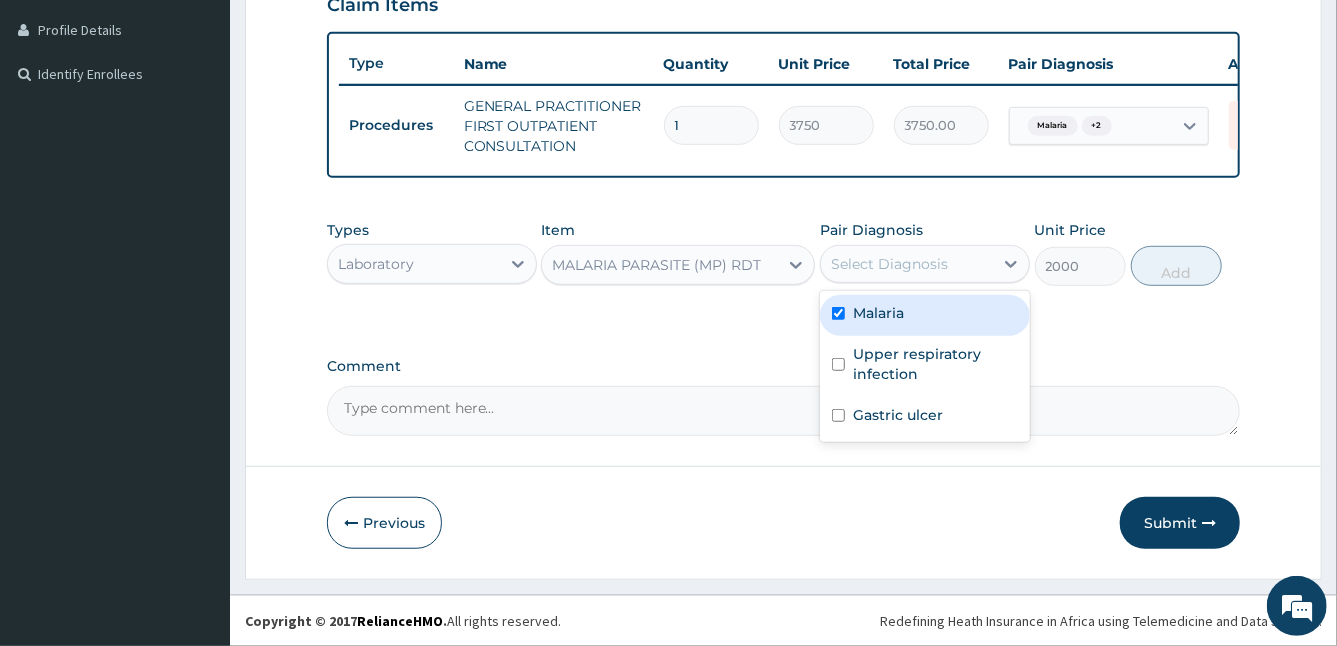 checkbox on "true" 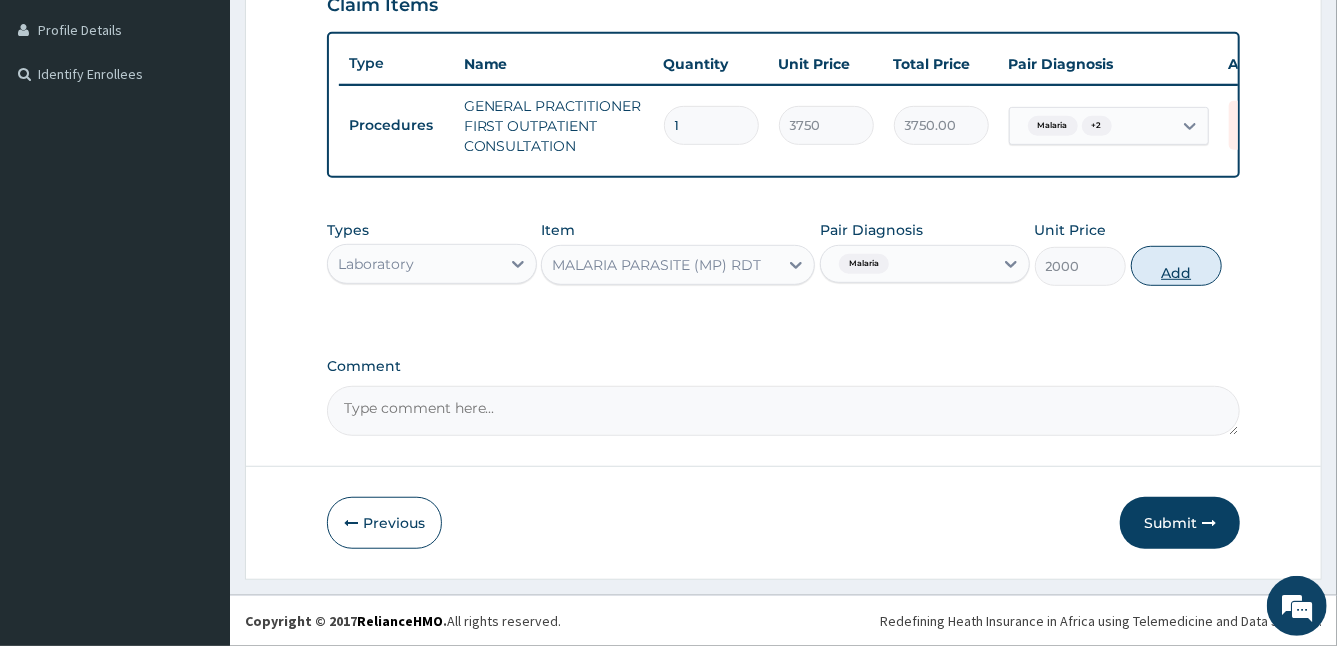 click on "Add" at bounding box center (1176, 266) 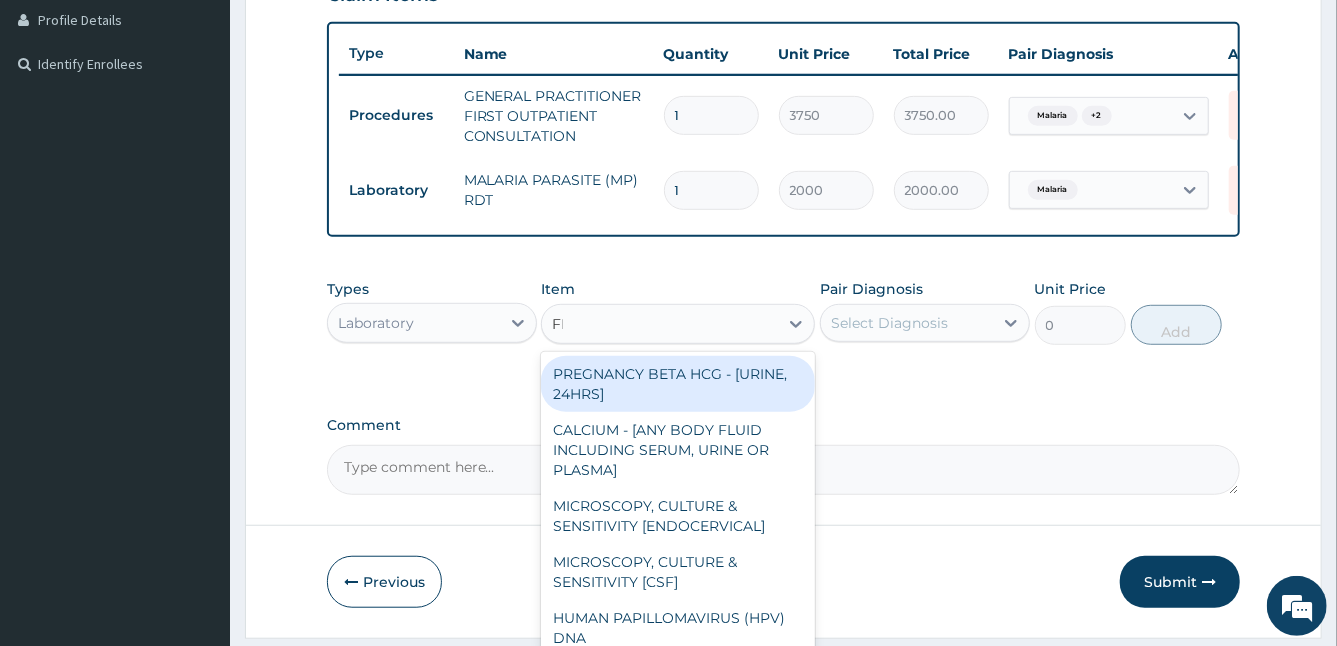 type on "FBC" 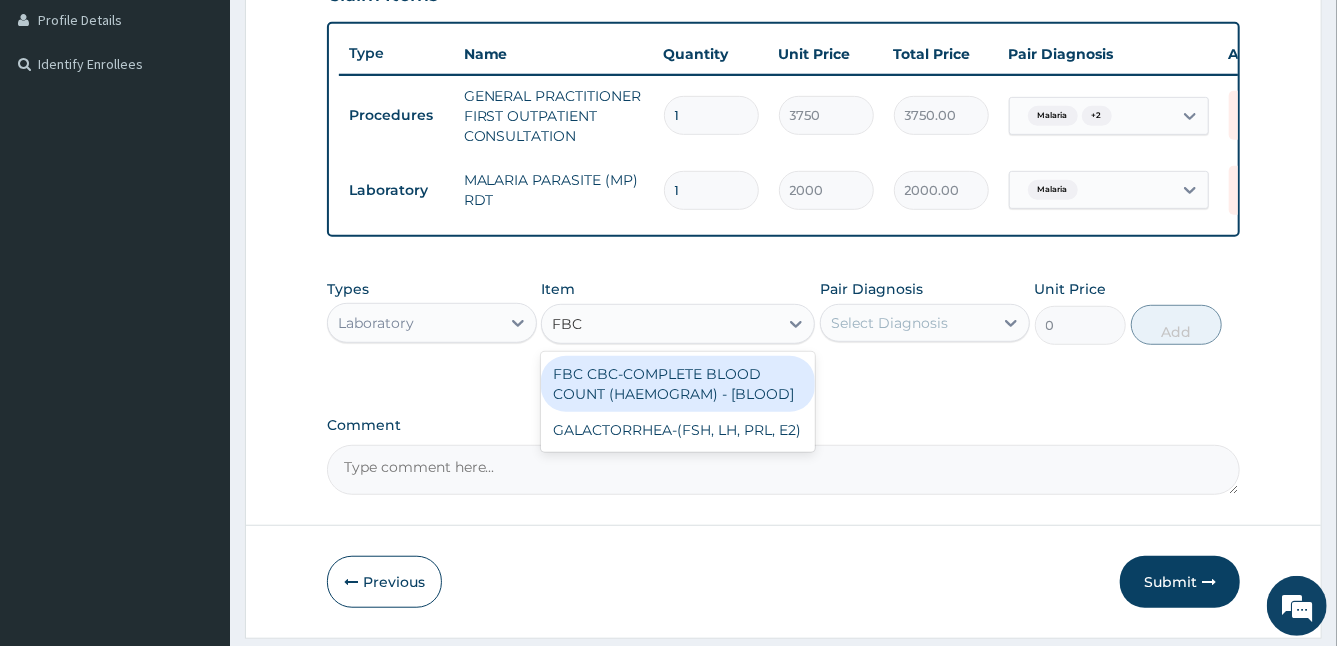 click on "FBC CBC-COMPLETE BLOOD COUNT (HAEMOGRAM) - [BLOOD]" at bounding box center (678, 384) 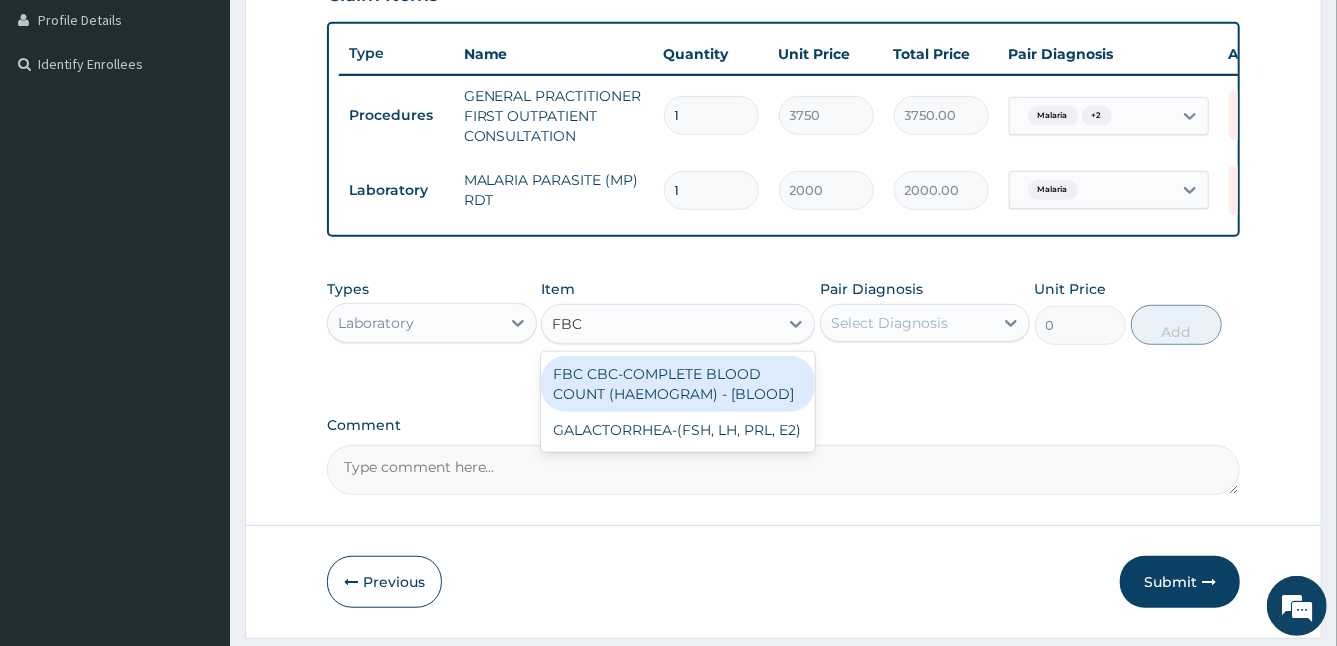 type 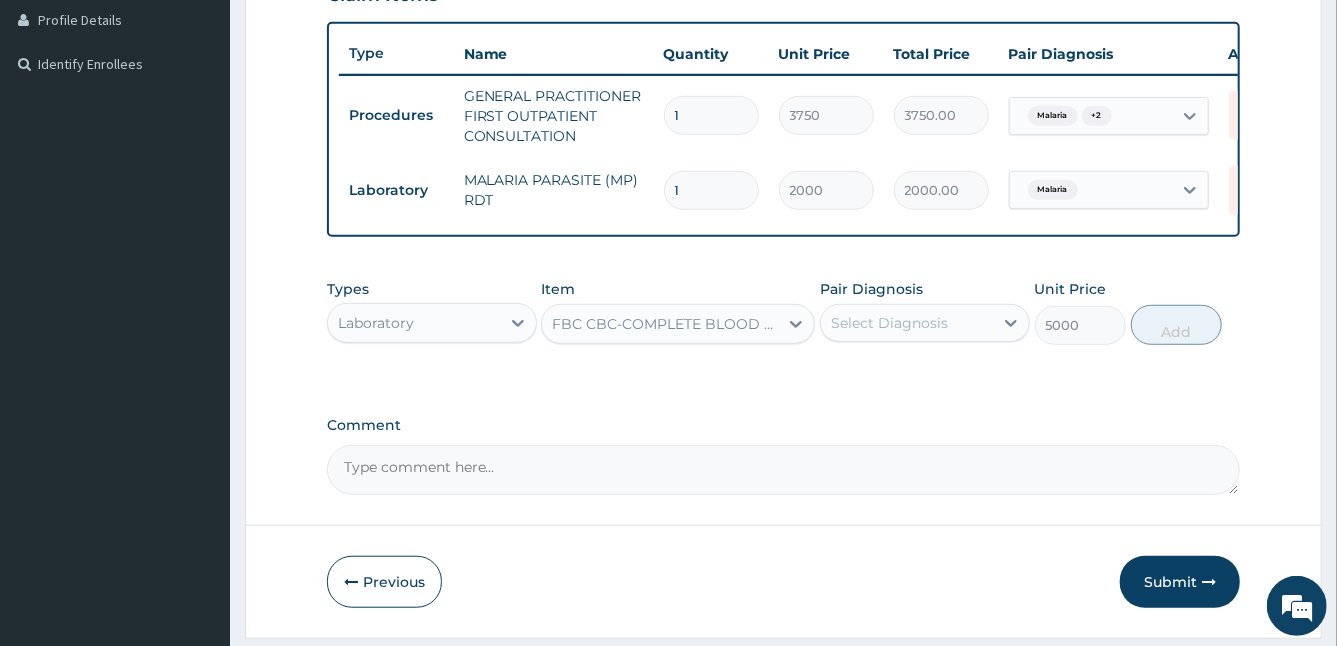 click on "Select Diagnosis" at bounding box center (889, 323) 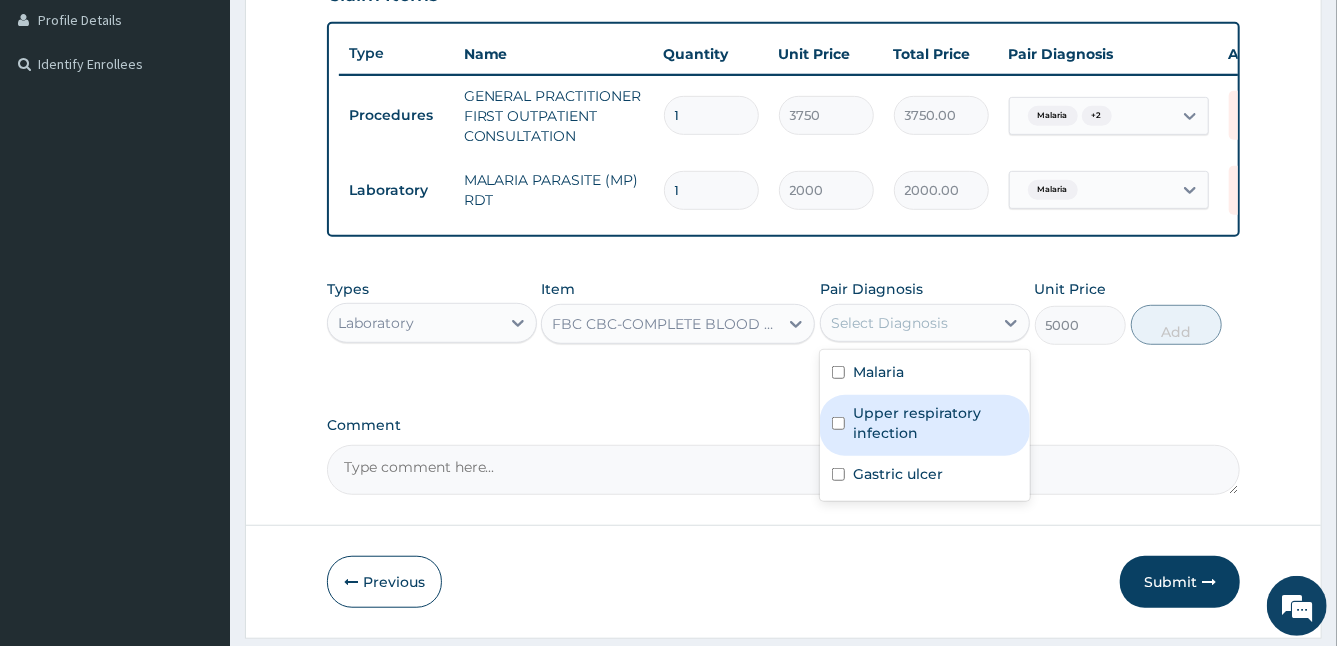 click on "Upper respiratory infection" at bounding box center [935, 423] 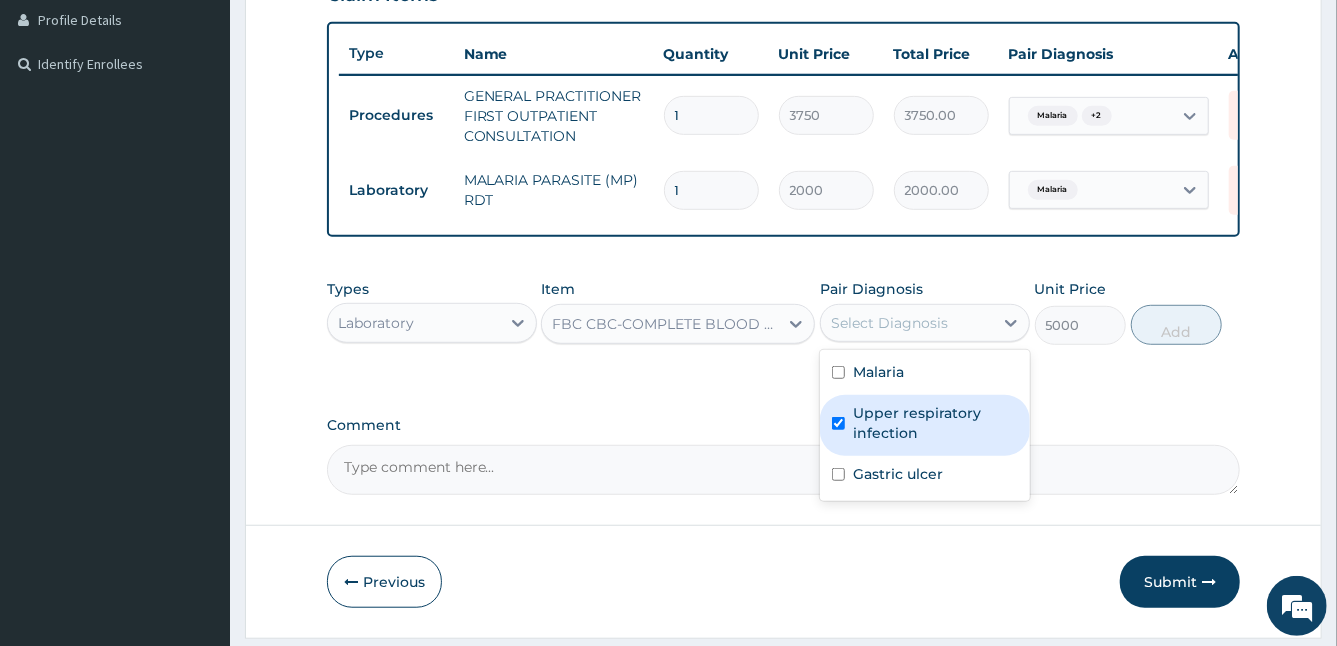 checkbox on "true" 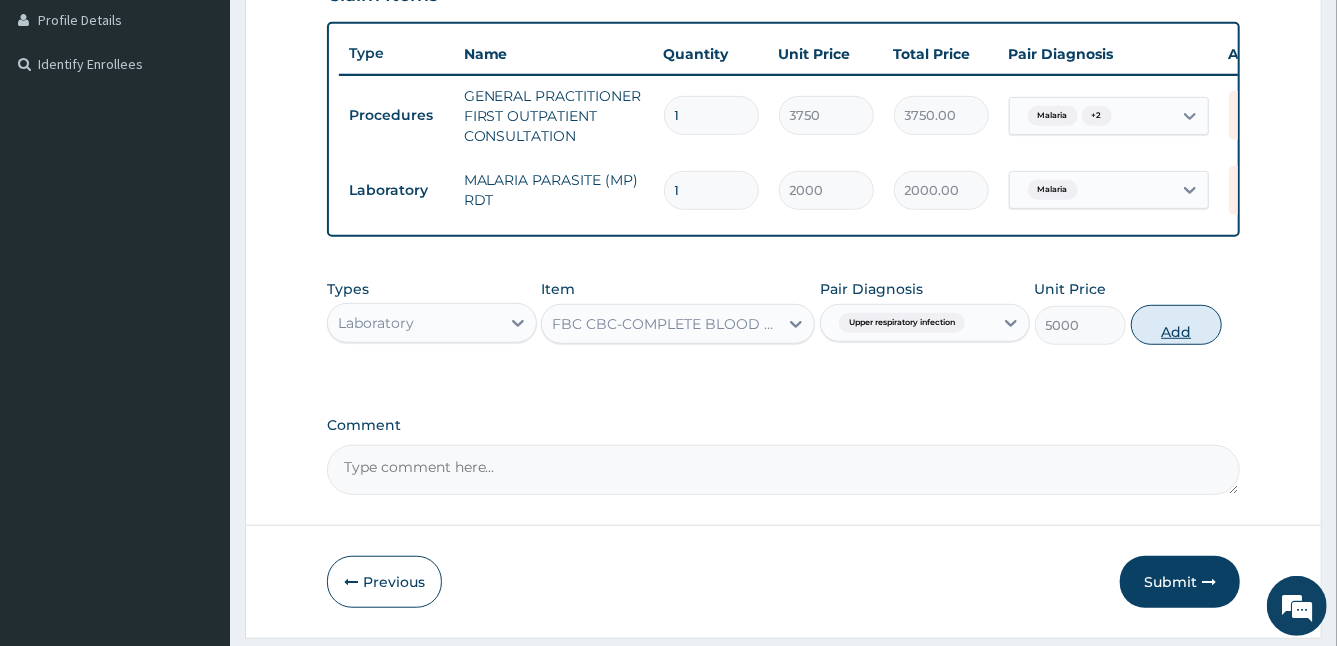 click on "Add" at bounding box center [1176, 325] 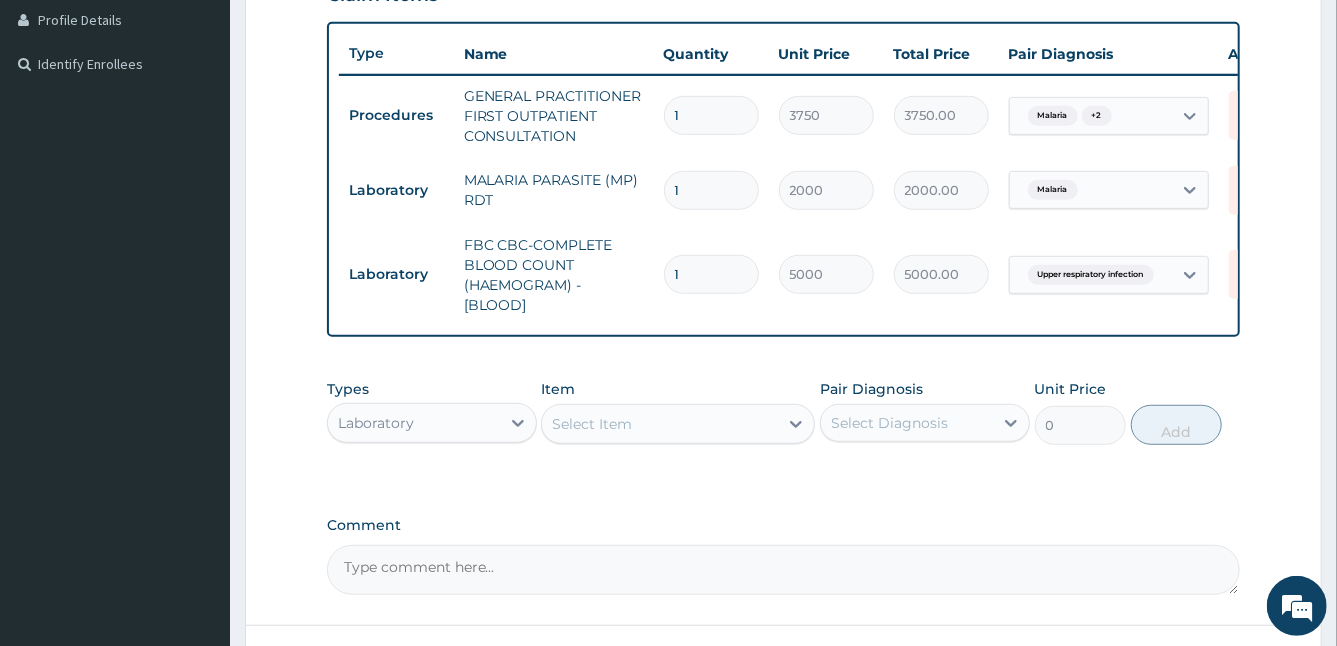 scroll, scrollTop: 676, scrollLeft: 0, axis: vertical 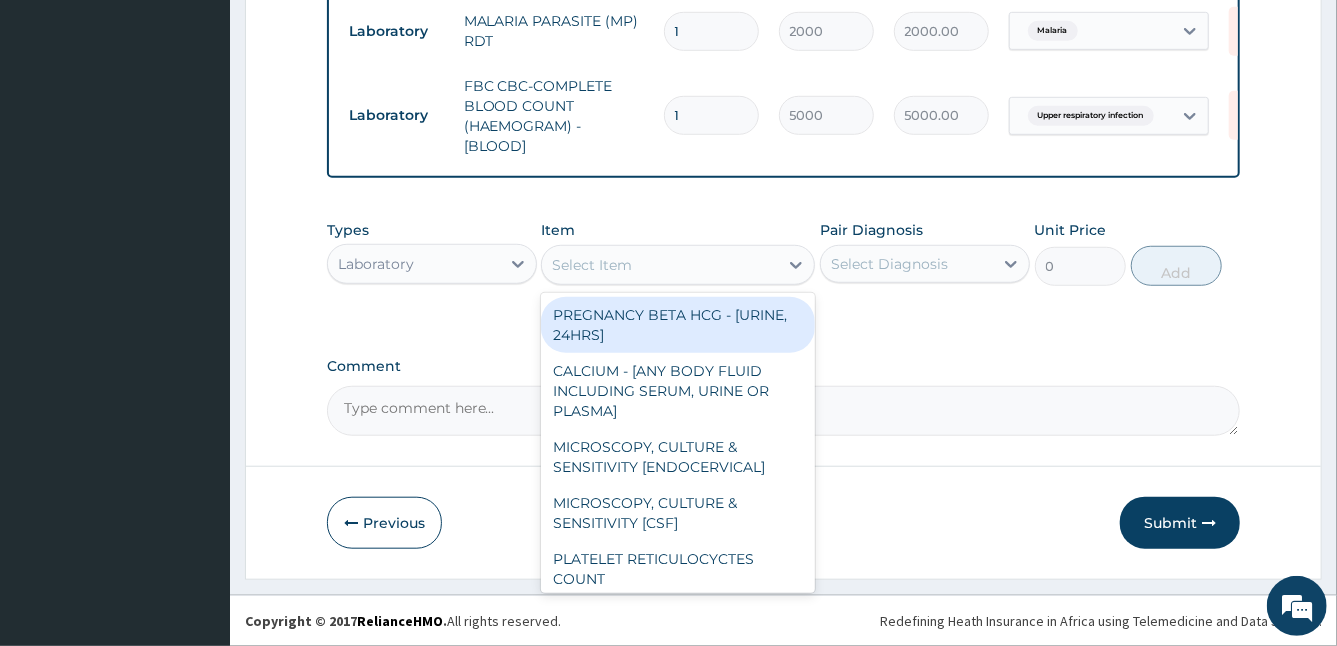 click on "Select Item" at bounding box center (660, 265) 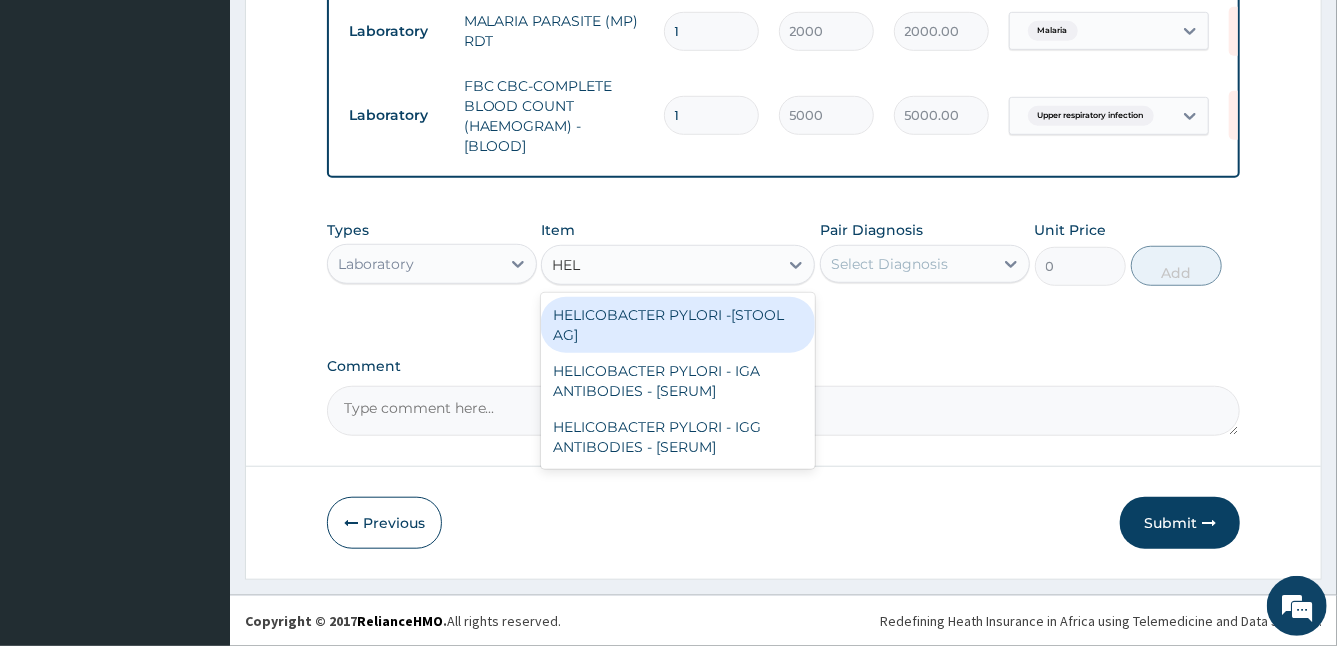 type on "HELI" 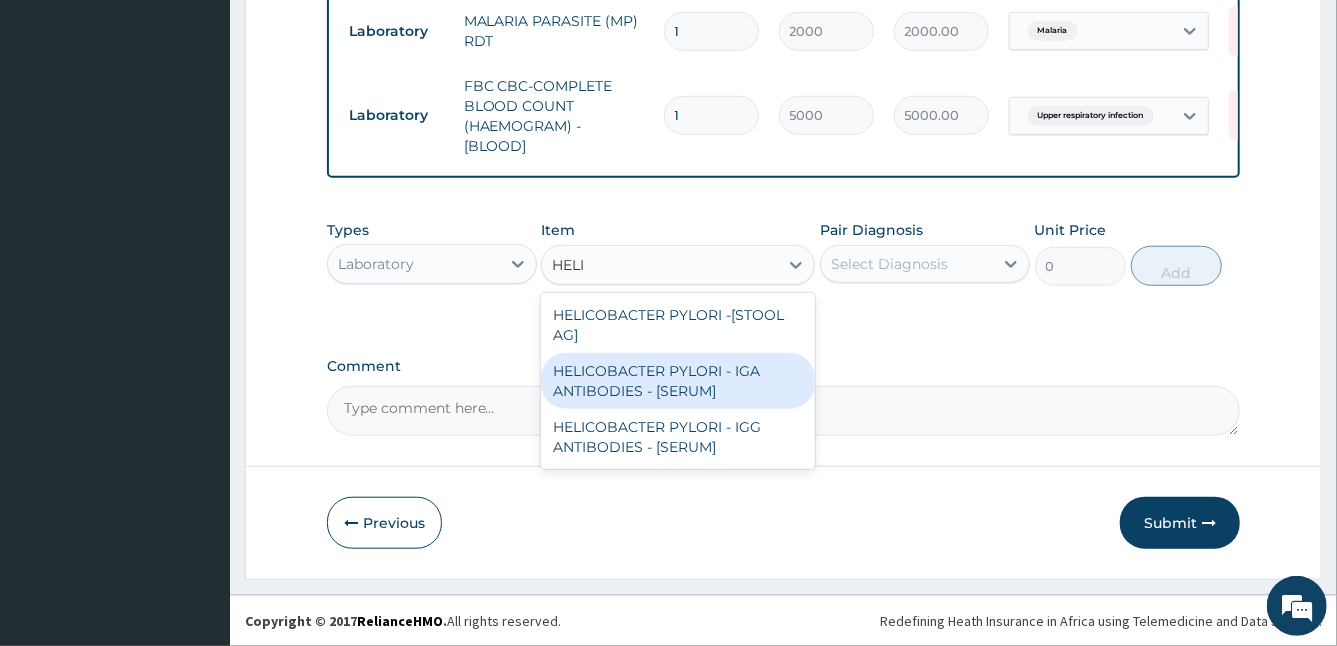 click on "HELICOBACTER PYLORI - IGA ANTIBODIES - [SERUM]" at bounding box center (678, 381) 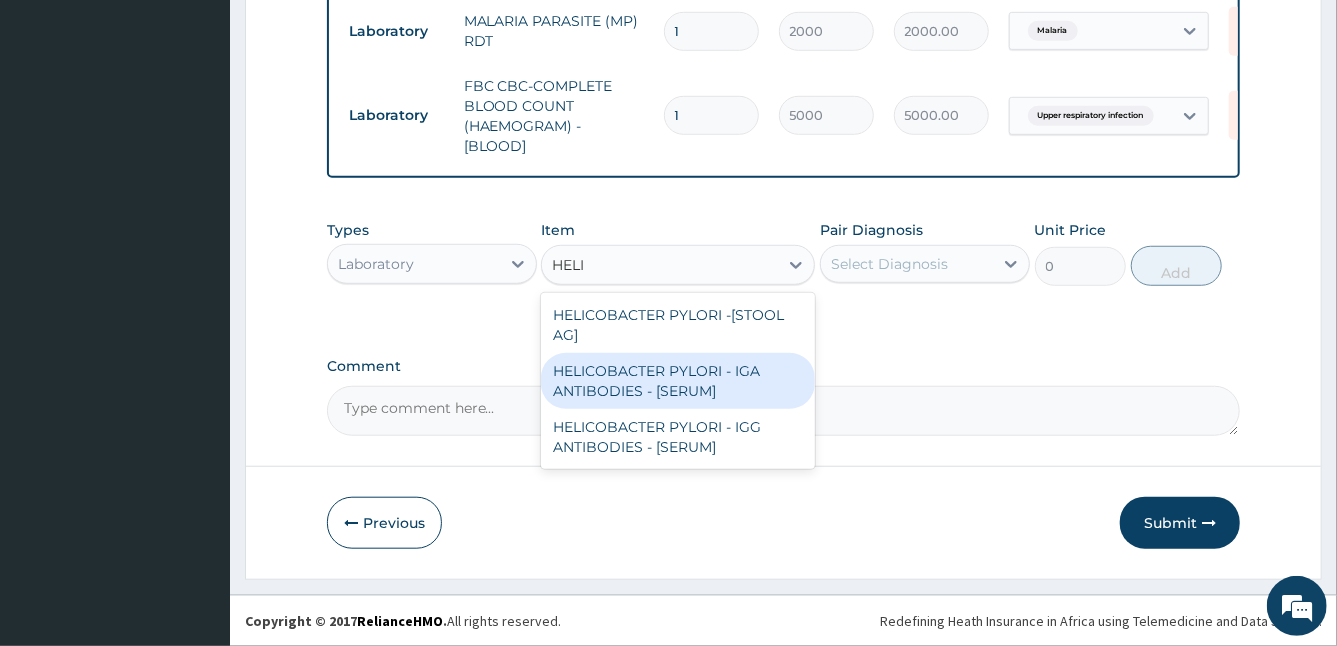 type 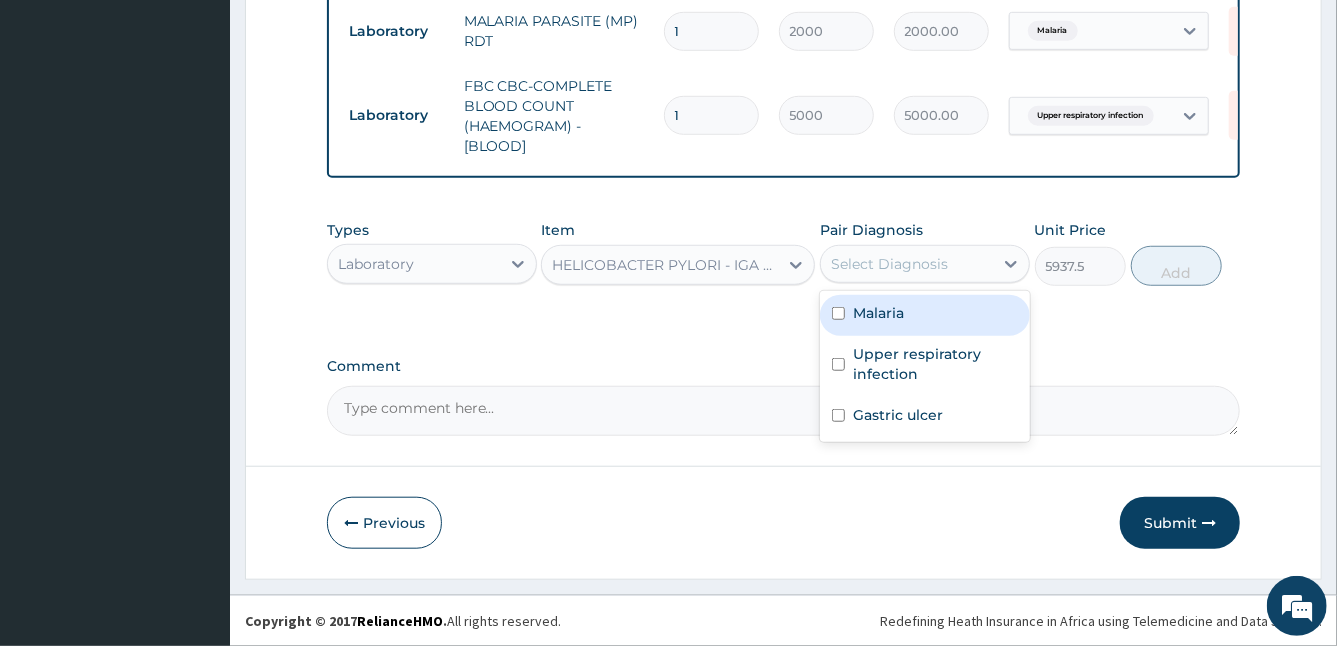 click on "Select Diagnosis" at bounding box center (889, 264) 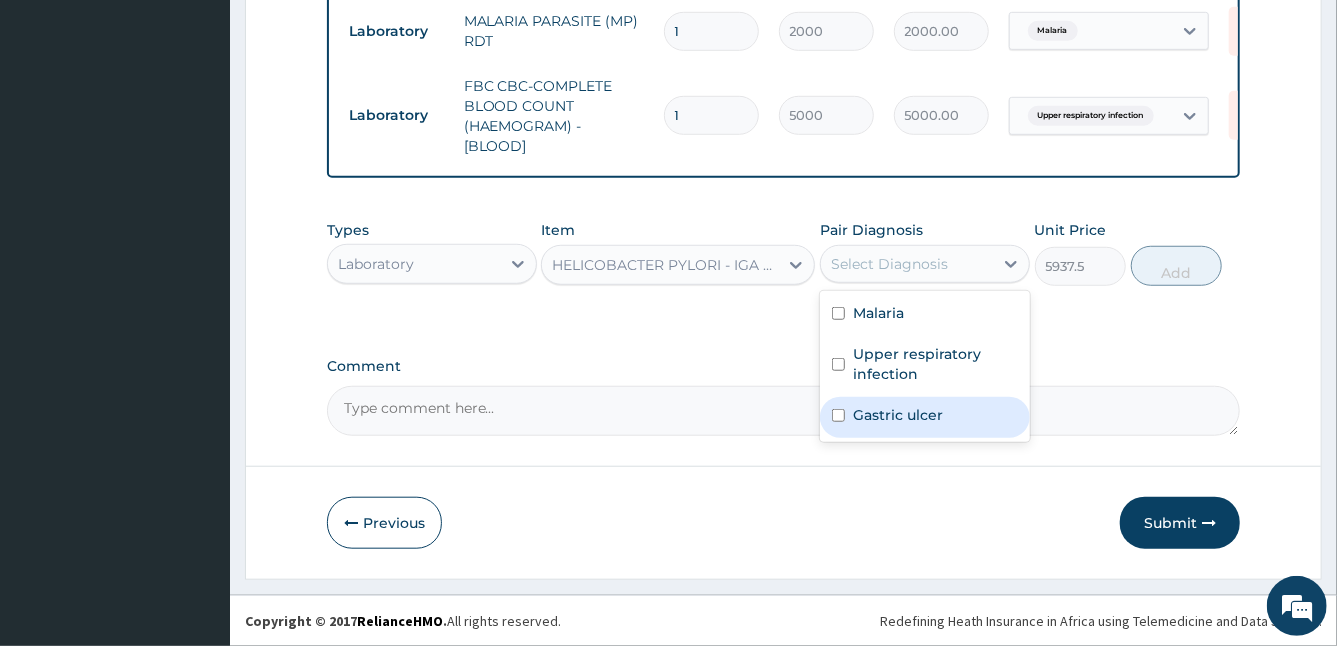click on "Gastric ulcer" at bounding box center [898, 415] 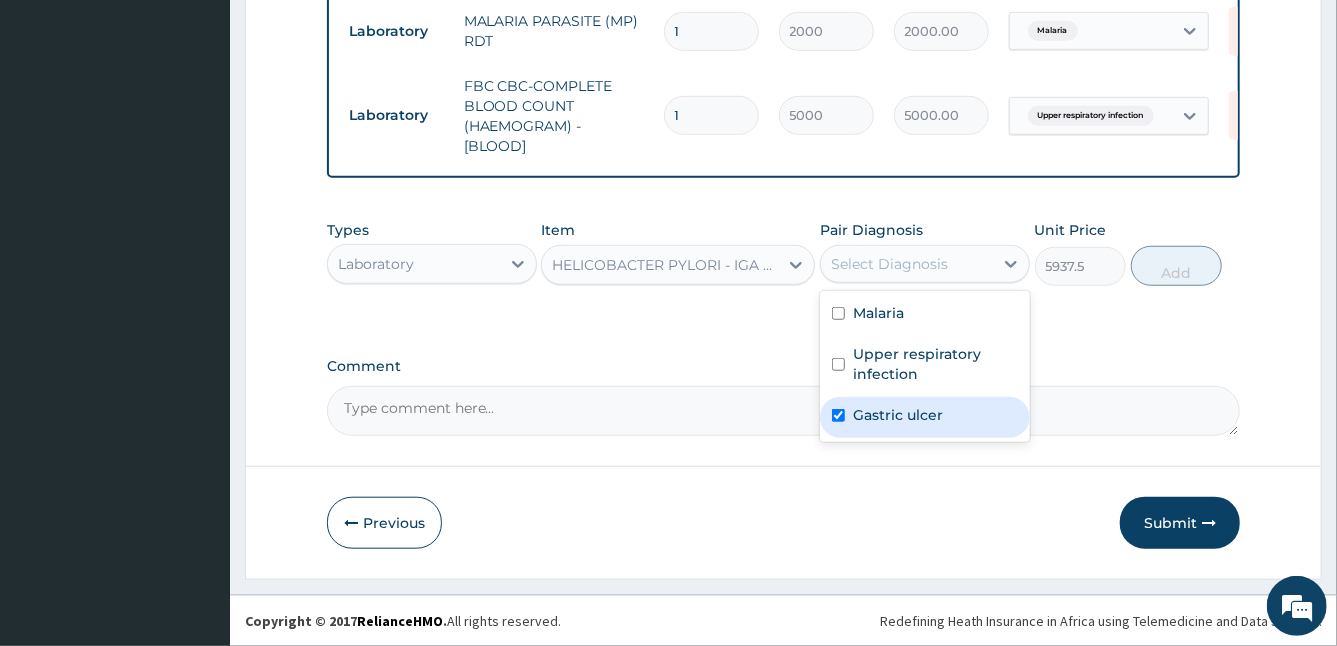 checkbox on "true" 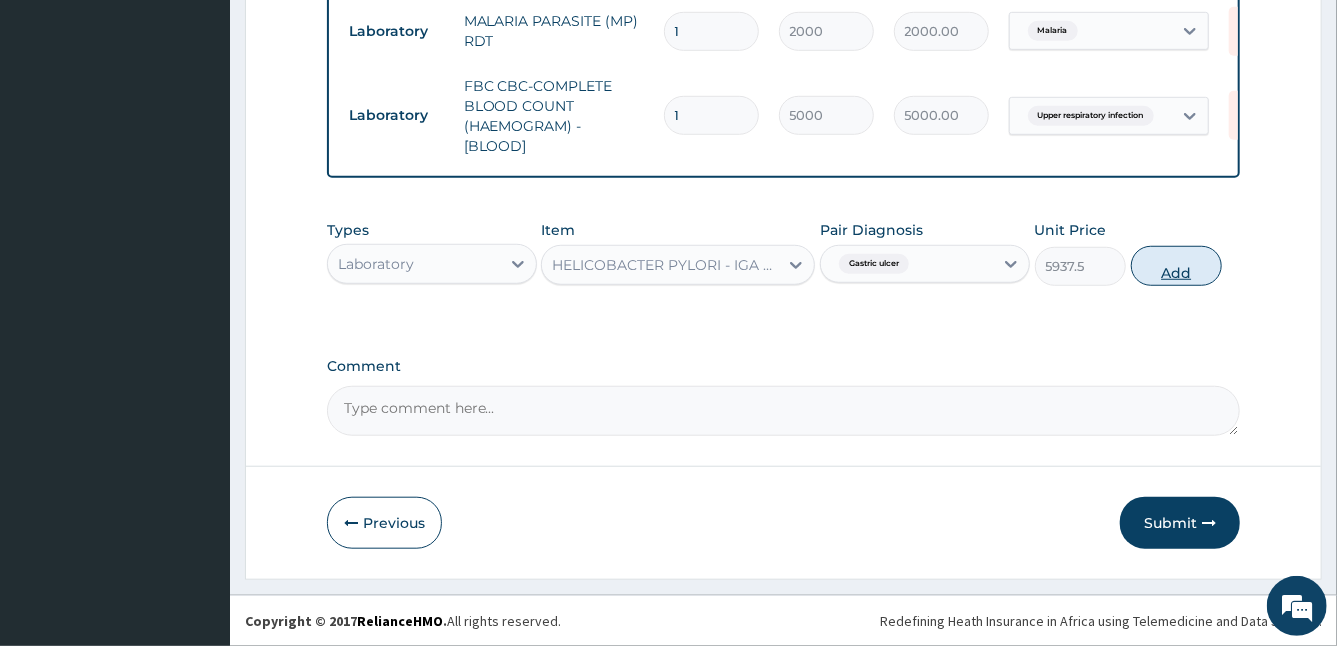 click on "Add" at bounding box center [1176, 266] 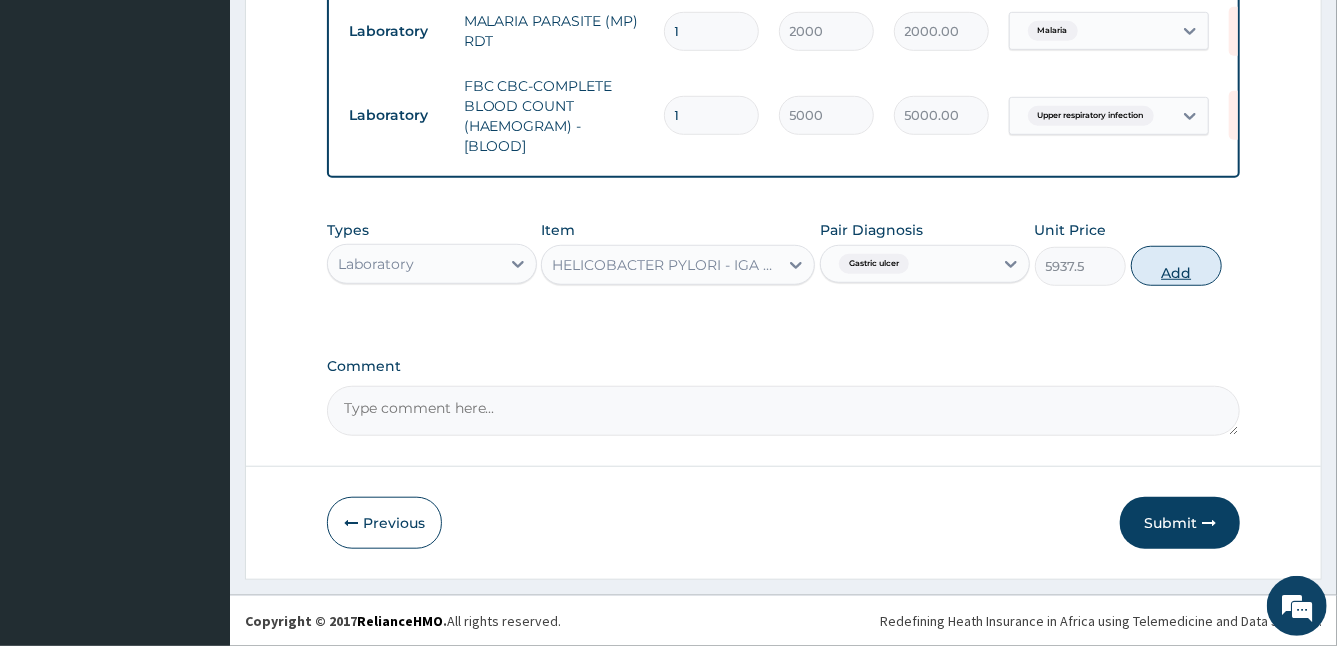 type on "0" 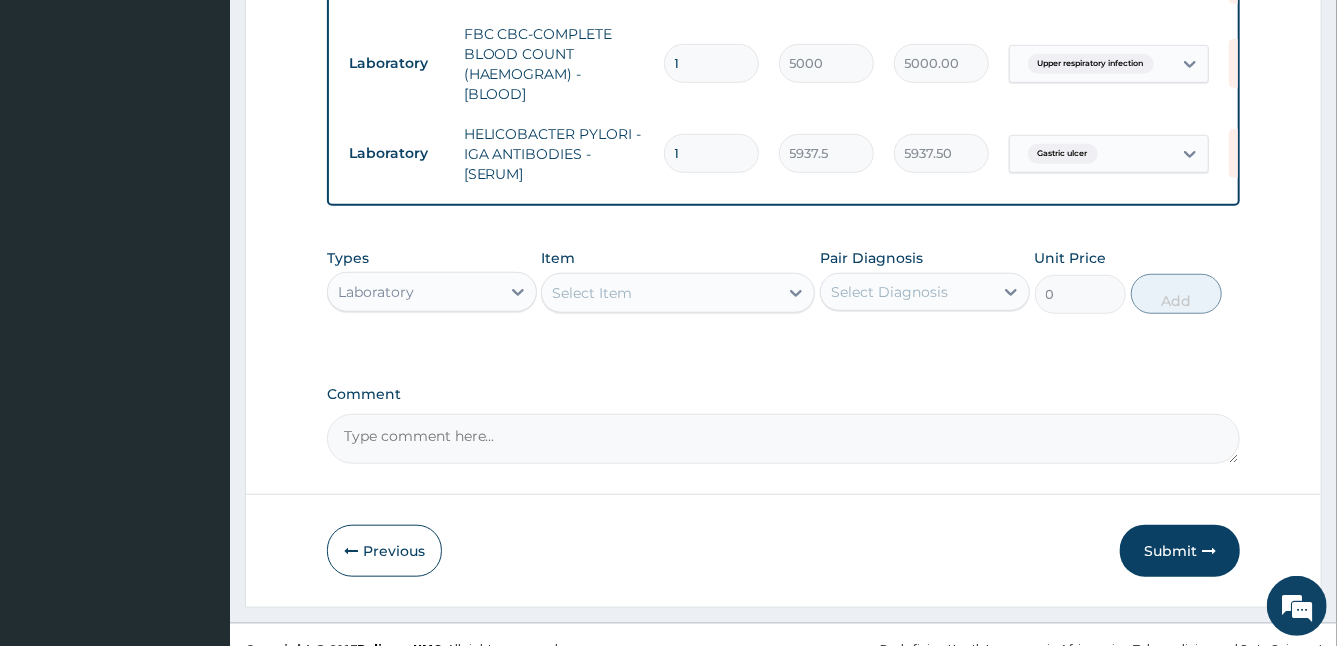 scroll, scrollTop: 756, scrollLeft: 0, axis: vertical 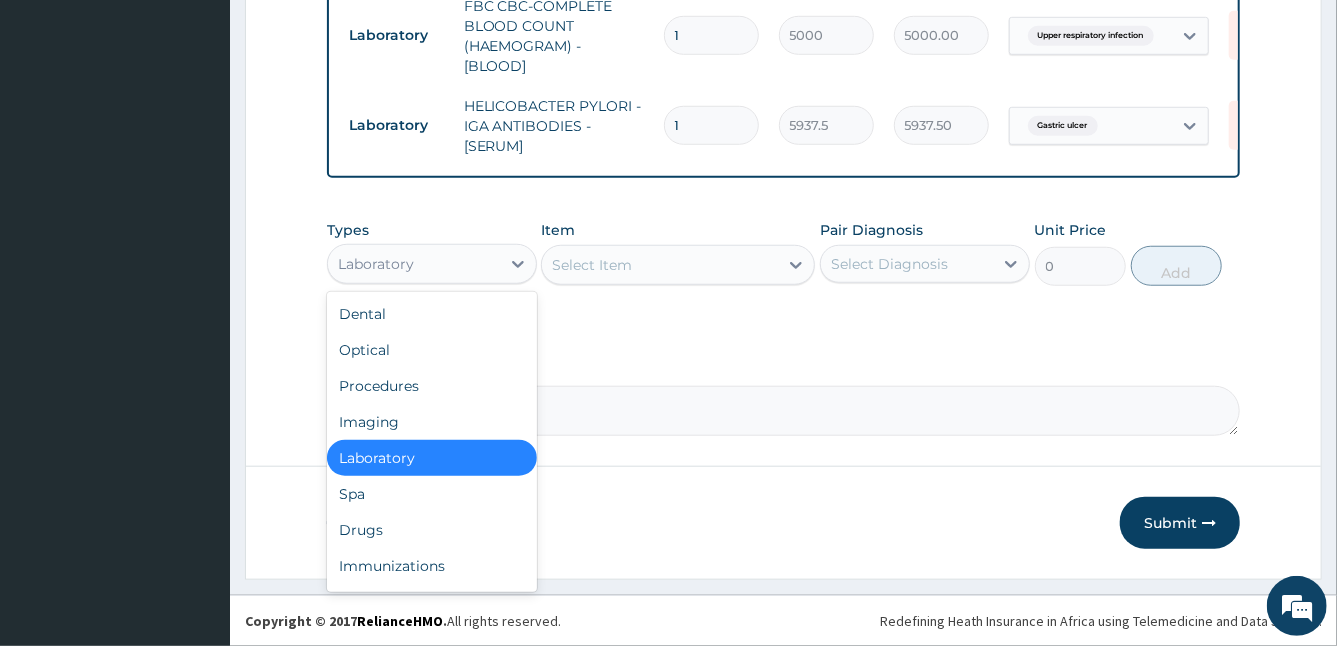 click on "Laboratory" at bounding box center [414, 264] 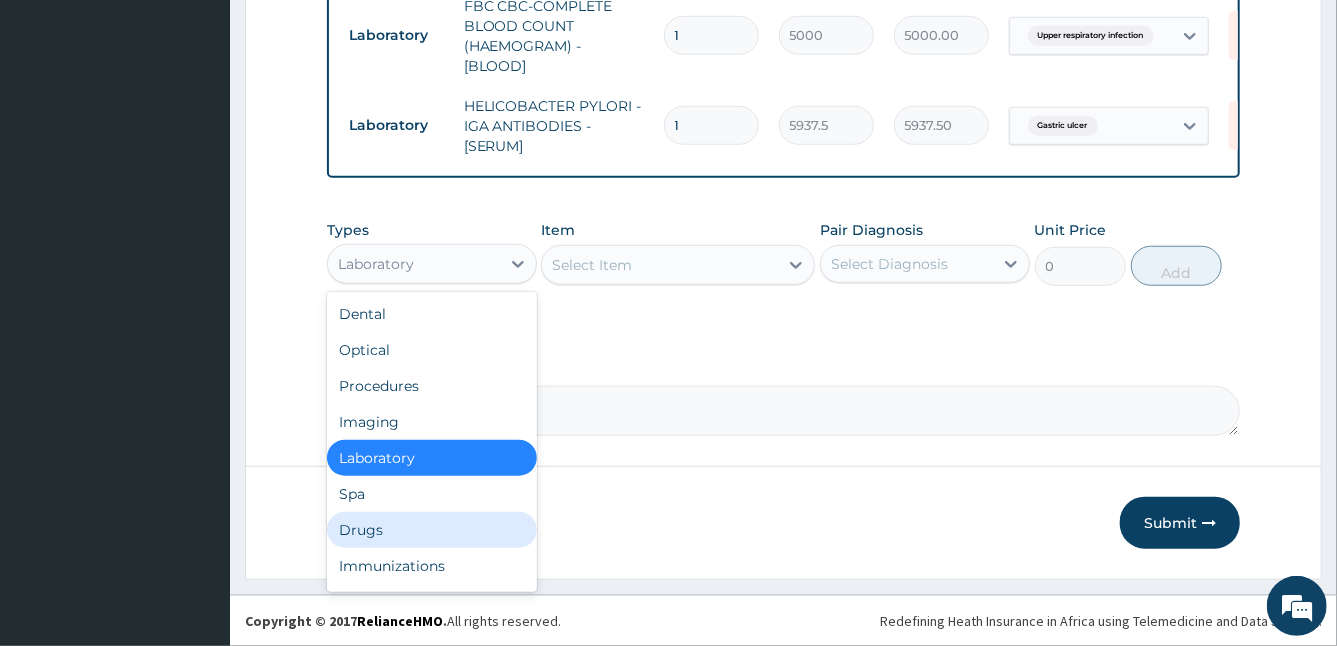 click on "Drugs" at bounding box center [432, 530] 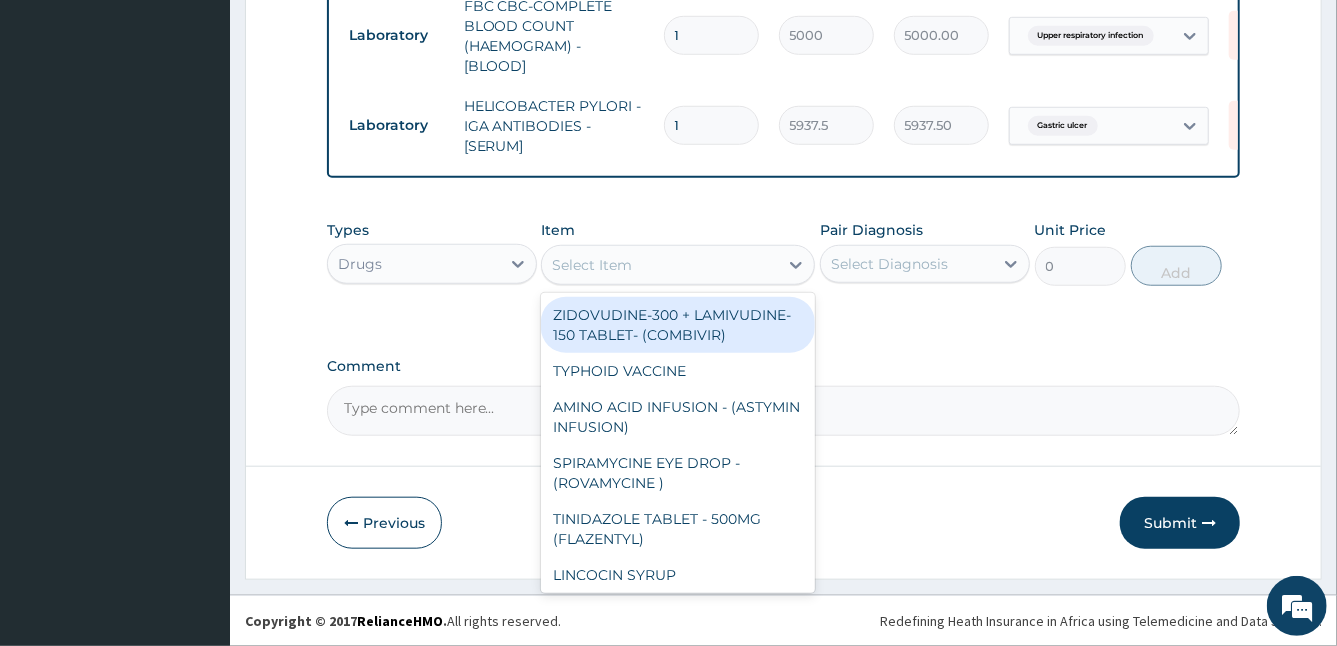 click on "Select Item" at bounding box center [660, 265] 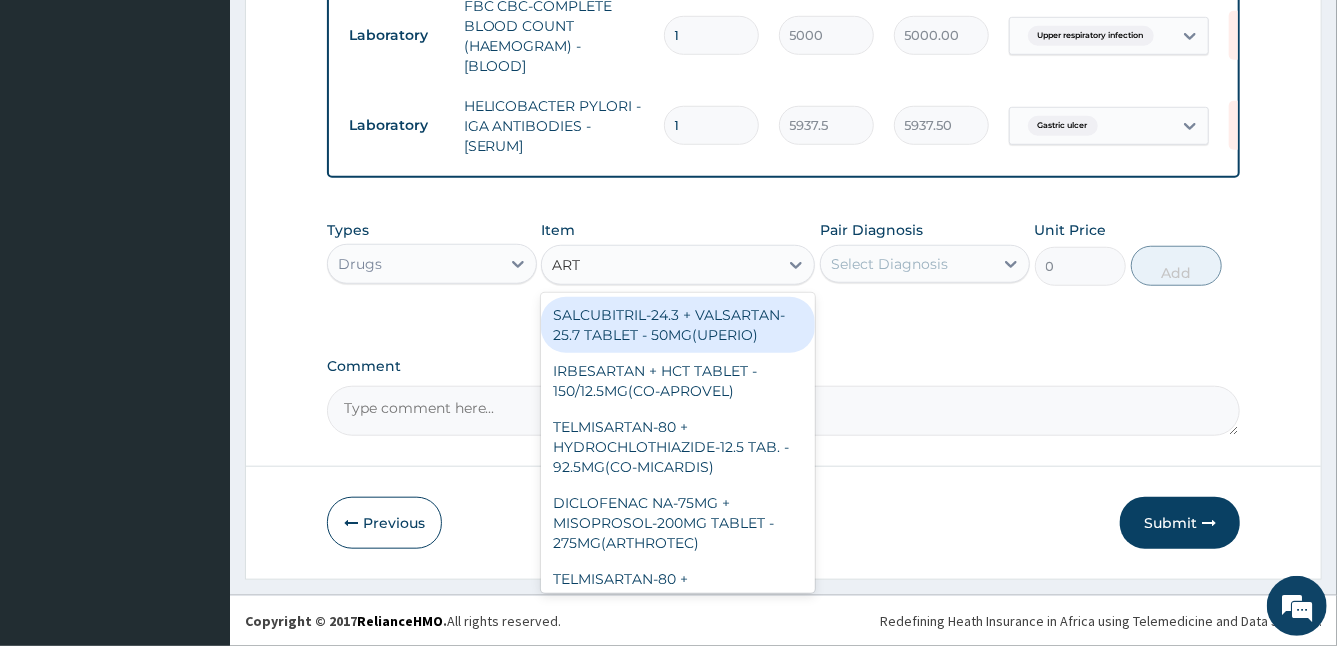 type on "ARTE" 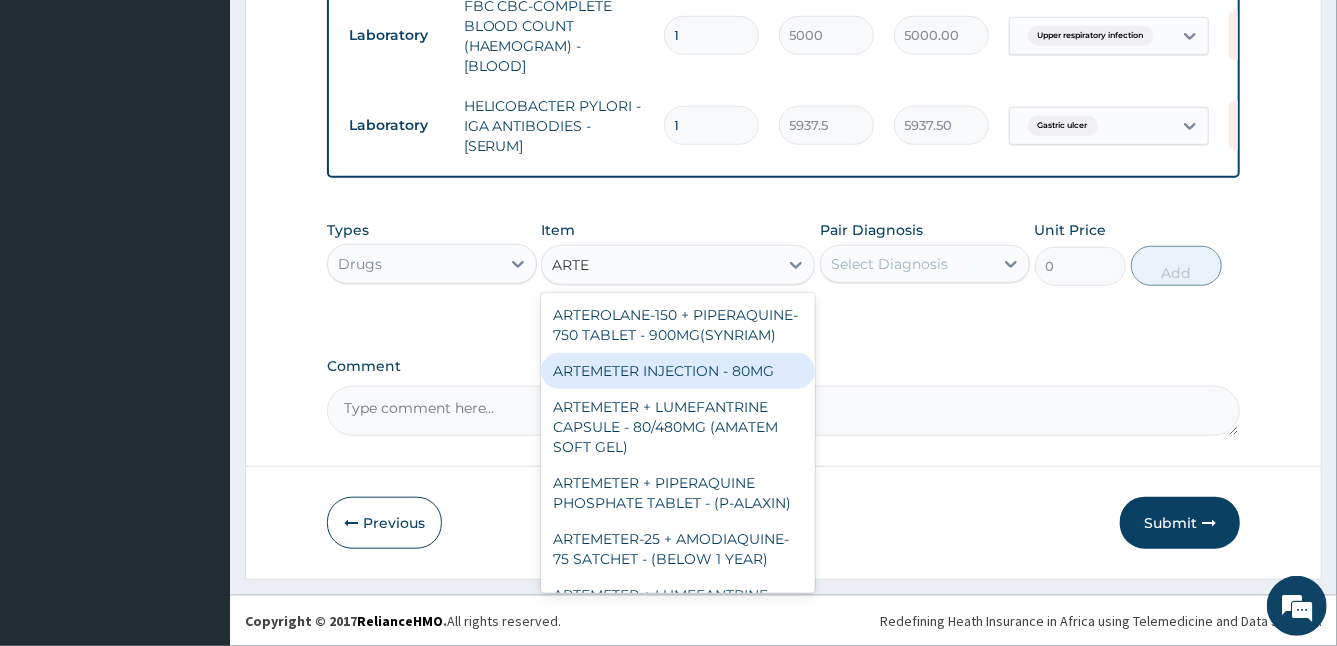 click on "ARTEMETER INJECTION - 80MG" at bounding box center (678, 371) 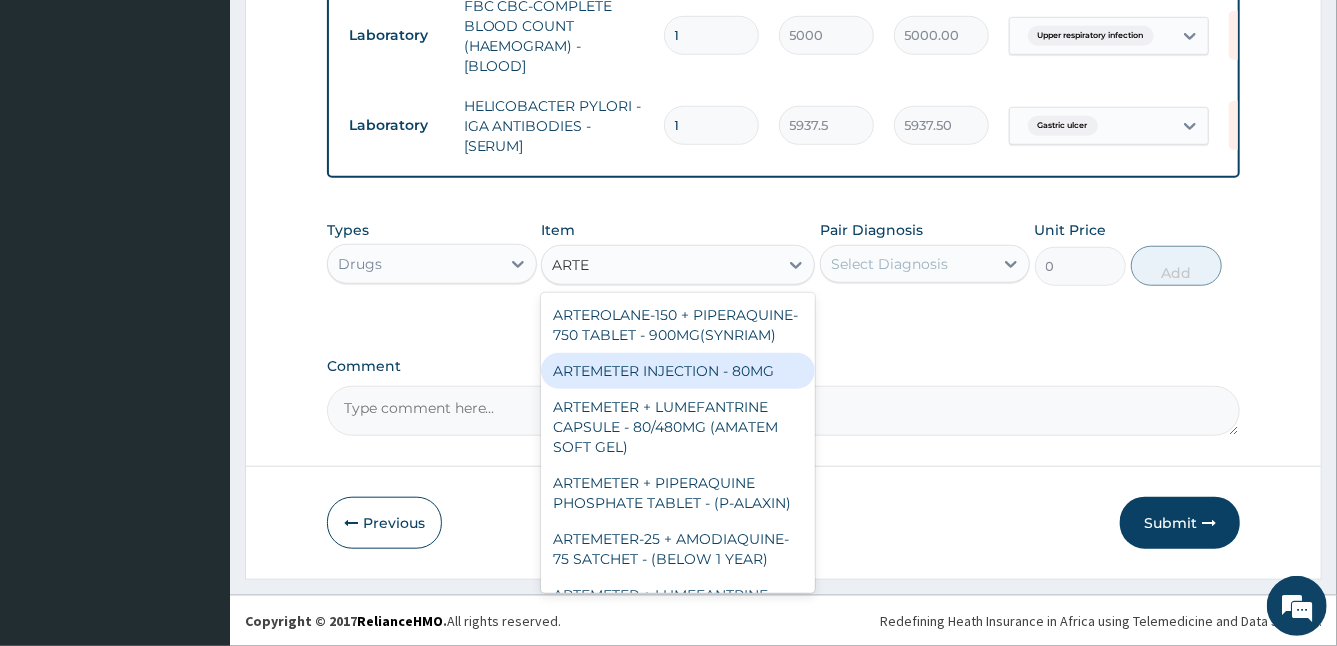 type 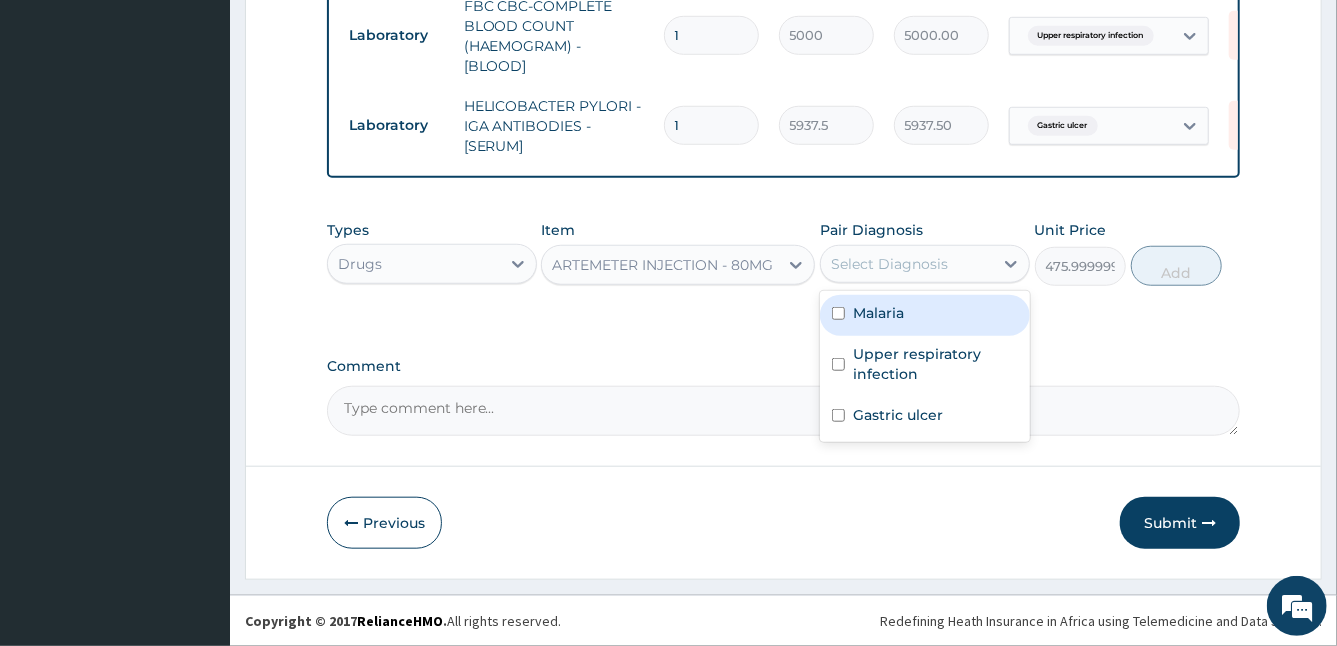 drag, startPoint x: 929, startPoint y: 271, endPoint x: 864, endPoint y: 327, distance: 85.79627 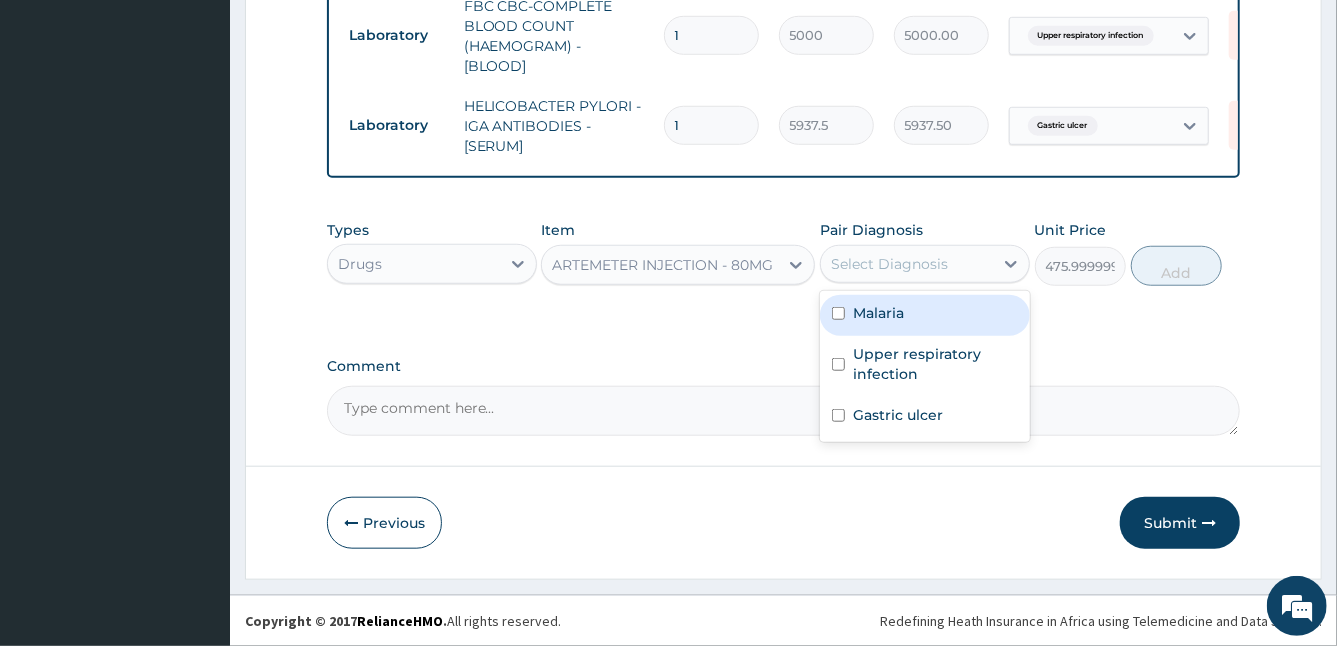 click on "option Gastric ulcer, selected. option Malaria focused, 1 of 3. 3 results available. Use Up and Down to choose options, press Enter to select the currently focused option, press Escape to exit the menu, press Tab to select the option and exit the menu. Select Diagnosis Malaria Upper respiratory infection Gastric ulcer" at bounding box center [925, 264] 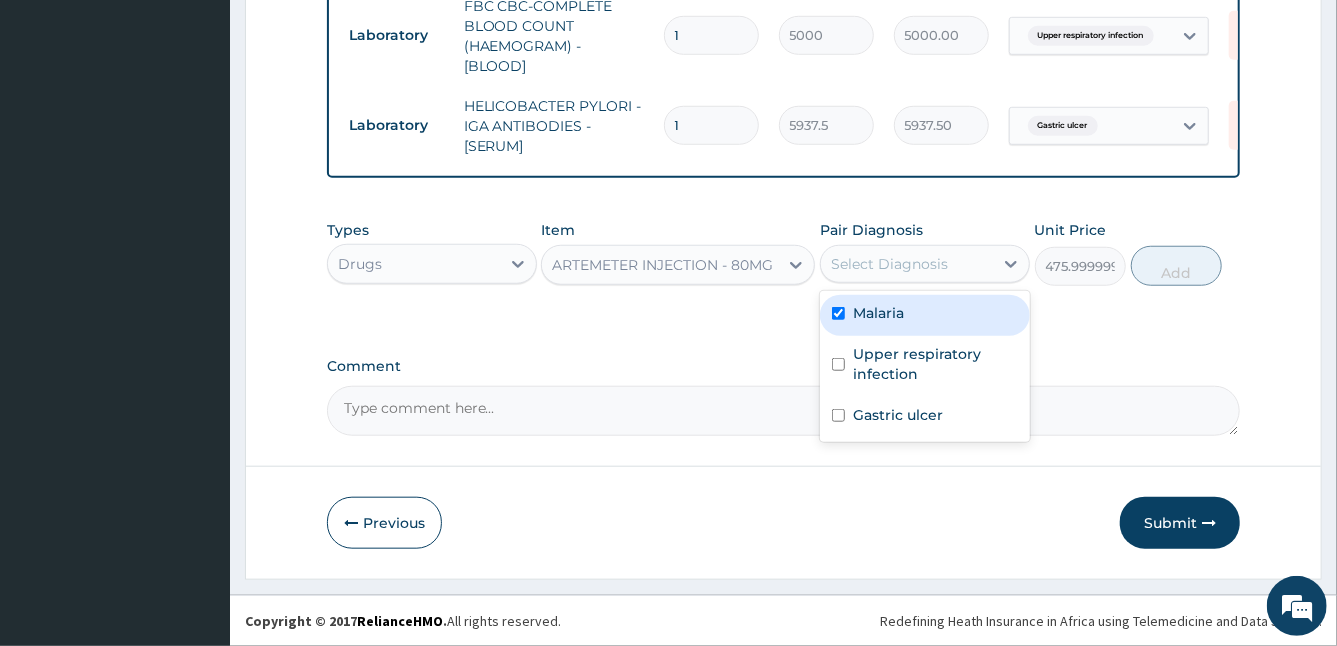 checkbox on "true" 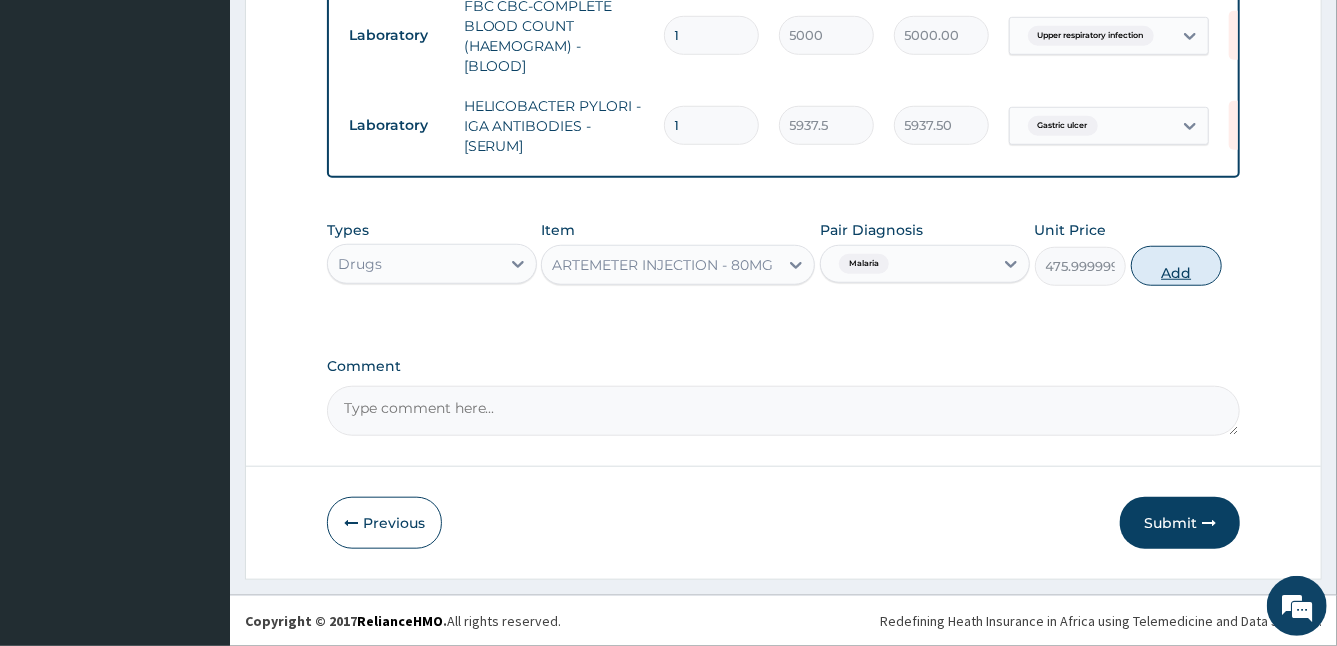click on "Add" at bounding box center [1176, 266] 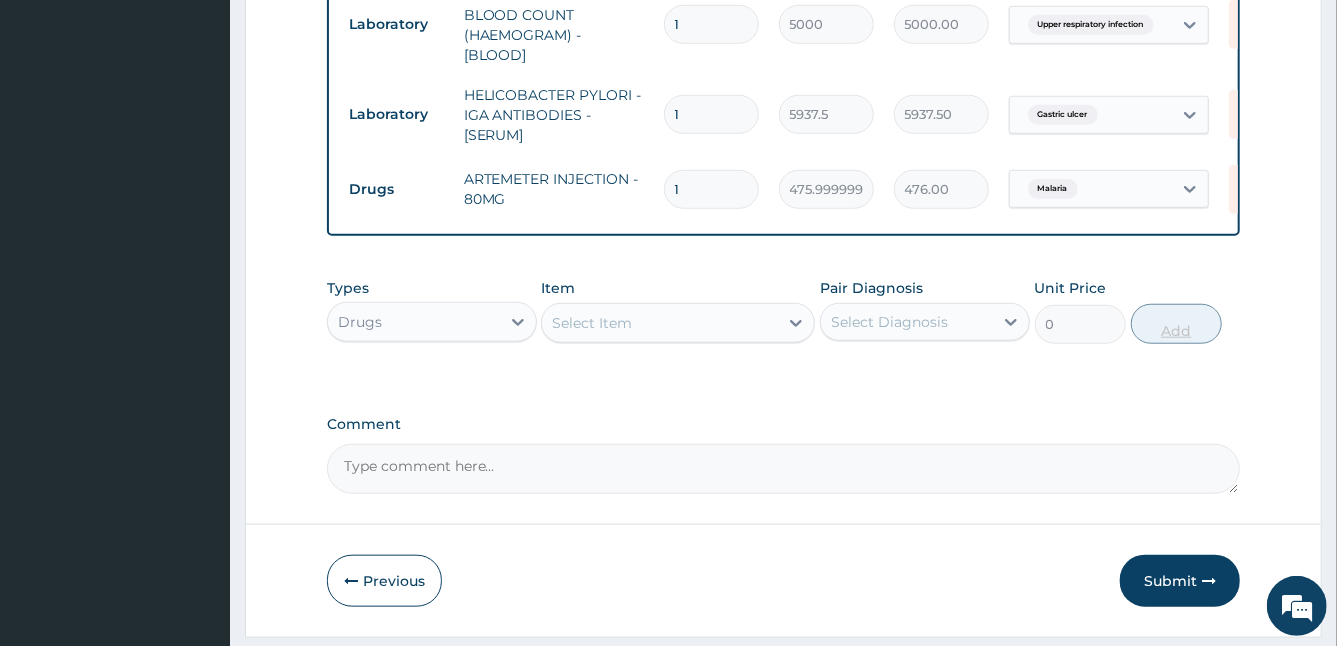 type 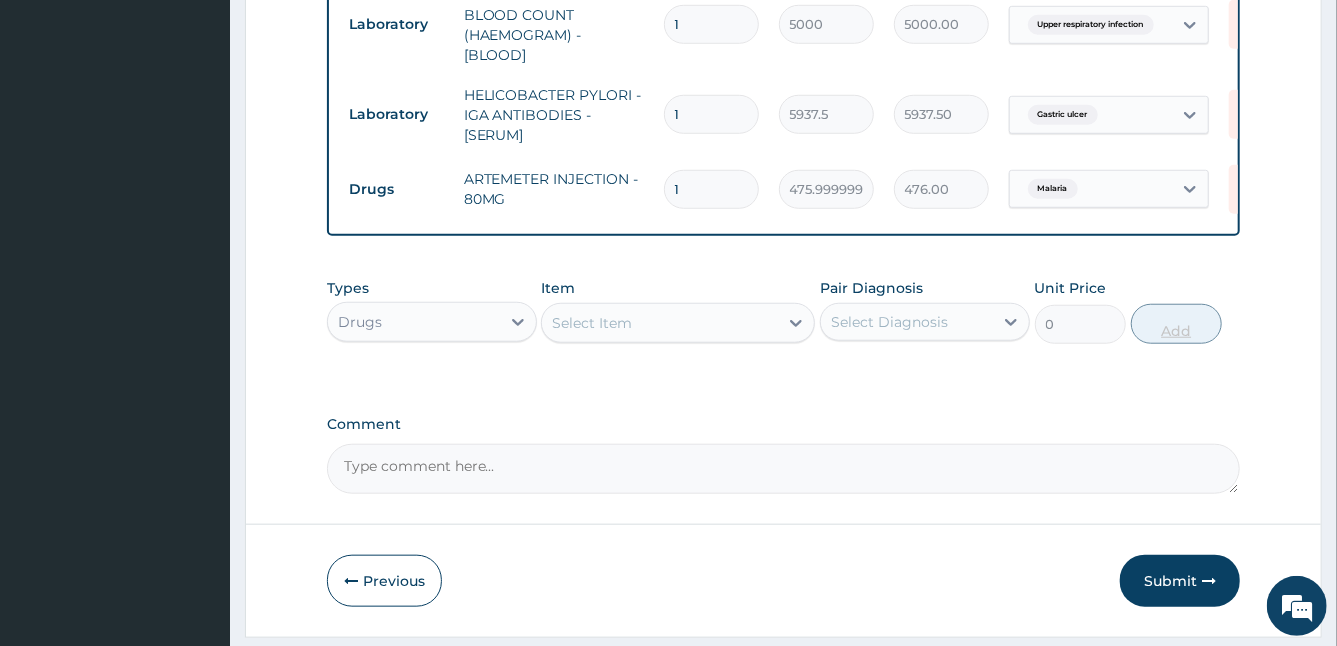 type on "0.00" 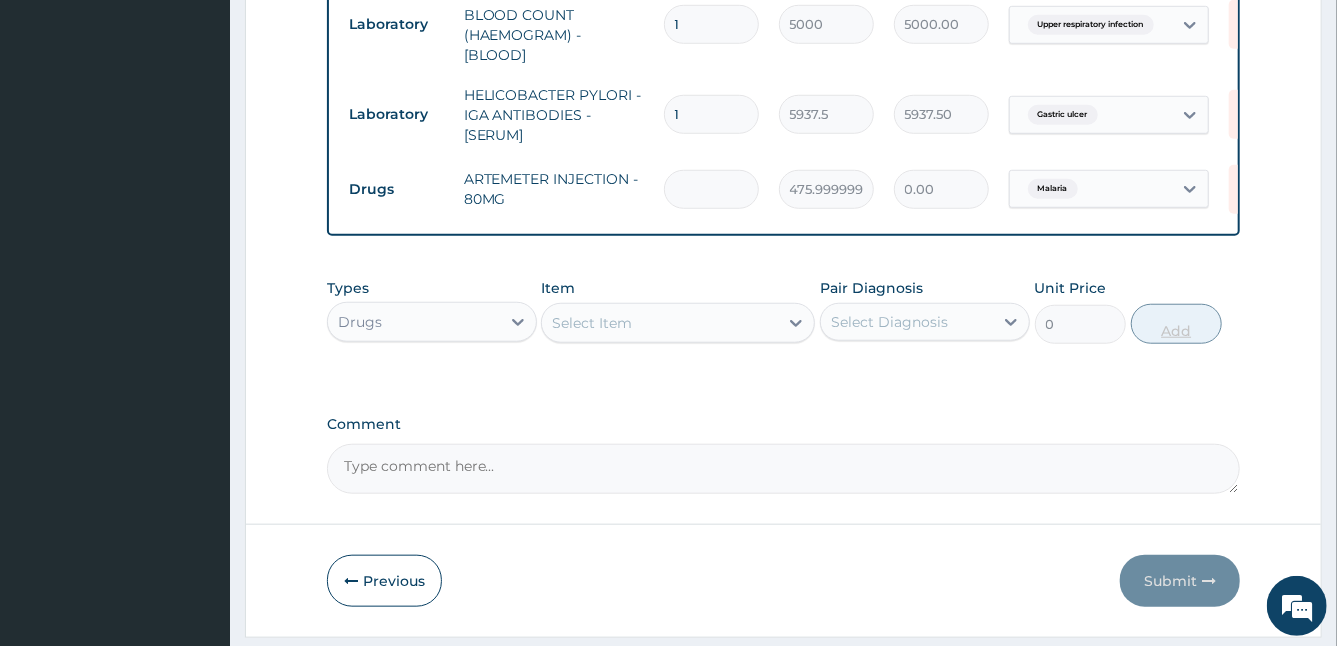 type on "3" 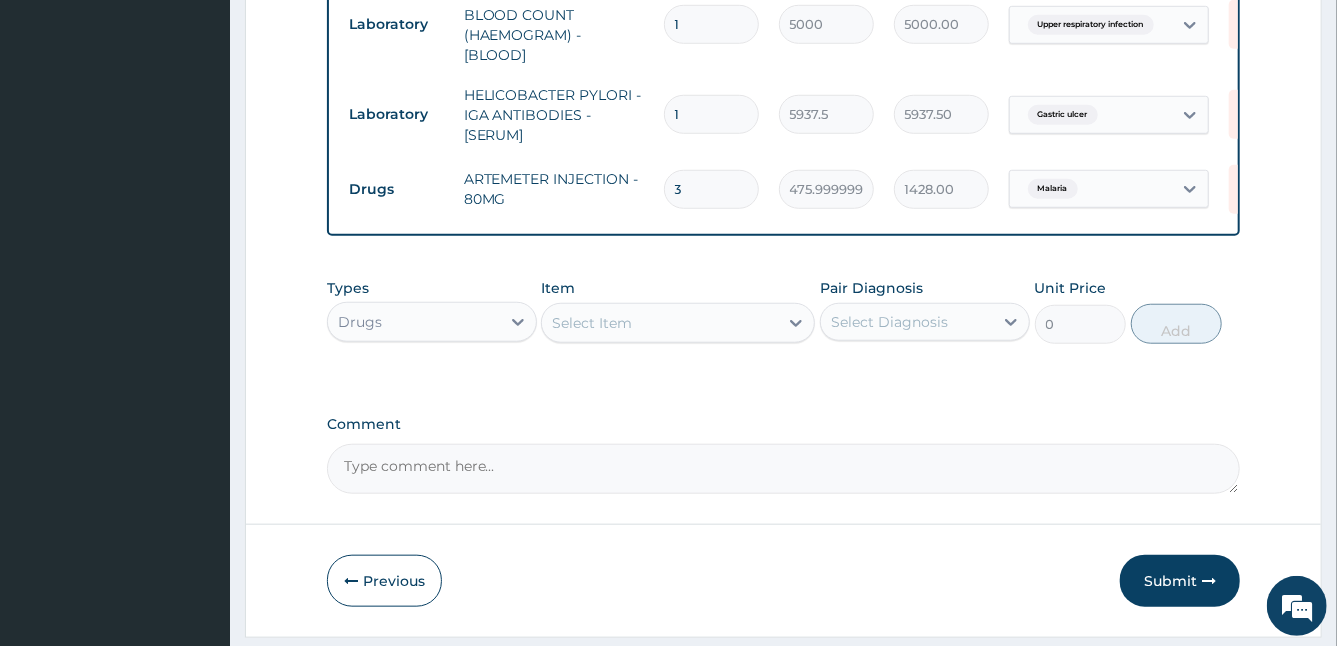 scroll, scrollTop: 825, scrollLeft: 0, axis: vertical 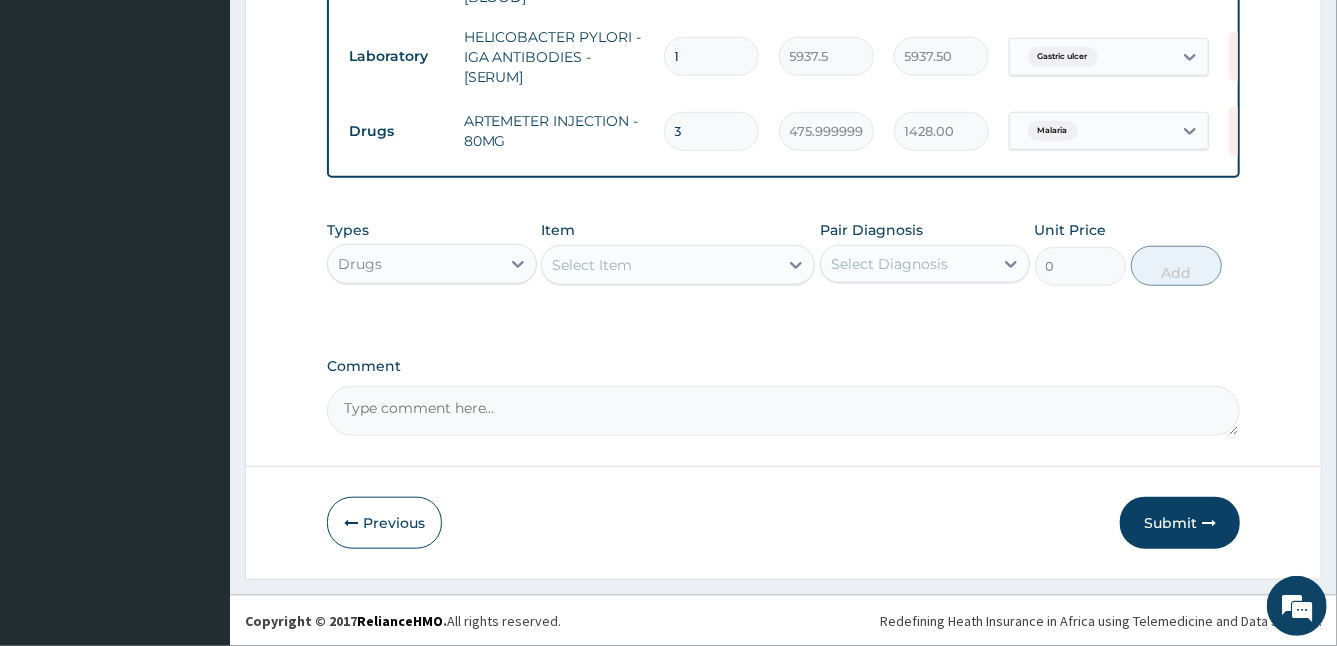 type on "3" 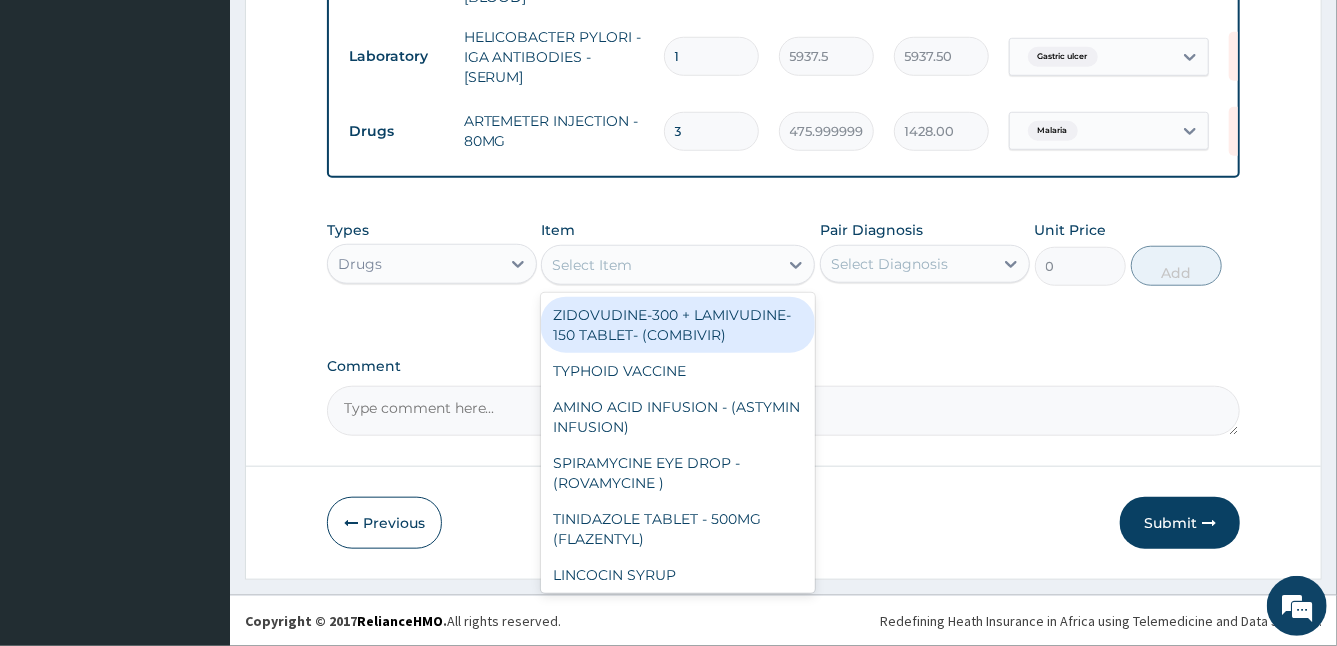 click on "Select Item" at bounding box center (660, 265) 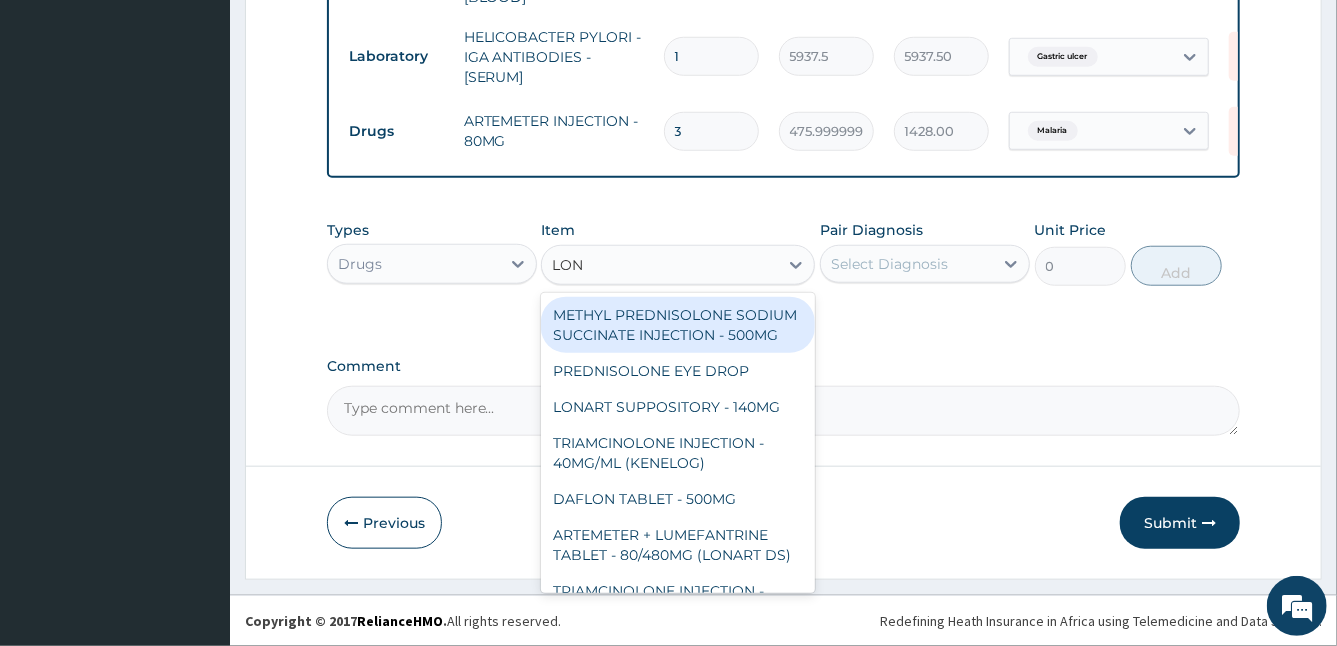 type on "LONA" 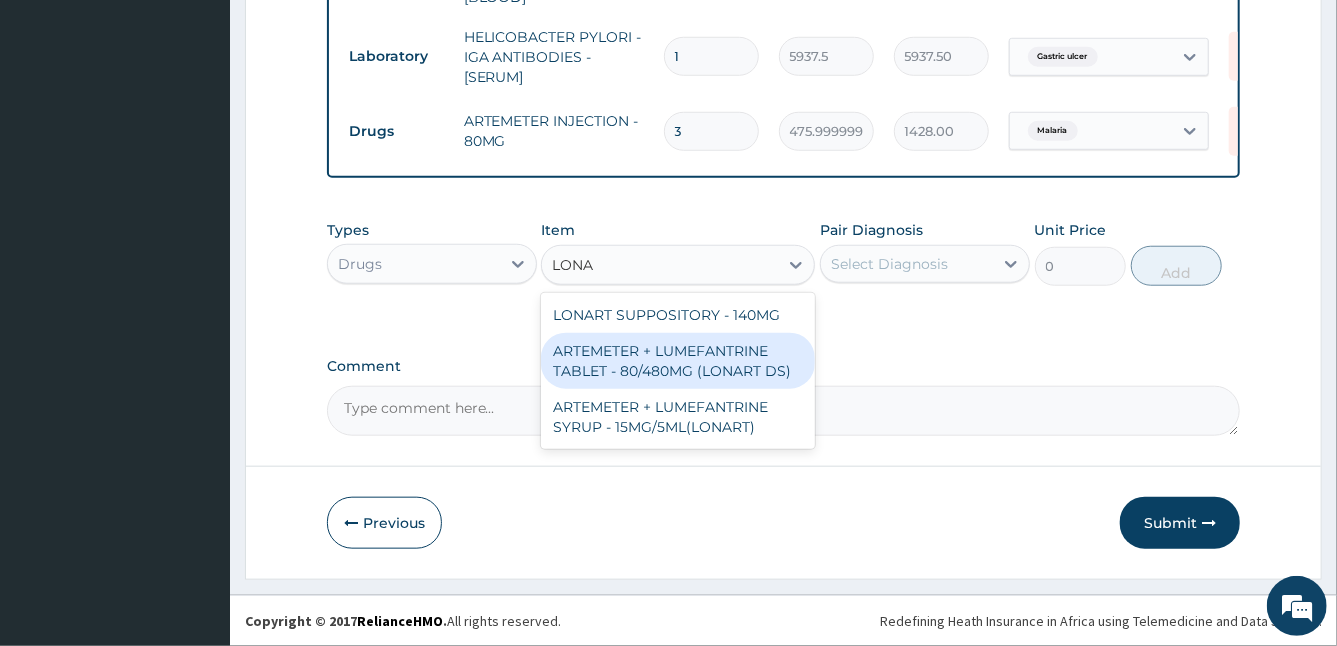 click on "ARTEMETER + LUMEFANTRINE TABLET -  80/480MG (LONART DS)" at bounding box center (678, 361) 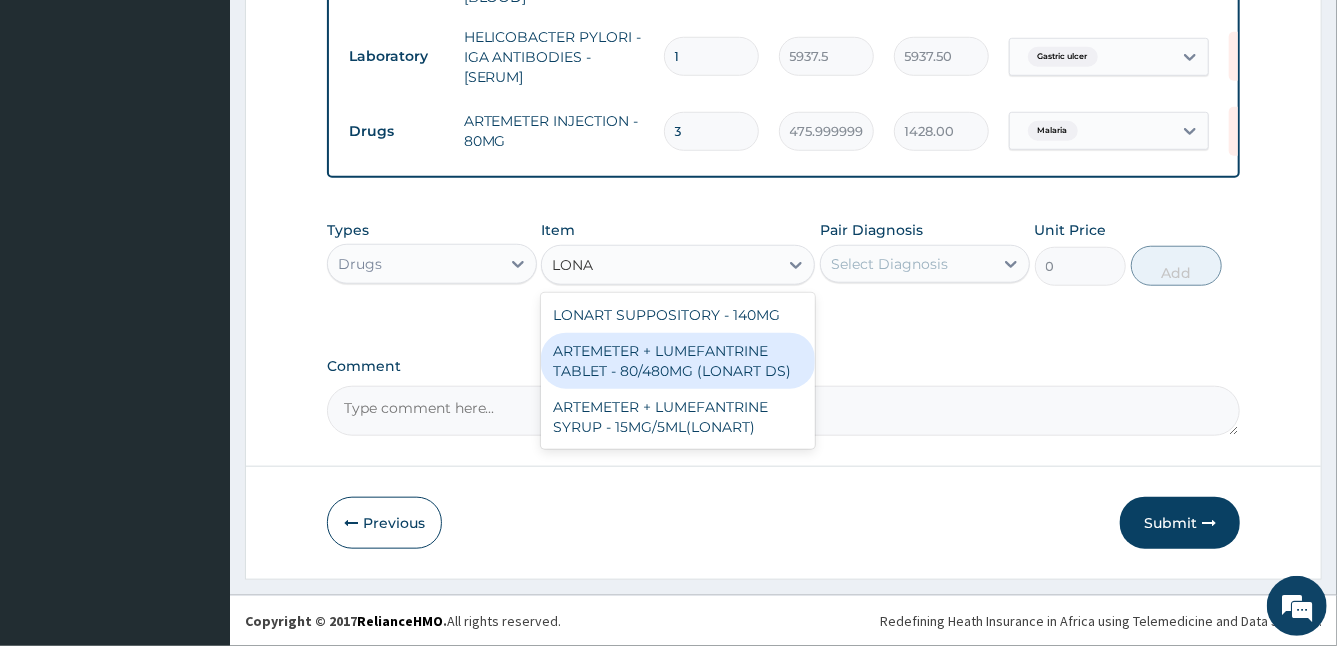 type 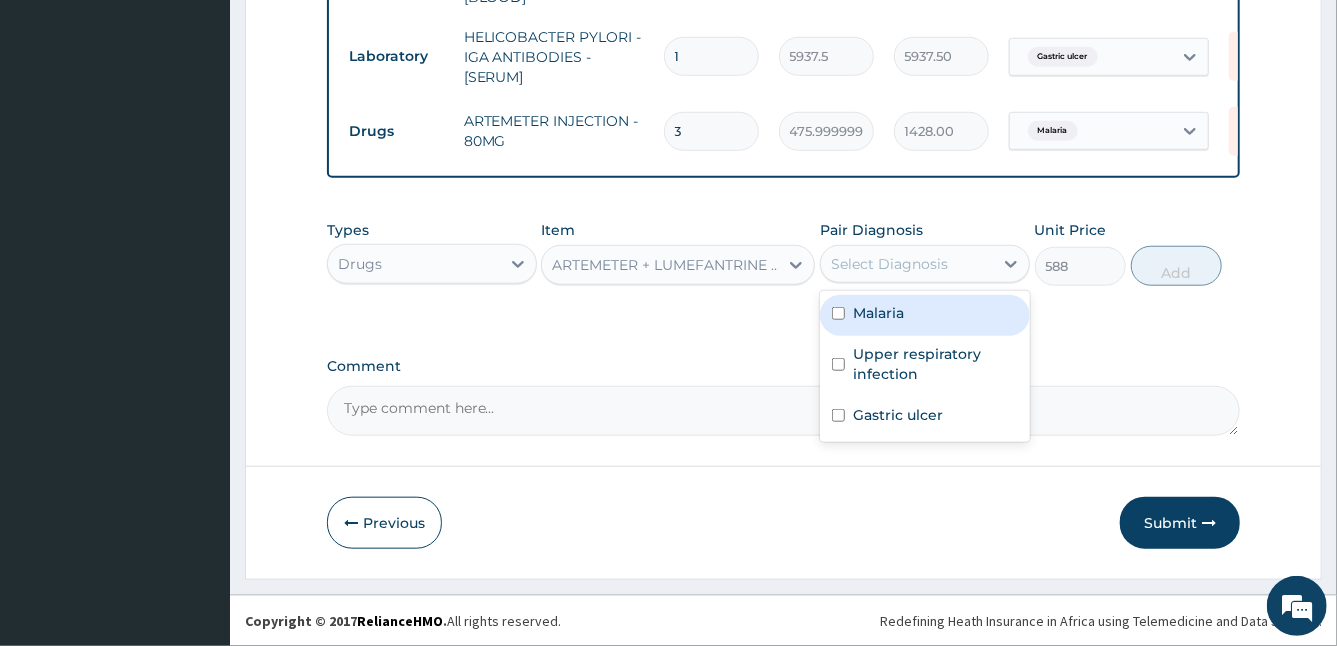 click on "Select Diagnosis" at bounding box center (907, 264) 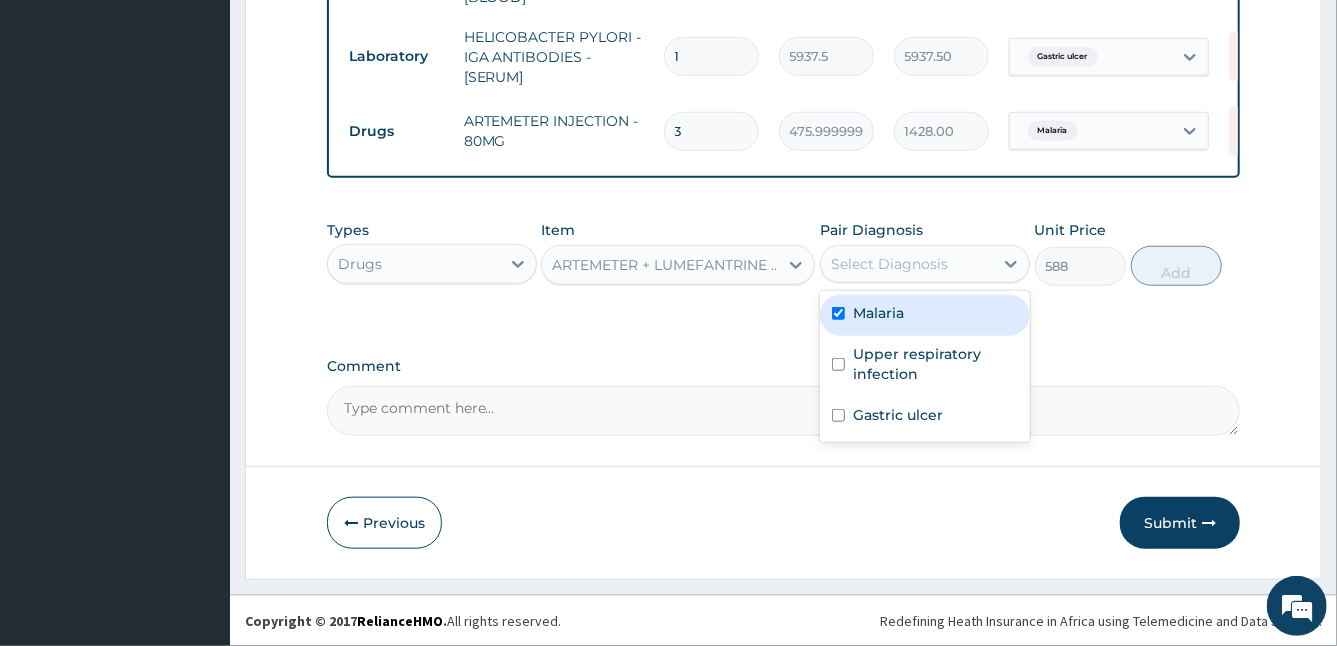 checkbox on "true" 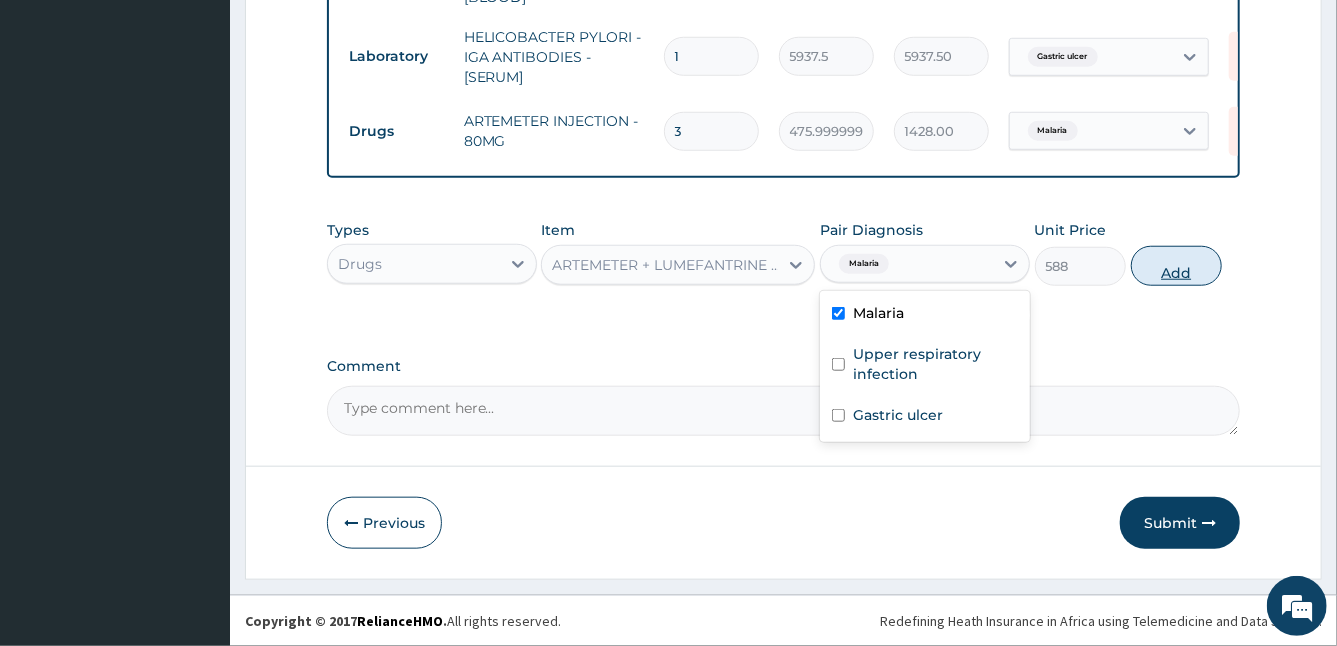 click on "Add" at bounding box center [1176, 266] 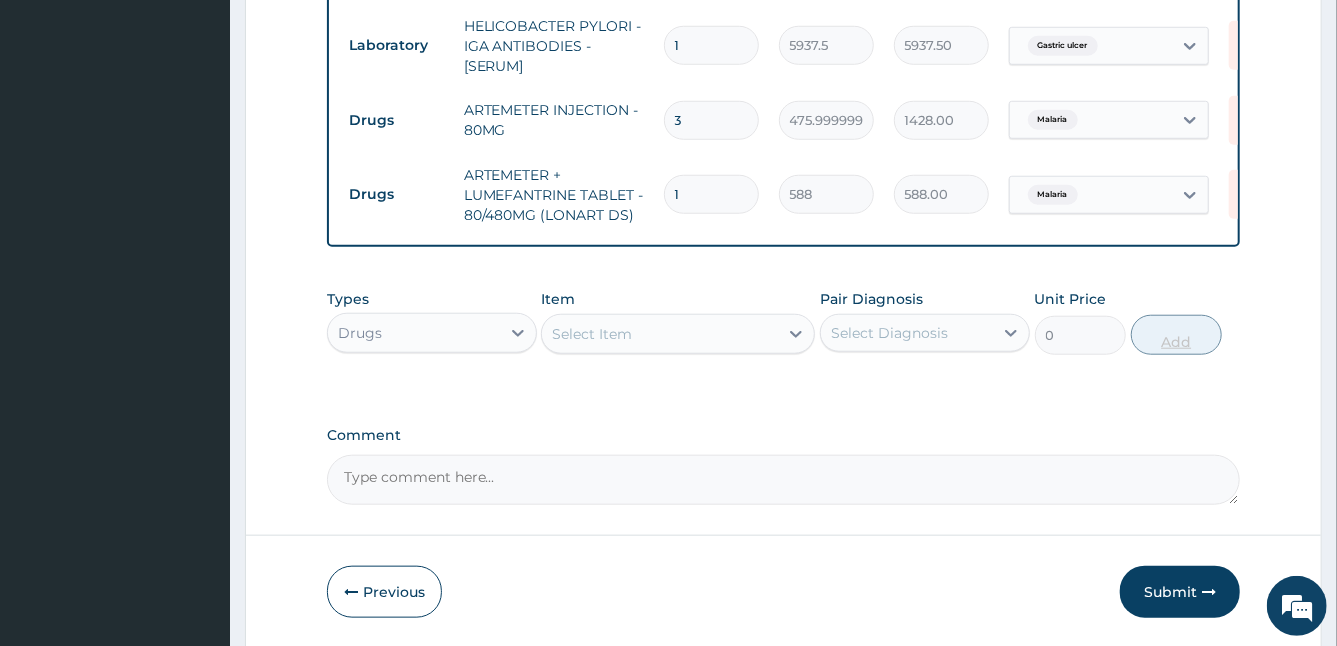 type 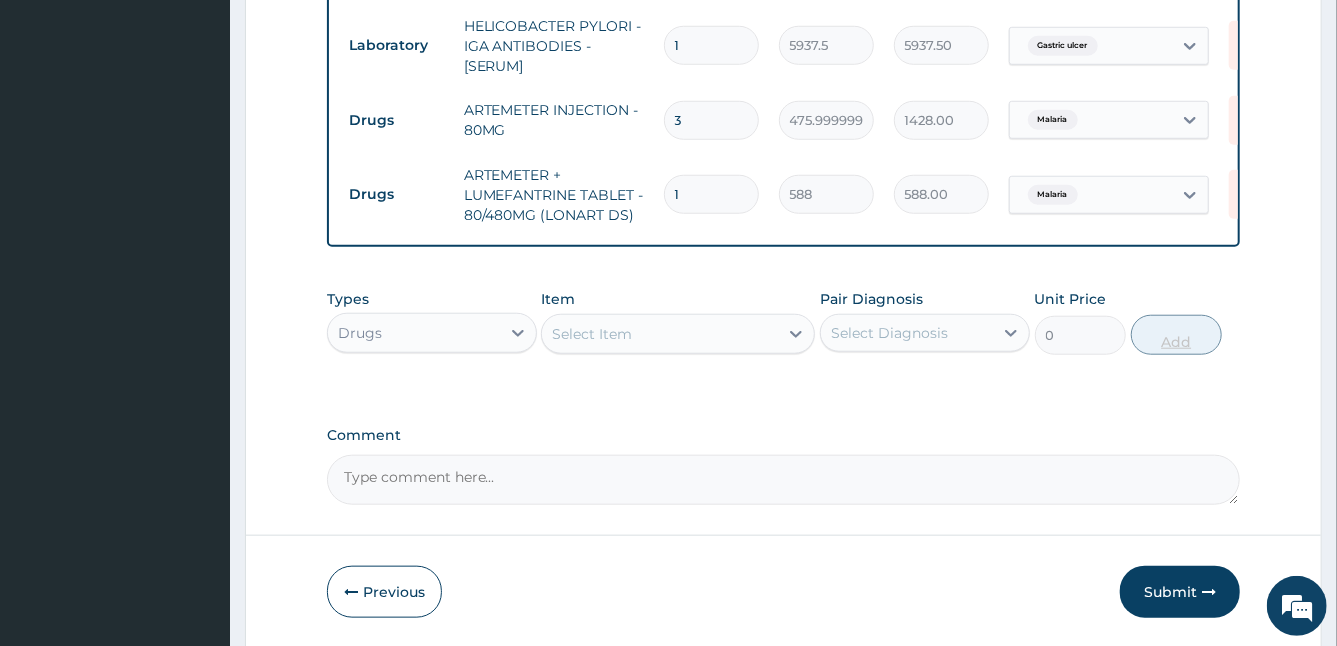 type on "0.00" 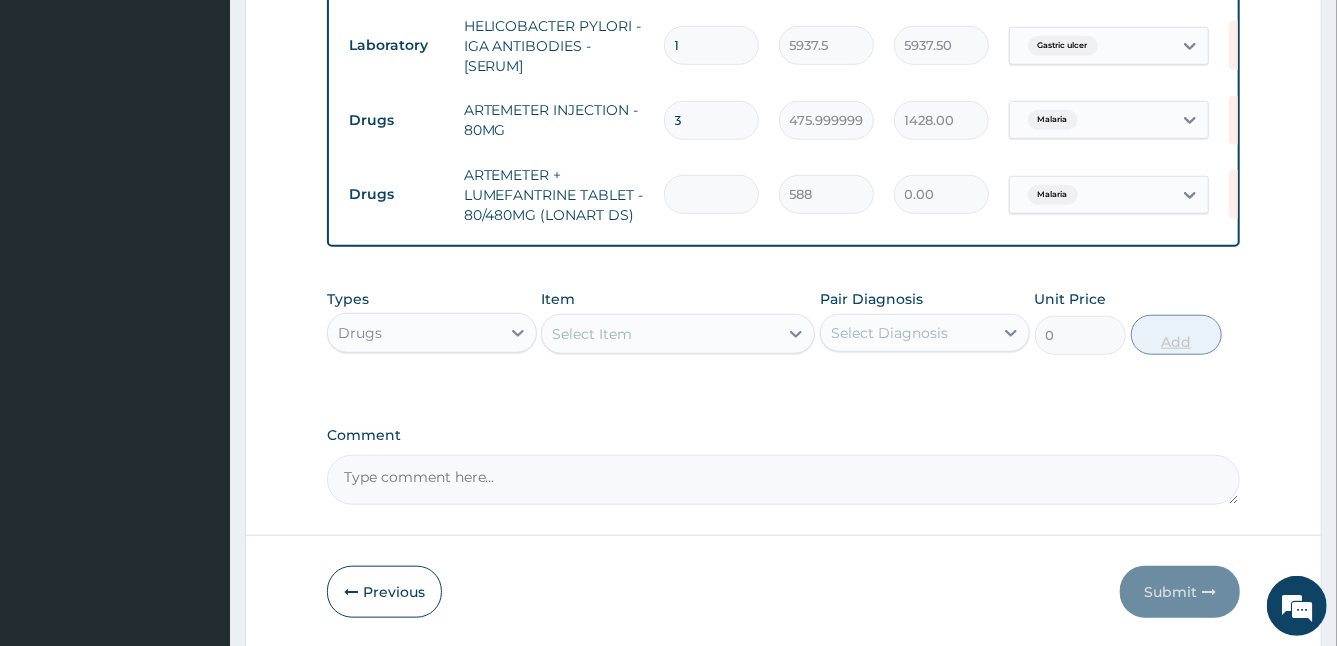 type on "6" 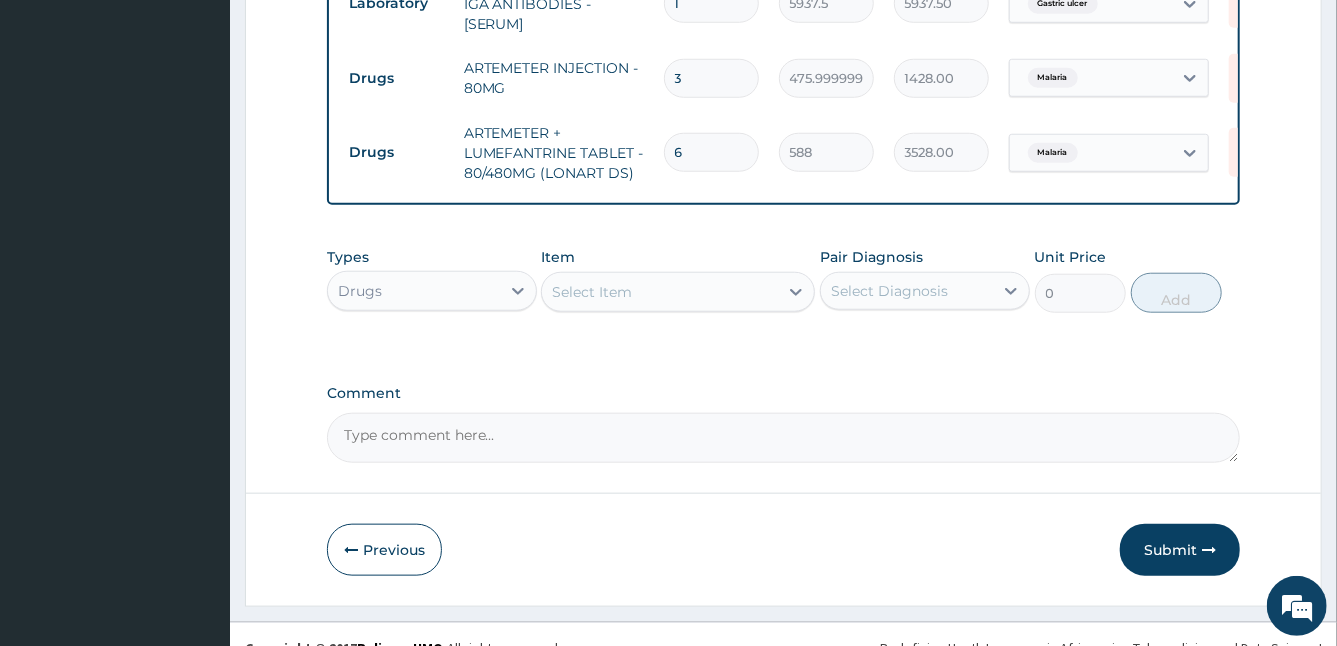 scroll, scrollTop: 905, scrollLeft: 0, axis: vertical 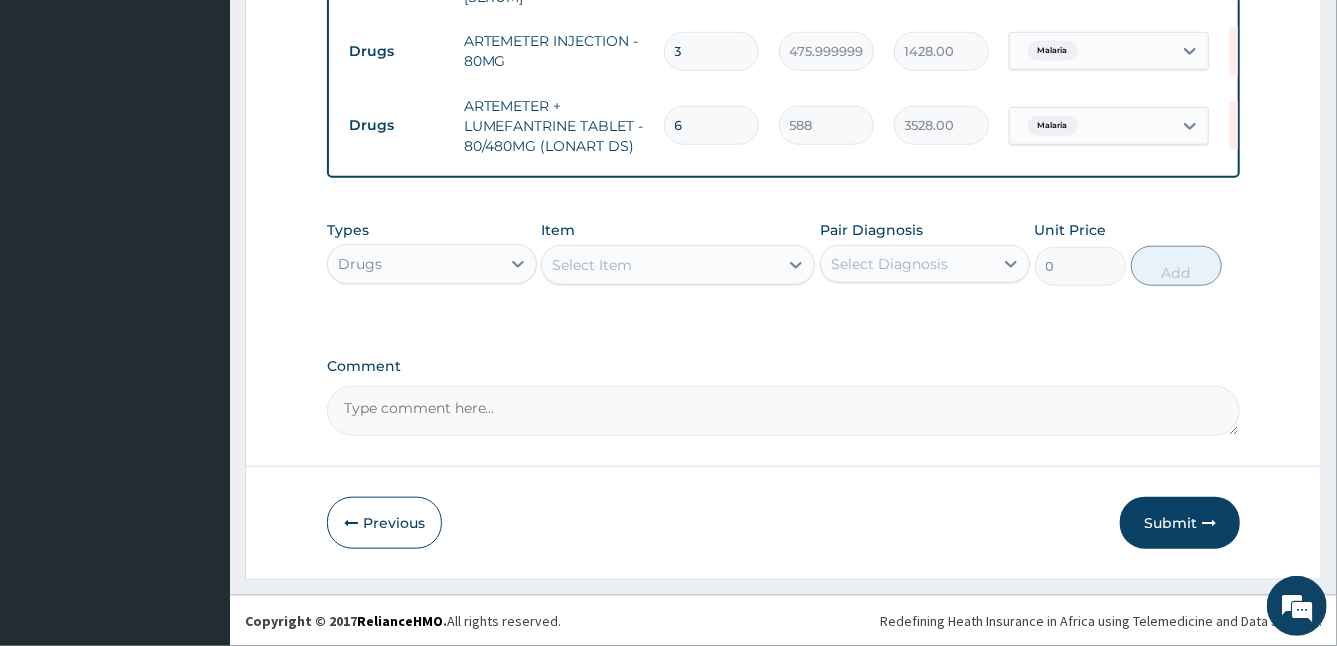 type on "6" 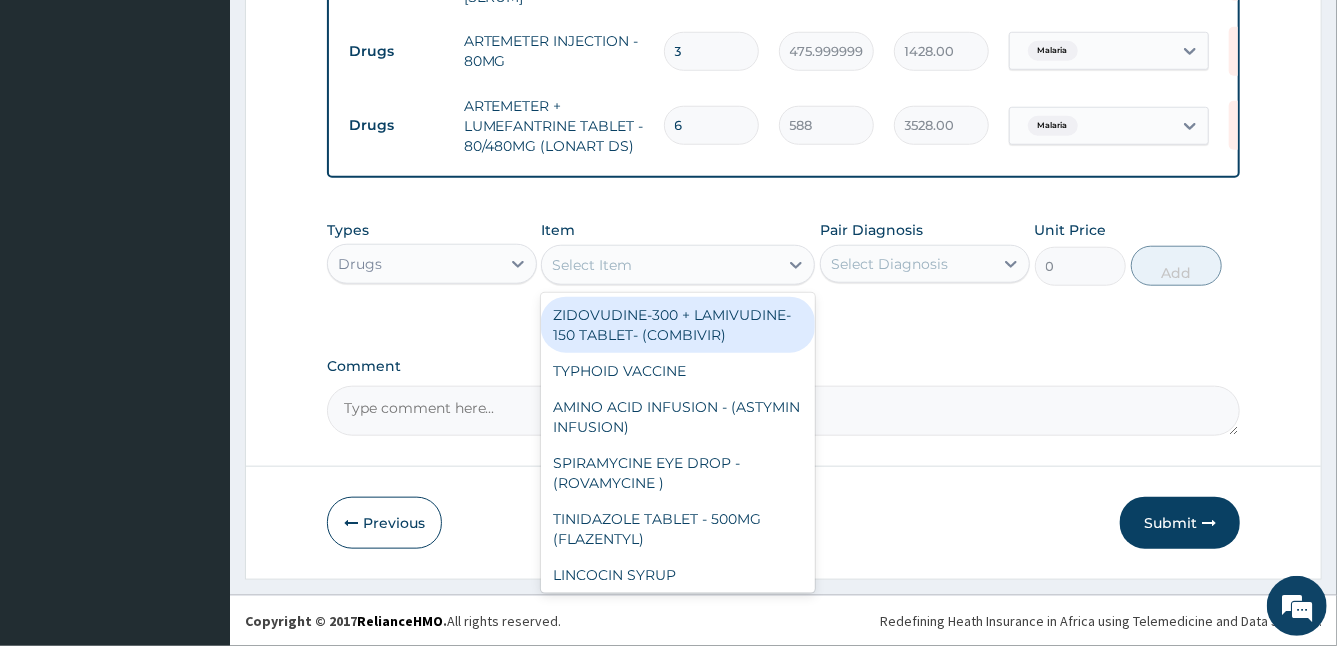click on "Select Item" at bounding box center [660, 265] 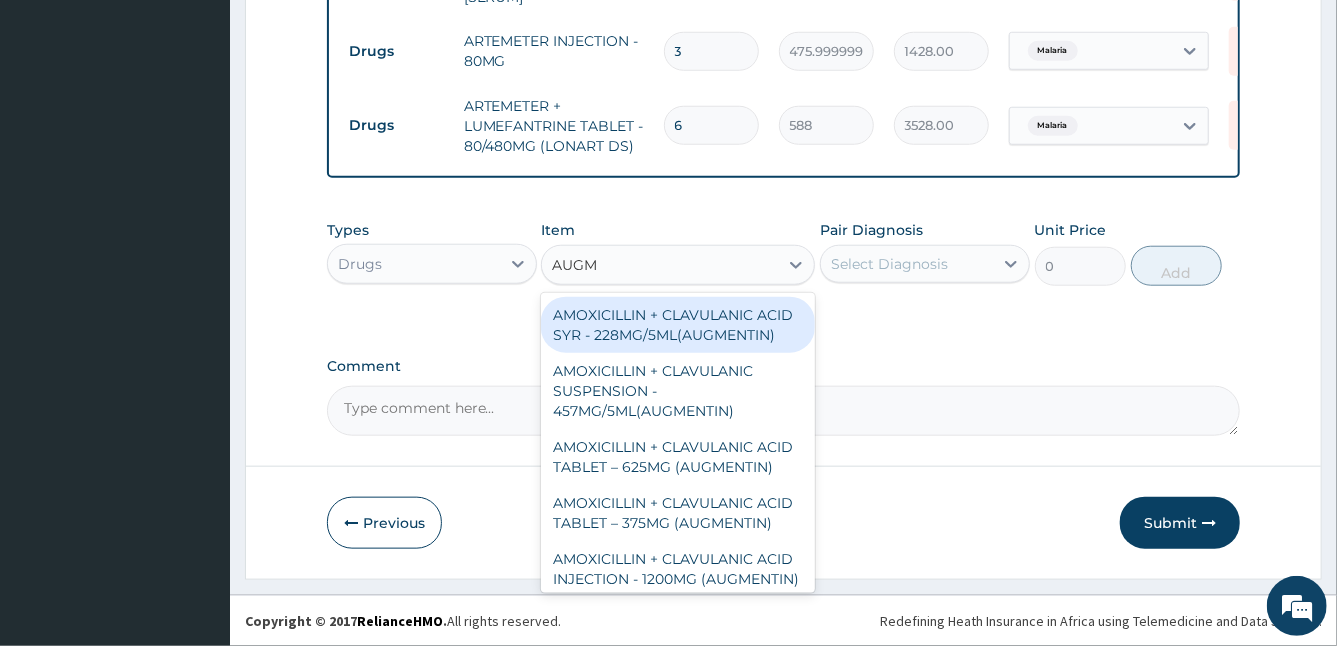 type on "AUGME" 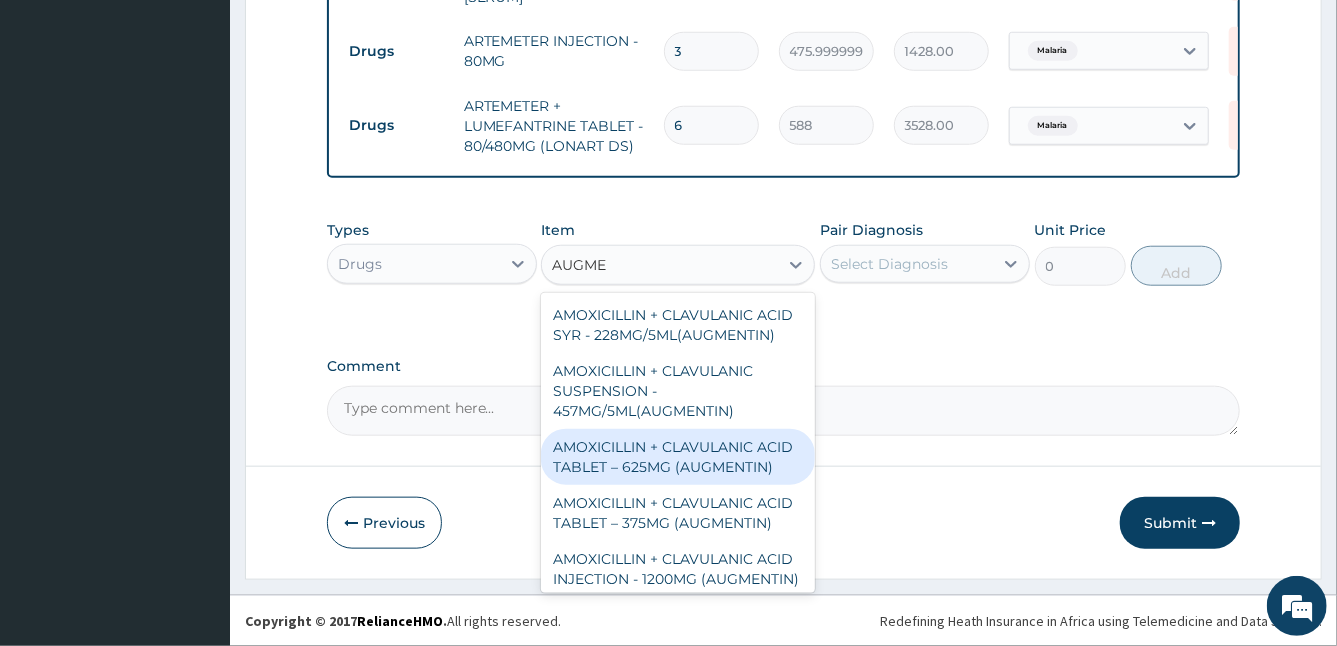 click on "AMOXICILLIN + CLAVULANIC ACID TABLET – 625MG (AUGMENTIN)" at bounding box center [678, 457] 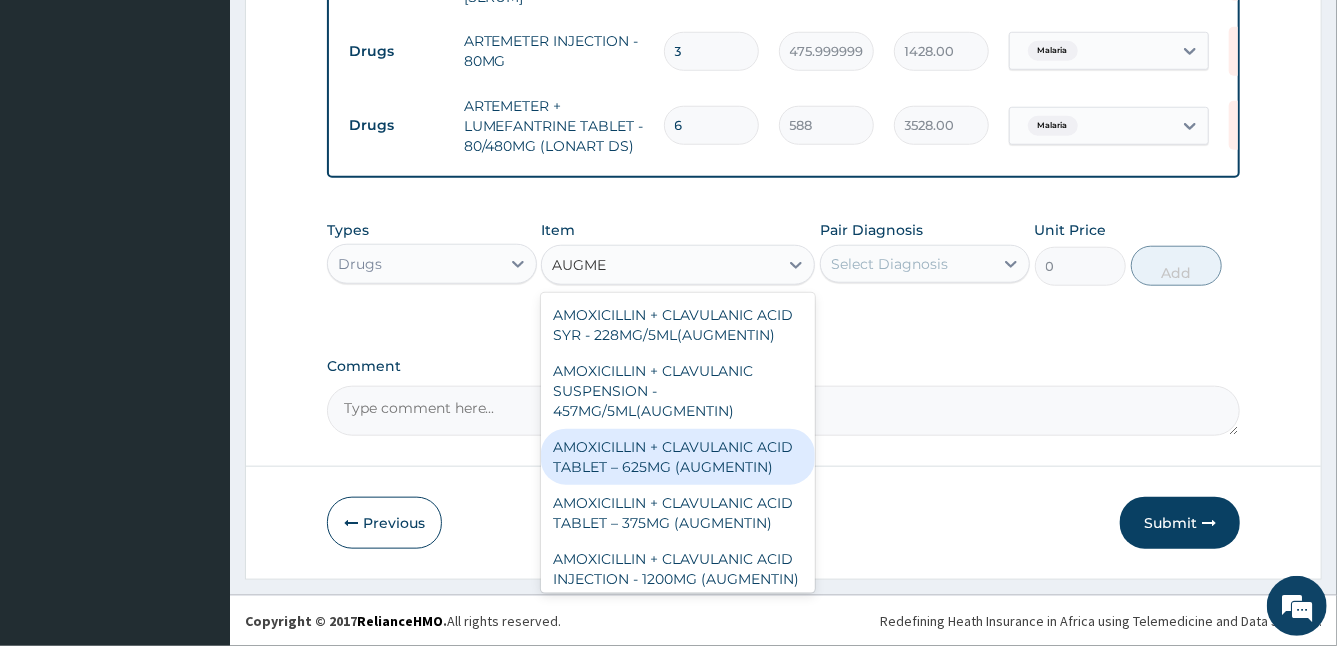 type 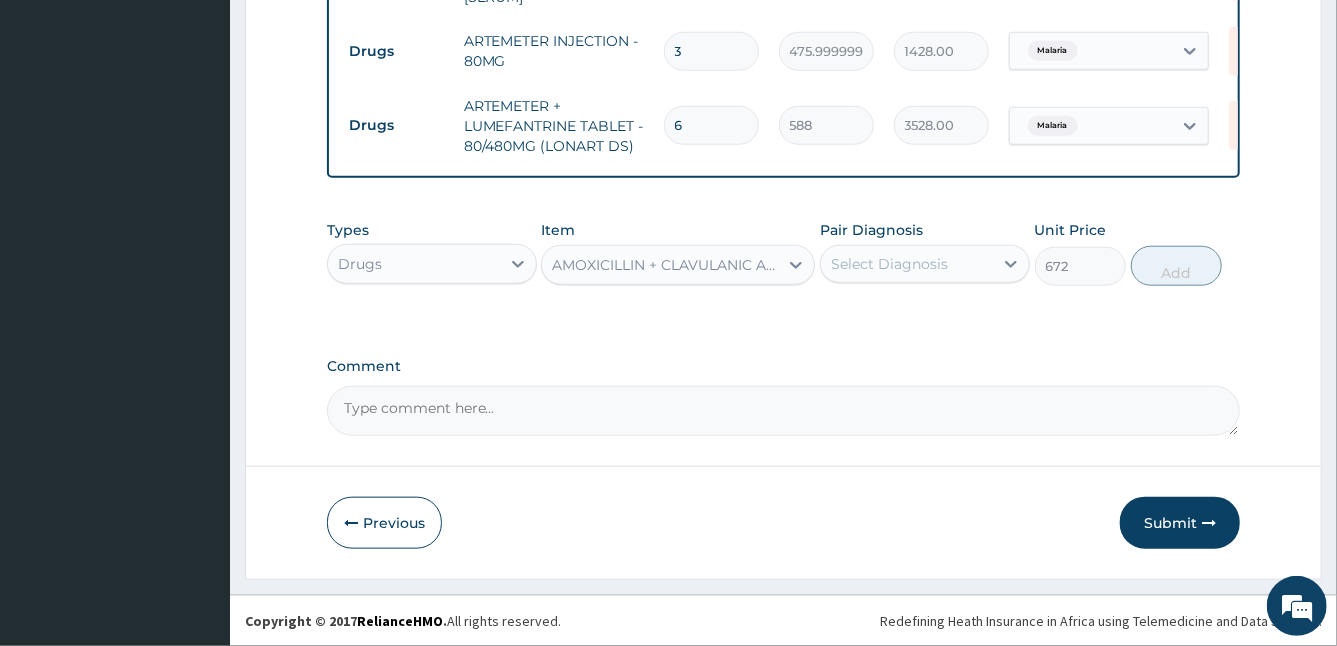 click on "Select Diagnosis" at bounding box center (889, 264) 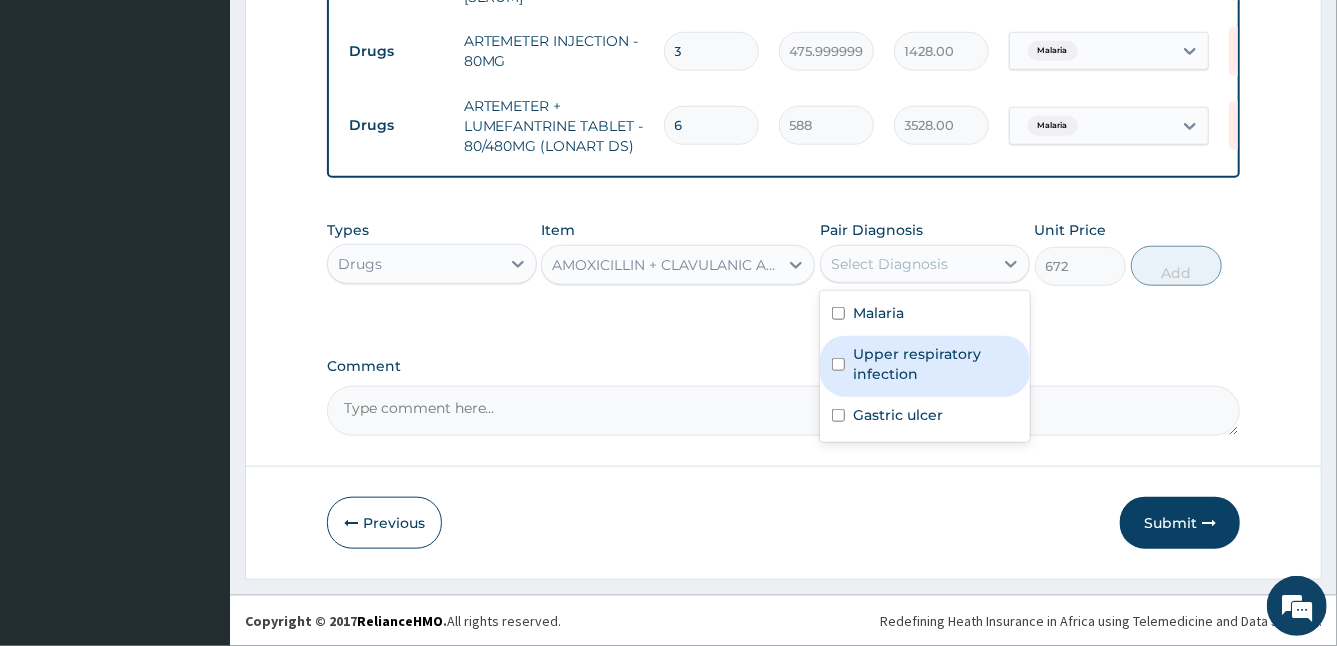 click on "Upper respiratory infection" at bounding box center (935, 364) 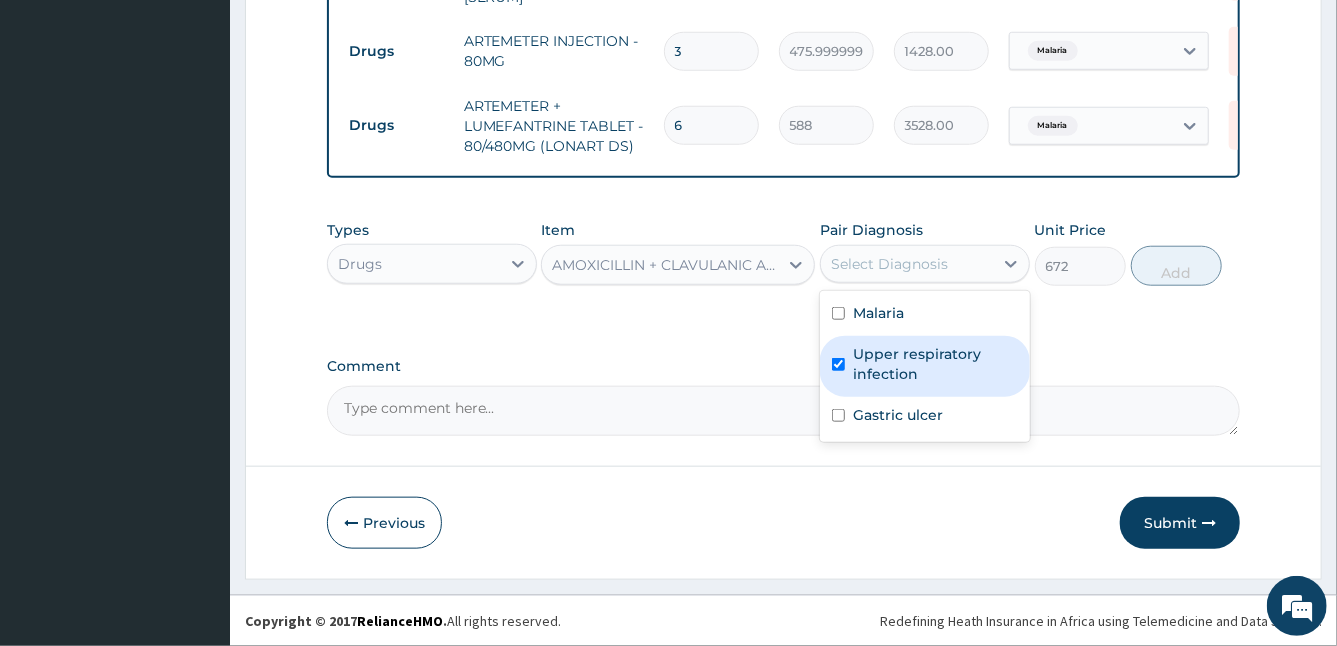 checkbox on "true" 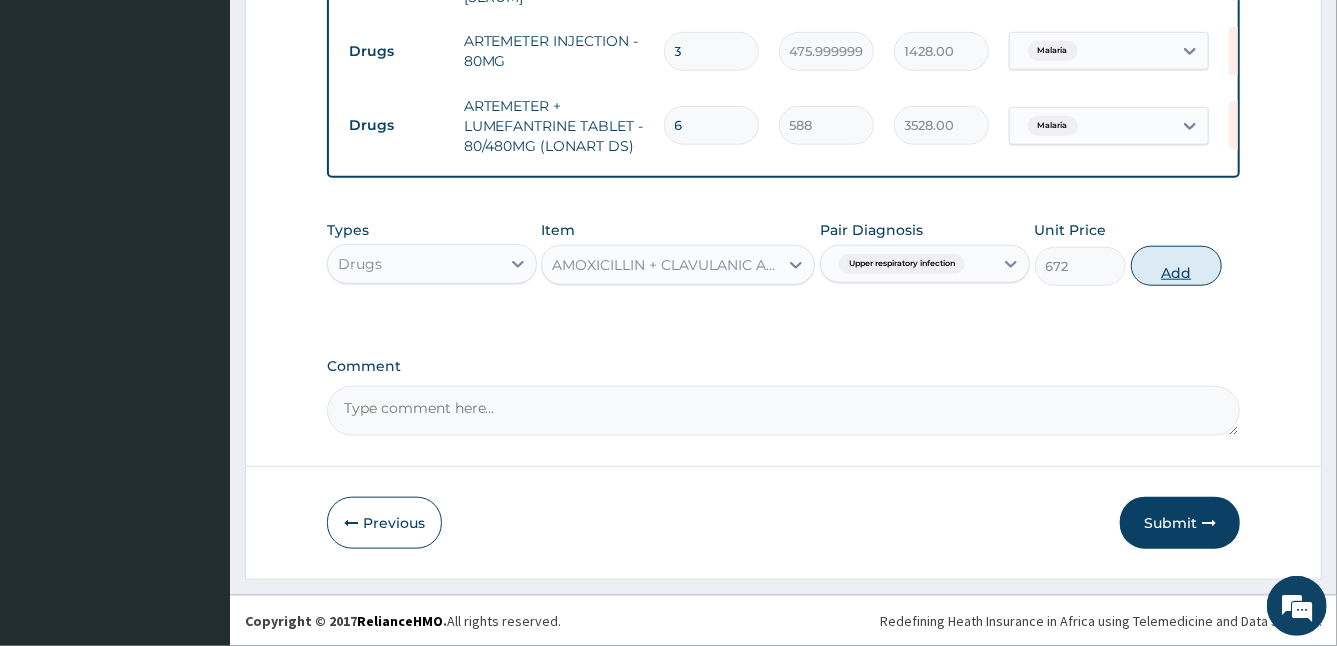 click on "Add" at bounding box center [1176, 266] 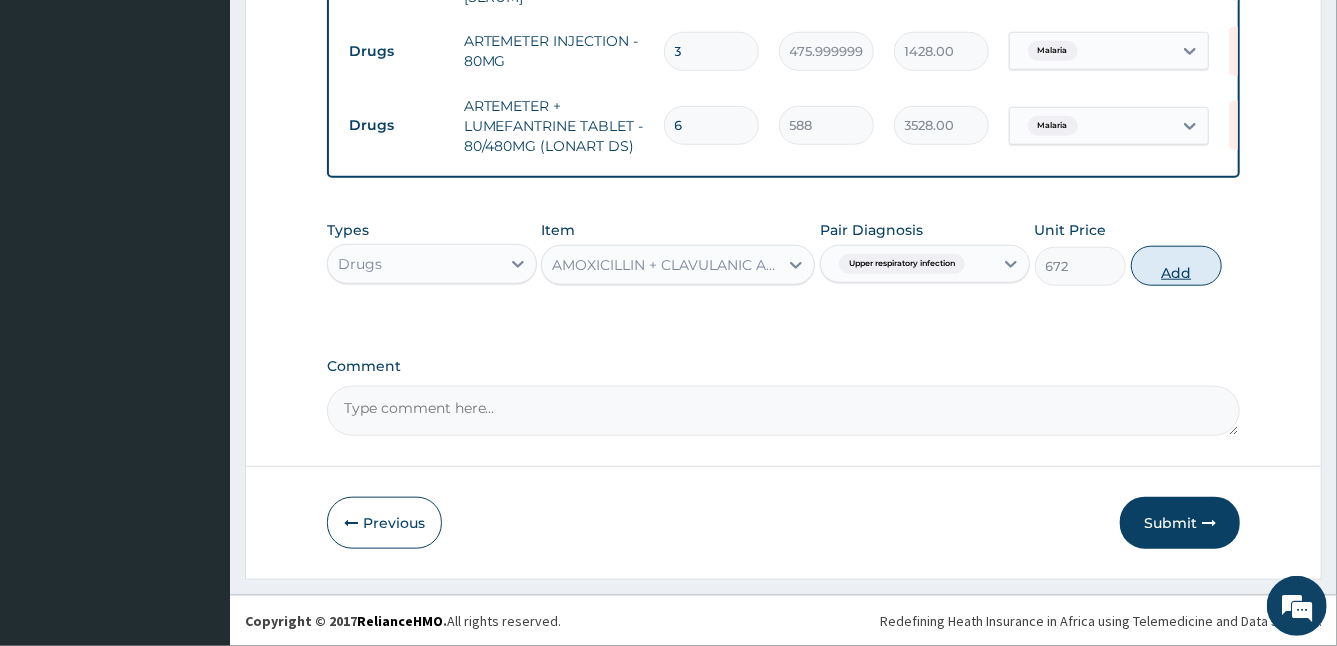 type on "0" 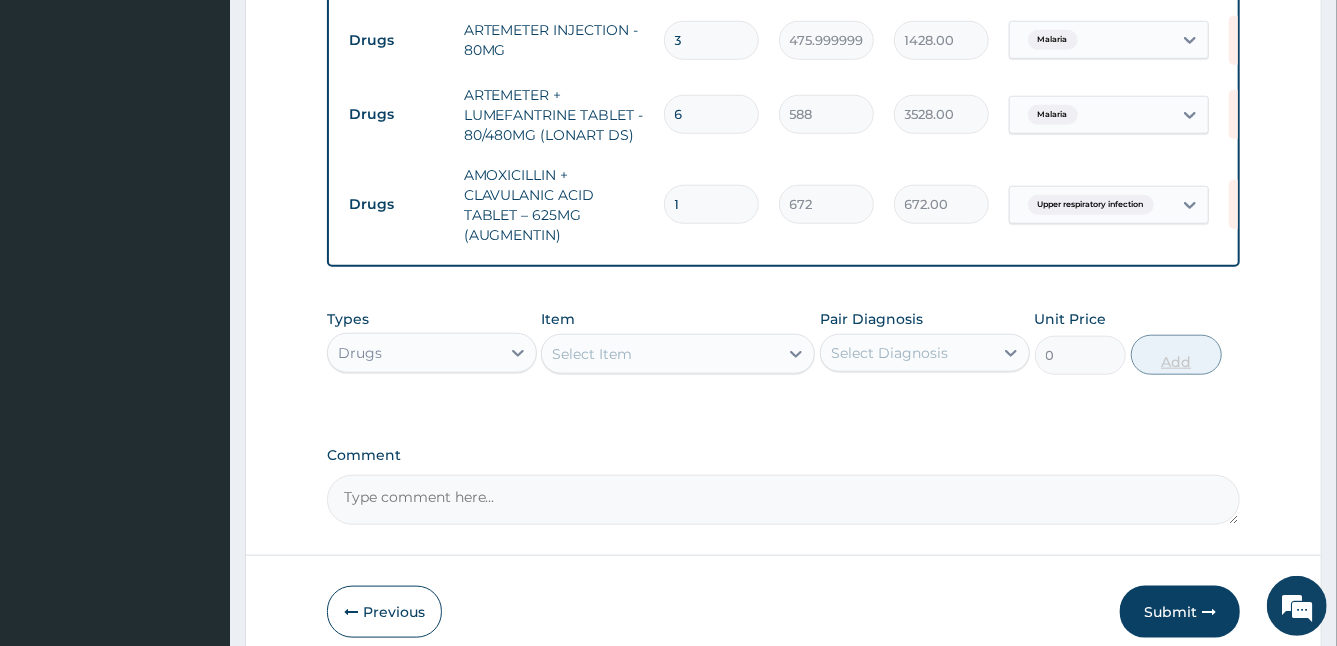 type on "10" 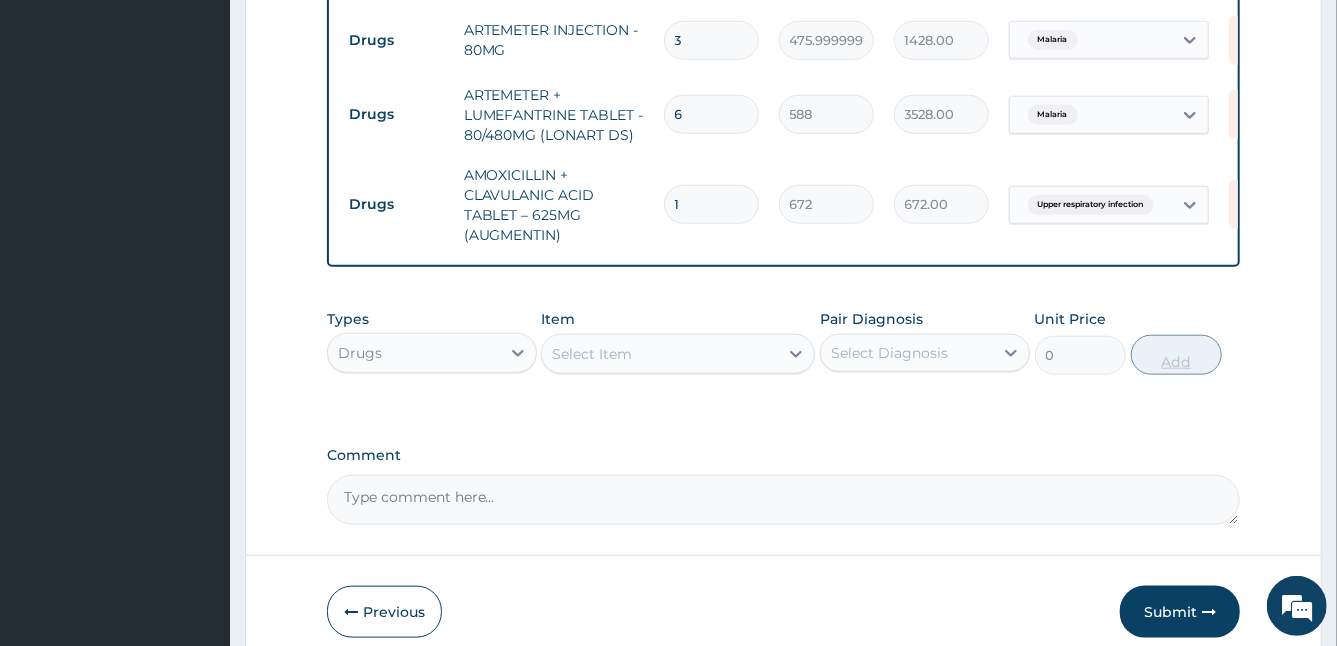type on "6720.00" 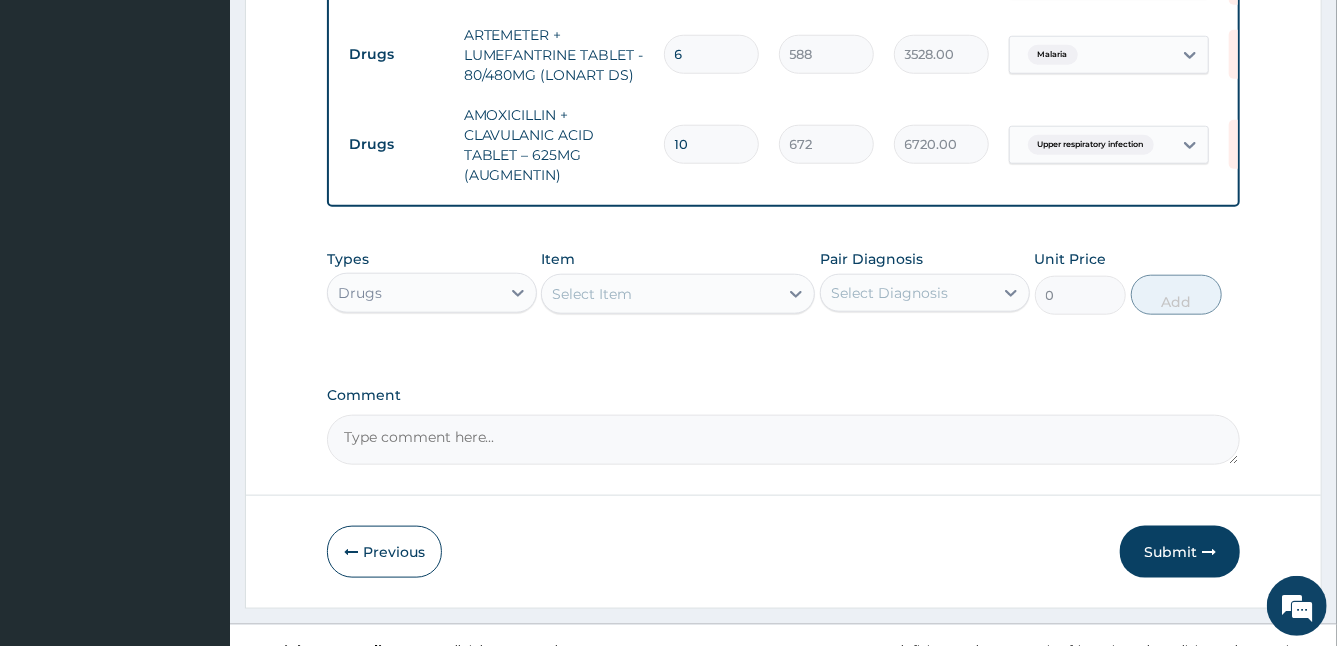 scroll, scrollTop: 1005, scrollLeft: 0, axis: vertical 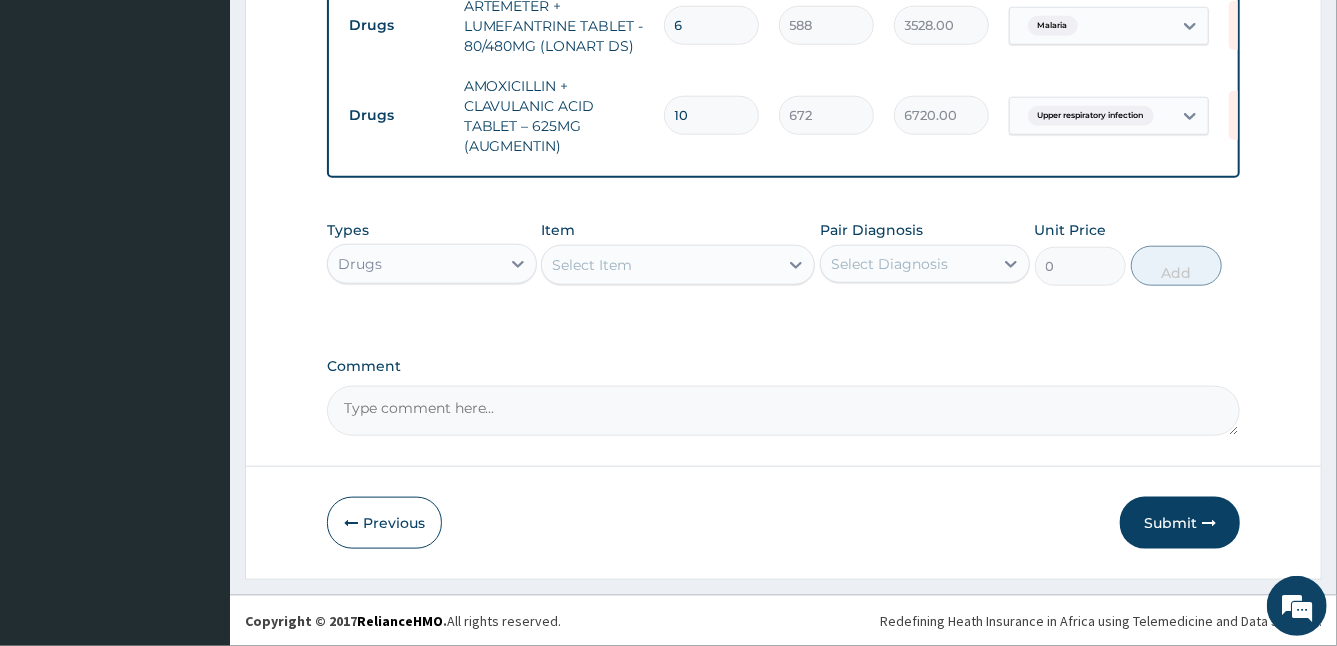 type on "10" 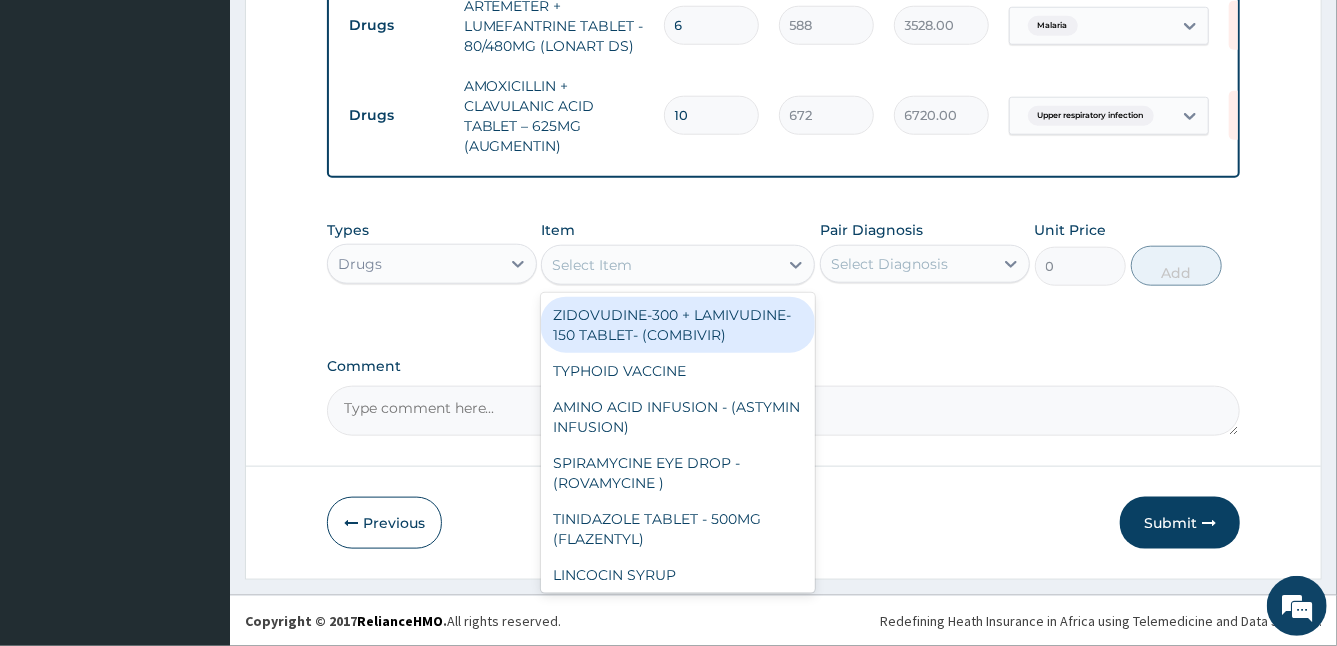 click on "Select Item" at bounding box center [660, 265] 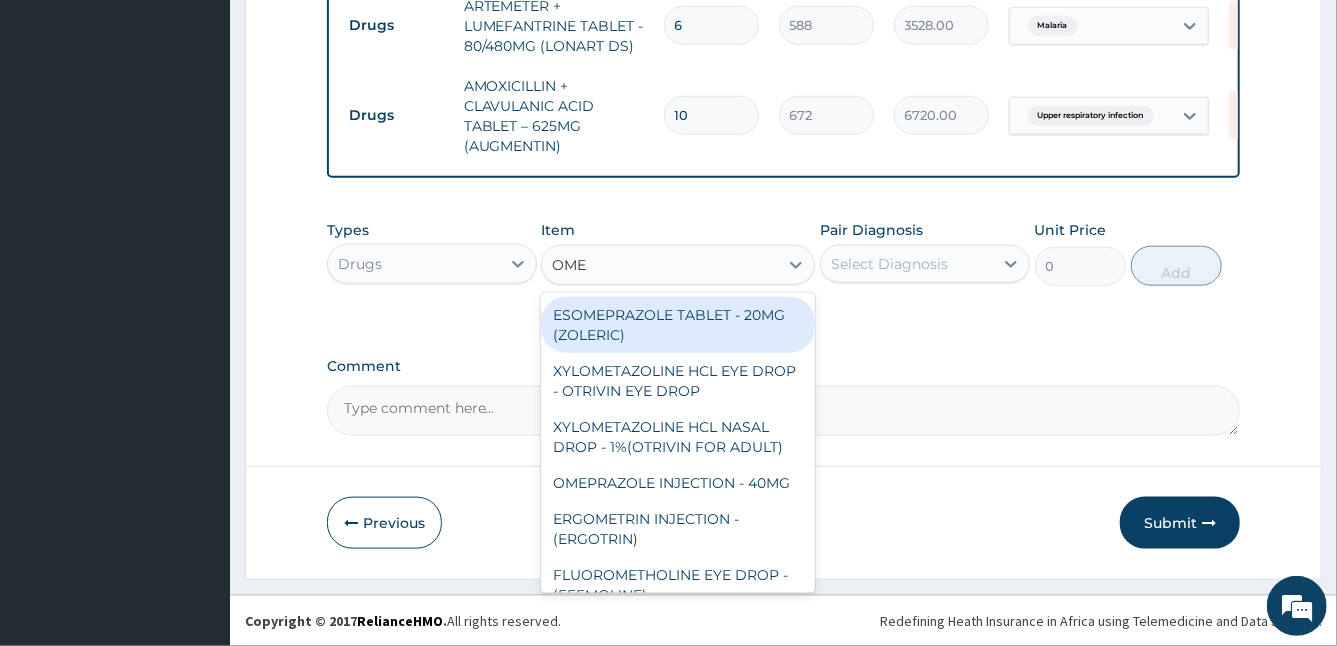 type on "OMEP" 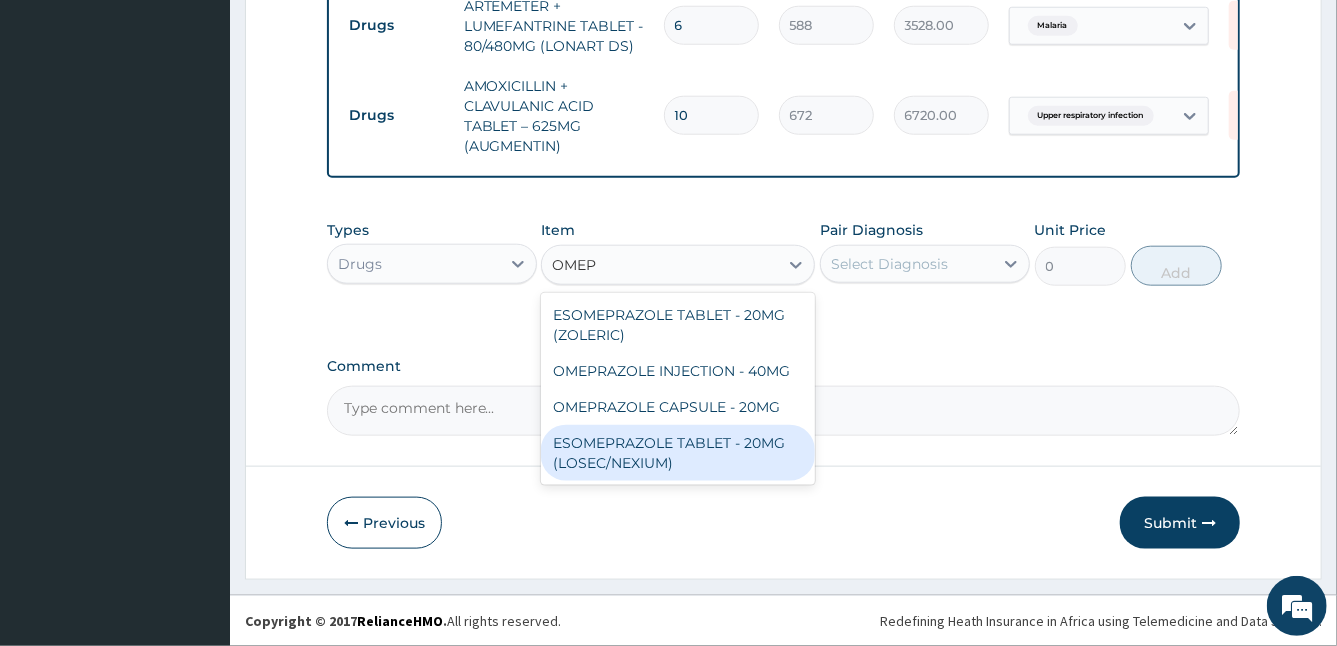 click on "ESOMEPRAZOLE TABLET - 20MG (LOSEC/NEXIUM)" at bounding box center [678, 453] 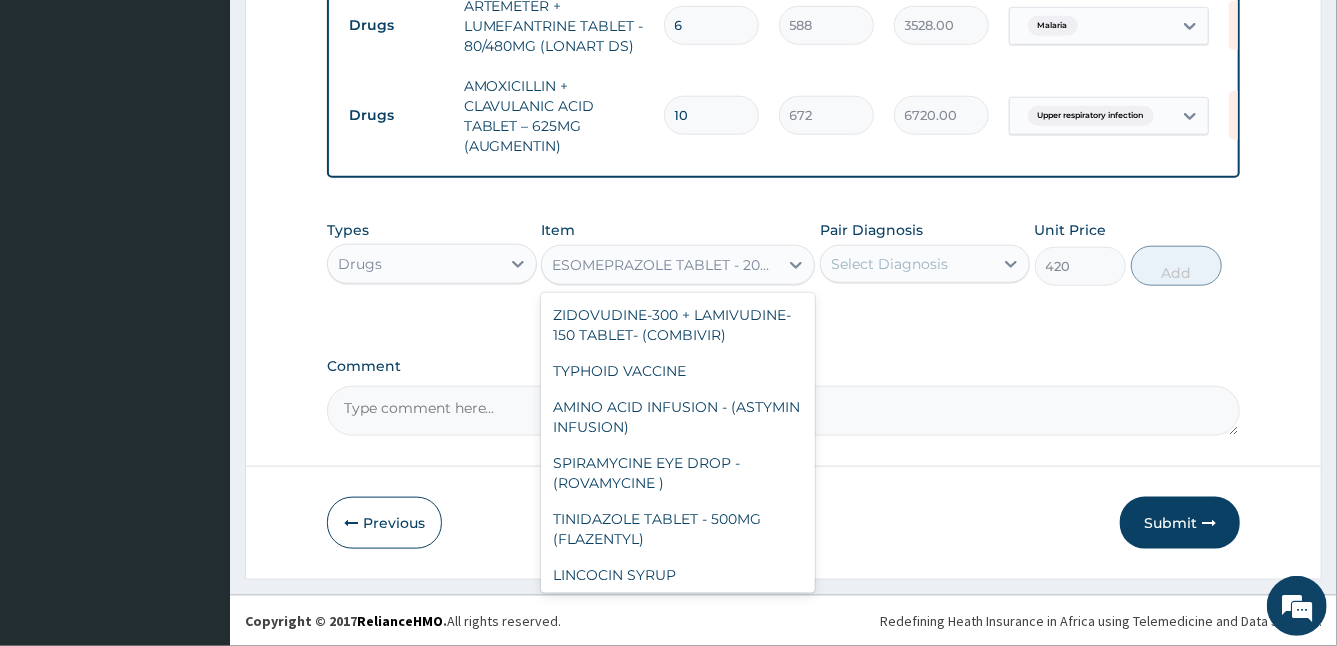 click on "ESOMEPRAZOLE TABLET - 20MG (LOSEC/NEXIUM)" at bounding box center (666, 265) 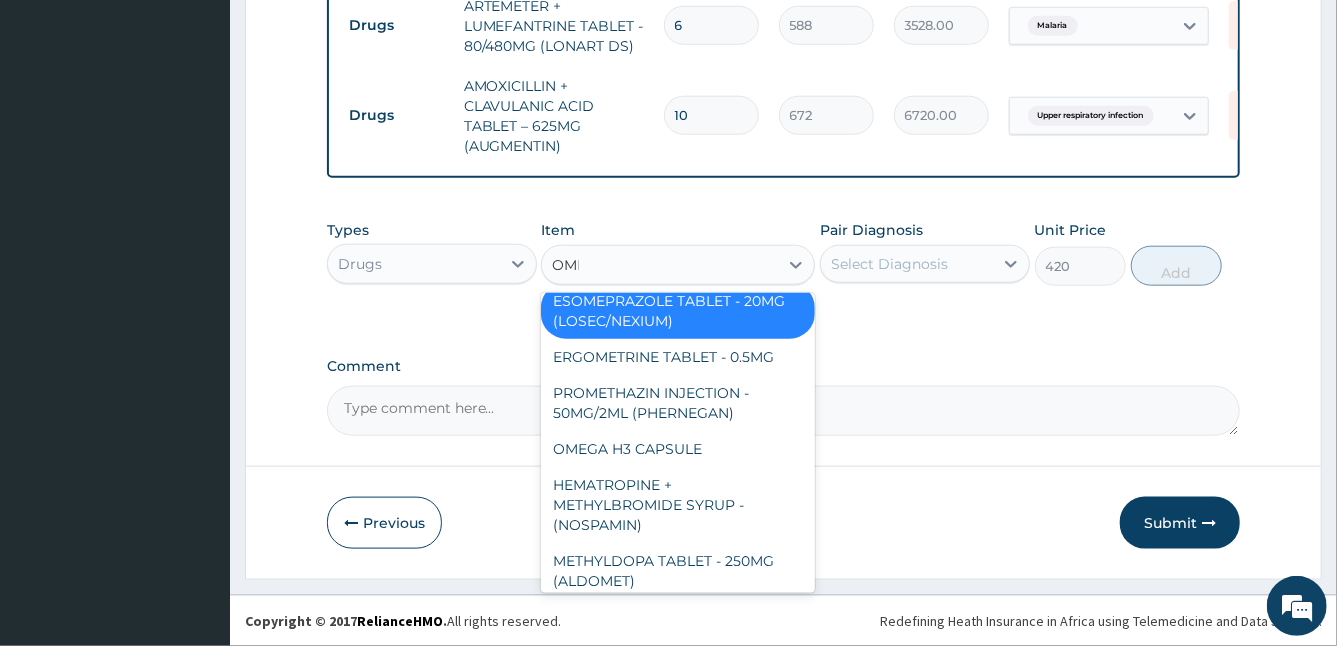 scroll, scrollTop: 487, scrollLeft: 0, axis: vertical 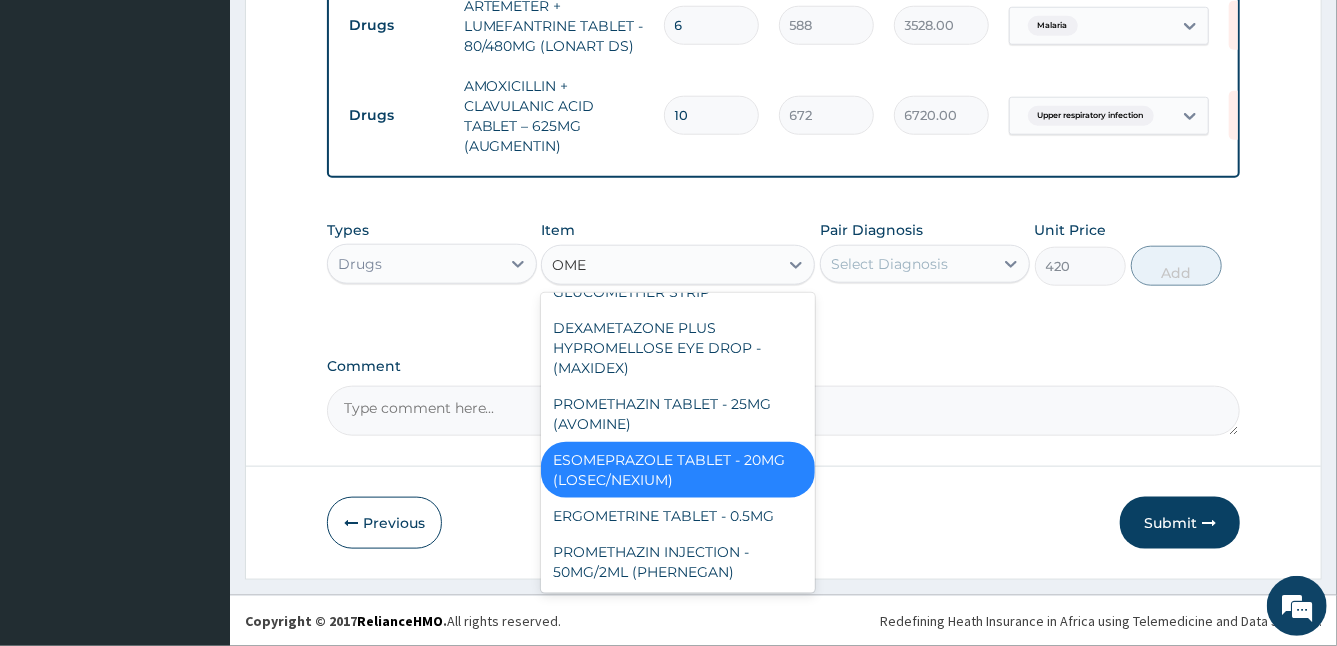 type on "OMEP" 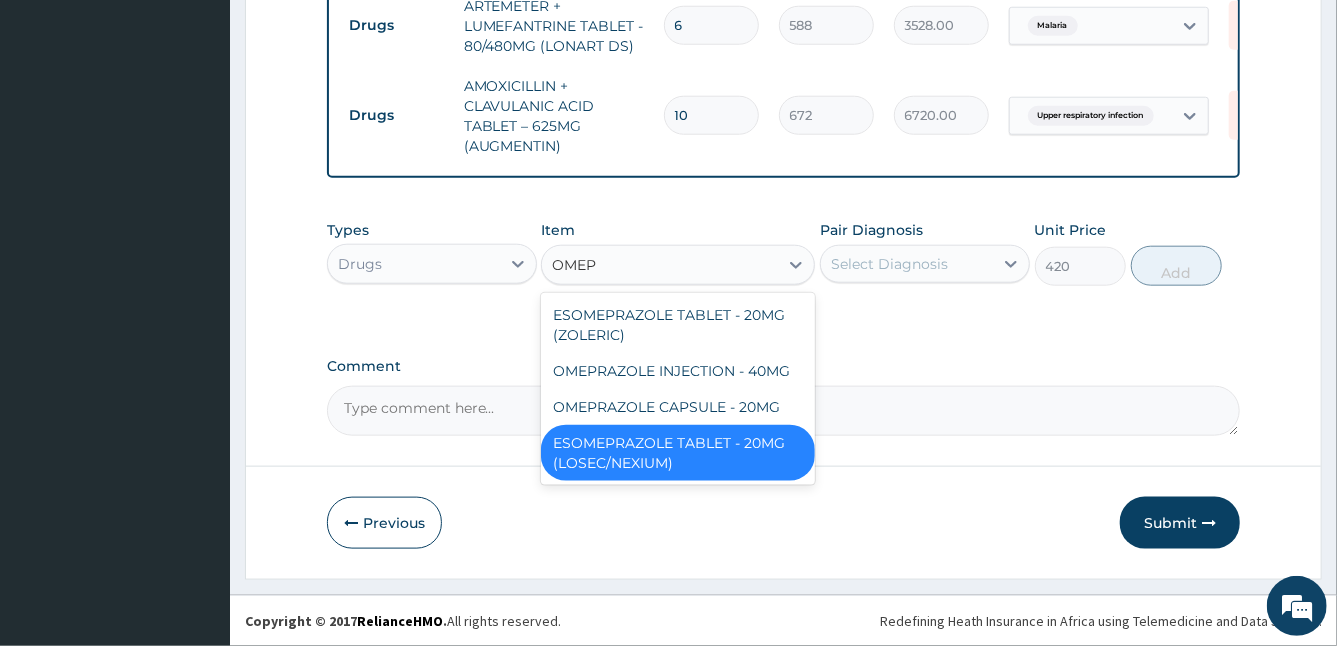 scroll, scrollTop: 0, scrollLeft: 0, axis: both 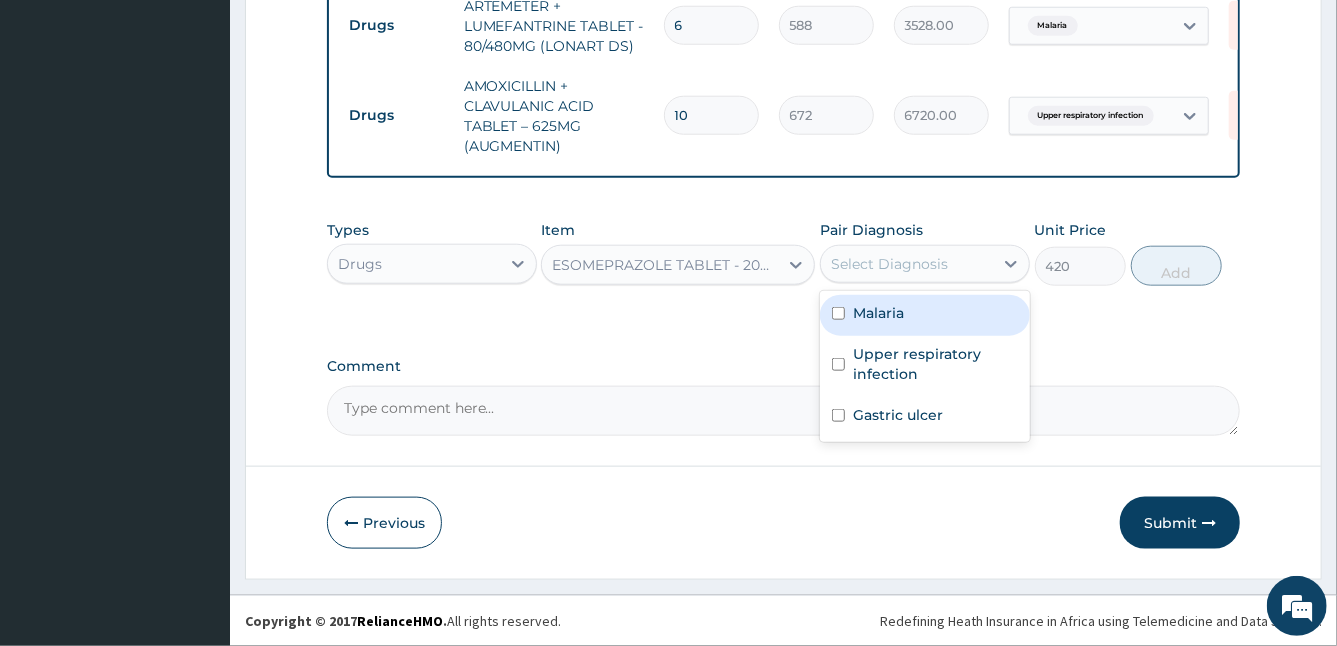 drag, startPoint x: 881, startPoint y: 257, endPoint x: 848, endPoint y: 319, distance: 70.23532 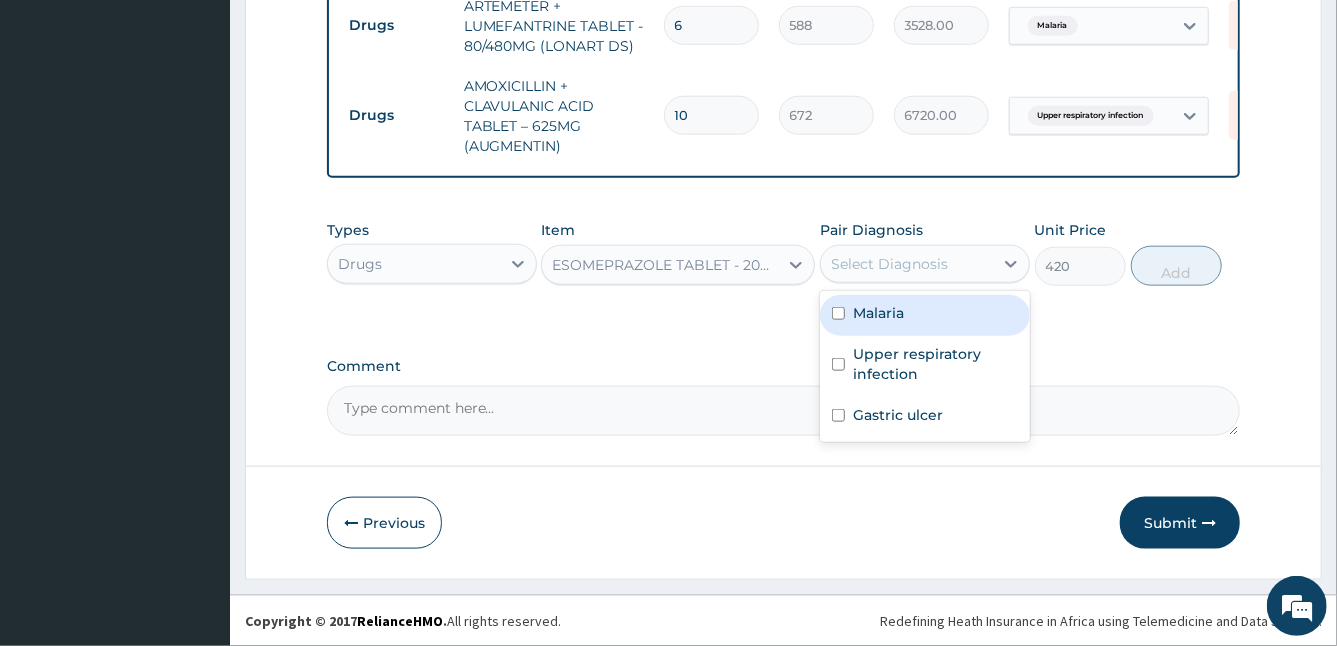 click on "option Upper respiratory infection, selected. option Malaria focused, 1 of 3. 3 results available. Use Up and Down to choose options, press Enter to select the currently focused option, press Escape to exit the menu, press Tab to select the option and exit the menu. Select Diagnosis Malaria Upper respiratory infection Gastric ulcer" at bounding box center [925, 264] 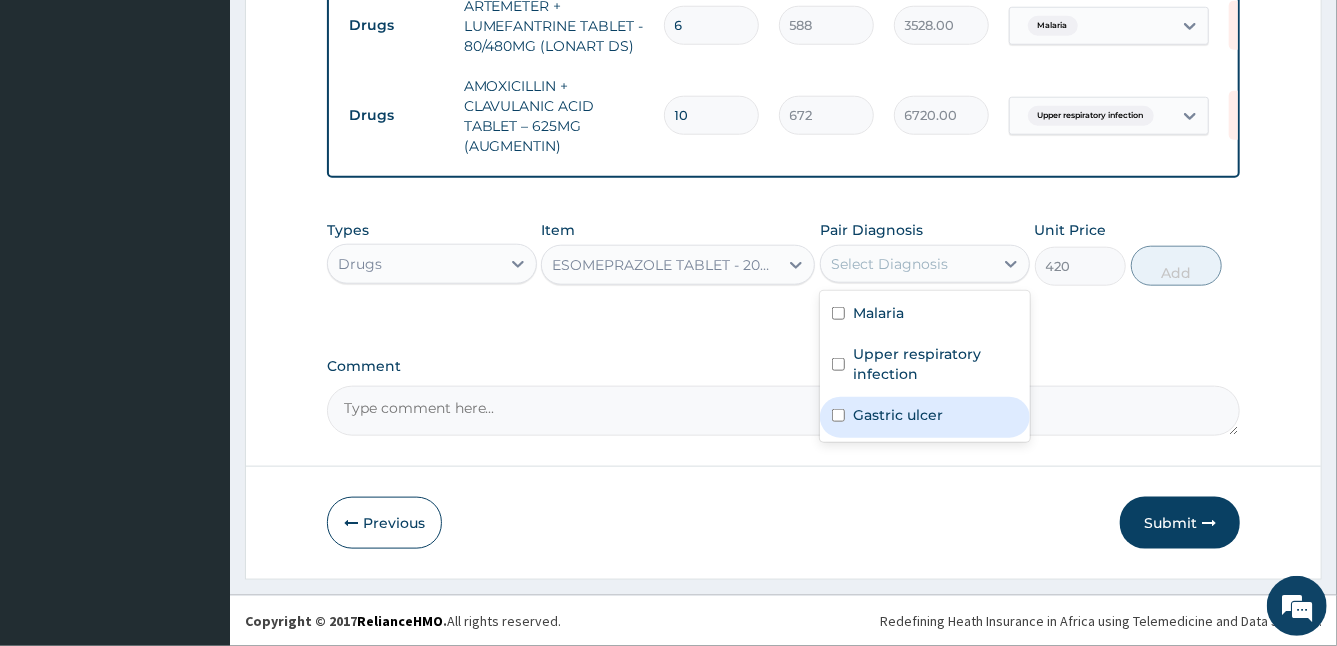 click on "Gastric ulcer" at bounding box center (925, 417) 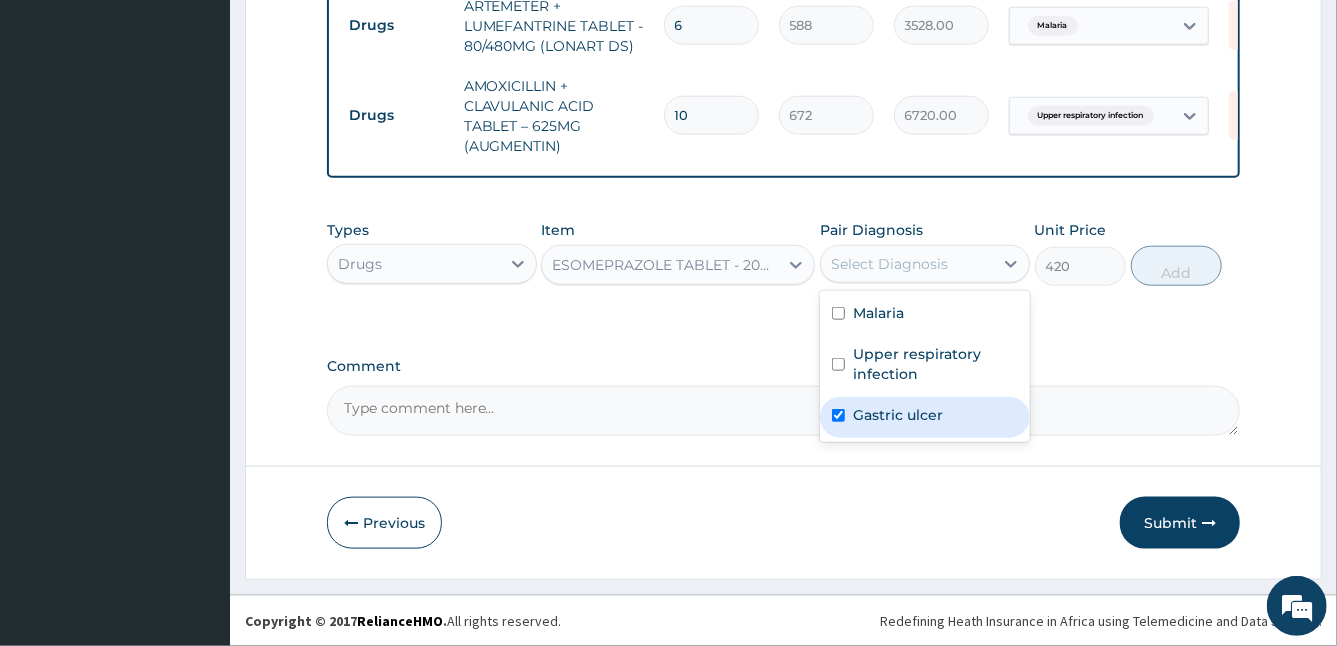 checkbox on "true" 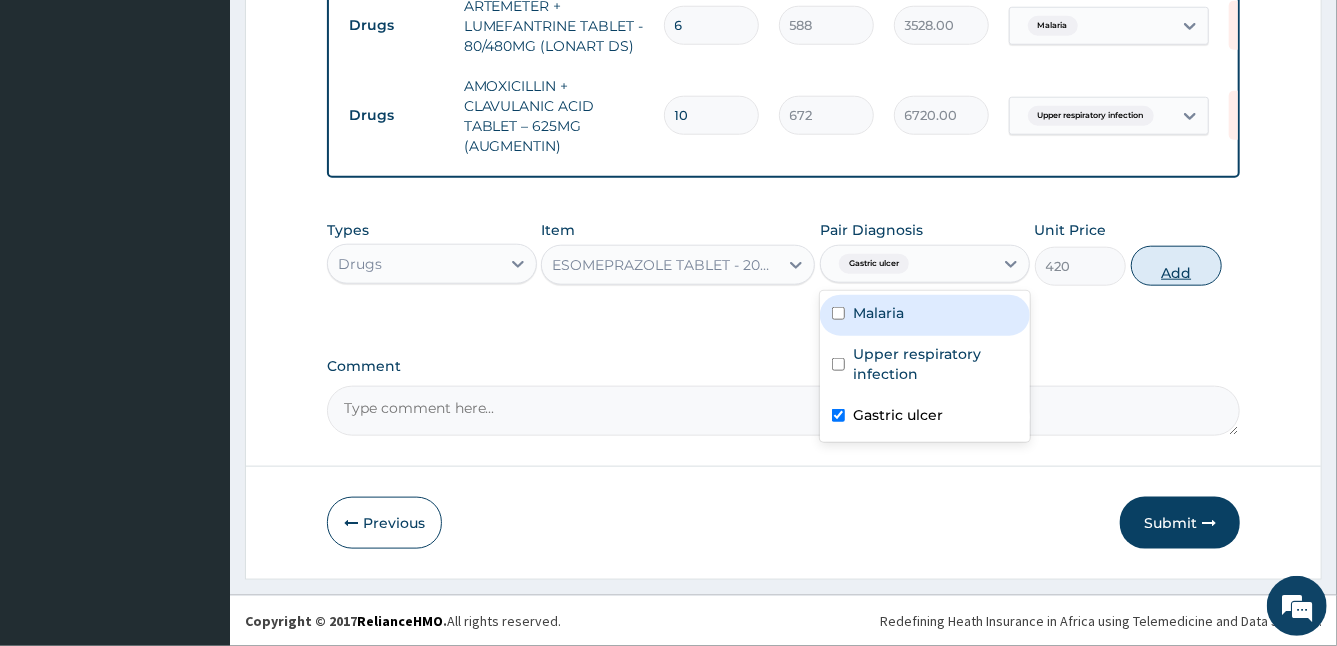 click on "Add" at bounding box center (1176, 266) 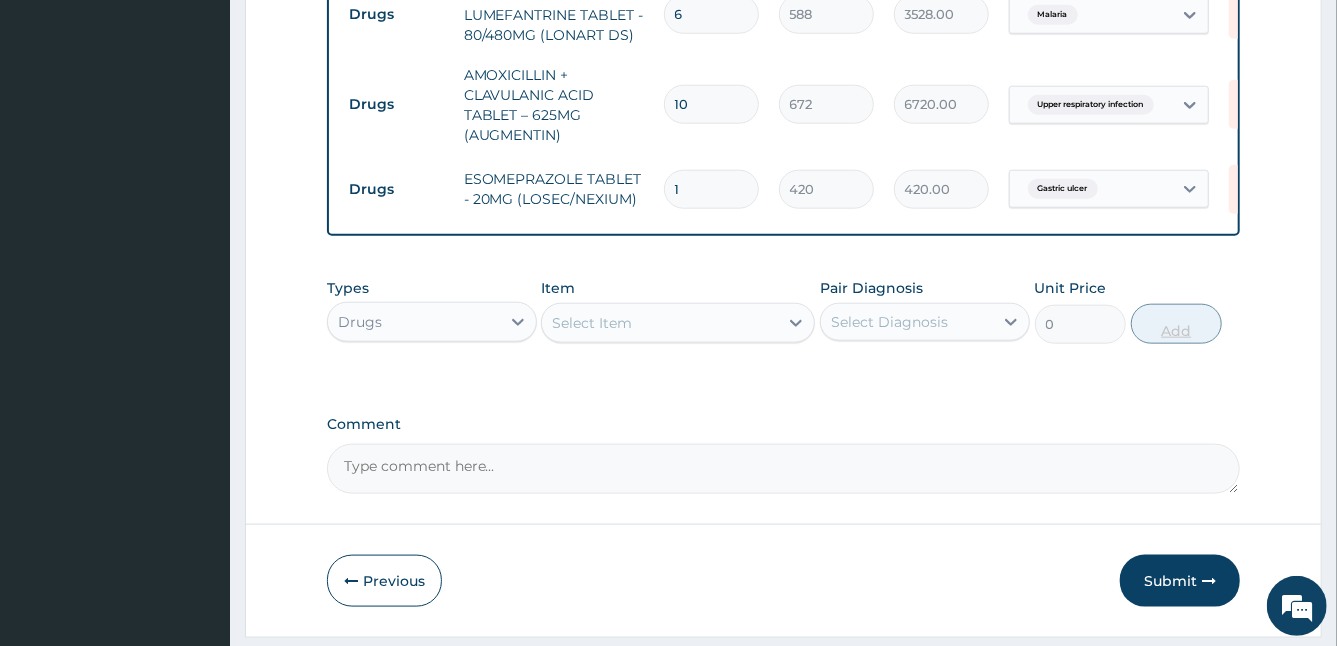 type on "14" 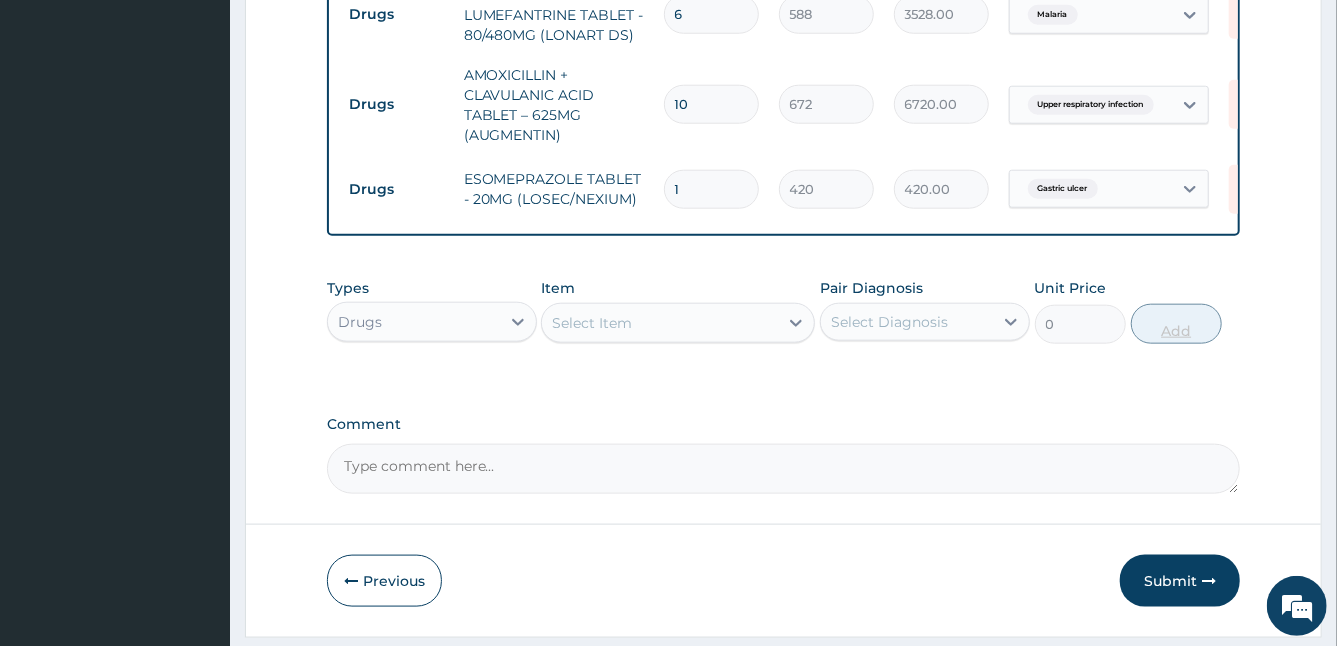 type on "5880.00" 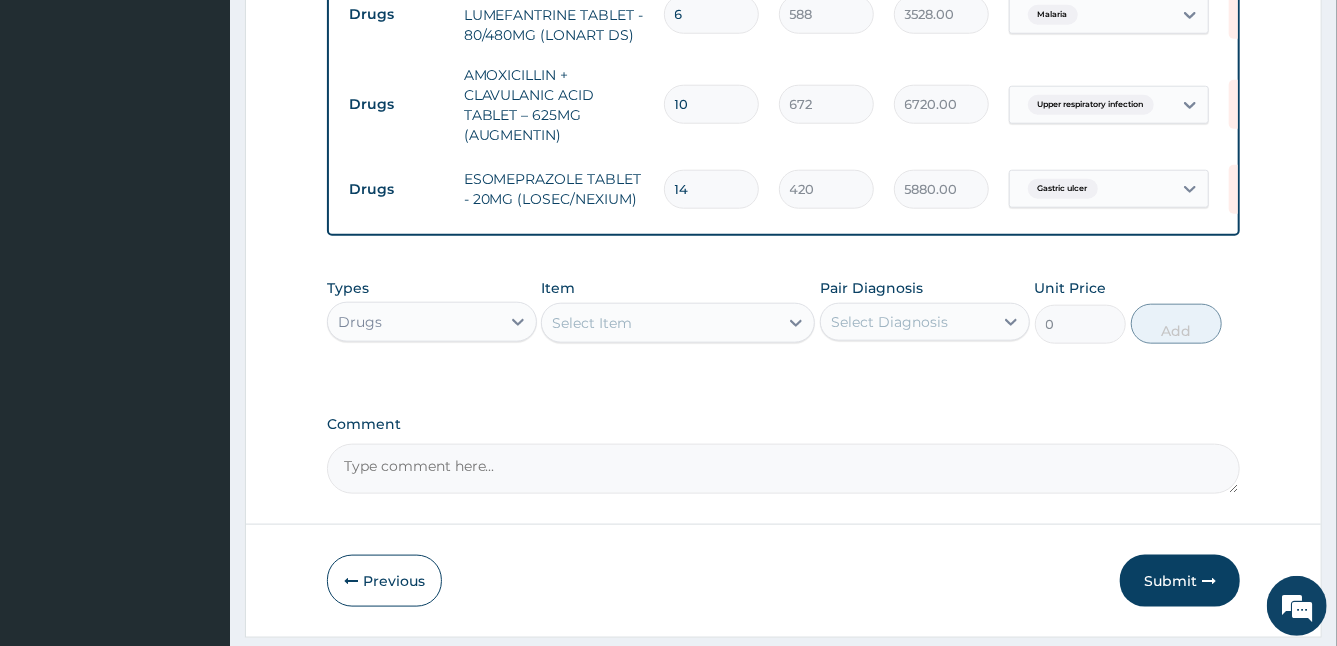 type on "14" 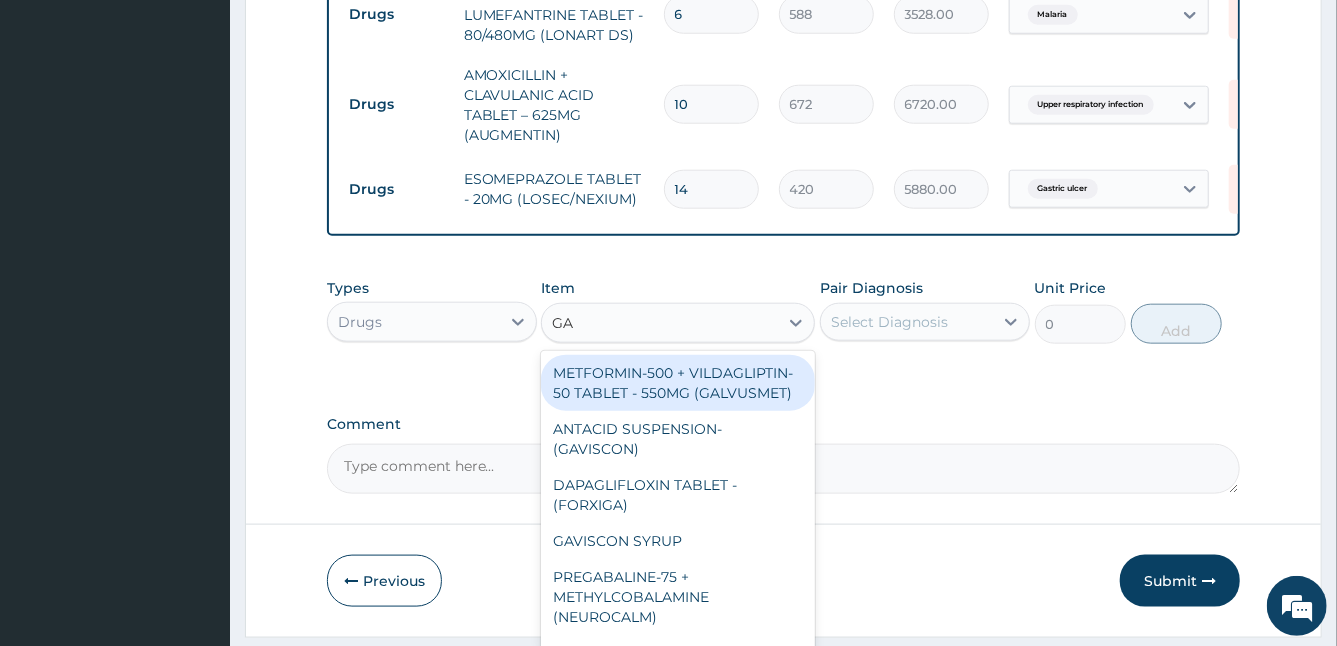 type on "GAV" 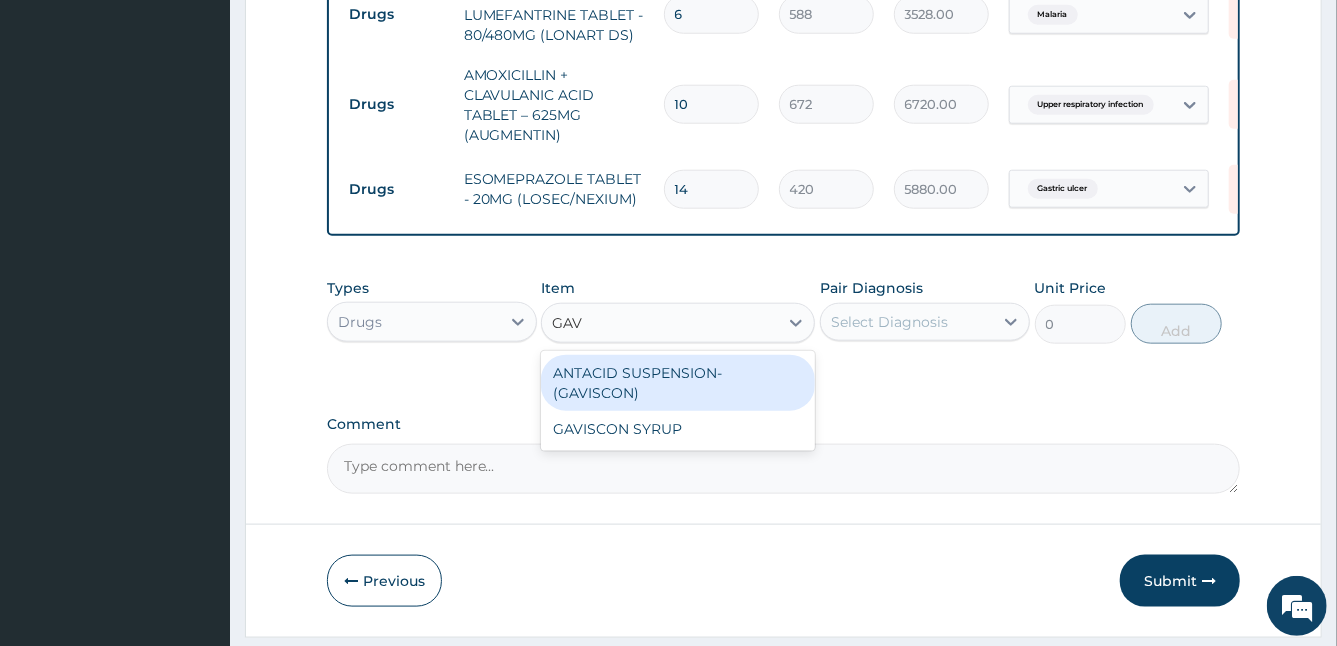 click on "ANTACID SUSPENSION- (GAVISCON)" at bounding box center [678, 383] 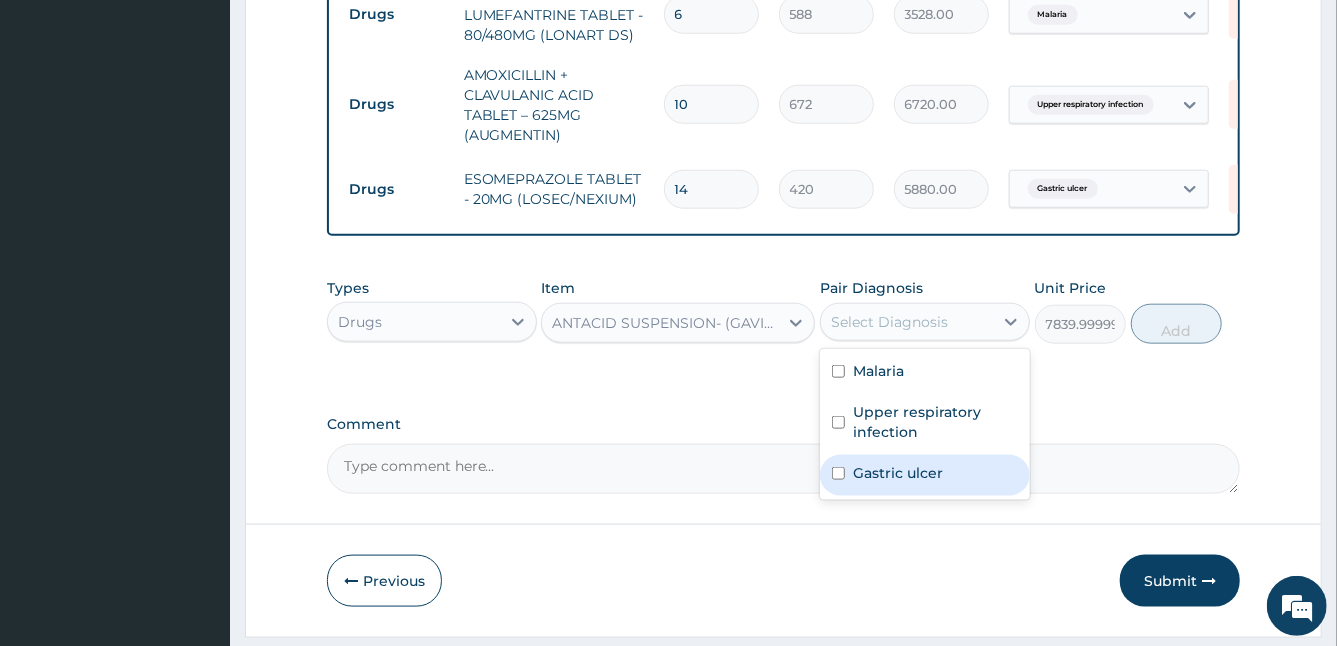 drag, startPoint x: 991, startPoint y: 337, endPoint x: 880, endPoint y: 484, distance: 184.20097 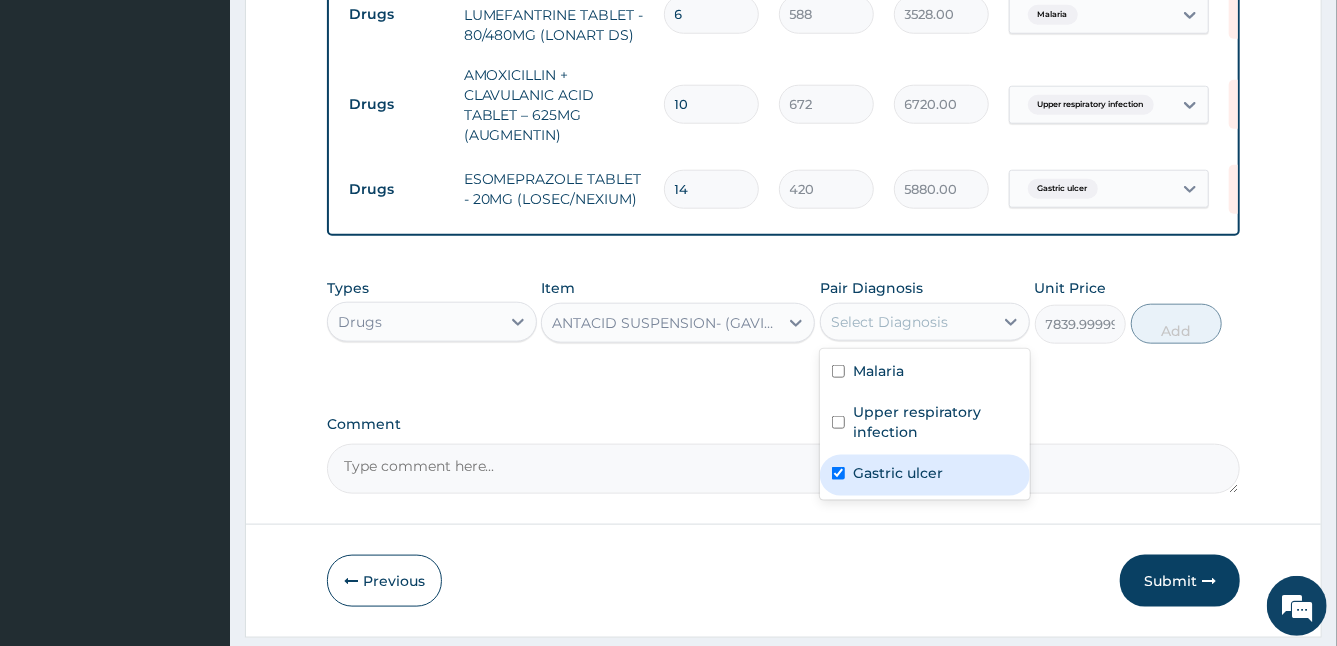 checkbox on "true" 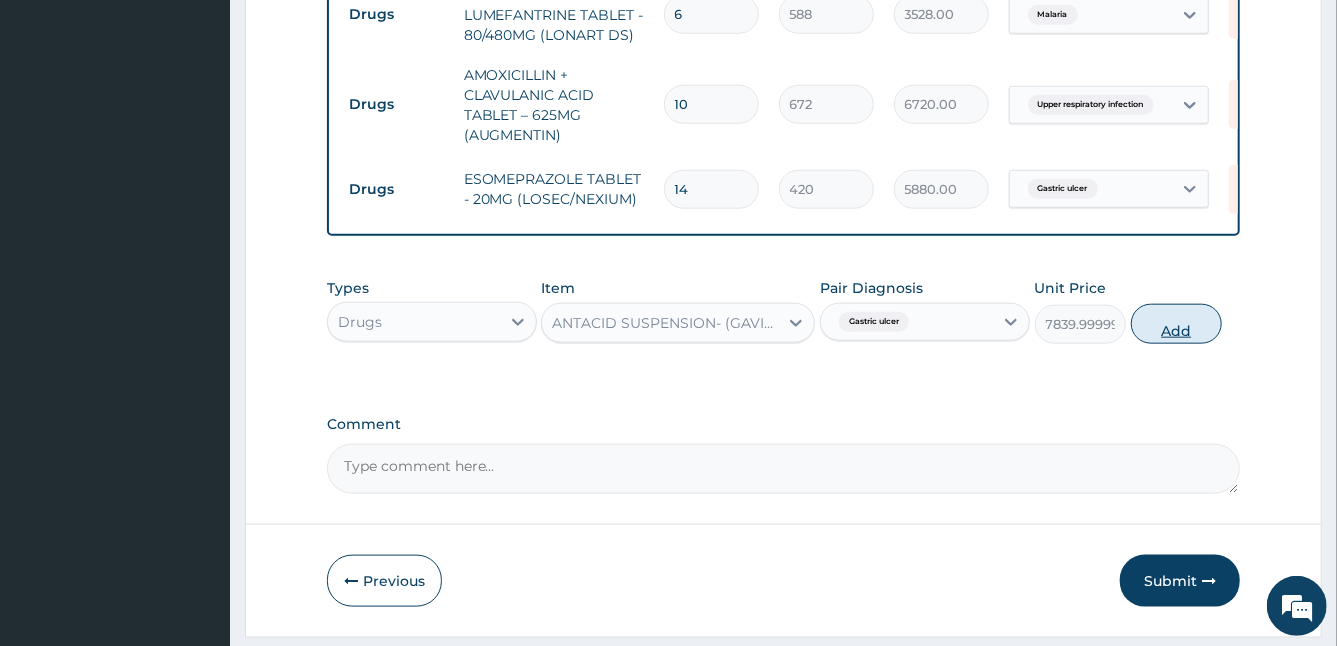 click on "Add" at bounding box center (1176, 324) 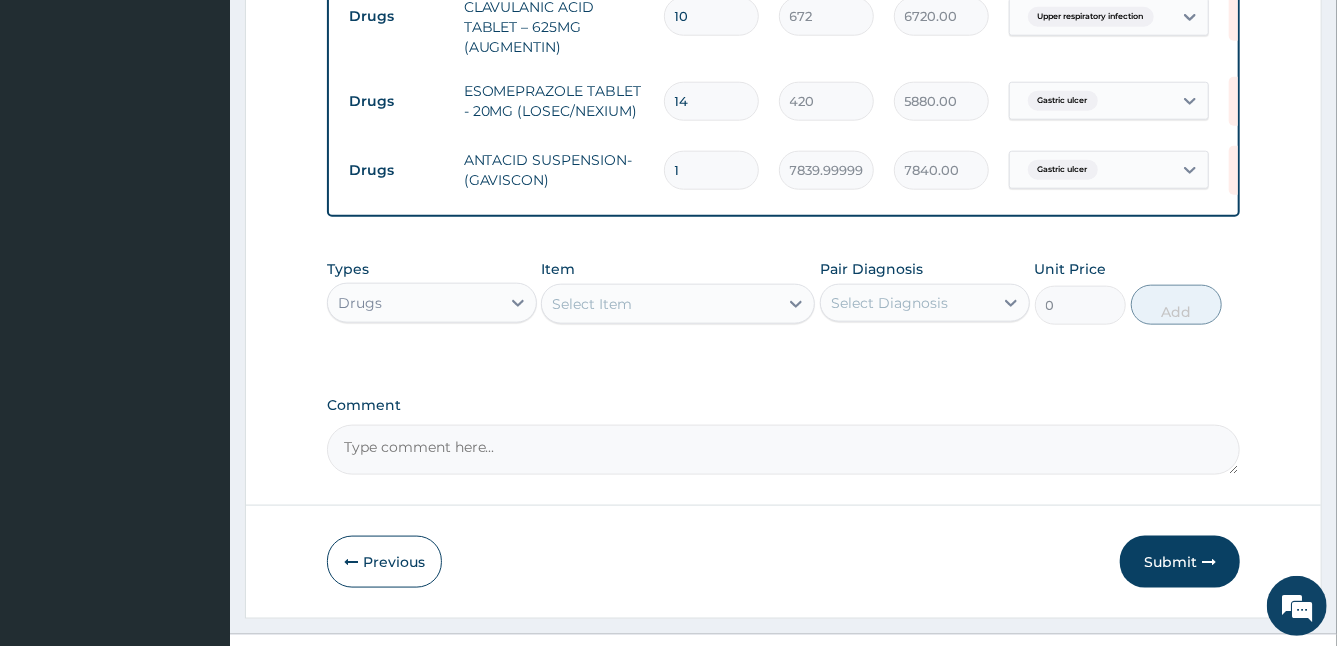 scroll, scrollTop: 1143, scrollLeft: 0, axis: vertical 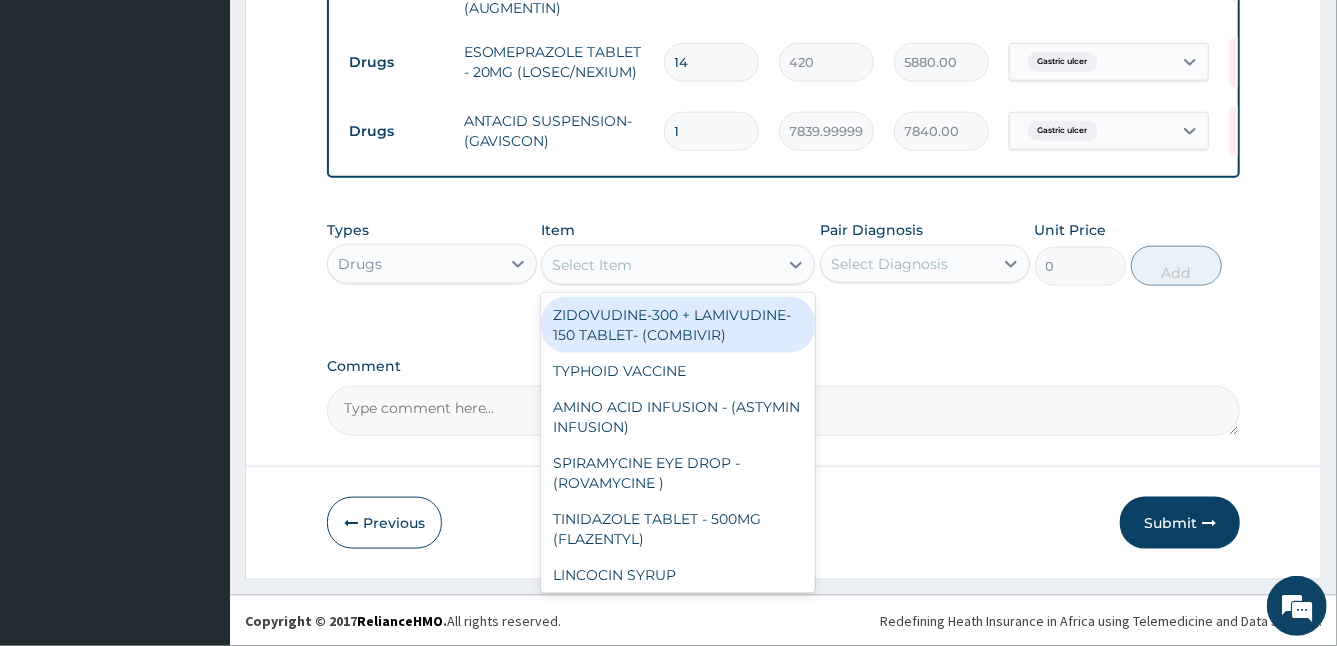 click on "Select Item" at bounding box center (592, 265) 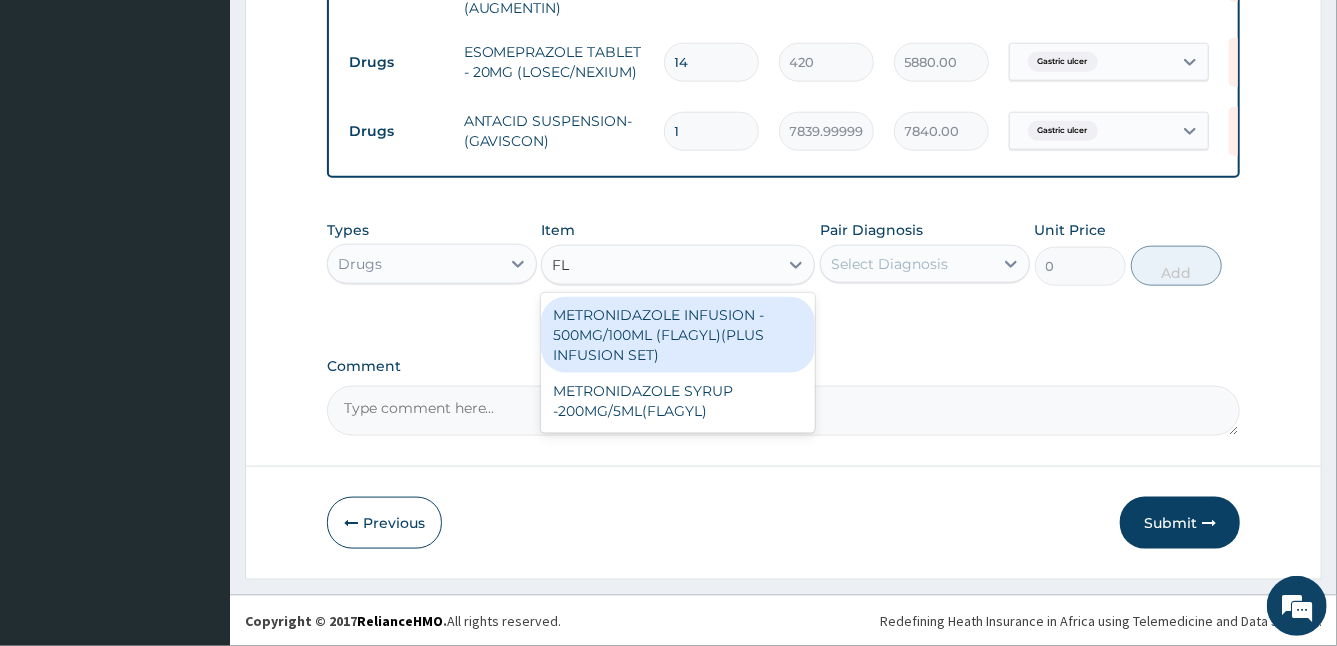 type on "F" 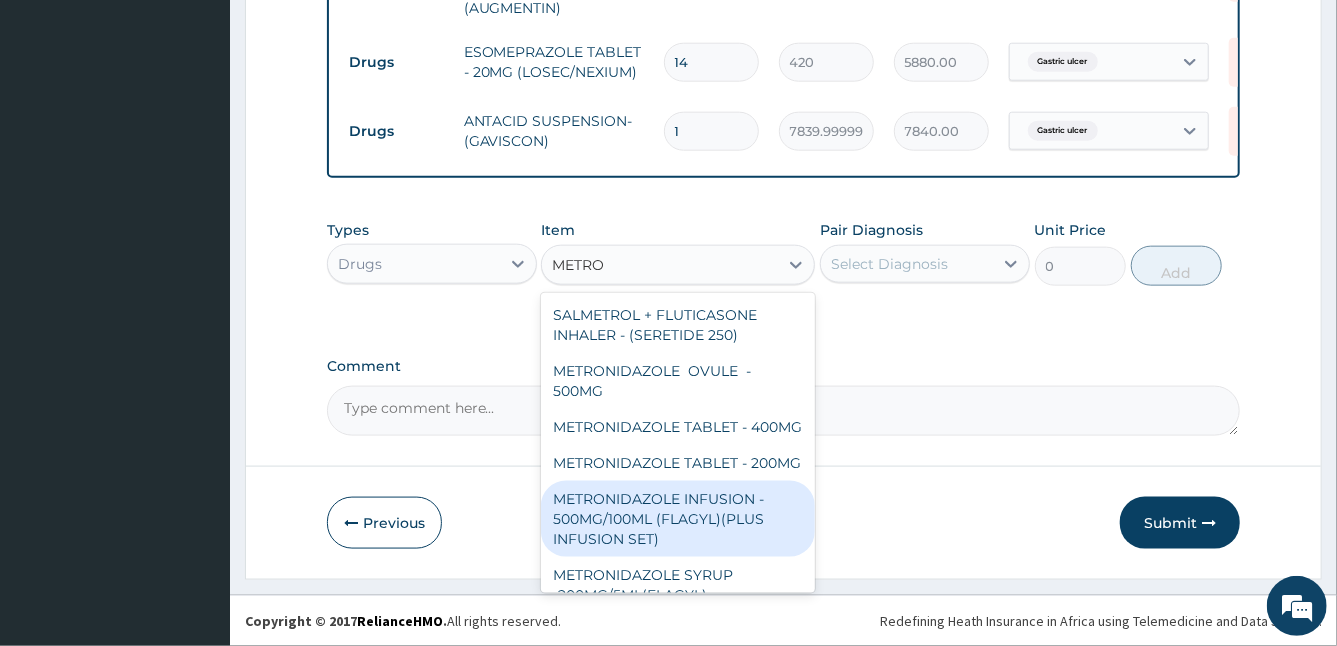 type on "METRON" 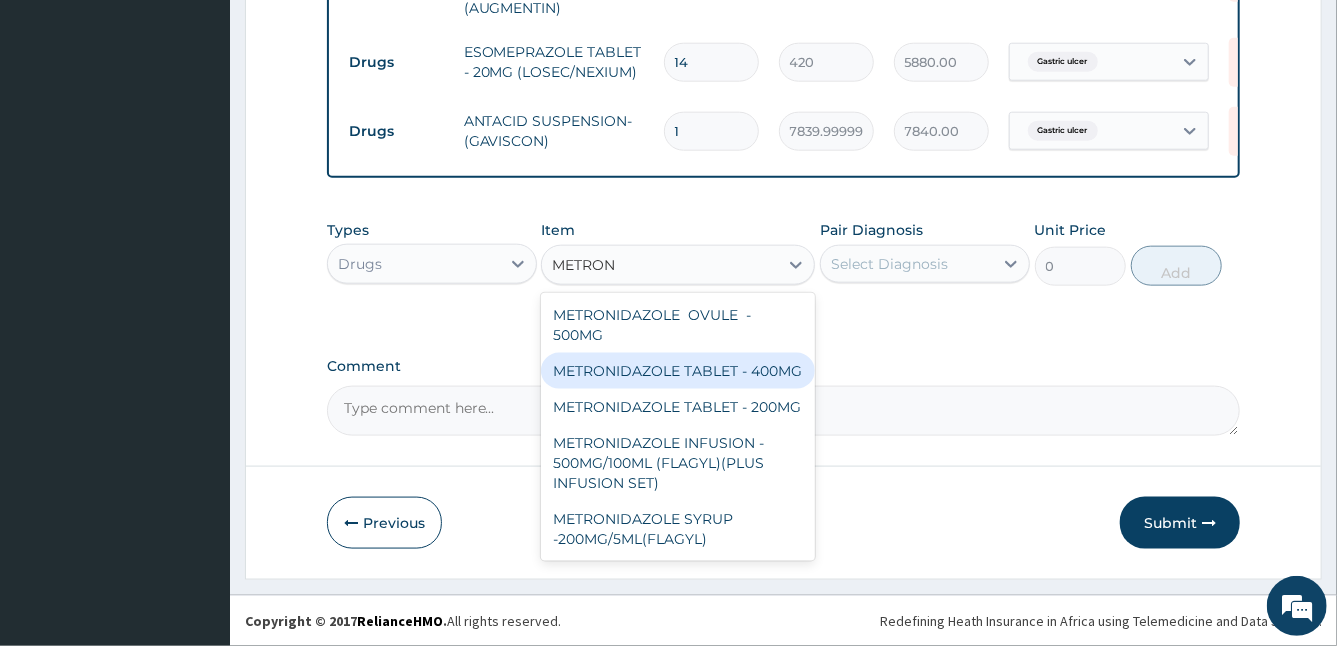 click on "METRONIDAZOLE TABLET - 400MG" at bounding box center (678, 371) 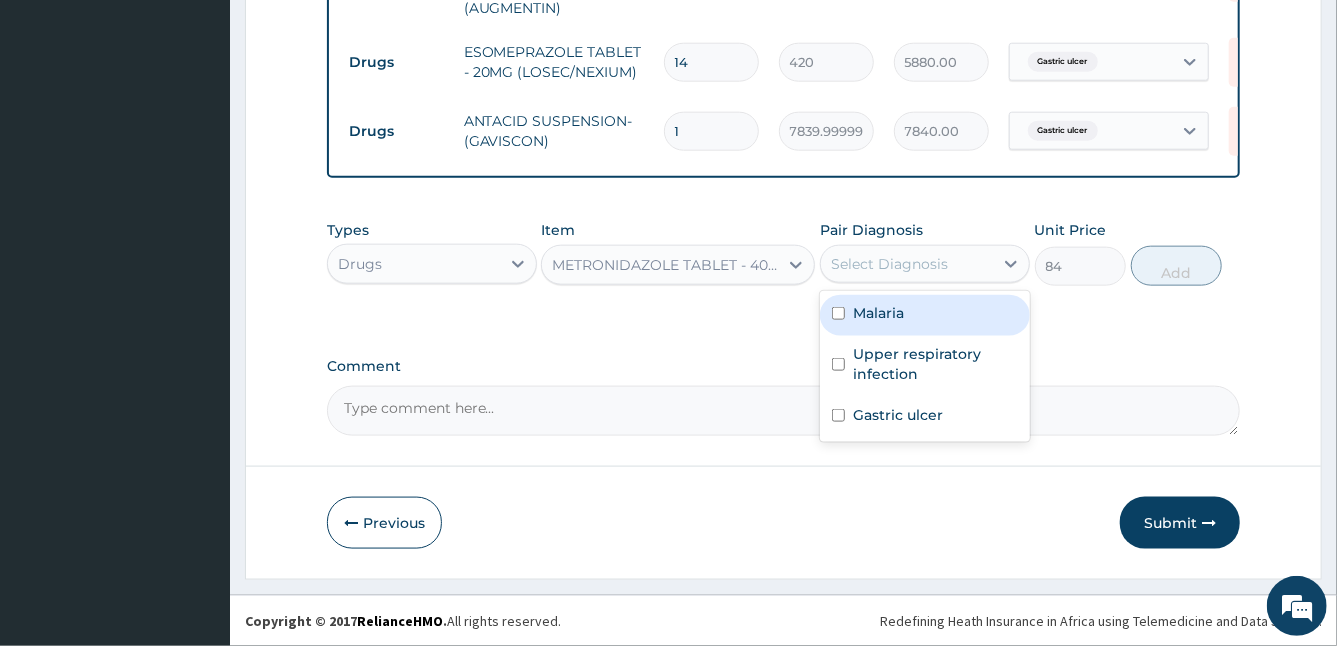 click on "Select Diagnosis" at bounding box center (889, 264) 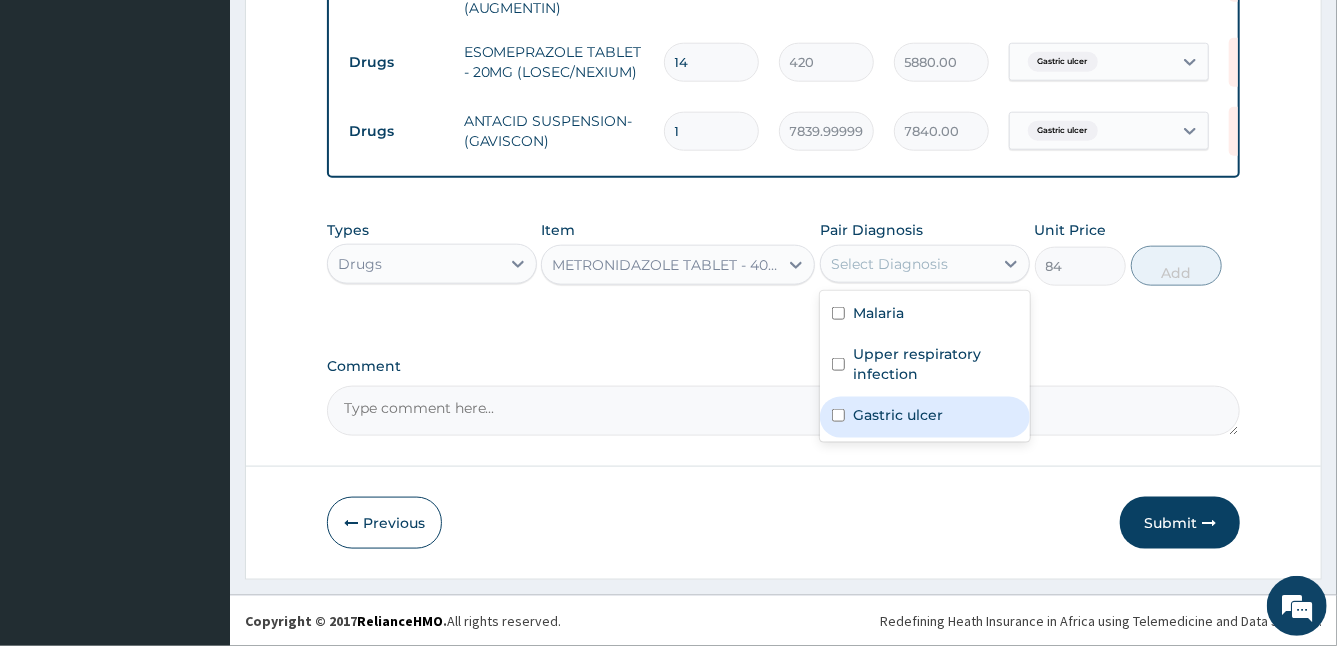 click on "Gastric ulcer" at bounding box center (898, 415) 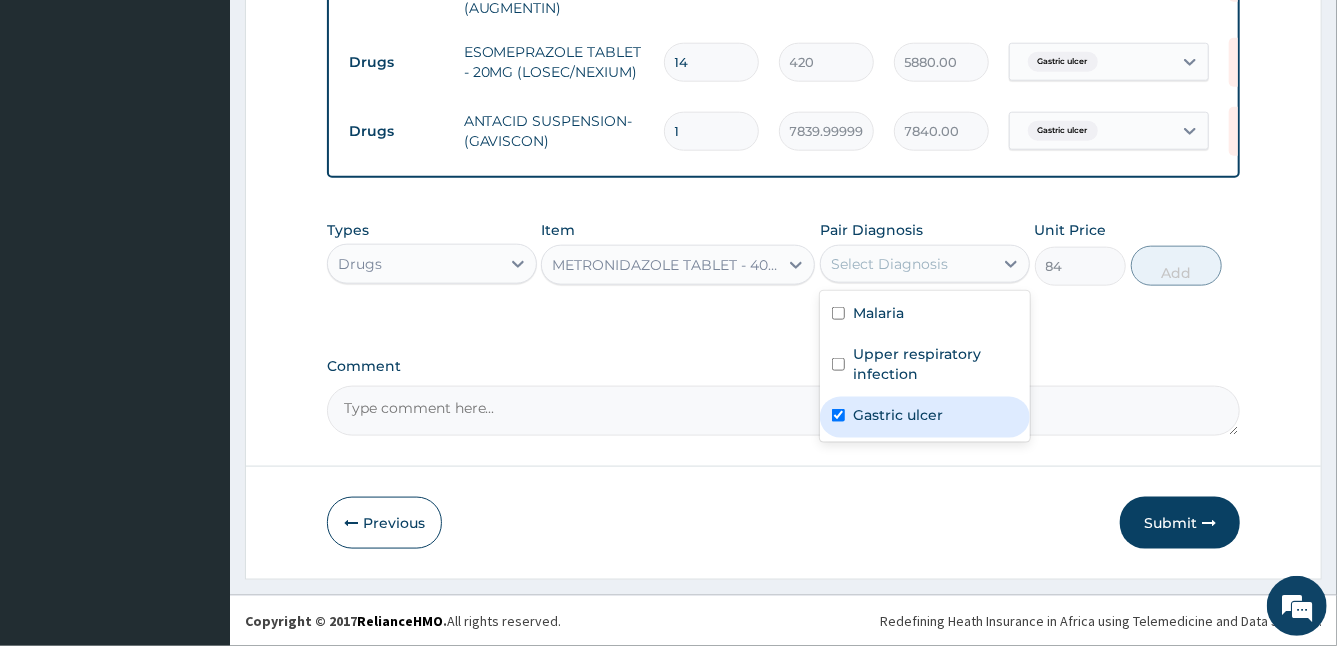 checkbox on "true" 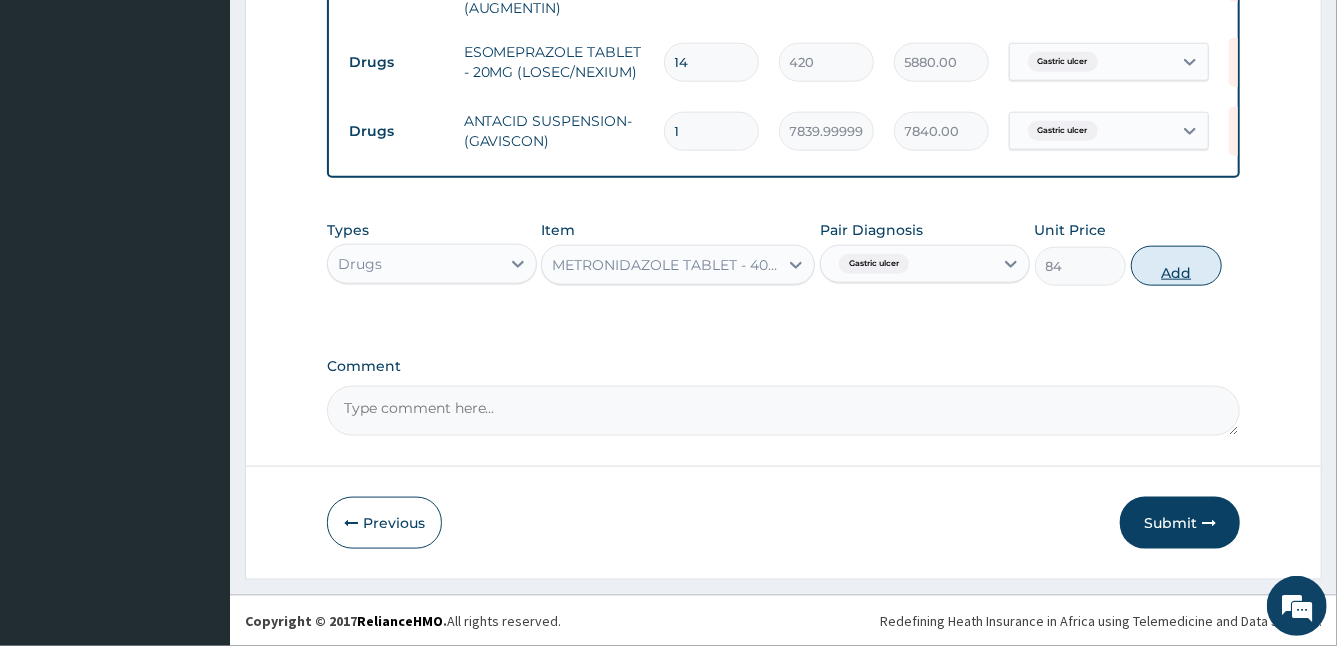 click on "Add" at bounding box center (1176, 266) 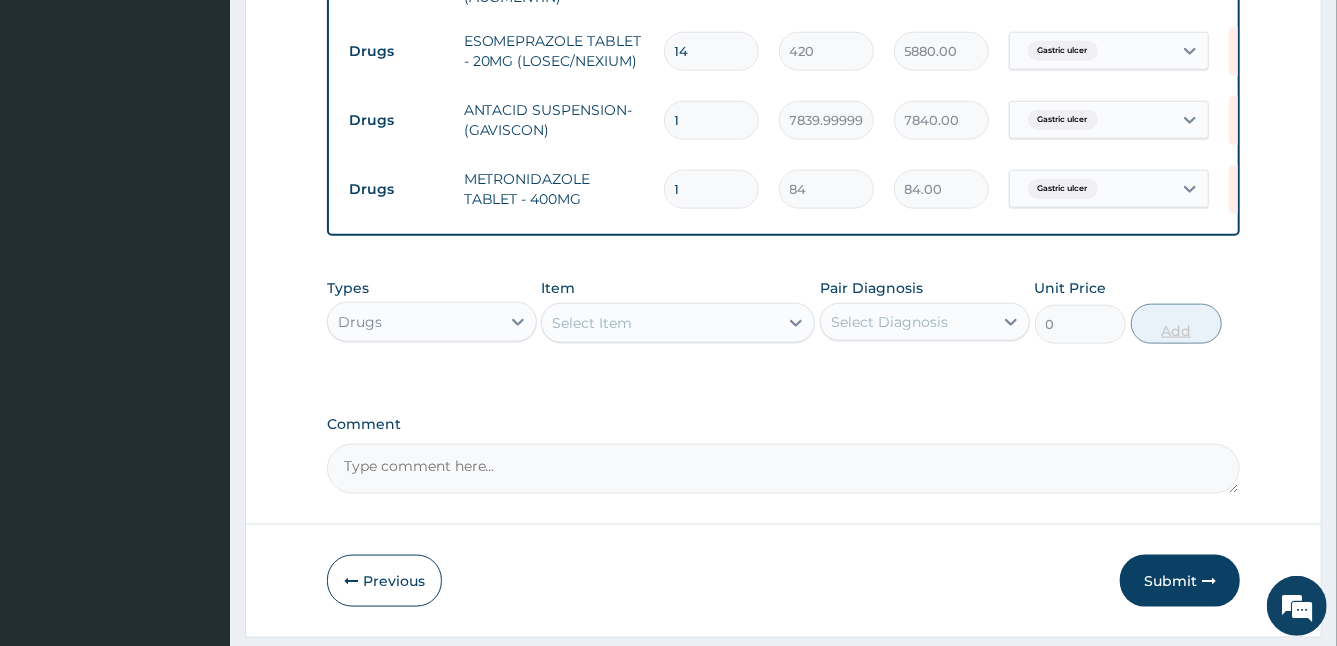 type on "15" 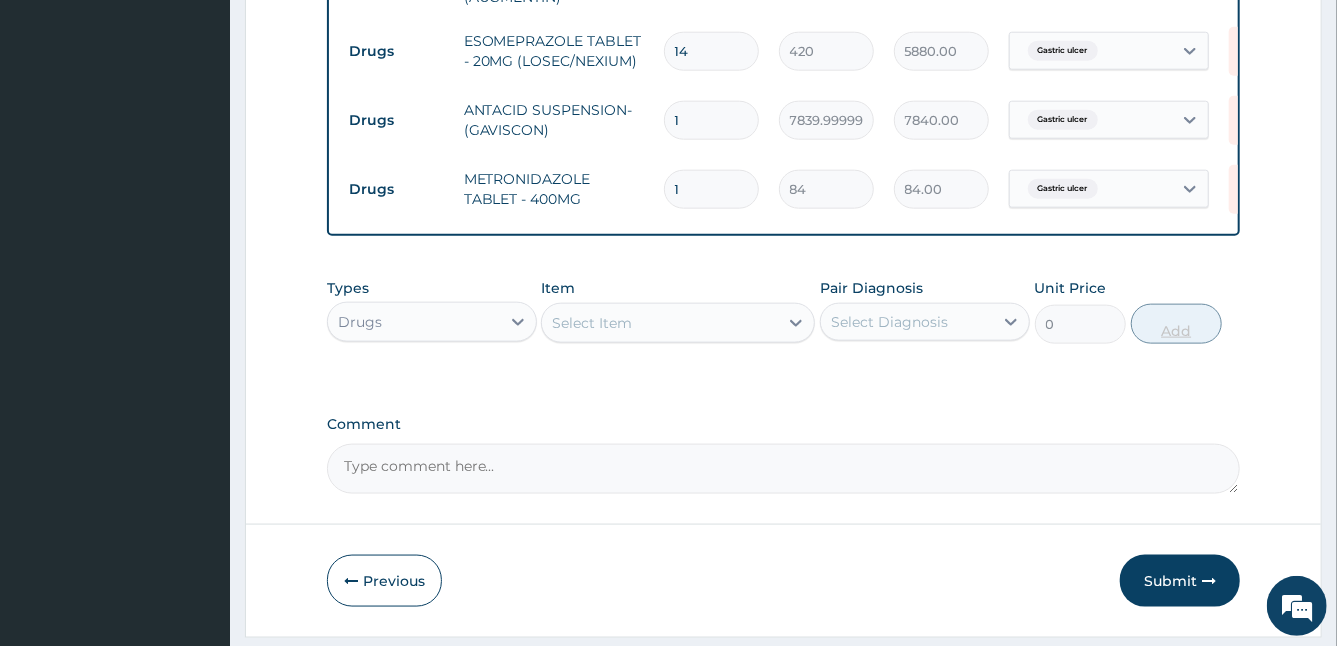 type on "1260.00" 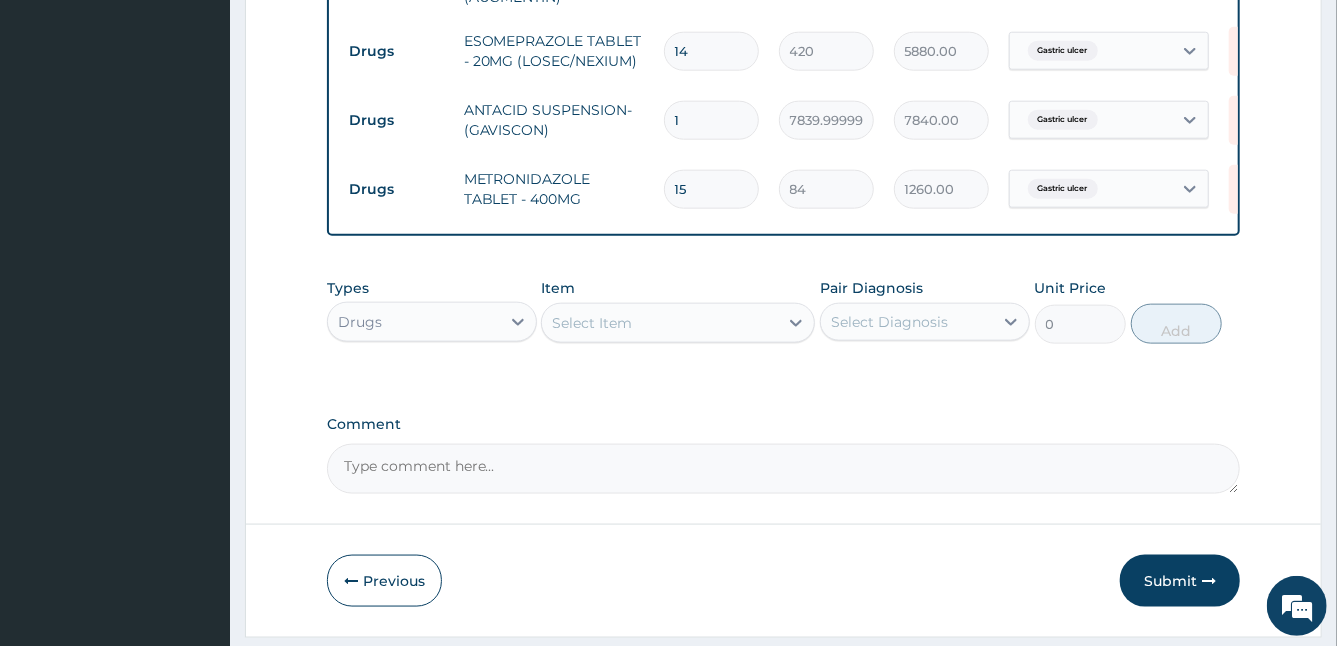 scroll, scrollTop: 1212, scrollLeft: 0, axis: vertical 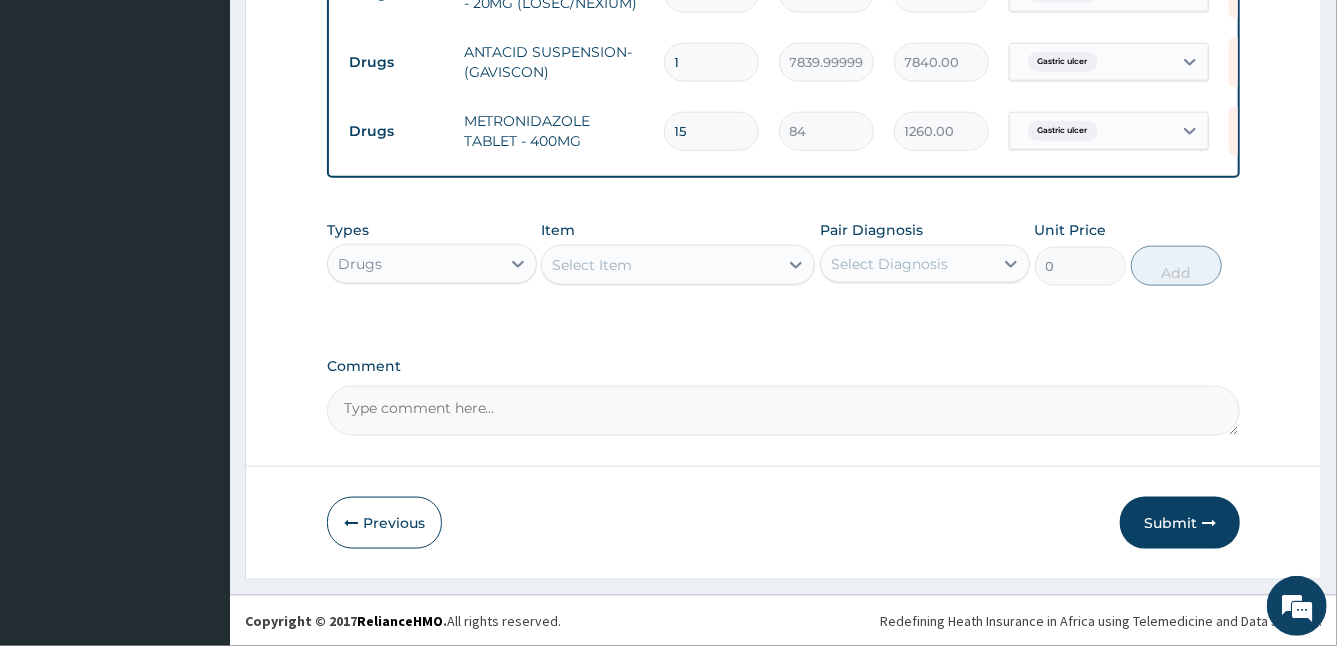 type on "15" 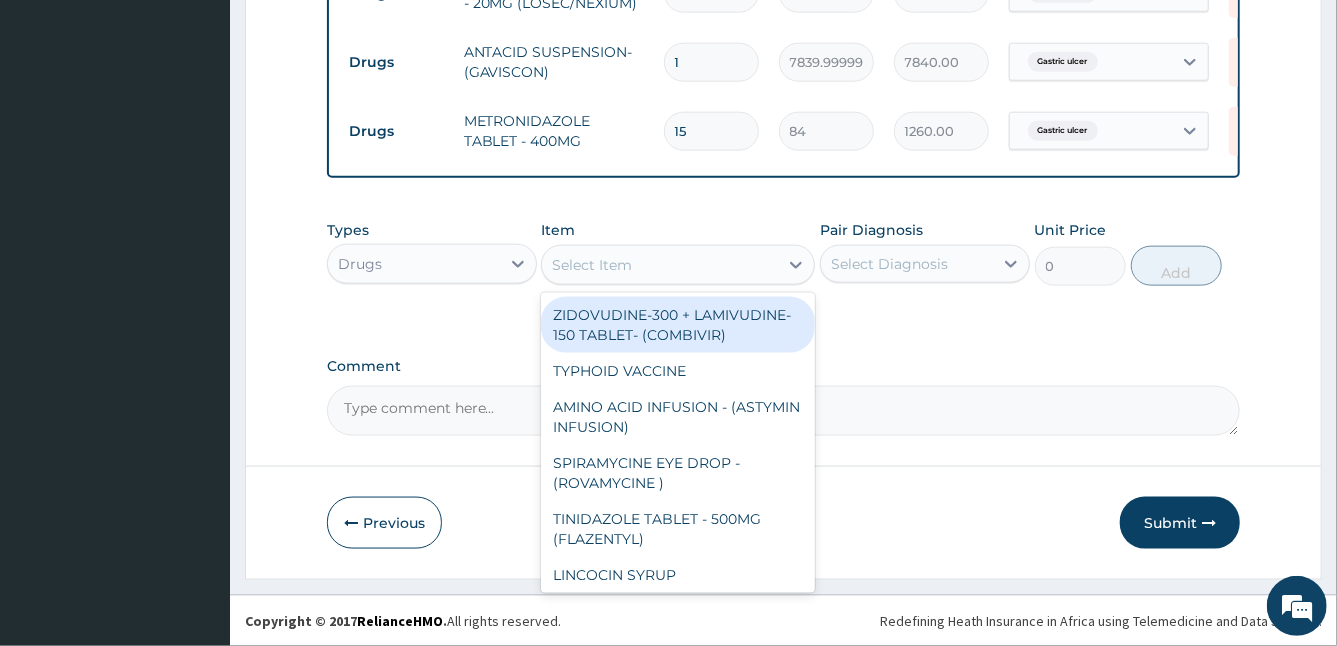 click on "Select Item" at bounding box center [592, 265] 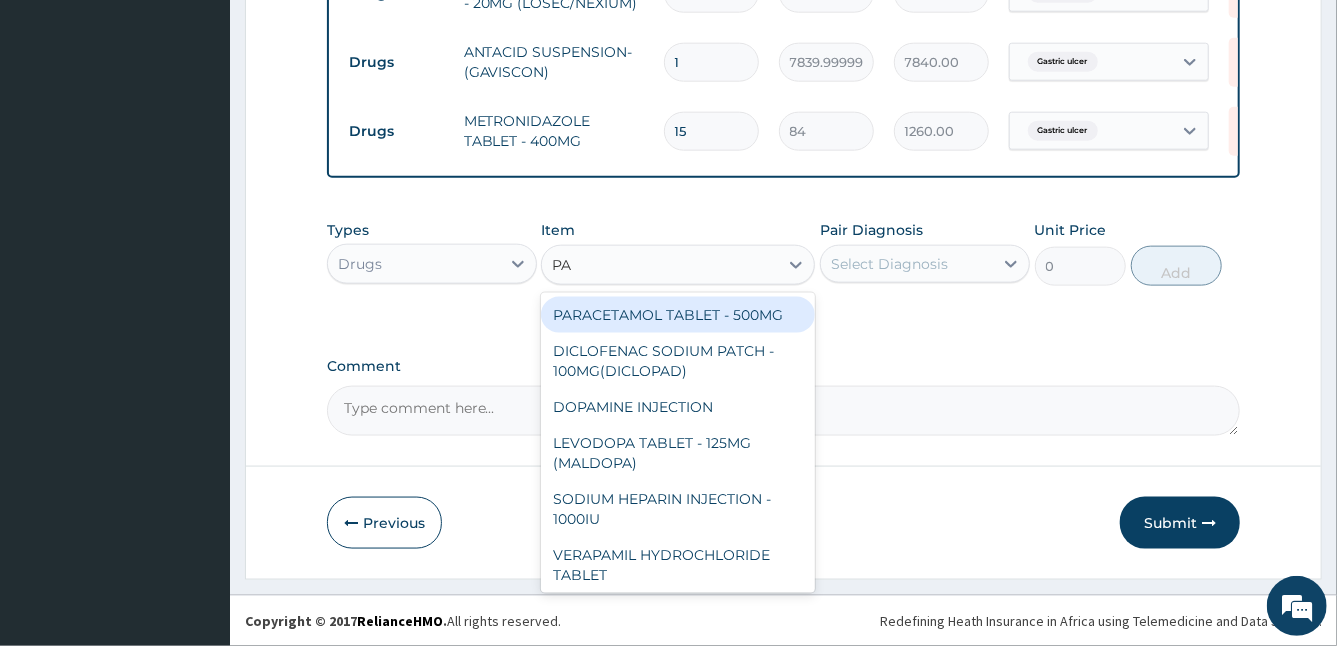 type on "PAR" 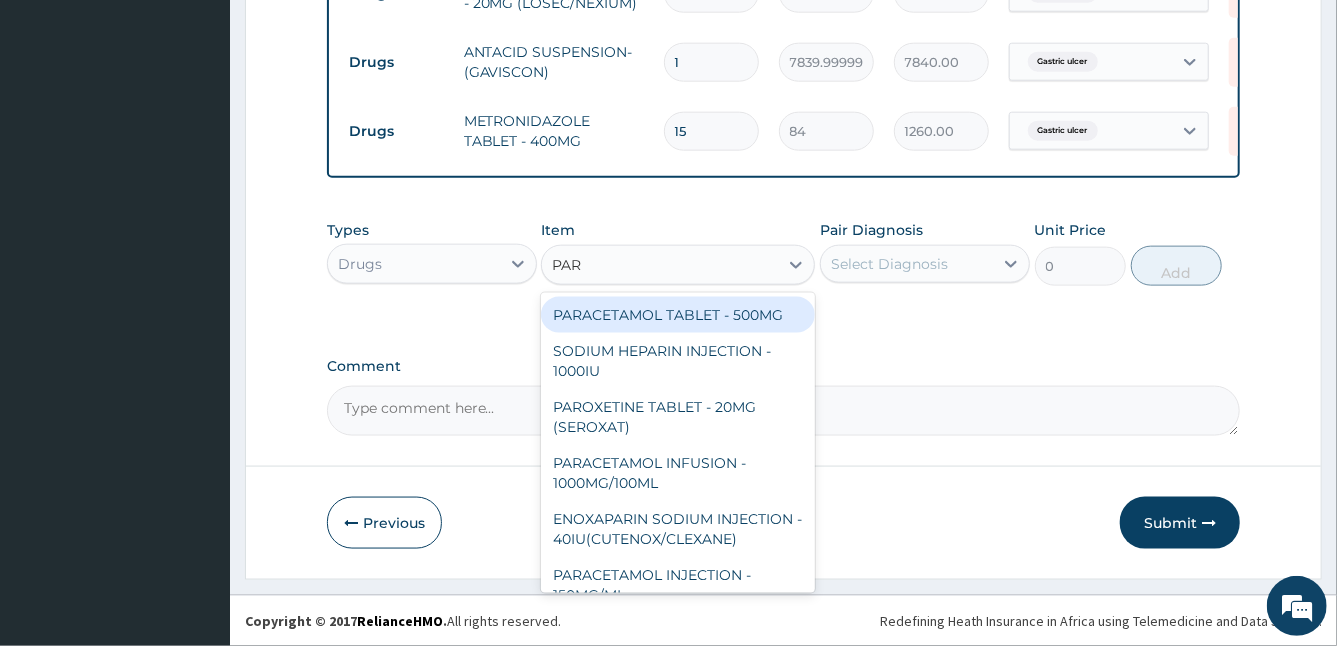 click on "PARACETAMOL TABLET - 500MG" at bounding box center [678, 315] 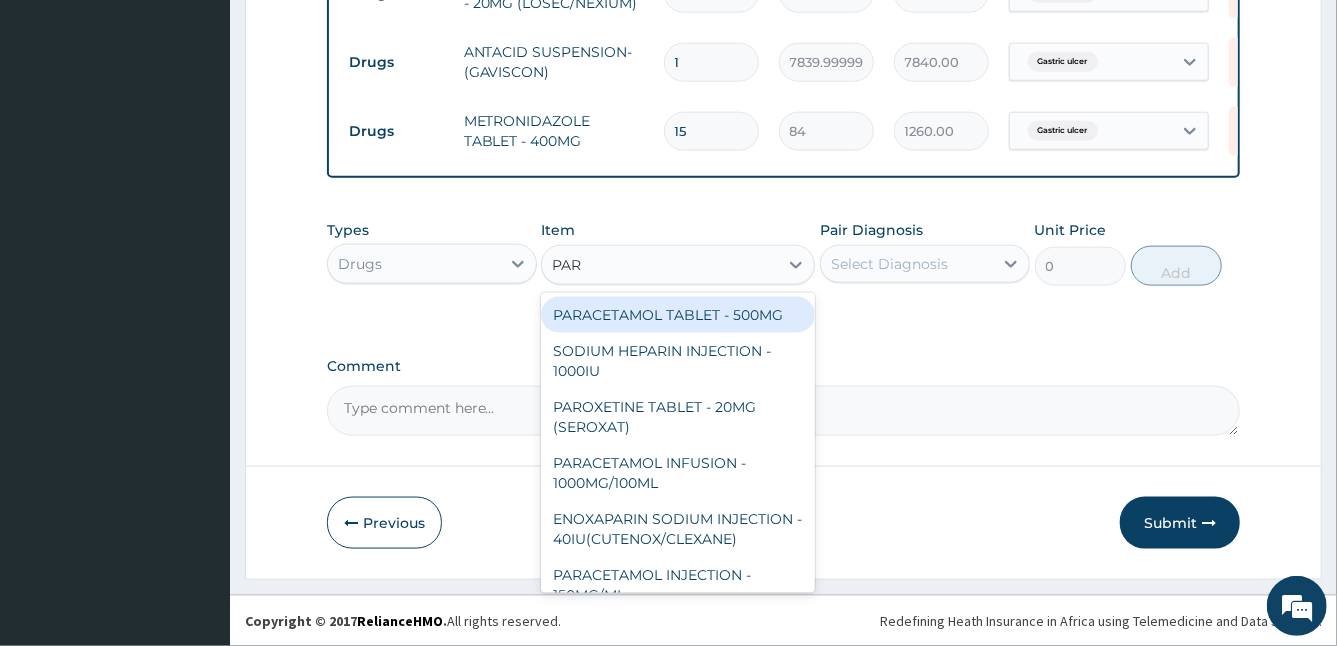 type 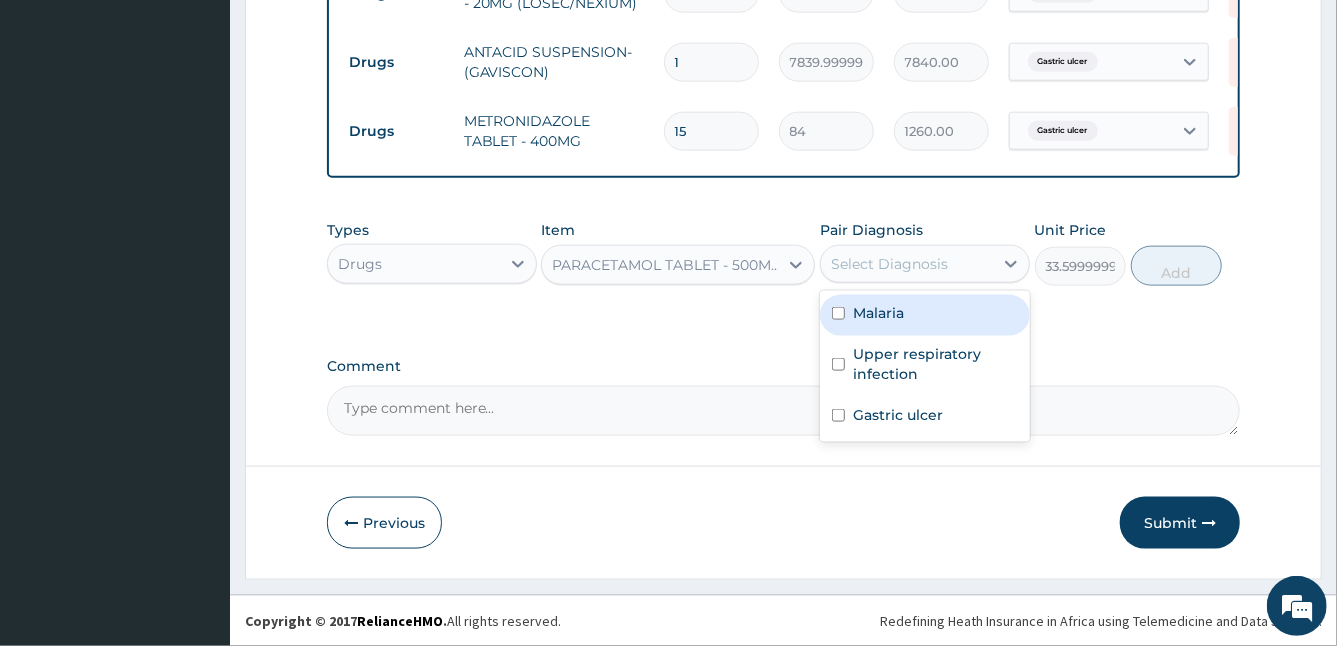 click on "Select Diagnosis" at bounding box center [889, 264] 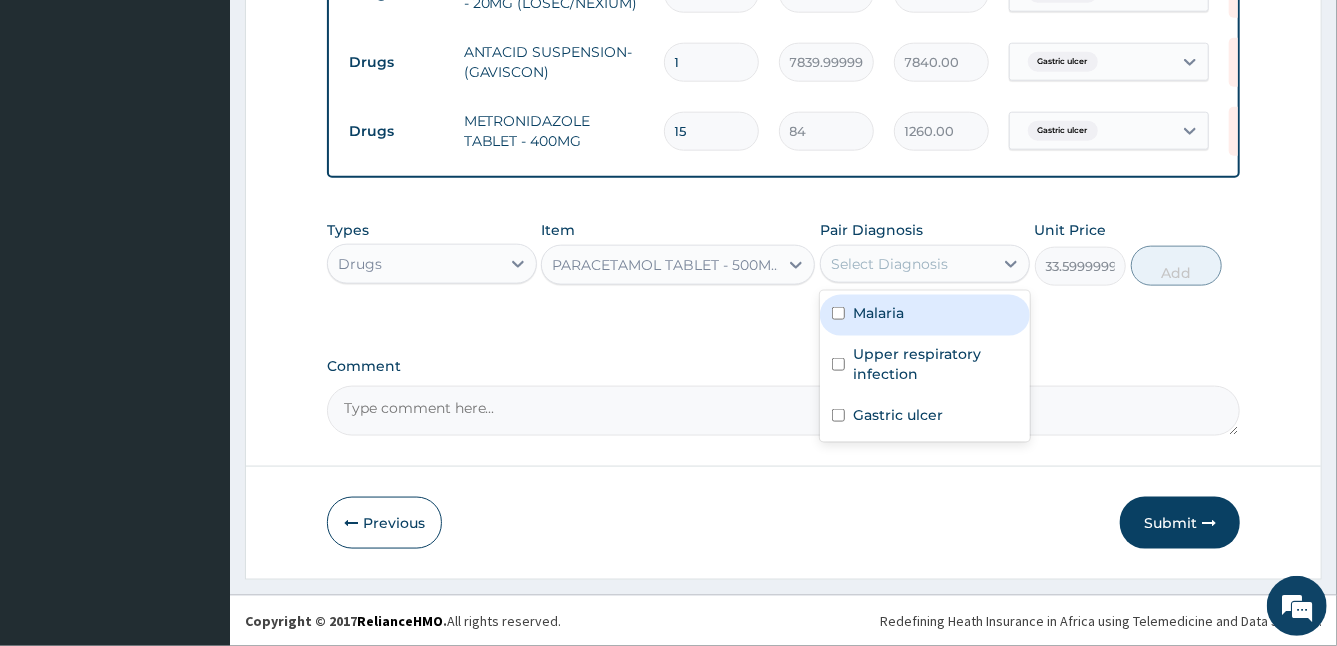 click on "Malaria" at bounding box center (878, 313) 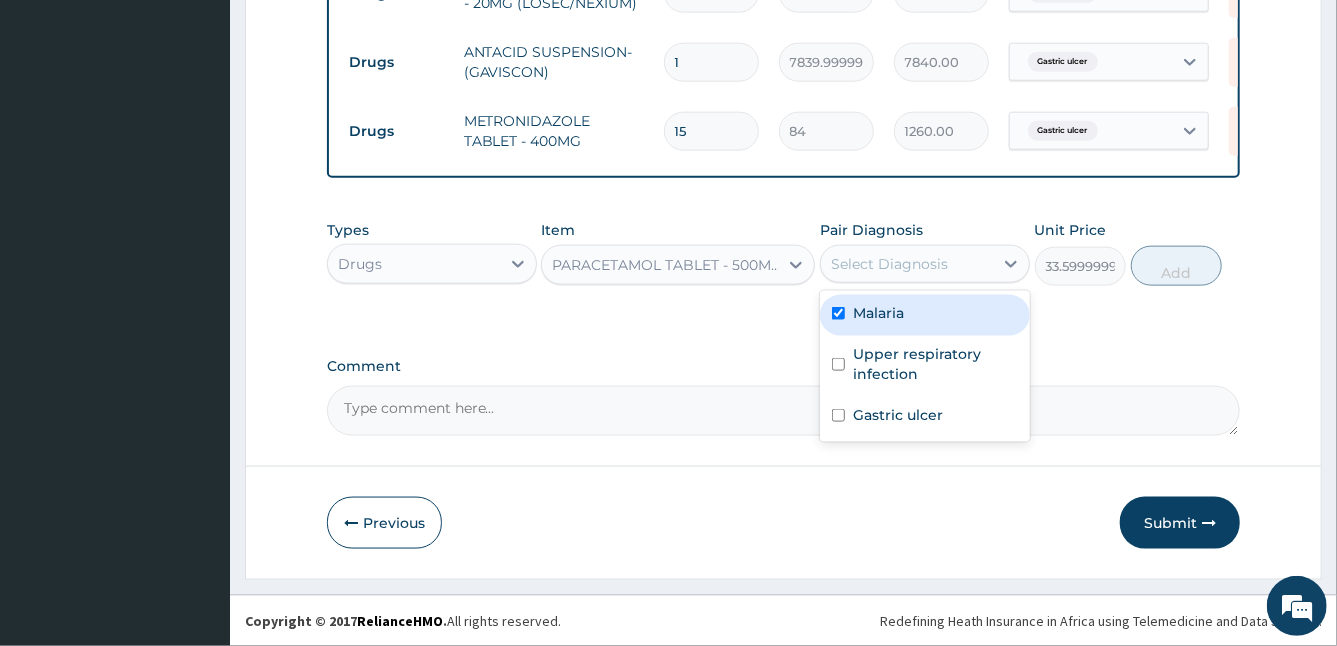 checkbox on "true" 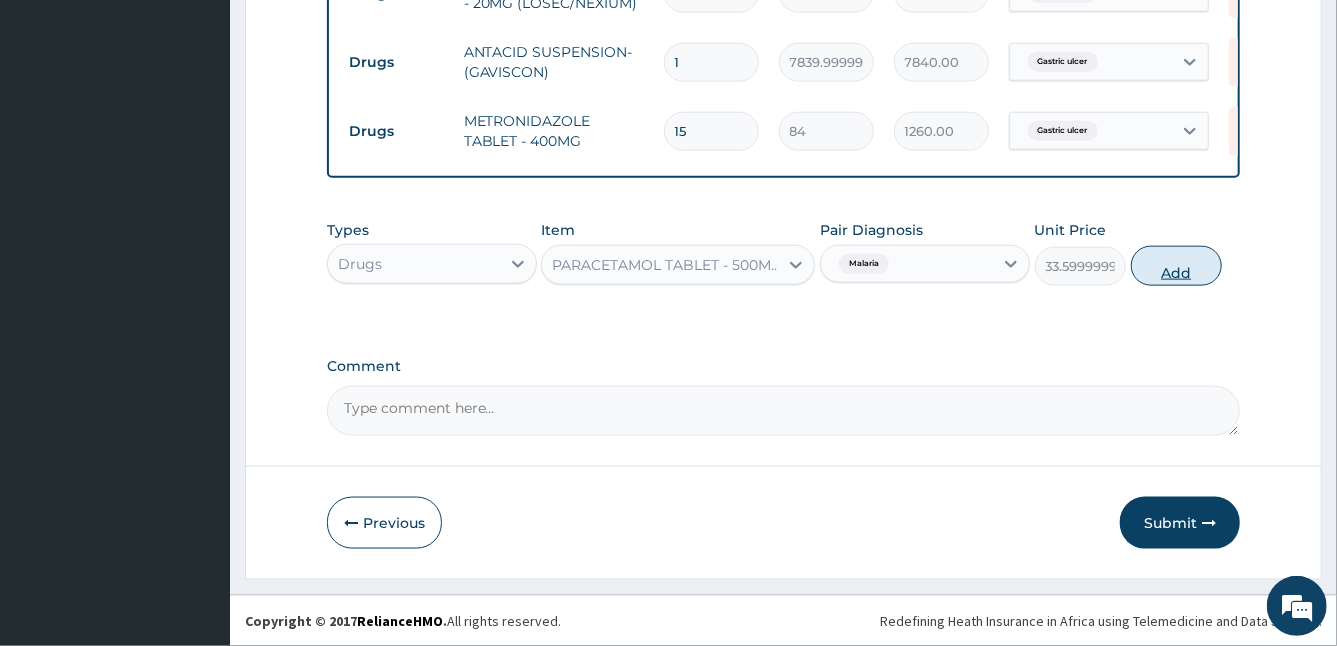 click on "Add" at bounding box center [1176, 266] 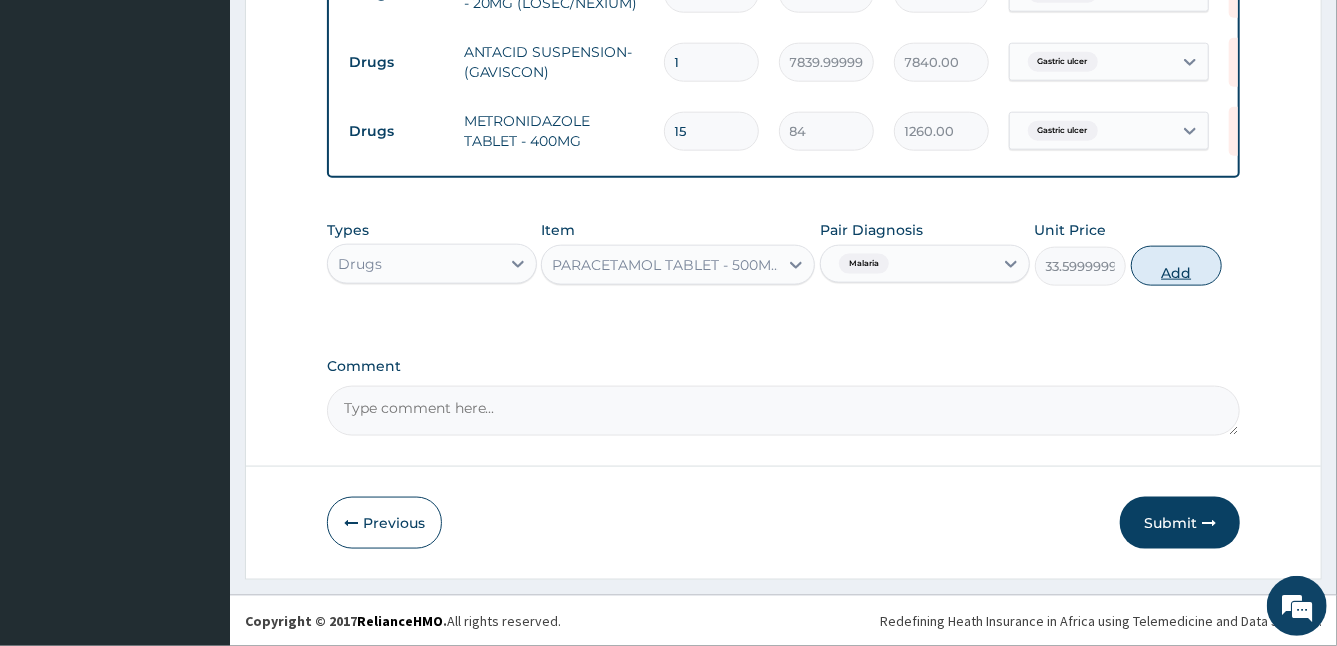 type on "0" 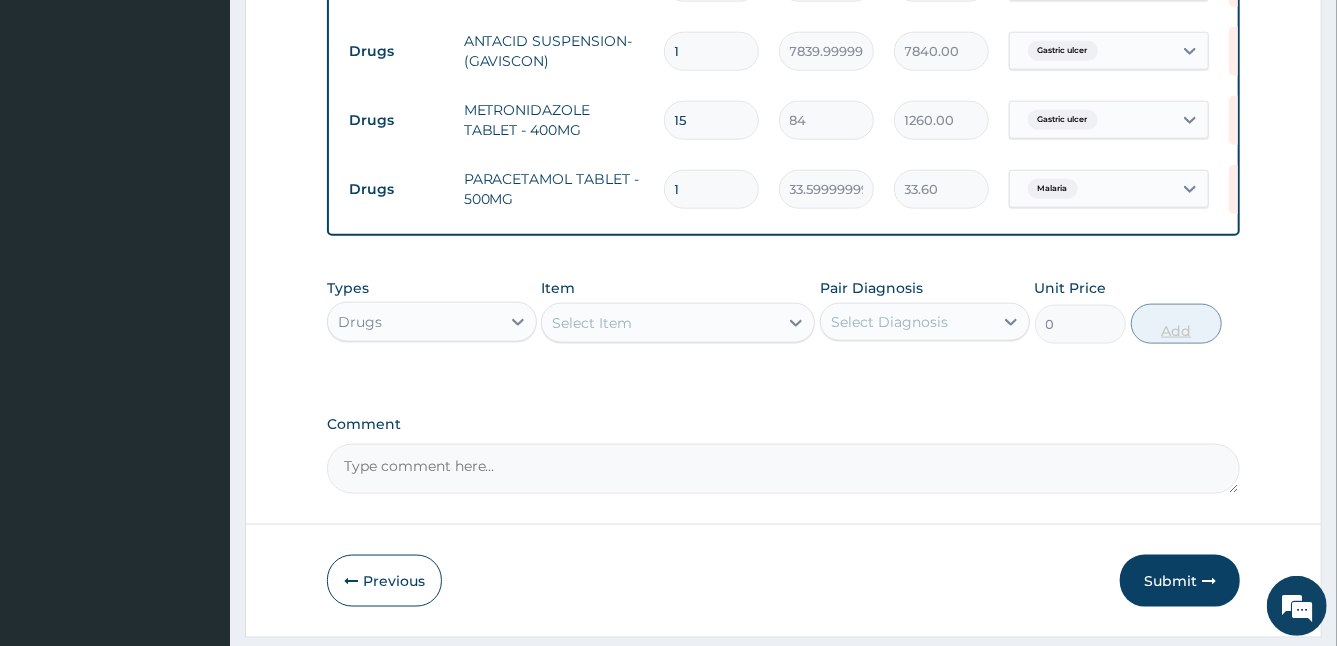 type on "15" 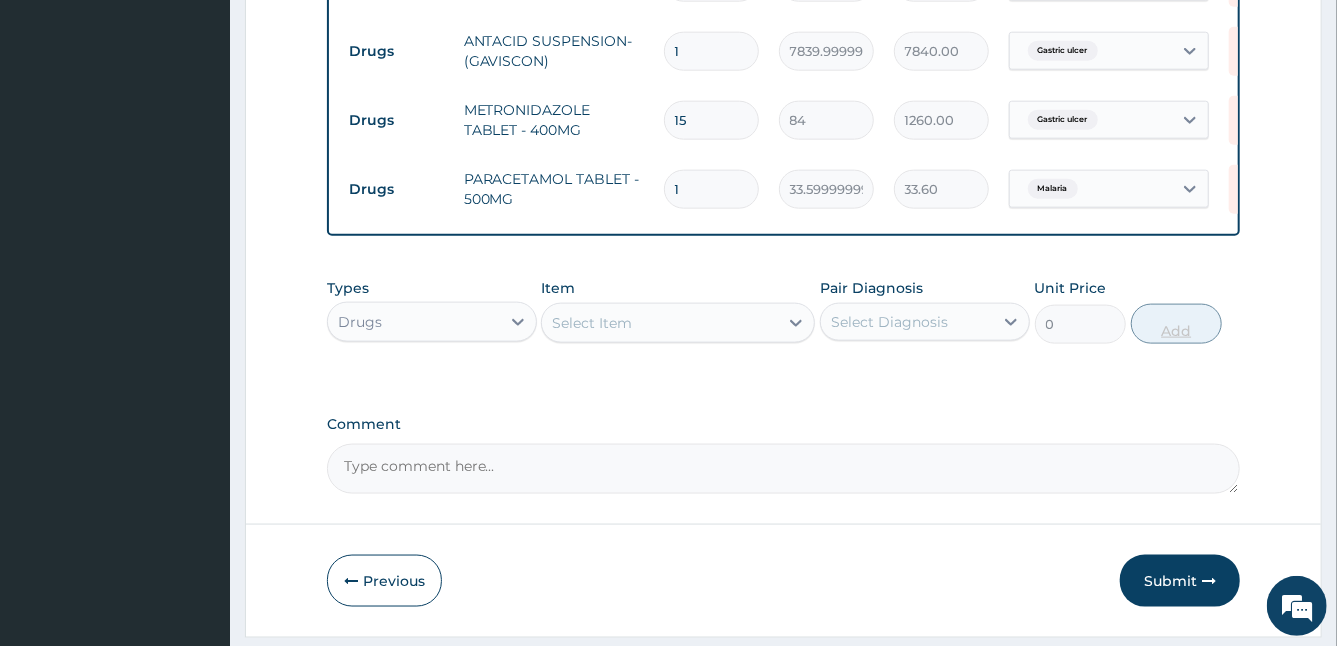 type on "504.00" 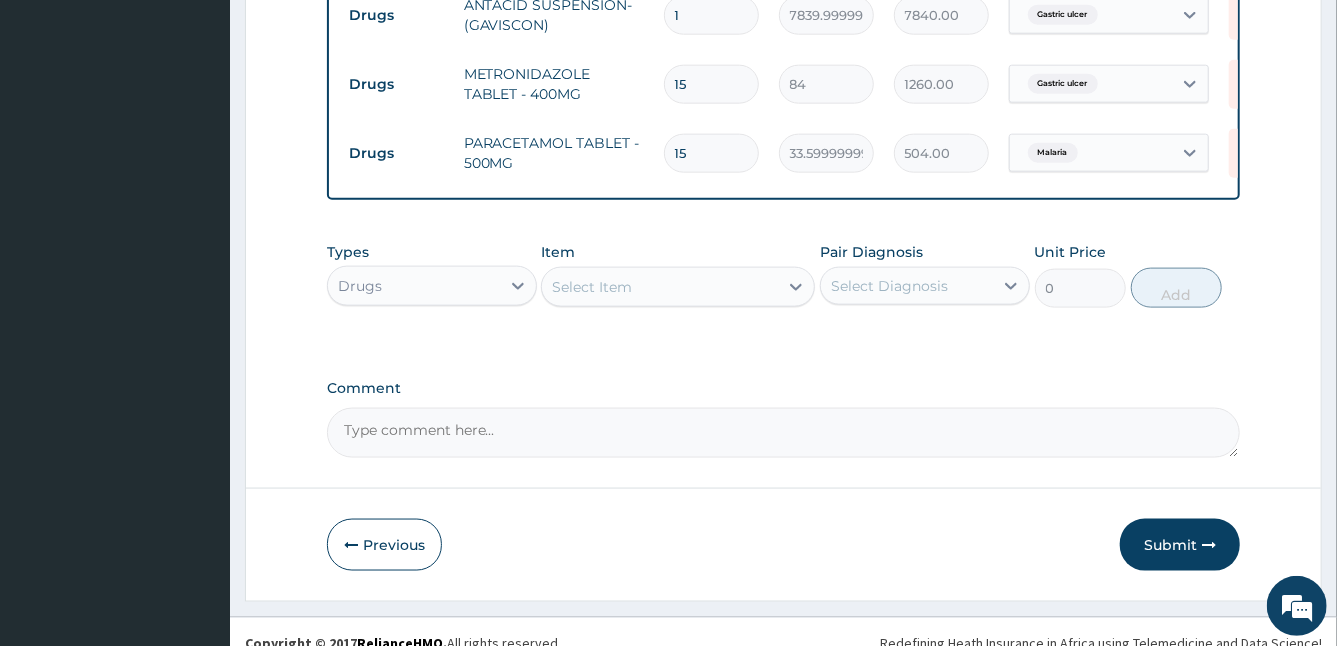 scroll, scrollTop: 1282, scrollLeft: 0, axis: vertical 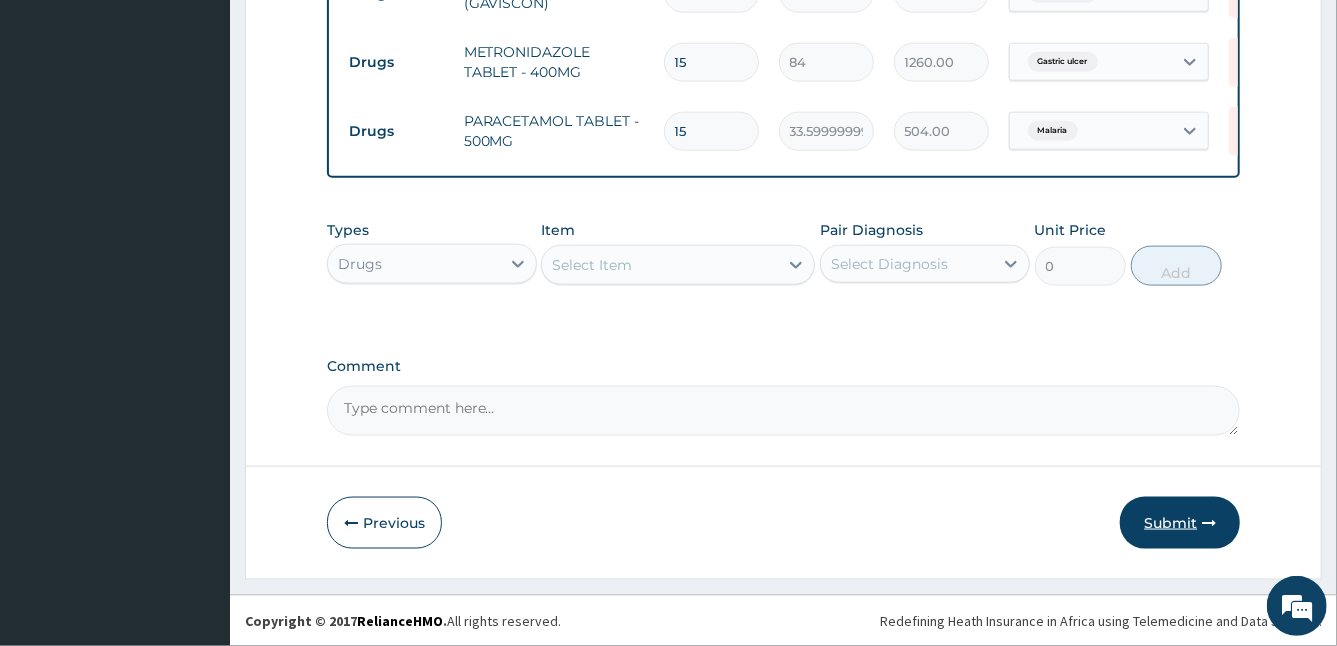 type on "15" 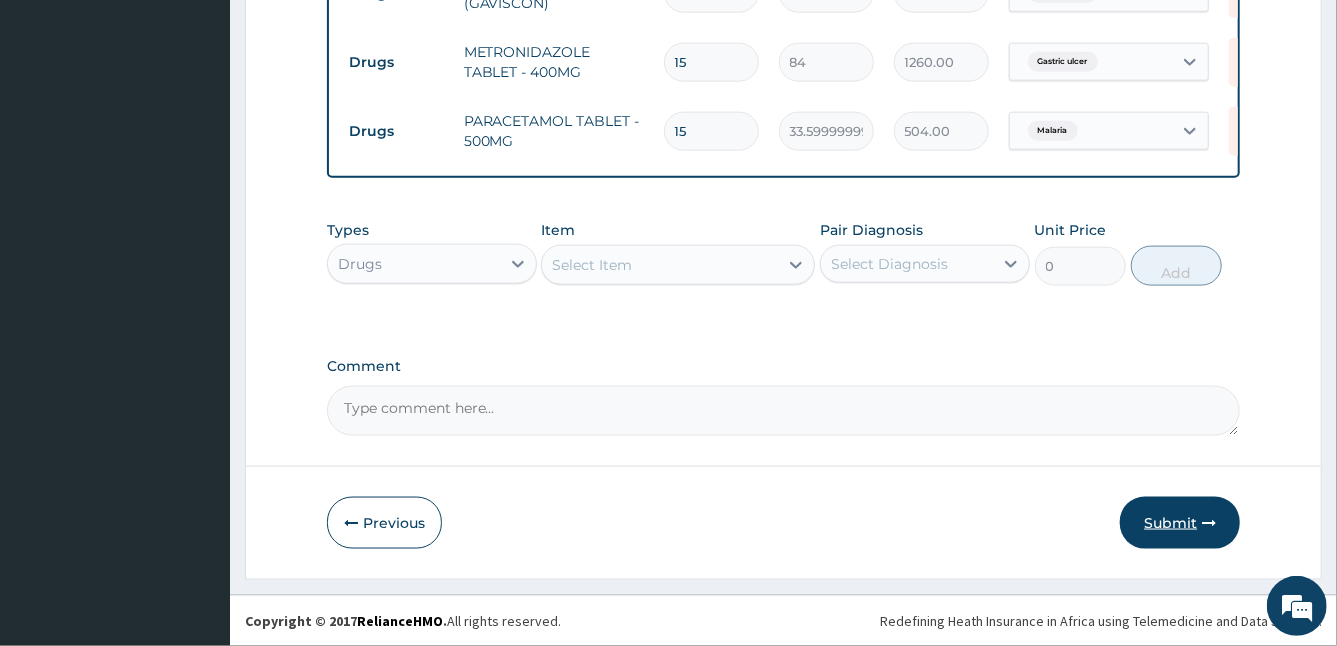 click on "Submit" at bounding box center [1180, 523] 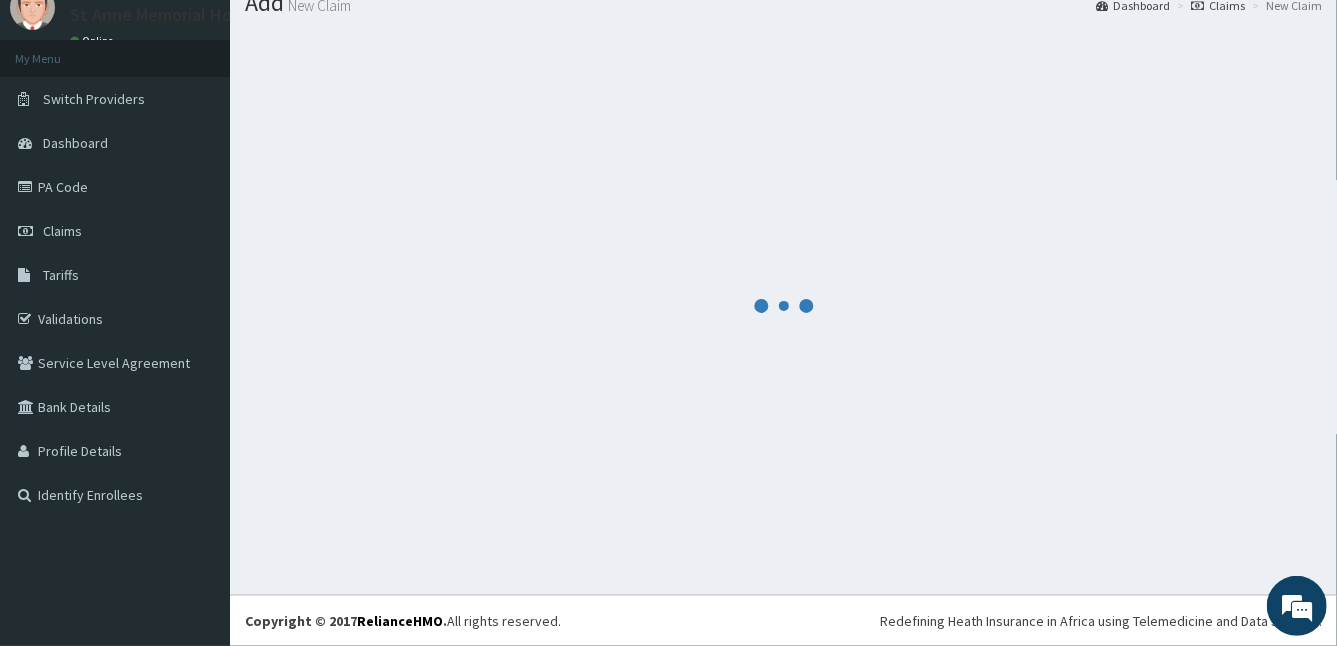 click at bounding box center (783, 305) 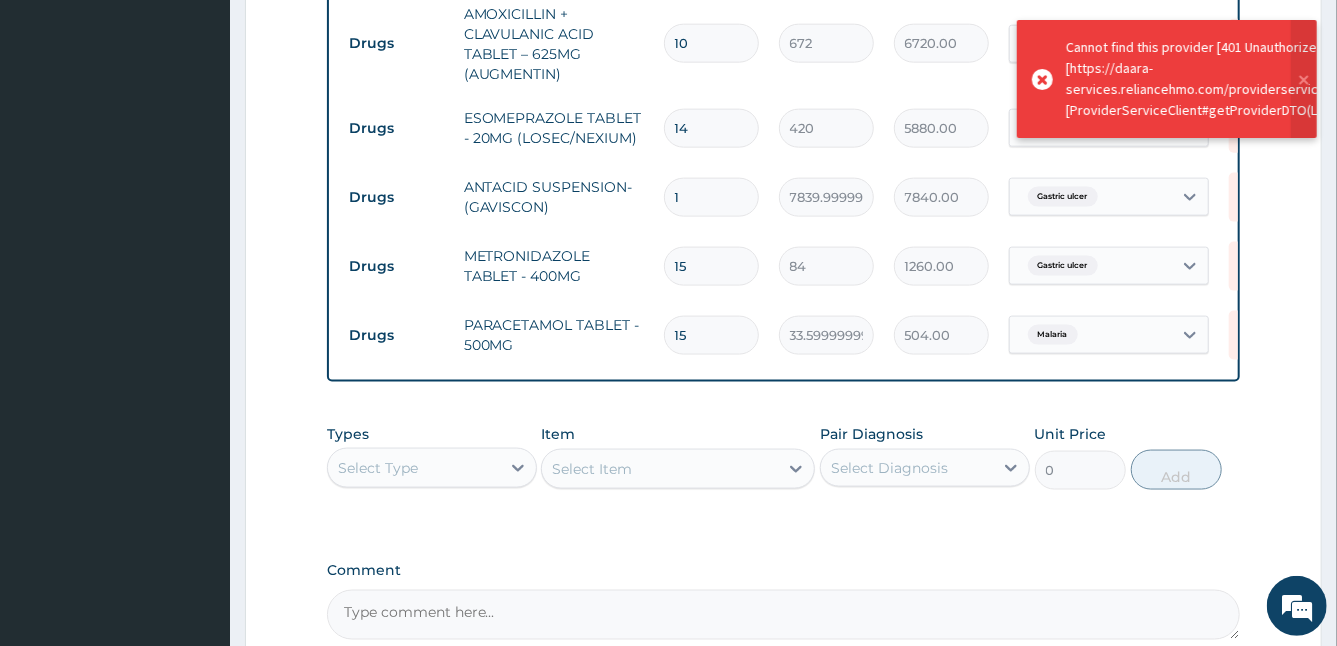 scroll, scrollTop: 1497, scrollLeft: 0, axis: vertical 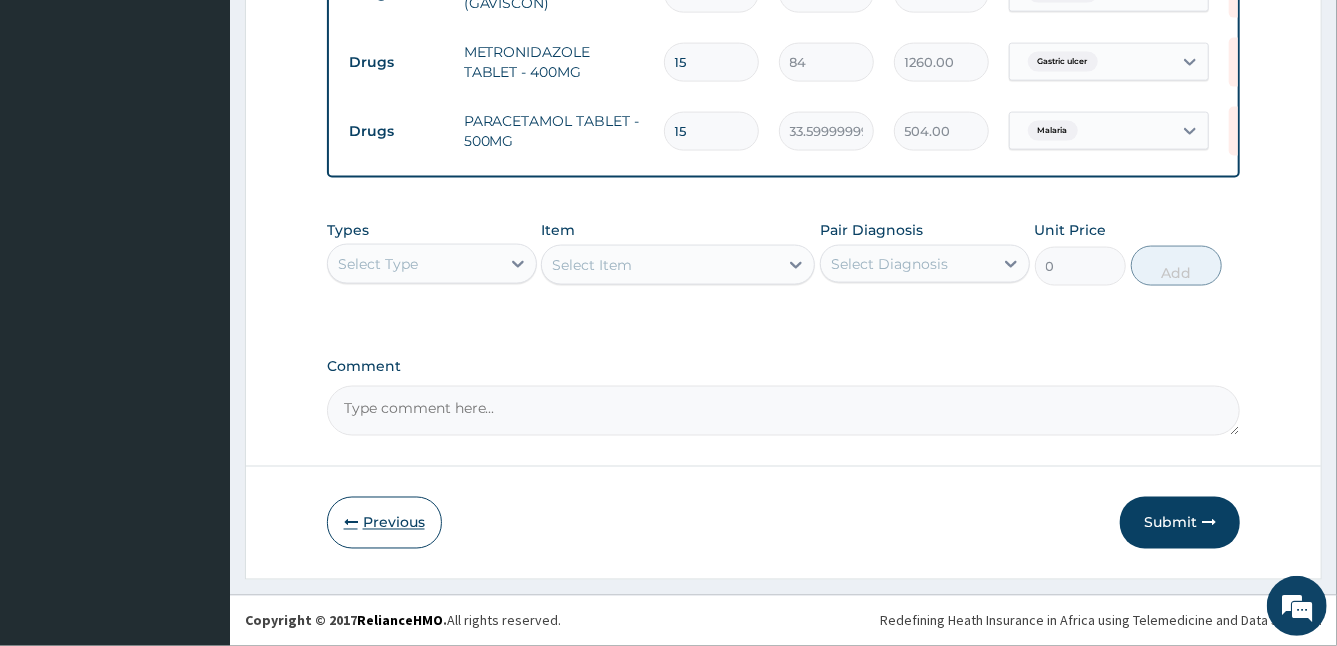 click on "Previous" at bounding box center [384, 523] 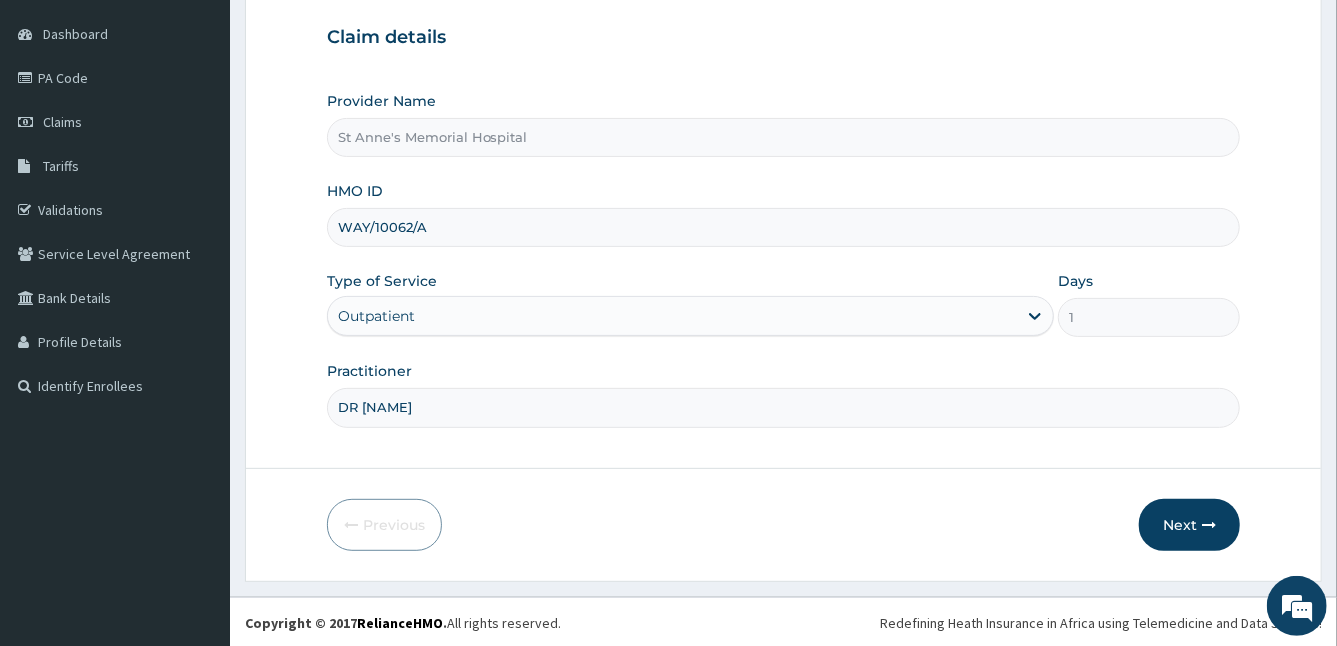 click on "WAY/10062/A" at bounding box center (784, 227) 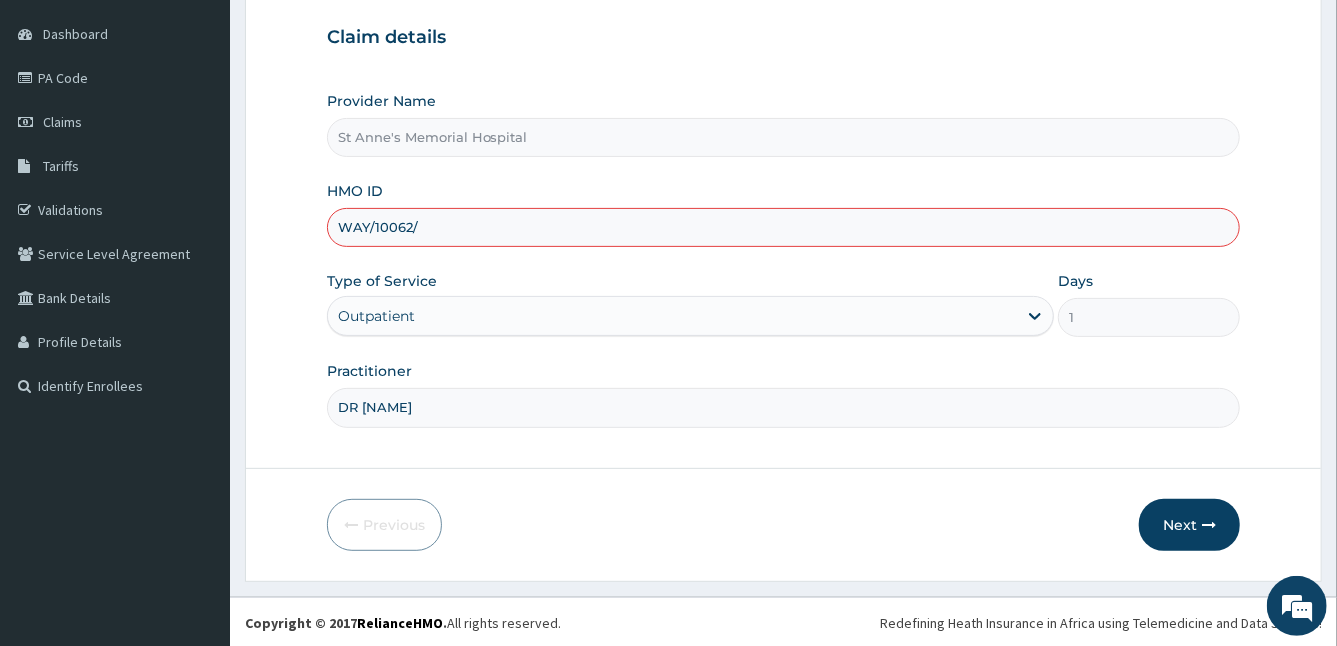 type on "WAY/10062/A" 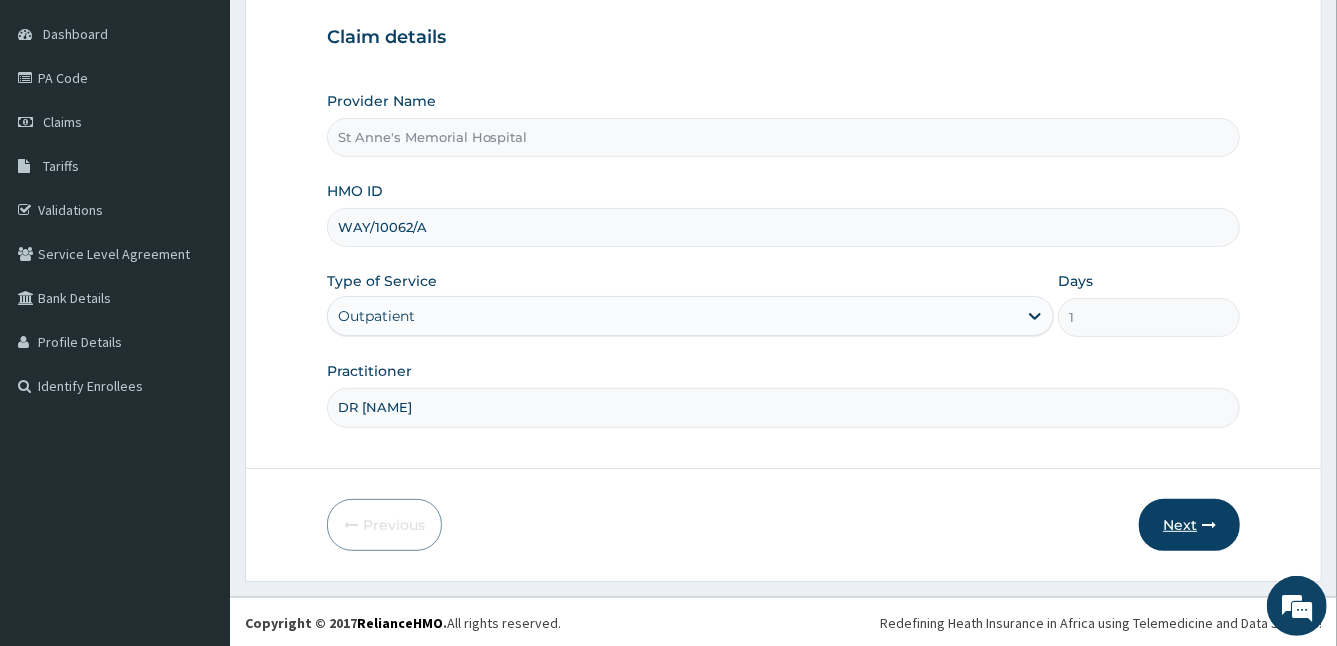 click on "Next" at bounding box center [1189, 525] 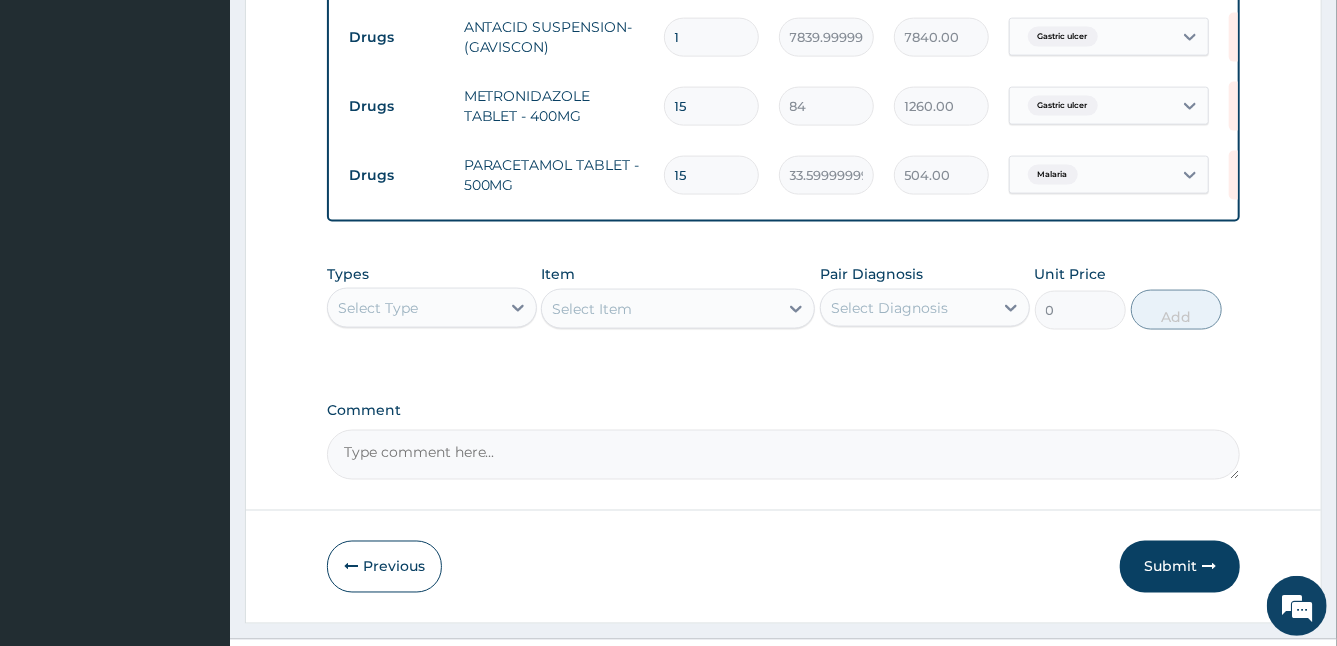 scroll, scrollTop: 1497, scrollLeft: 0, axis: vertical 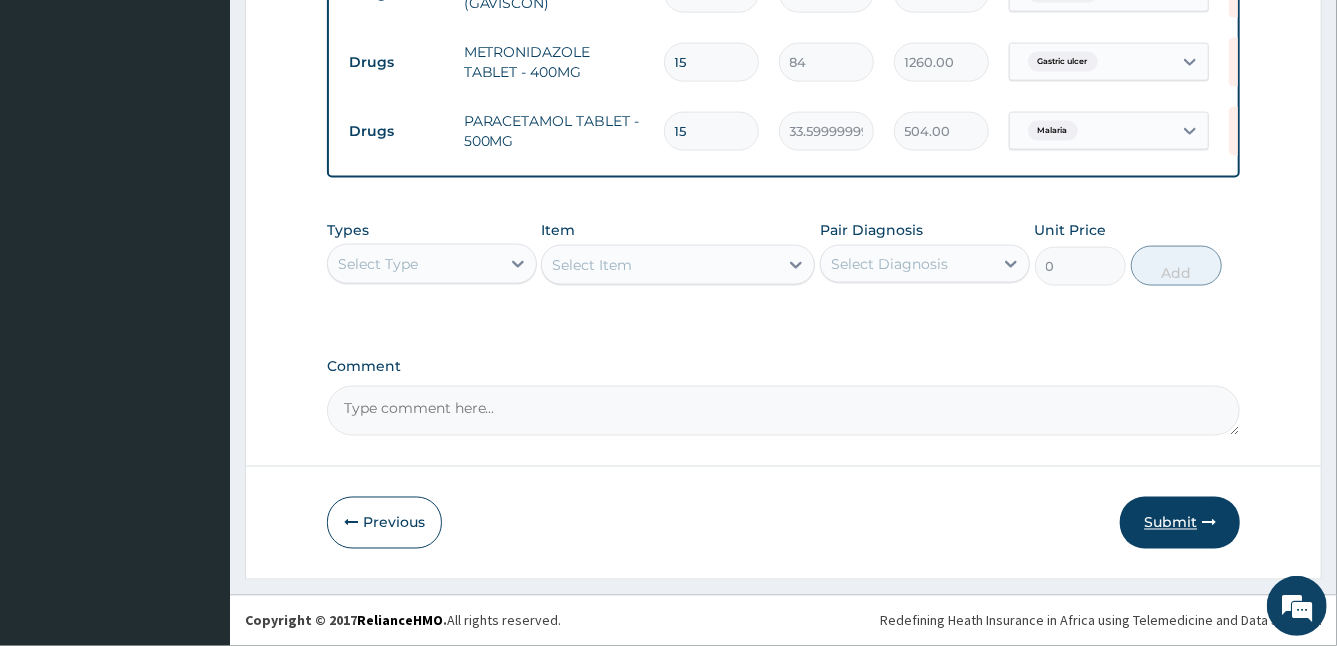 click on "Submit" at bounding box center [1180, 523] 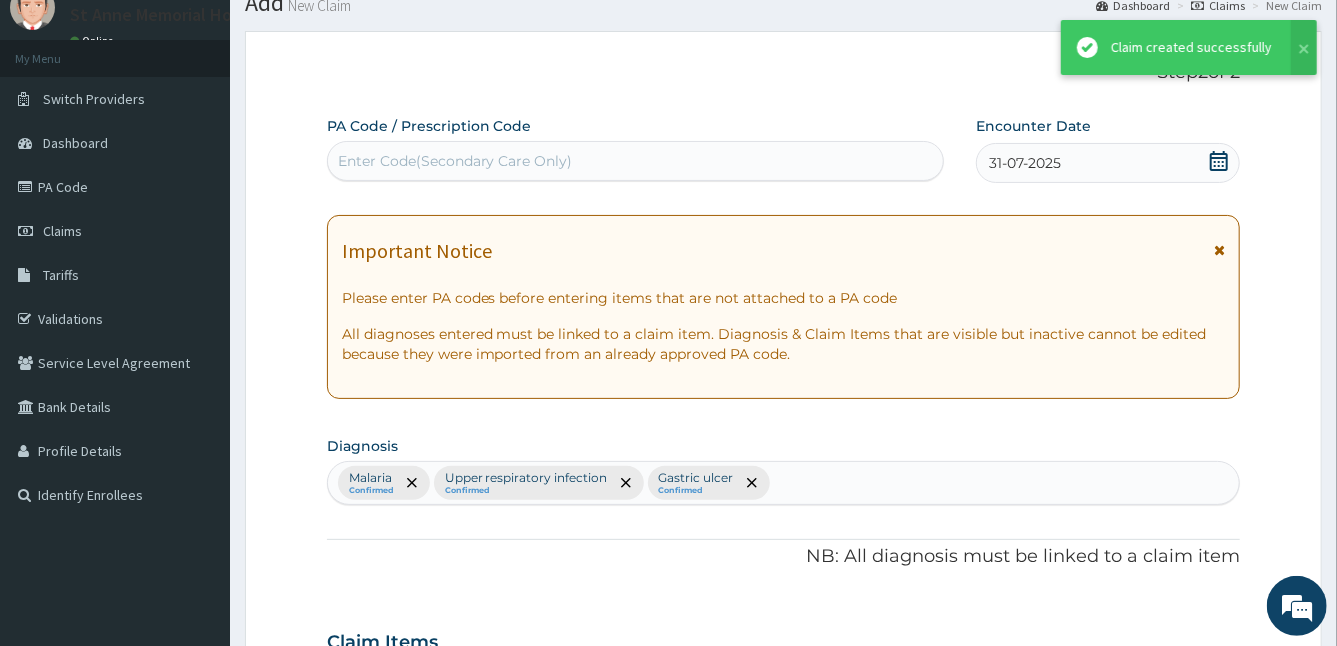 scroll, scrollTop: 1497, scrollLeft: 0, axis: vertical 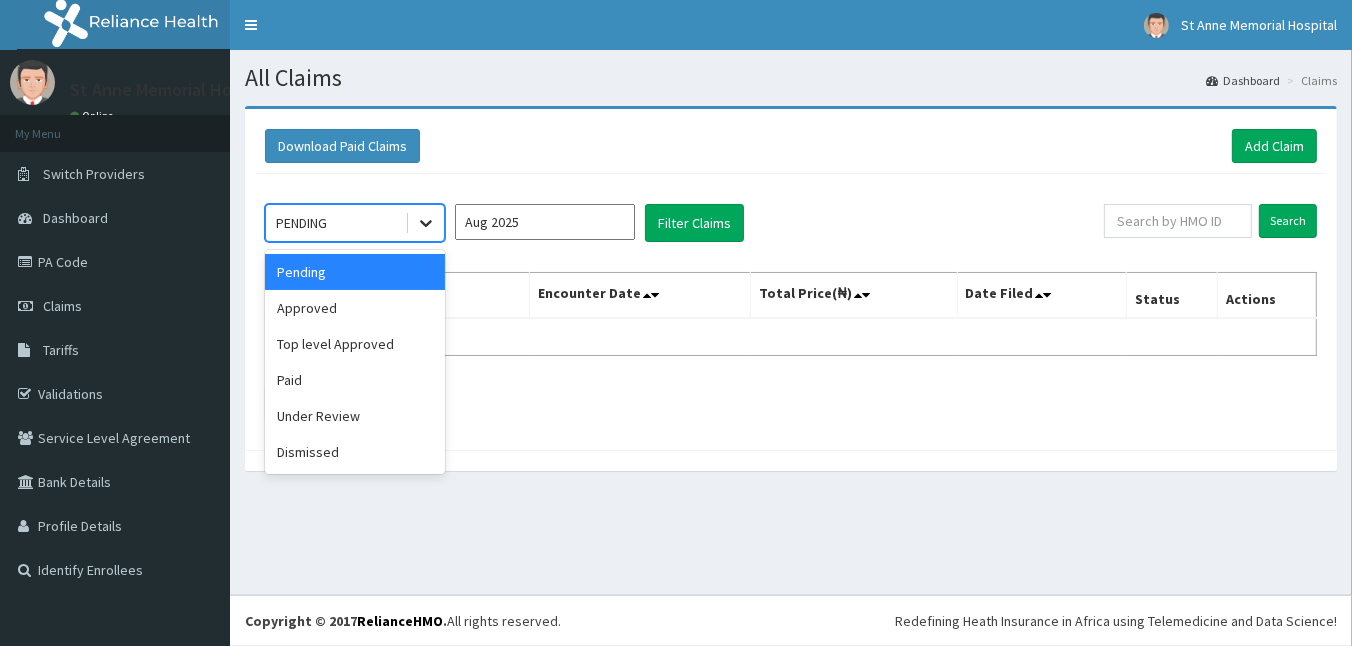 click 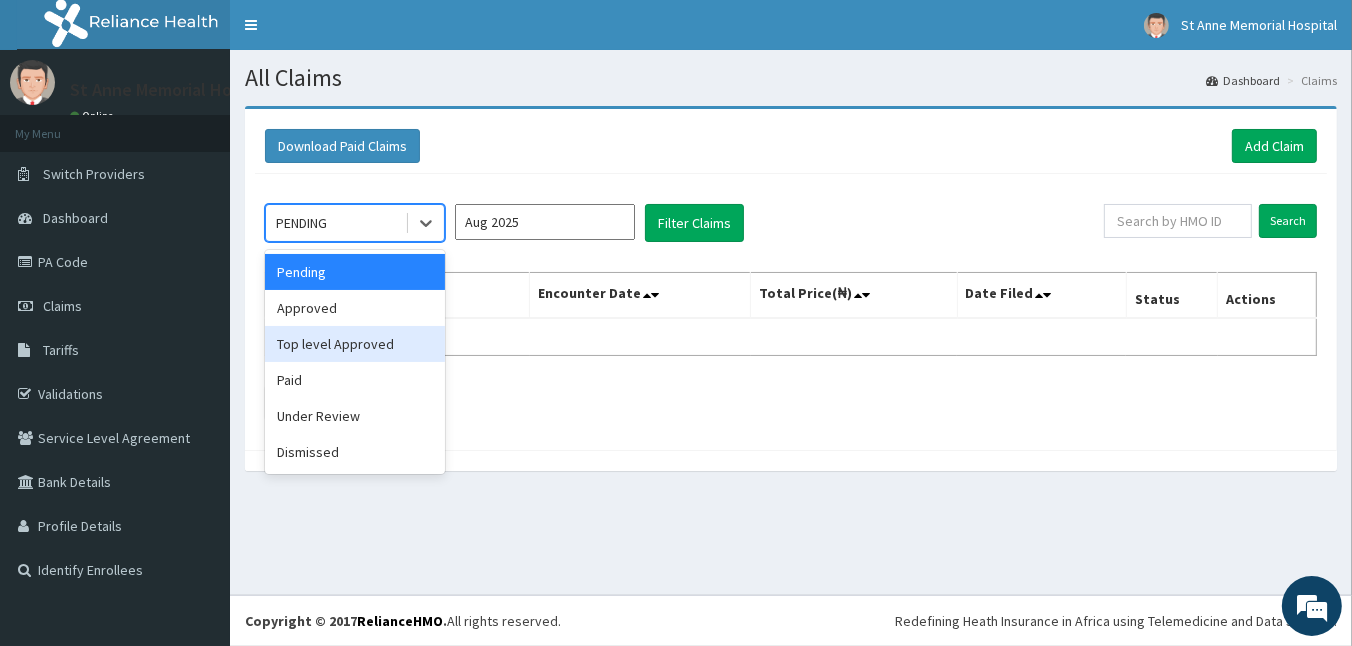 click on "Top level Approved" at bounding box center [355, 344] 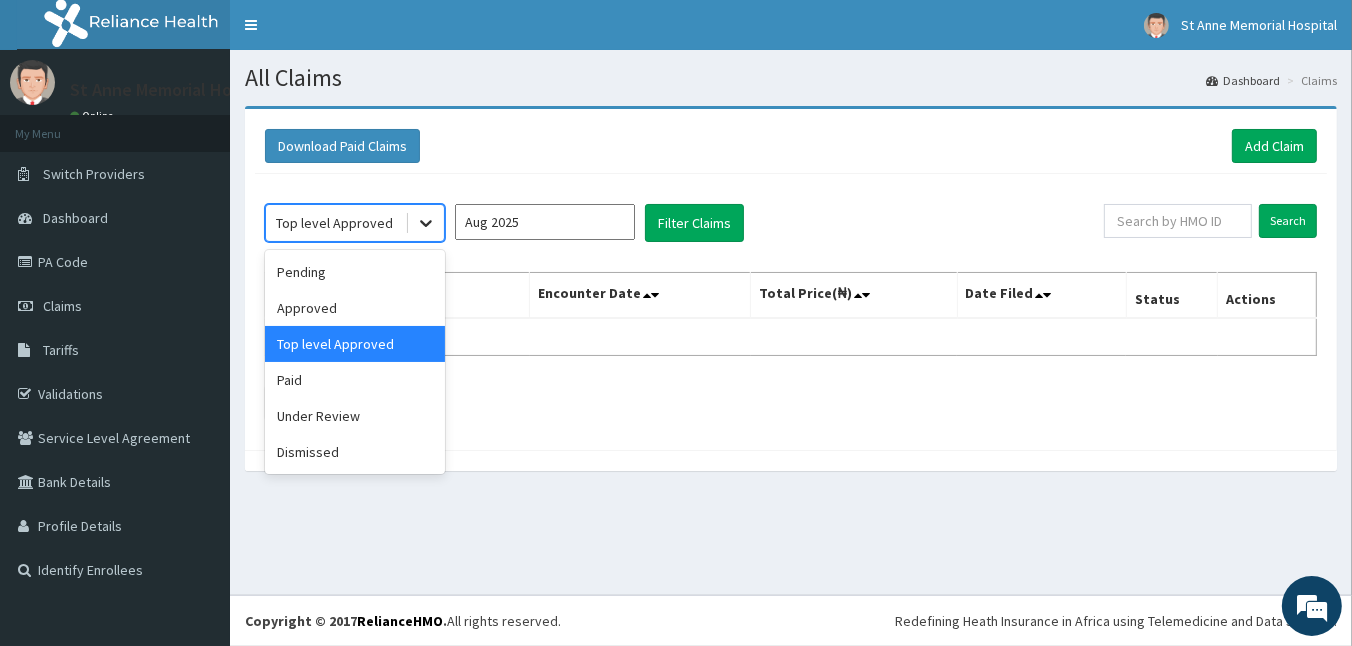 click at bounding box center [426, 223] 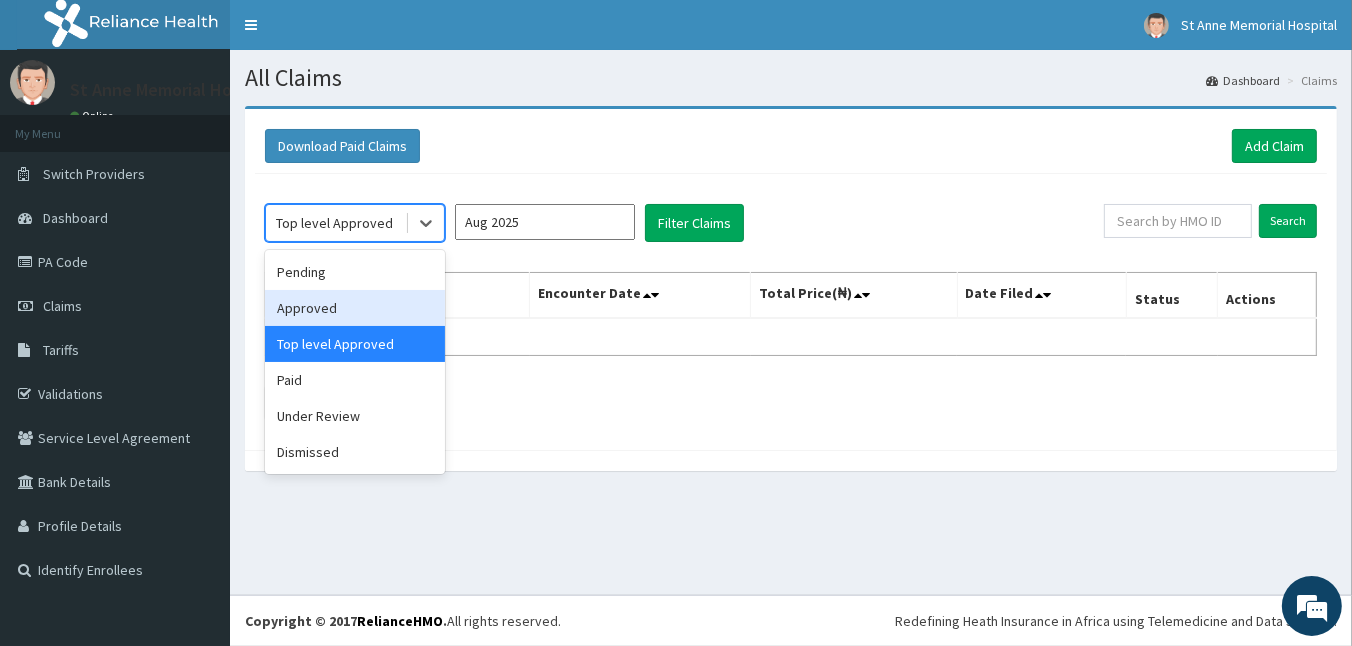 click on "Approved" at bounding box center [355, 308] 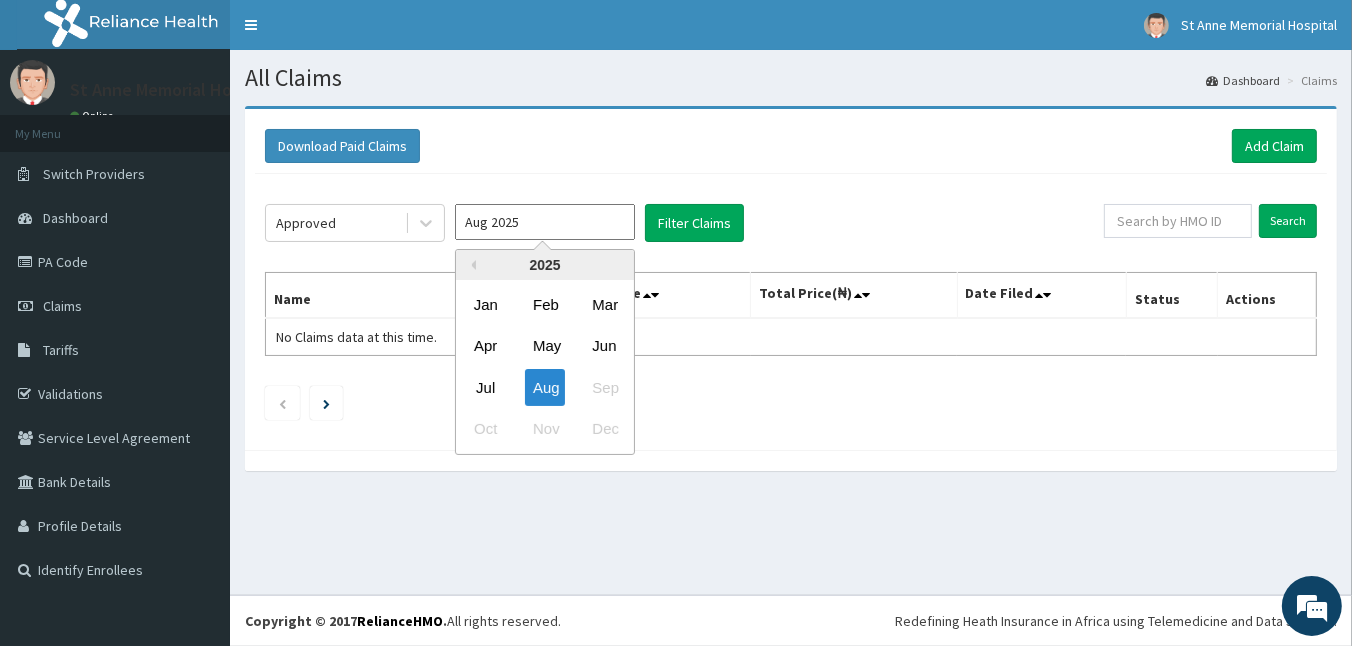 click on "Aug 2025" at bounding box center (545, 222) 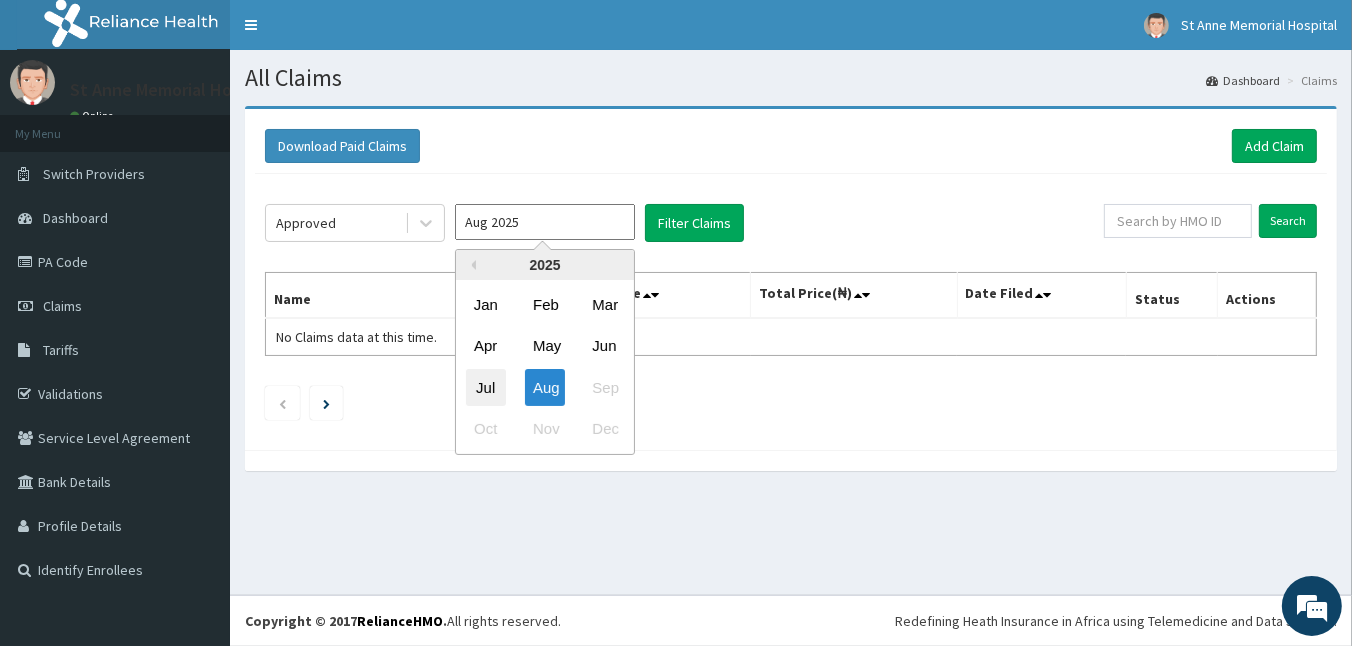 click on "Jul" at bounding box center (486, 387) 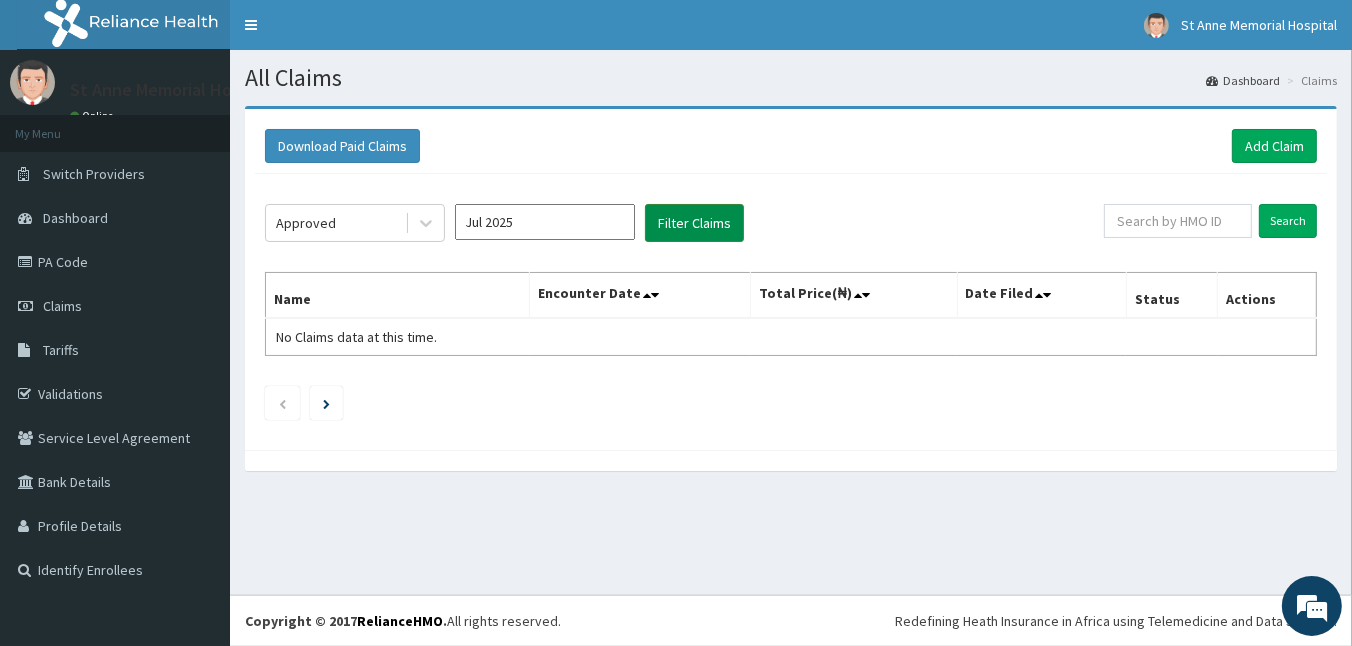 click on "Filter Claims" at bounding box center (694, 223) 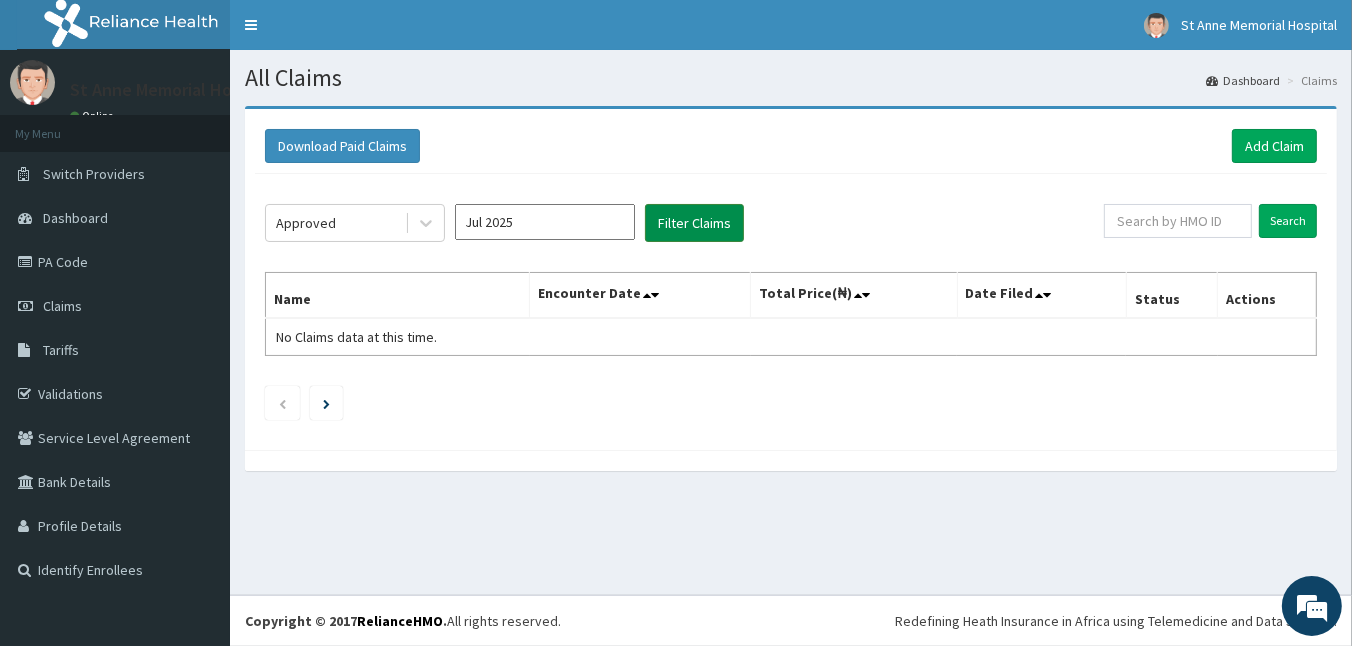 scroll, scrollTop: 0, scrollLeft: 0, axis: both 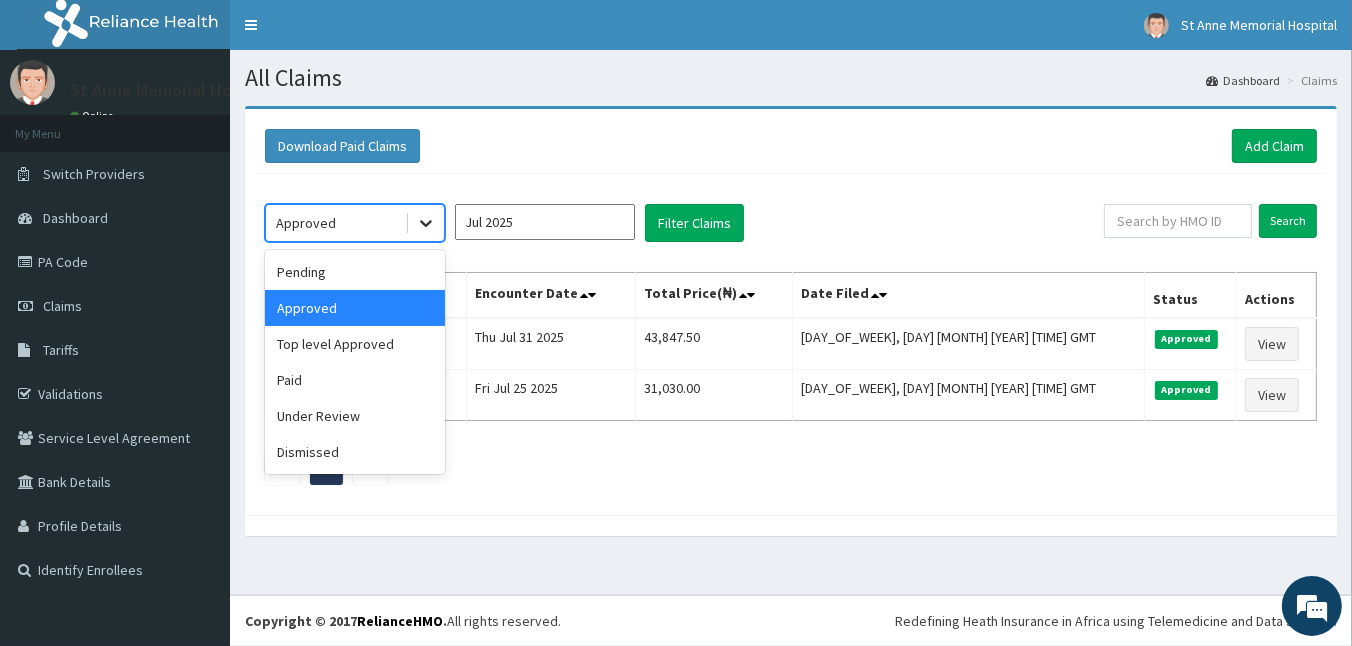 click at bounding box center [426, 223] 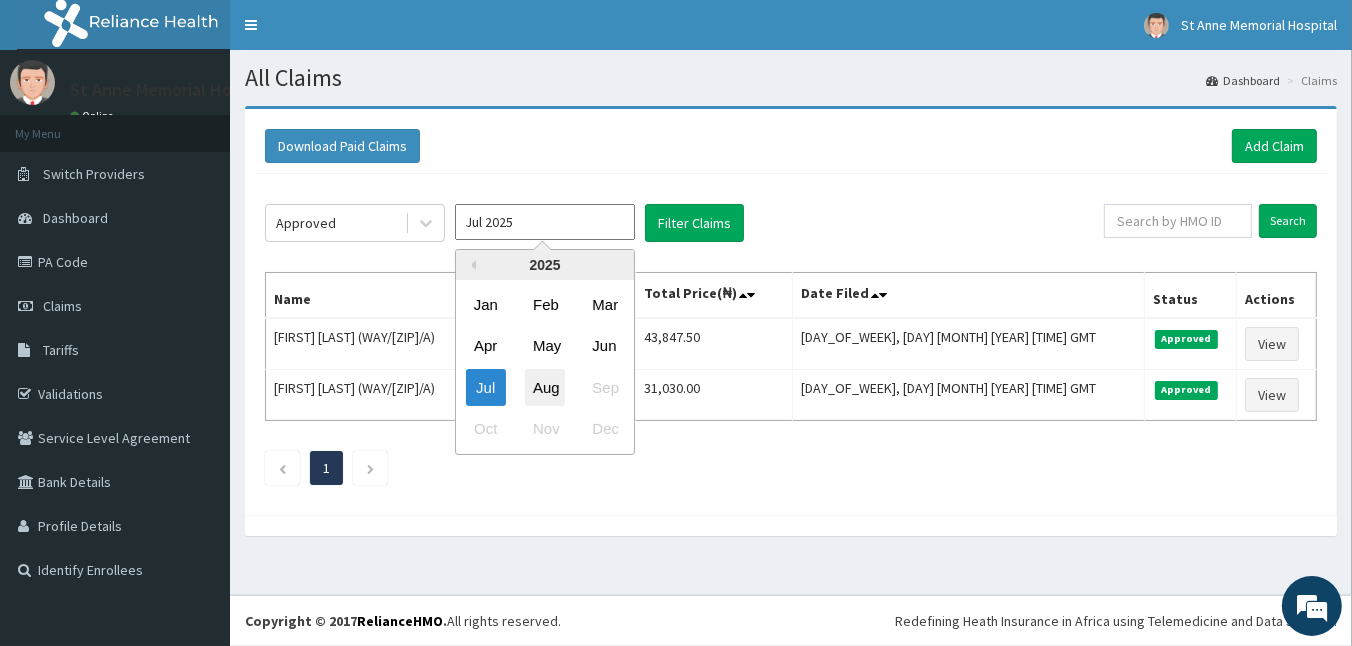 drag, startPoint x: 603, startPoint y: 218, endPoint x: 560, endPoint y: 401, distance: 187.98404 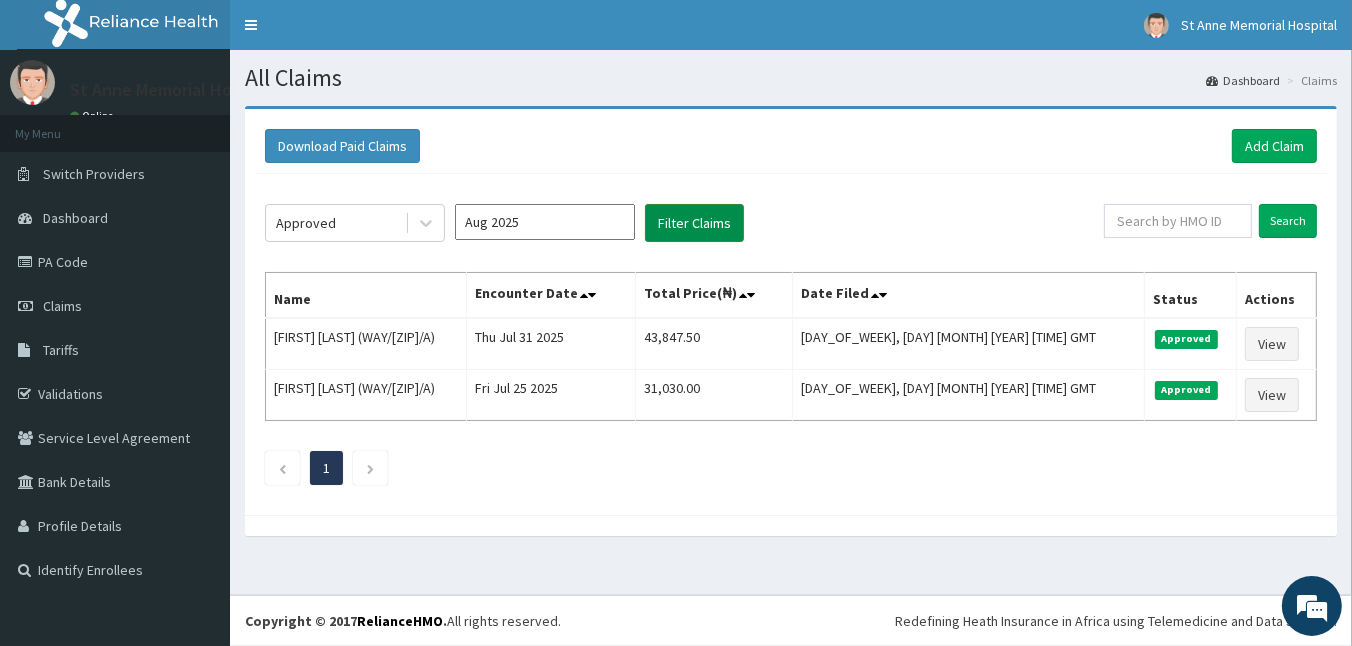 click on "Filter Claims" at bounding box center (694, 223) 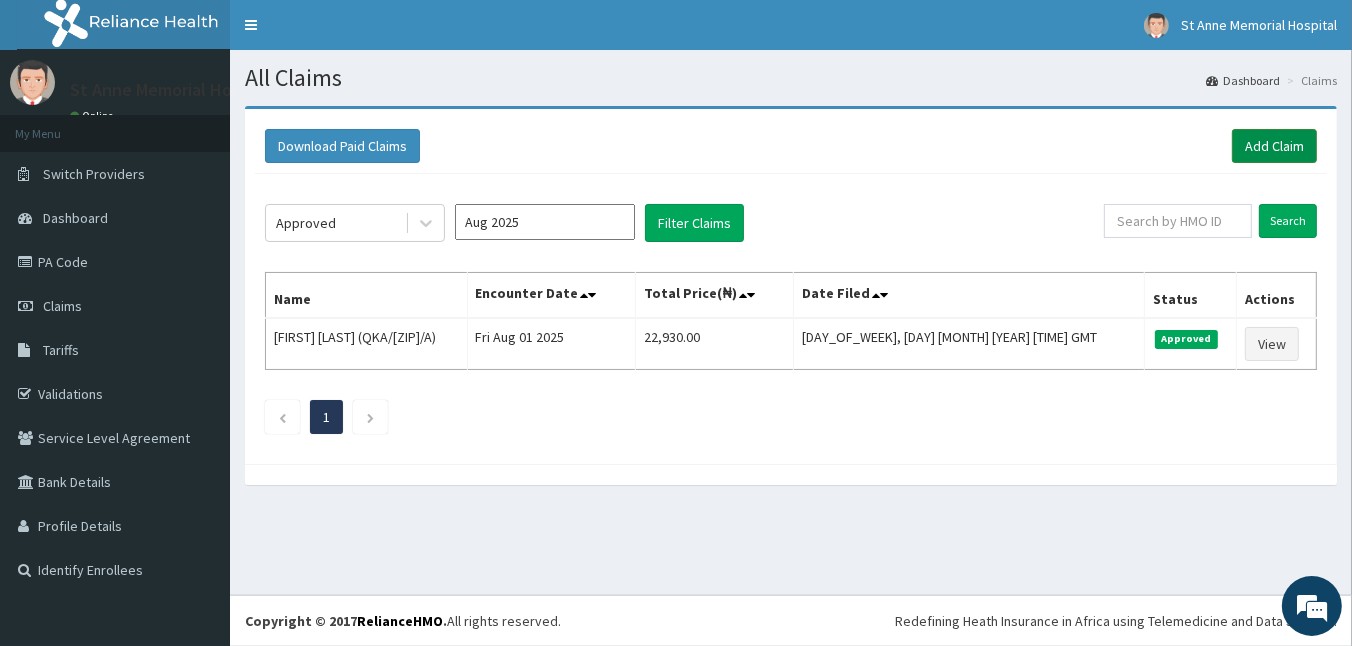 click on "Add Claim" at bounding box center [1274, 146] 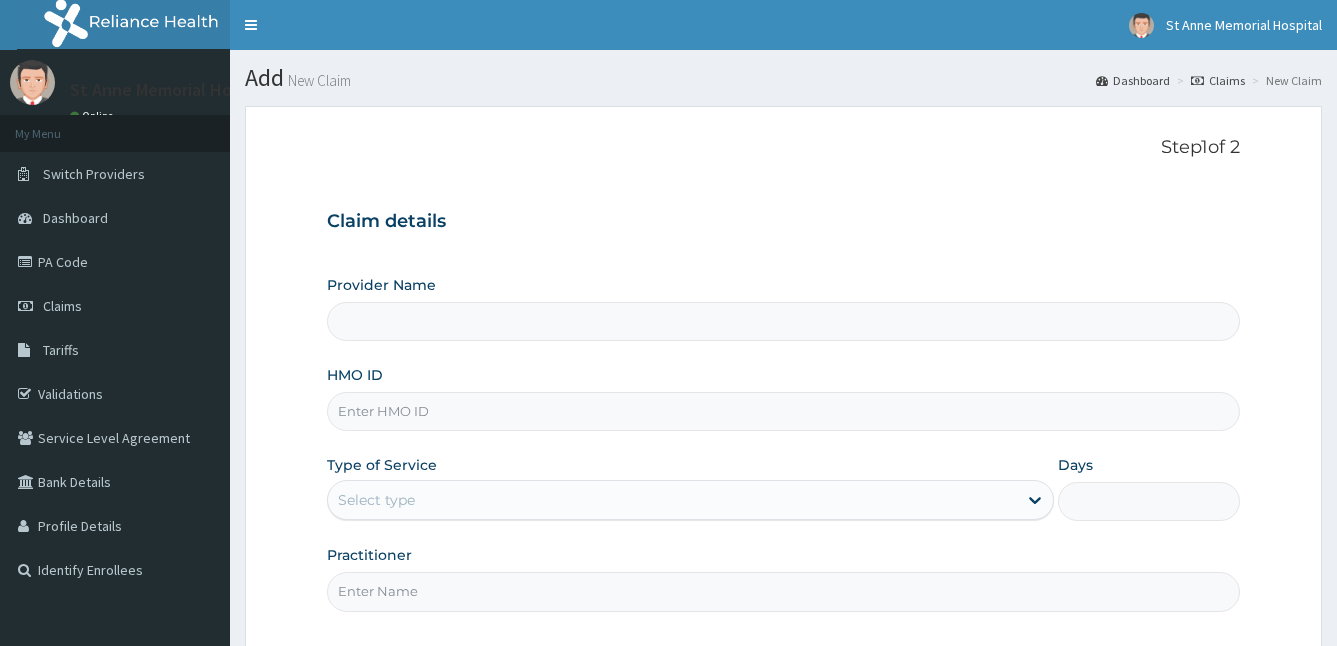 scroll, scrollTop: 0, scrollLeft: 0, axis: both 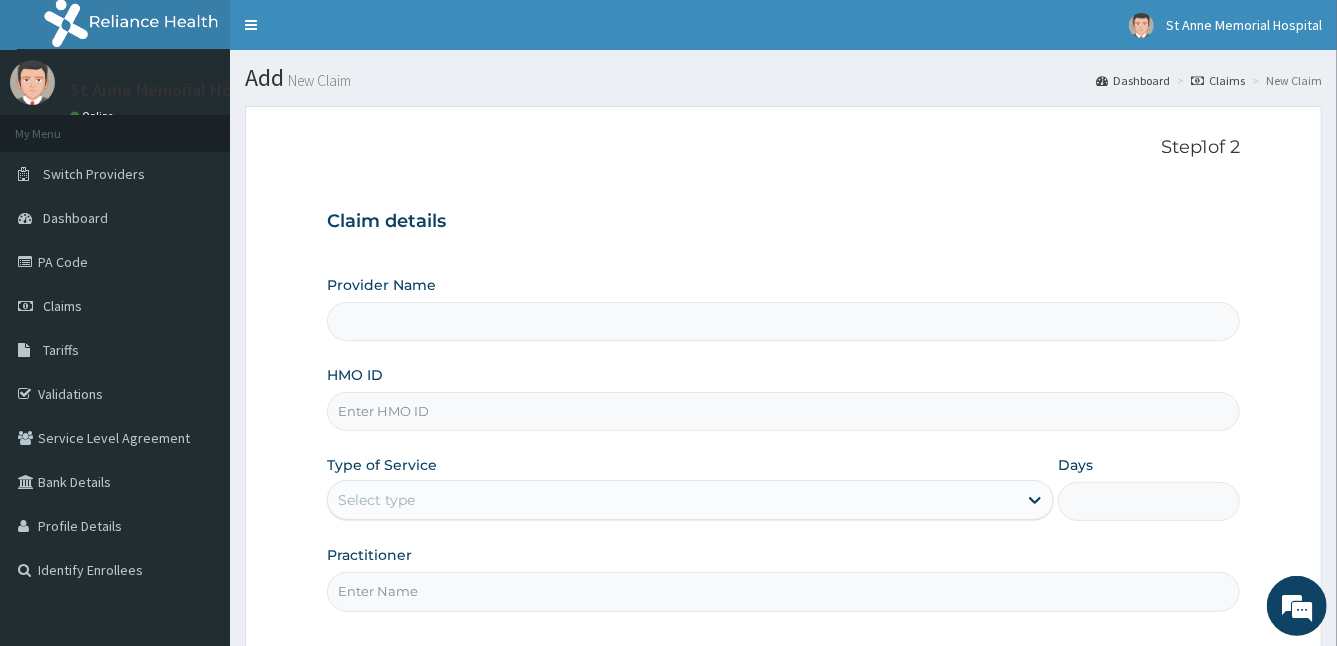 type on "St Anne's Memorial Hospital" 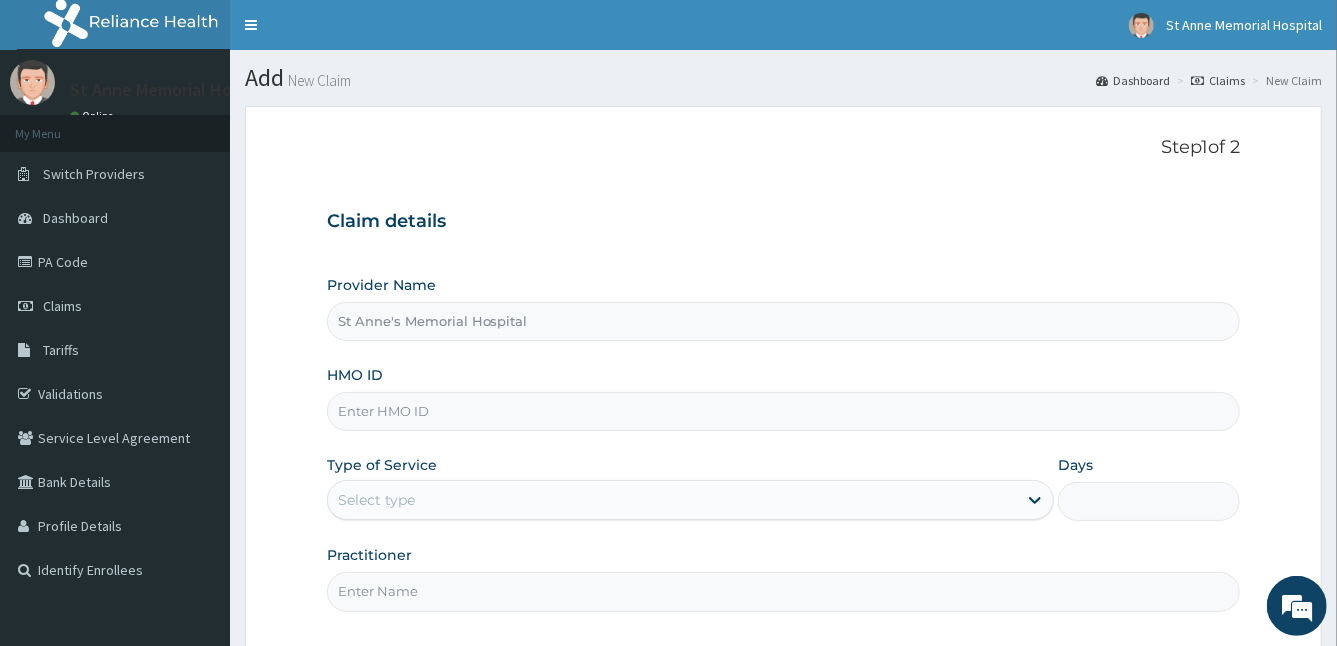 scroll, scrollTop: 0, scrollLeft: 0, axis: both 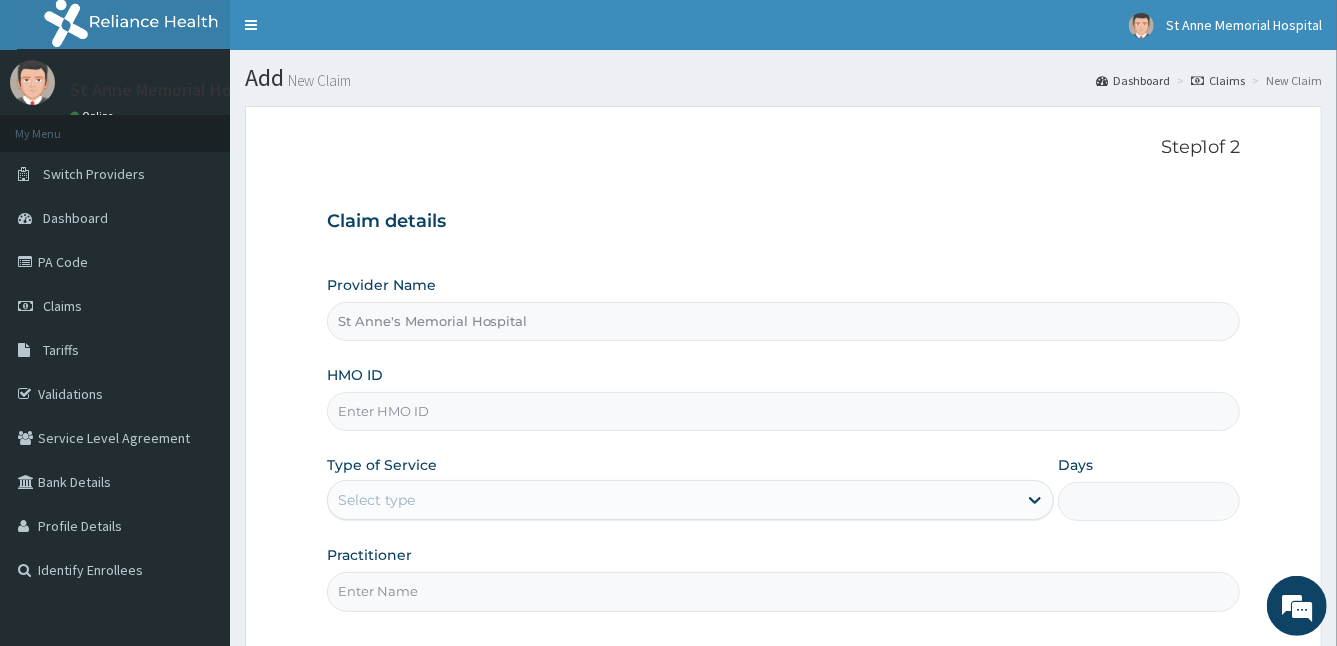 click on "HMO ID" at bounding box center [784, 411] 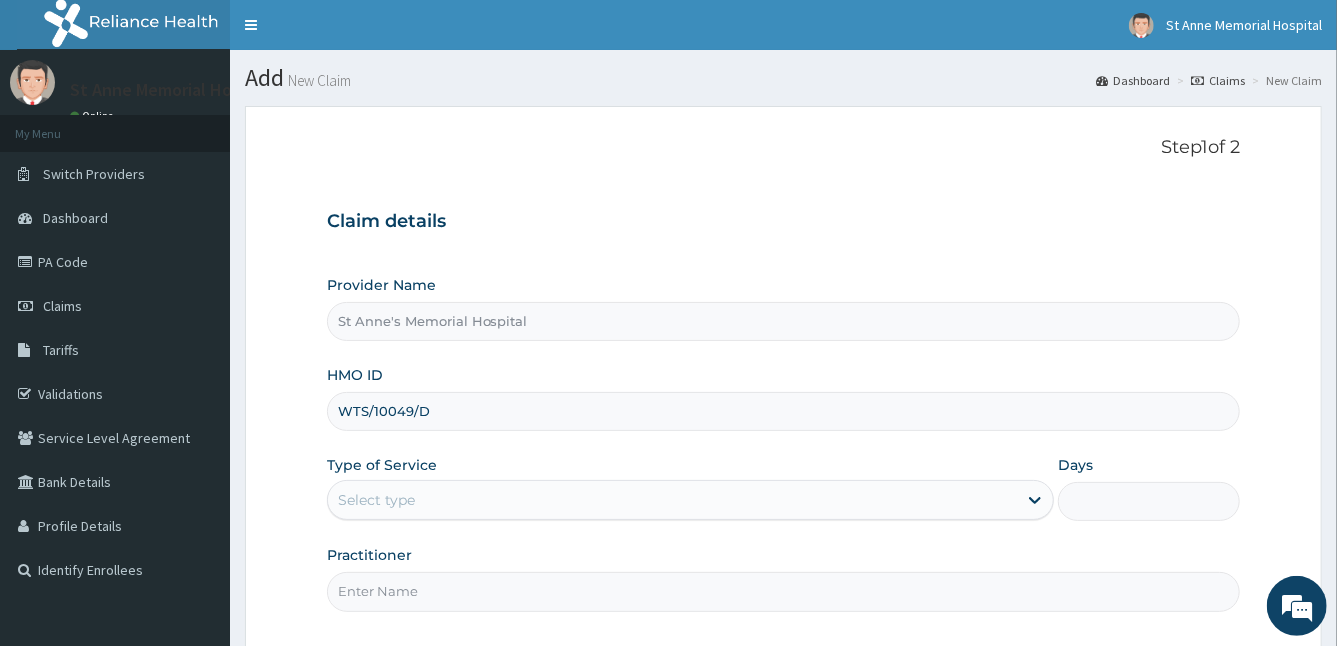 type on "WTS/10049/D" 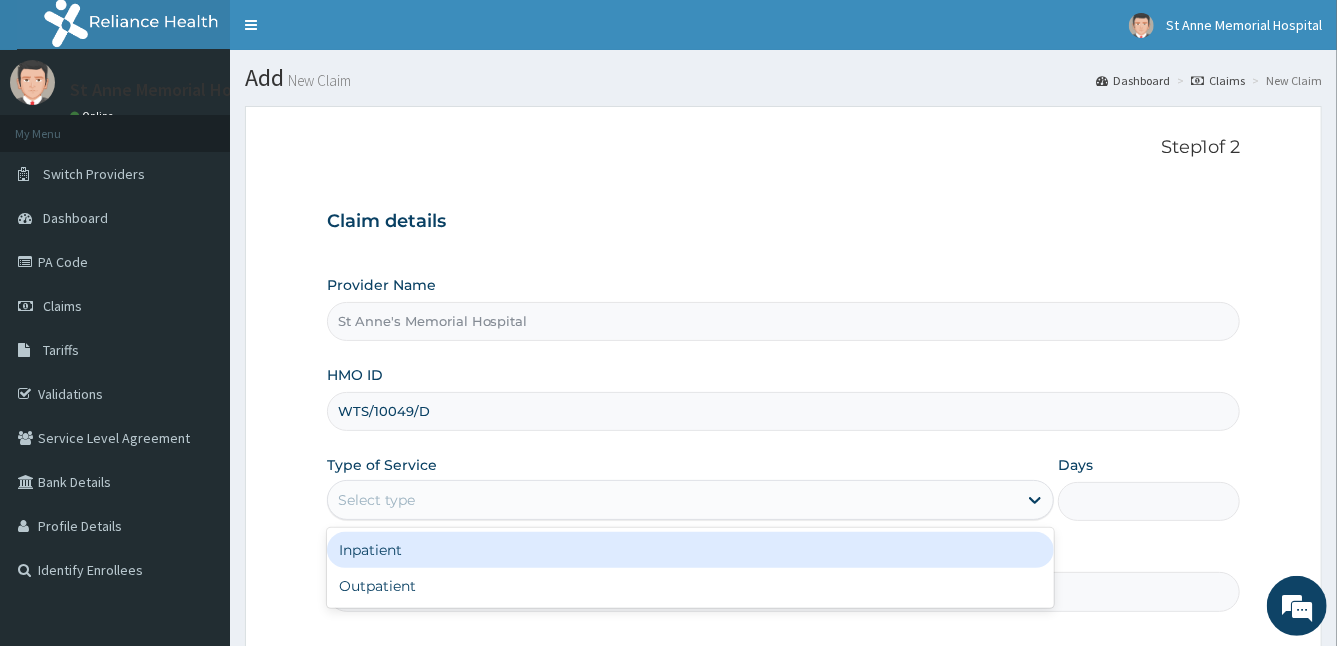 click on "Select type" at bounding box center (673, 500) 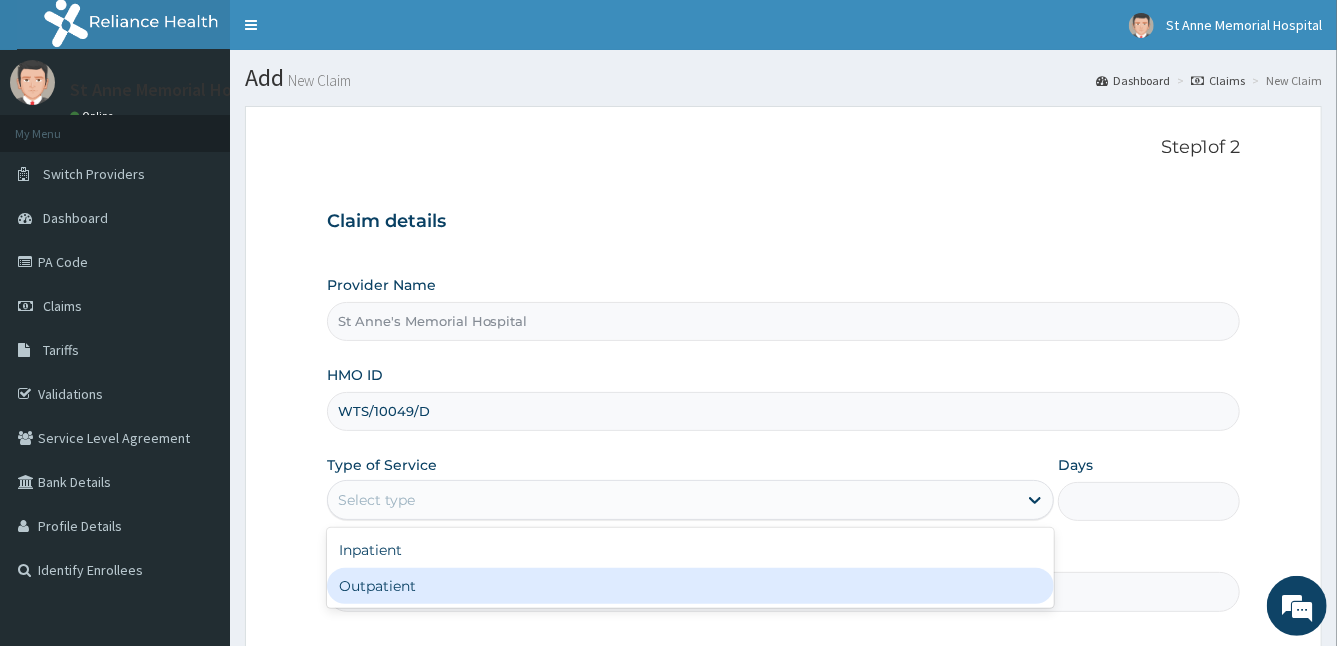 click on "Outpatient" at bounding box center [691, 586] 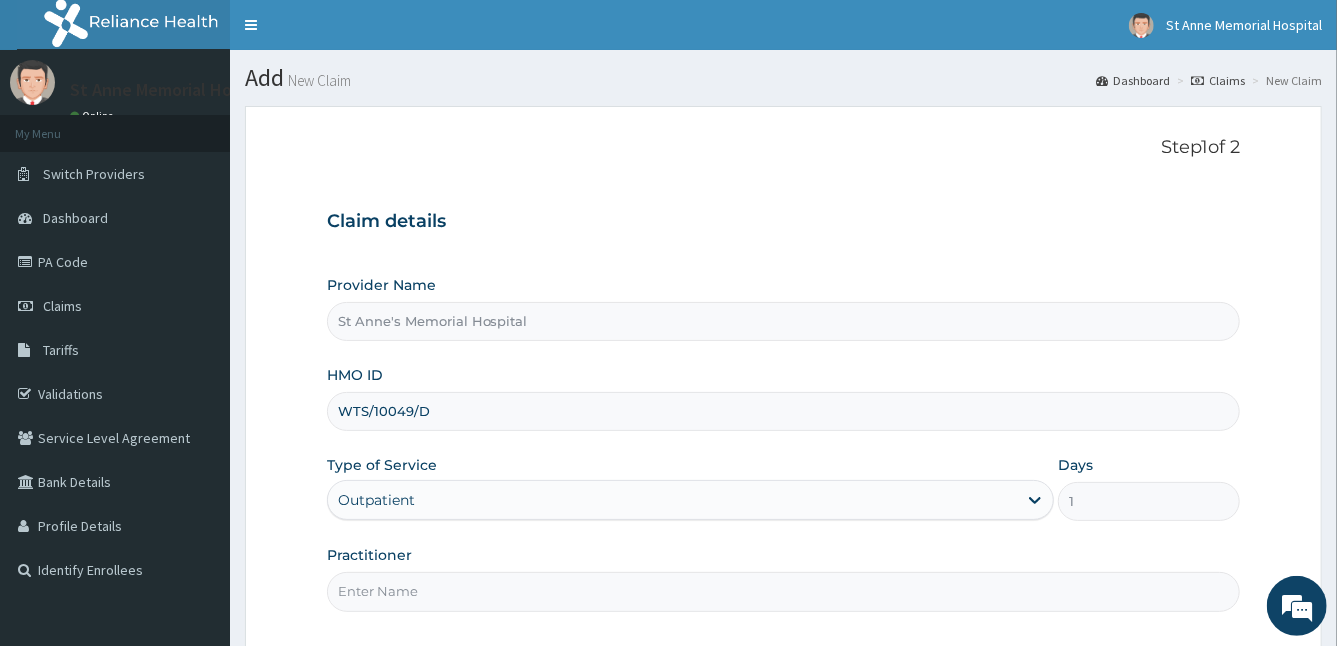 click on "Practitioner" at bounding box center (784, 591) 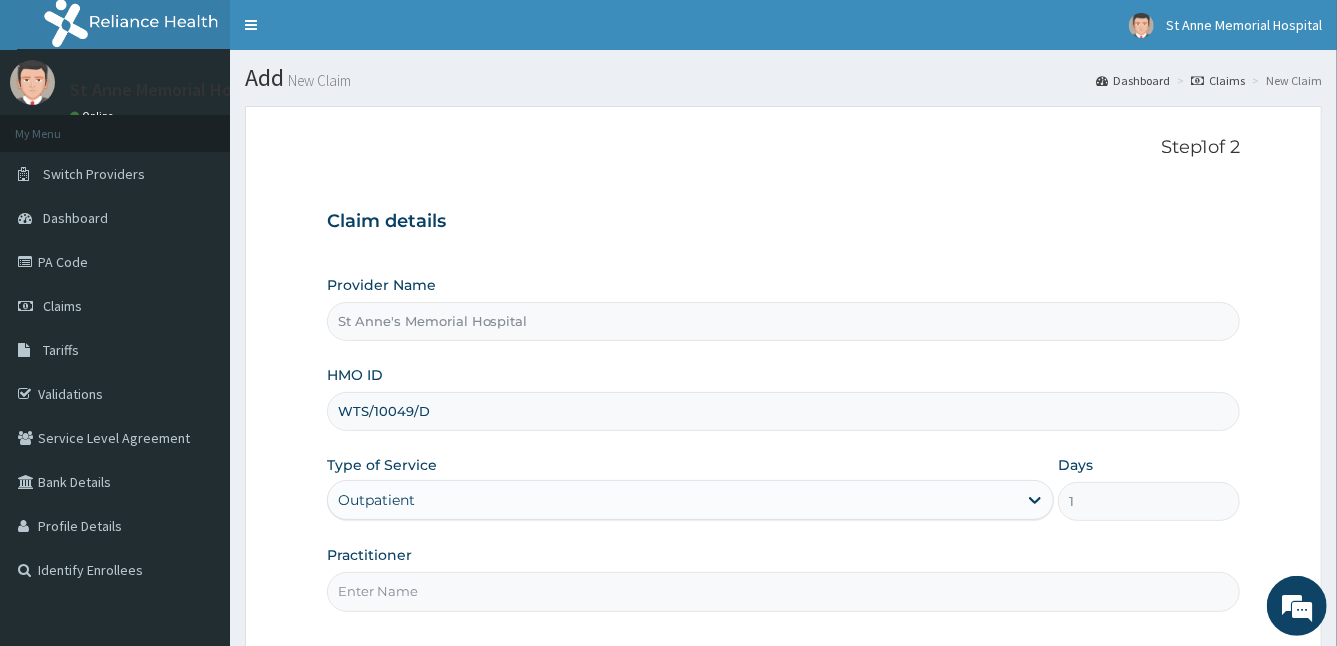type on "DR [LAST]" 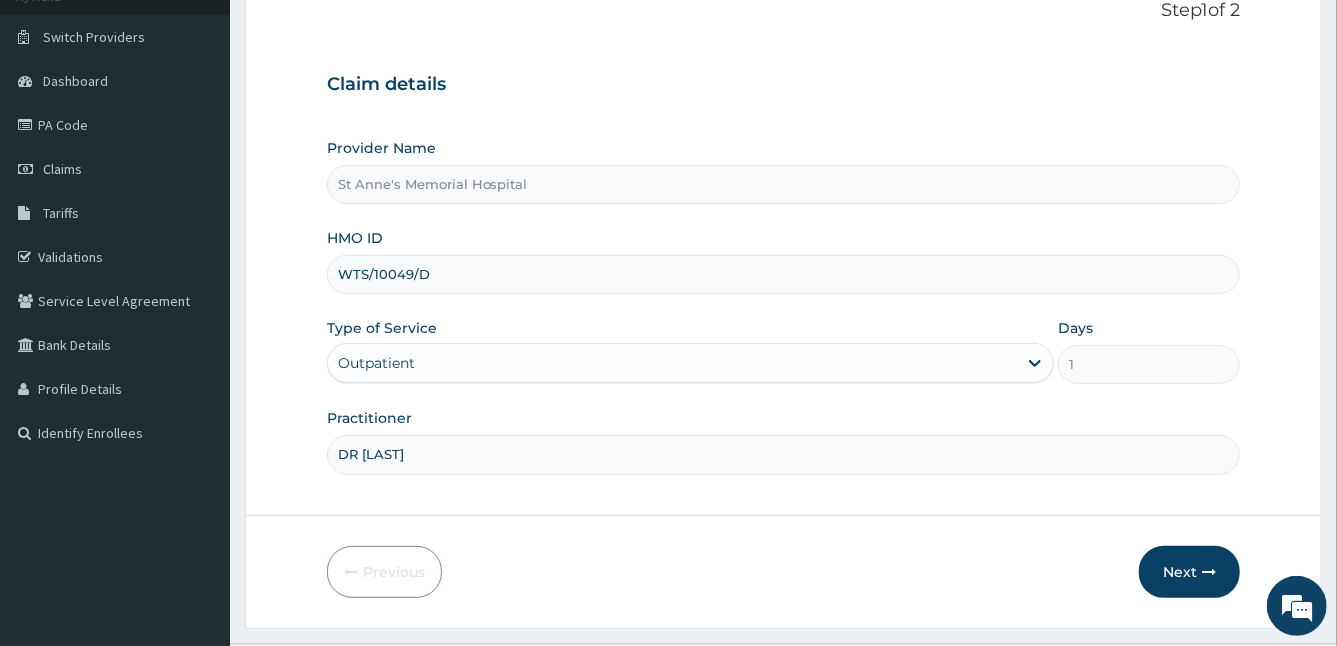 scroll, scrollTop: 184, scrollLeft: 0, axis: vertical 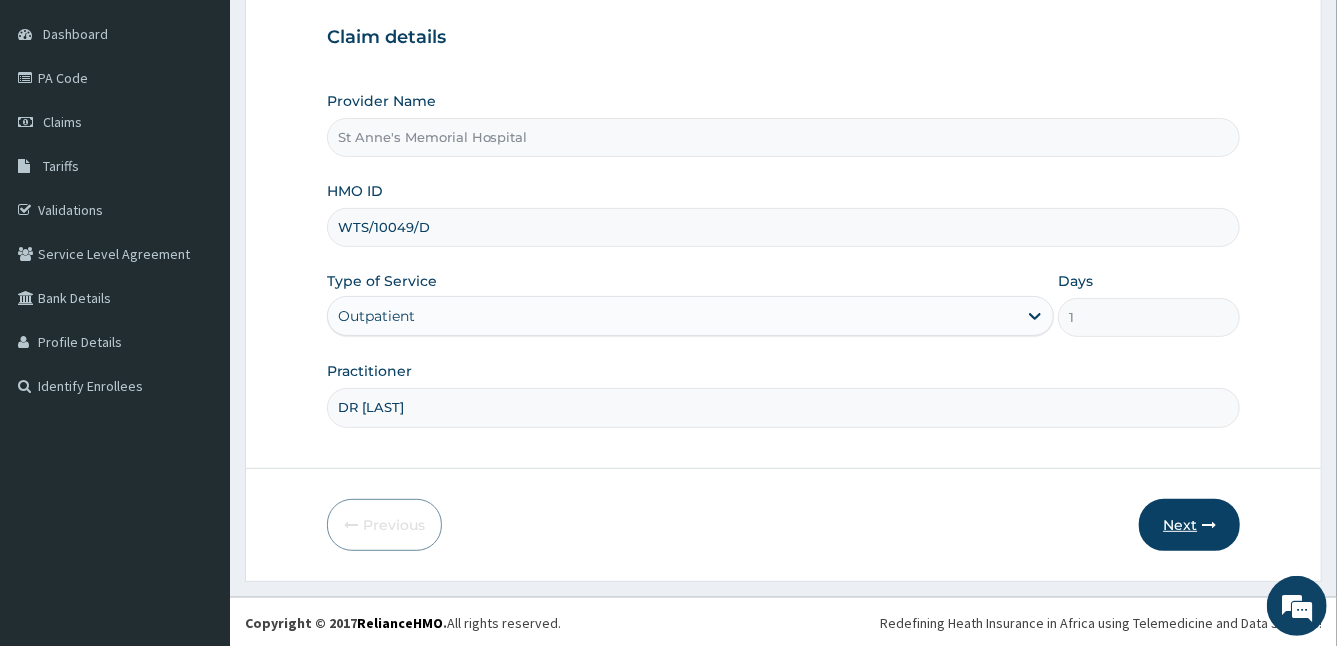 click on "Next" at bounding box center (1189, 525) 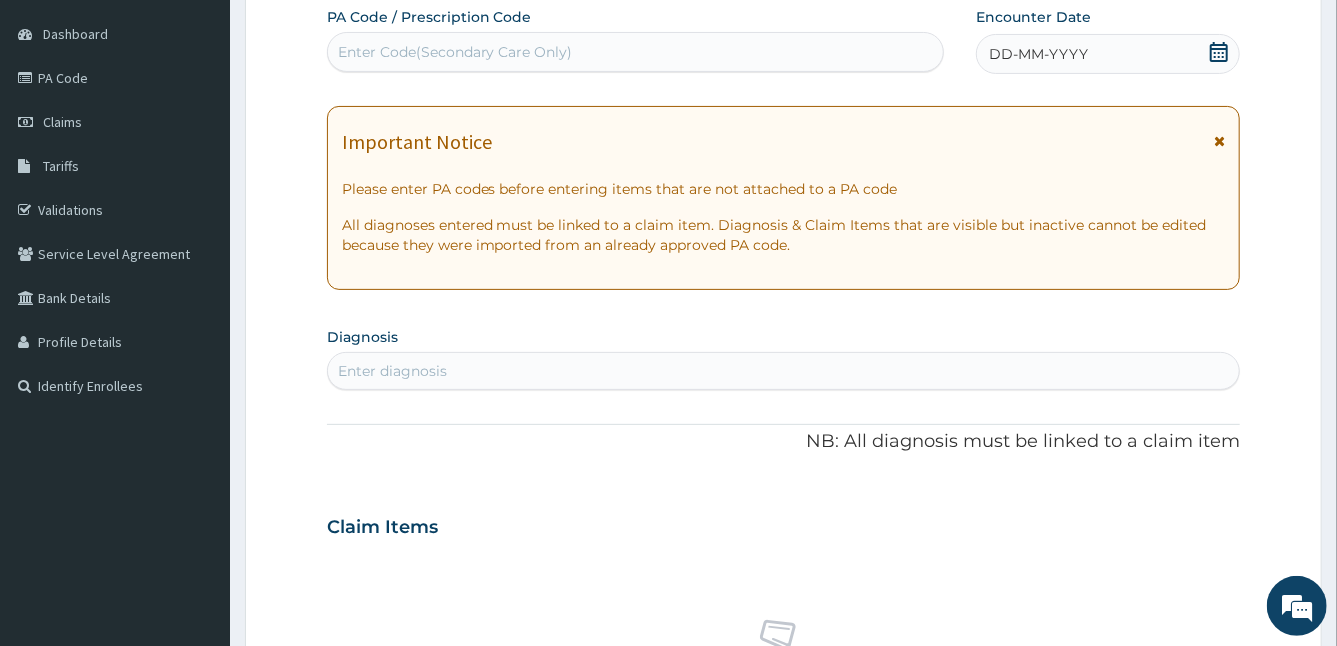 click at bounding box center (1219, 141) 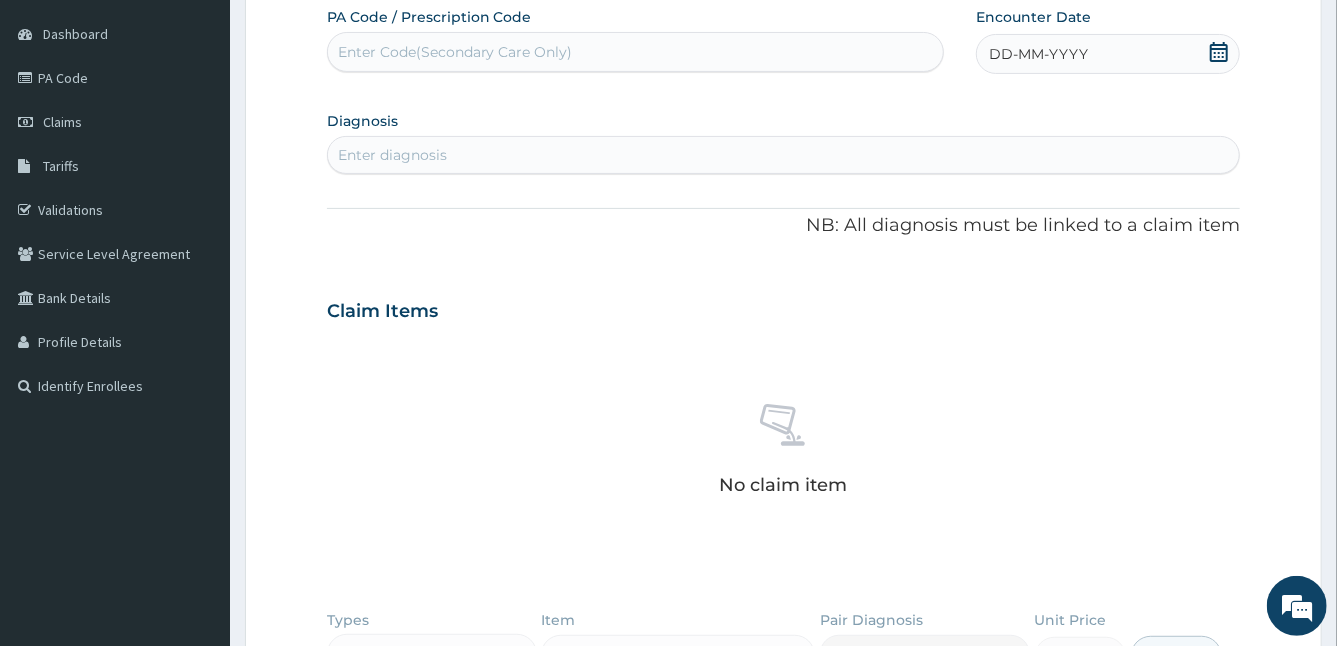 click on "DD-MM-YYYY" at bounding box center [1038, 54] 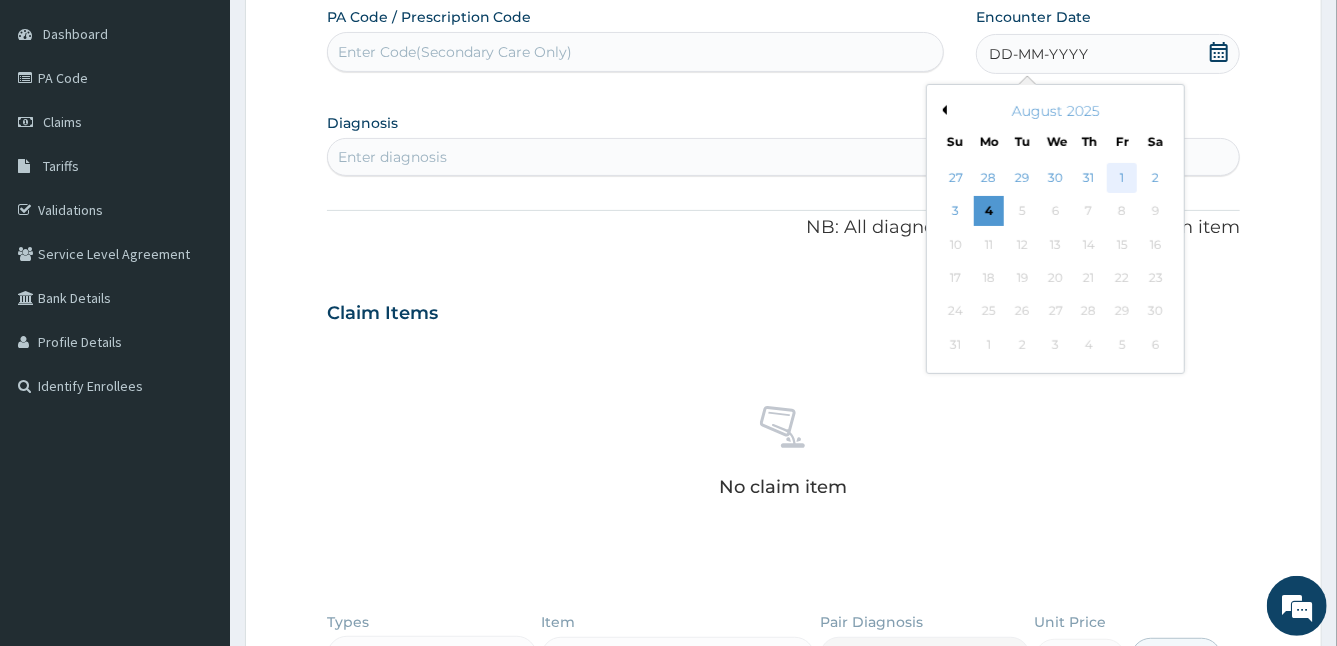 click on "1" at bounding box center (1122, 178) 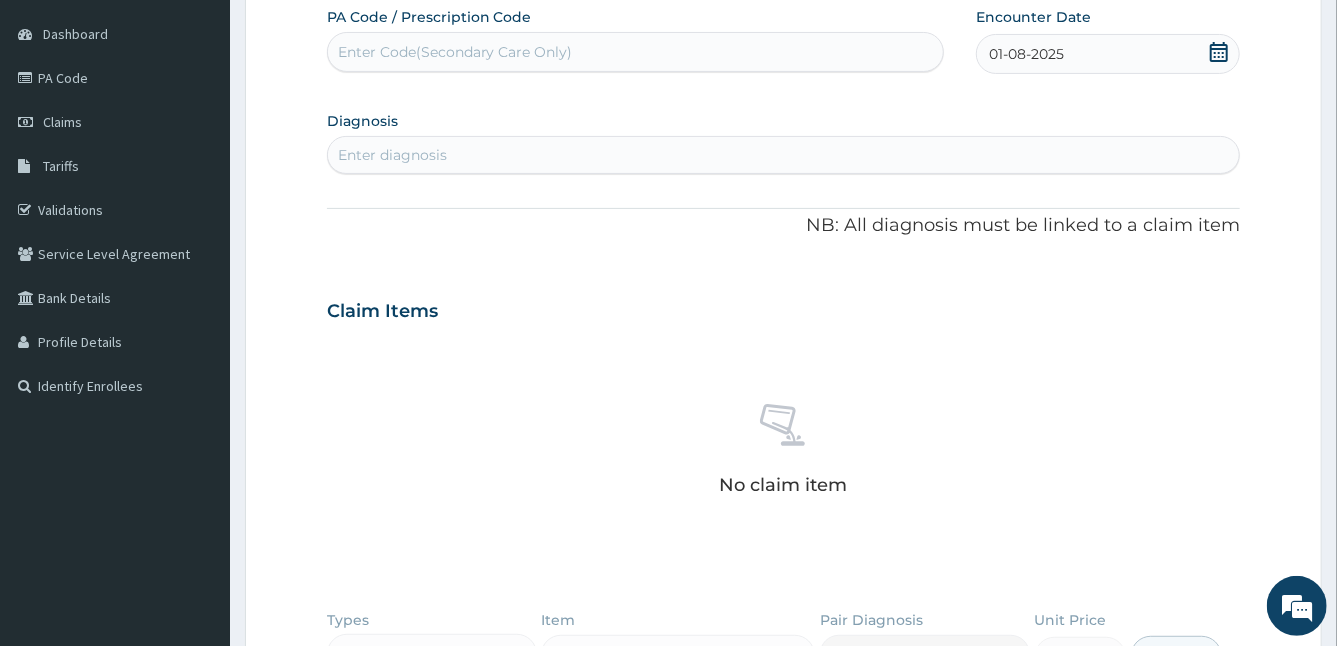 click on "Enter diagnosis" at bounding box center (784, 155) 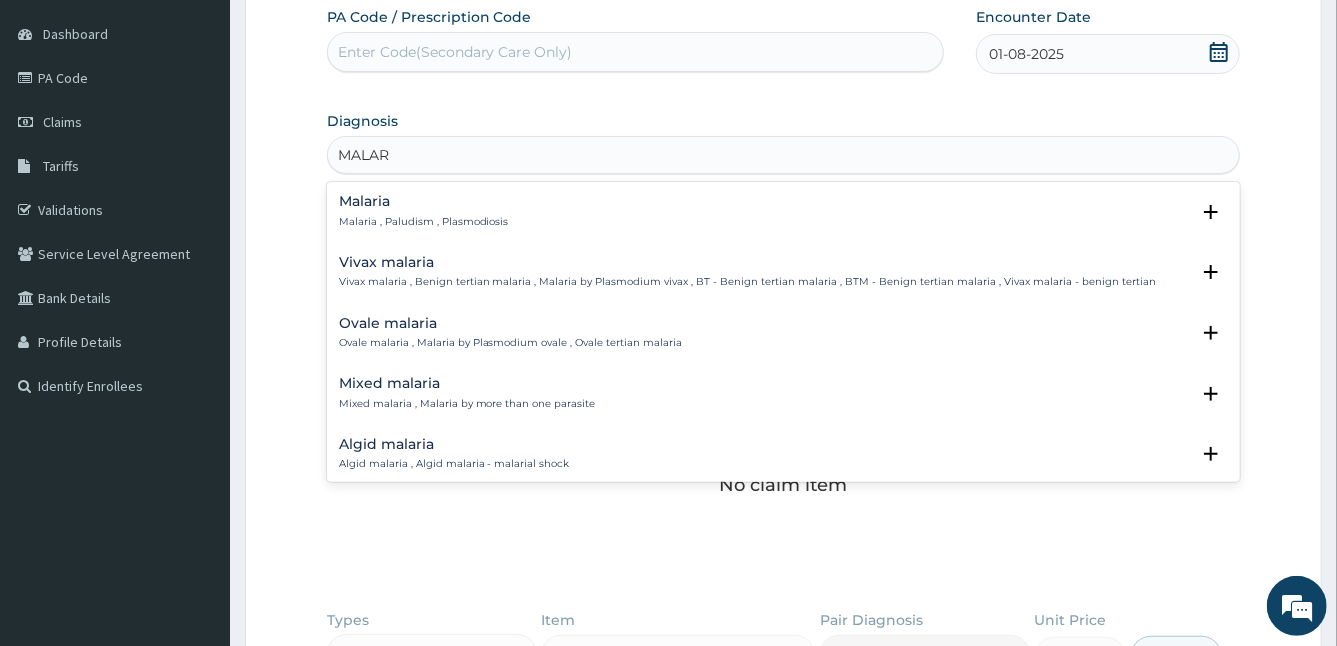 type on "MALARI" 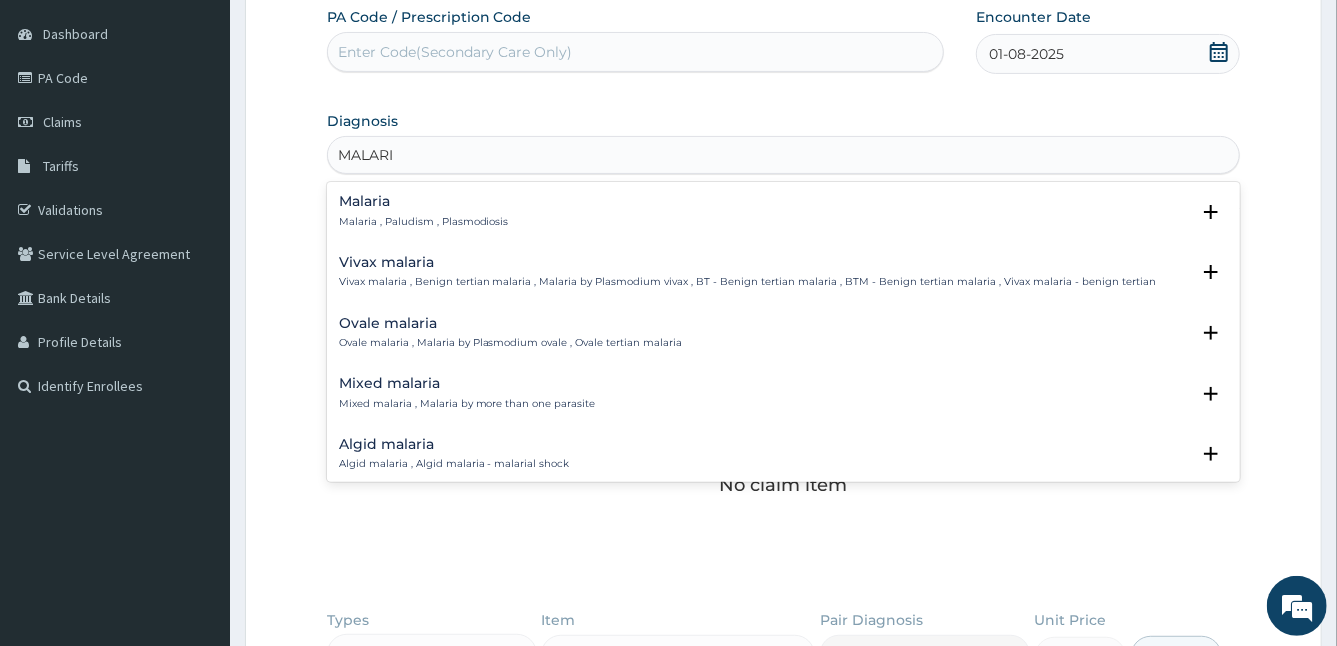 click on "Malaria" at bounding box center (424, 201) 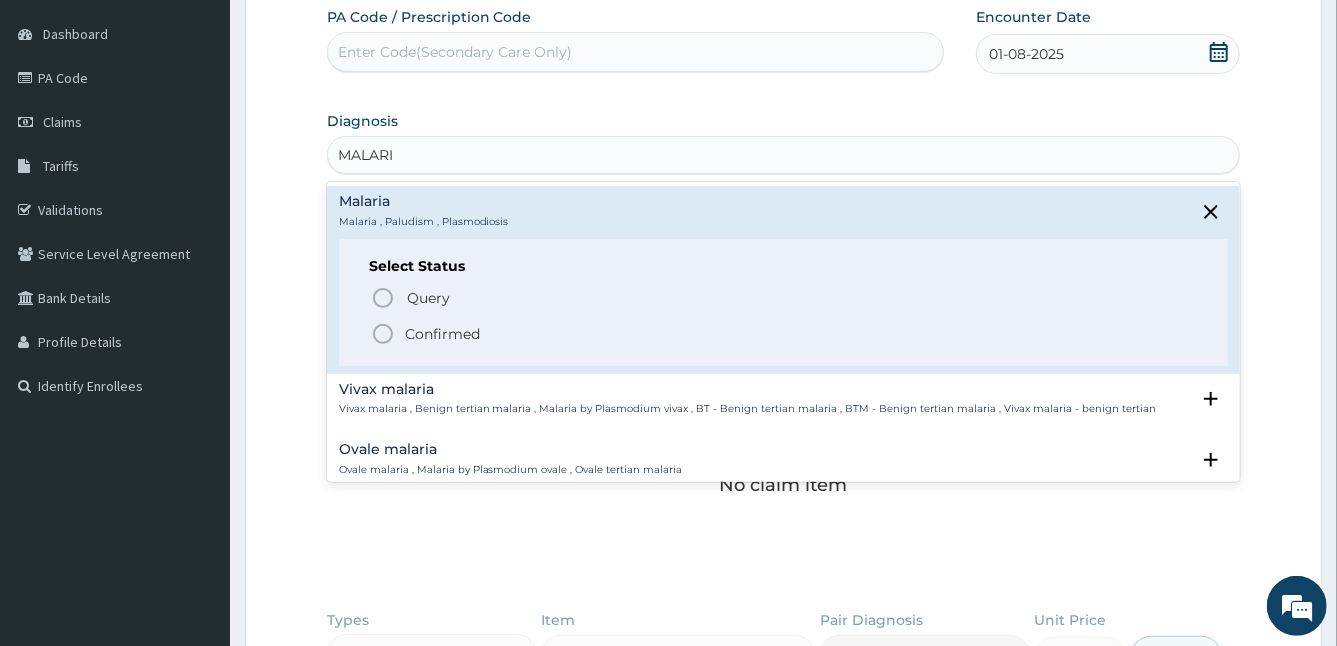 click 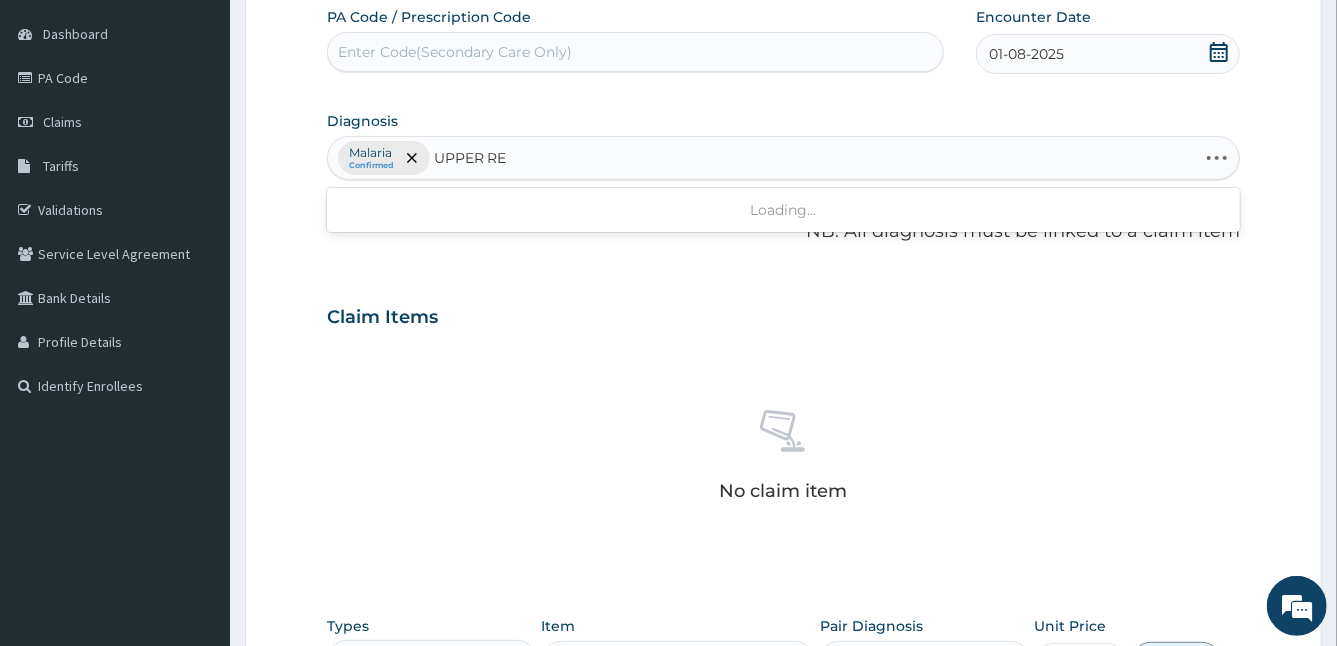 type on "UPPER RES" 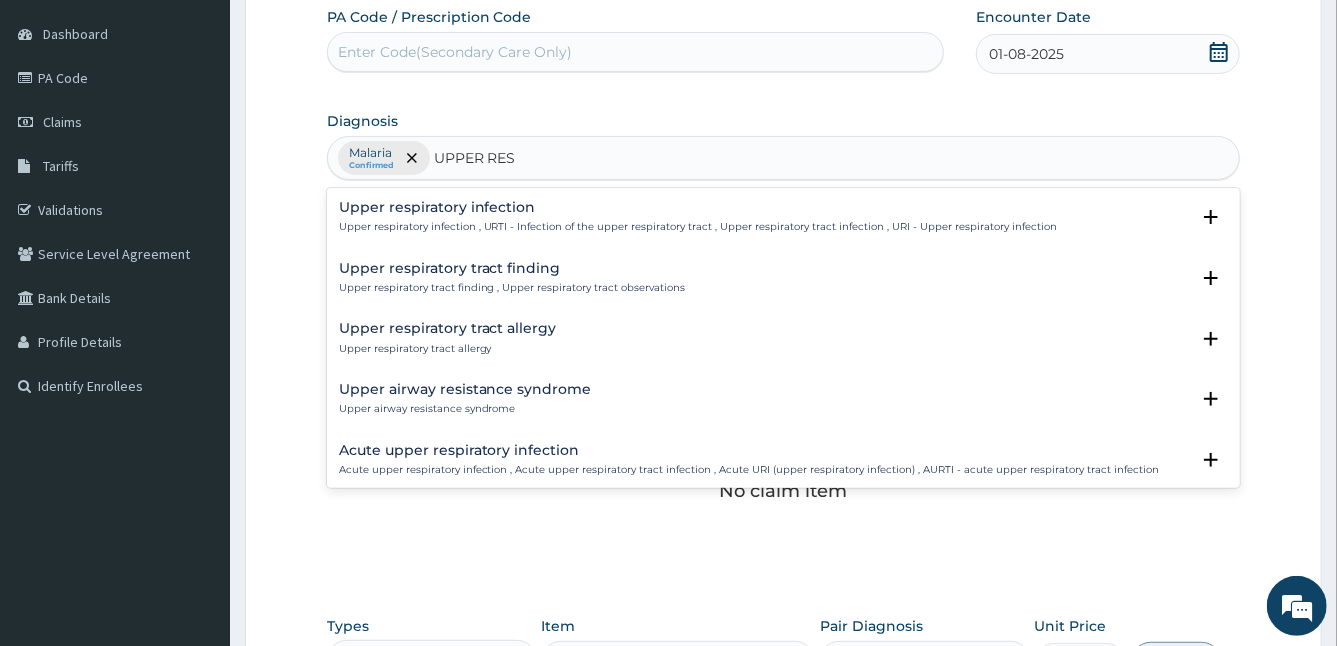 click on "Upper respiratory infection" at bounding box center [698, 207] 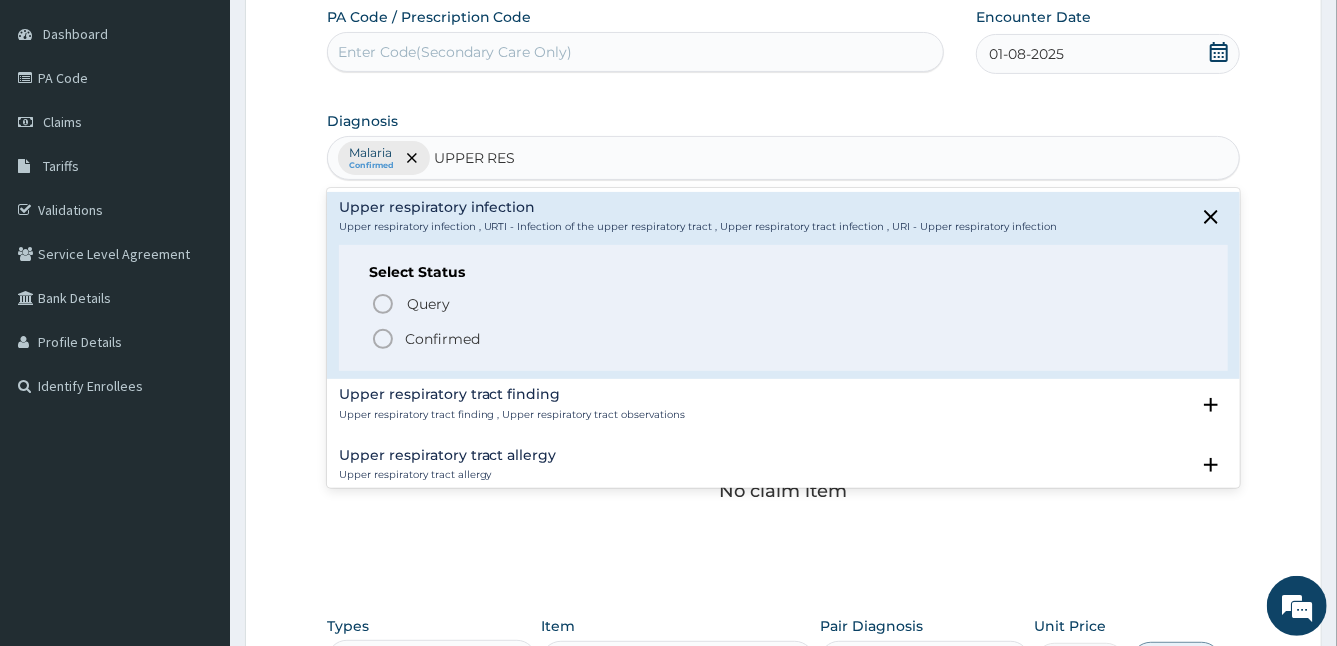 click 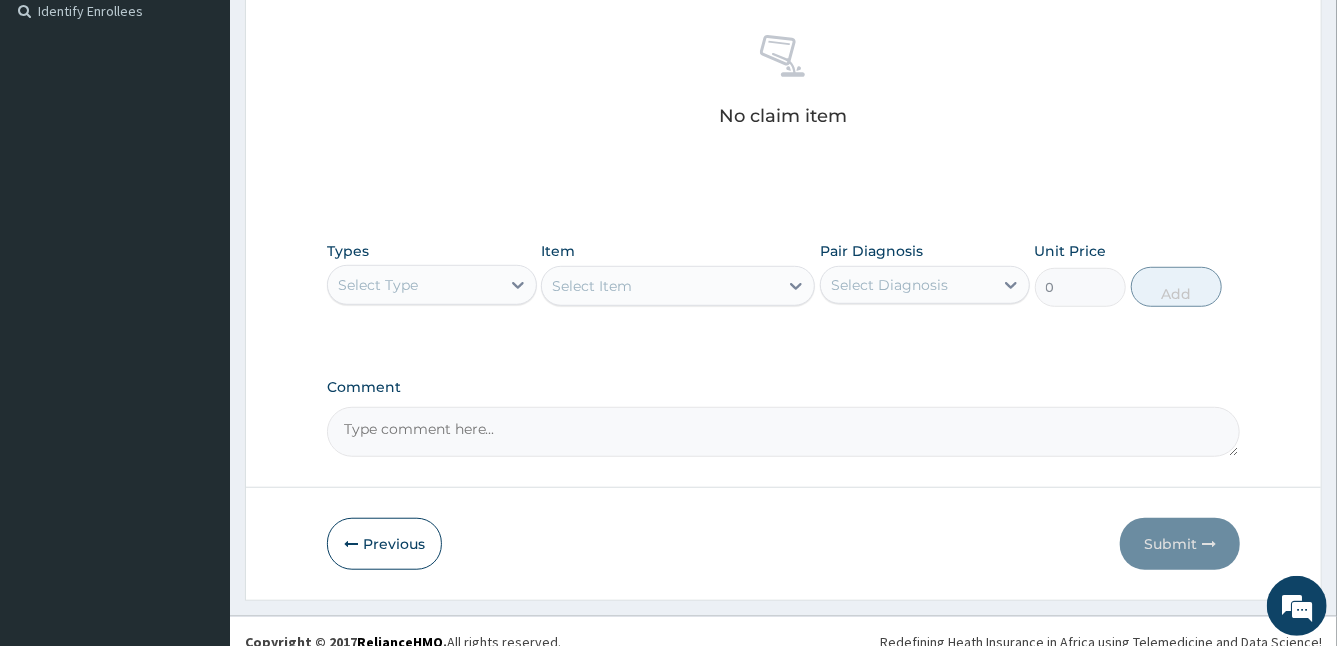 scroll, scrollTop: 577, scrollLeft: 0, axis: vertical 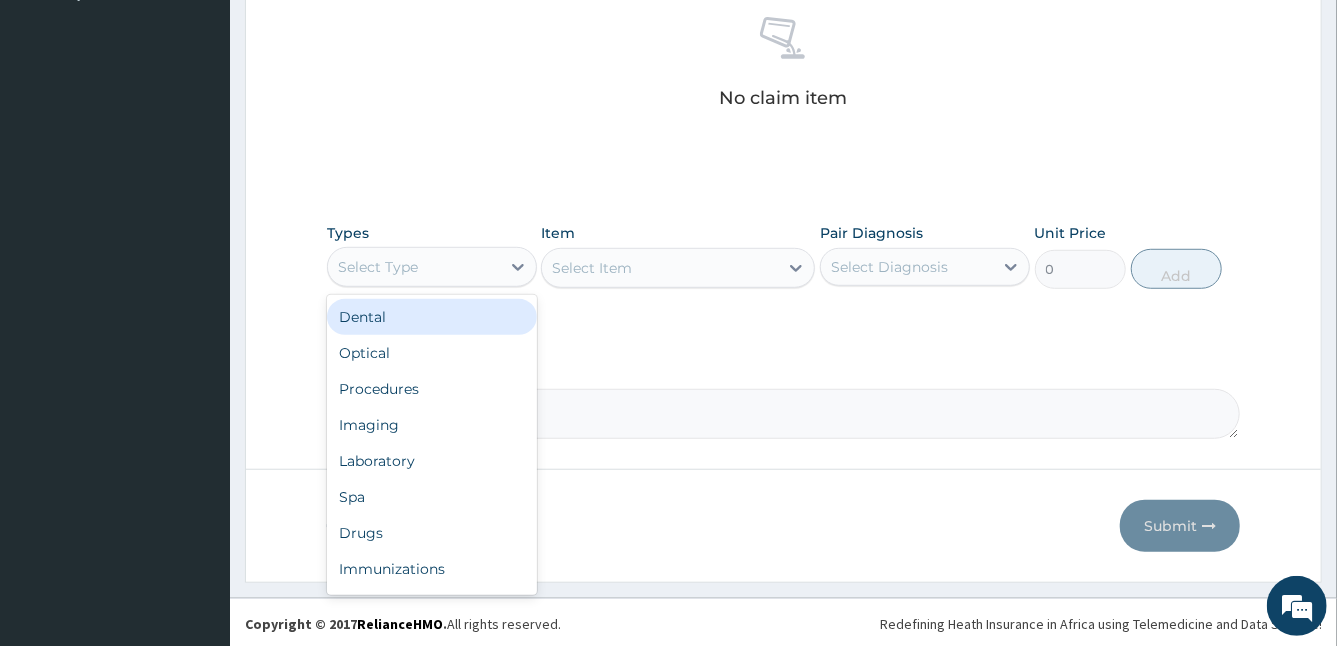 click on "Select Type" at bounding box center (414, 267) 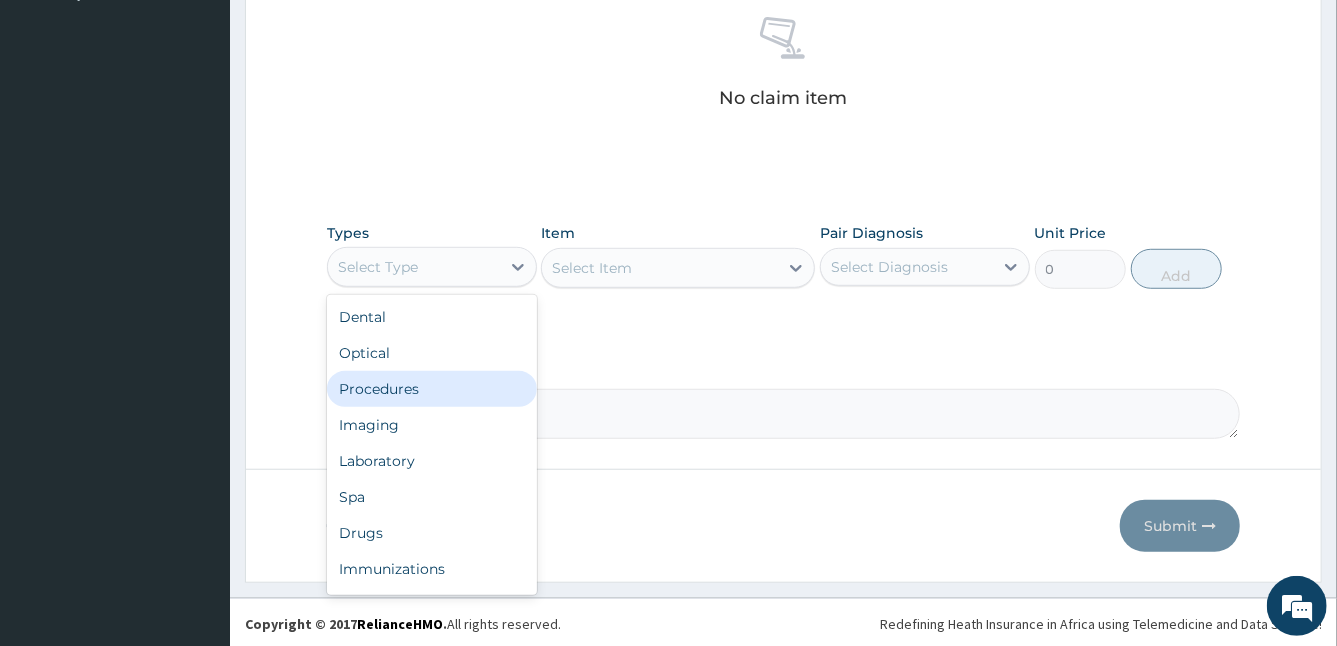 click on "Procedures" at bounding box center [432, 389] 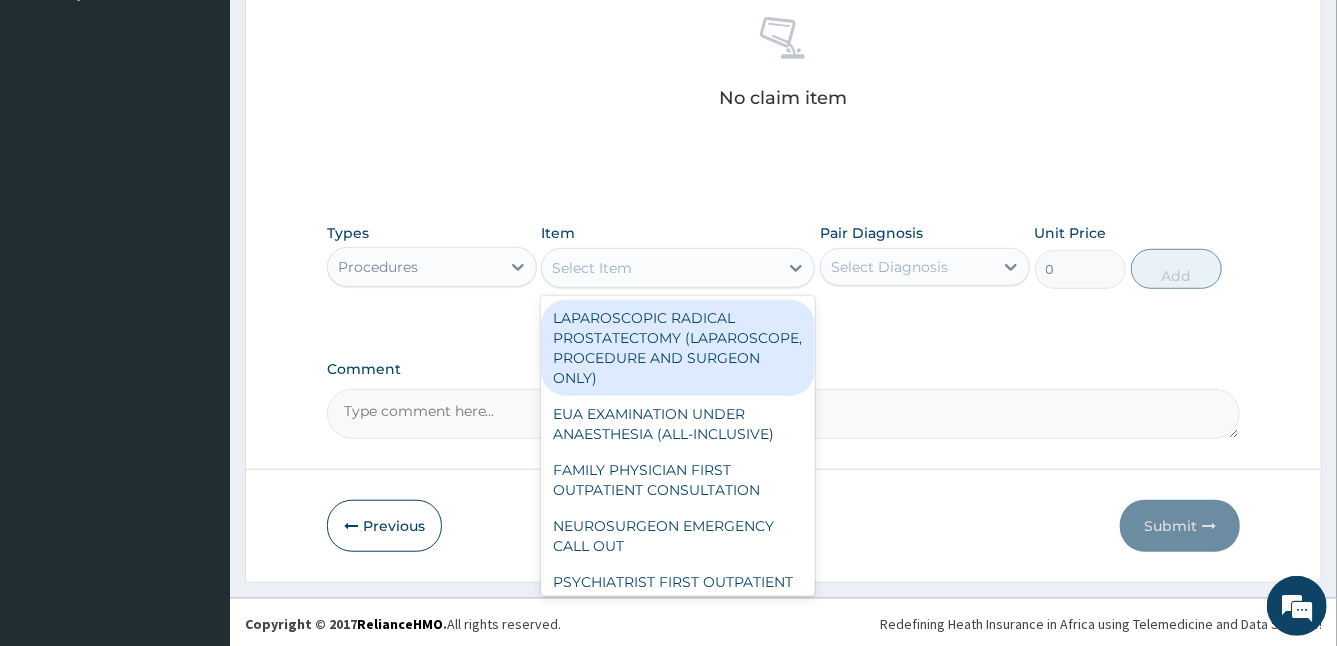 click on "Select Item" at bounding box center [660, 268] 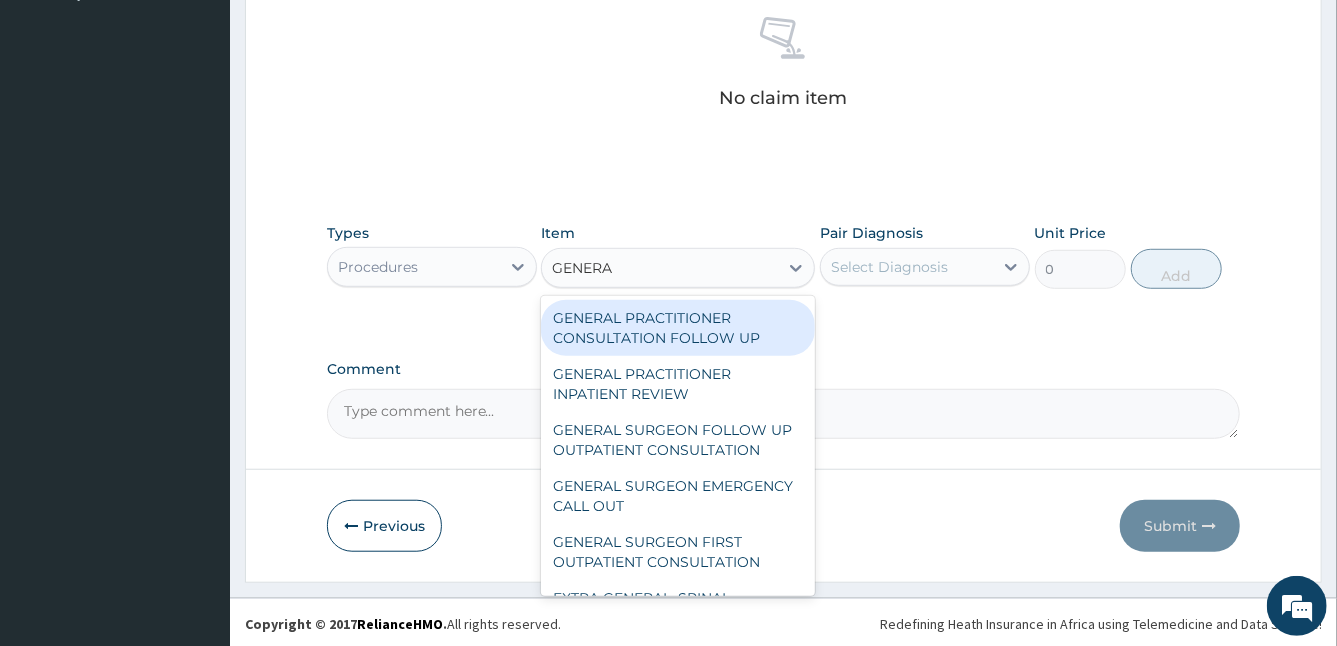 type on "GENERAL" 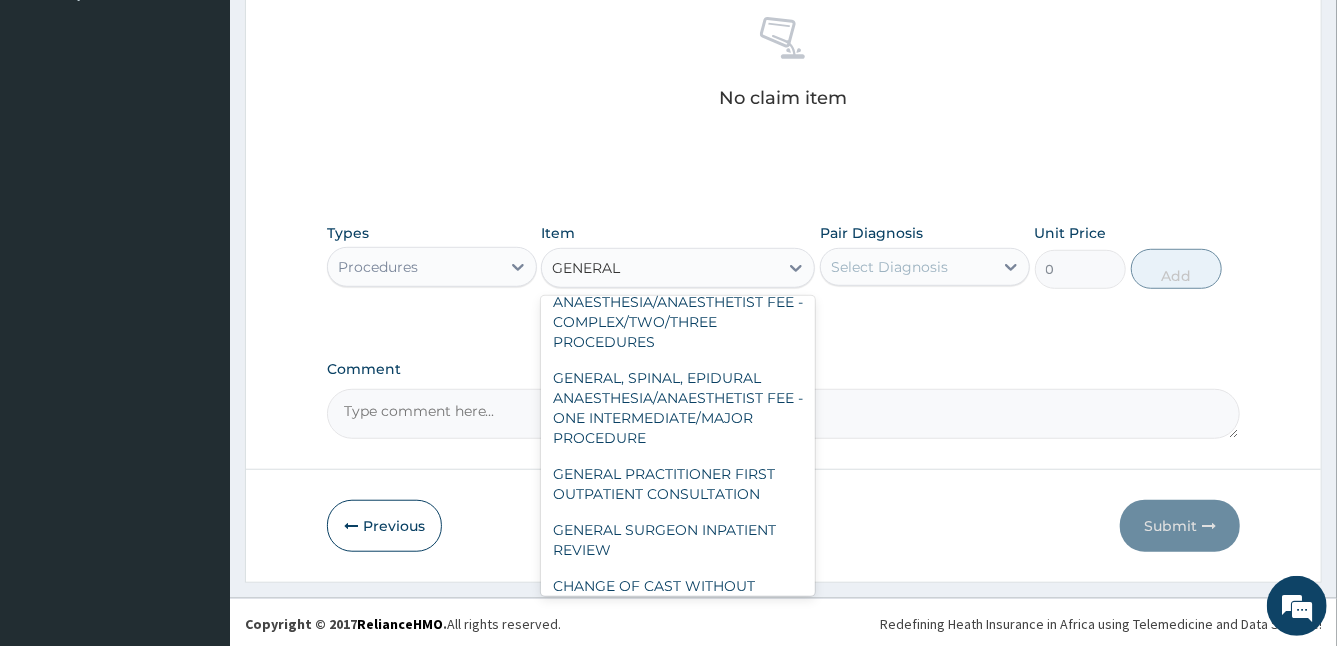 scroll, scrollTop: 341, scrollLeft: 0, axis: vertical 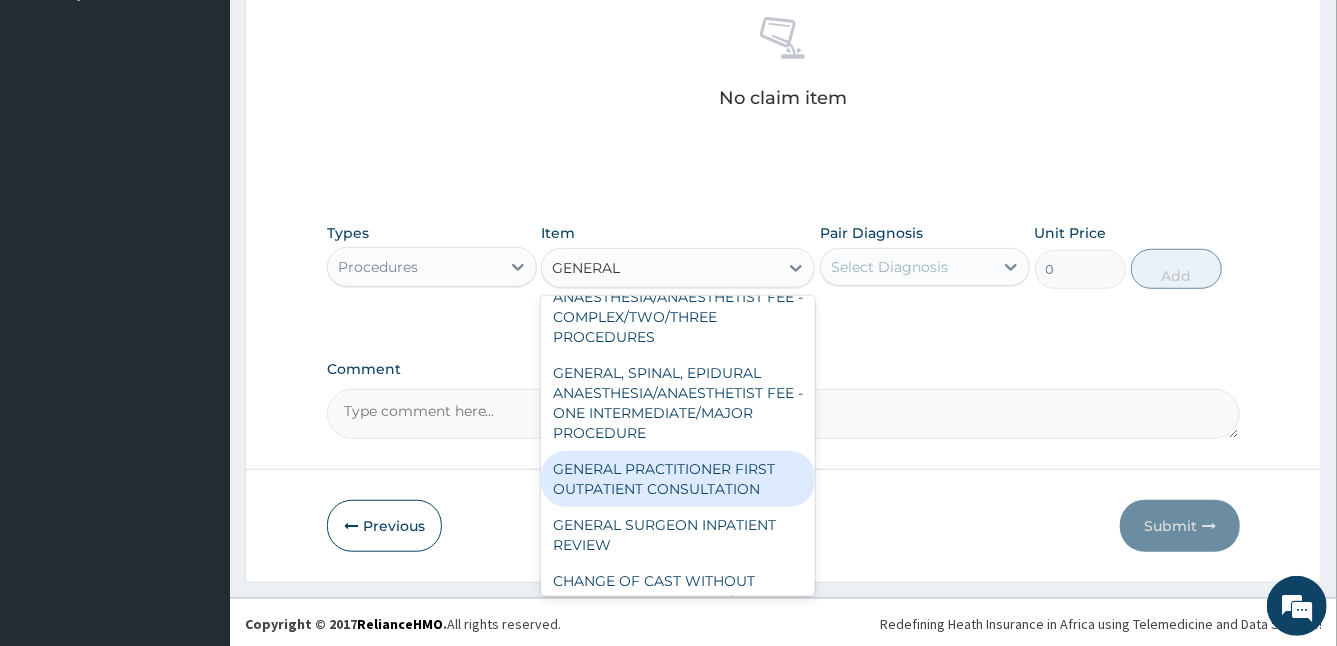click on "GENERAL PRACTITIONER FIRST OUTPATIENT CONSULTATION" at bounding box center [678, 479] 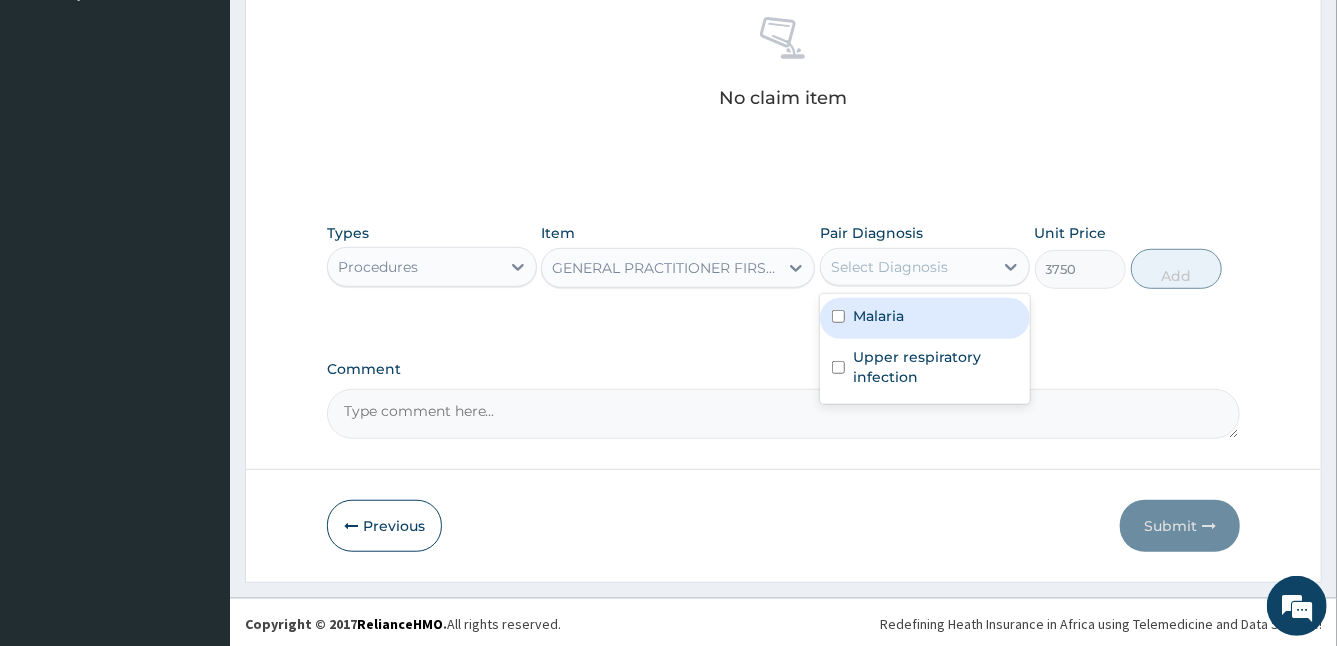 click on "Select Diagnosis" at bounding box center (889, 267) 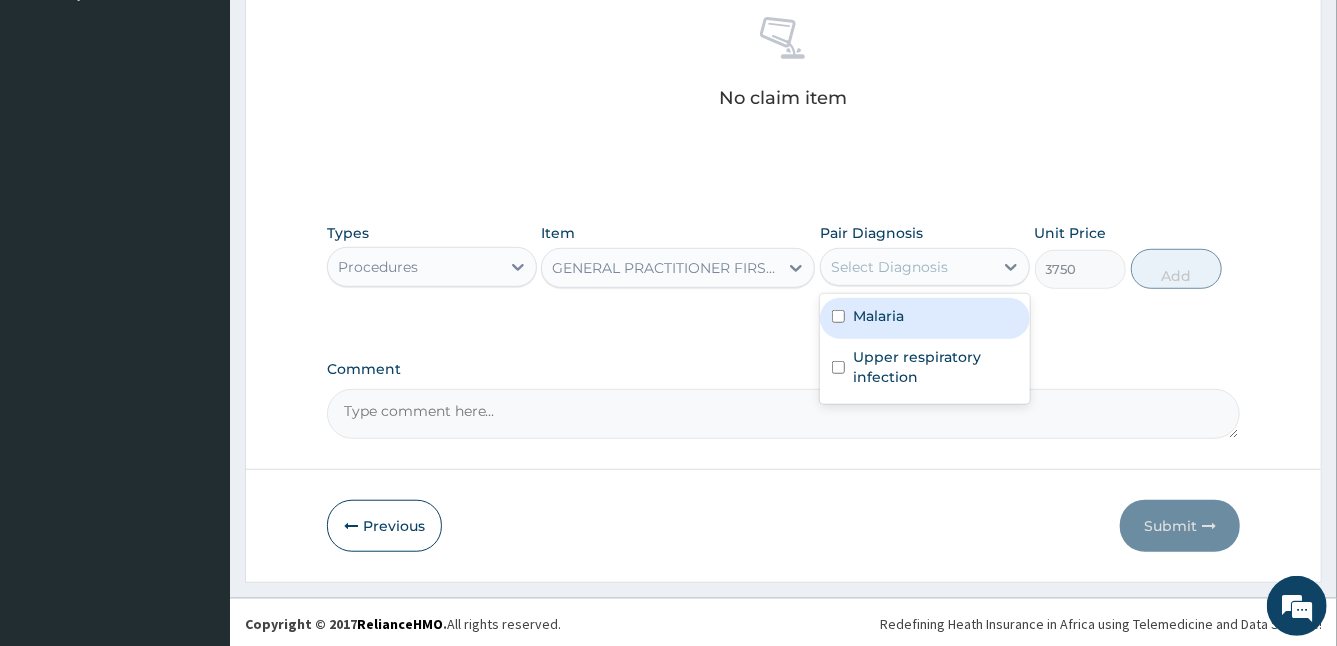 click on "Malaria" at bounding box center (925, 318) 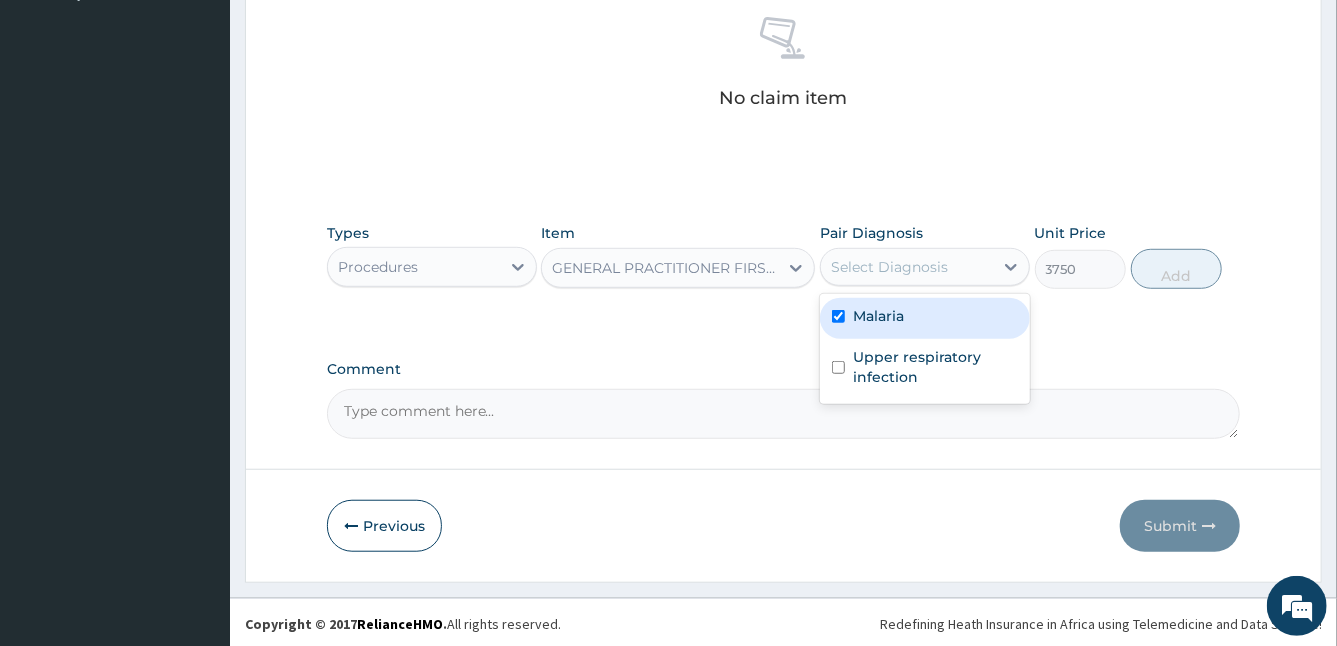 checkbox on "true" 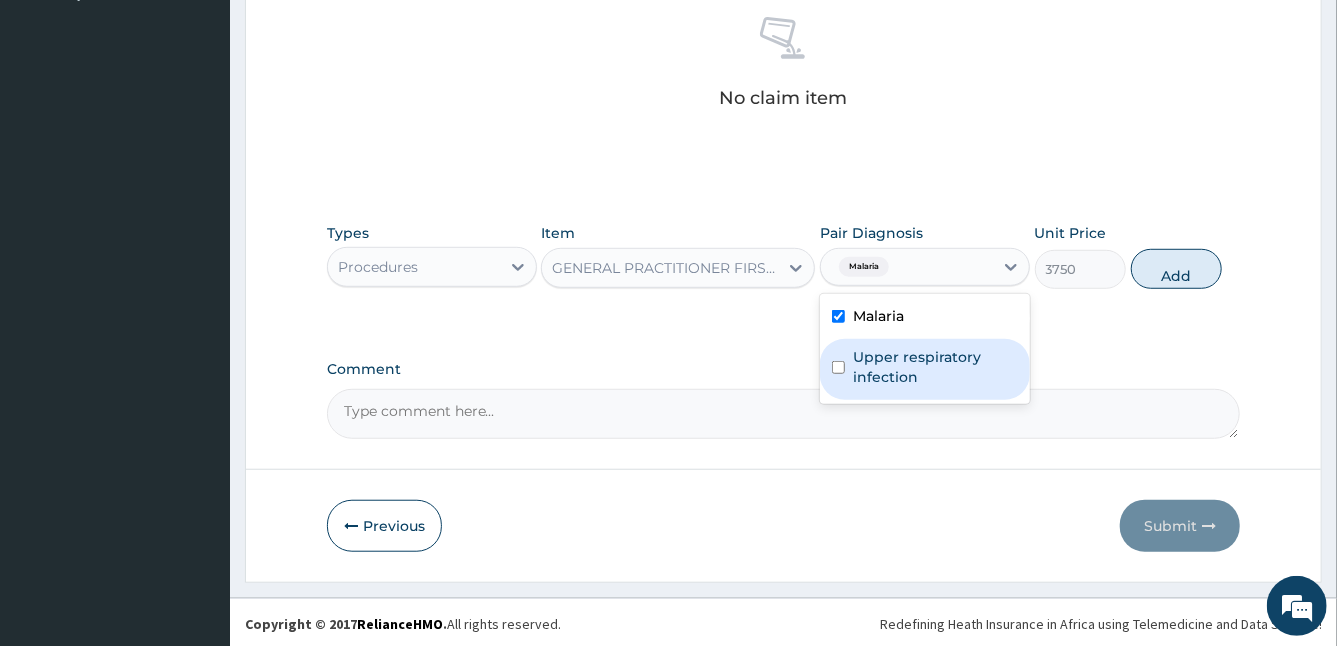 click on "Upper respiratory infection" at bounding box center [925, 369] 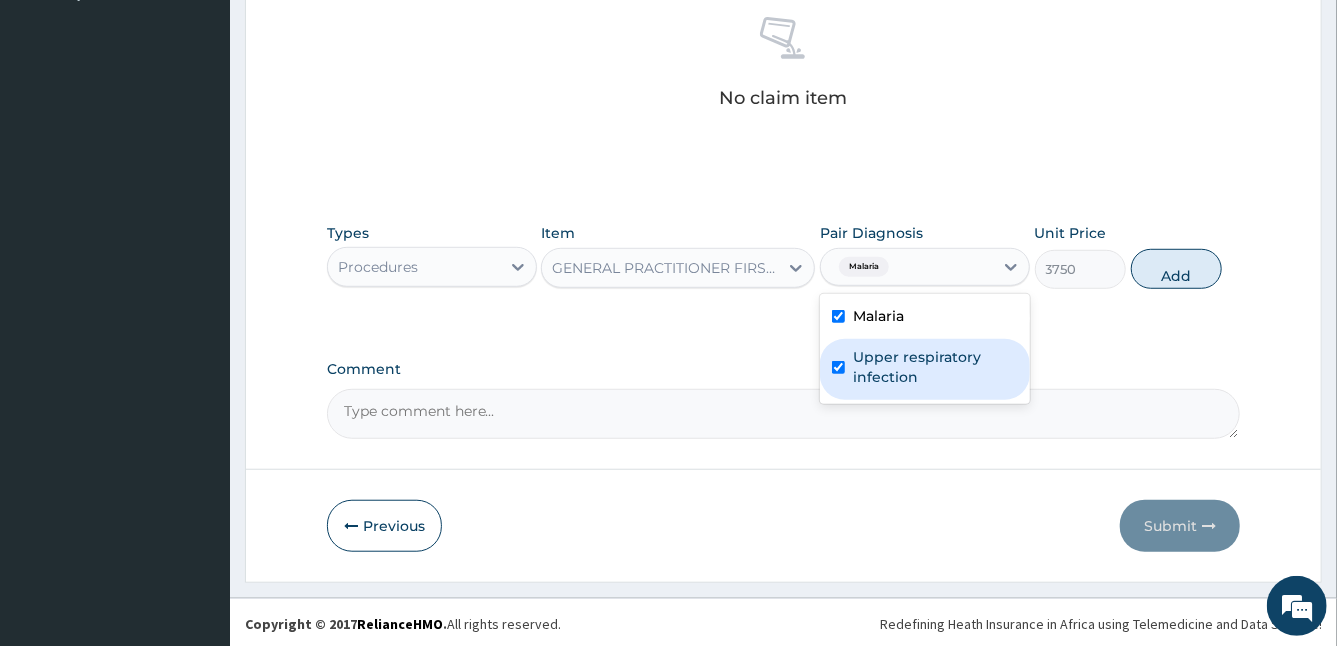 checkbox on "true" 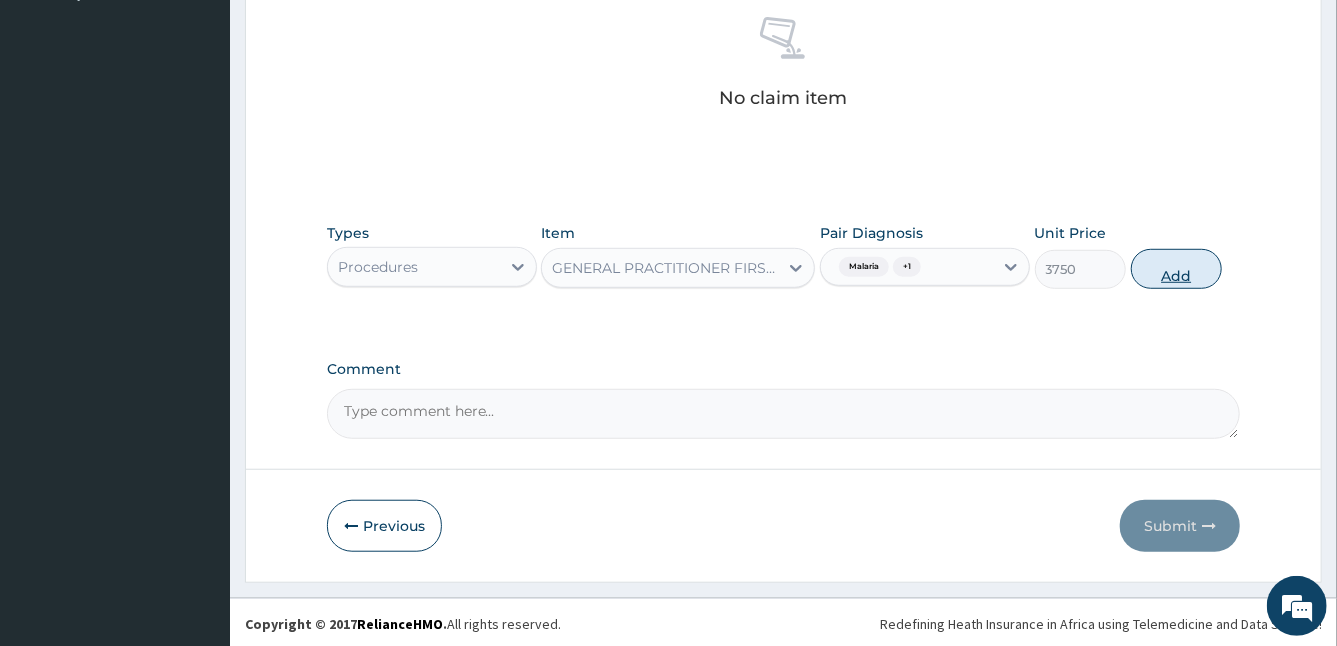 click on "Add" at bounding box center [1176, 269] 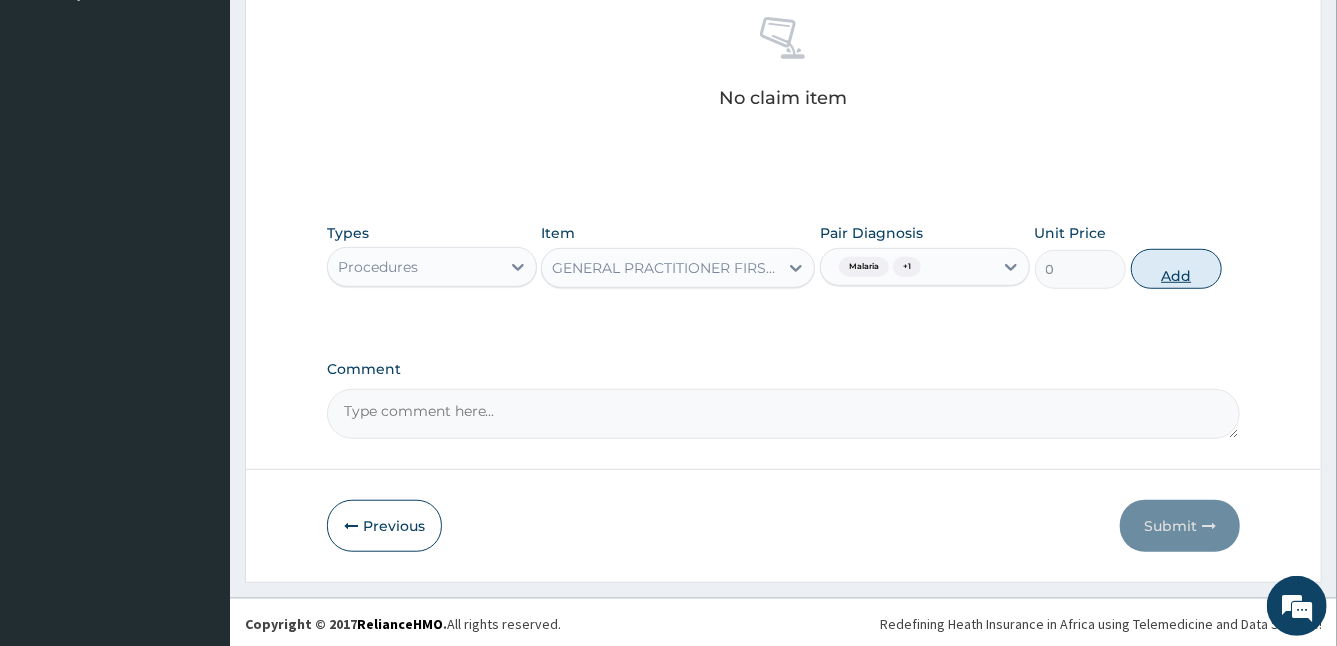 scroll, scrollTop: 506, scrollLeft: 0, axis: vertical 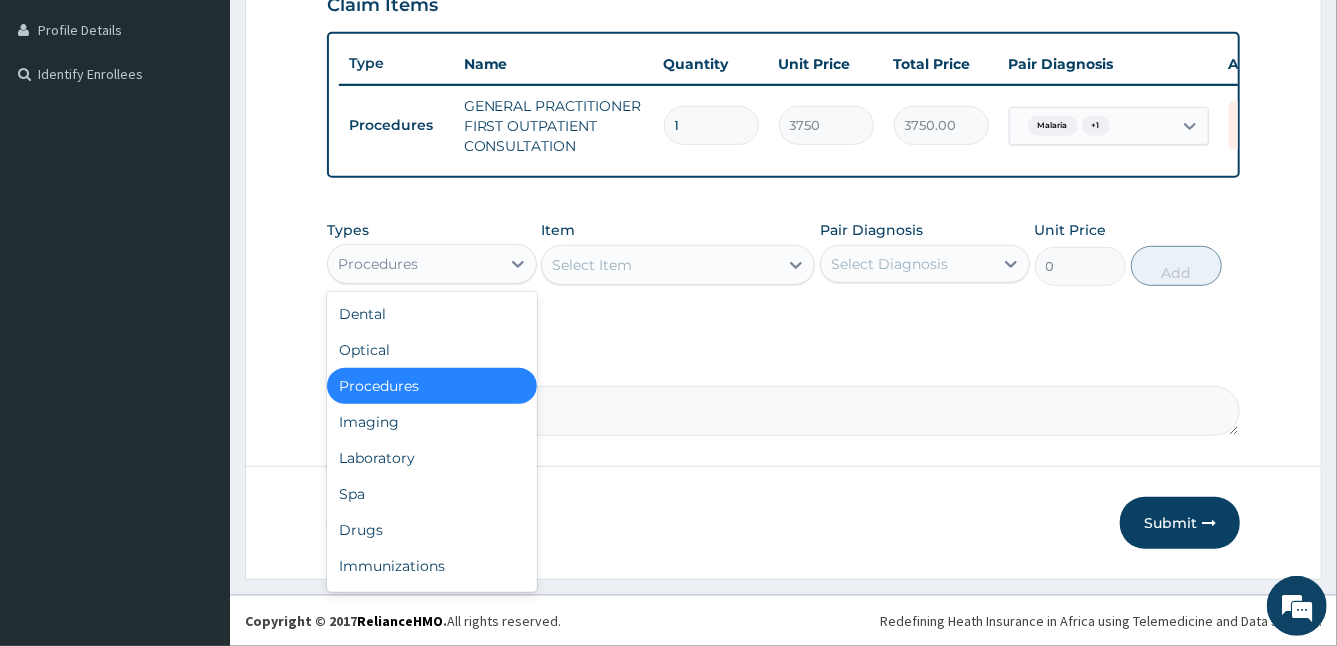 click on "Procedures" at bounding box center (414, 264) 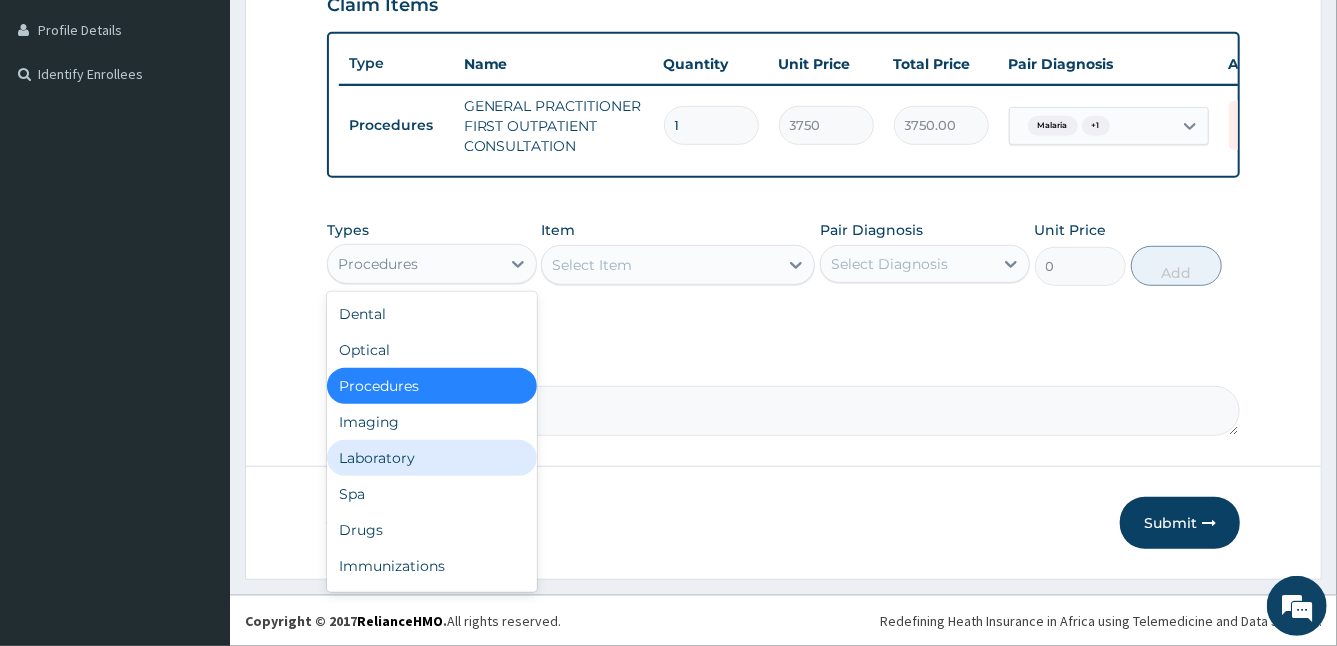 click on "Laboratory" at bounding box center [432, 458] 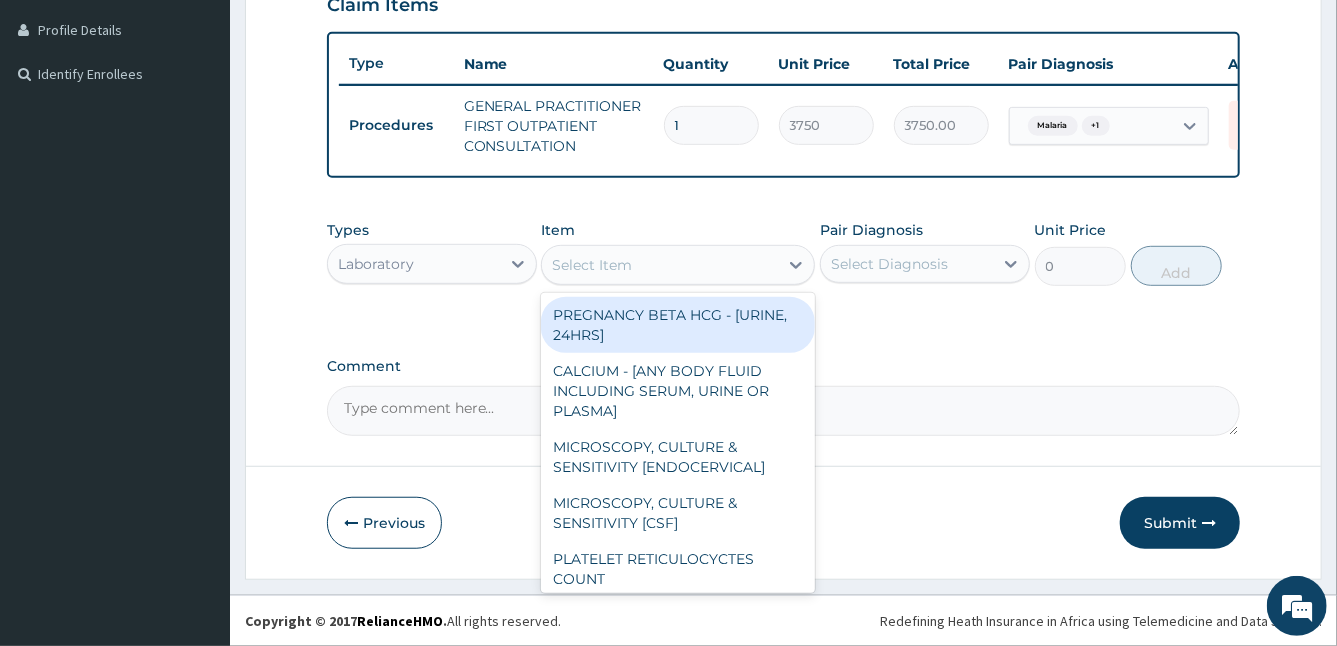 click on "Select Item" at bounding box center [660, 265] 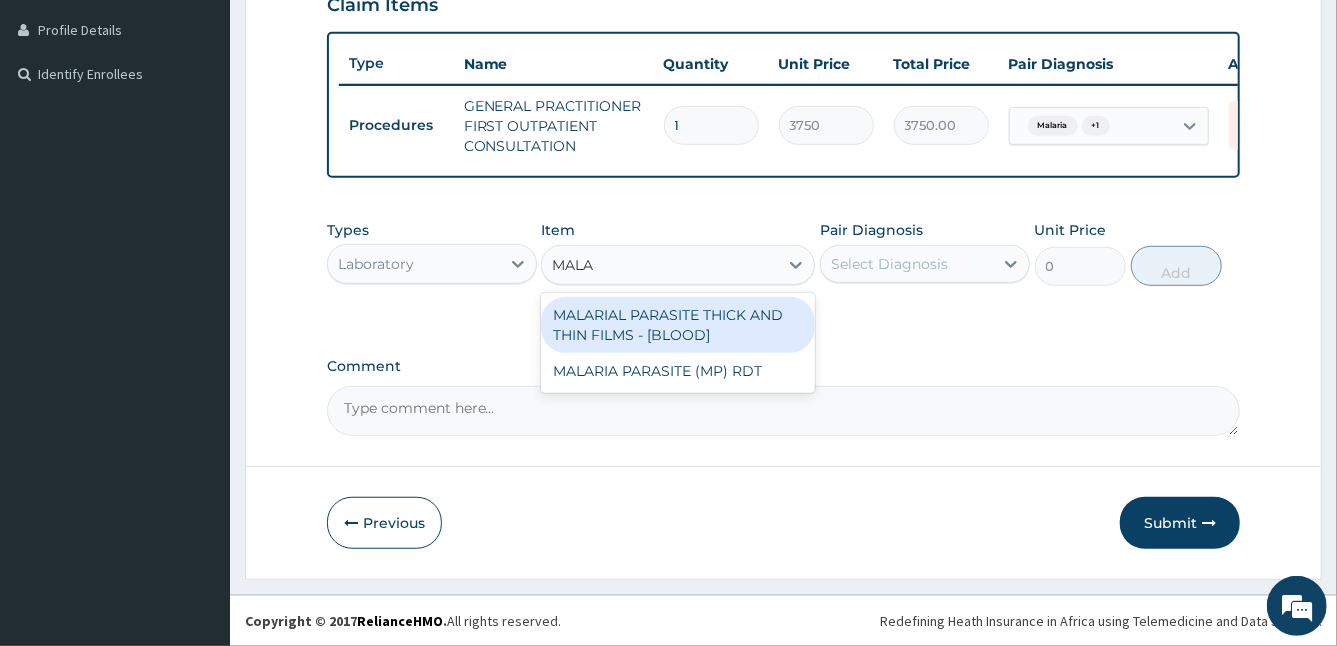 type on "MALAR" 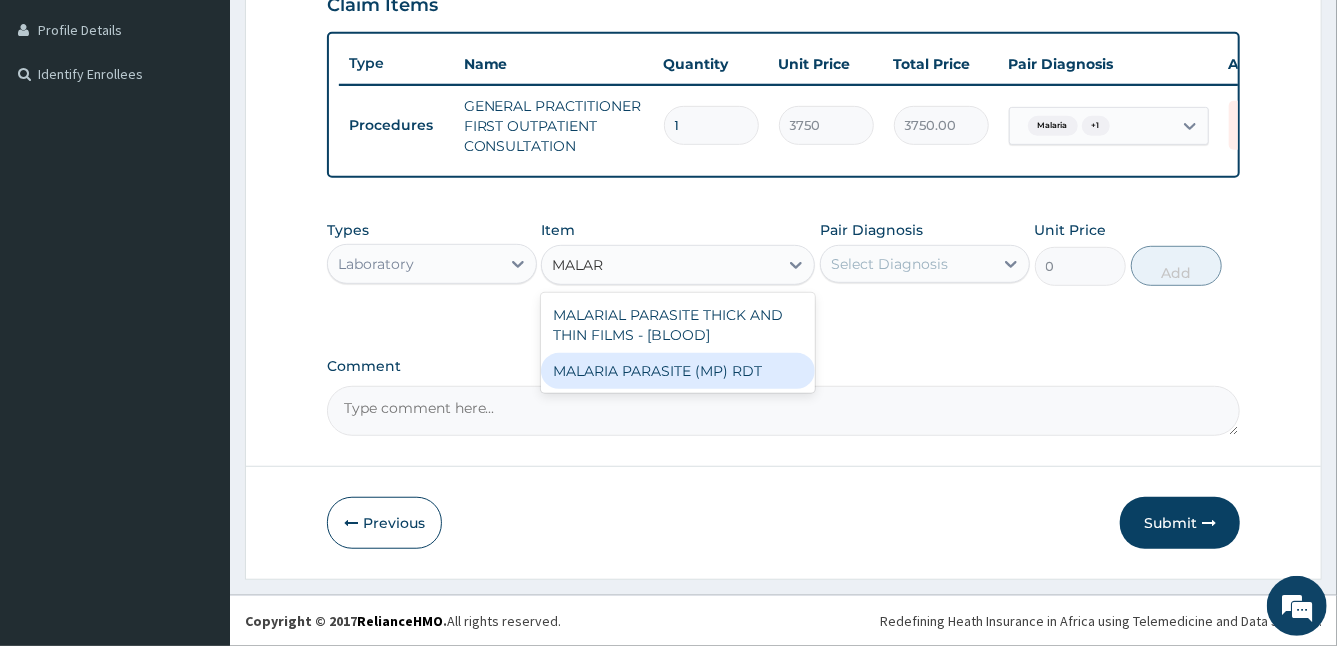 click on "MALARIA PARASITE (MP) RDT" at bounding box center (678, 371) 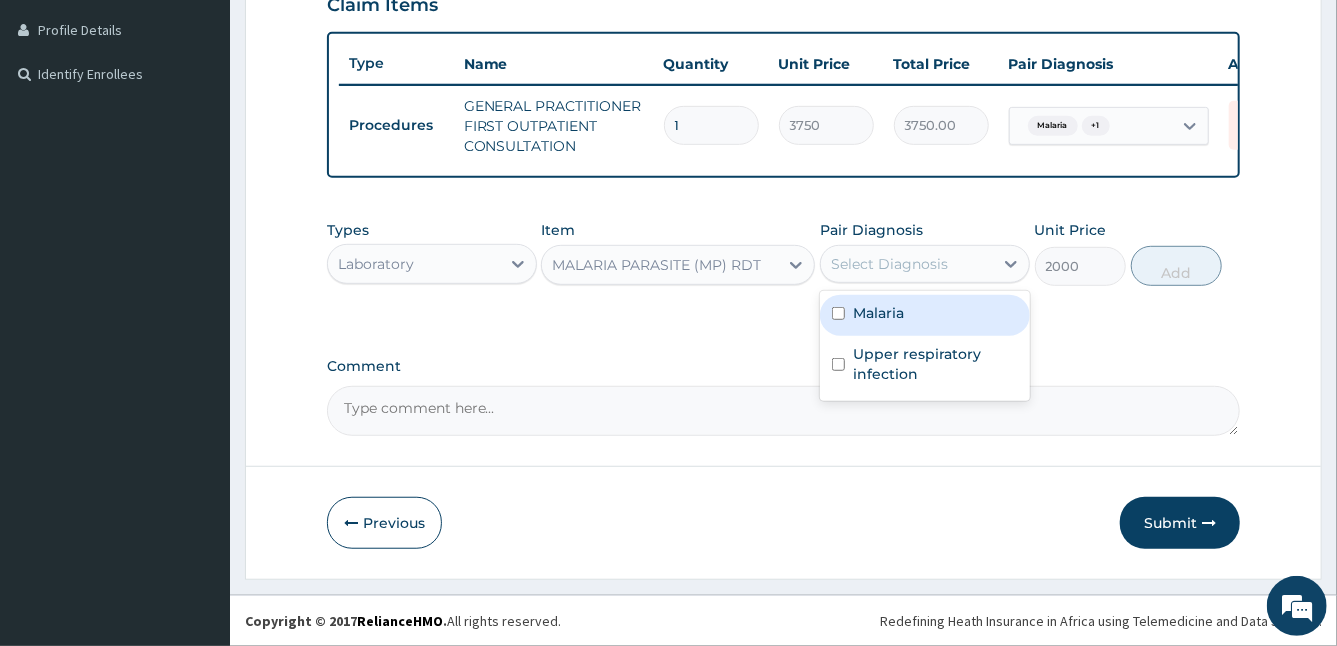 click on "Select Diagnosis" at bounding box center (889, 264) 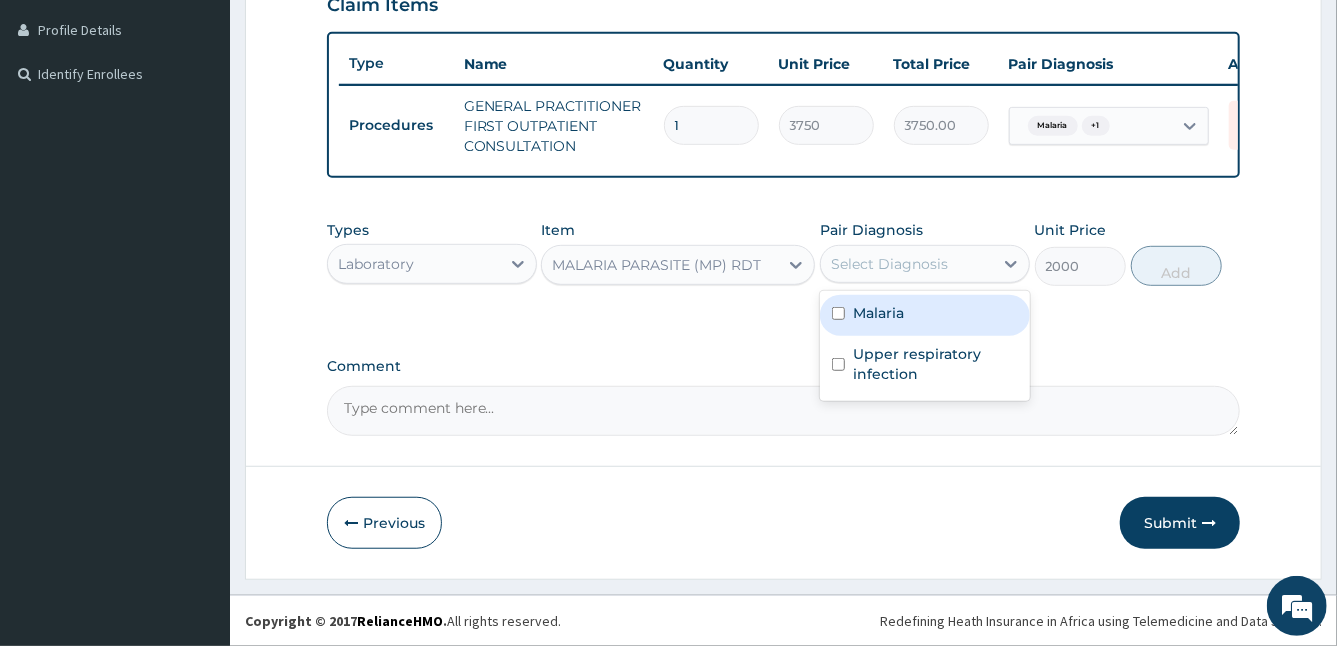 click on "Malaria" at bounding box center [878, 313] 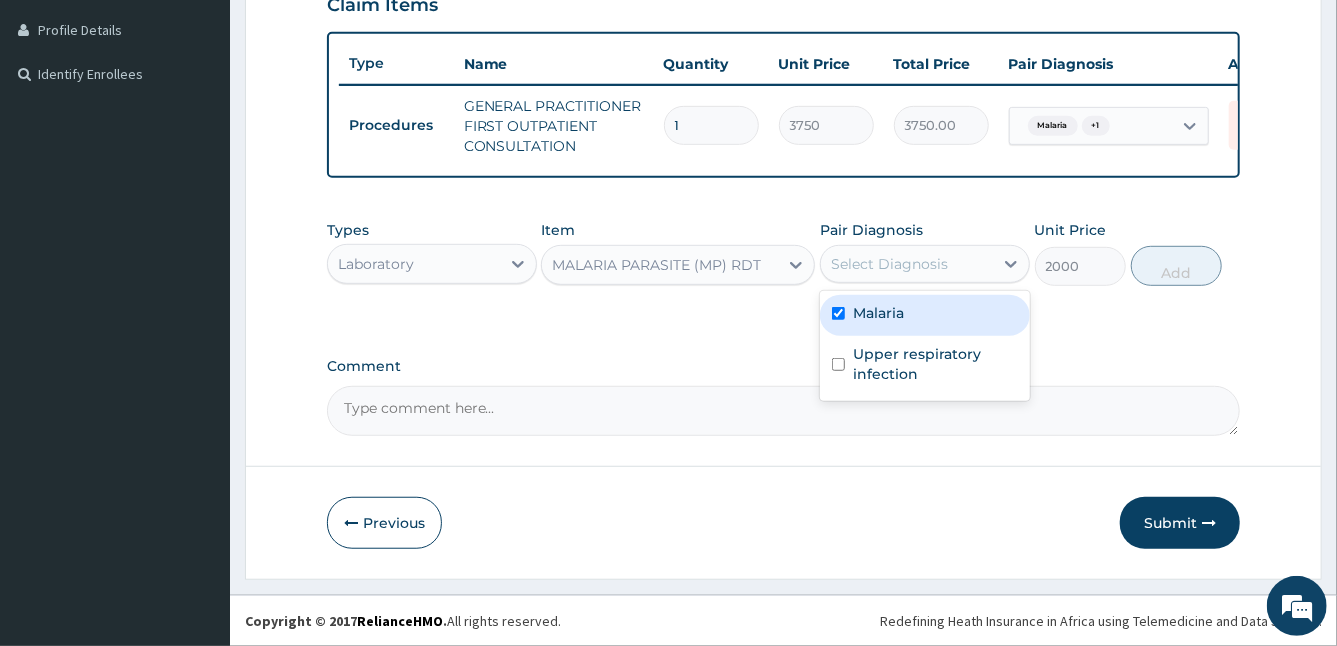 checkbox on "true" 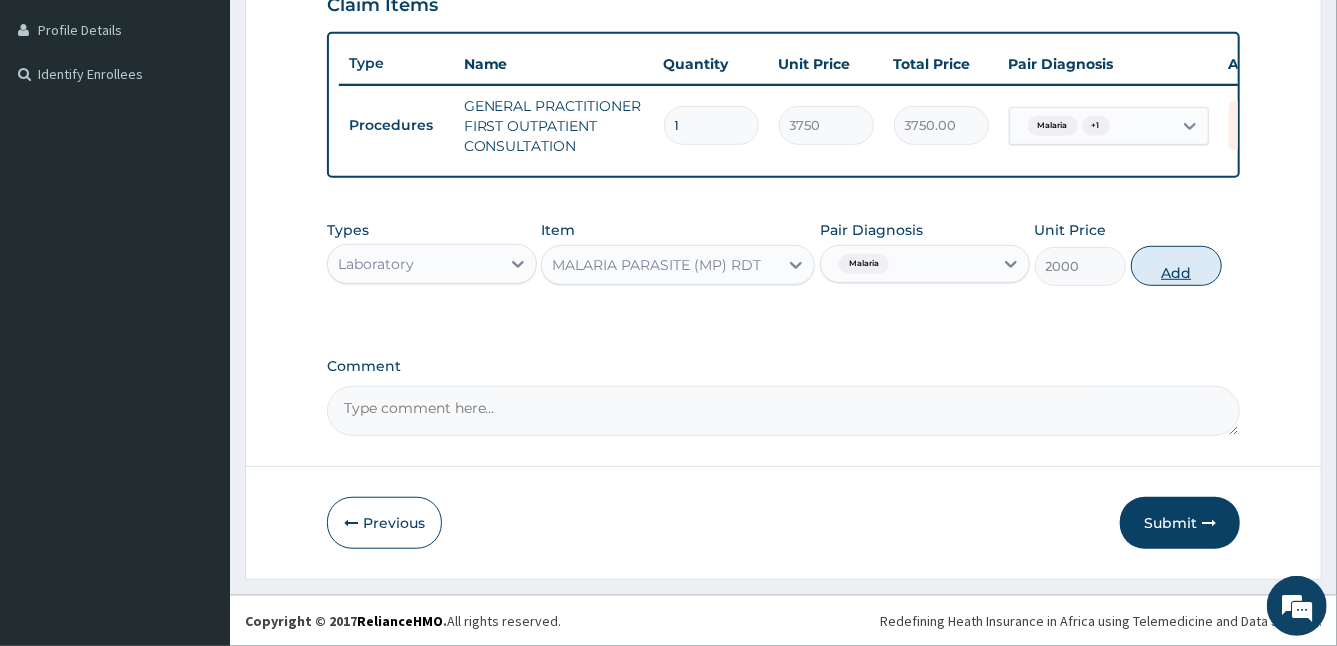 click on "Add" at bounding box center [1176, 266] 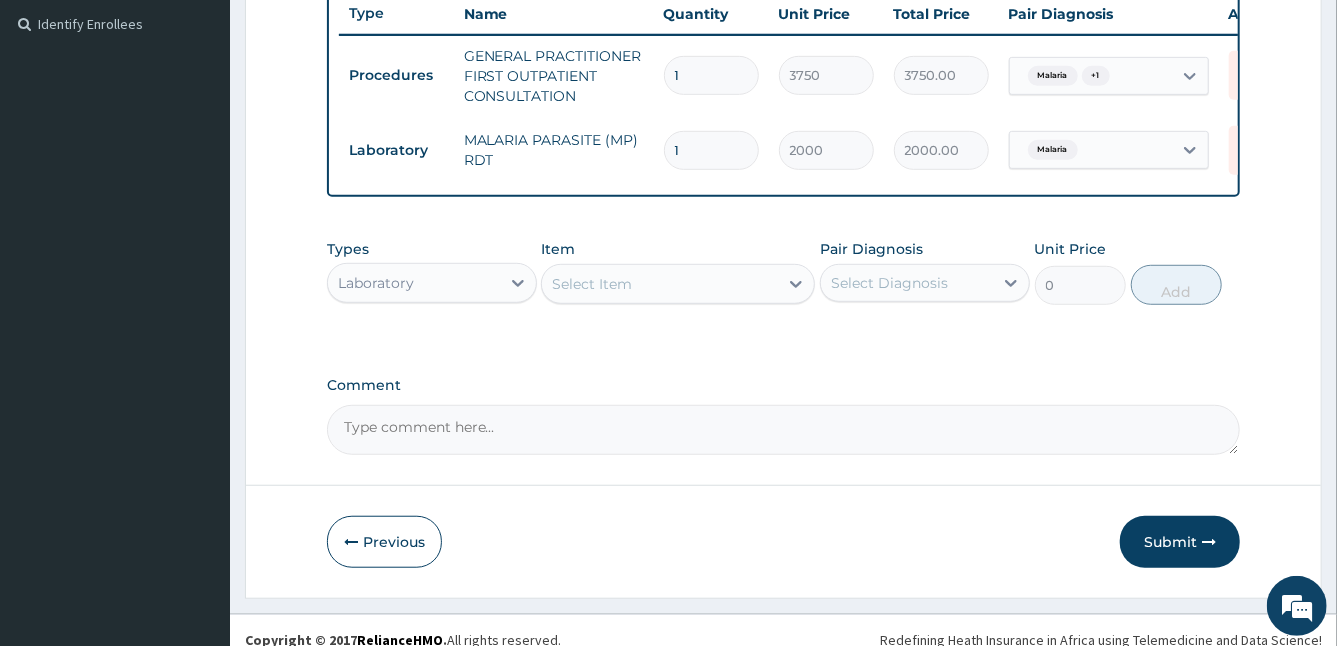 scroll, scrollTop: 576, scrollLeft: 0, axis: vertical 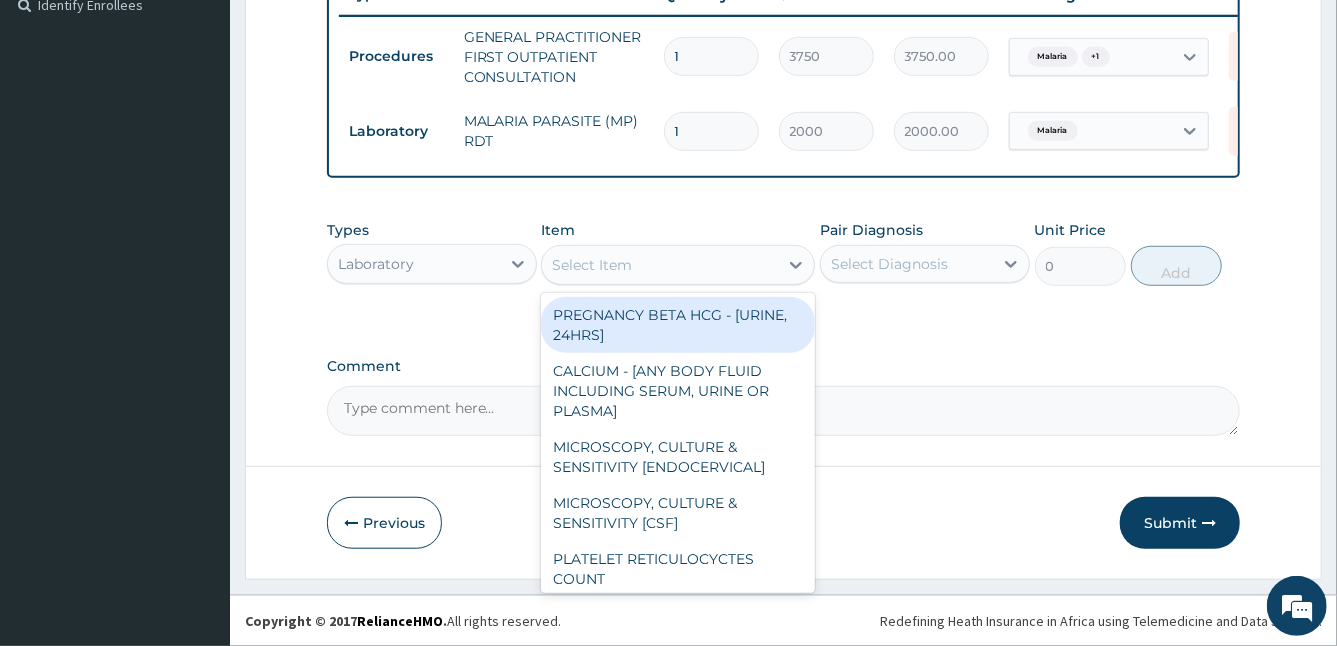 click on "Select Item" at bounding box center (660, 265) 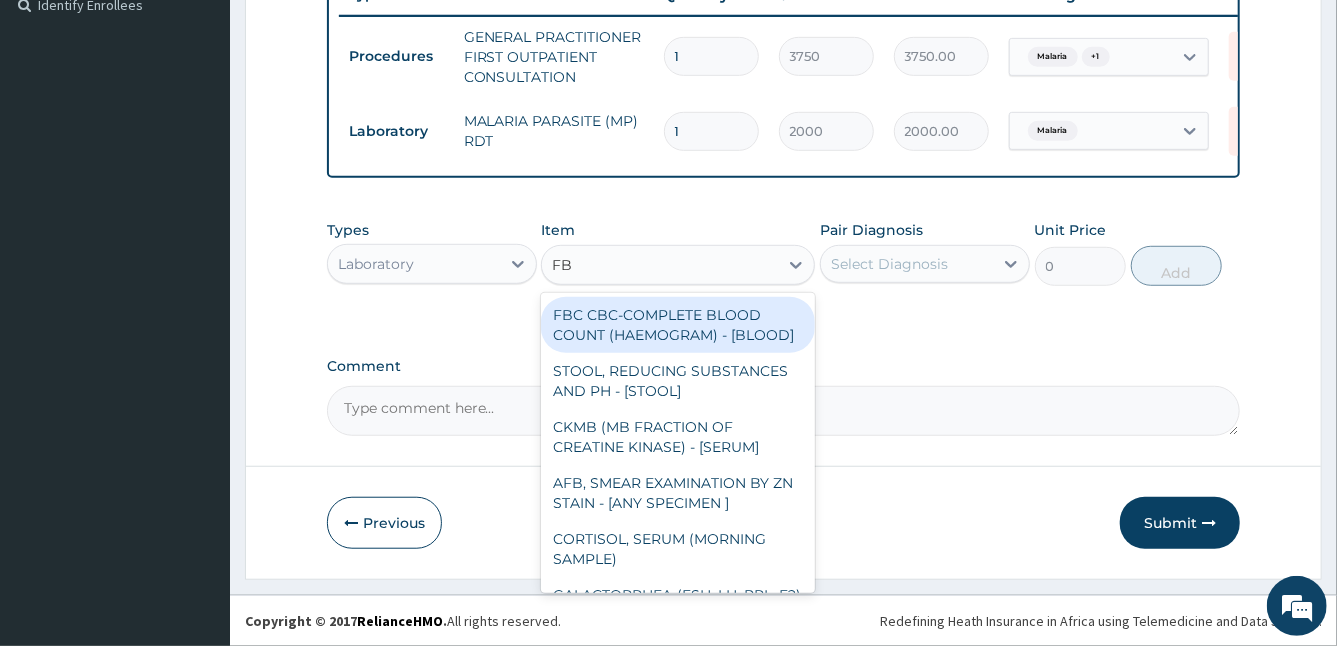 type on "FBC" 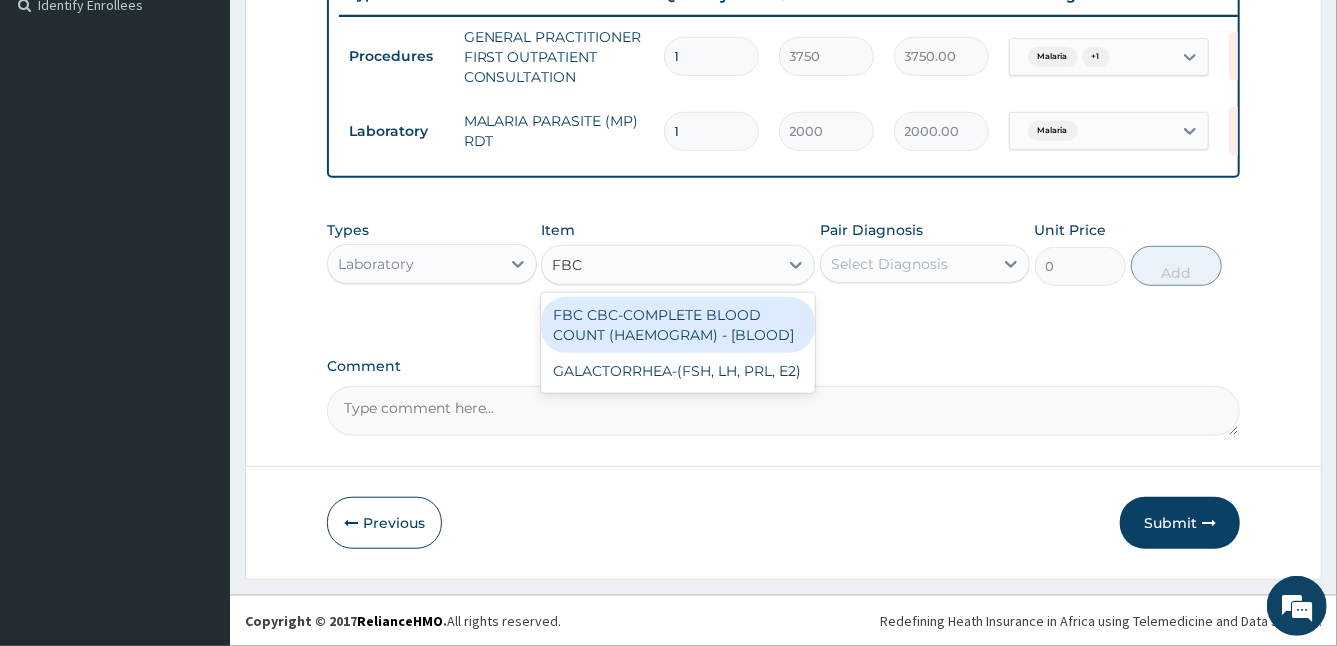 click on "FBC CBC-COMPLETE BLOOD COUNT (HAEMOGRAM) - [BLOOD]" at bounding box center (678, 325) 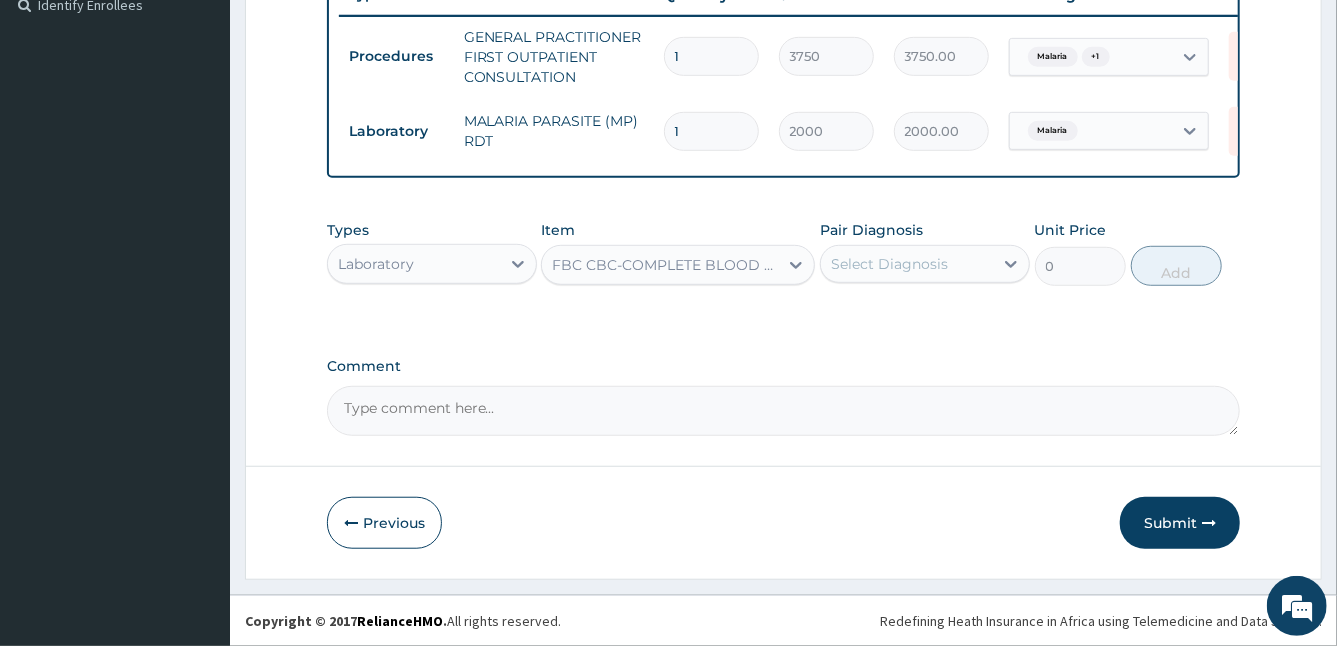 type 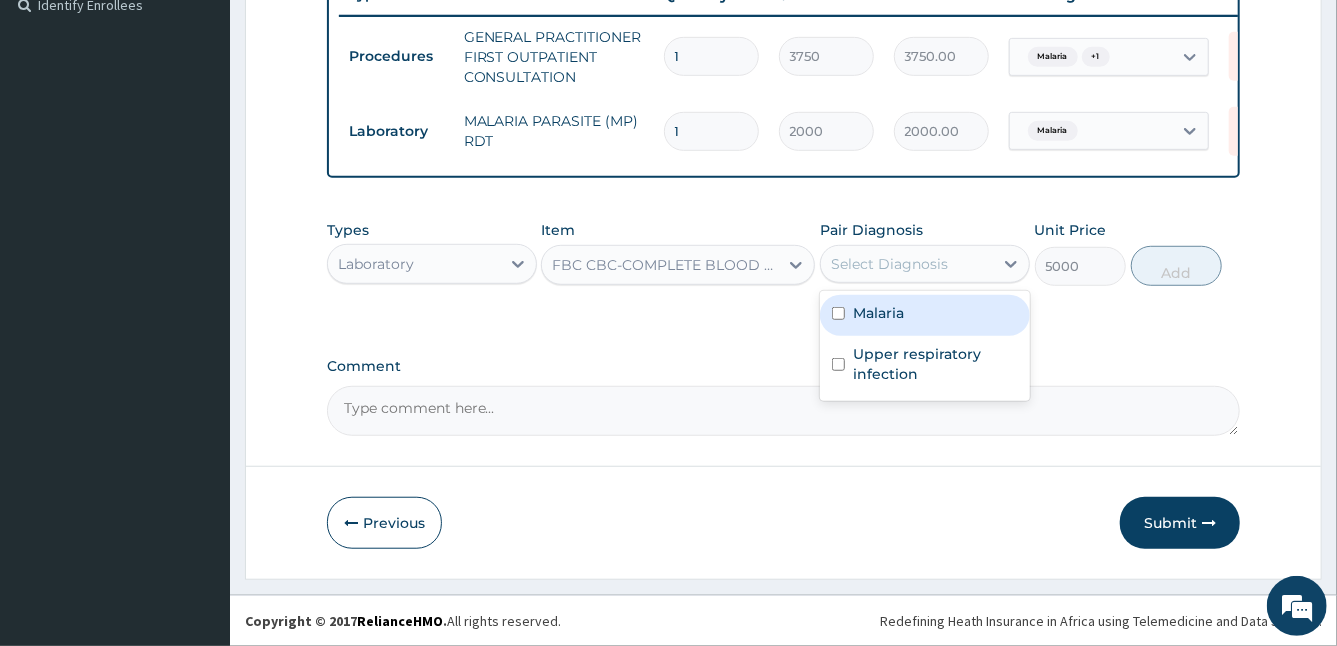 click on "Select Diagnosis" at bounding box center [889, 264] 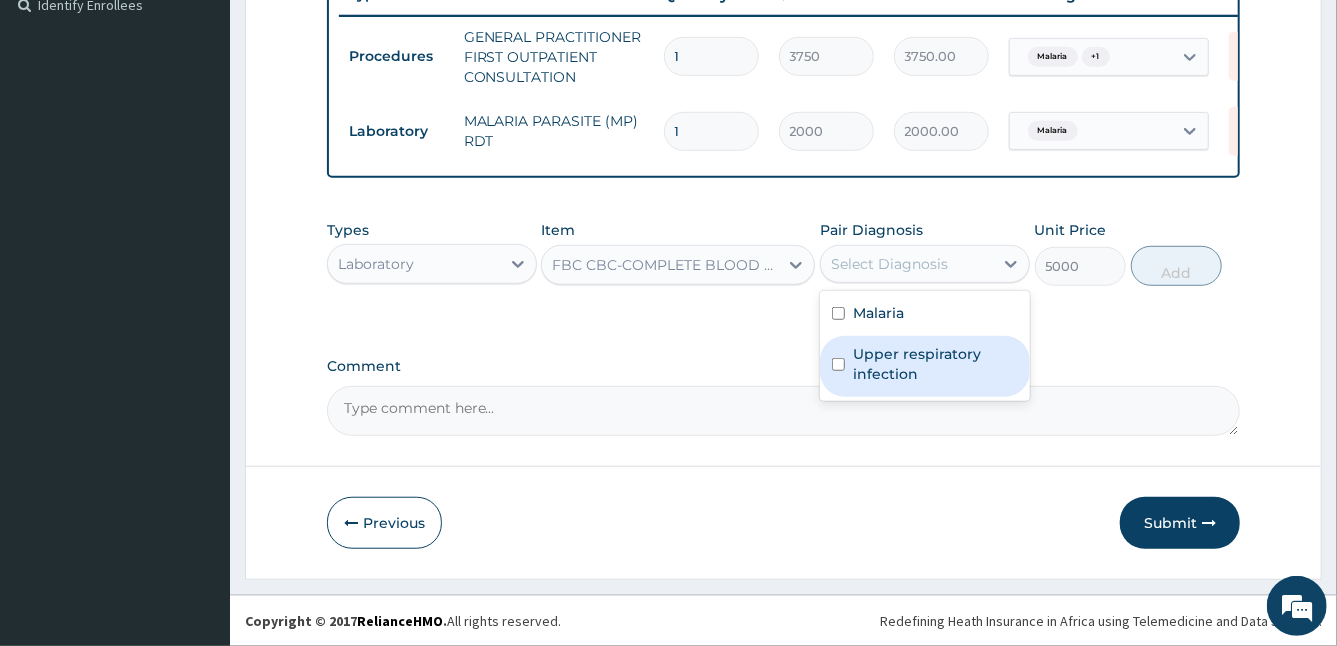 click on "Upper respiratory infection" at bounding box center [935, 364] 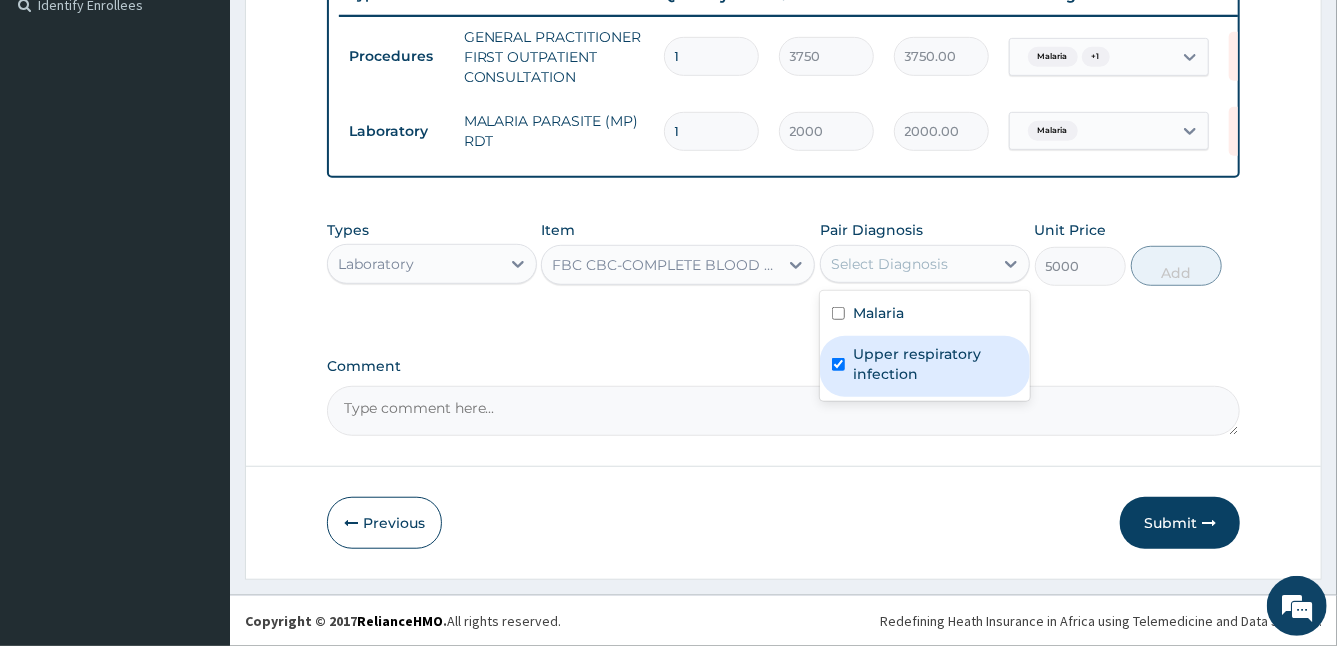 checkbox on "true" 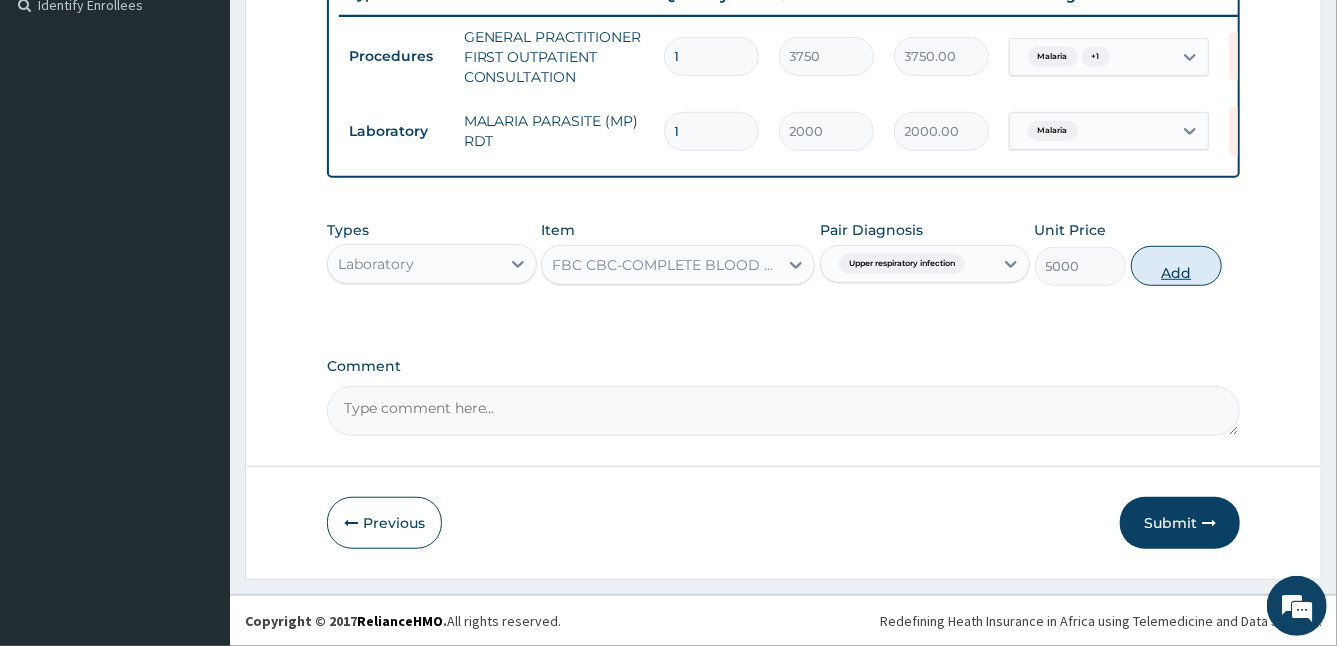 click on "Add" at bounding box center (1176, 266) 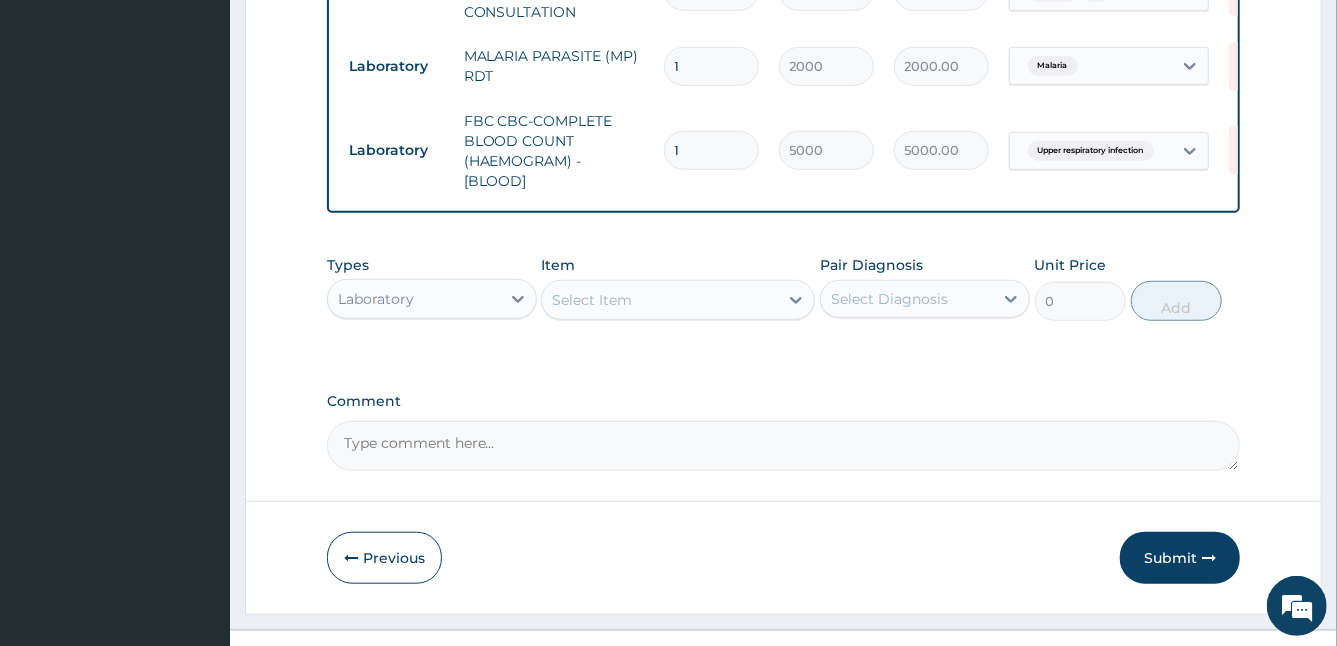 scroll, scrollTop: 676, scrollLeft: 0, axis: vertical 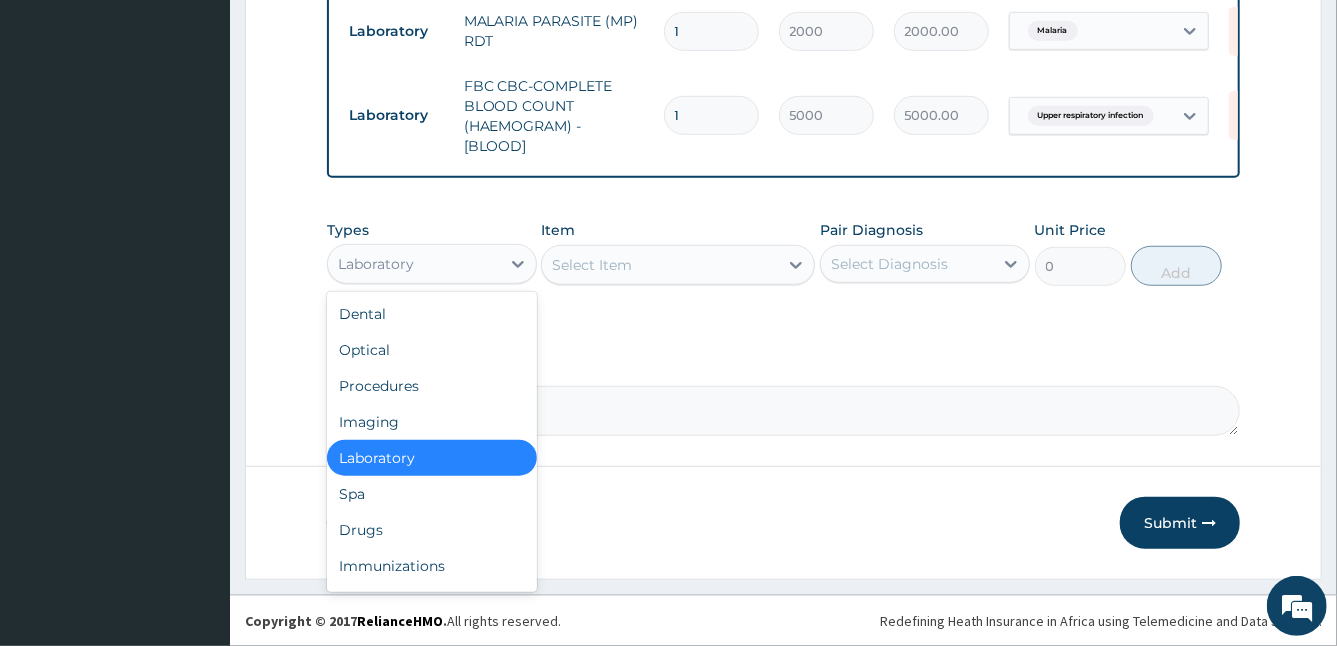 click on "Laboratory" at bounding box center (414, 264) 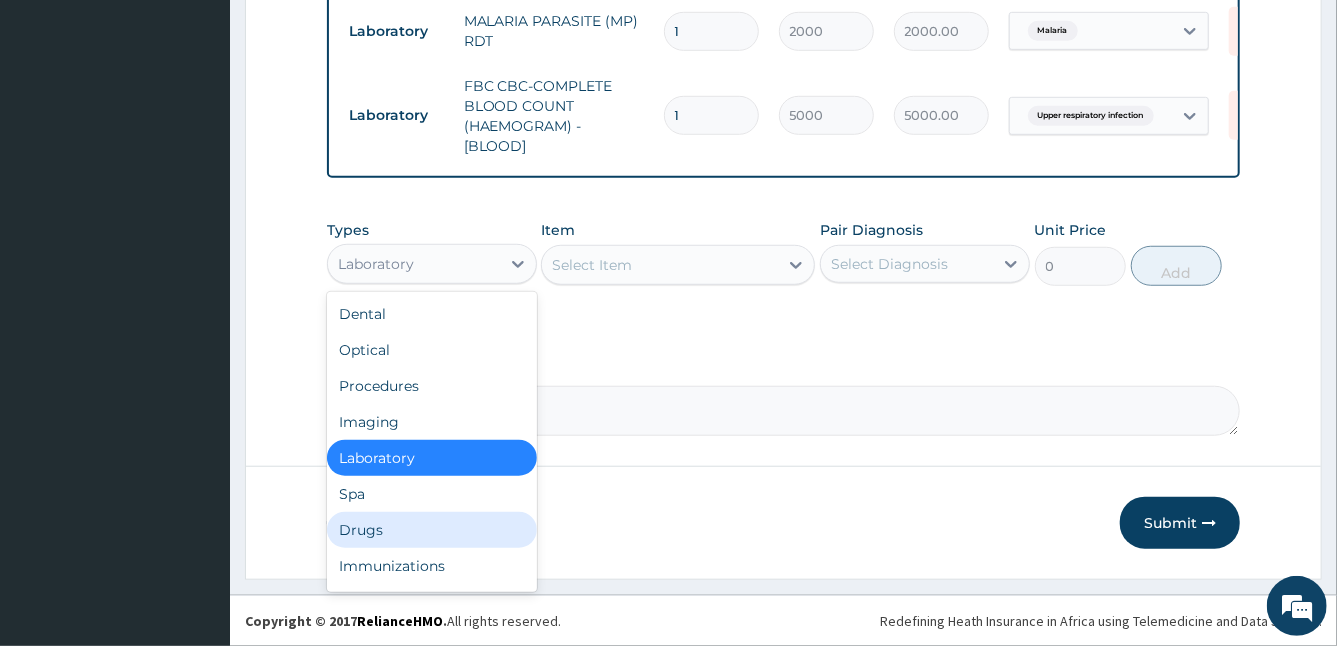 click on "Drugs" at bounding box center (432, 530) 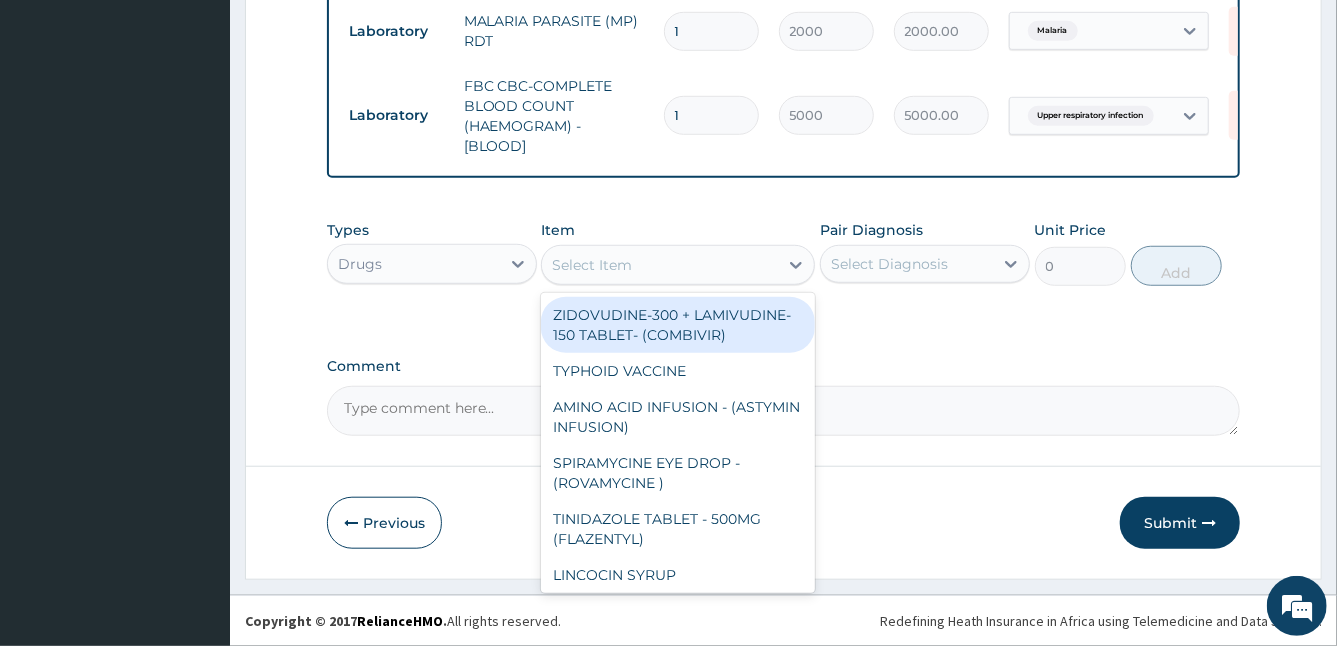 click on "Select Item" at bounding box center [660, 265] 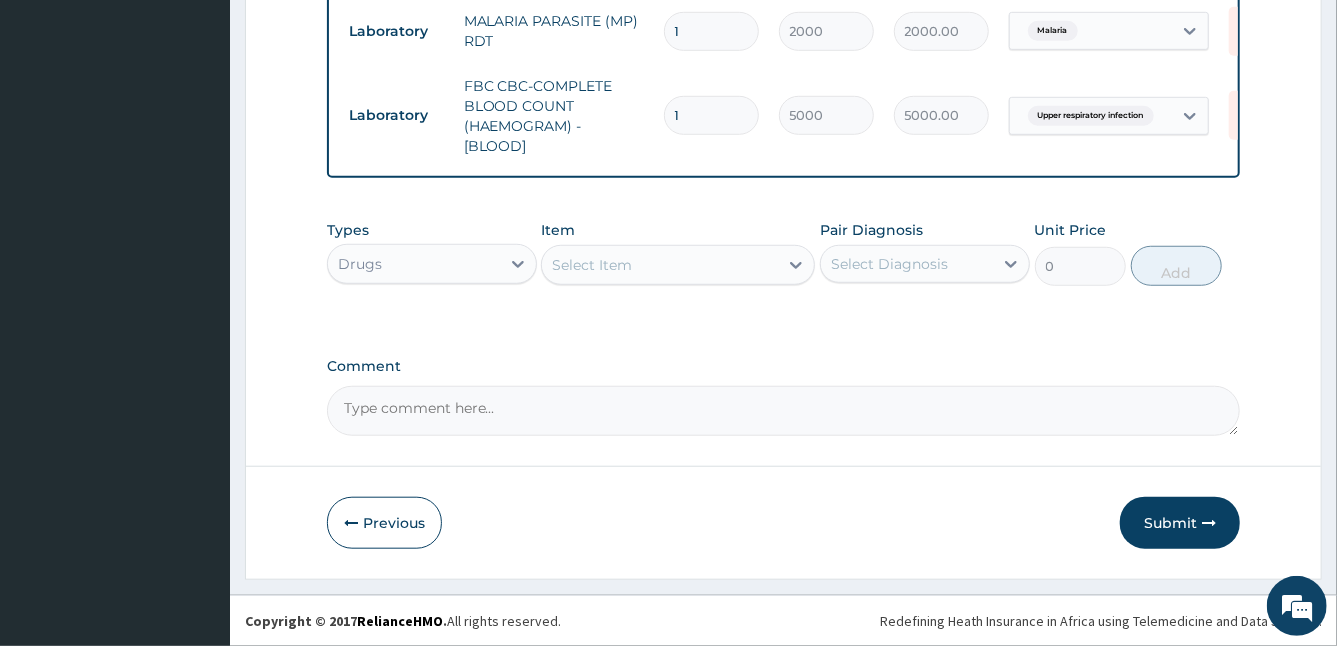 click on "Comment" at bounding box center [784, 366] 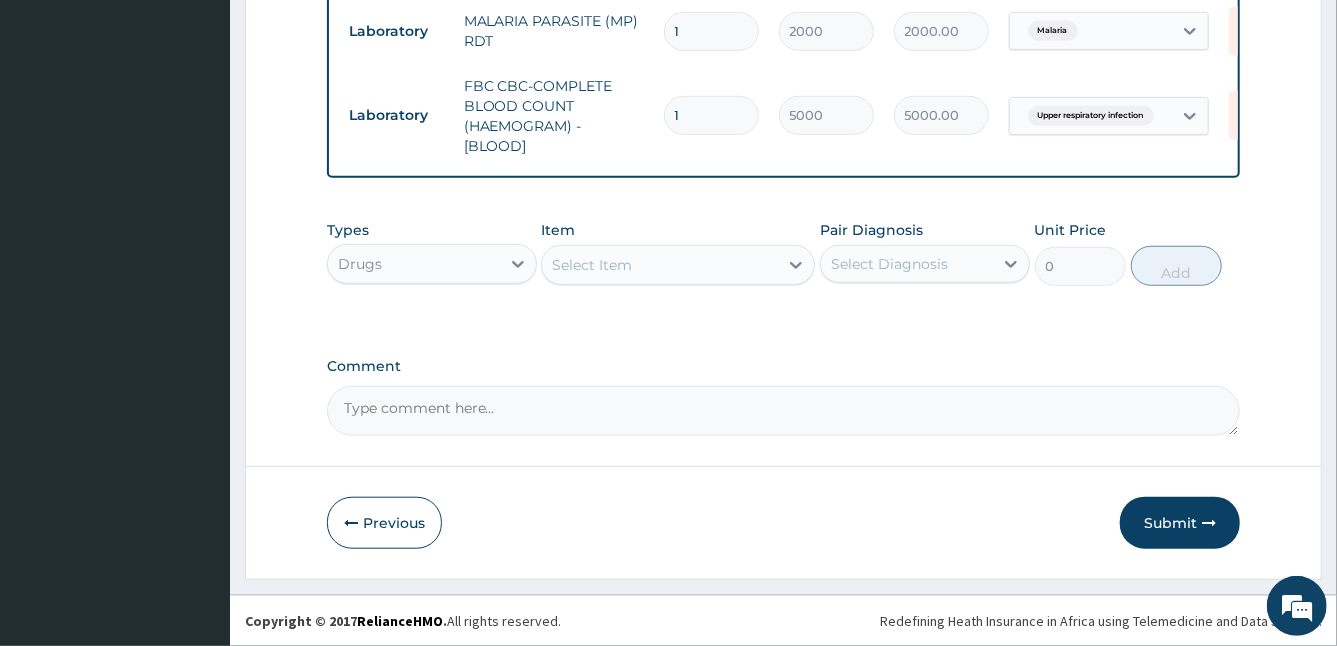 scroll, scrollTop: 111, scrollLeft: 0, axis: vertical 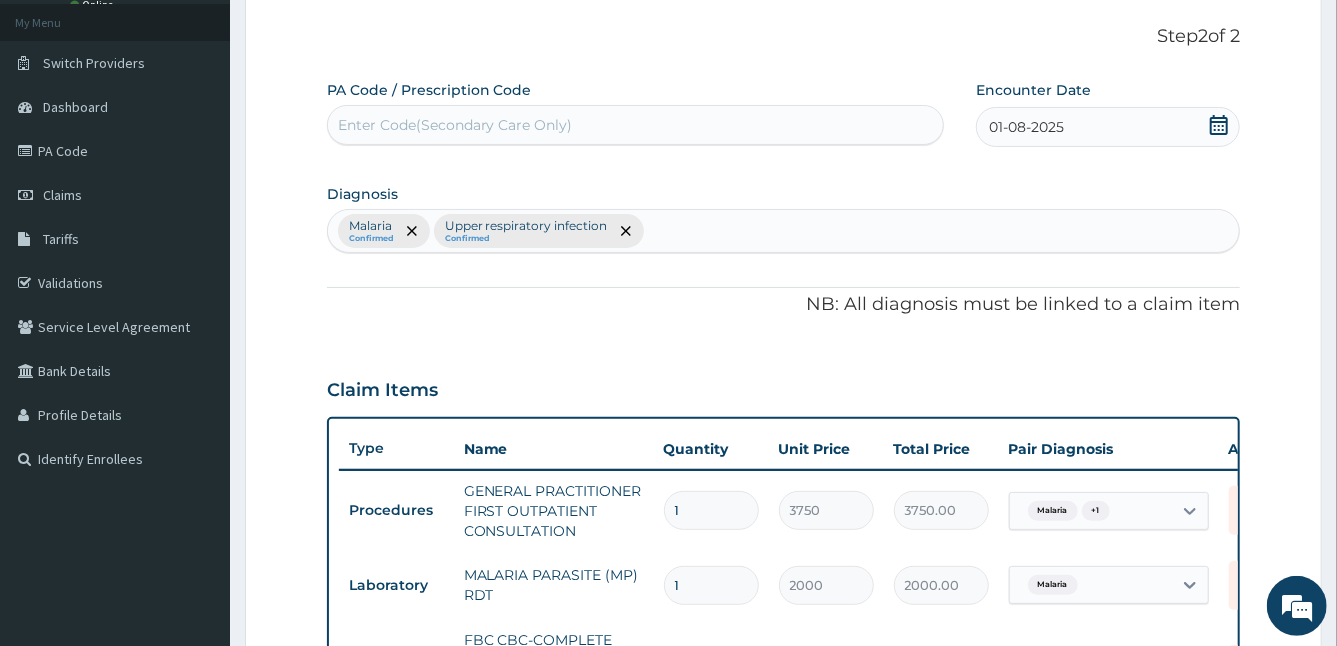 click at bounding box center [649, 231] 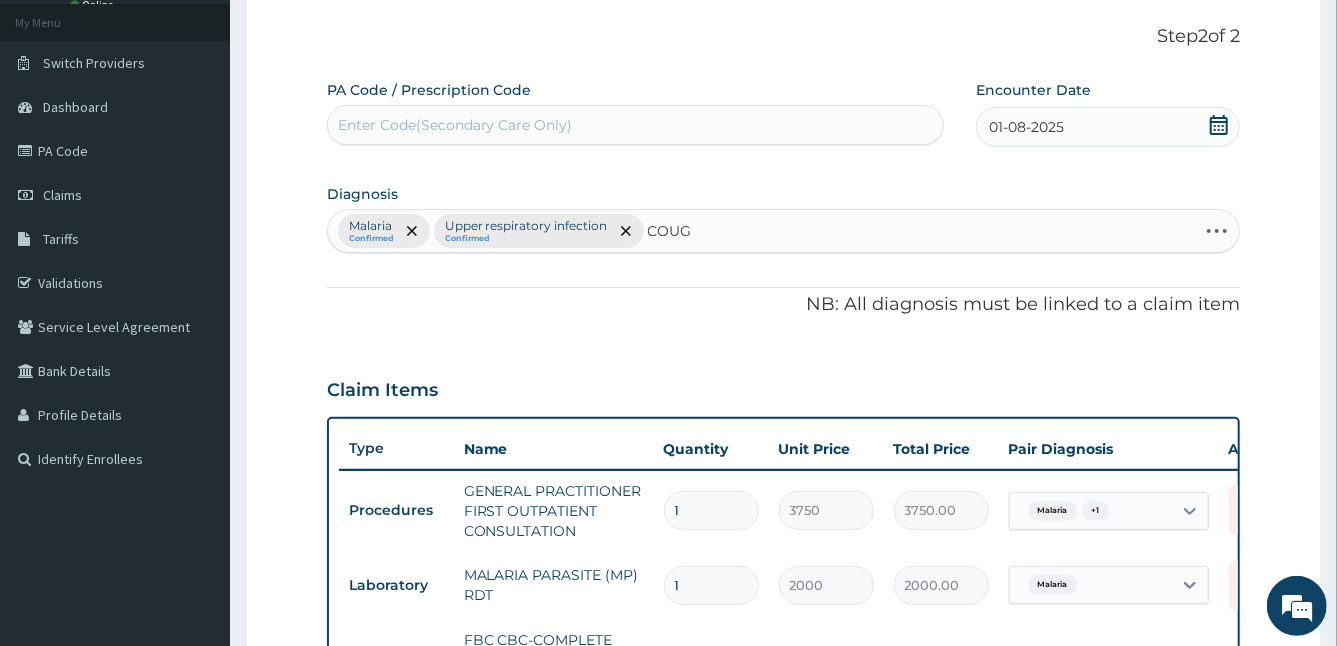 type on "COUGH" 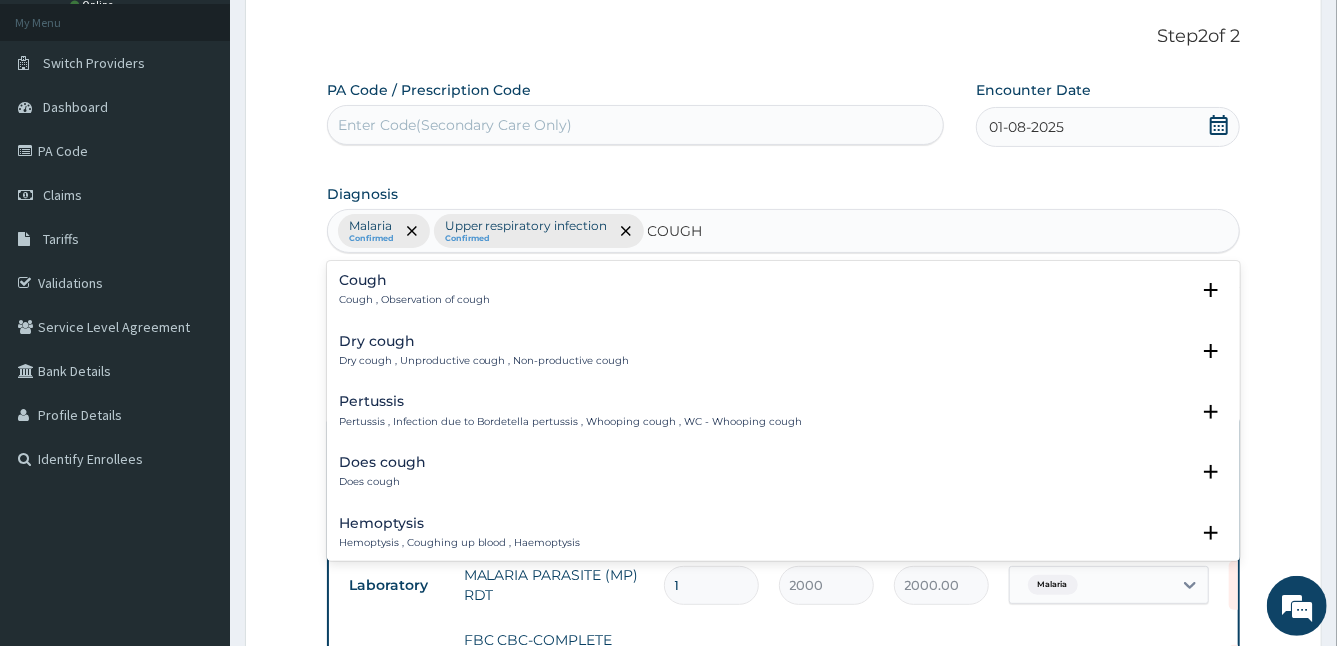 click on "Cough , Observation of cough" at bounding box center [414, 300] 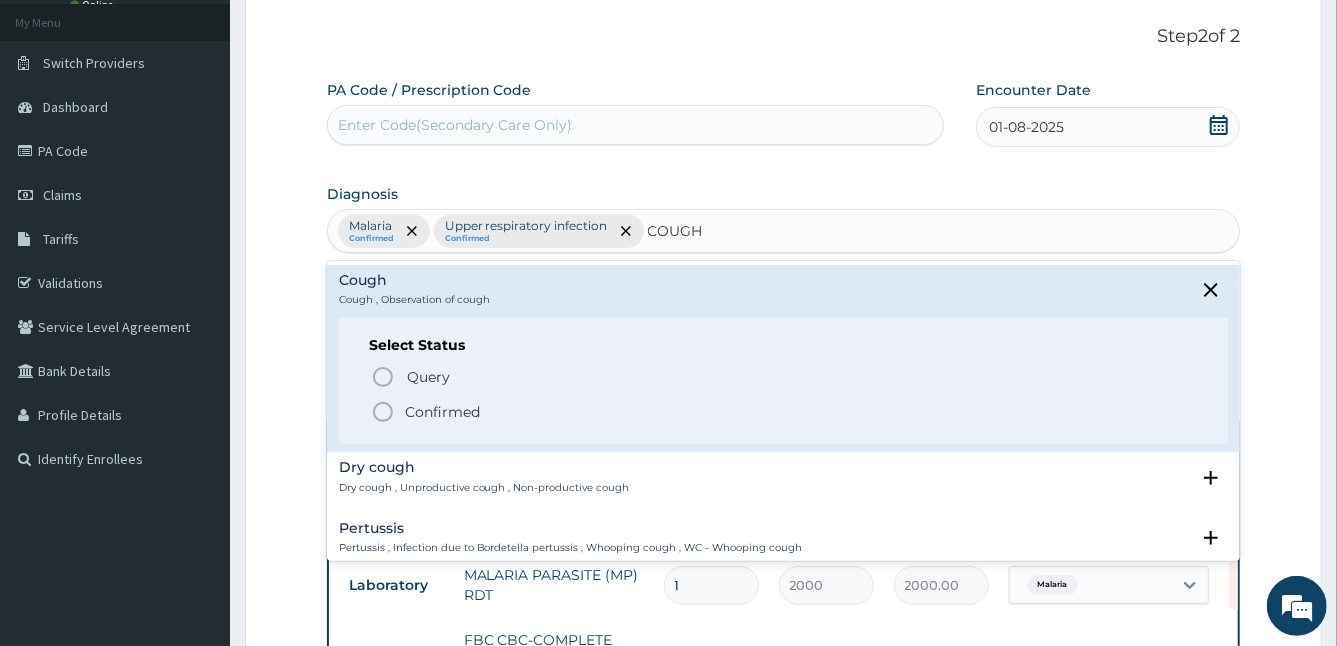 click 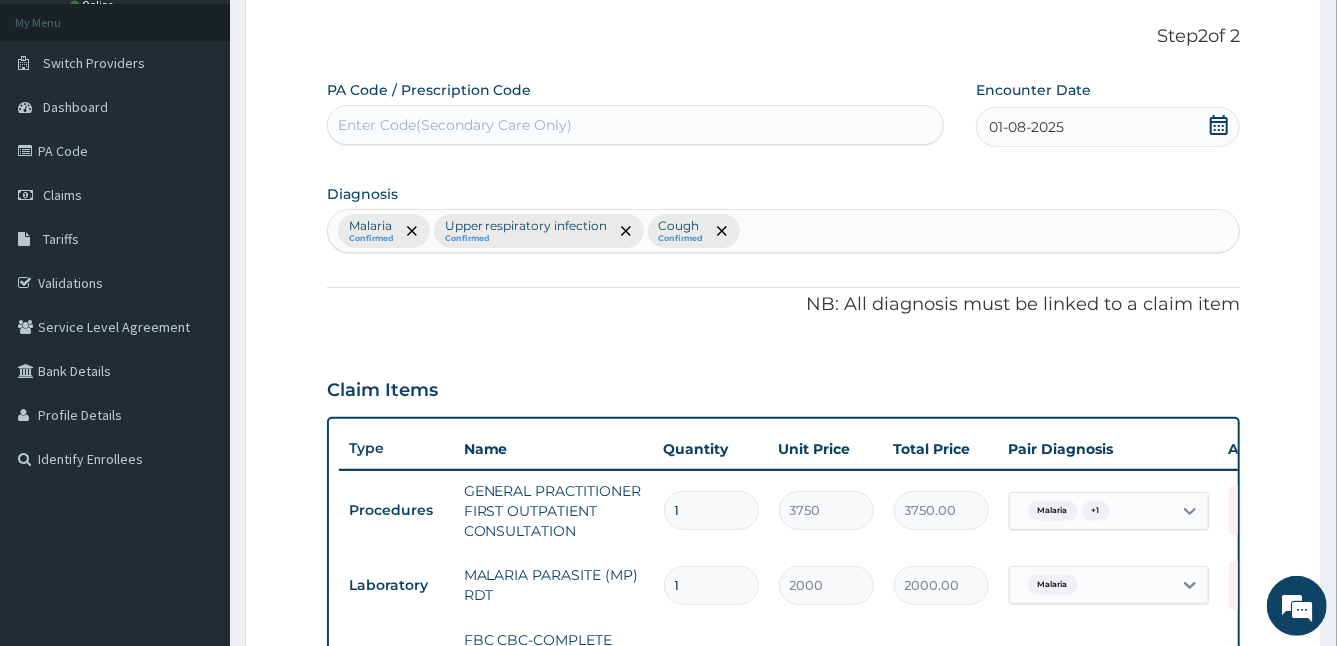 scroll, scrollTop: 676, scrollLeft: 0, axis: vertical 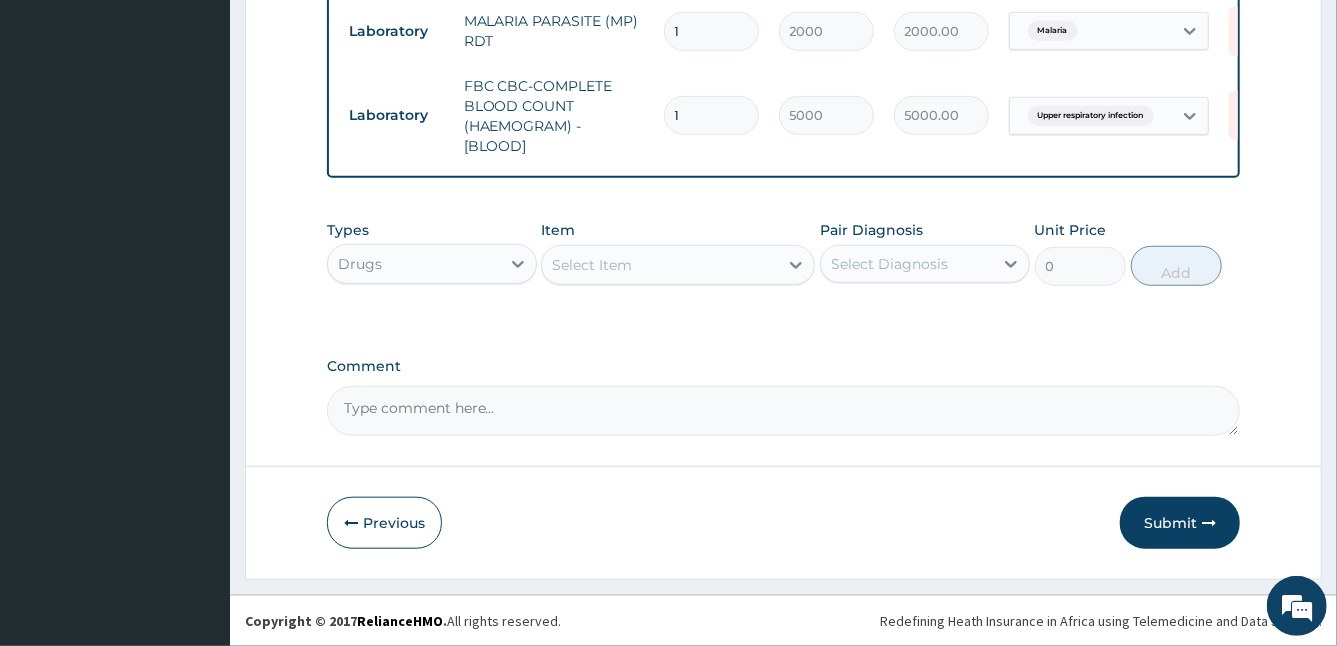 click on "Select Item" at bounding box center (592, 265) 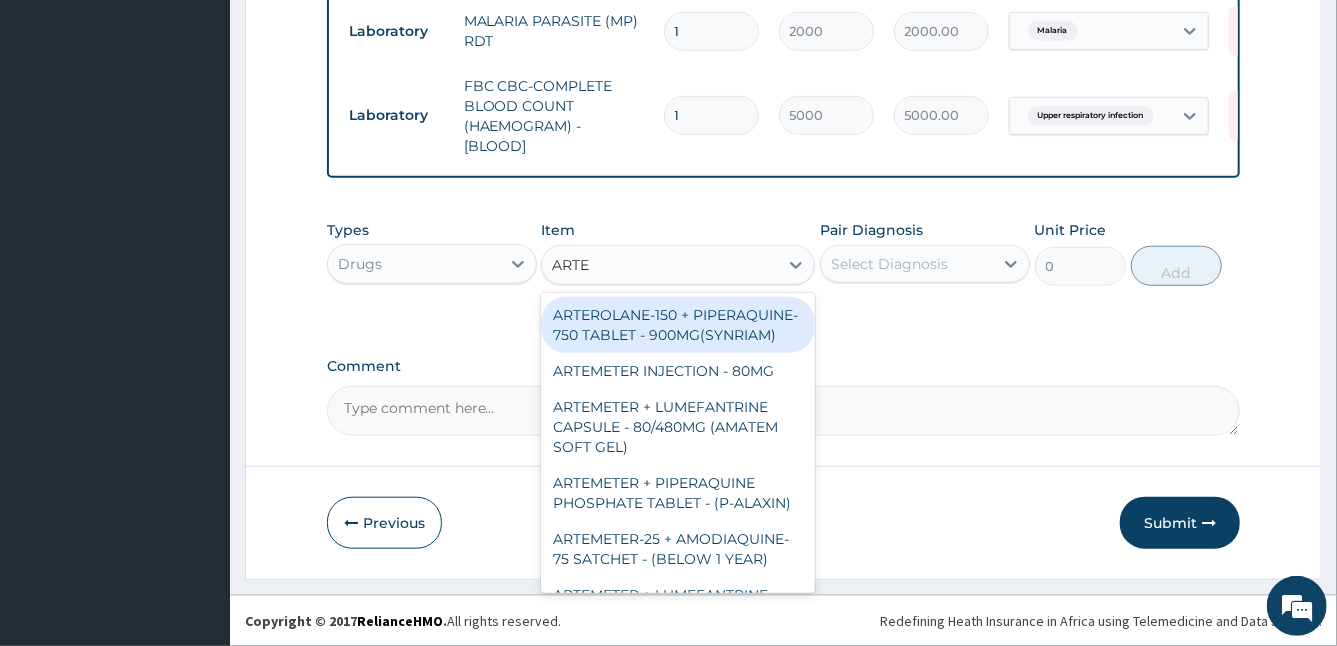 type on "ARTEM" 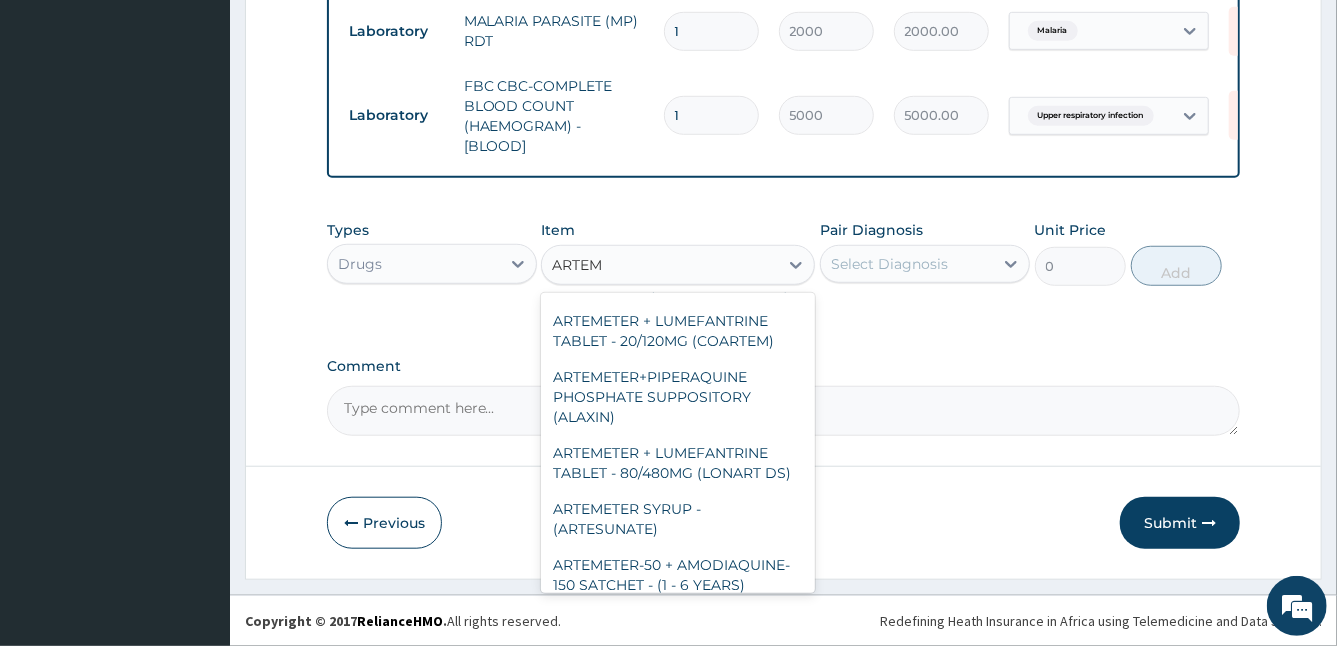 scroll, scrollTop: 334, scrollLeft: 0, axis: vertical 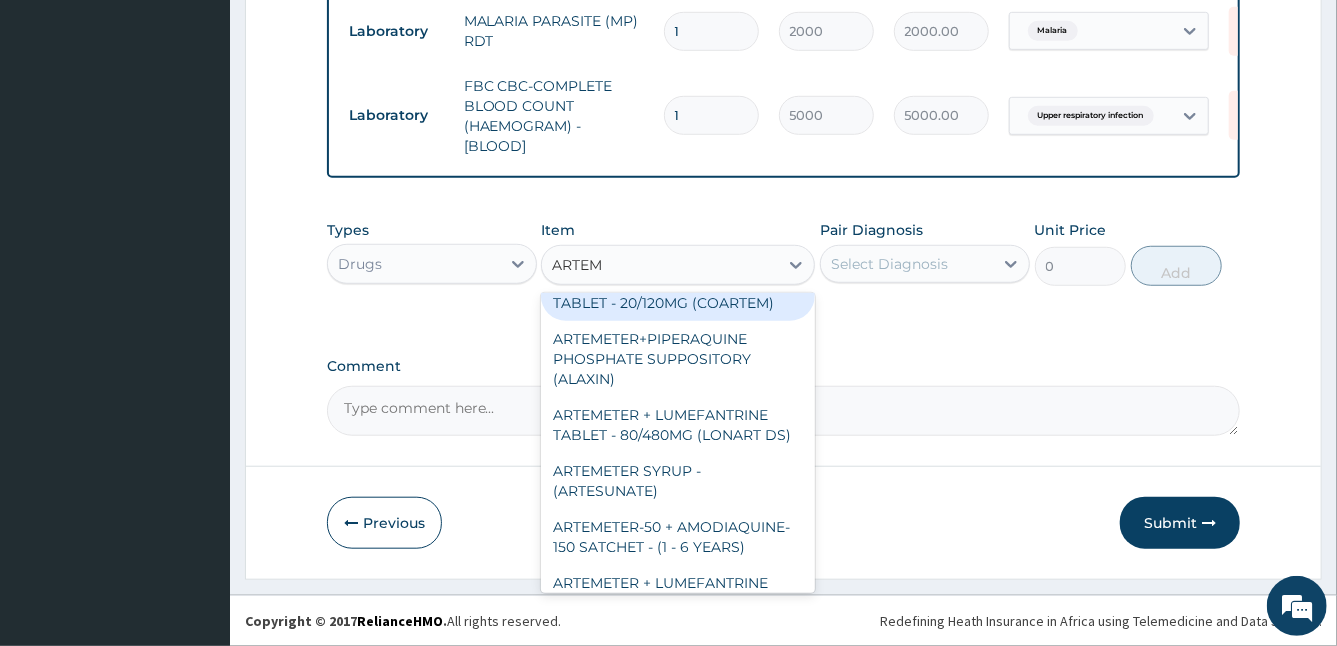 click on "ARTEMETER + LUMEFANTRINE TABLET - 20/120MG (COARTEM)" at bounding box center (678, 293) 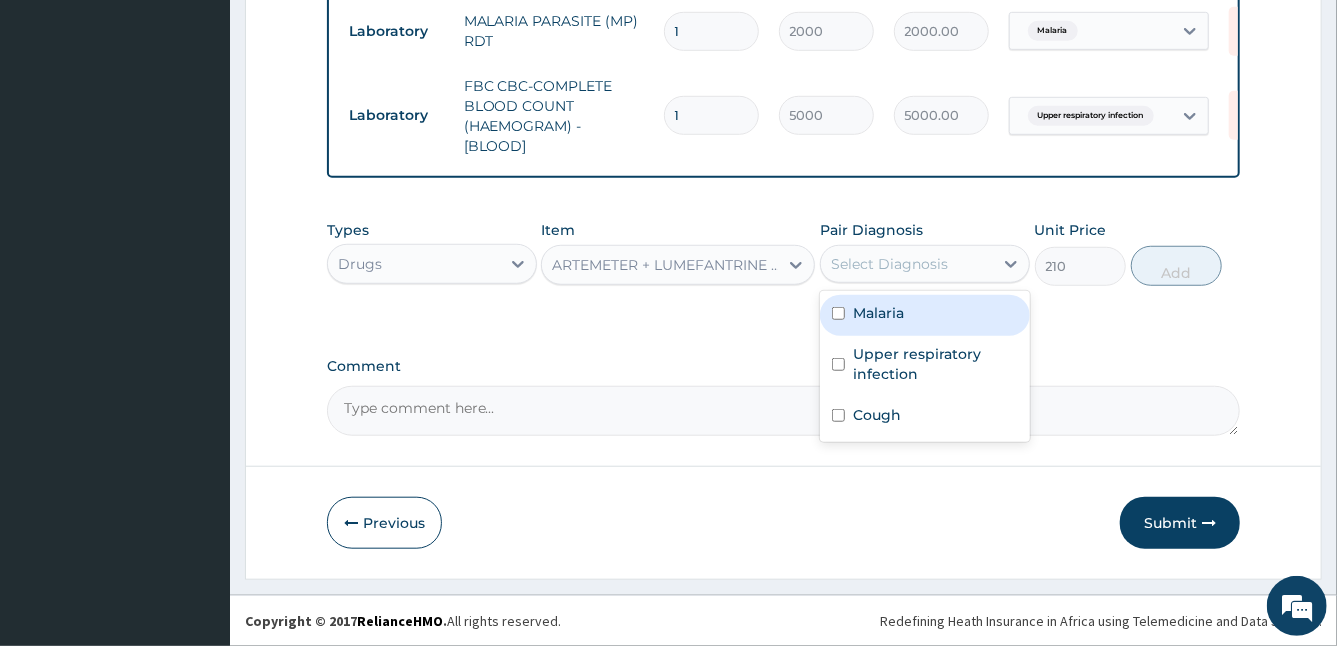 drag, startPoint x: 930, startPoint y: 255, endPoint x: 870, endPoint y: 322, distance: 89.938866 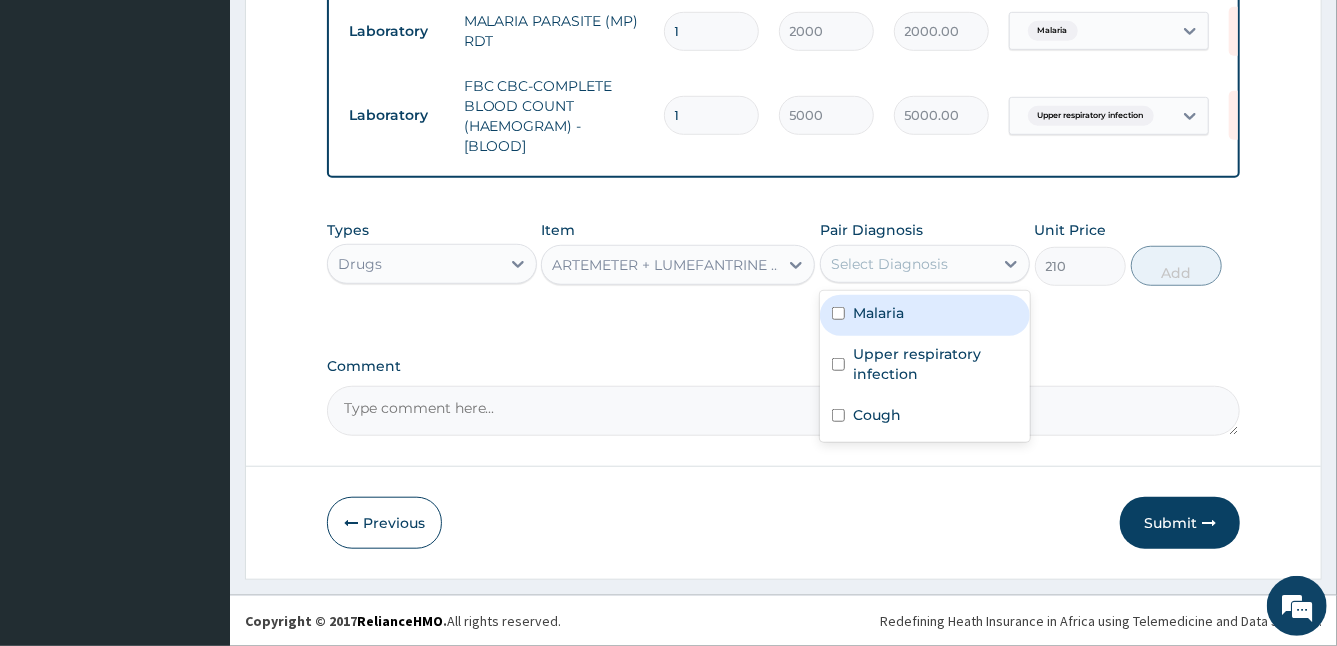 click on "option Upper respiratory infection, selected. option Malaria focused, 1 of 3. 3 results available. Use Up and Down to choose options, press Enter to select the currently focused option, press Escape to exit the menu, press Tab to select the option and exit the menu. Select Diagnosis Malaria Upper respiratory infection Cough" at bounding box center (925, 264) 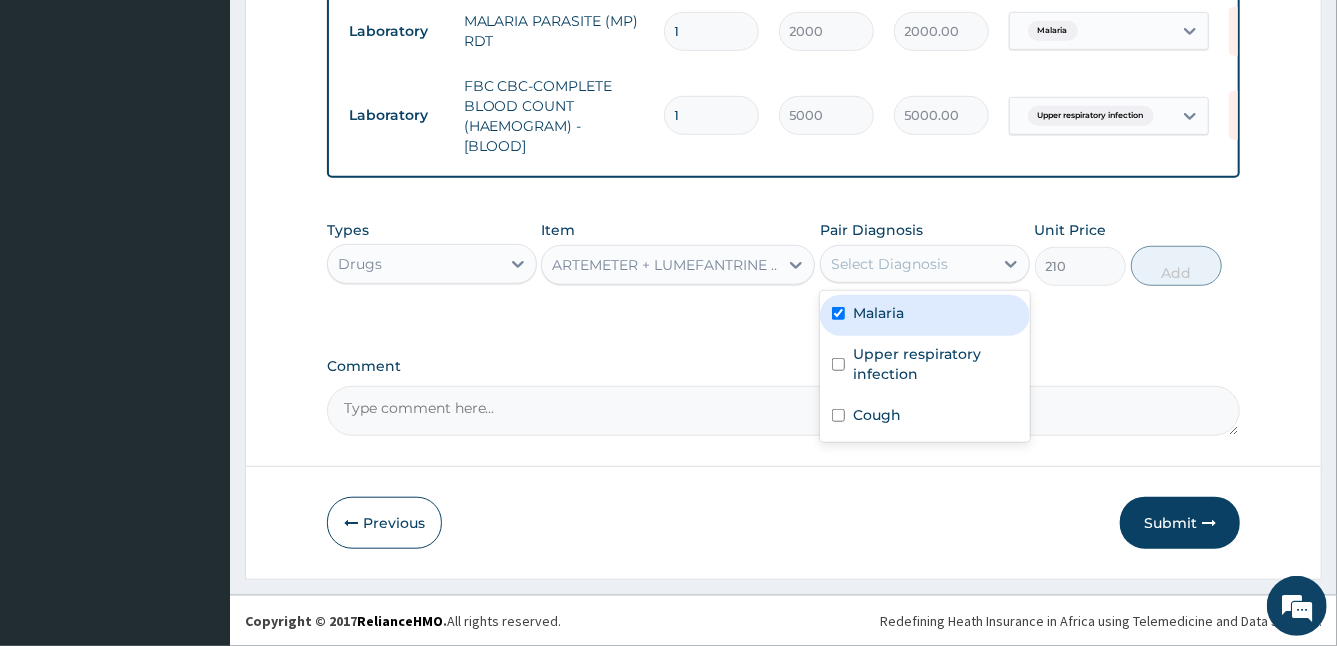 checkbox on "true" 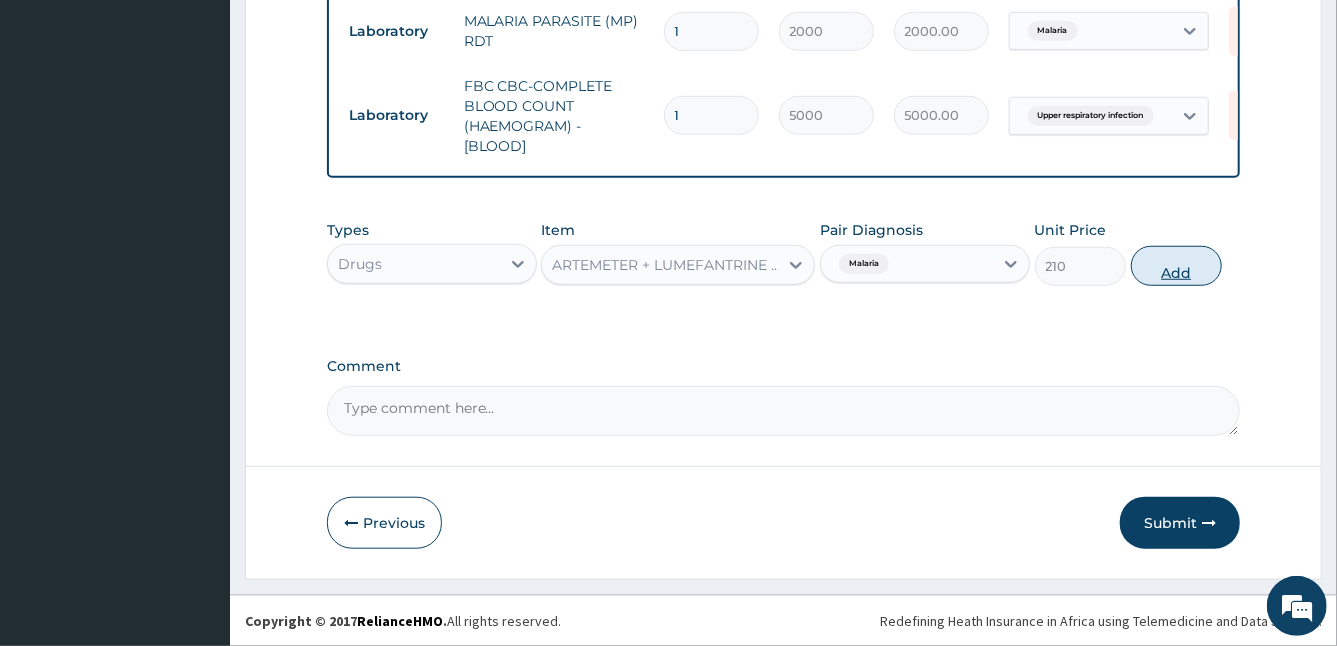 click on "Add" at bounding box center (1176, 266) 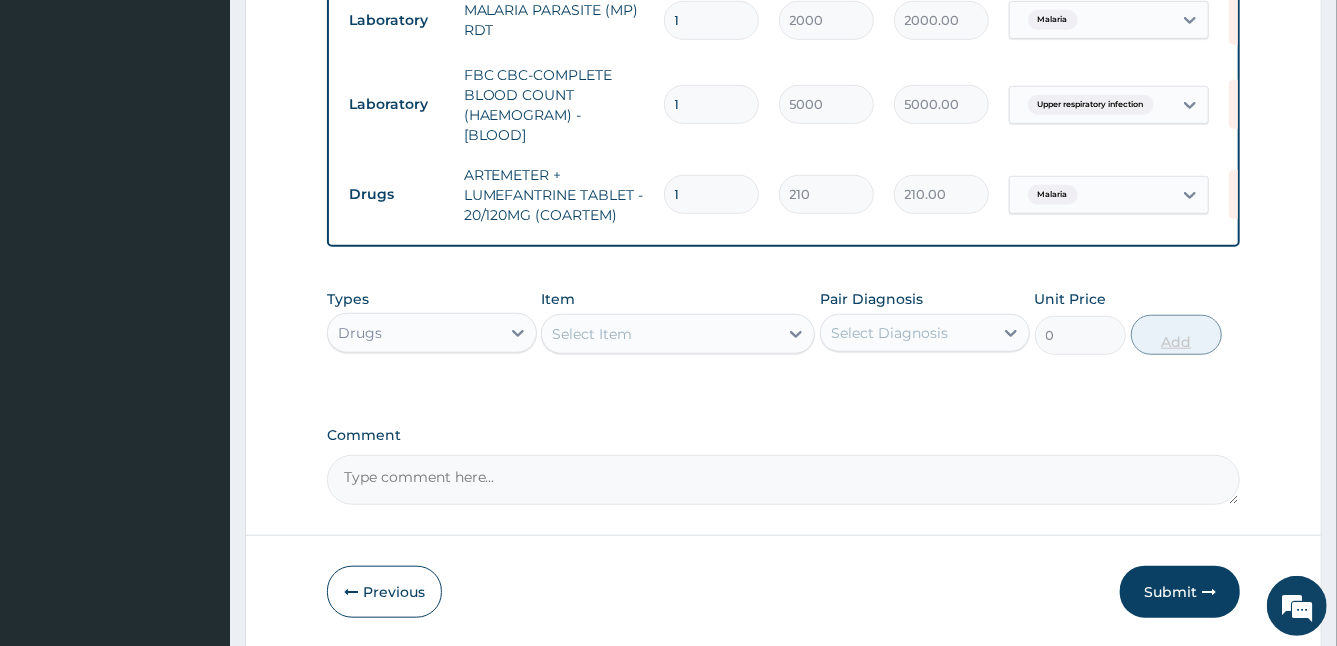 type 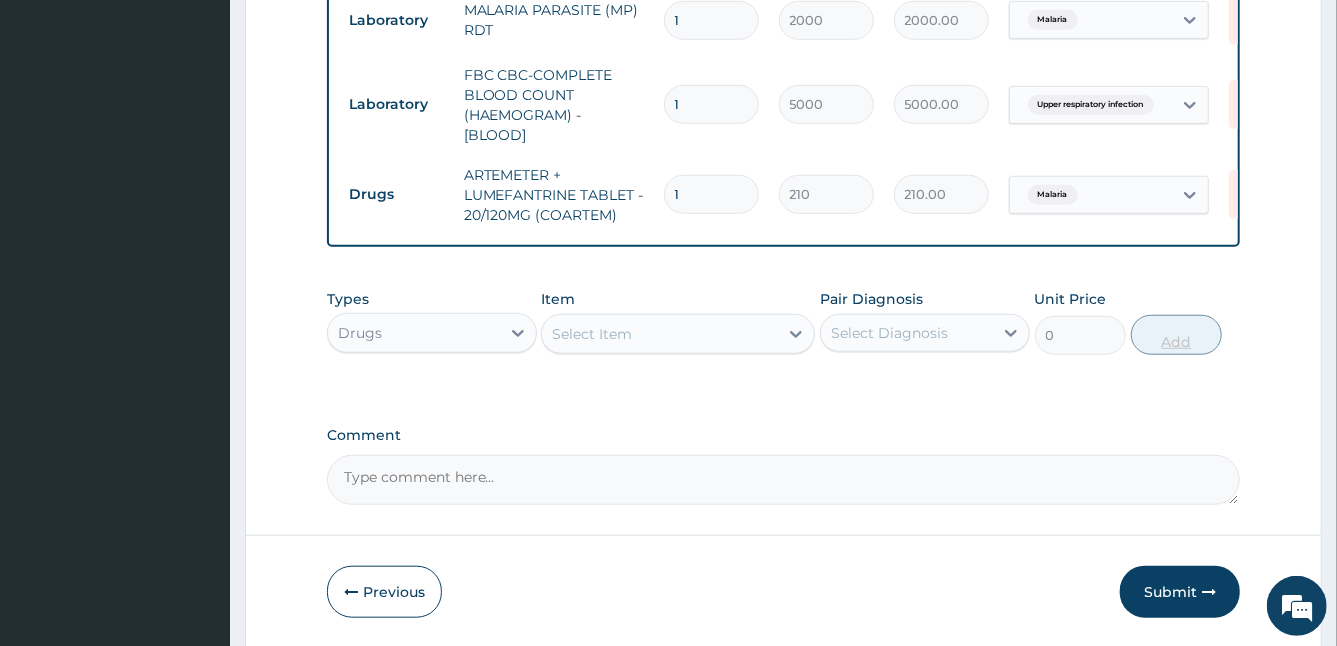 type on "0.00" 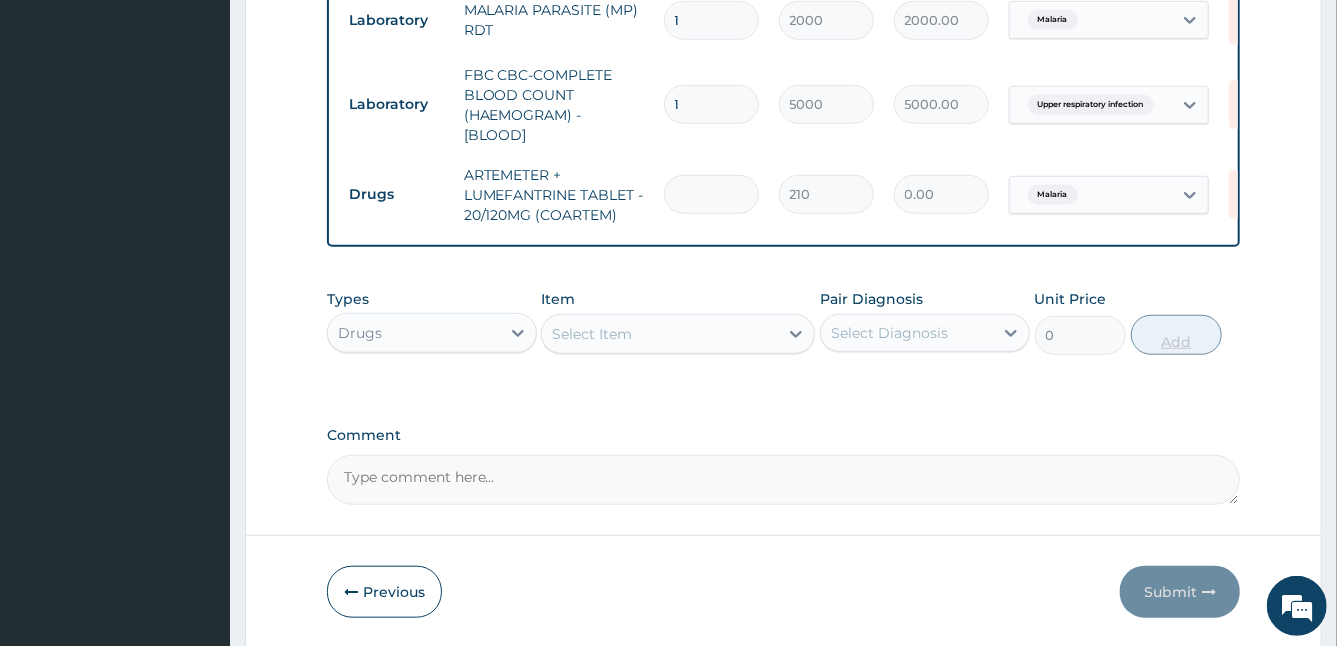 type on "6" 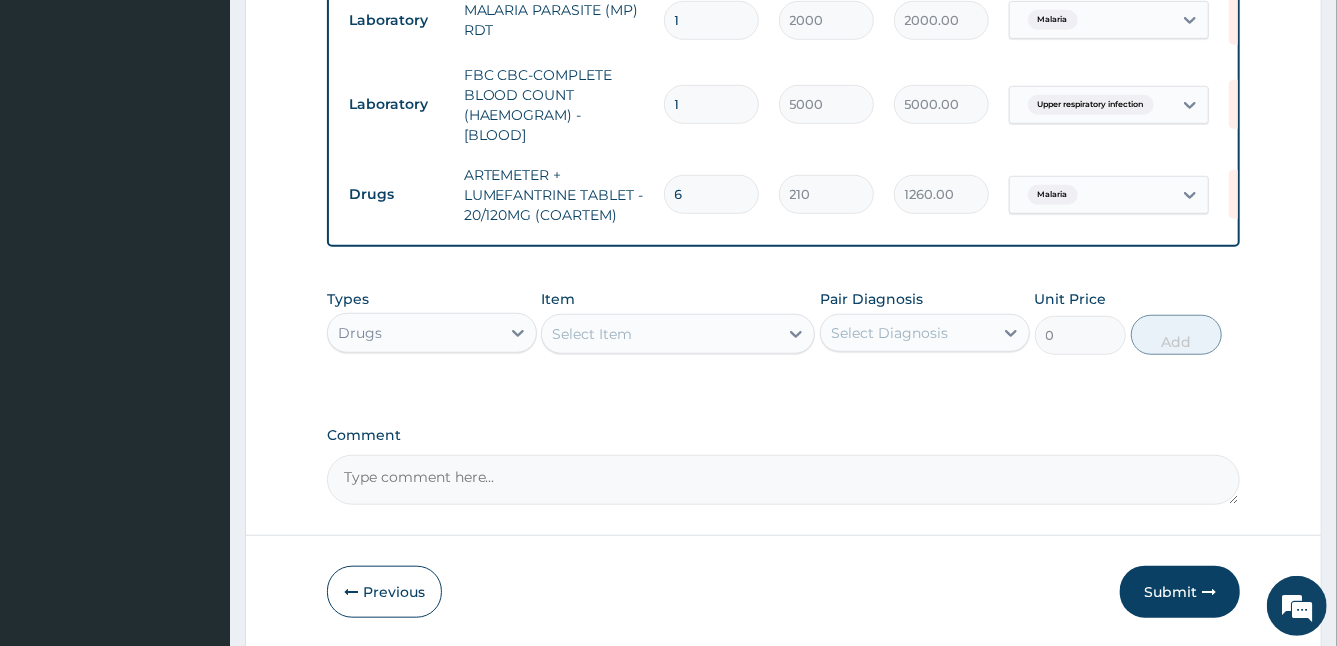 type on "6" 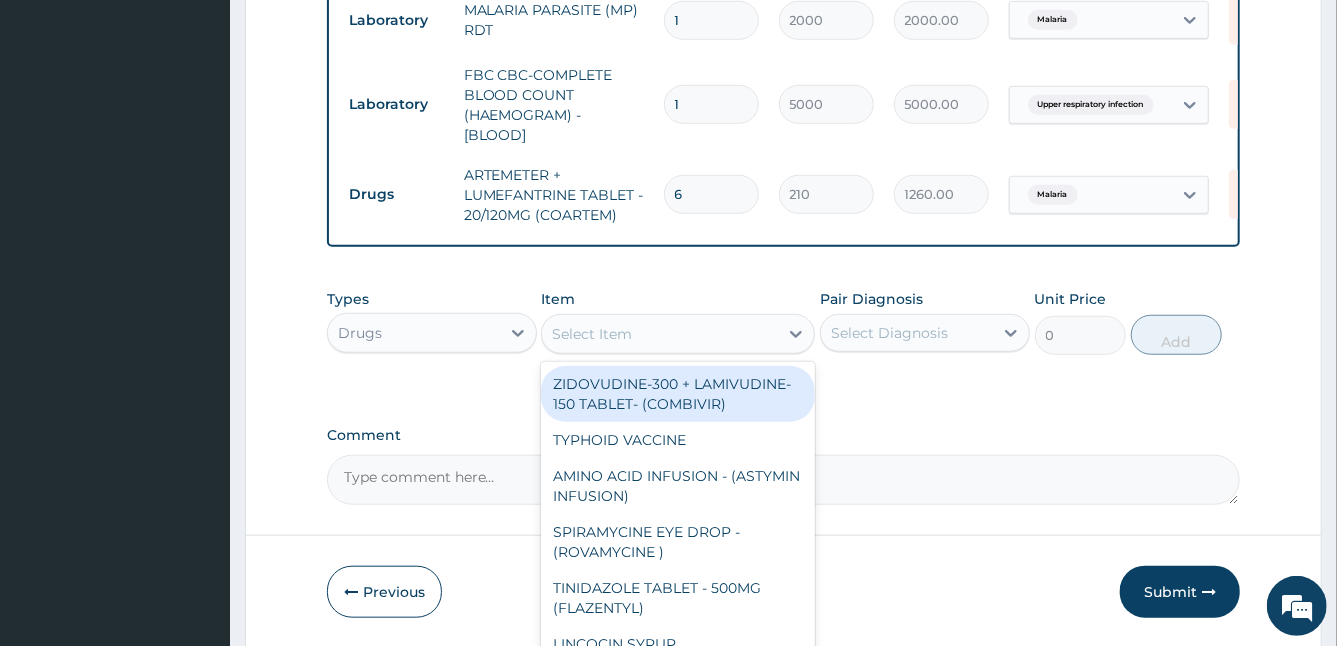 click on "Select Item" at bounding box center (660, 334) 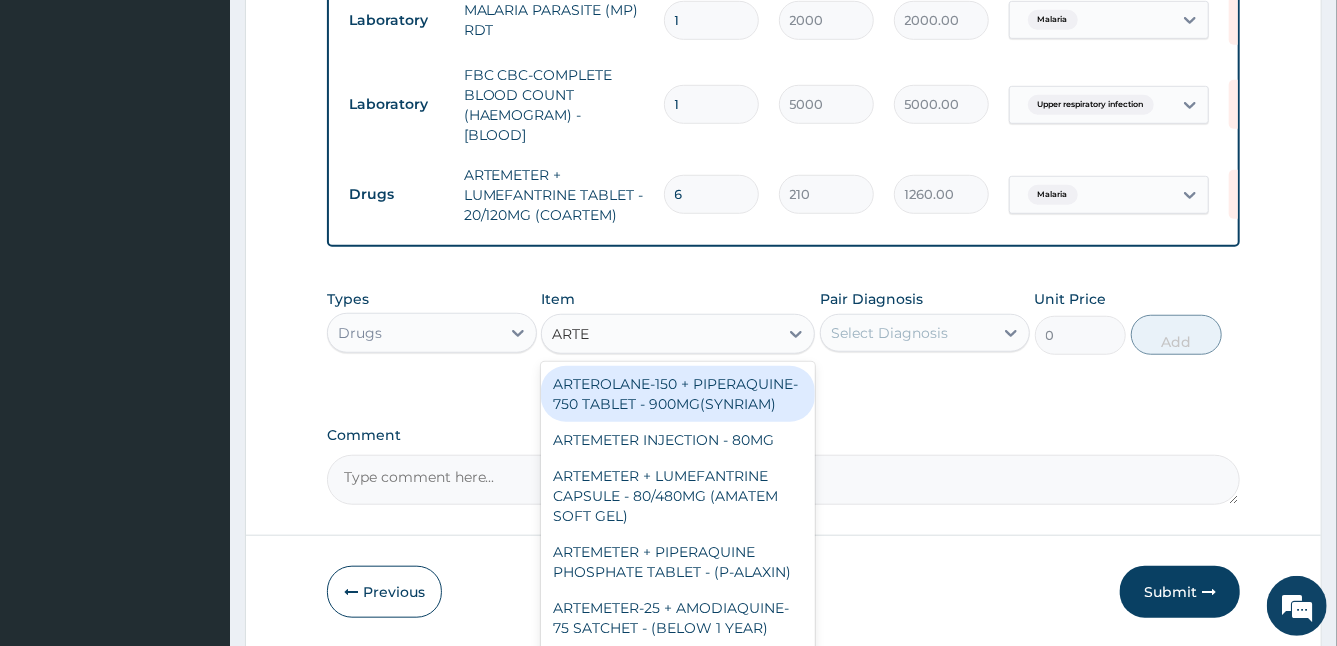 type on "ARTEM" 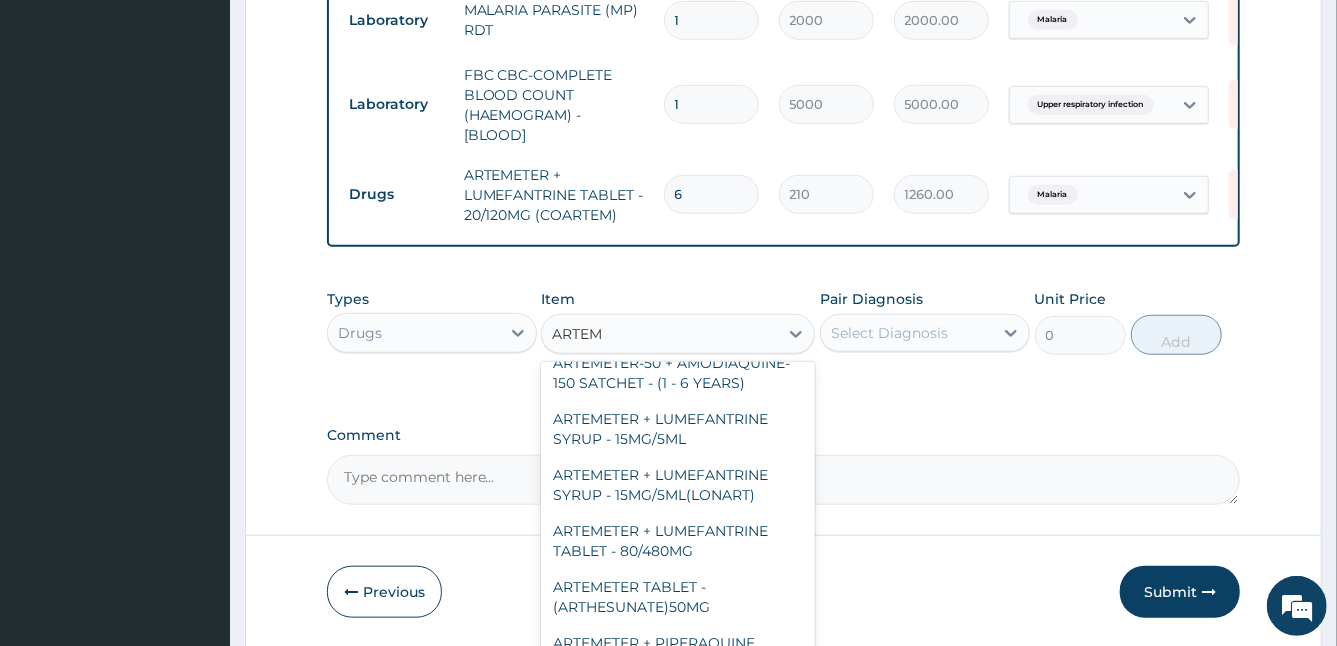 scroll, scrollTop: 0, scrollLeft: 0, axis: both 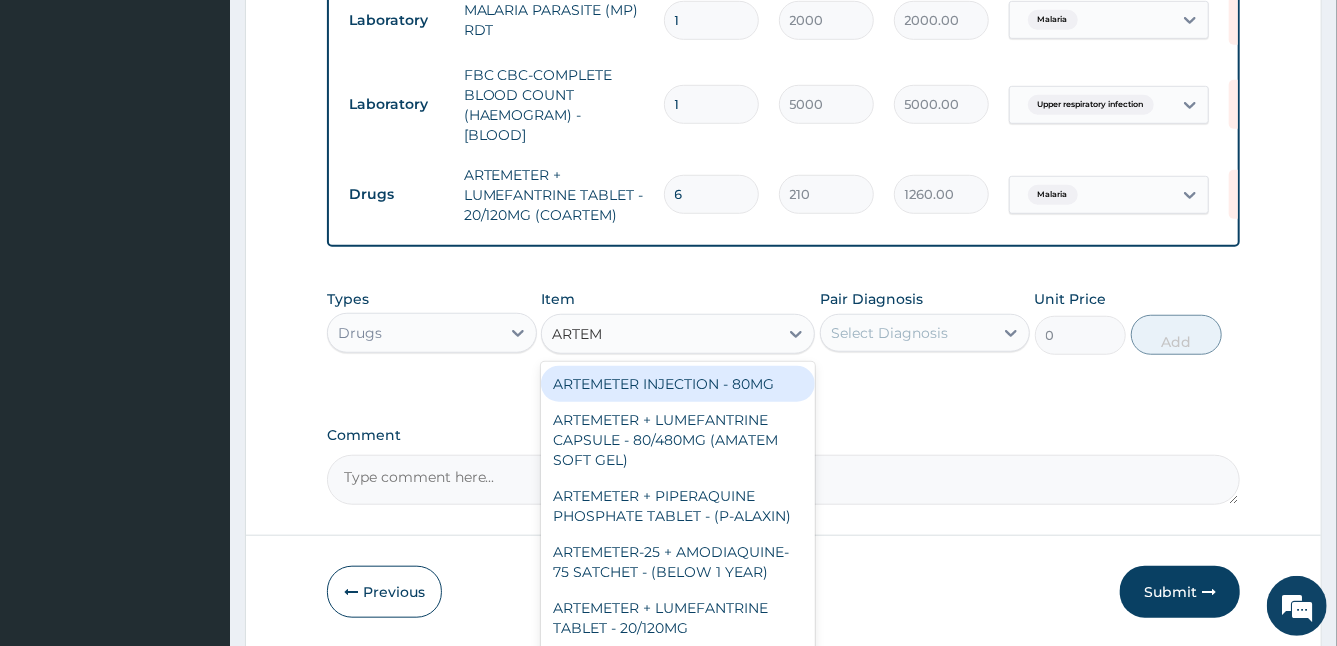 click on "ARTEMETER INJECTION - 80MG" at bounding box center (678, 384) 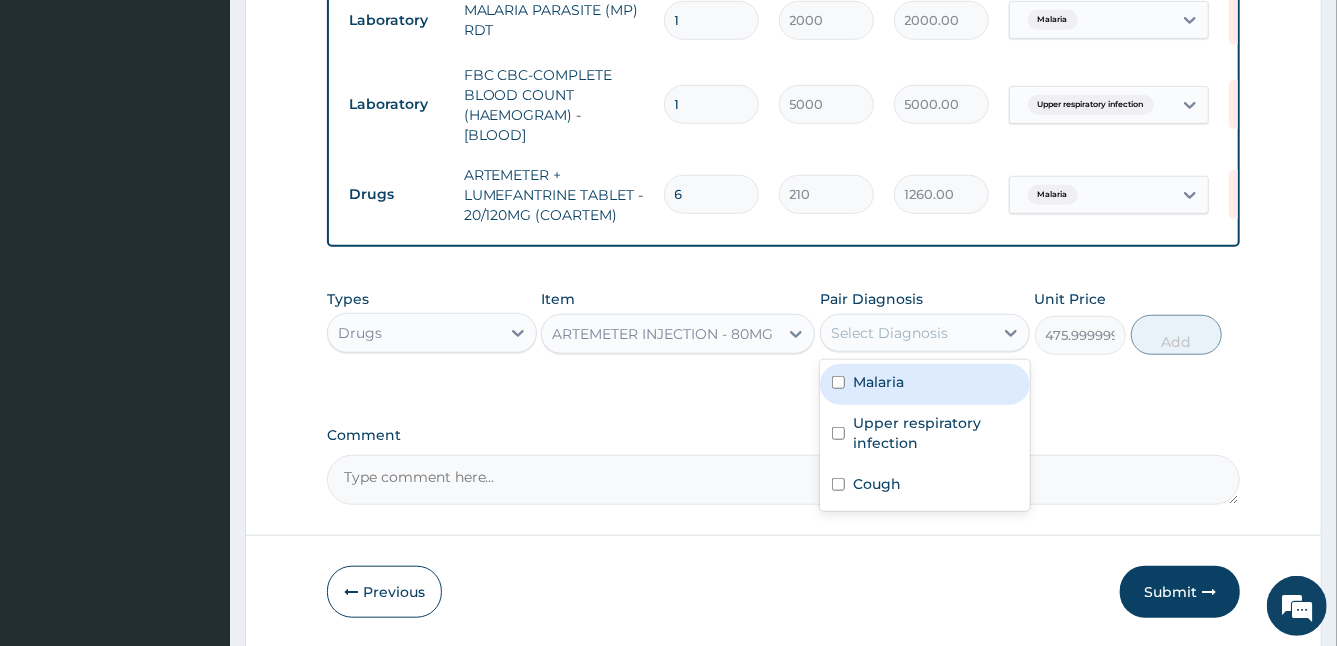 click on "Select Diagnosis" at bounding box center (889, 333) 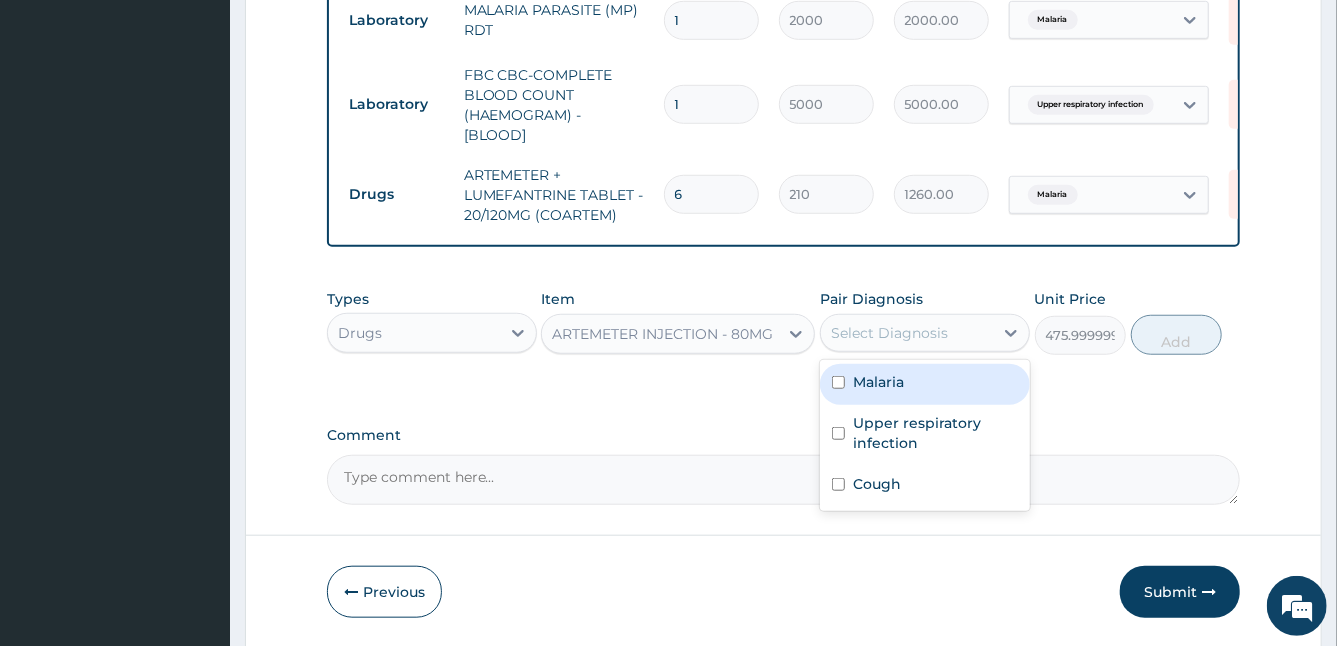 click on "Malaria" at bounding box center [878, 382] 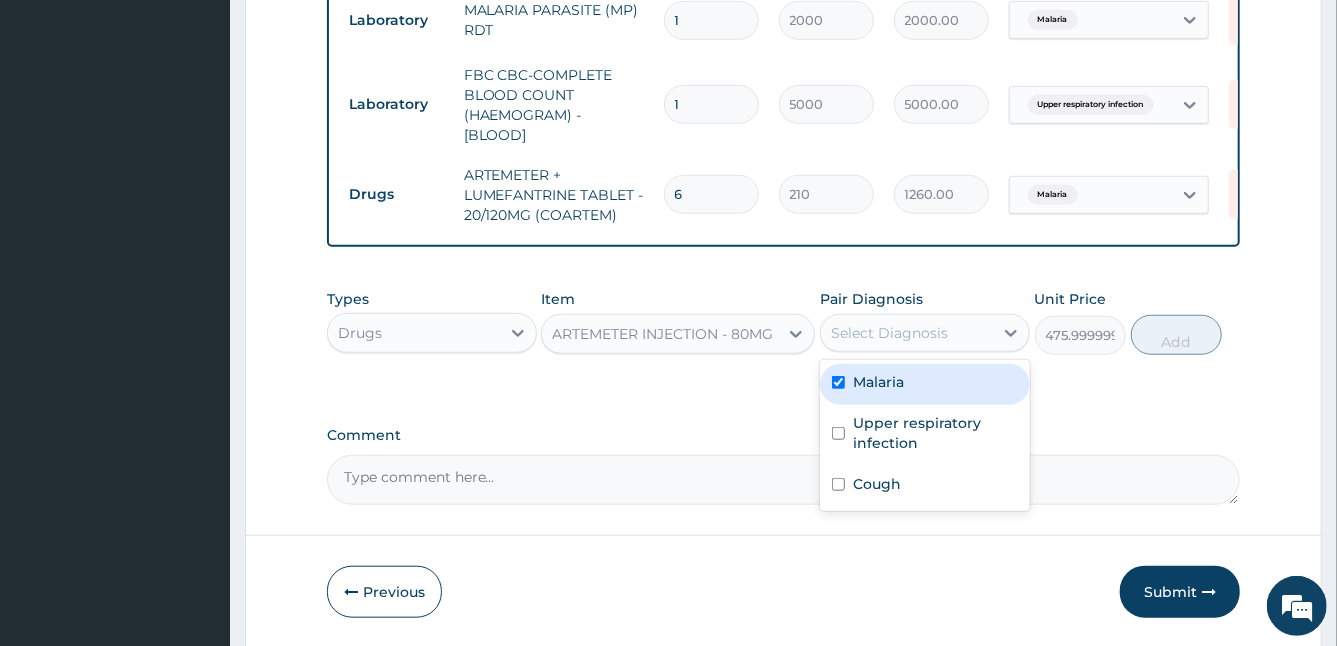 checkbox on "true" 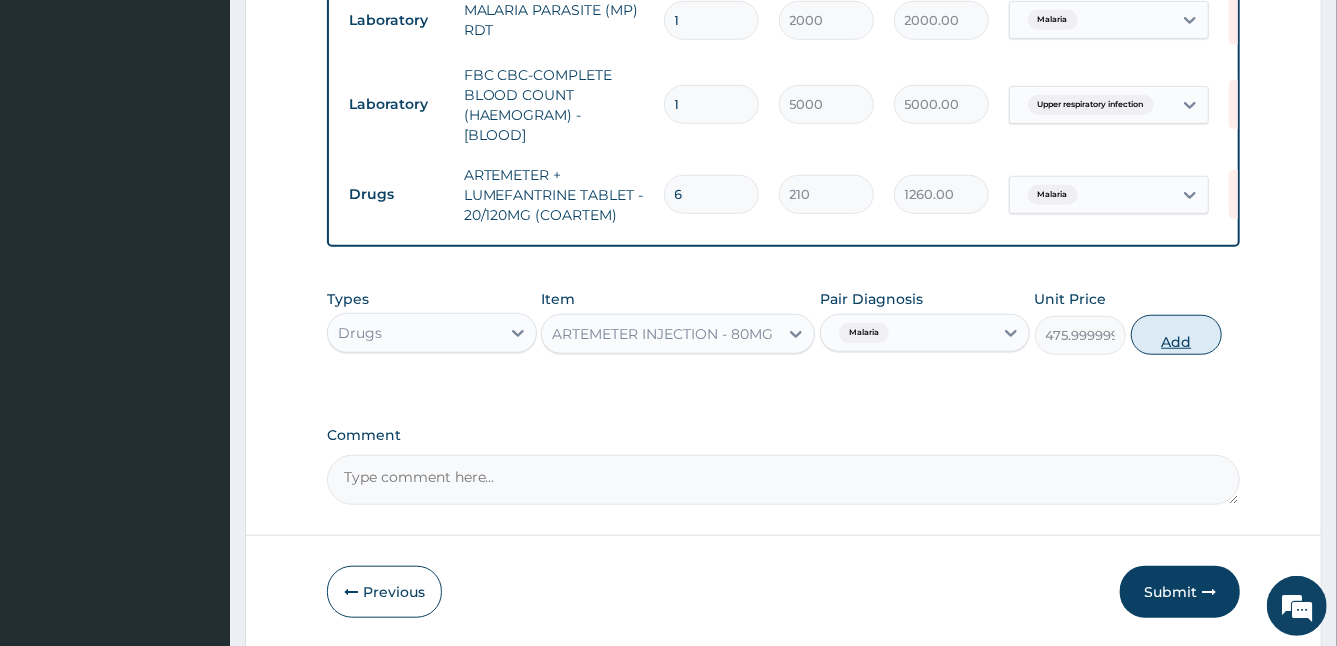 click on "Add" at bounding box center [1176, 335] 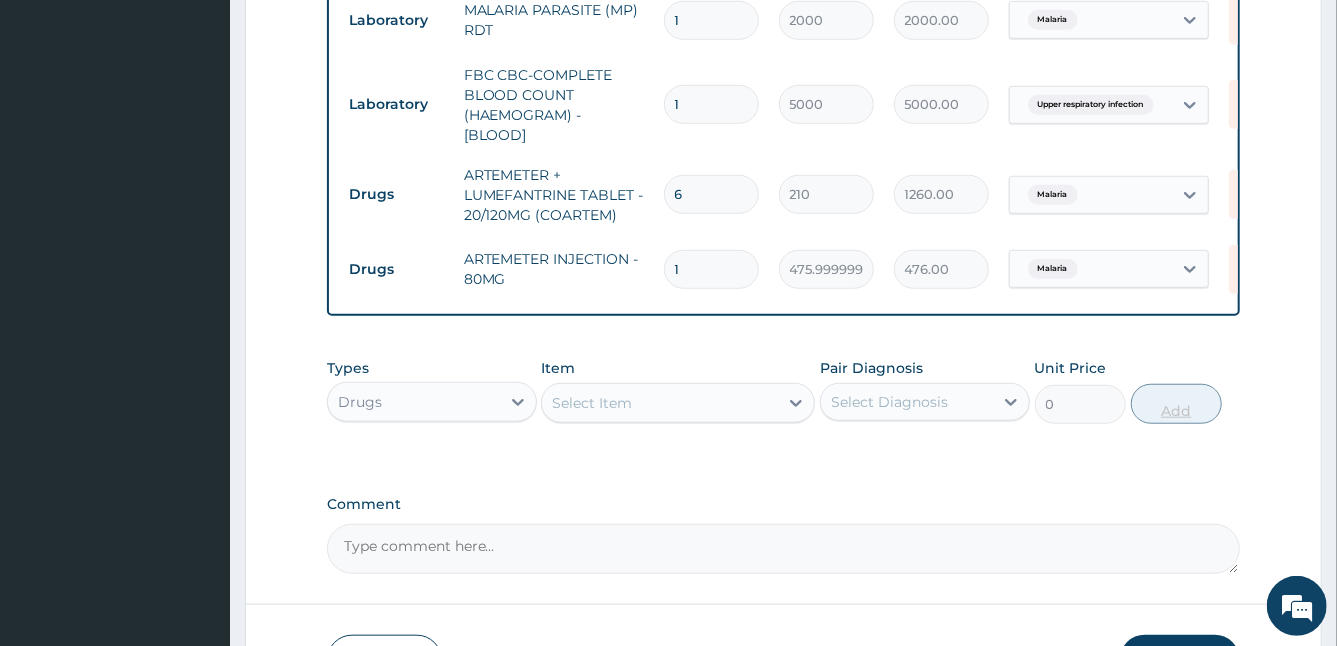 type 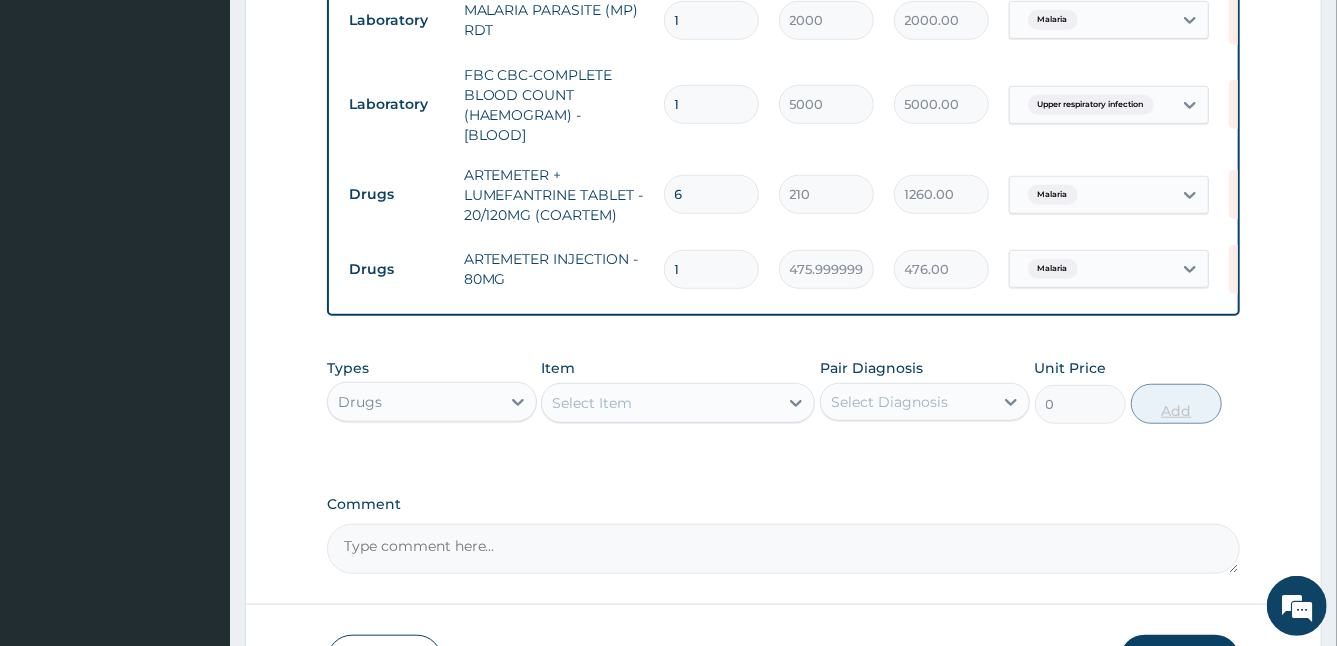 type on "0.00" 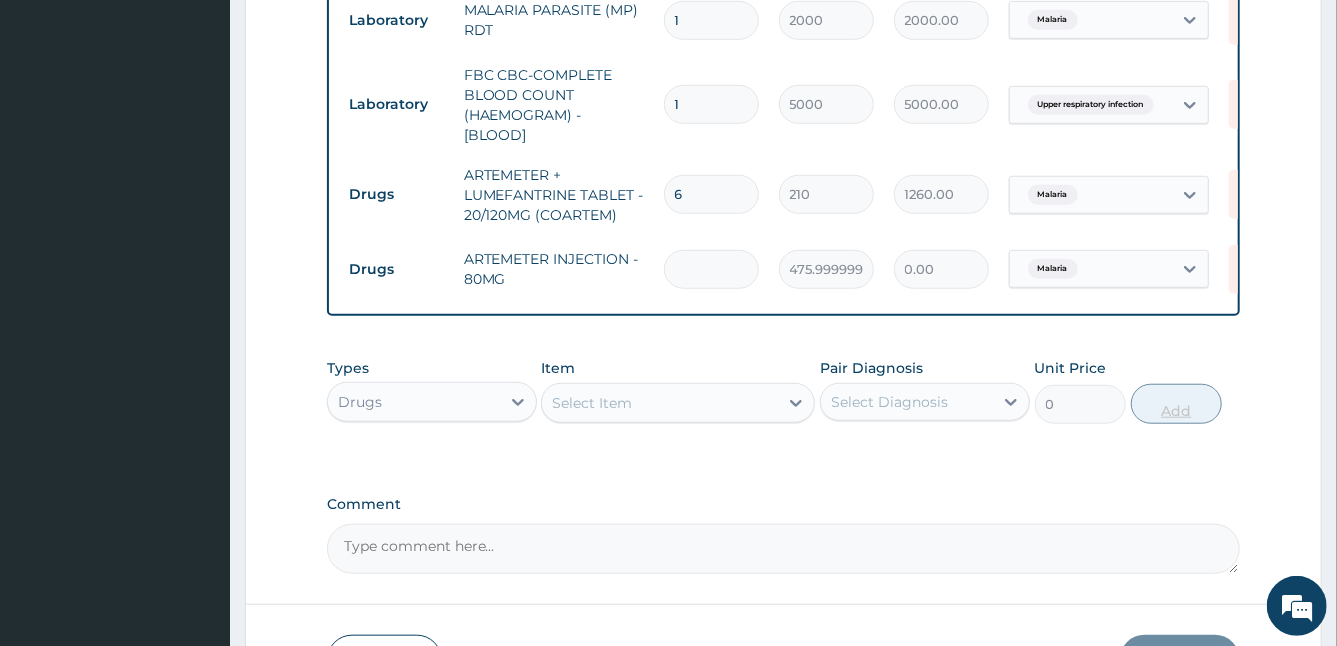 type on "2" 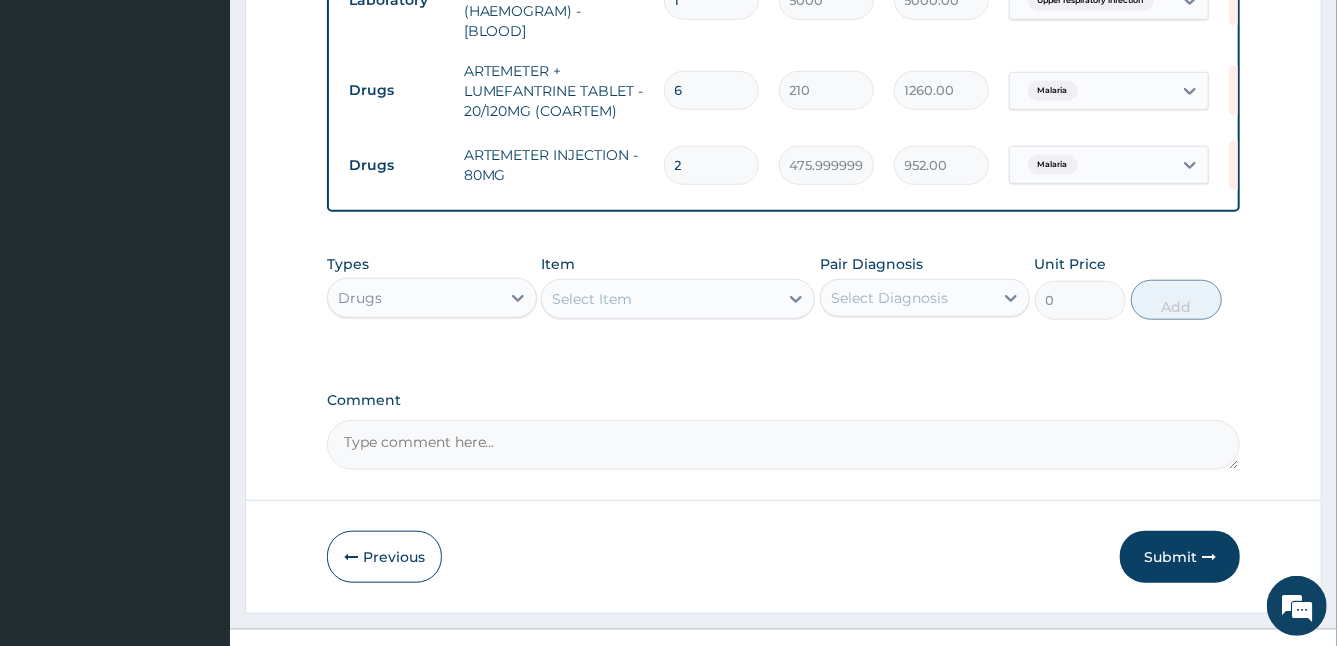 scroll, scrollTop: 825, scrollLeft: 0, axis: vertical 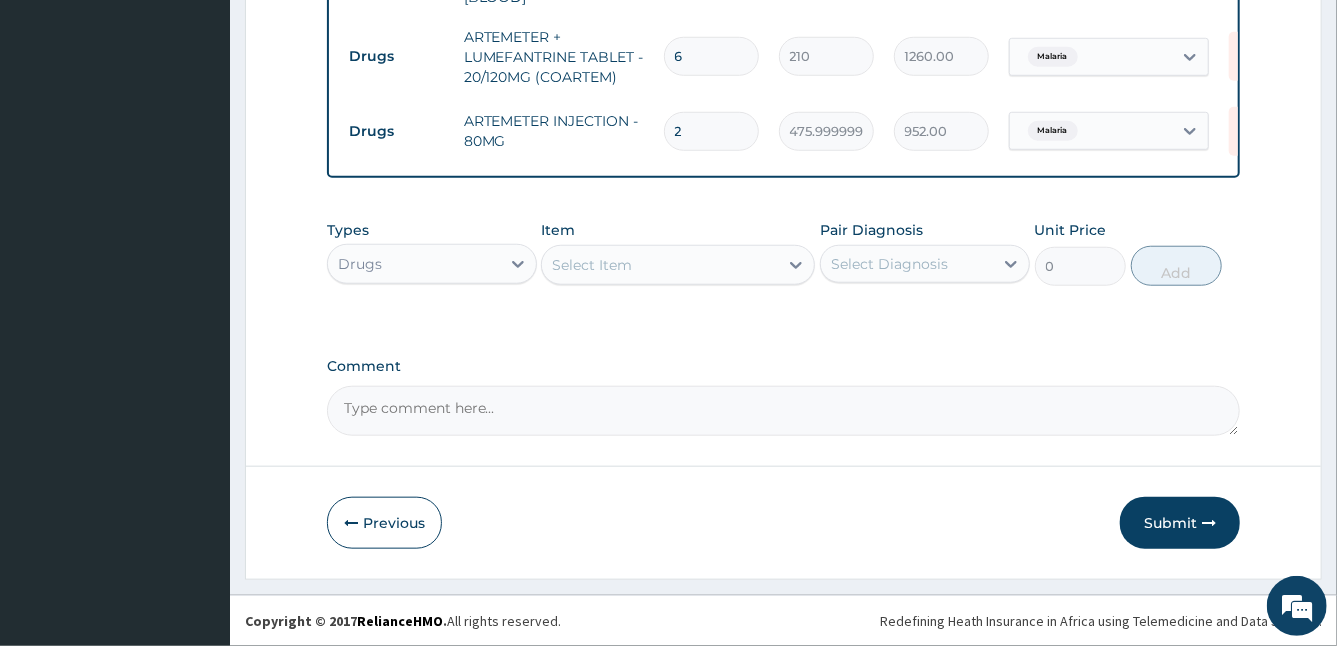 type on "2" 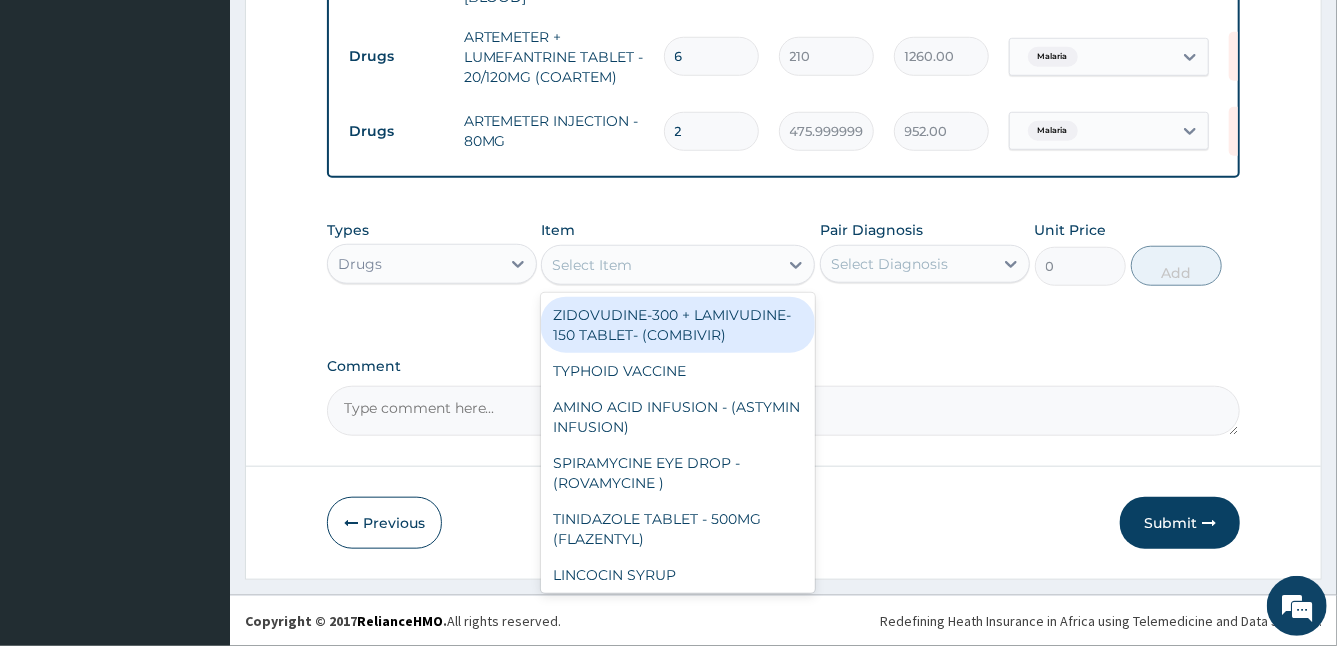 click on "Select Item" at bounding box center [660, 265] 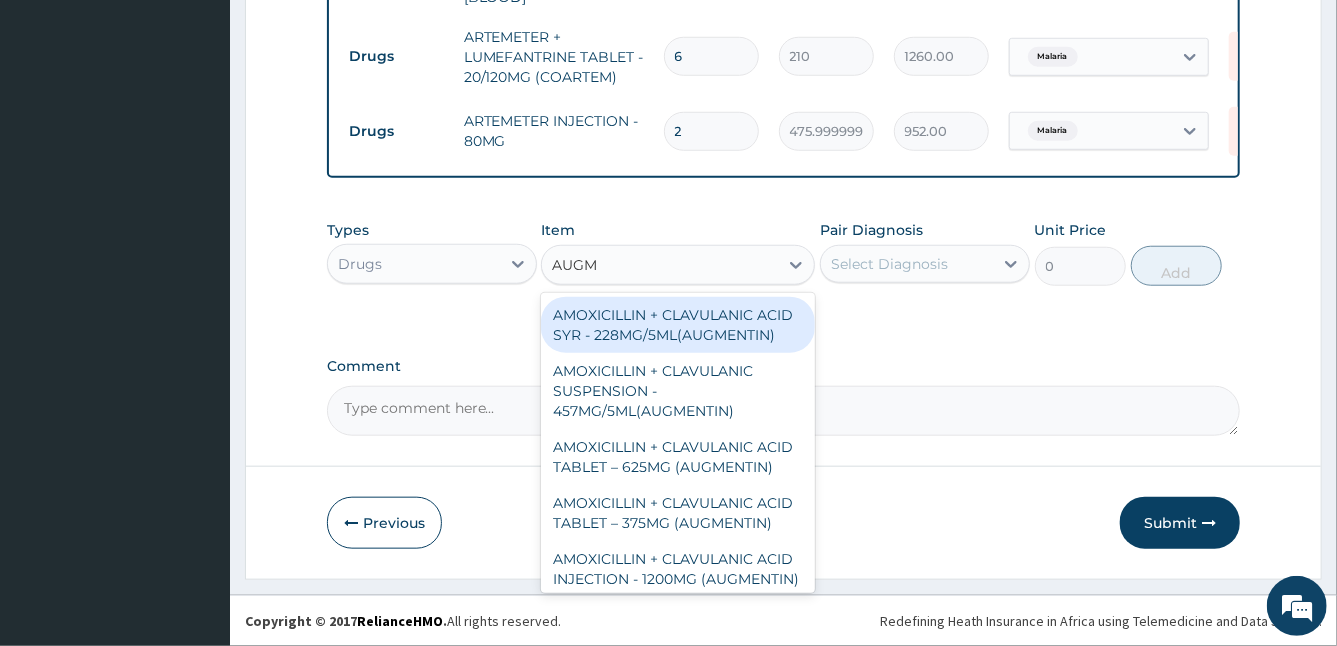 type on "AUGME" 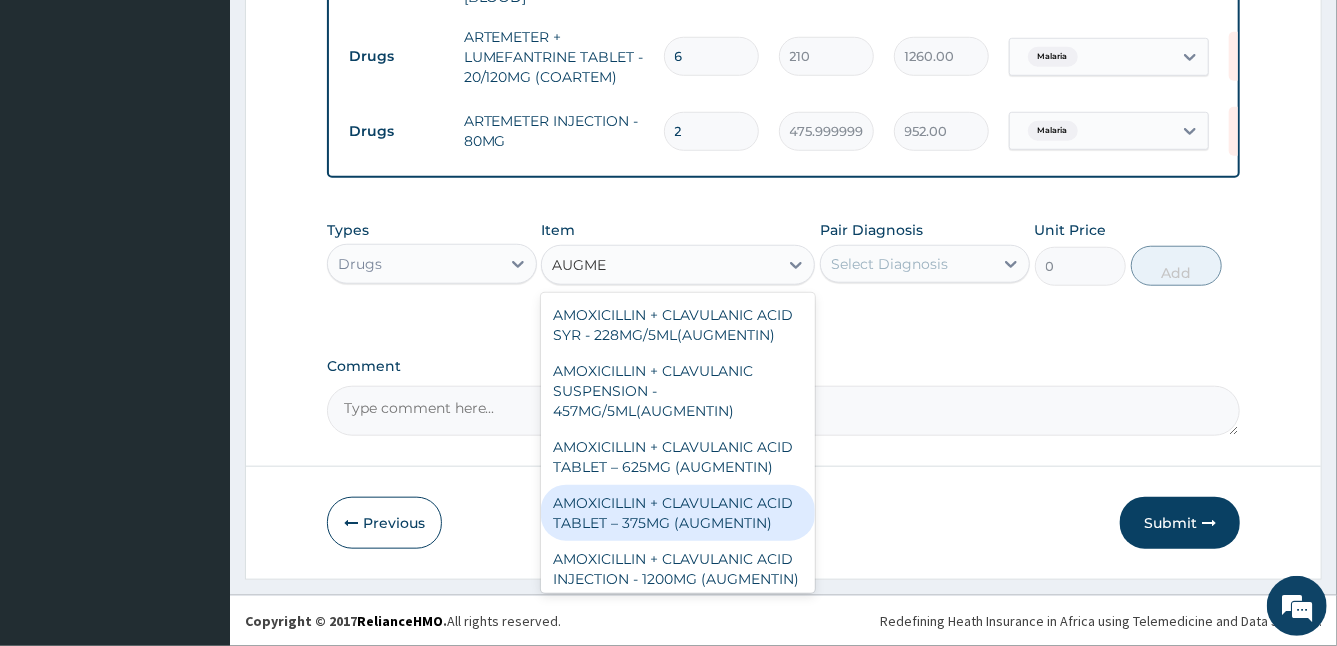 click on "AMOXICILLIN + CLAVULANIC ACID TABLET – 375MG (AUGMENTIN)" at bounding box center [678, 513] 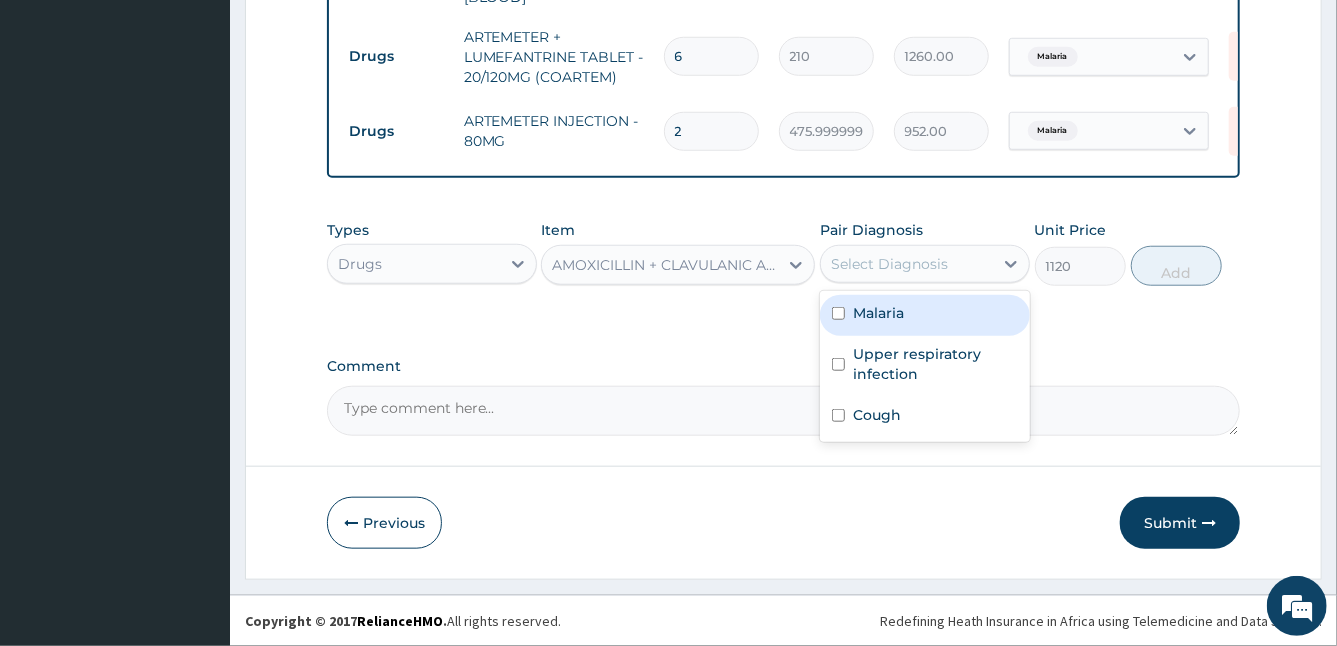 click on "Select Diagnosis" at bounding box center (889, 264) 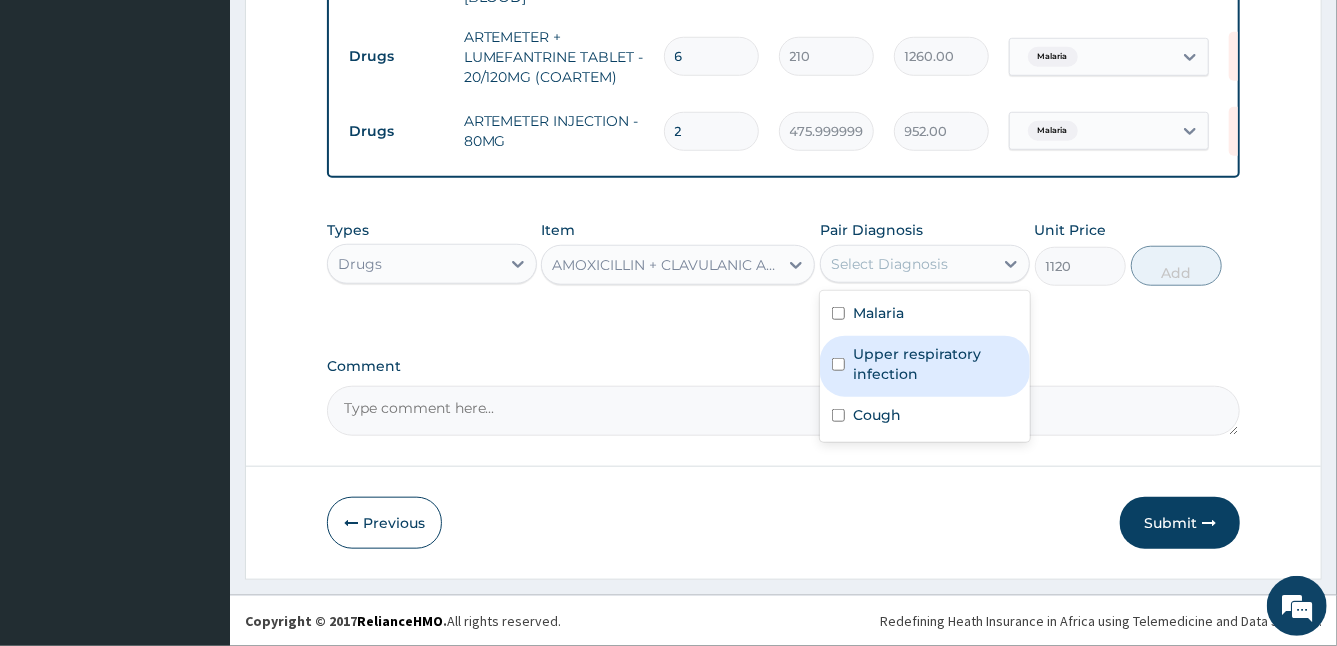 click on "Upper respiratory infection" at bounding box center (935, 364) 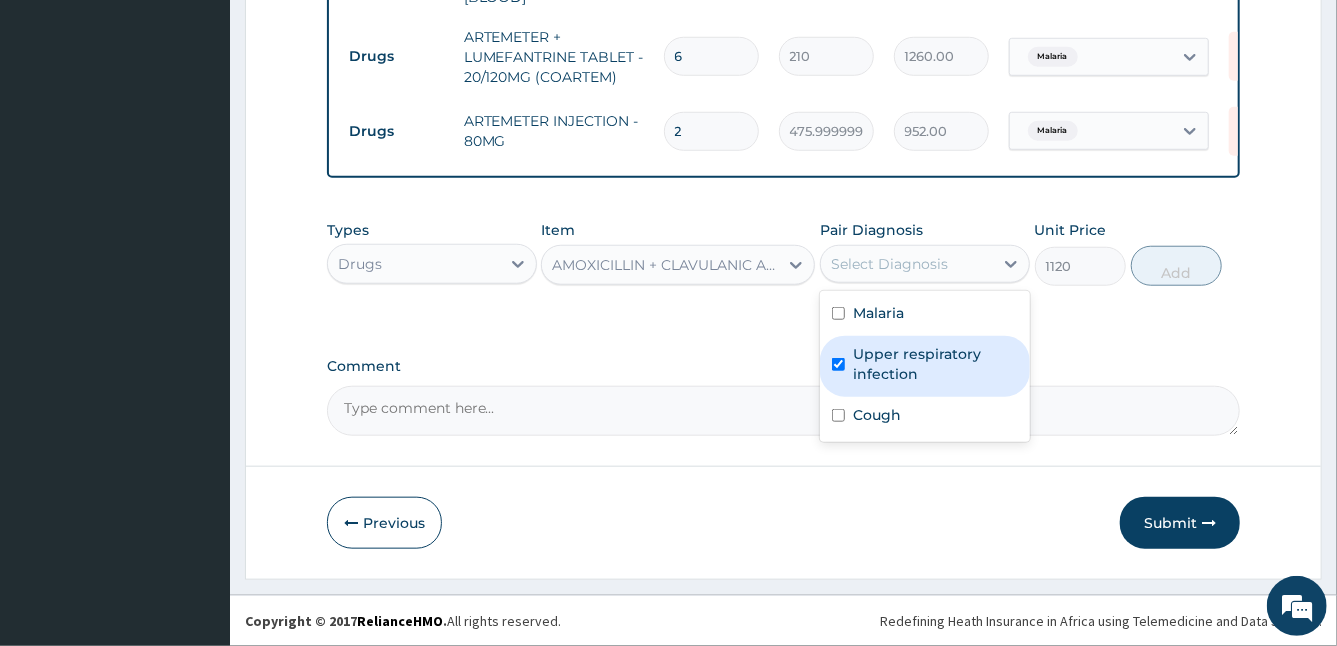 checkbox on "true" 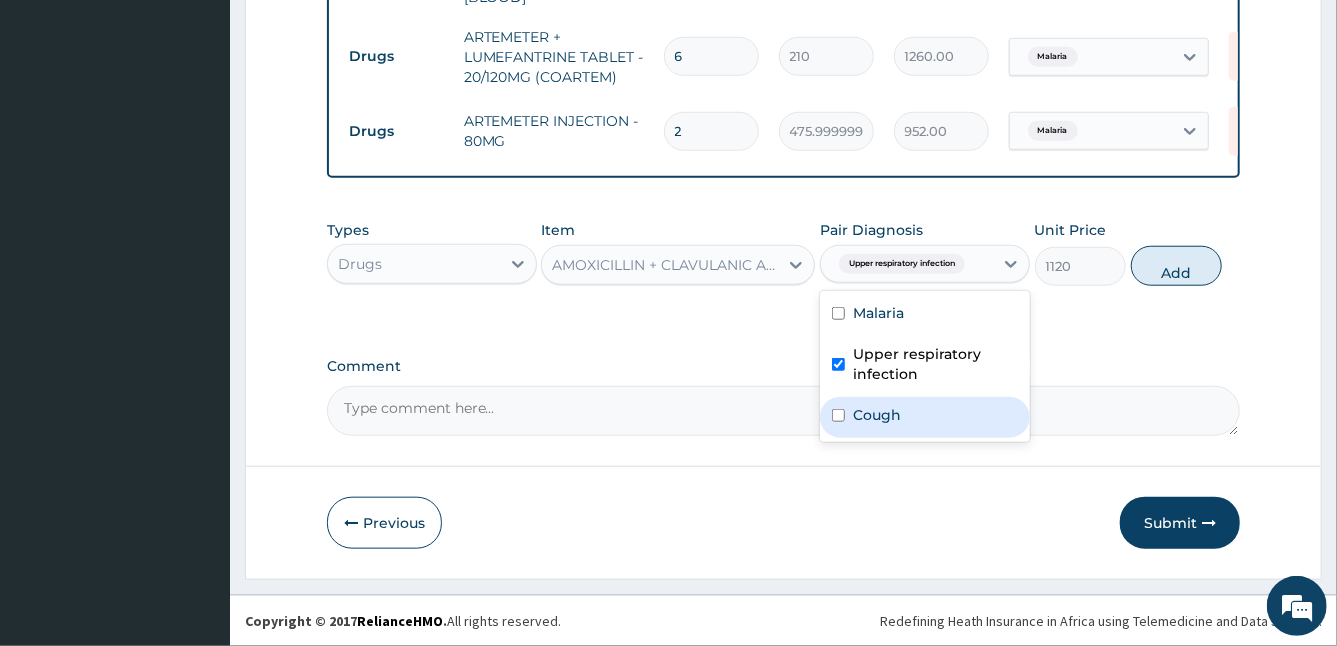 click on "Cough" at bounding box center [877, 415] 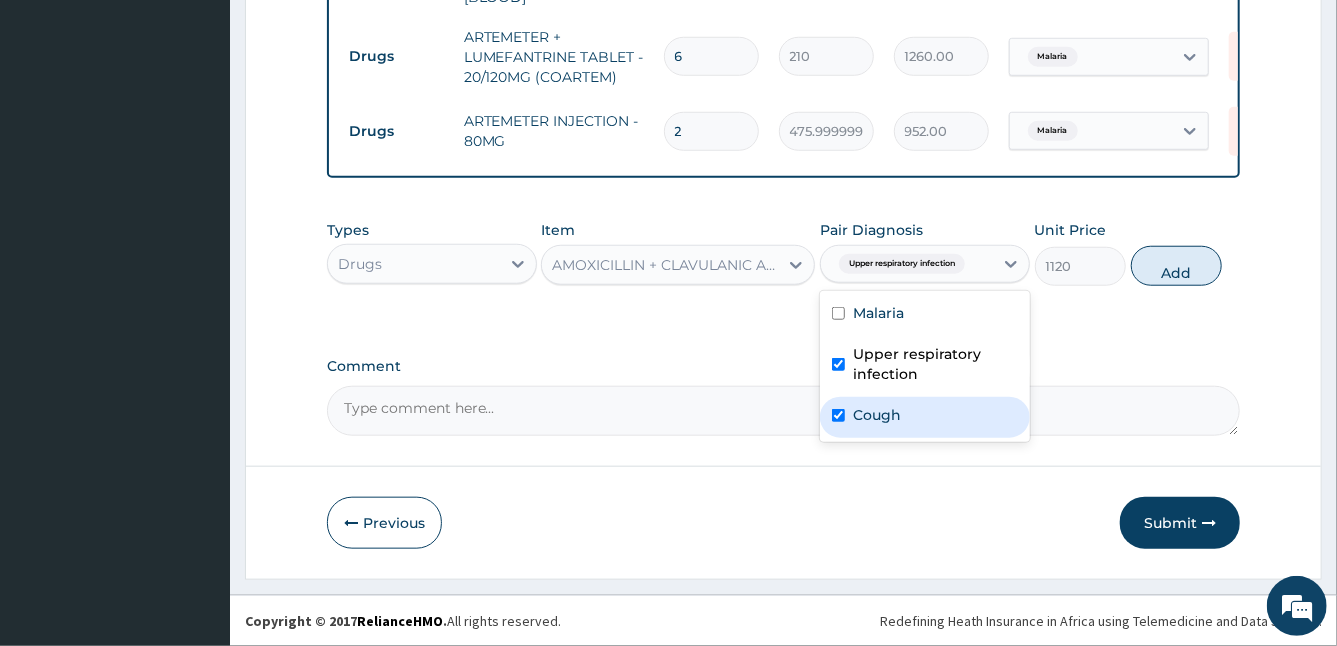 checkbox on "true" 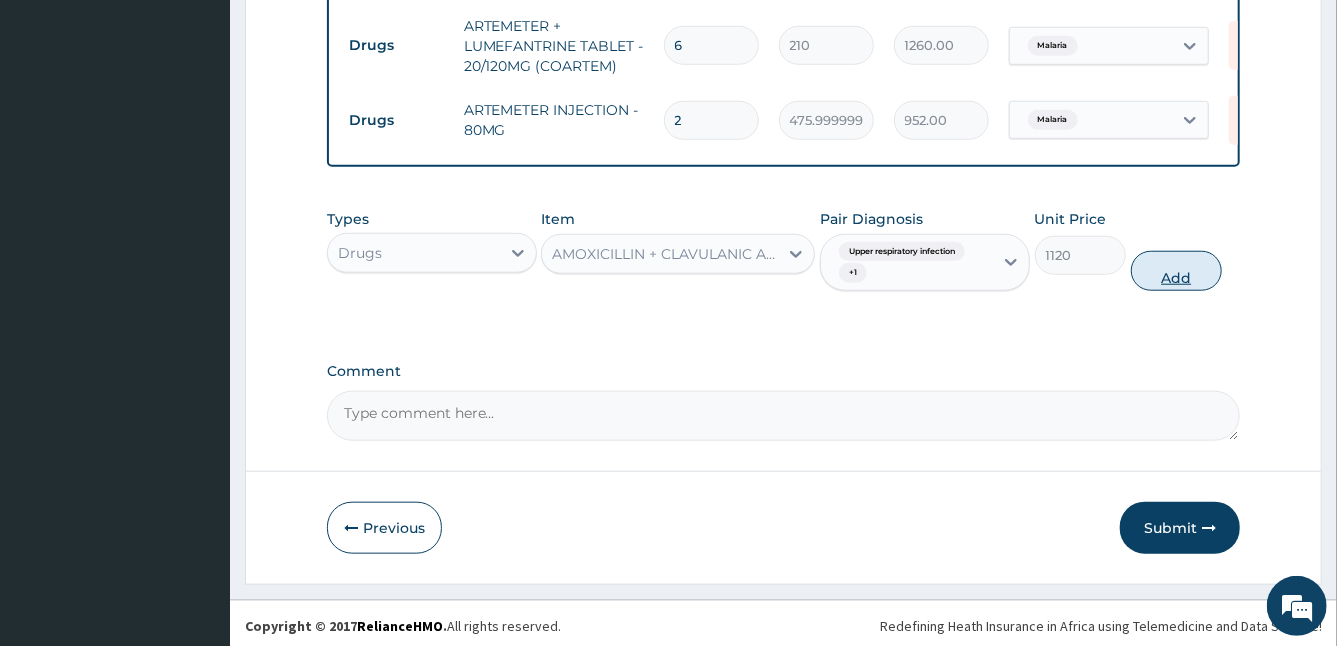 click on "Add" at bounding box center [1176, 271] 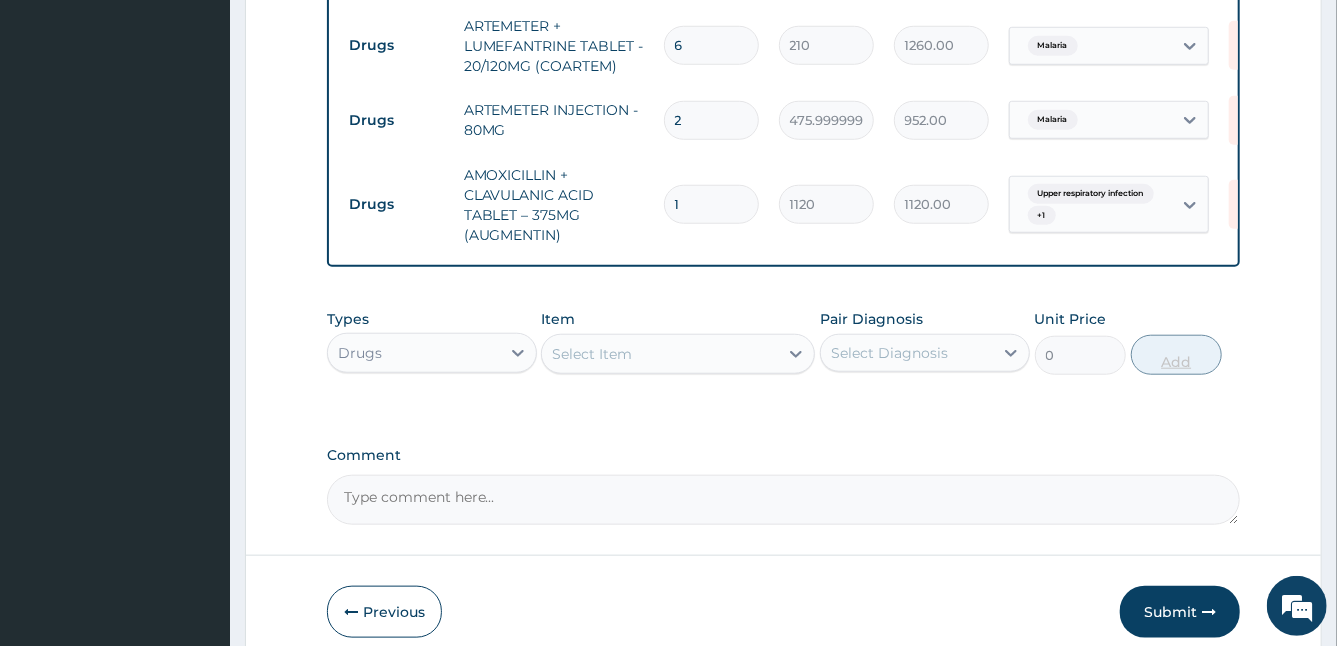 type on "10" 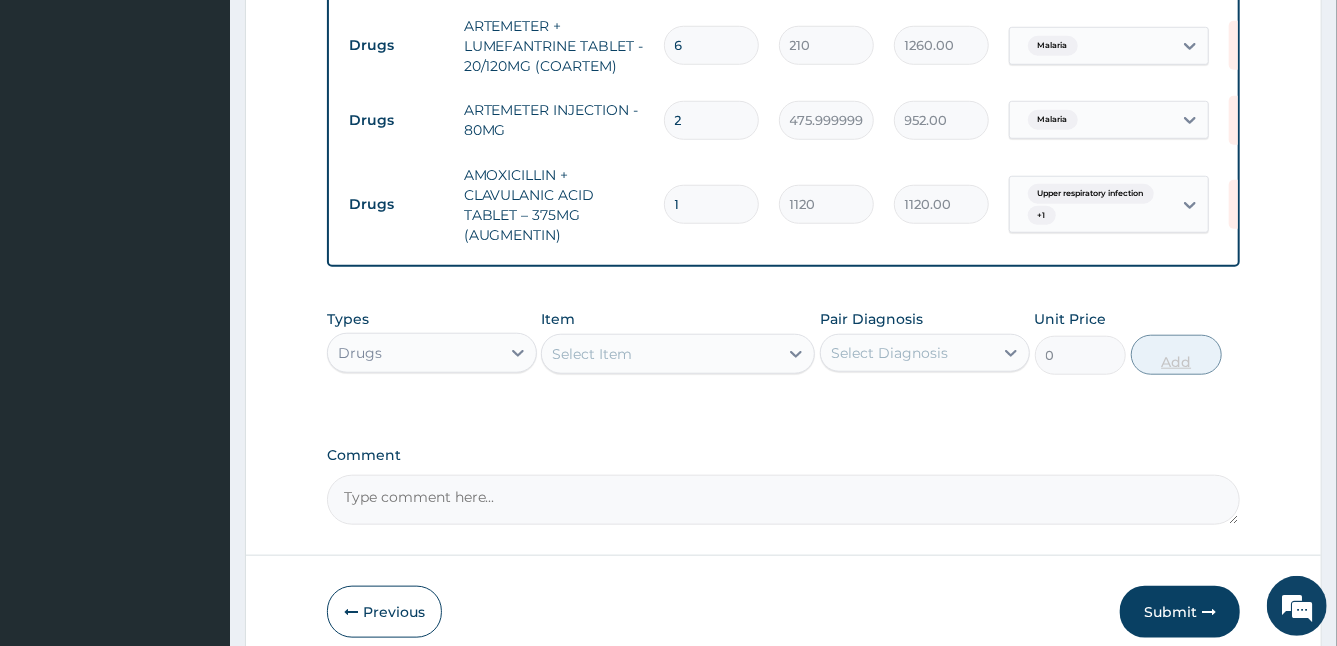 type on "11200.00" 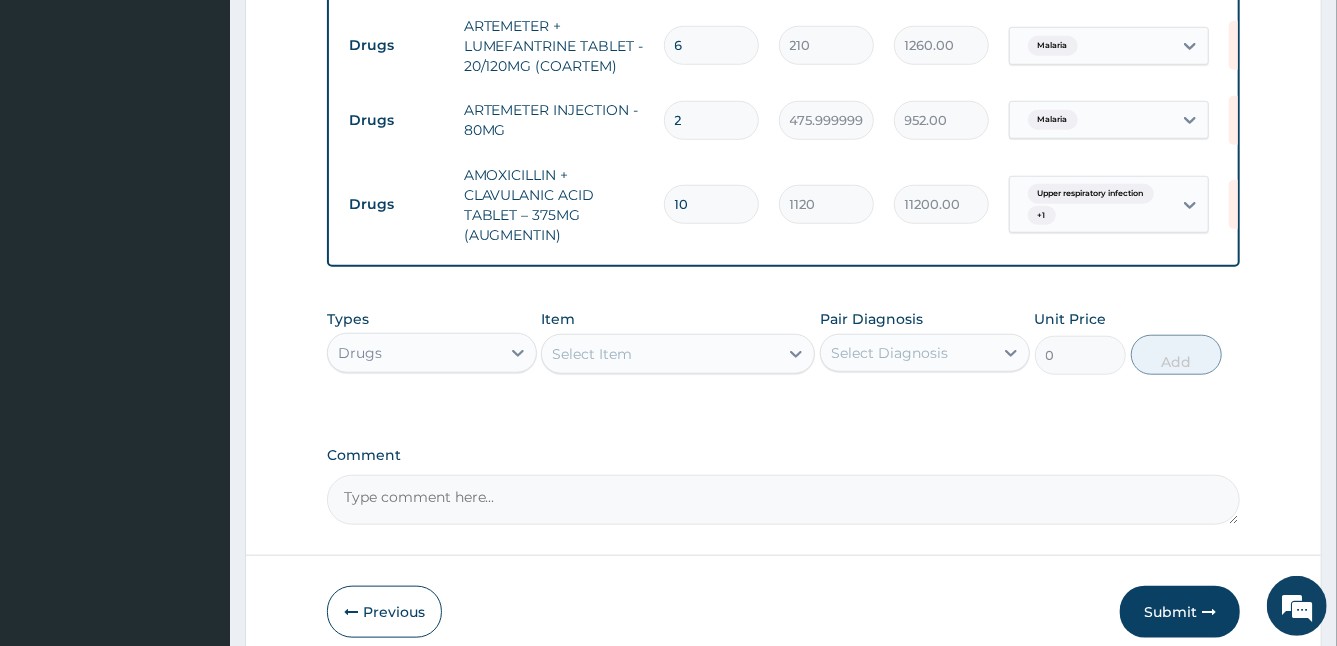 scroll, scrollTop: 925, scrollLeft: 0, axis: vertical 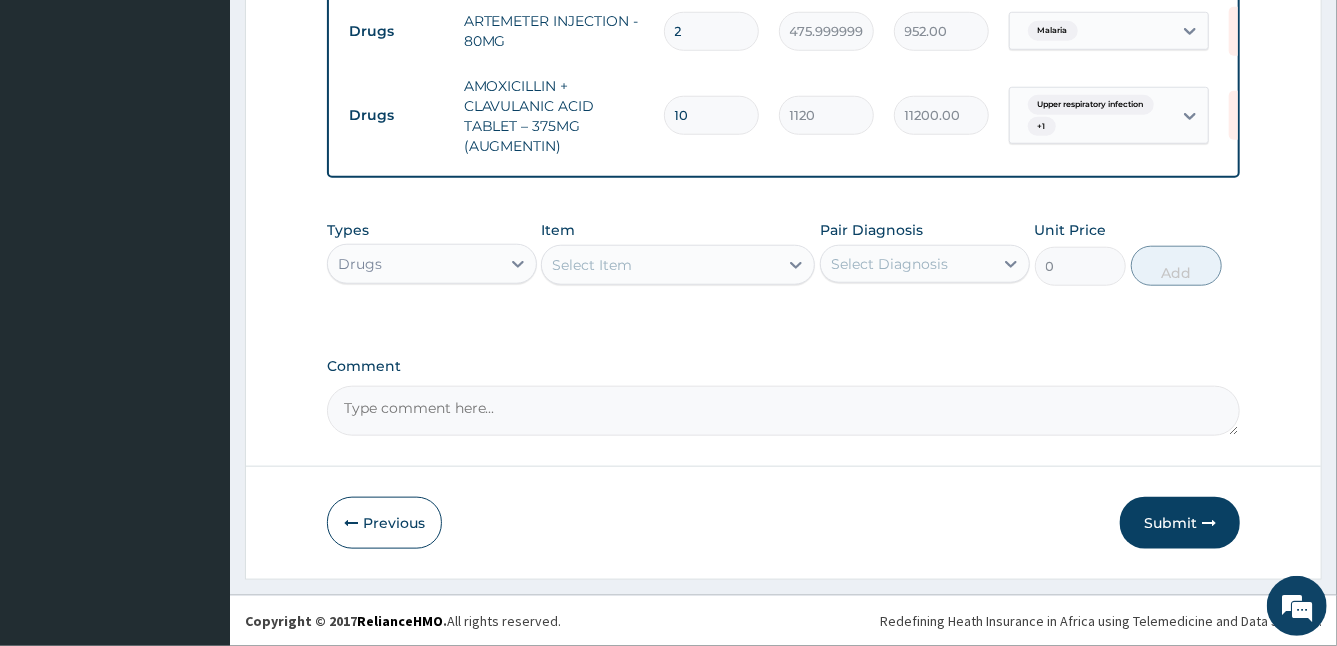 type on "10" 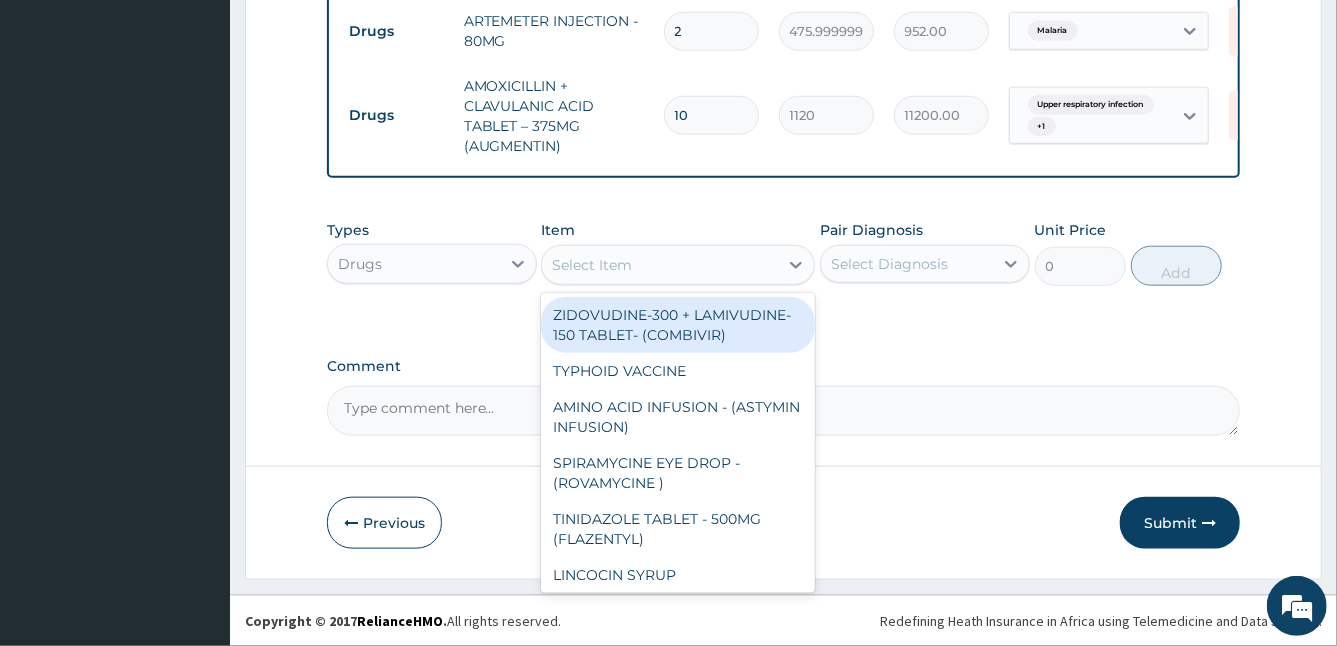 click on "Select Item" at bounding box center [660, 265] 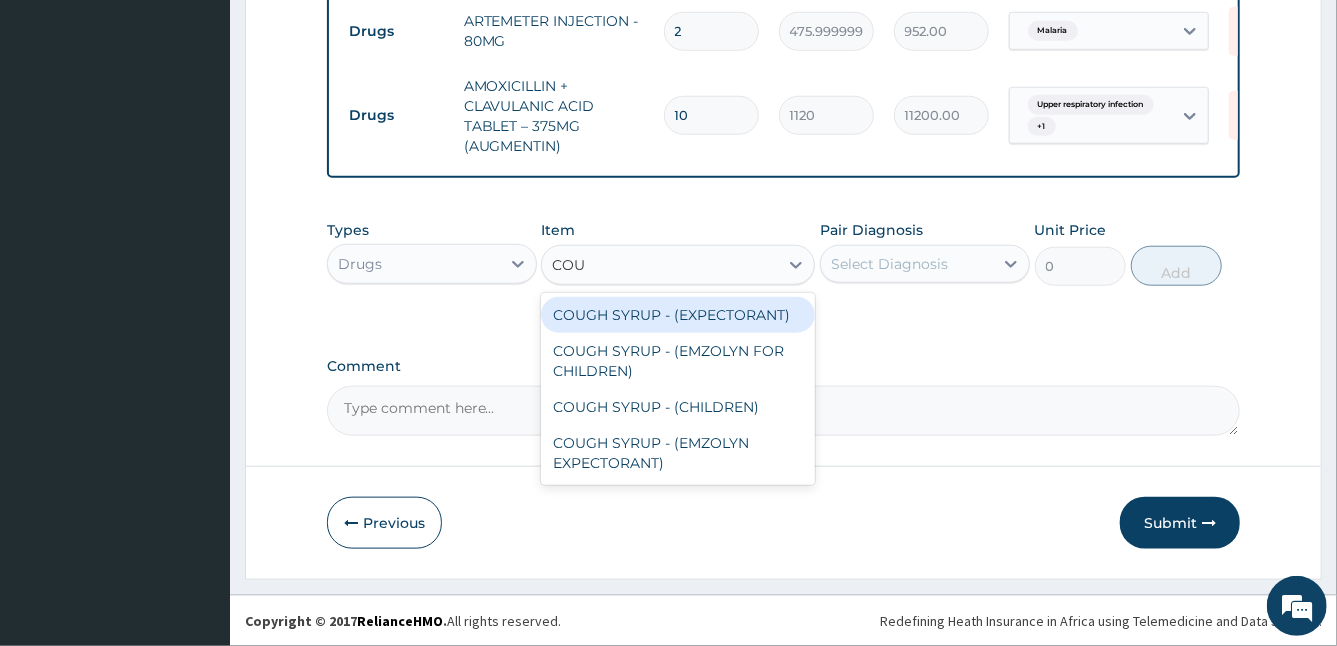 type on "COUG" 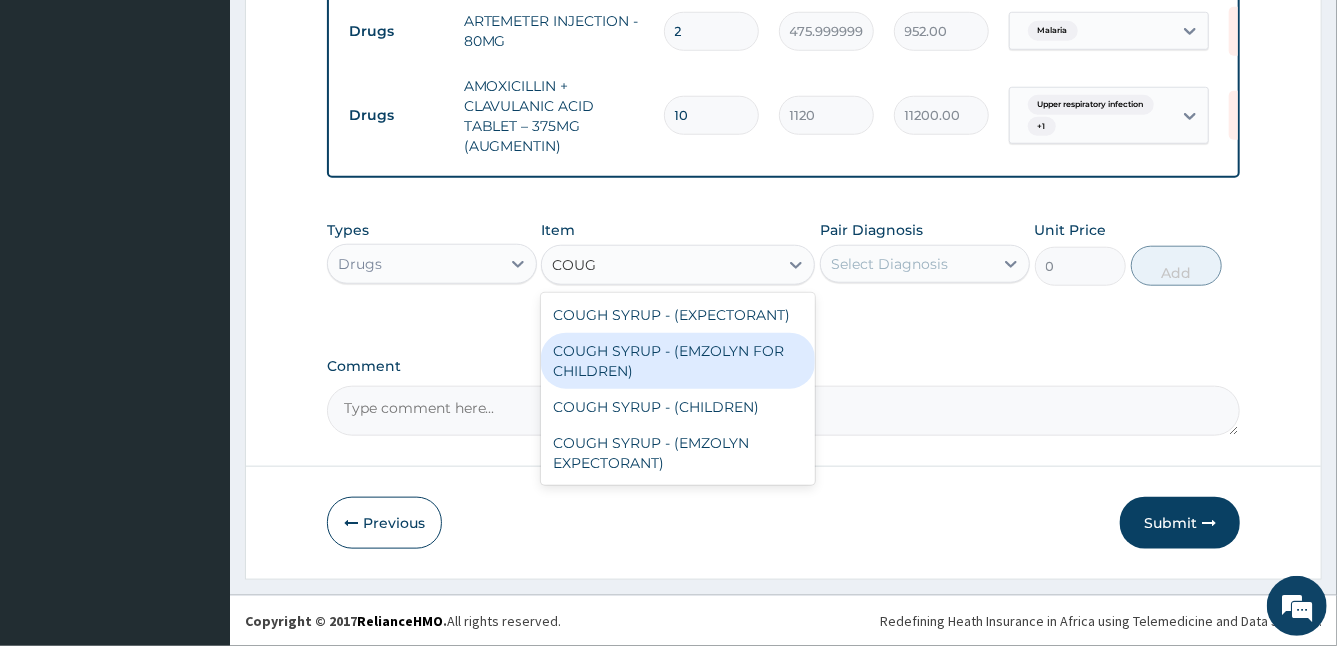 click on "COUGH SYRUP - (EMZOLYN FOR CHILDREN)" at bounding box center [678, 361] 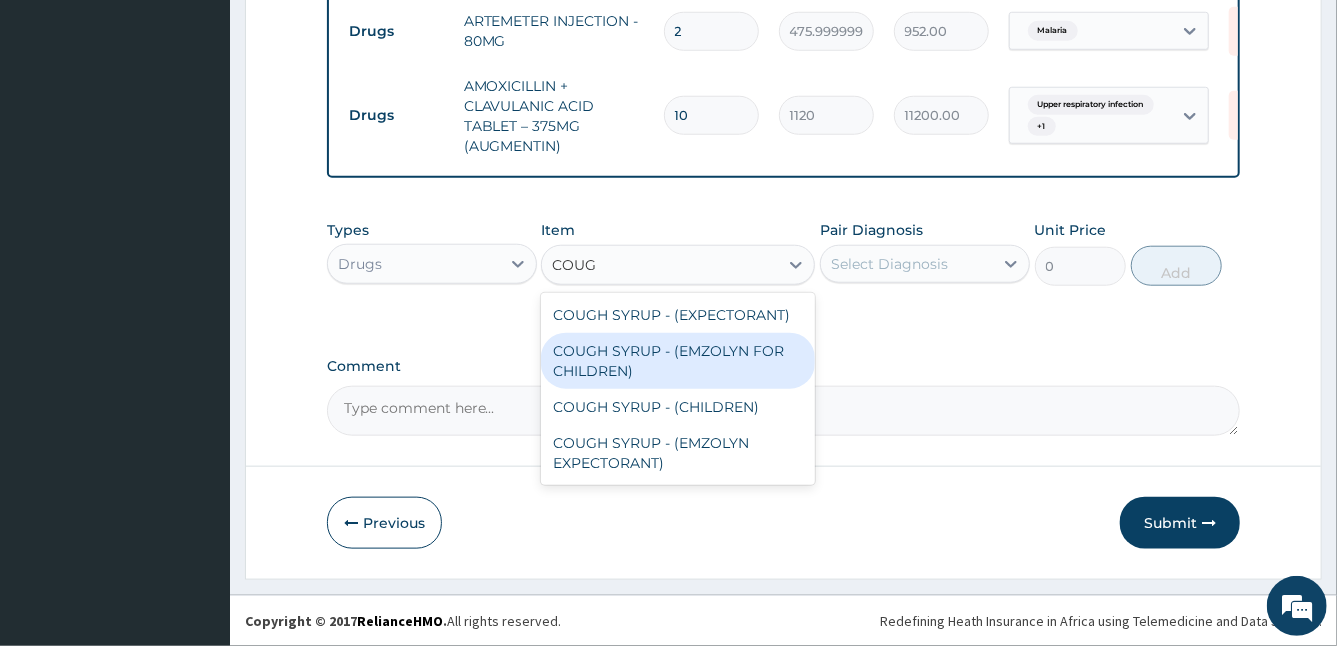 type 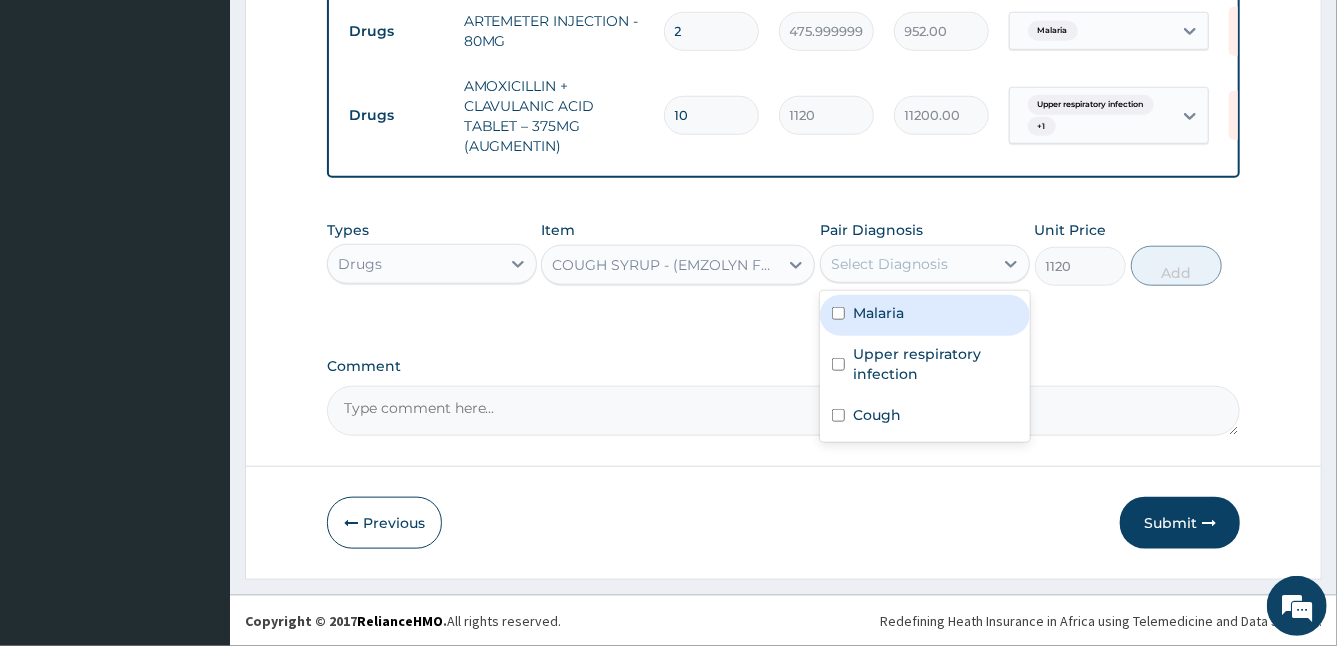 click on "Select Diagnosis" at bounding box center [889, 264] 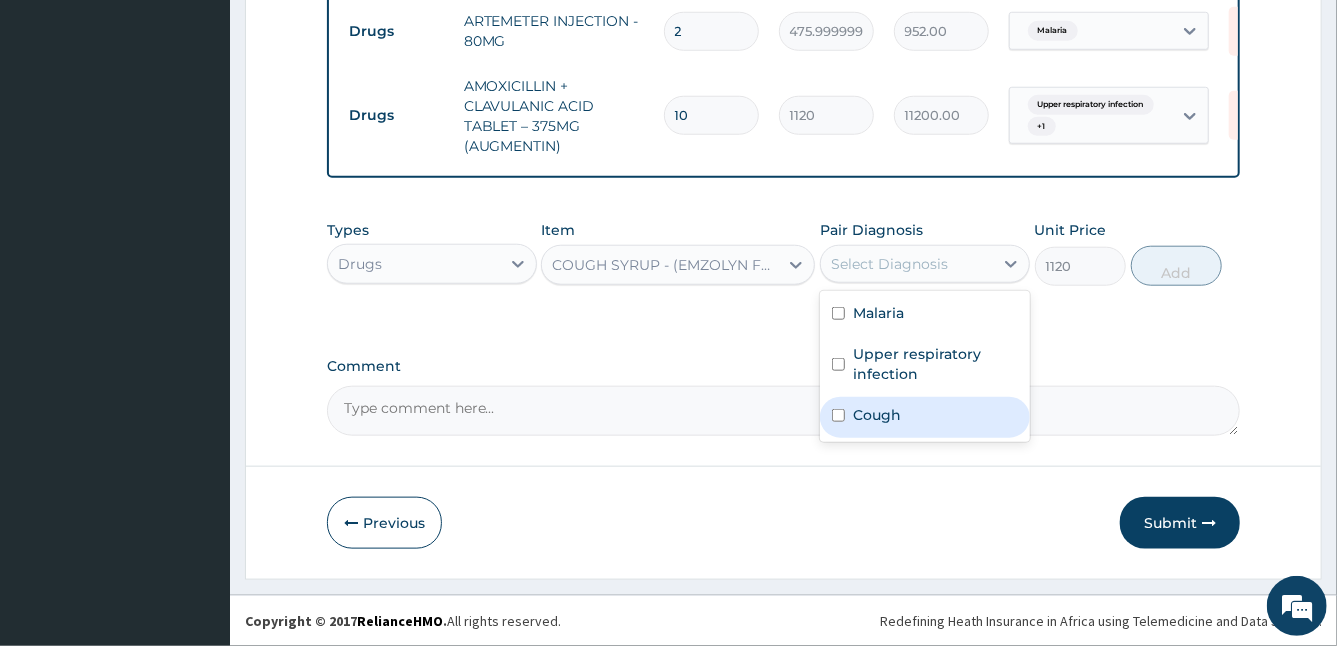 click on "Cough" at bounding box center [925, 417] 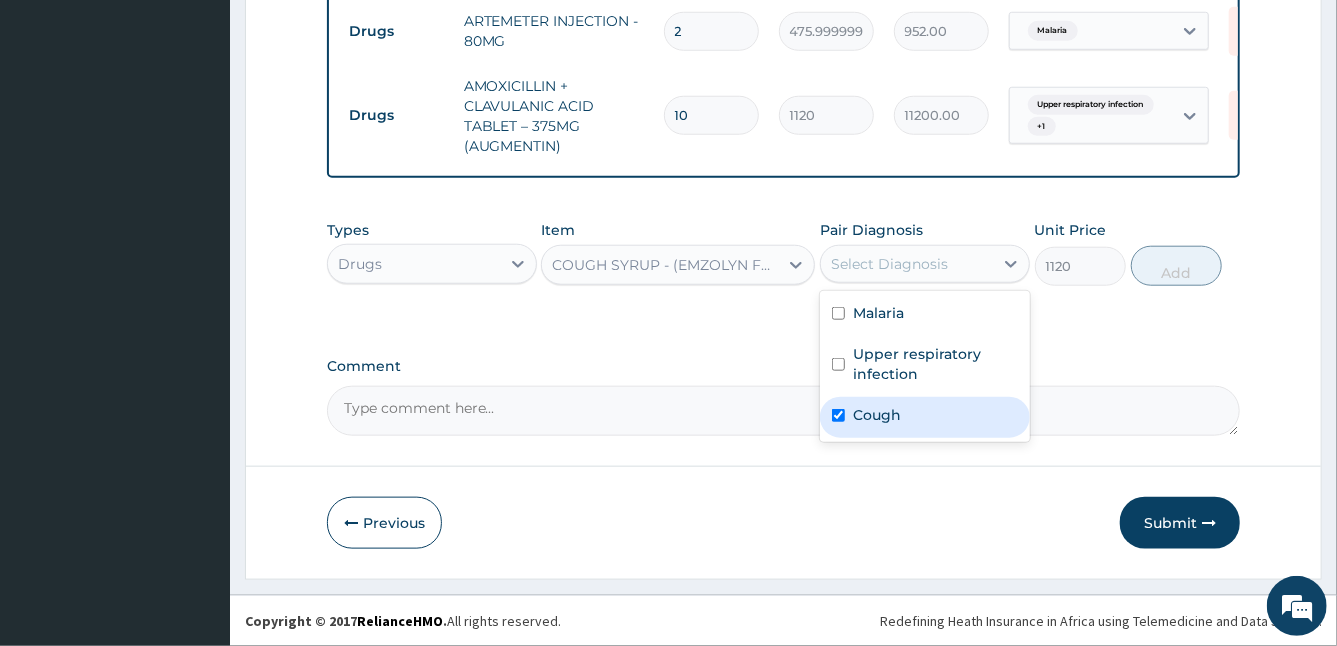 checkbox on "true" 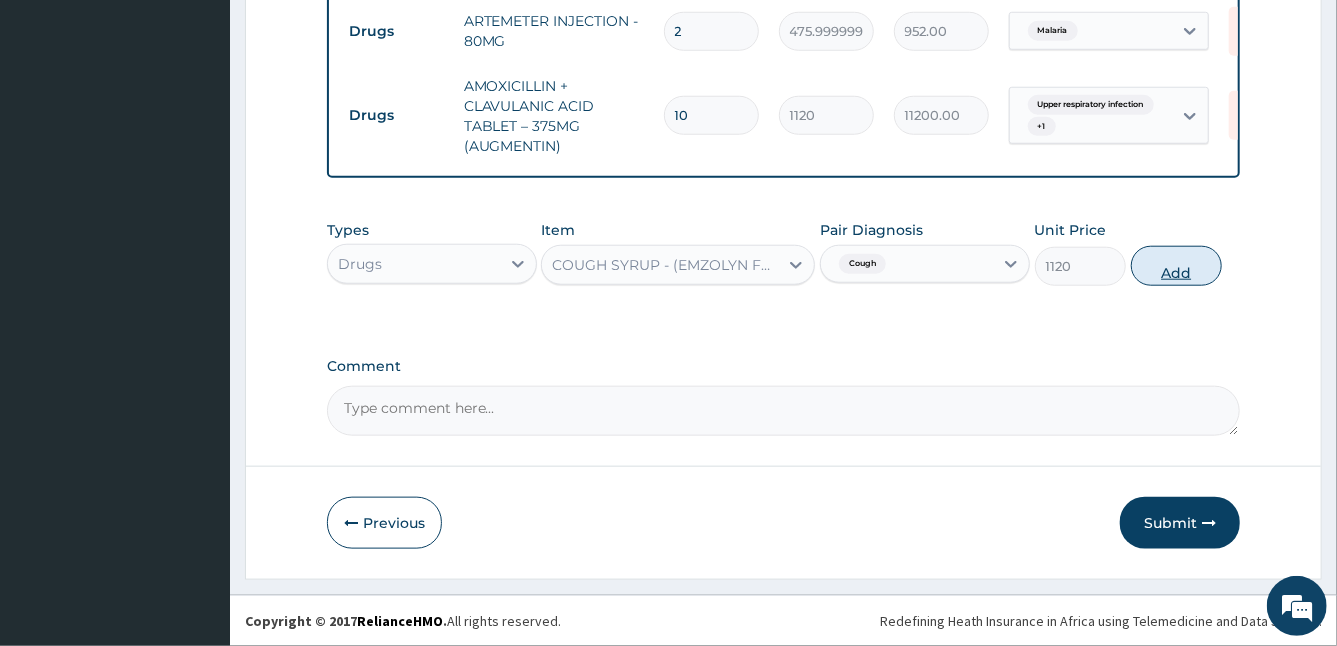 click on "Add" at bounding box center [1176, 266] 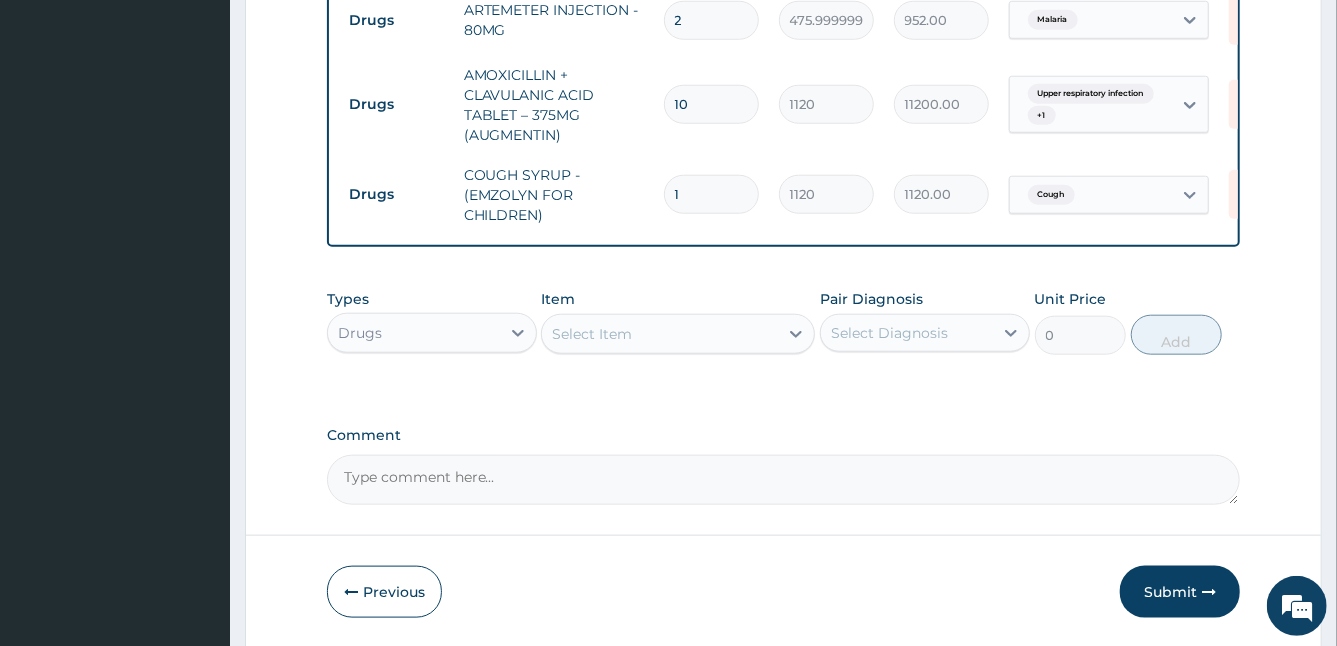scroll, scrollTop: 1005, scrollLeft: 0, axis: vertical 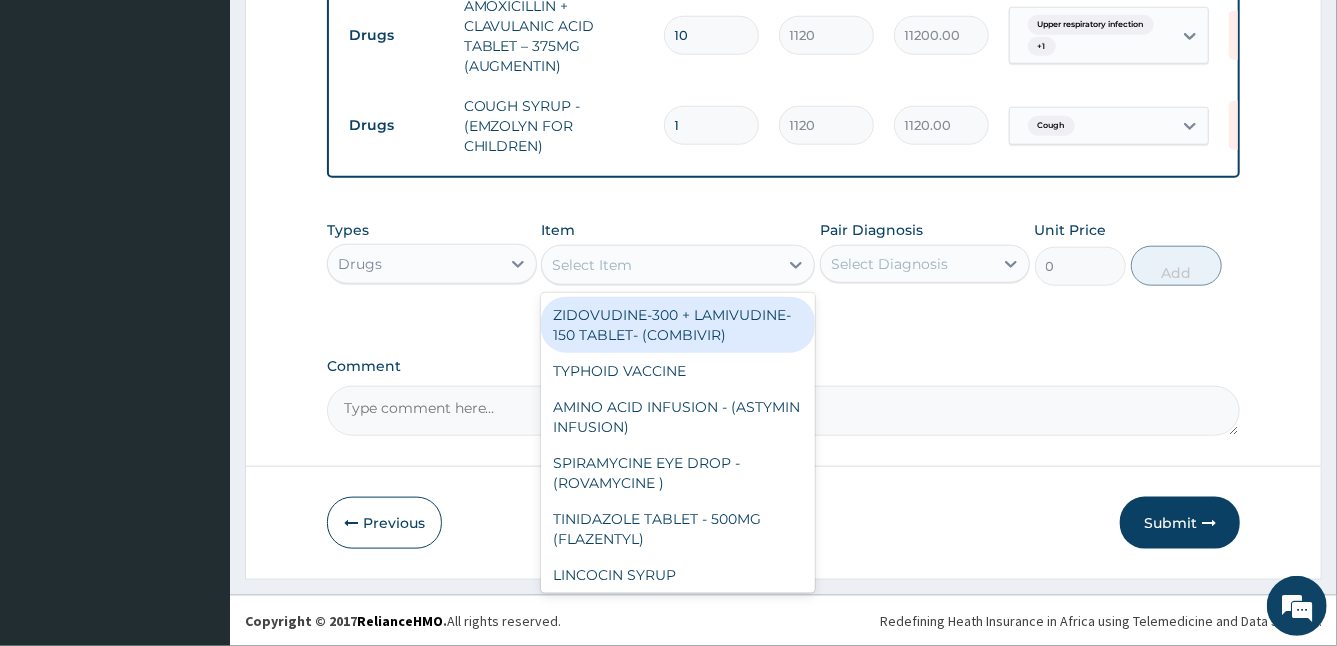 click on "Select Item" at bounding box center (660, 265) 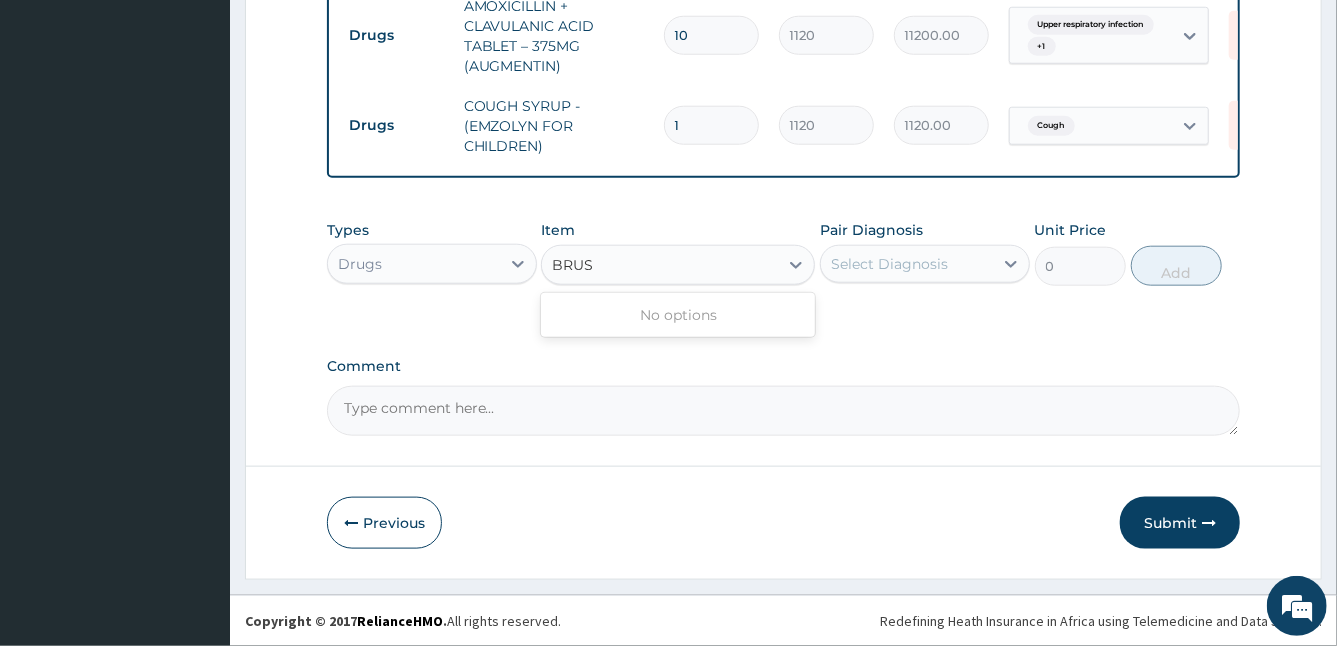 type on "BRU" 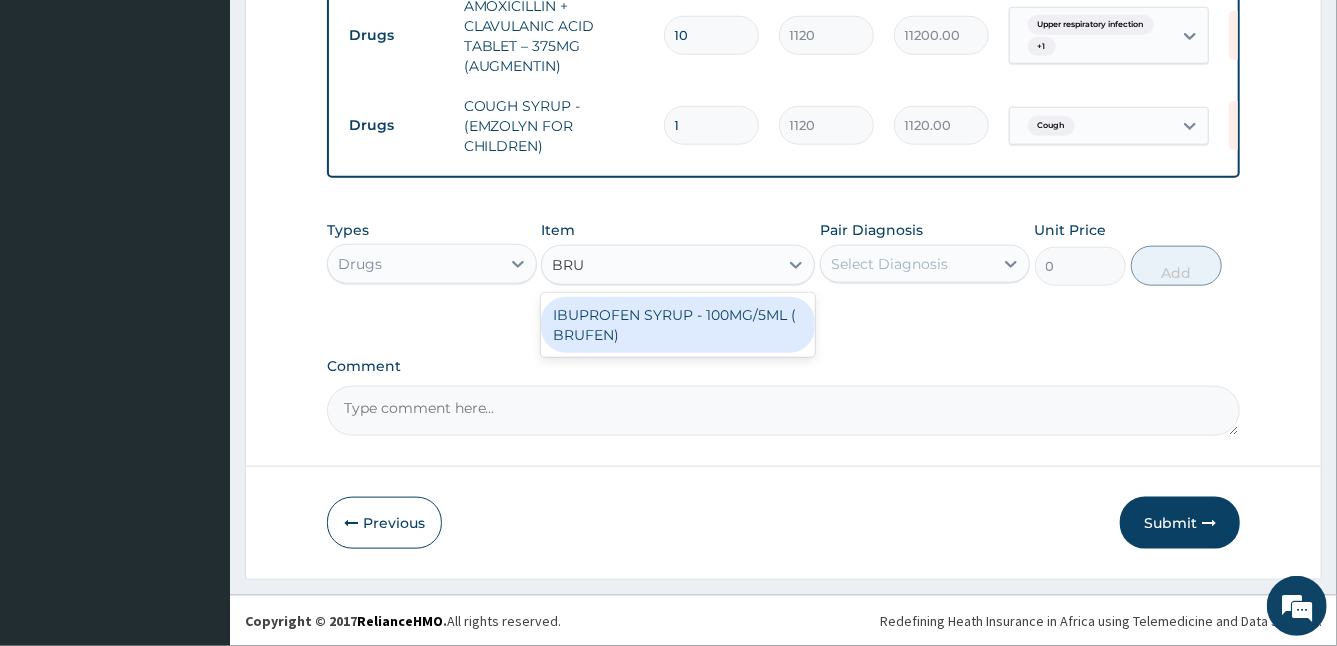 click on "IBUPROFEN SYRUP - 100MG/5ML ( BRUFEN)" at bounding box center (678, 325) 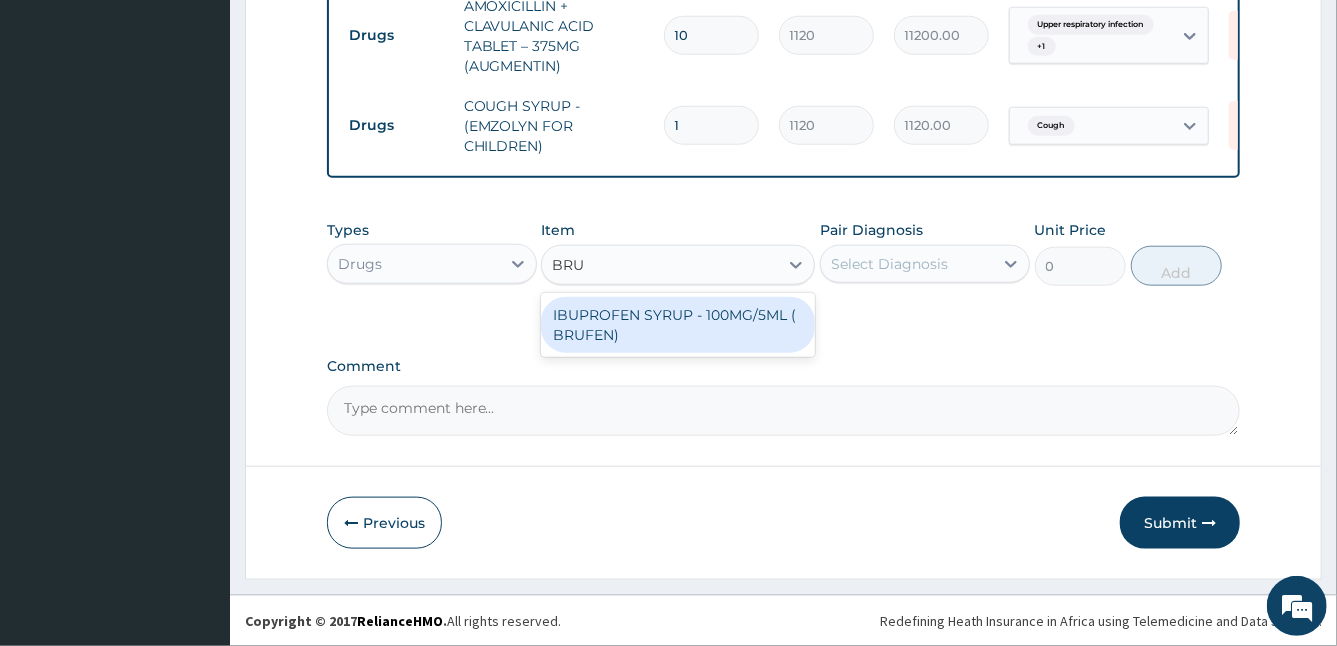 type 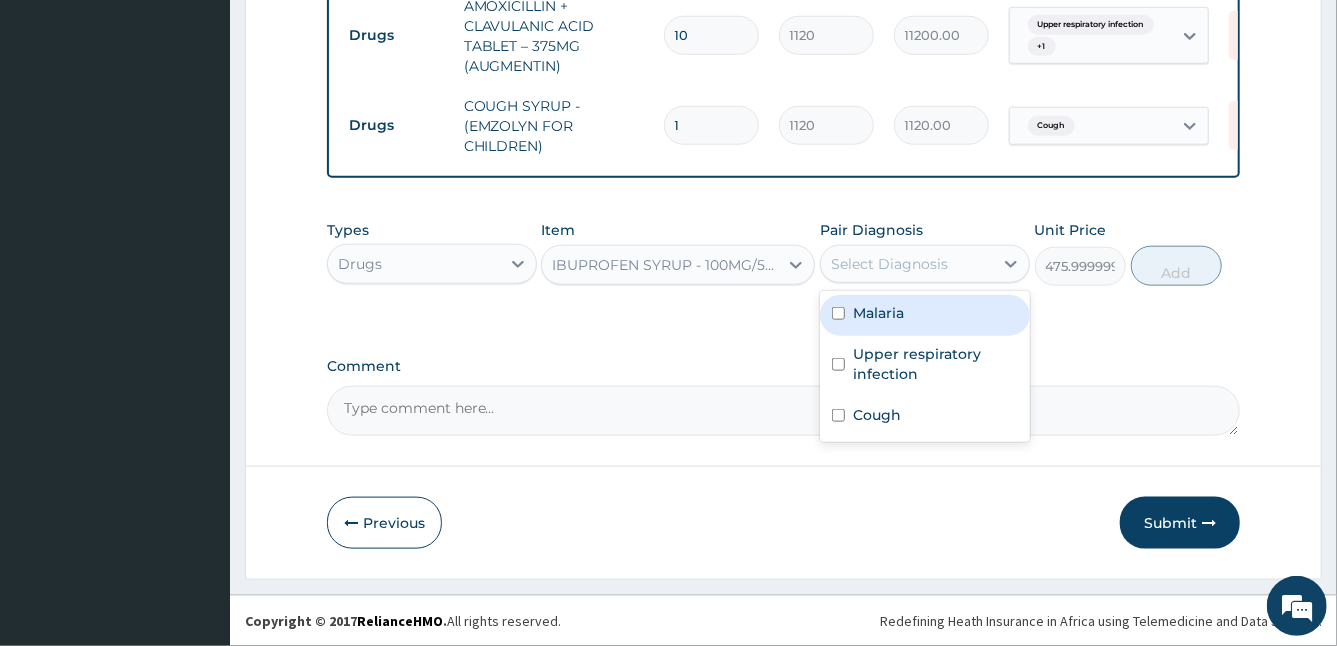 click on "Select Diagnosis" at bounding box center [907, 264] 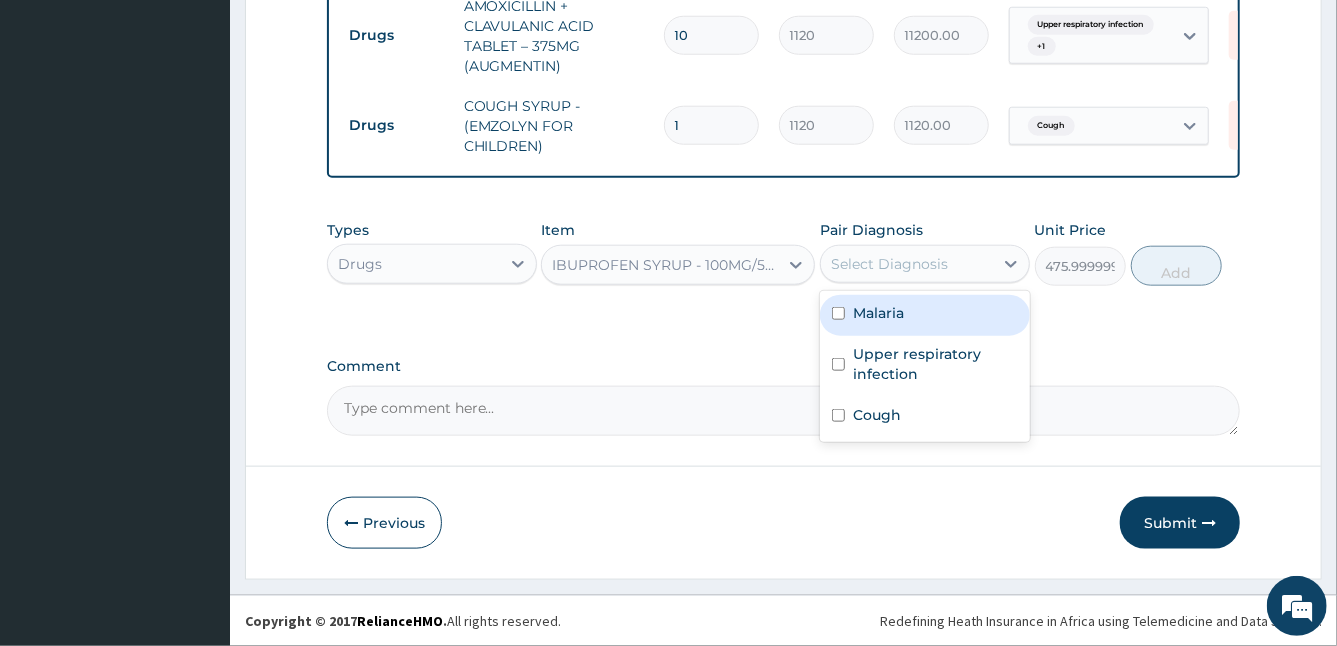 click on "Malaria" at bounding box center [925, 315] 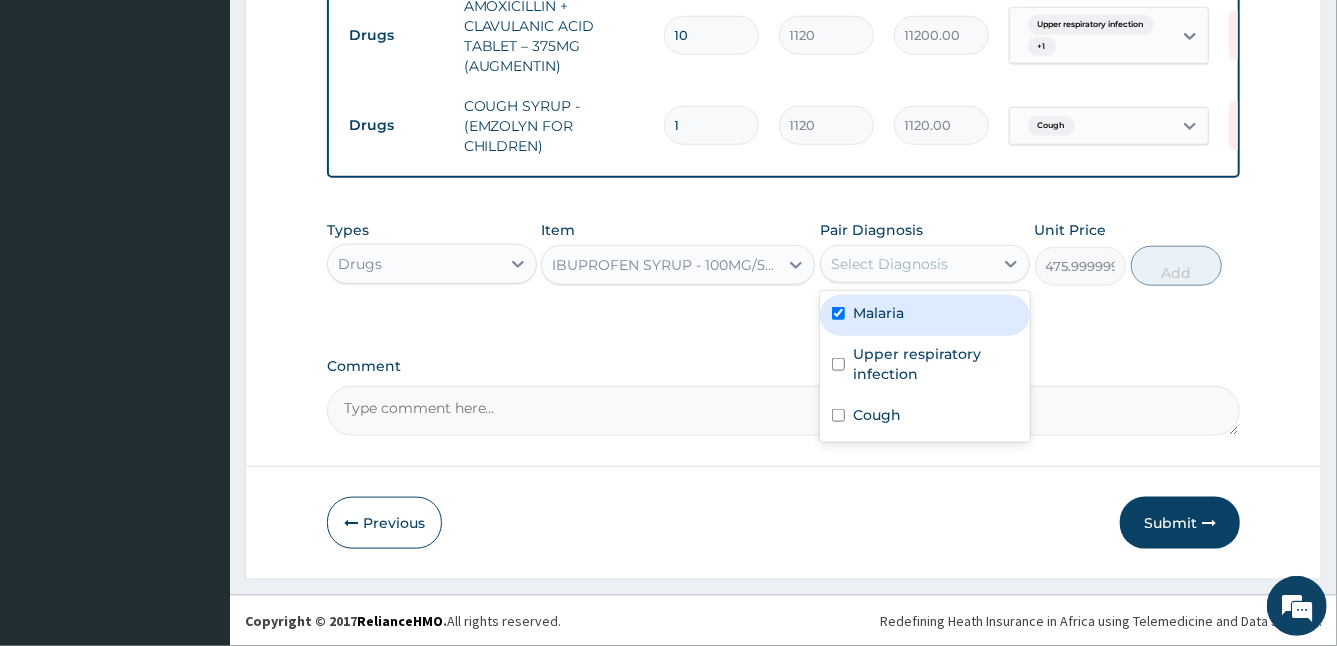 checkbox on "true" 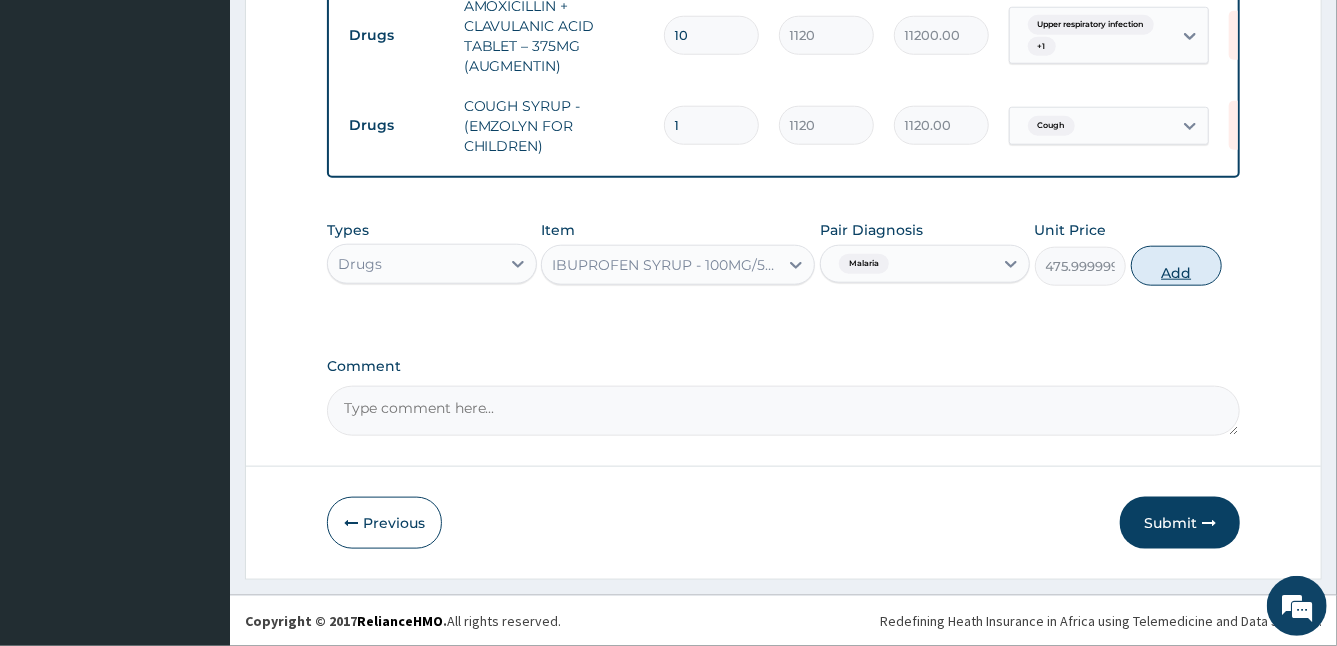 click on "Add" at bounding box center (1176, 266) 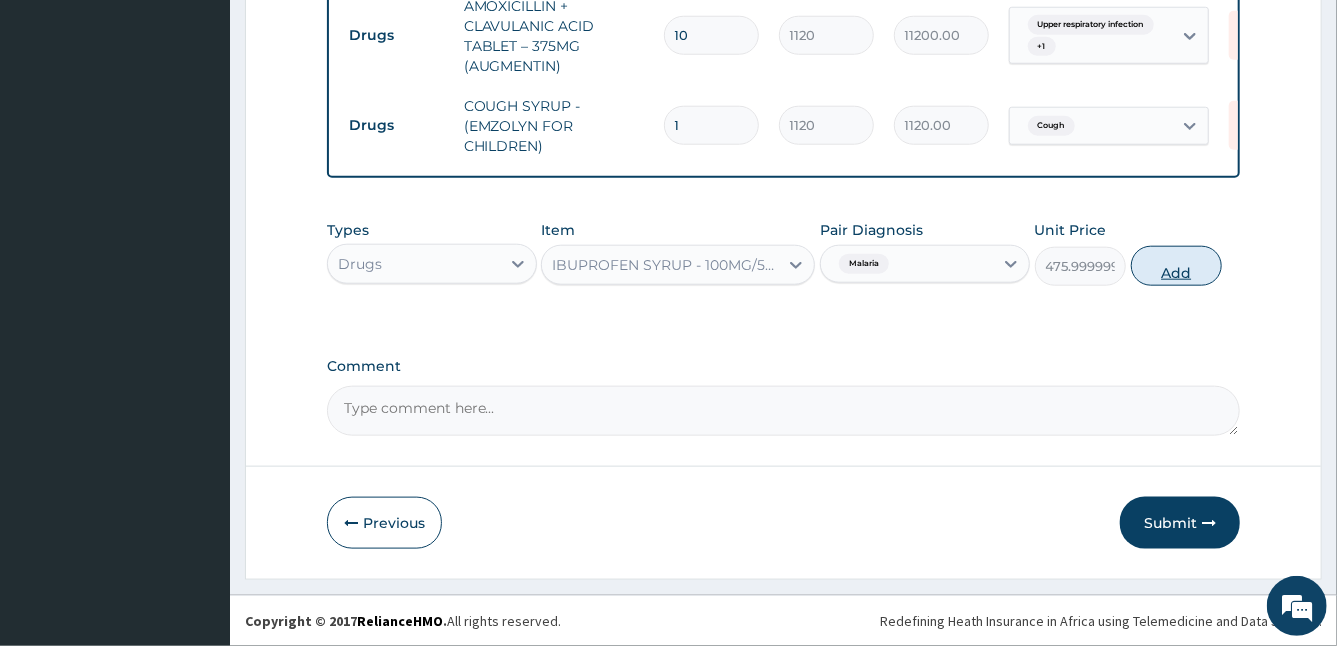 type on "0" 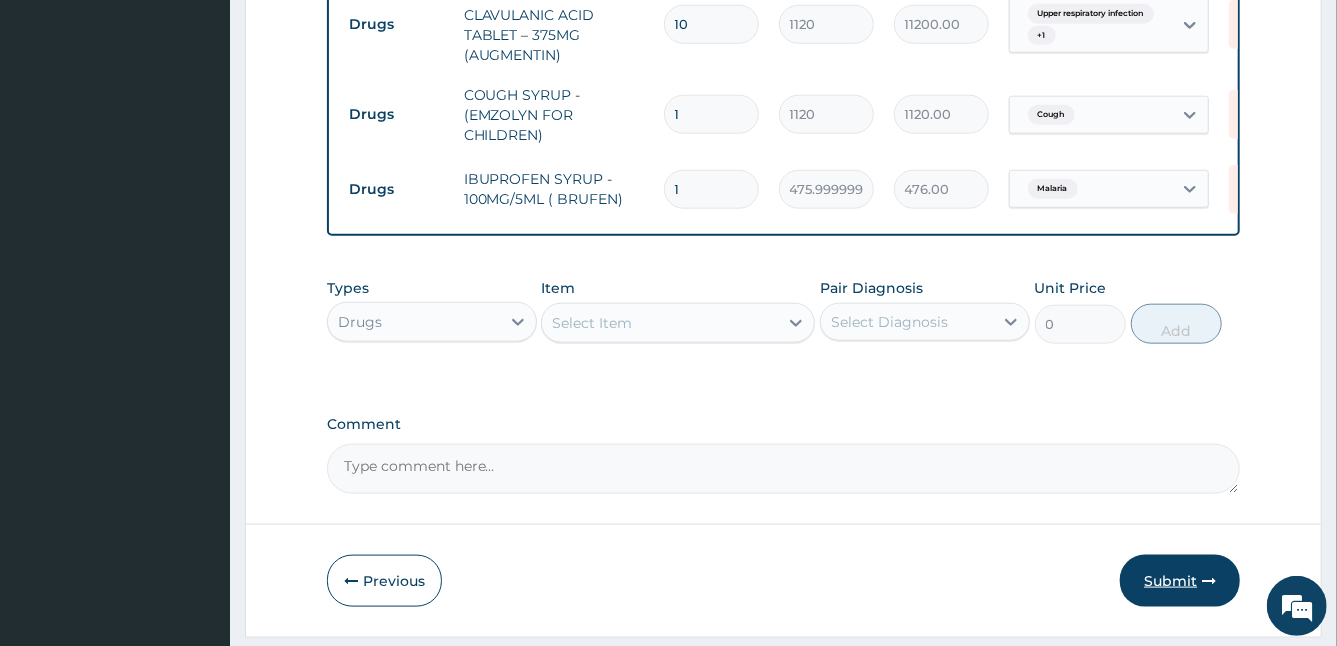click on "Submit" at bounding box center (1180, 581) 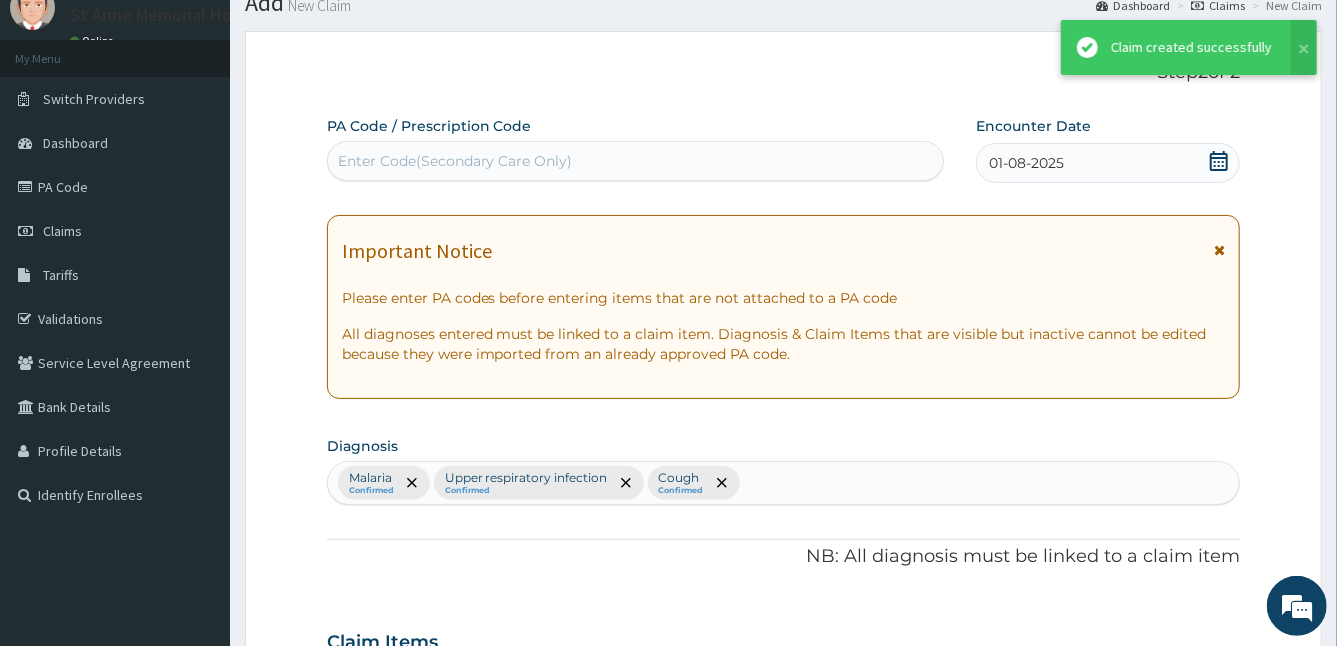 scroll, scrollTop: 1005, scrollLeft: 0, axis: vertical 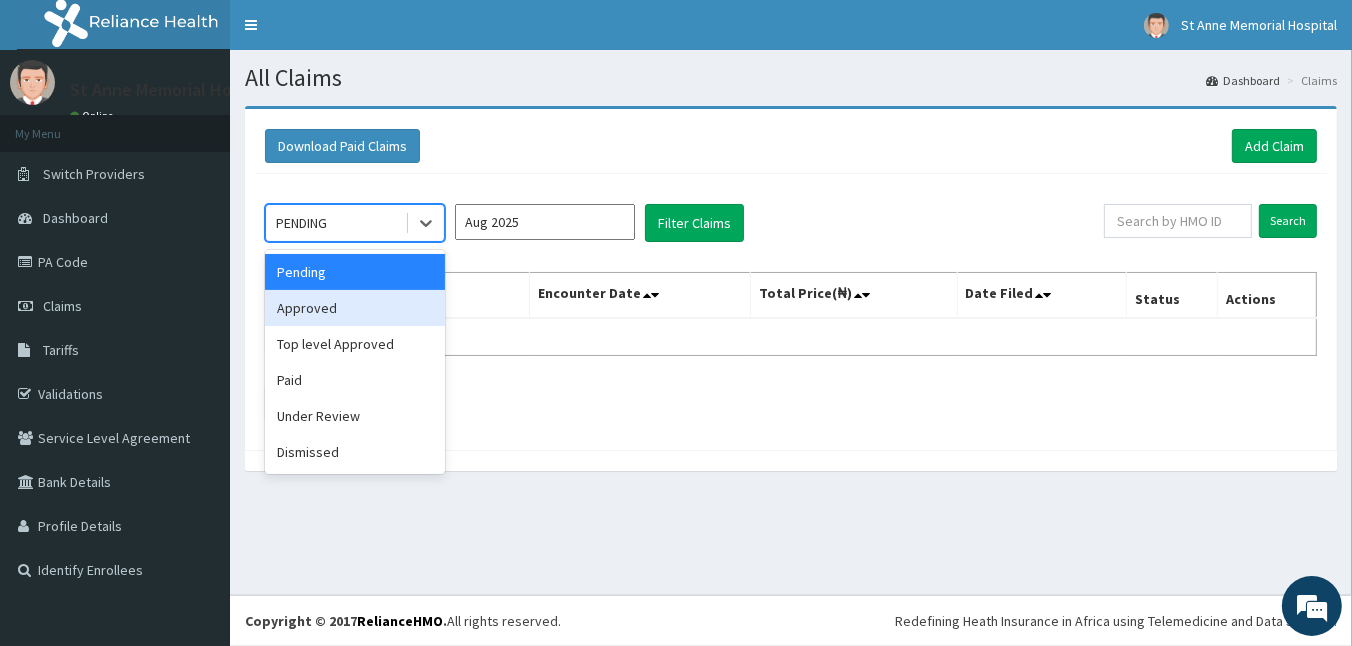 drag, startPoint x: 434, startPoint y: 225, endPoint x: 335, endPoint y: 310, distance: 130.48372 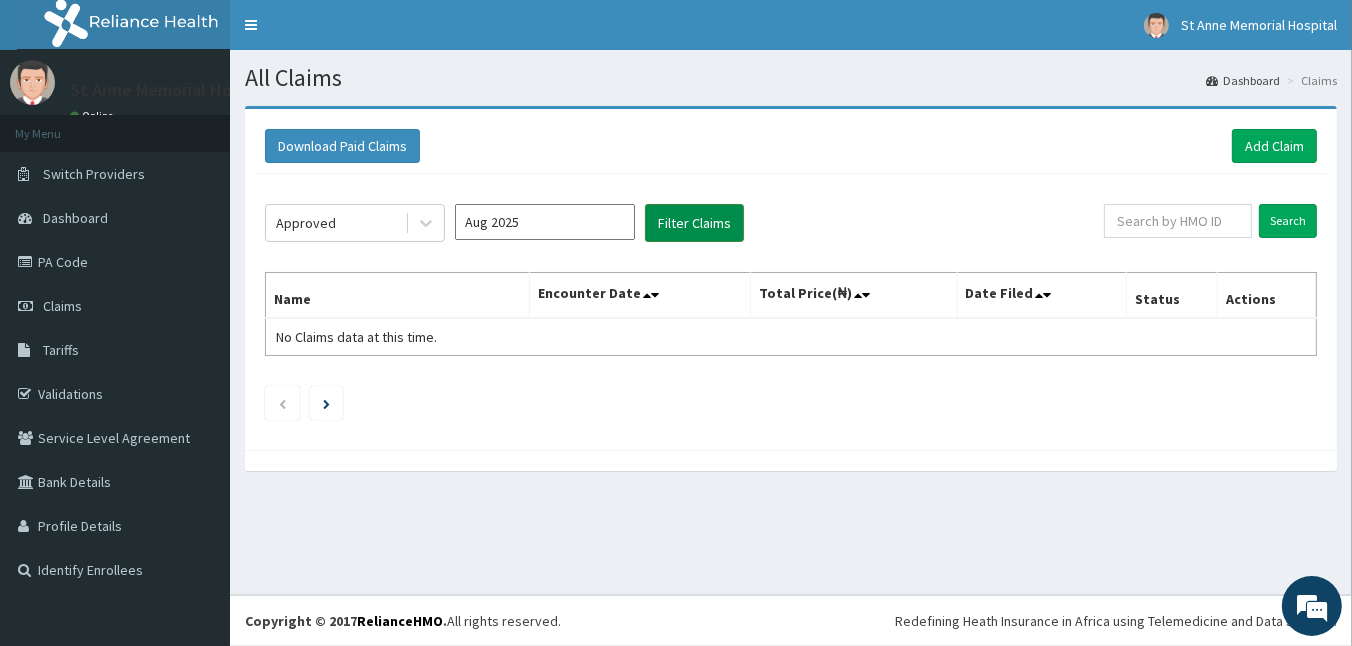 click on "Filter Claims" at bounding box center [694, 223] 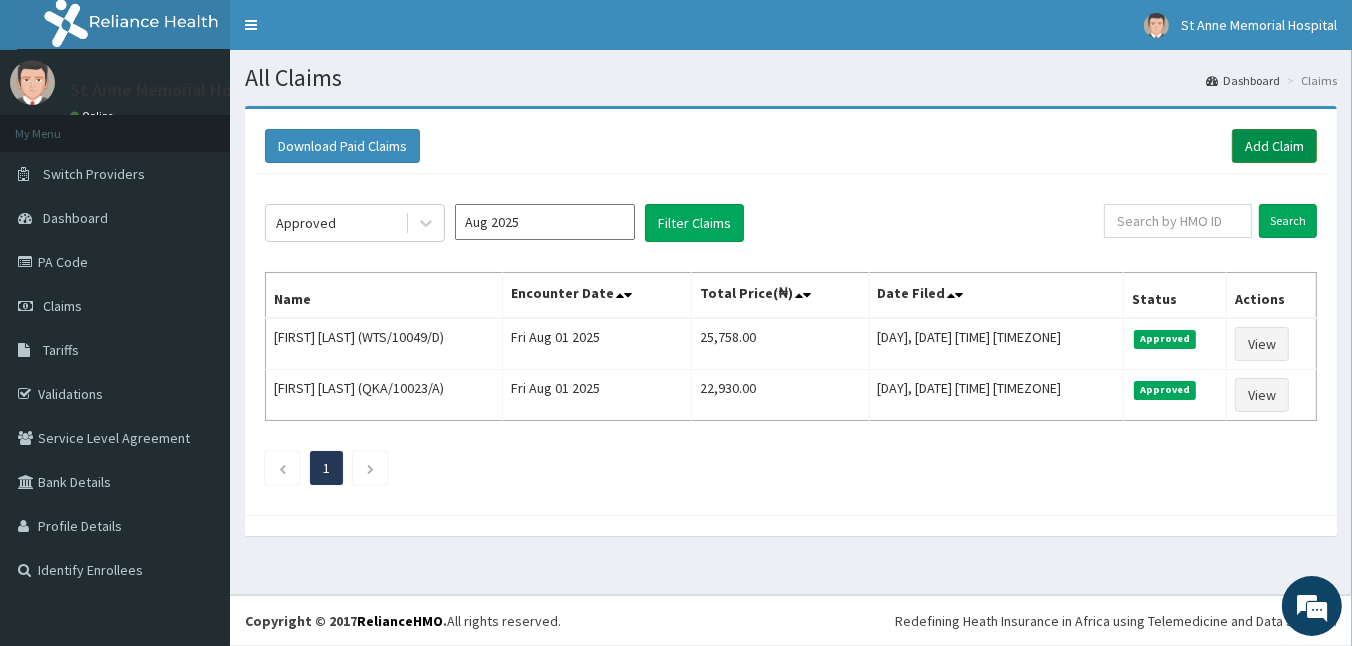 click on "Add Claim" at bounding box center [1274, 146] 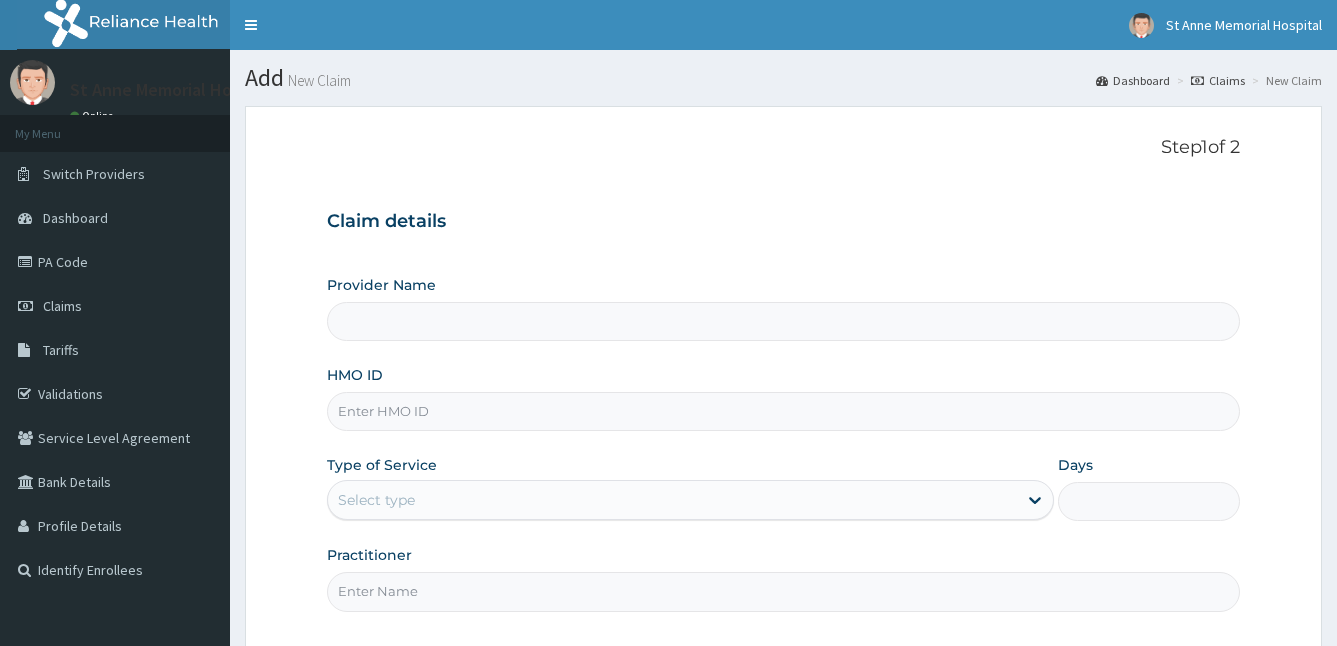scroll, scrollTop: 0, scrollLeft: 0, axis: both 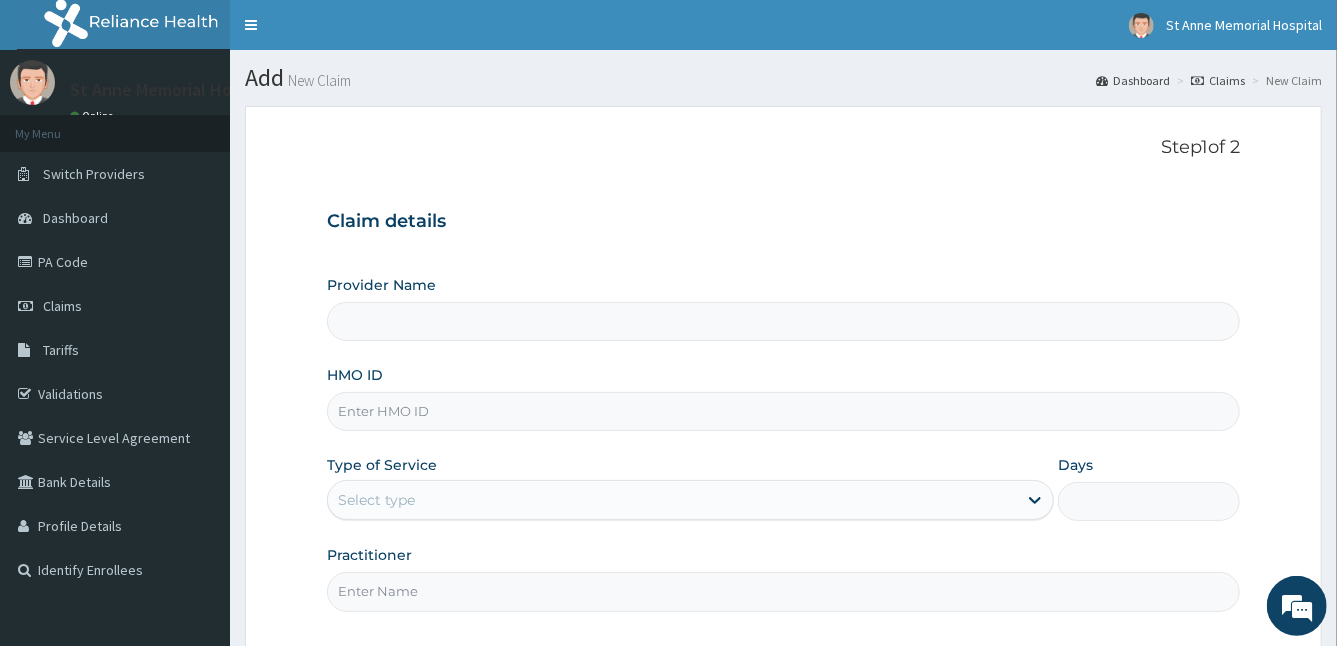 type on "St Anne's Memorial Hospital" 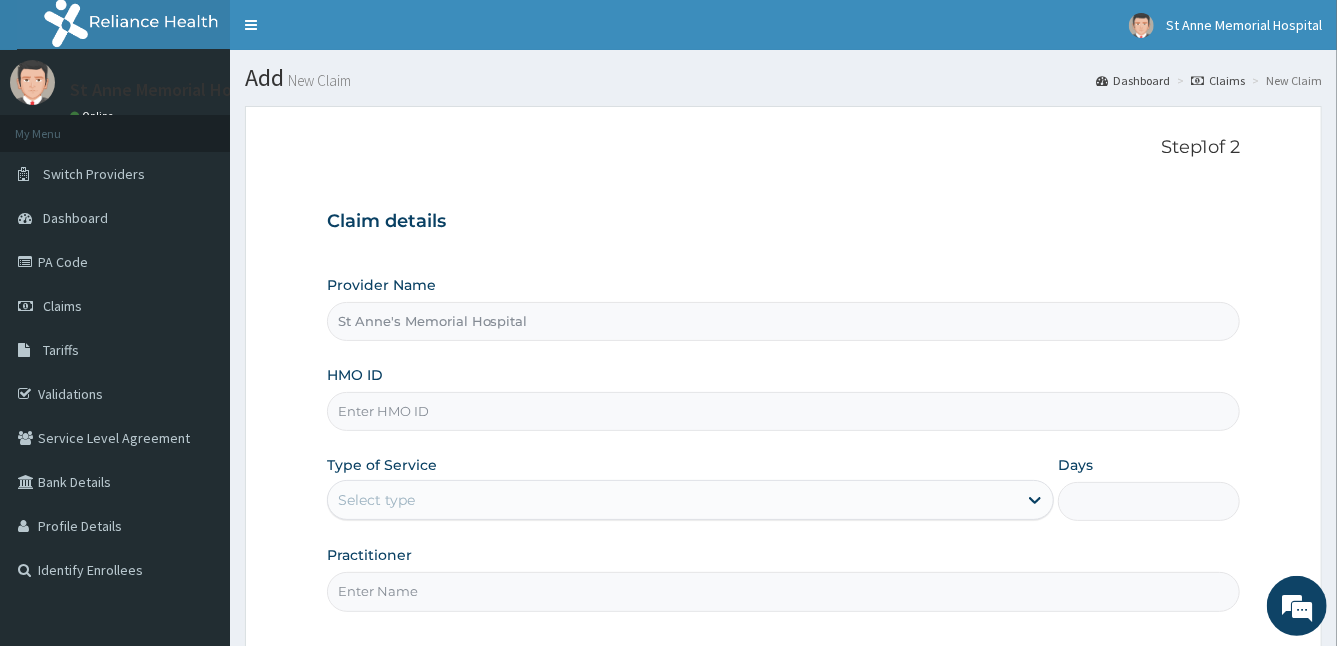 click on "HMO ID" at bounding box center [784, 411] 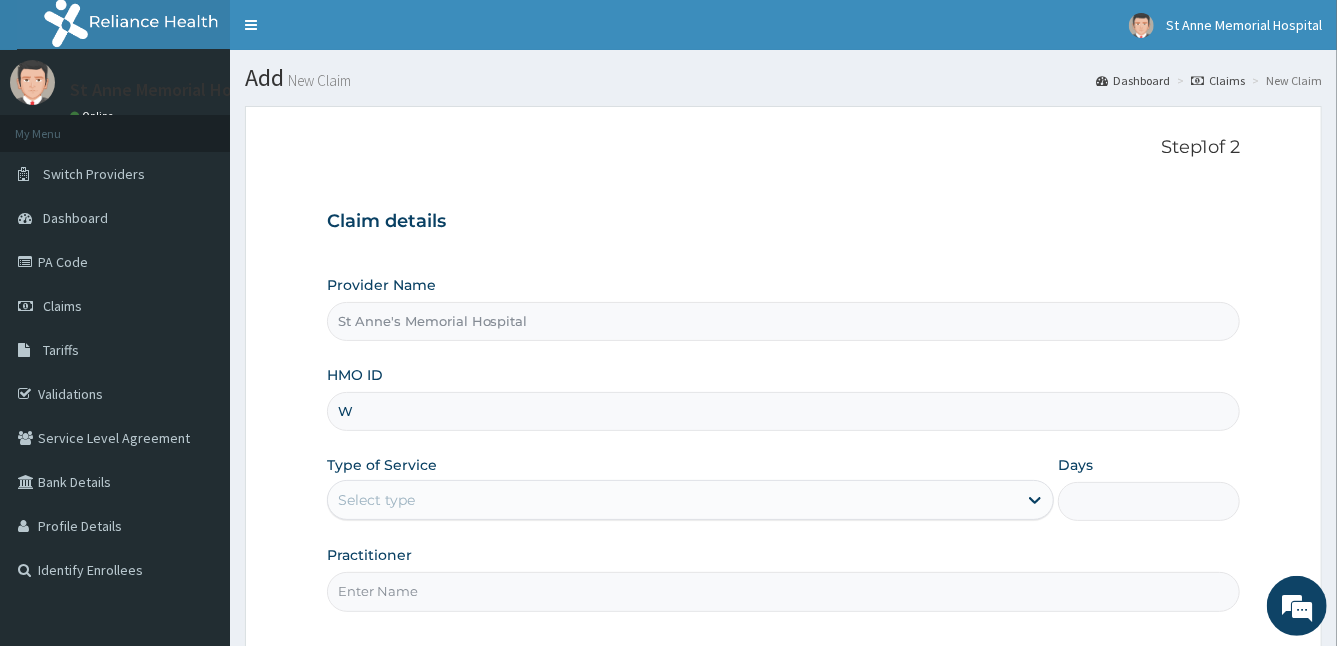 scroll, scrollTop: 0, scrollLeft: 0, axis: both 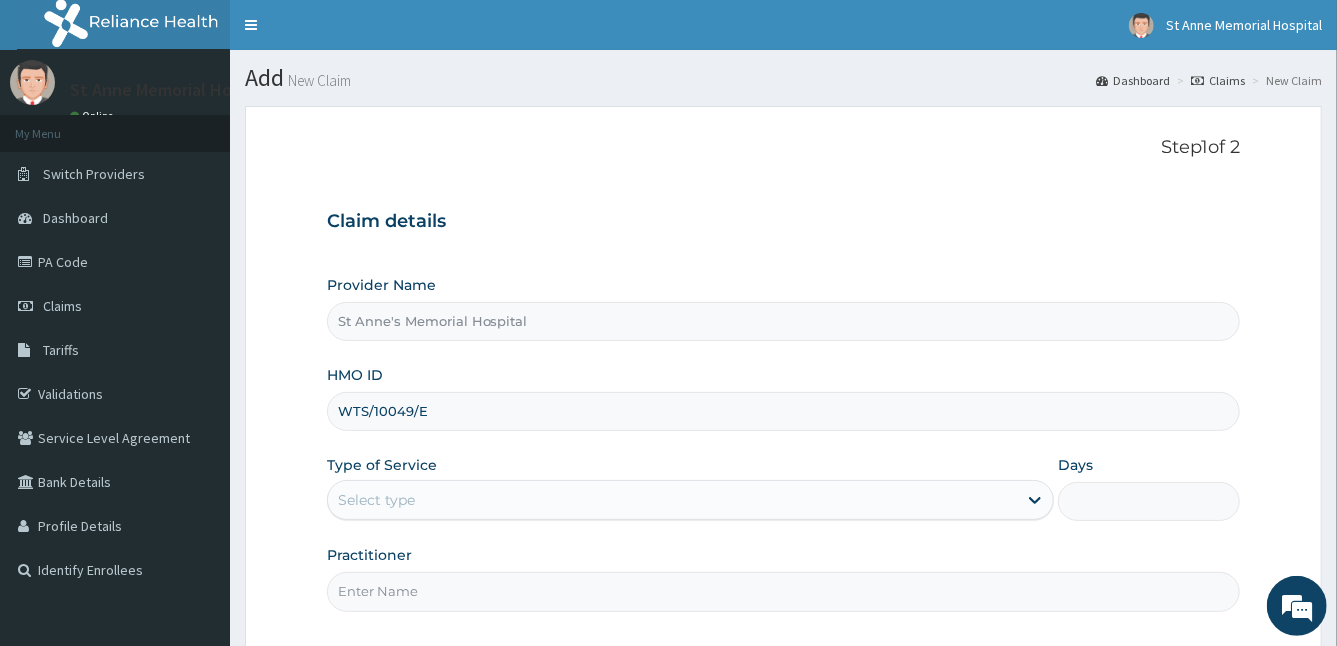 type on "WTS/10049/E" 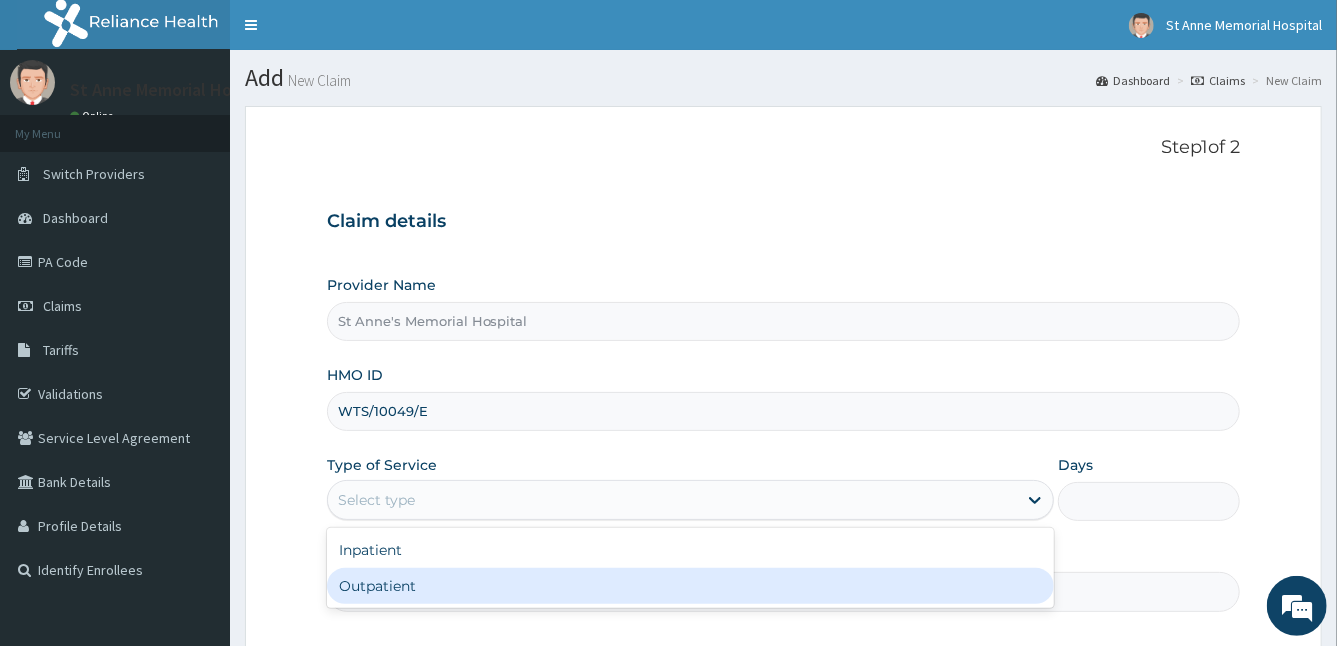 click on "Outpatient" at bounding box center (691, 586) 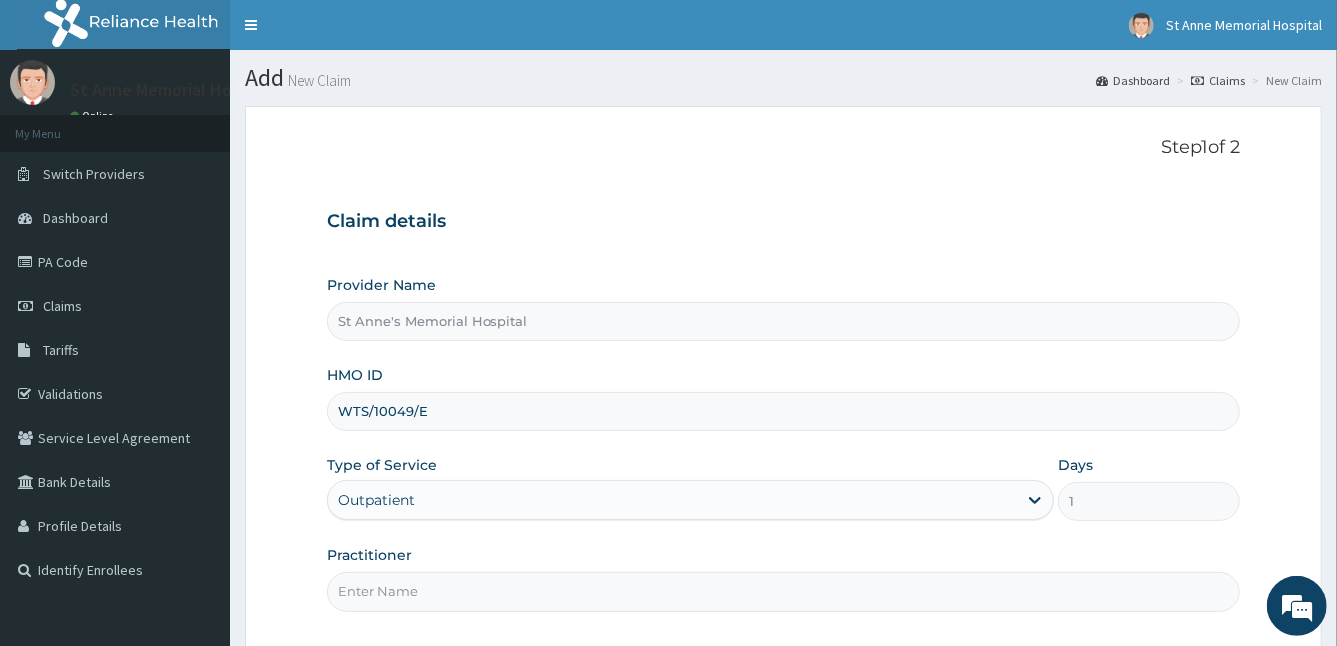 click on "Practitioner" at bounding box center [784, 591] 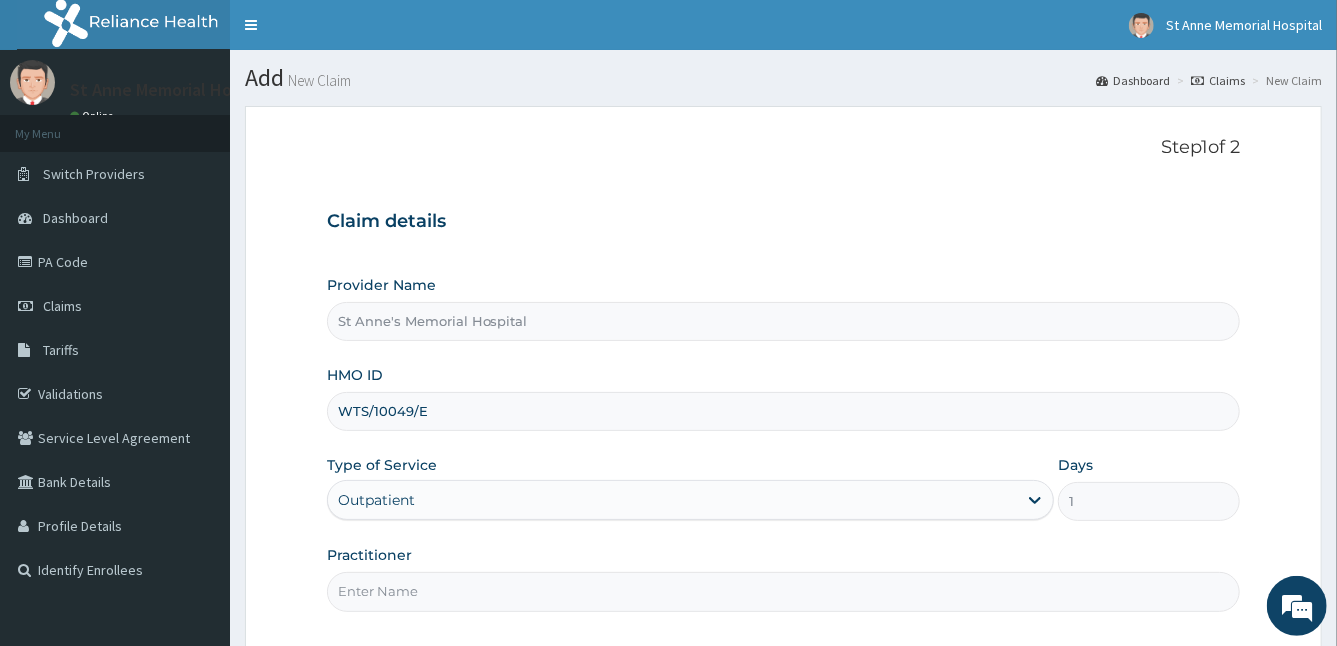 type on "DR [LAST]" 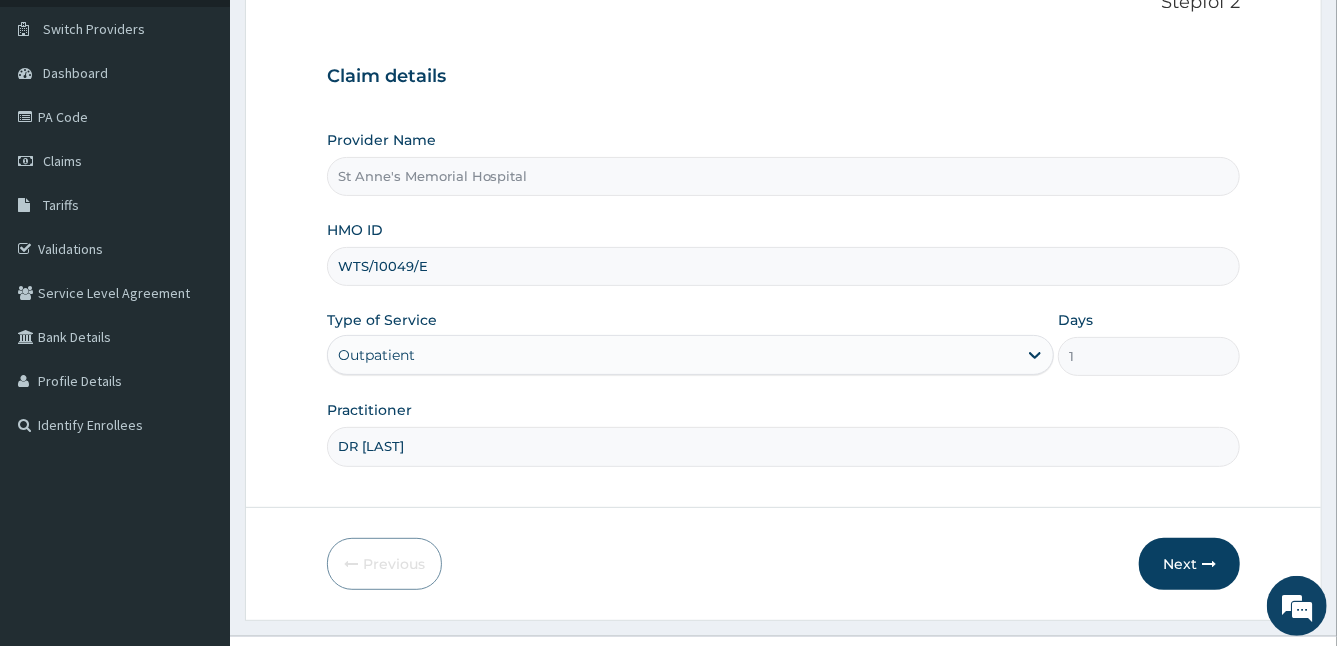 scroll, scrollTop: 184, scrollLeft: 0, axis: vertical 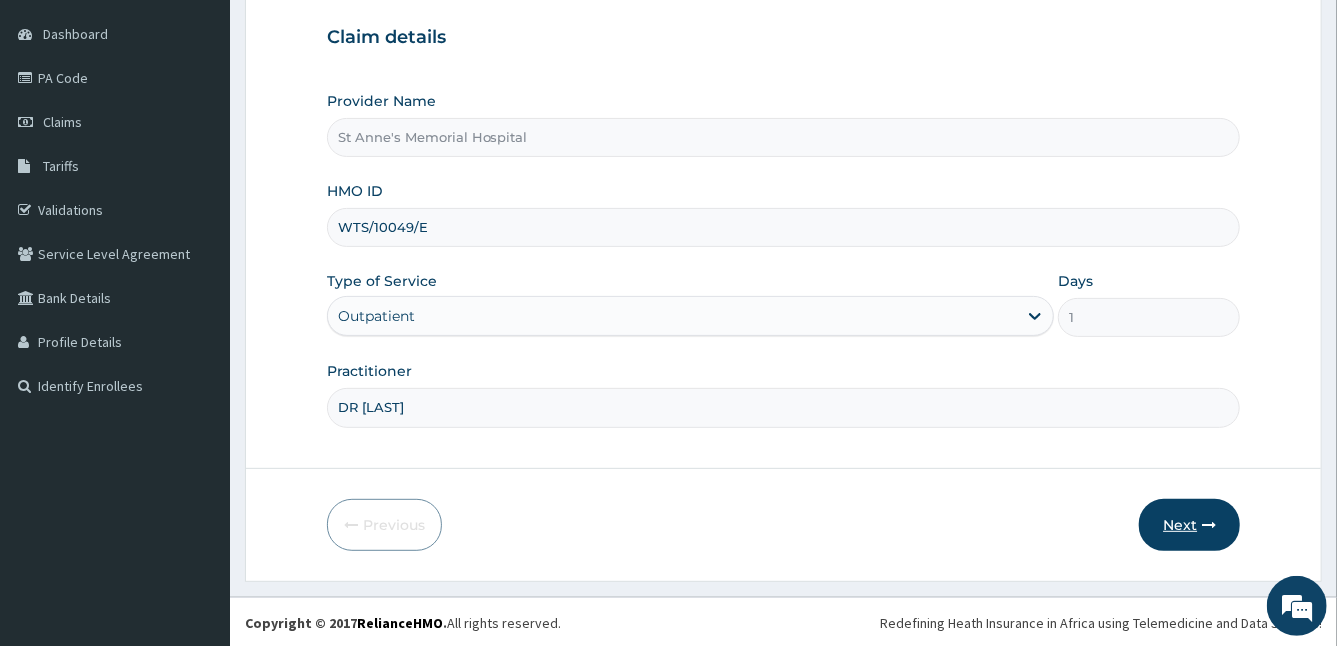 click on "Next" at bounding box center (1189, 525) 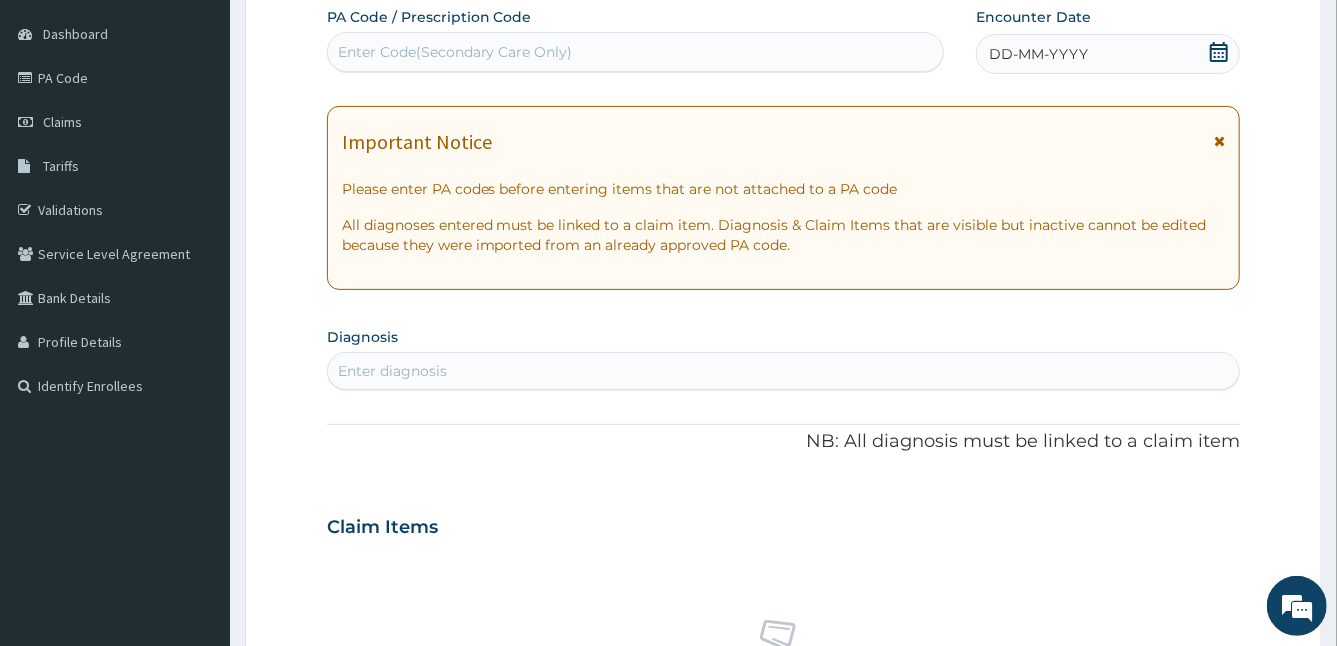 click at bounding box center (1219, 141) 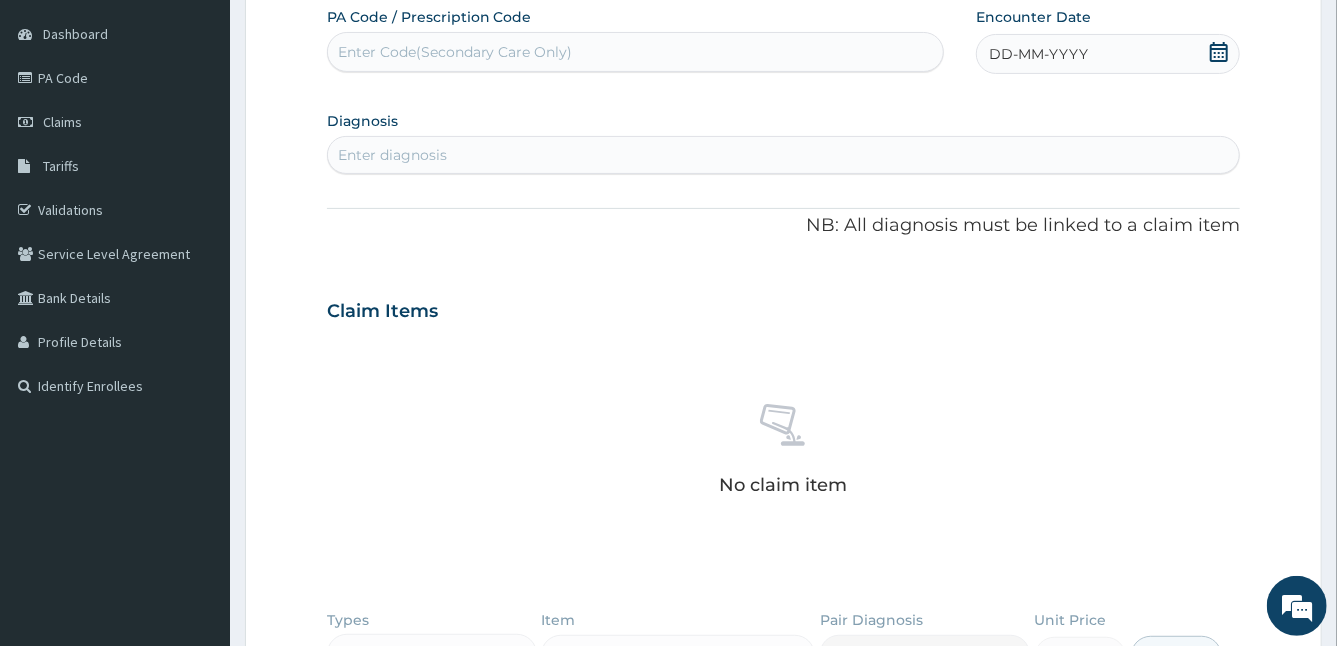 click on "DD-MM-YYYY" at bounding box center (1038, 54) 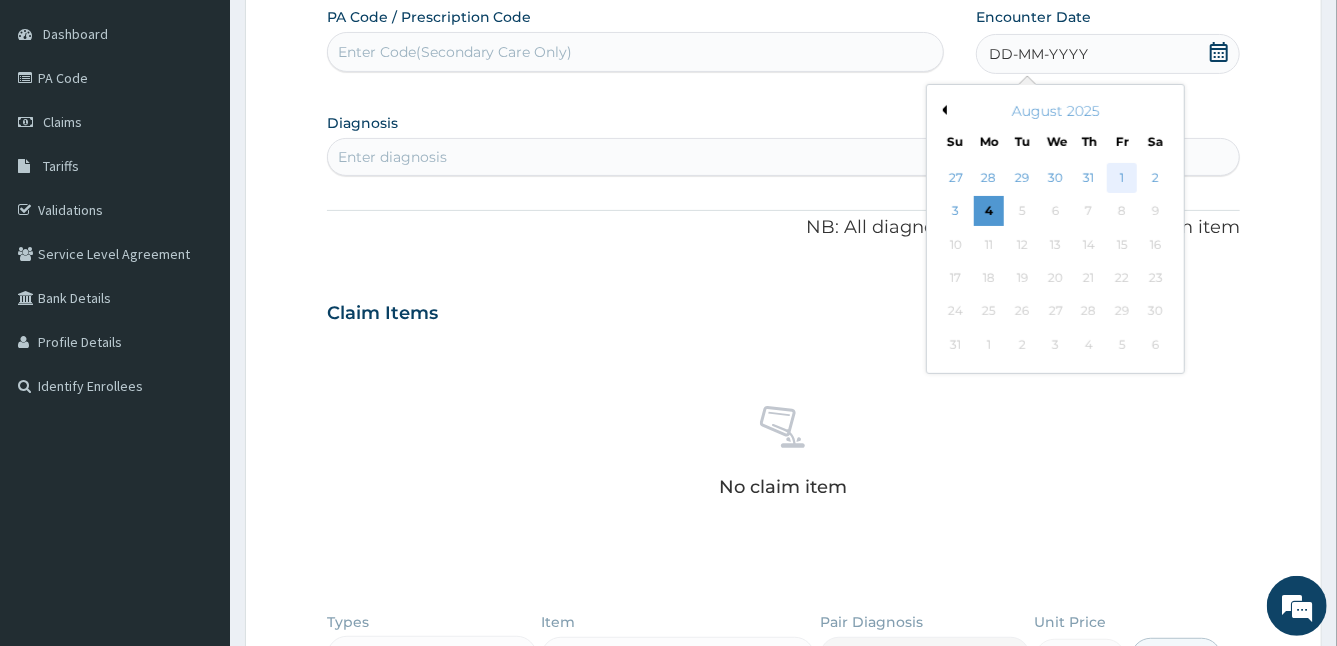 click on "1" at bounding box center (1122, 178) 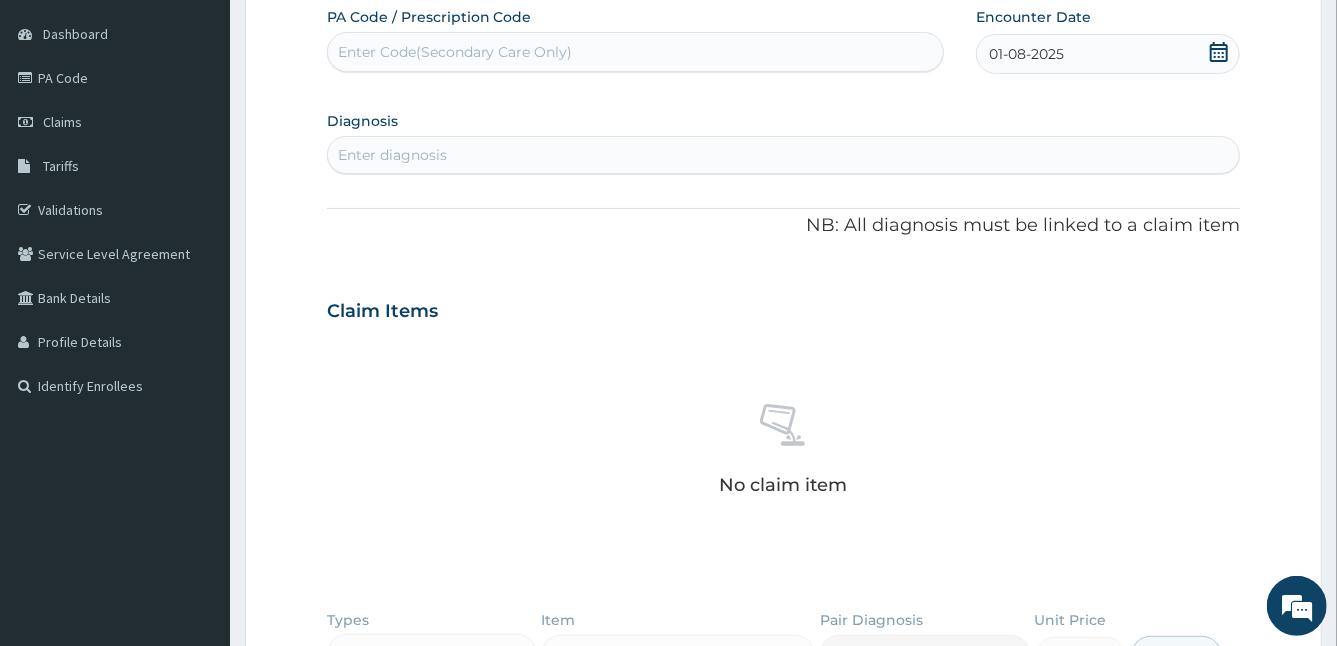 click on "Enter diagnosis" at bounding box center [784, 155] 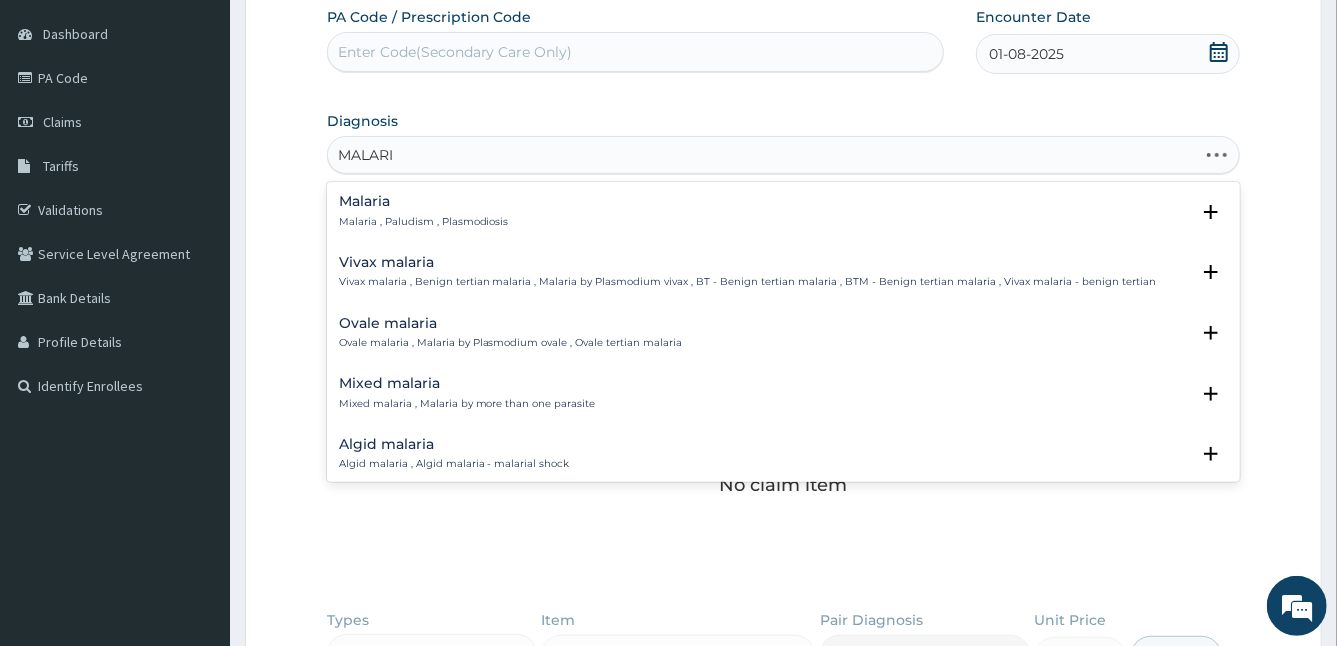 type on "MALARIA" 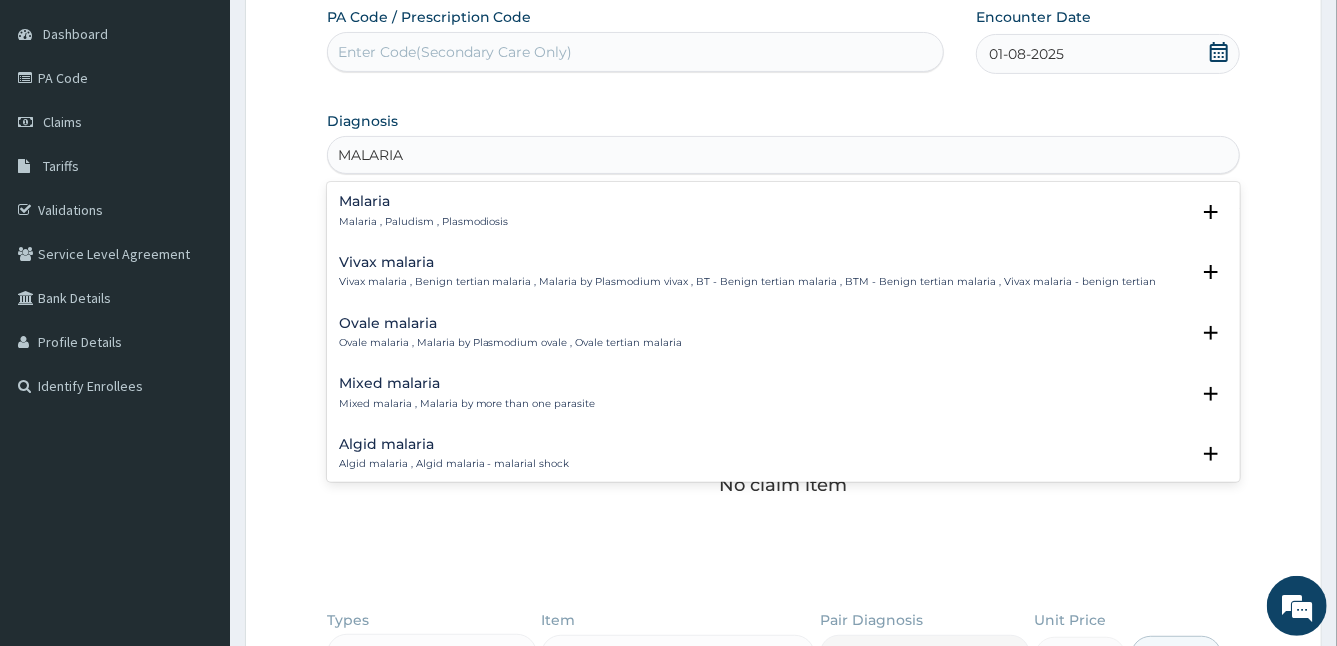 click on "Malaria , Paludism , Plasmodiosis" at bounding box center [424, 222] 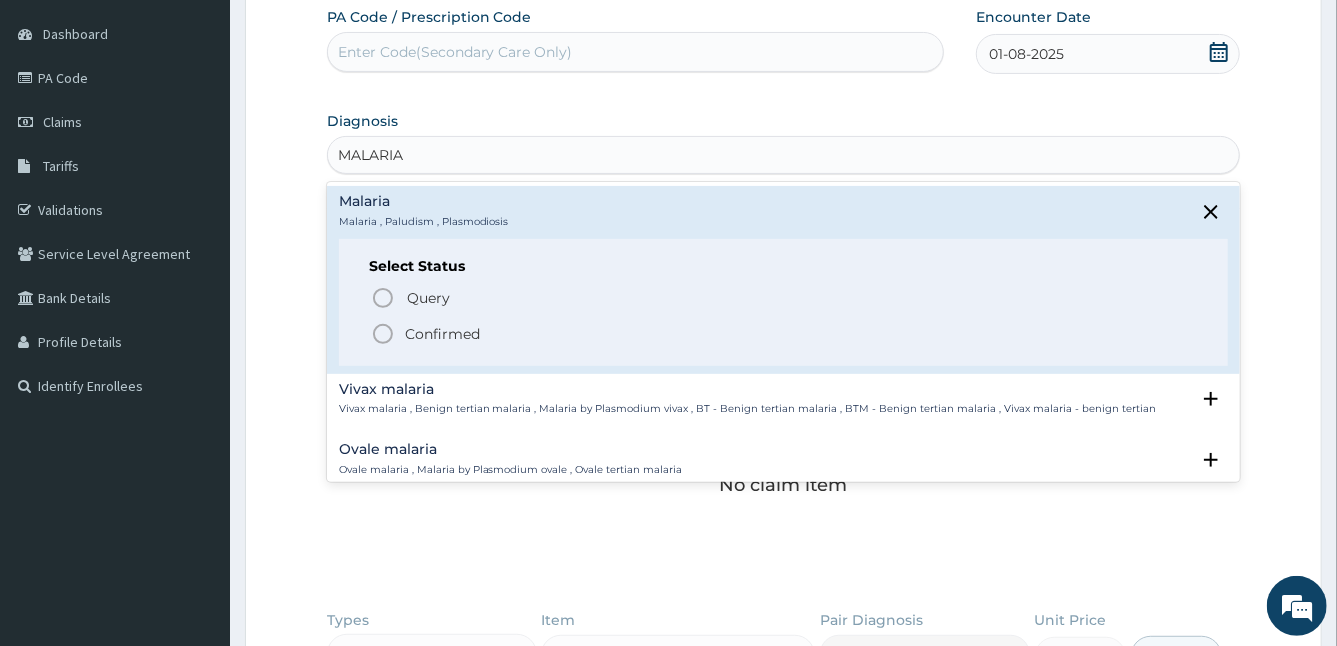 click 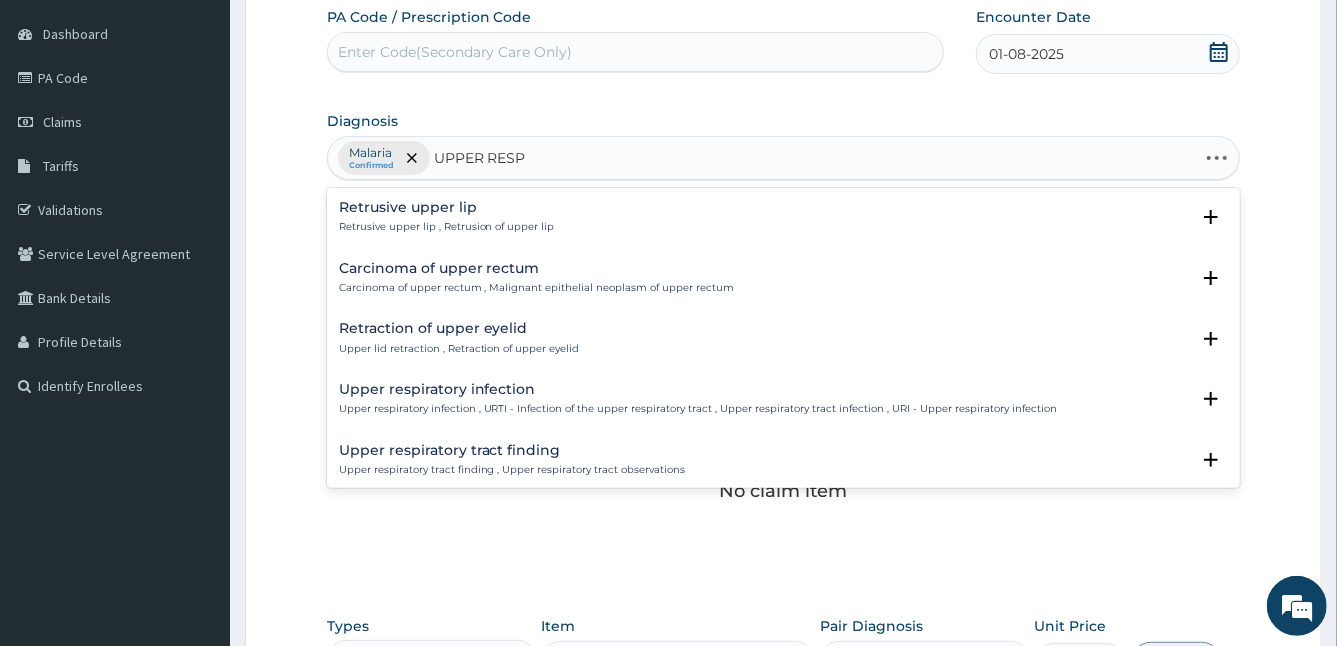 type on "UPPER RESPI" 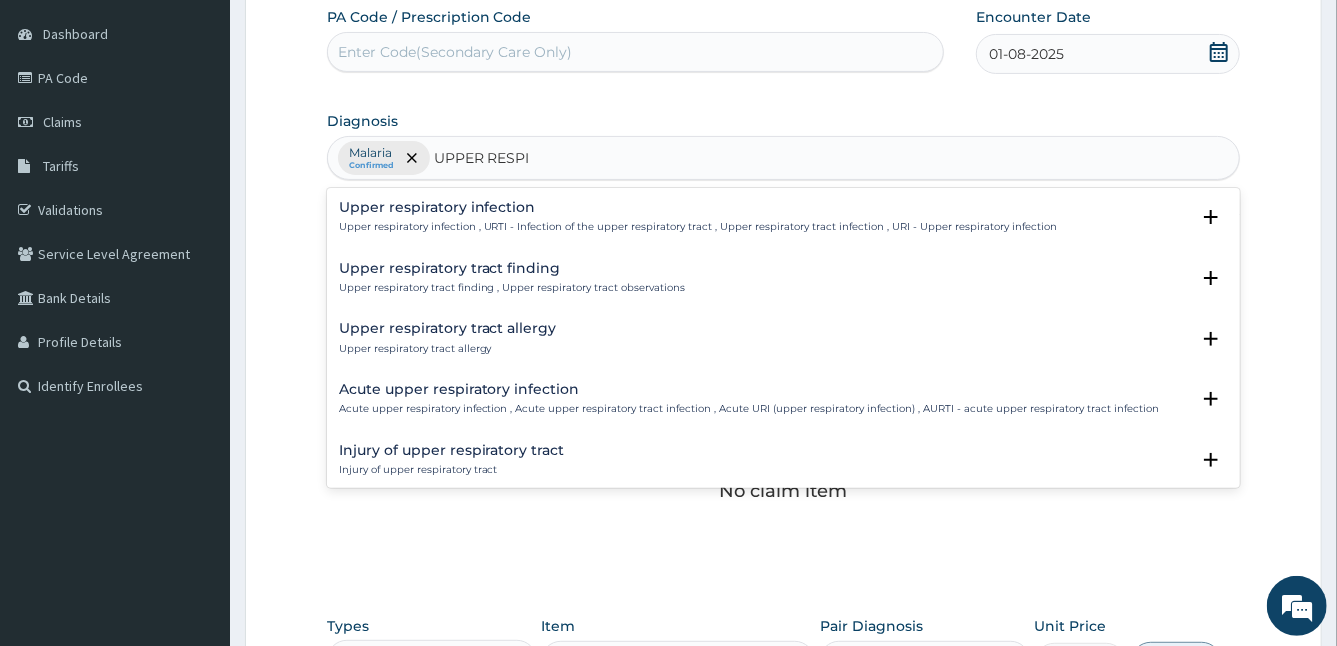 click on "Upper respiratory infection" at bounding box center (698, 207) 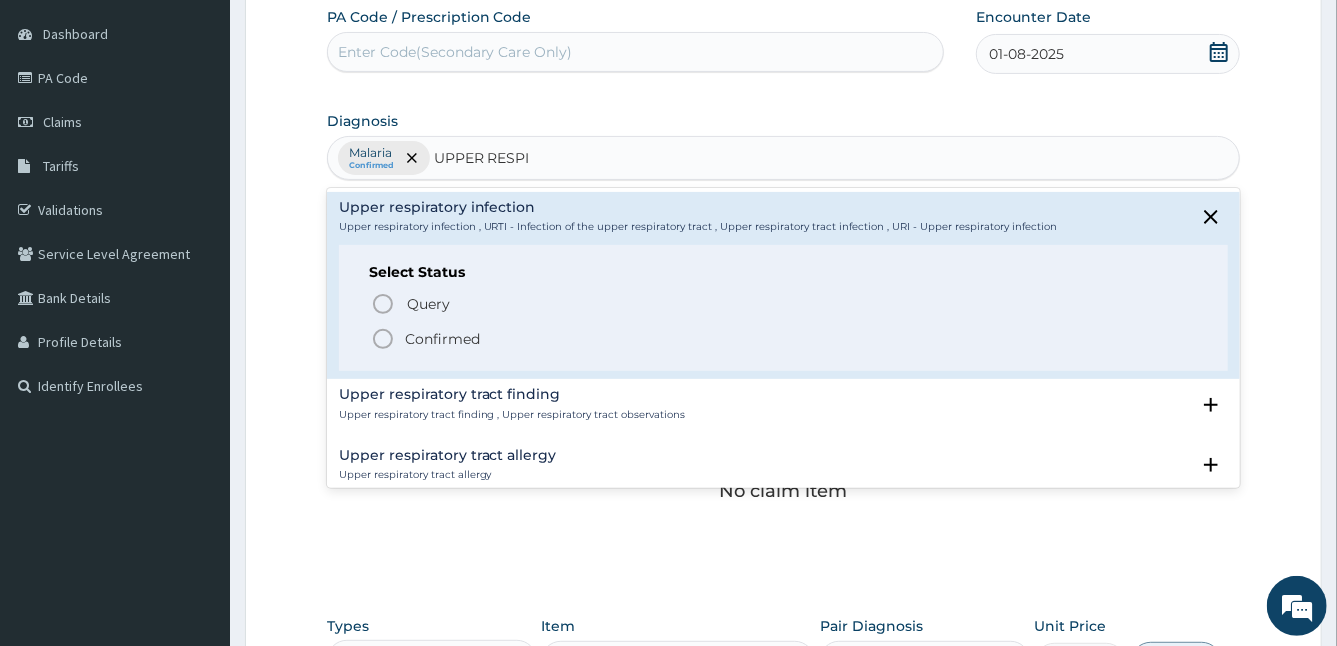 click 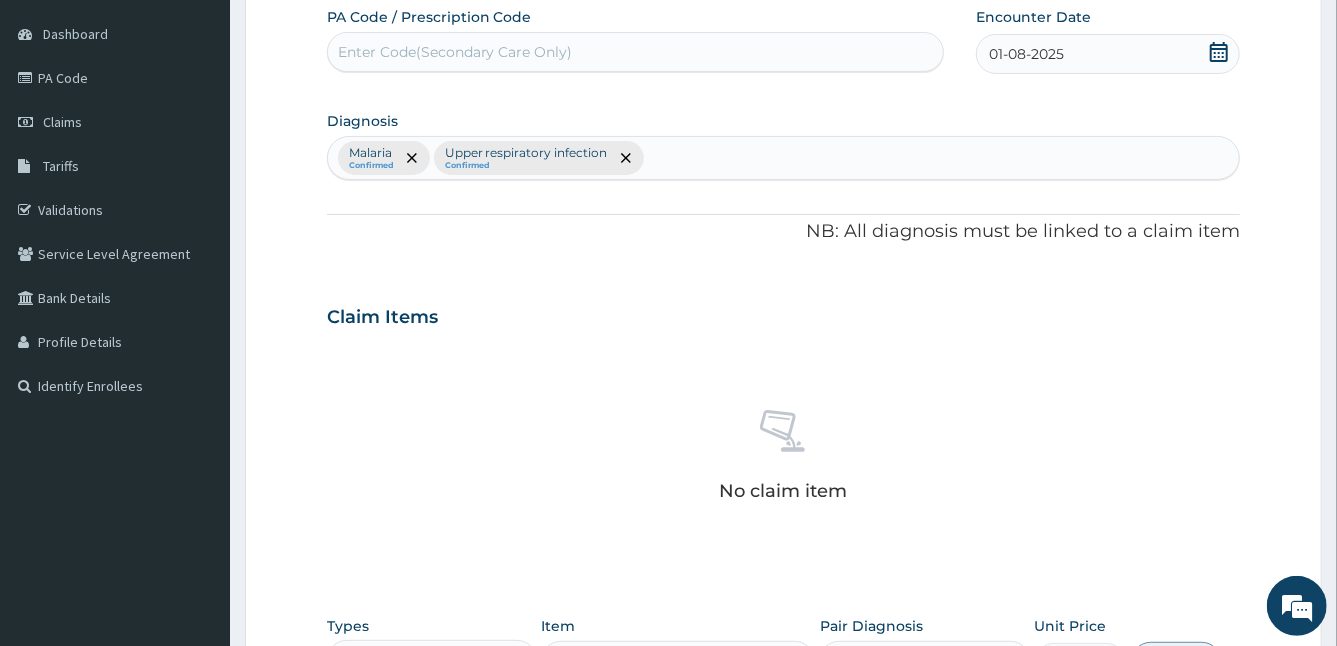 scroll, scrollTop: 577, scrollLeft: 0, axis: vertical 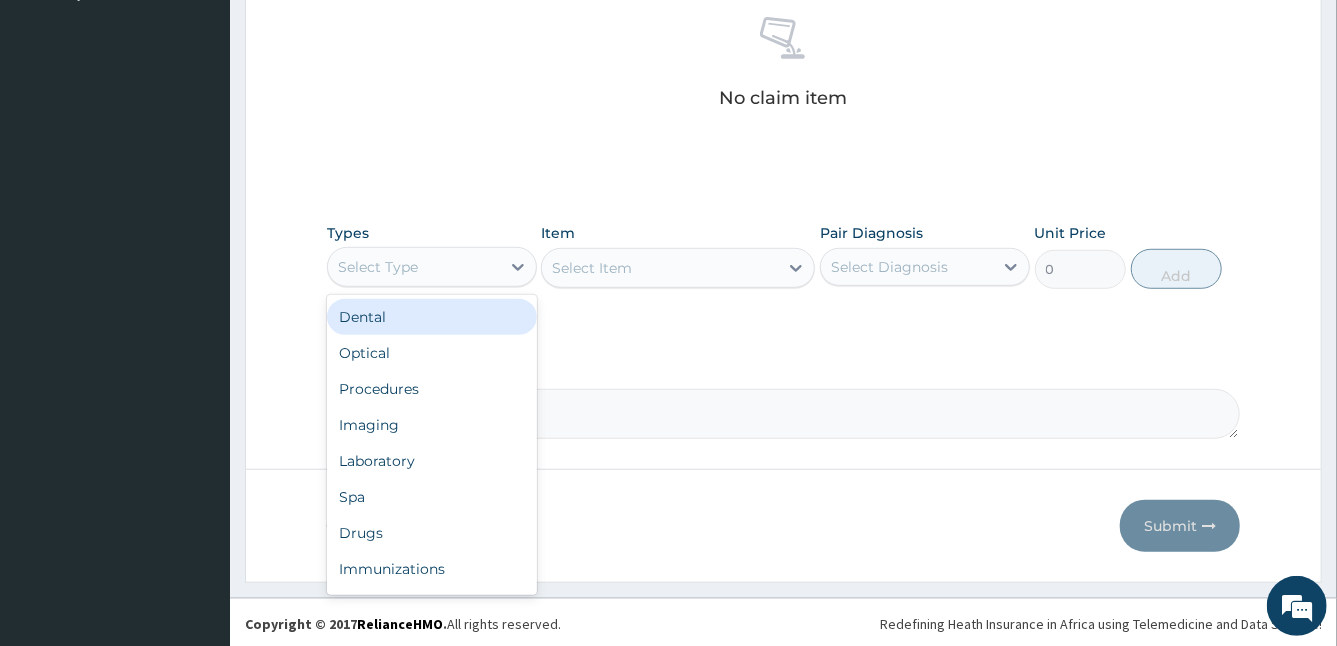 click on "Select Type" at bounding box center (378, 267) 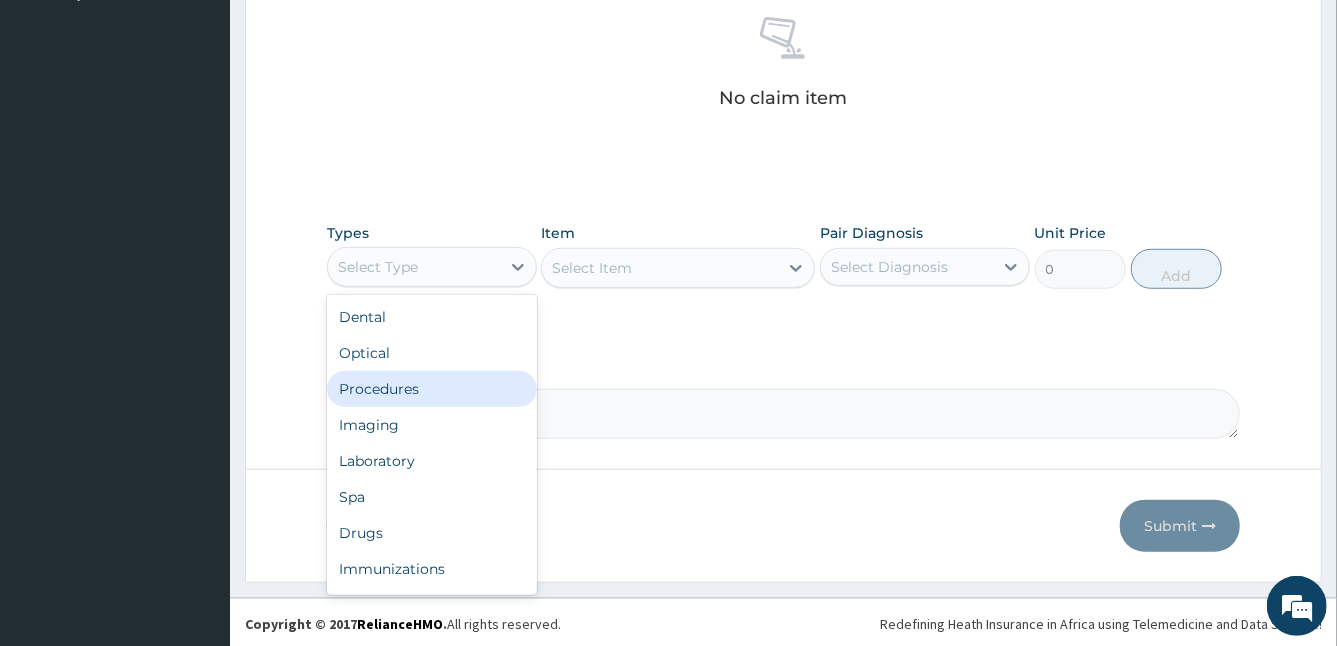 click on "Procedures" at bounding box center [432, 389] 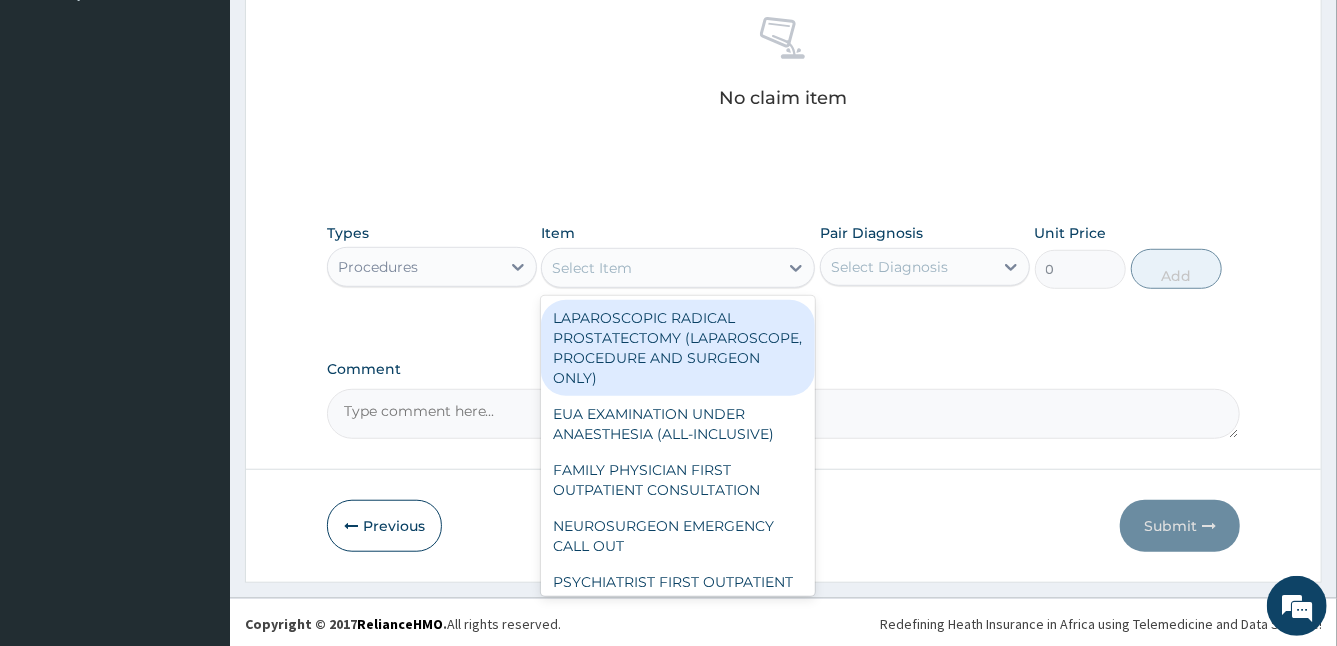 click at bounding box center [796, 268] 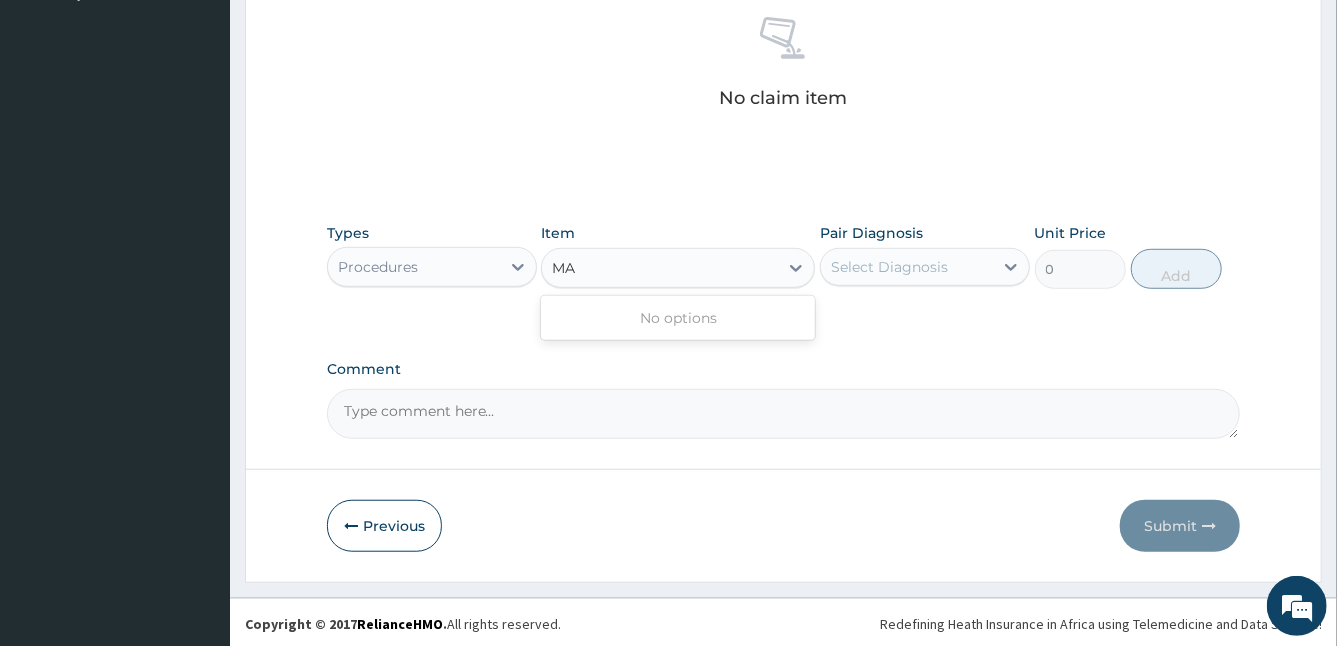 type on "M" 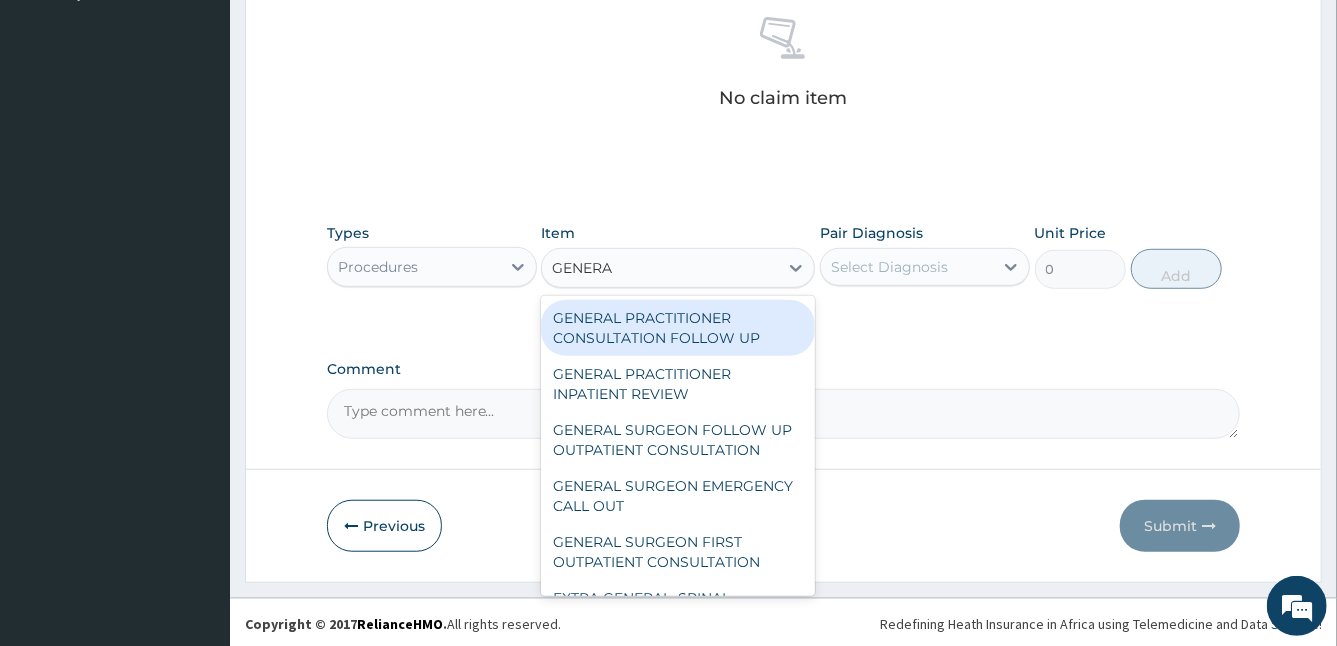 type on "GENERAL" 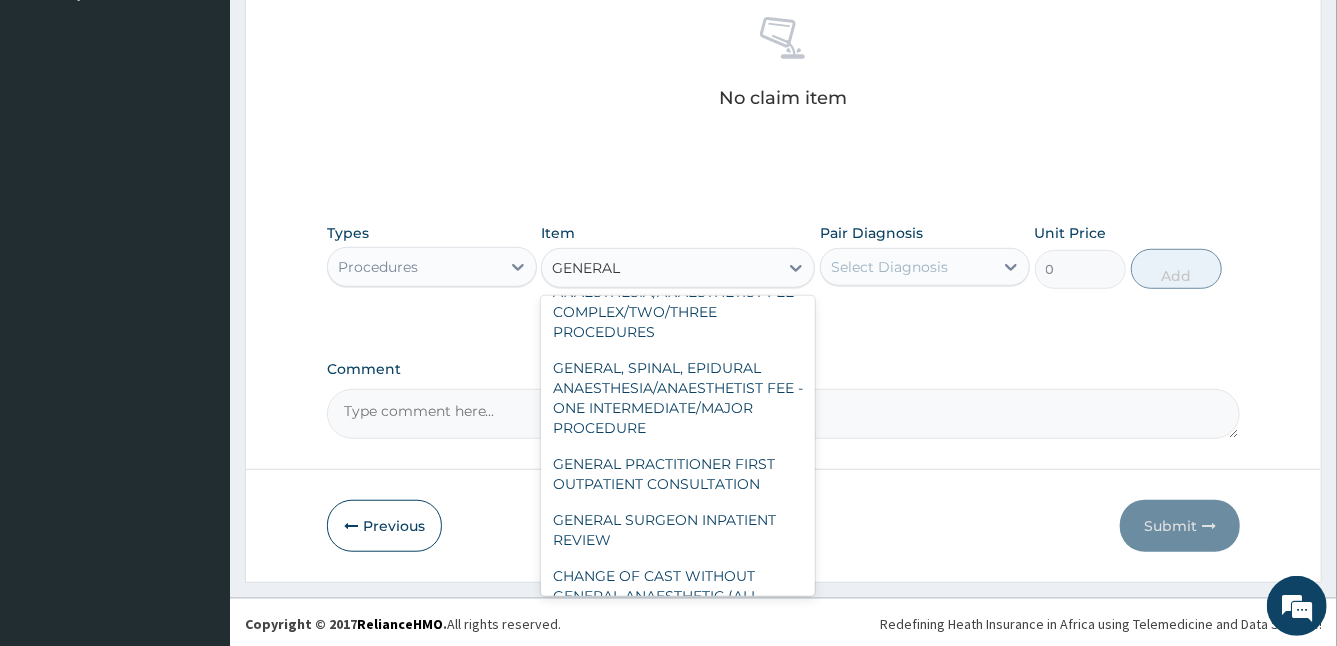 scroll, scrollTop: 353, scrollLeft: 0, axis: vertical 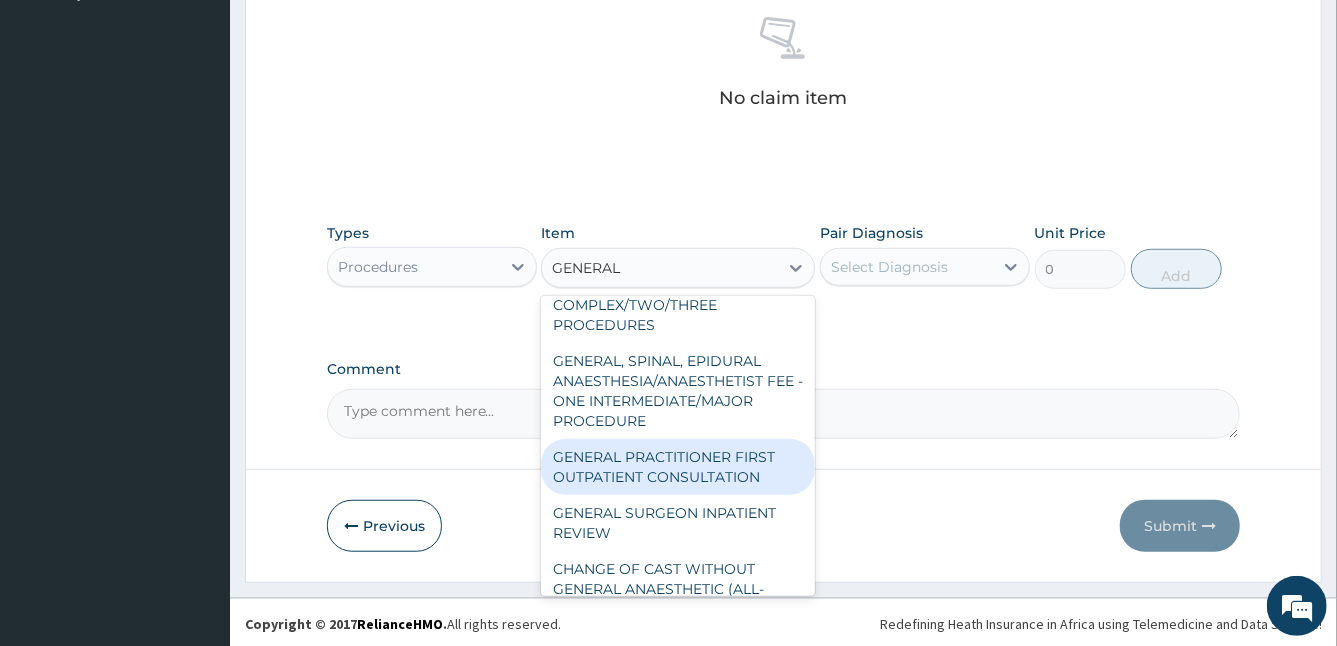 click on "GENERAL PRACTITIONER FIRST OUTPATIENT CONSULTATION" at bounding box center [678, 467] 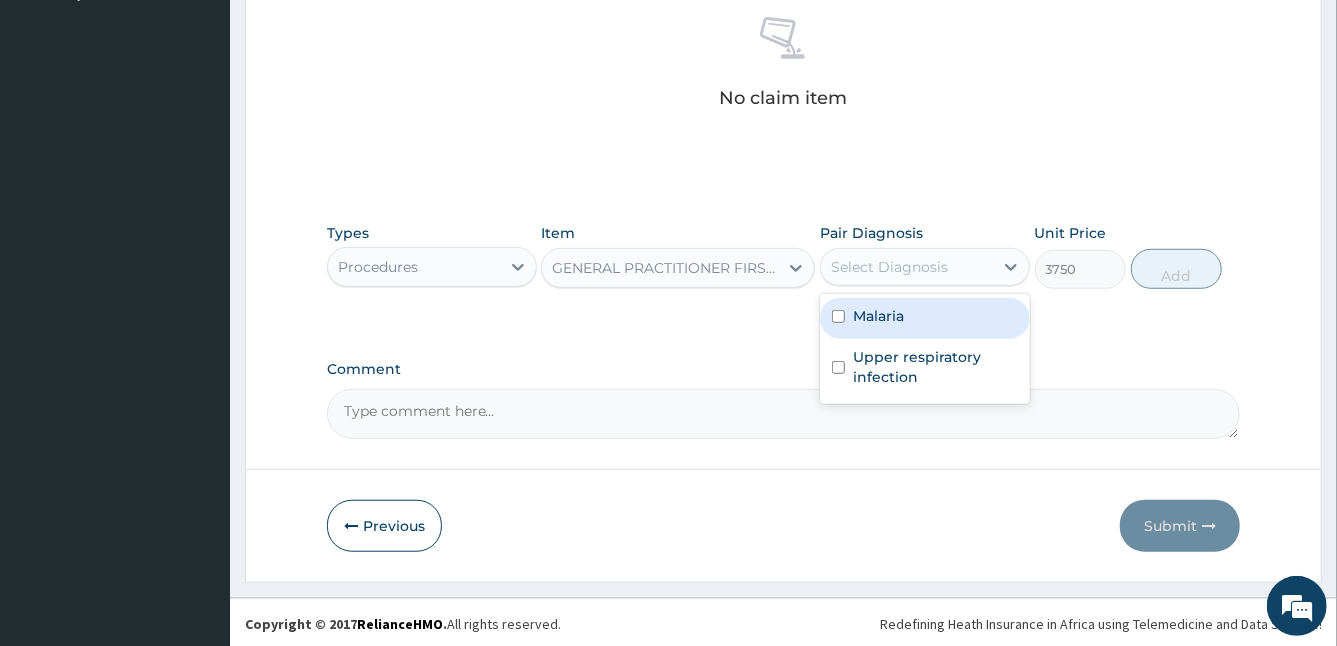 click on "Select Diagnosis" at bounding box center (889, 267) 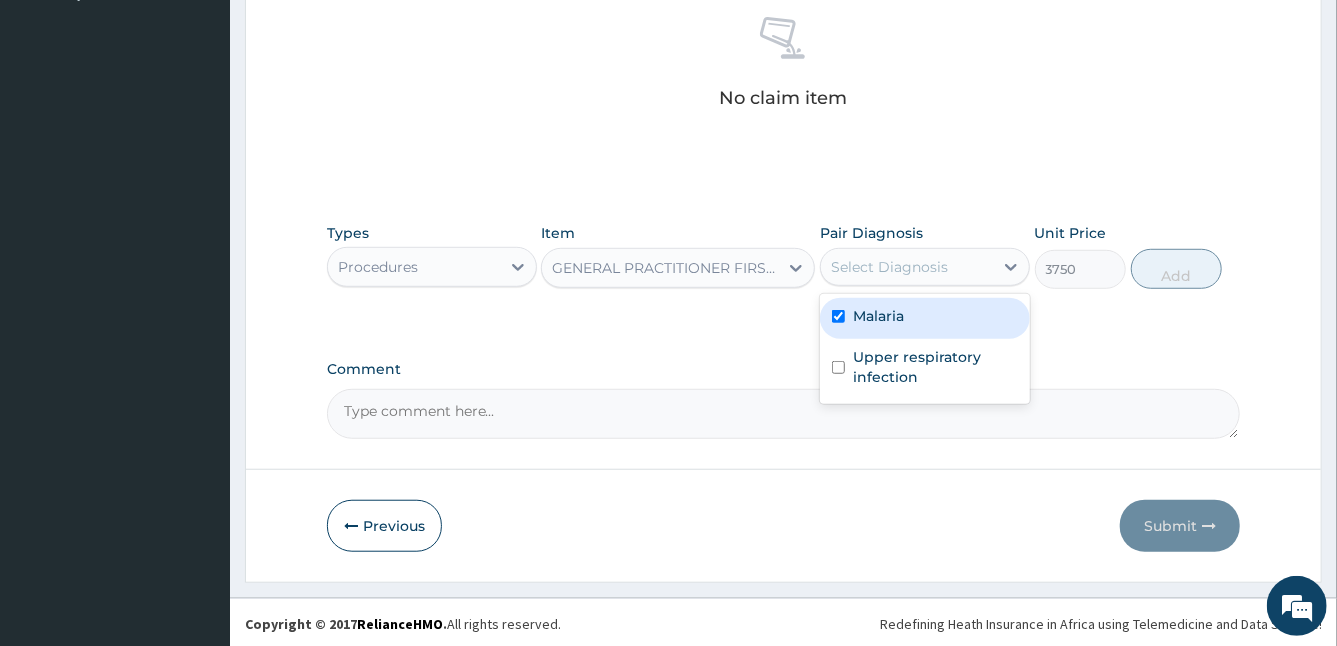 checkbox on "true" 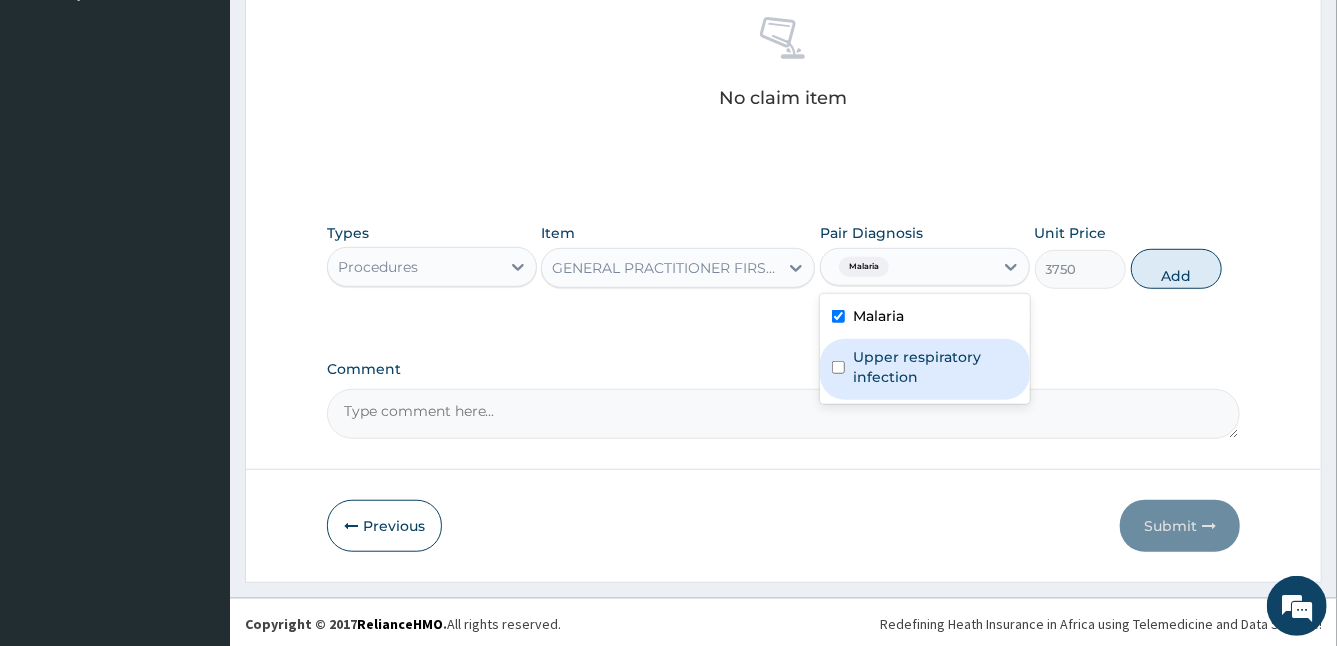 click on "Upper respiratory infection" at bounding box center [925, 369] 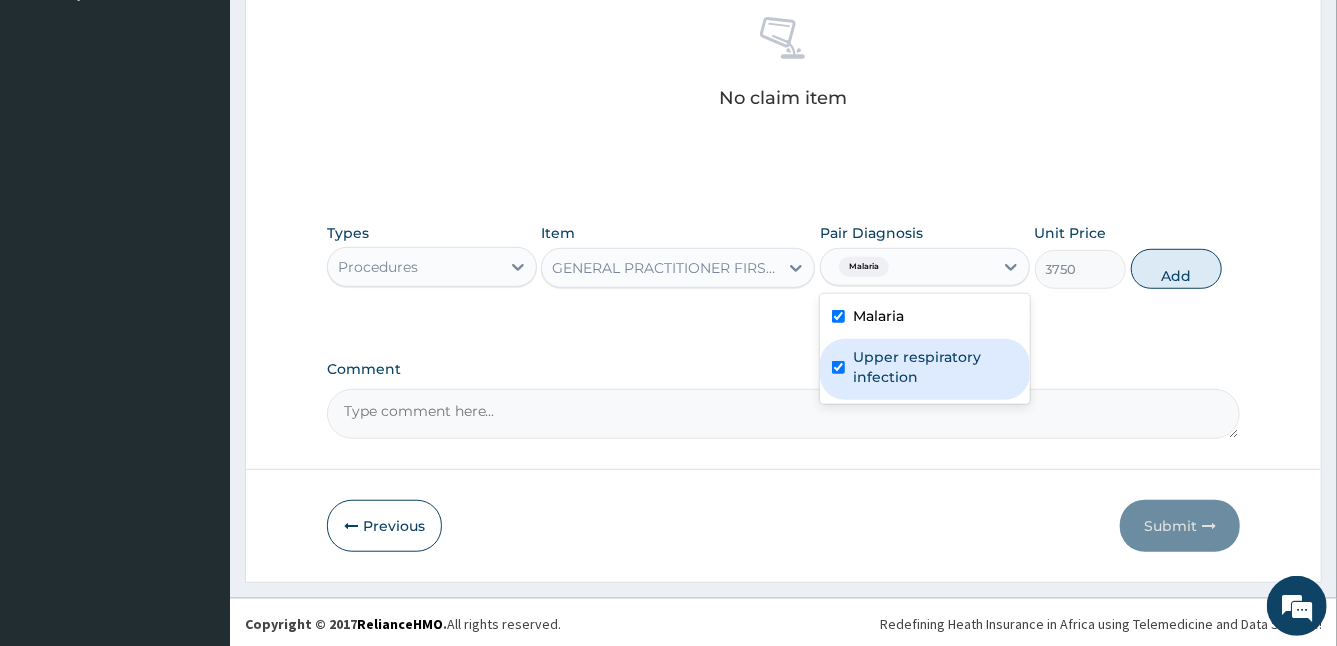 checkbox on "true" 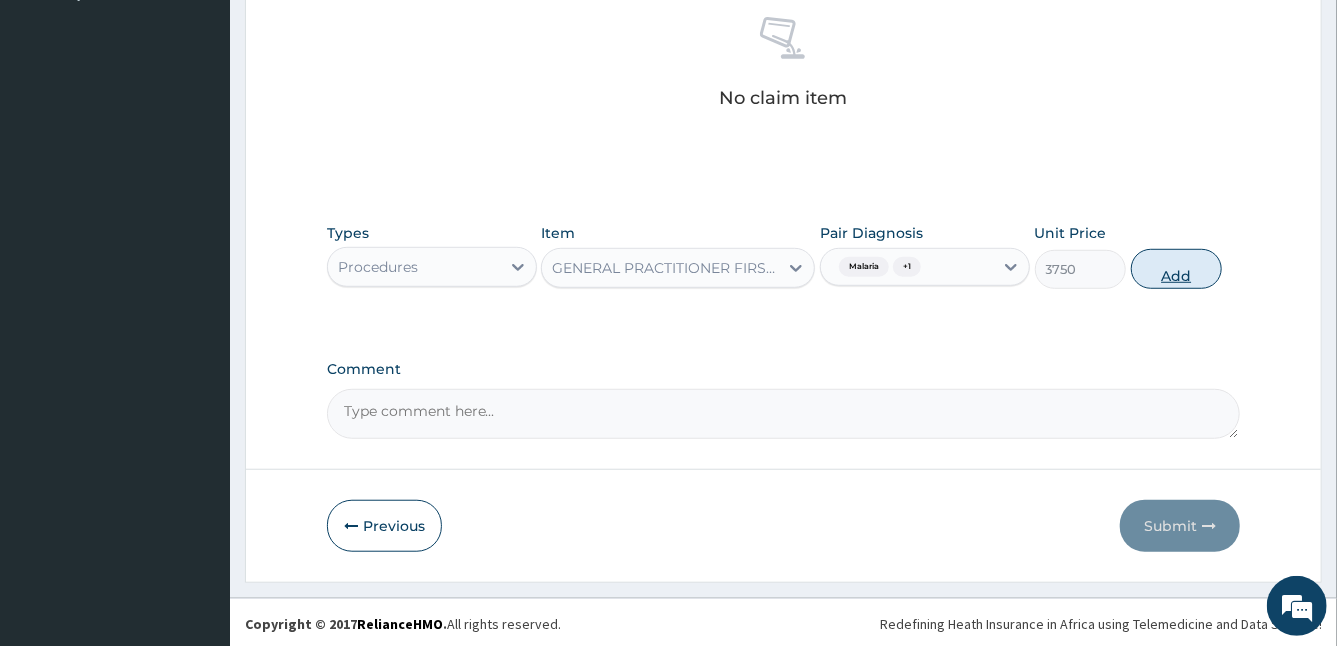 click on "Add" at bounding box center (1176, 269) 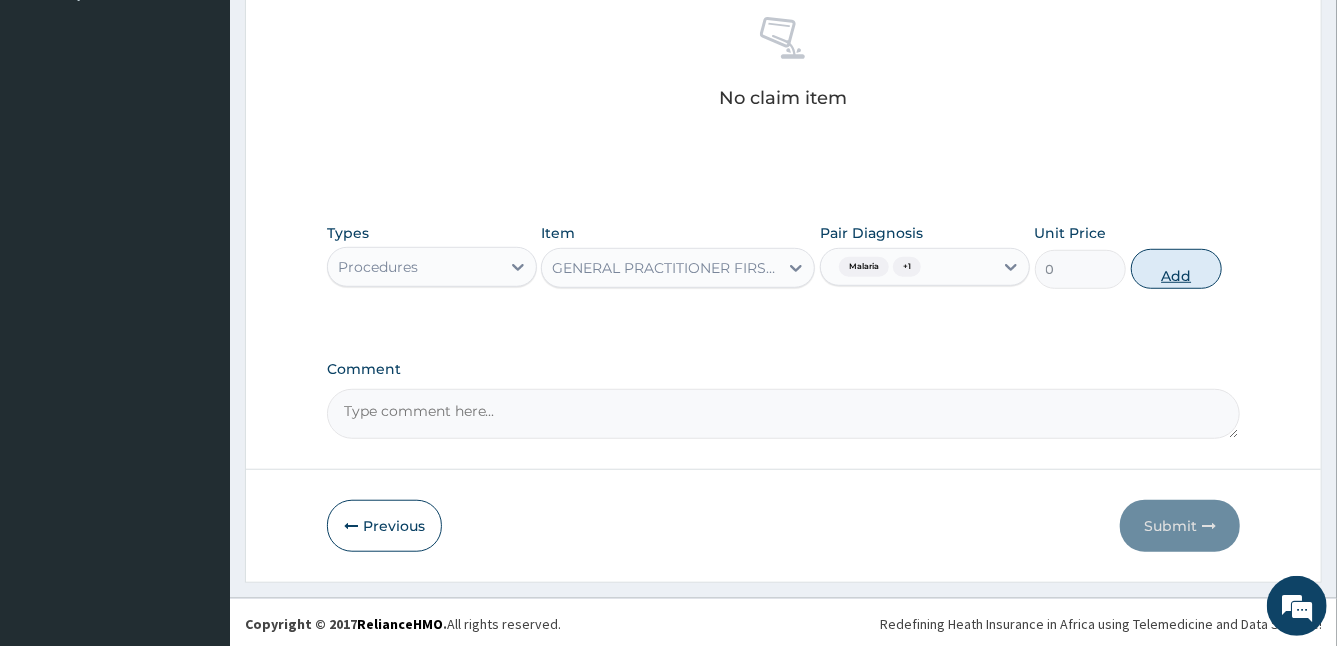 scroll, scrollTop: 506, scrollLeft: 0, axis: vertical 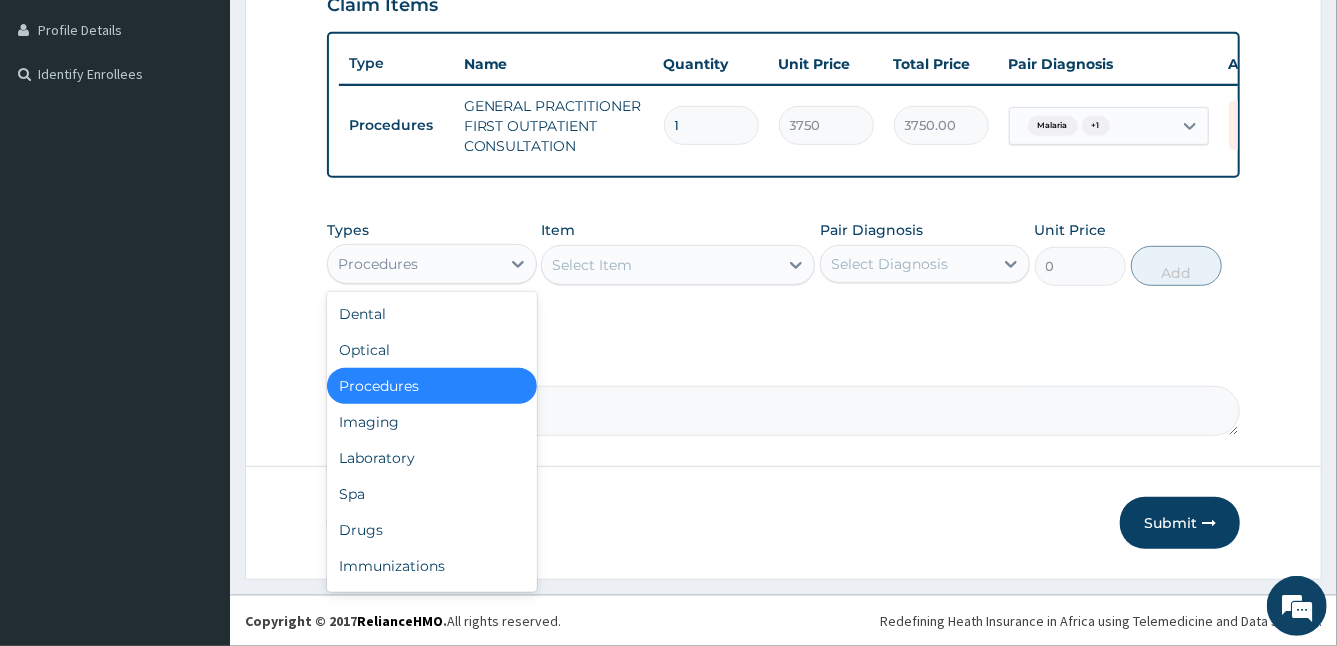 click on "Procedures" at bounding box center (414, 264) 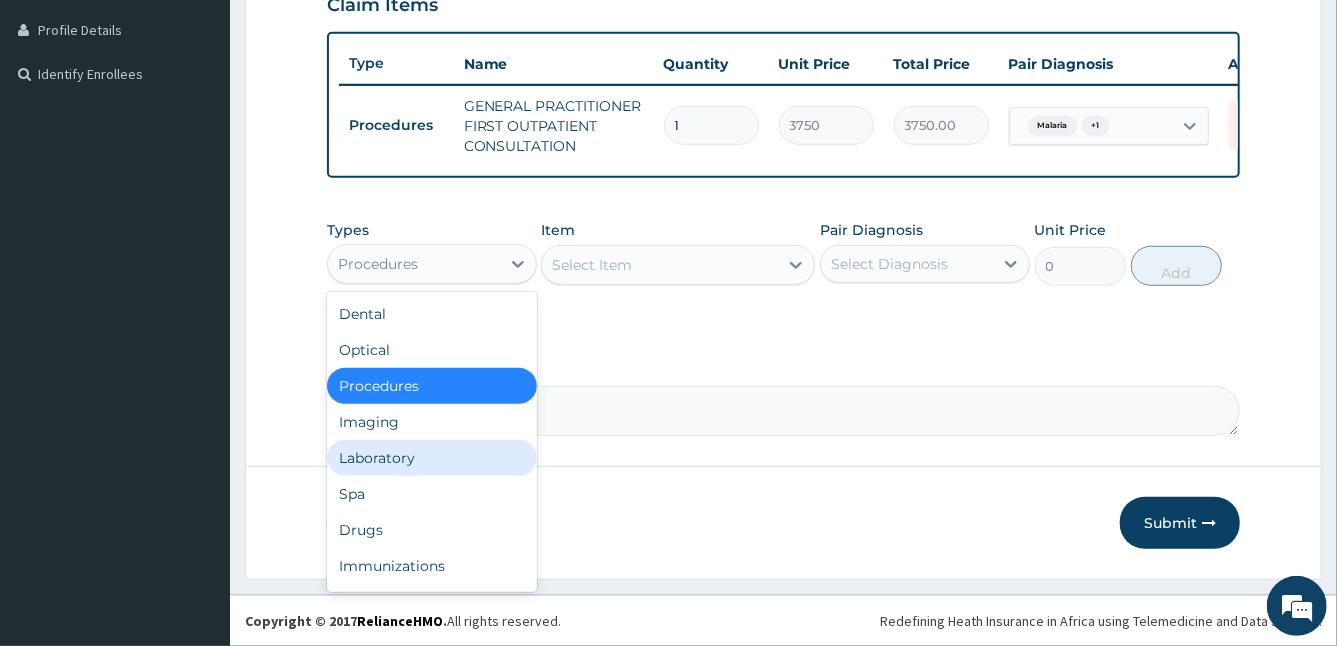click on "Laboratory" at bounding box center [432, 458] 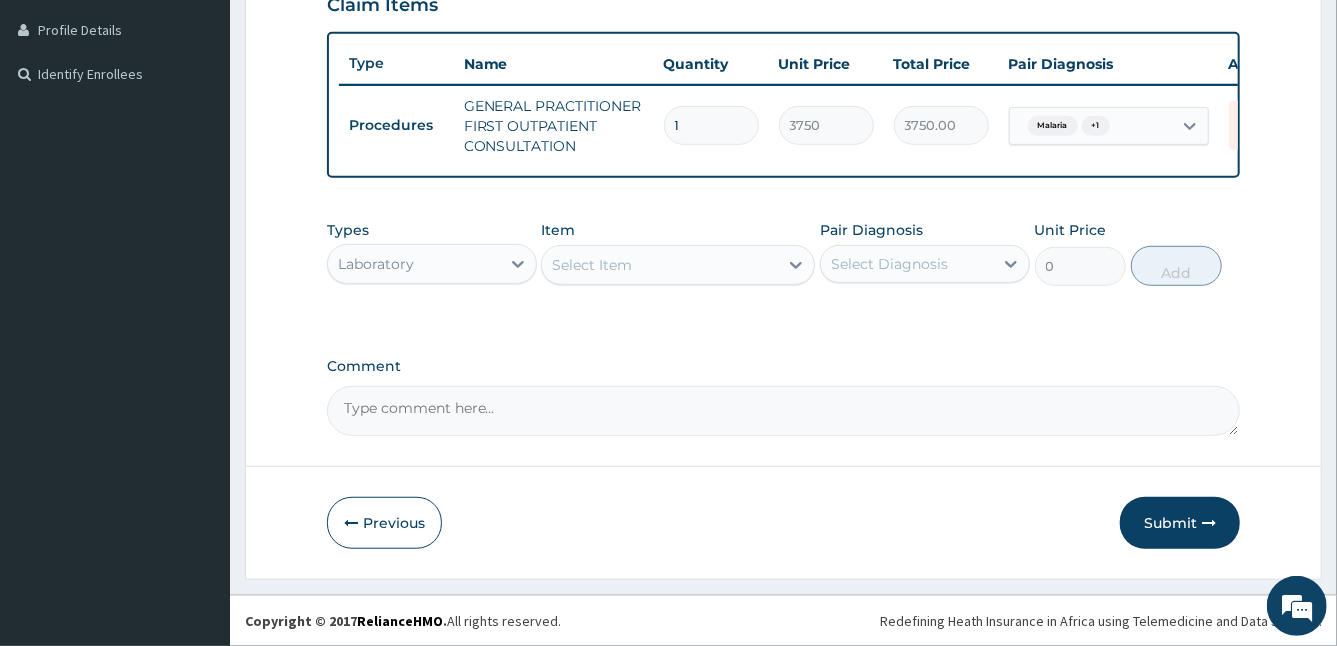 click on "Select Item" at bounding box center (660, 265) 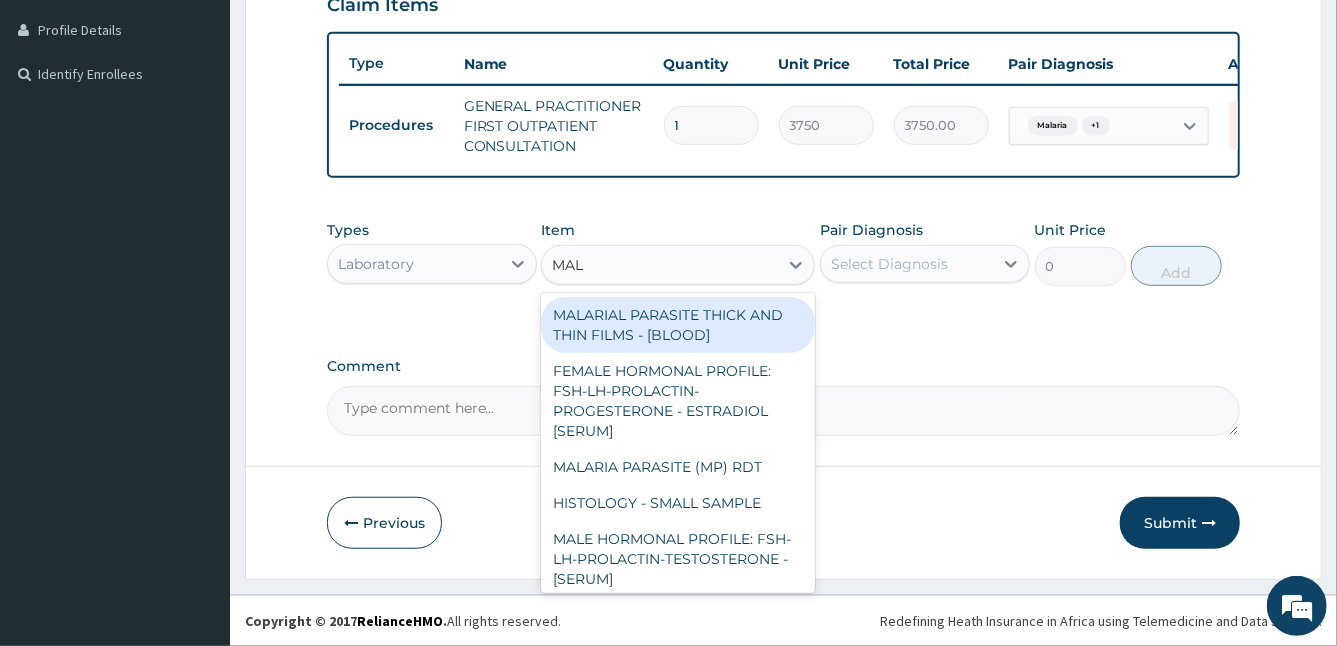 type on "MALA" 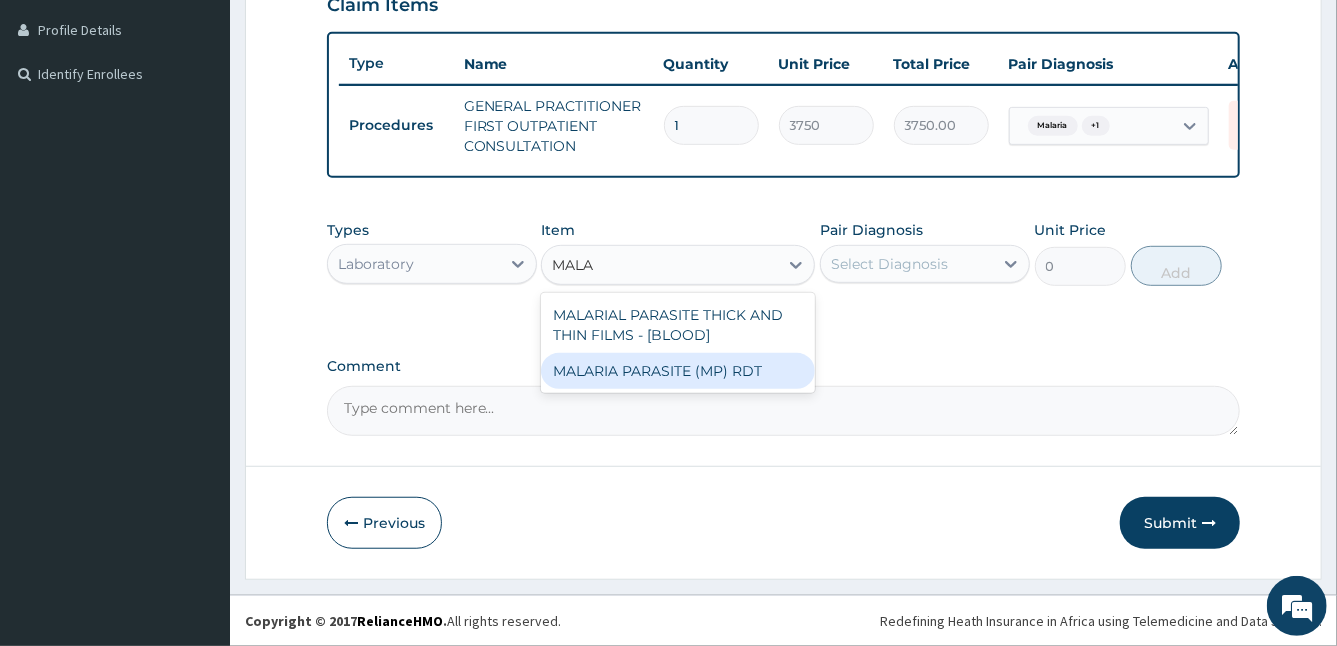 click on "MALARIA PARASITE (MP) RDT" at bounding box center [678, 371] 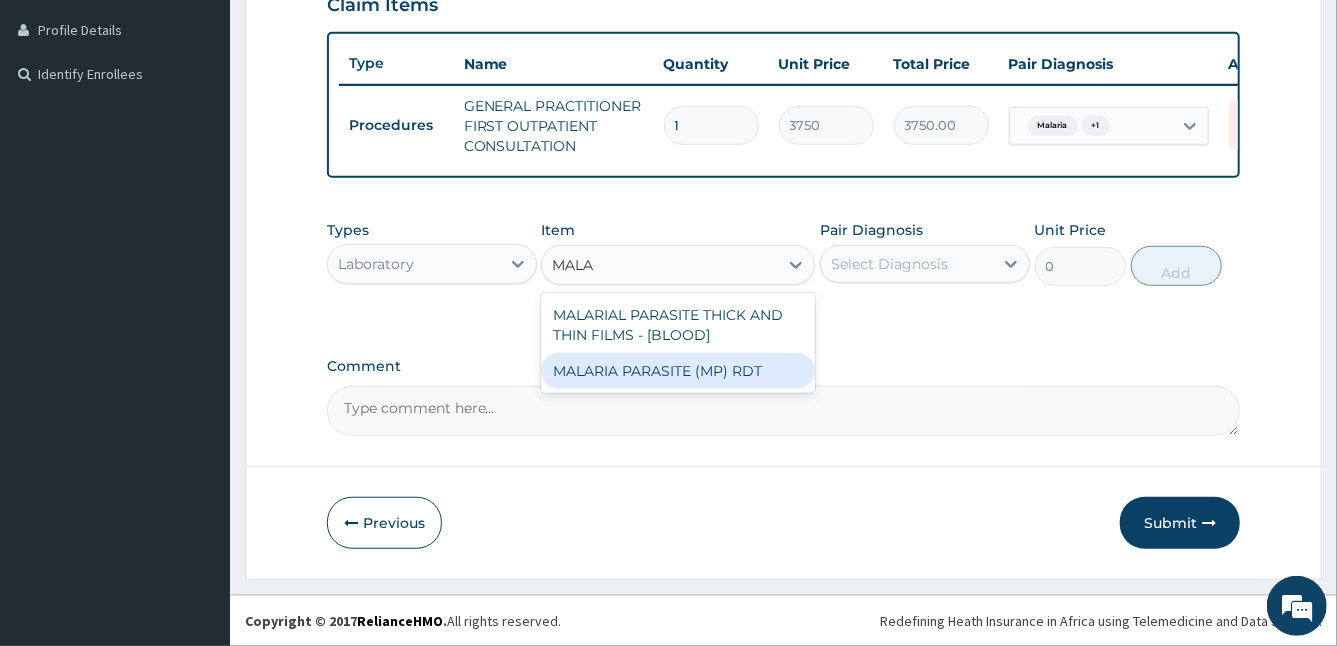 type 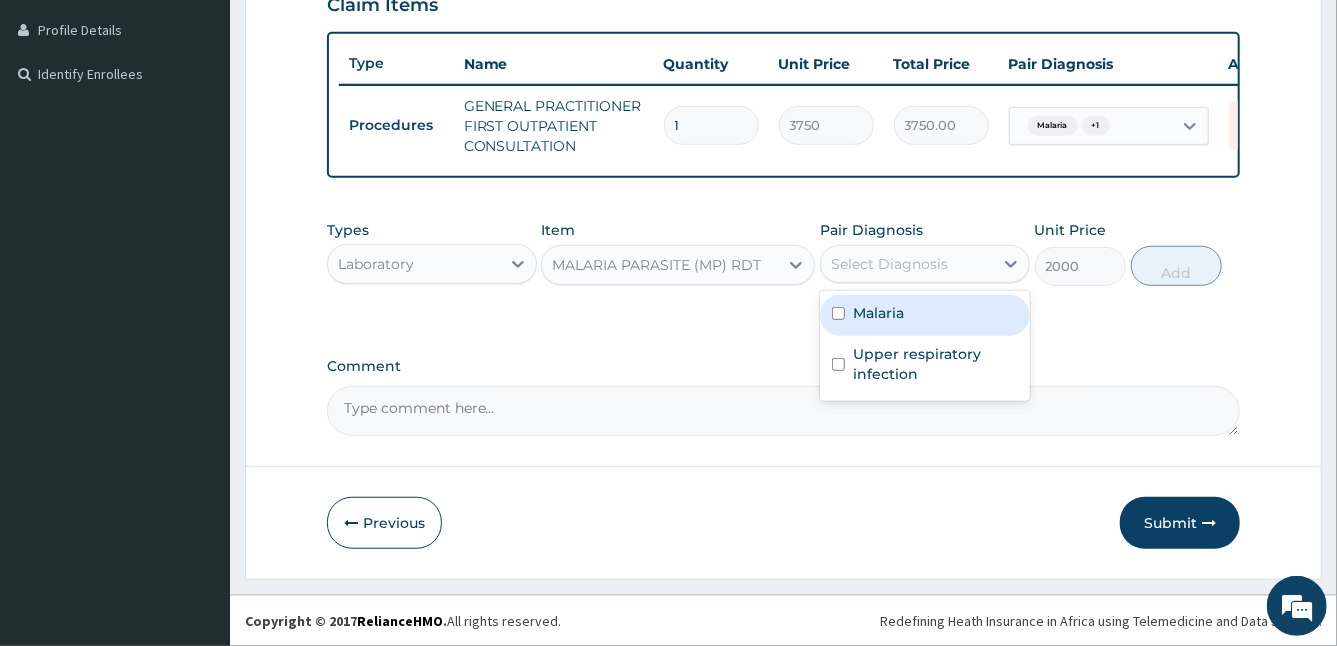 click on "Select Diagnosis" at bounding box center (907, 264) 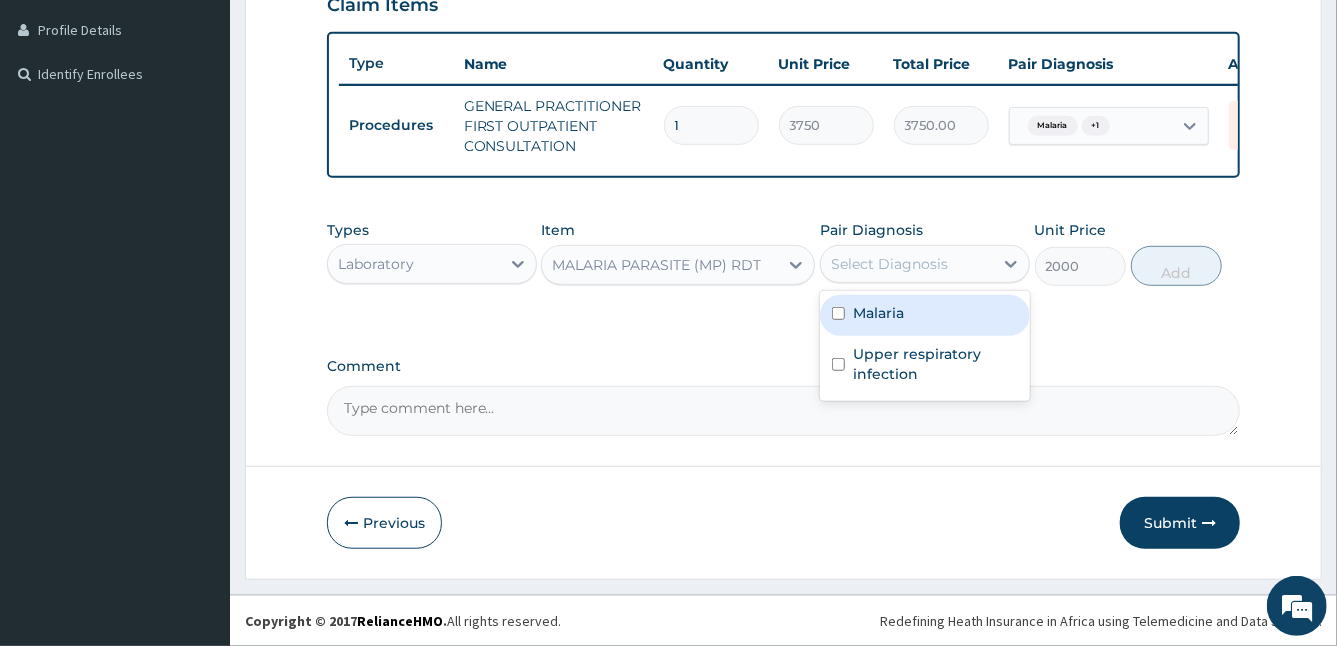 click on "Malaria" at bounding box center (878, 313) 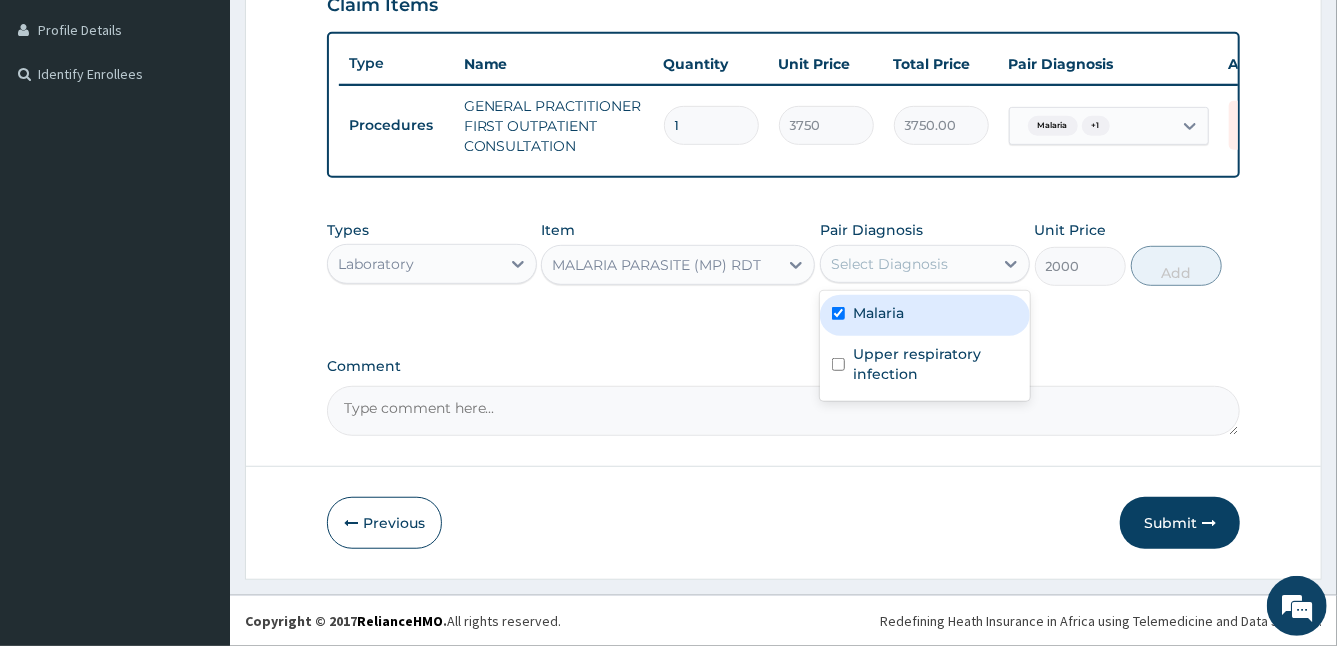 checkbox on "true" 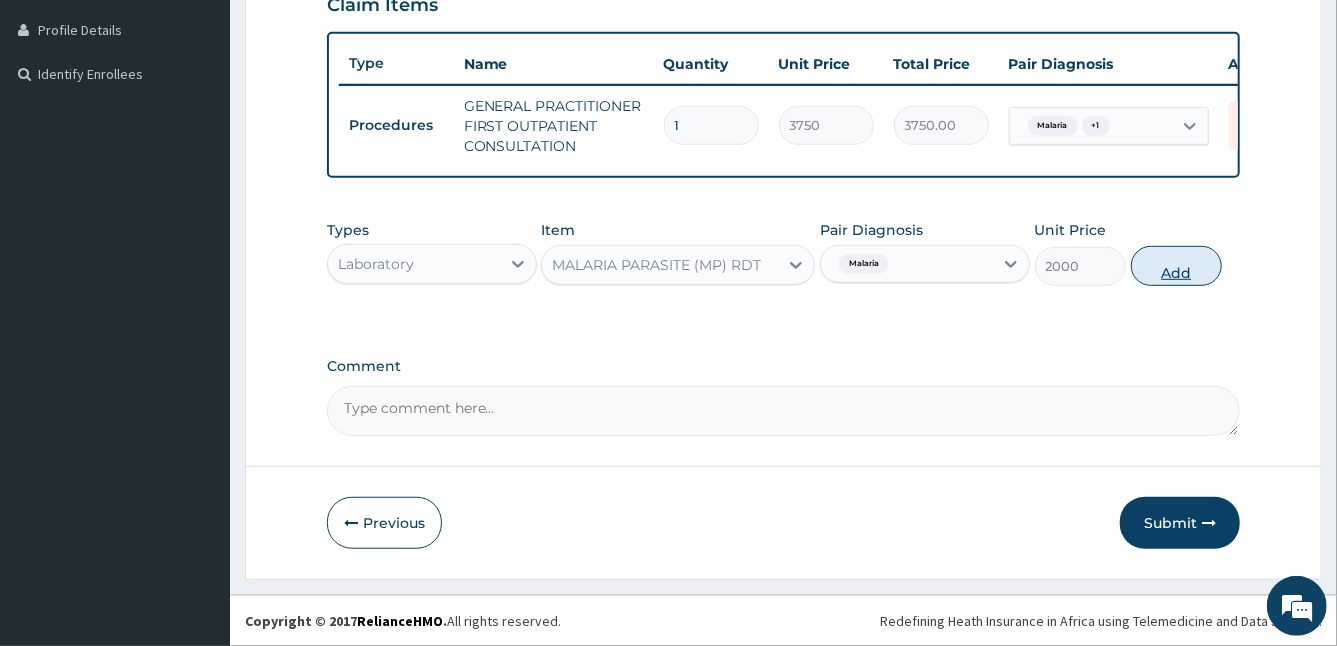 click on "Add" at bounding box center (1176, 266) 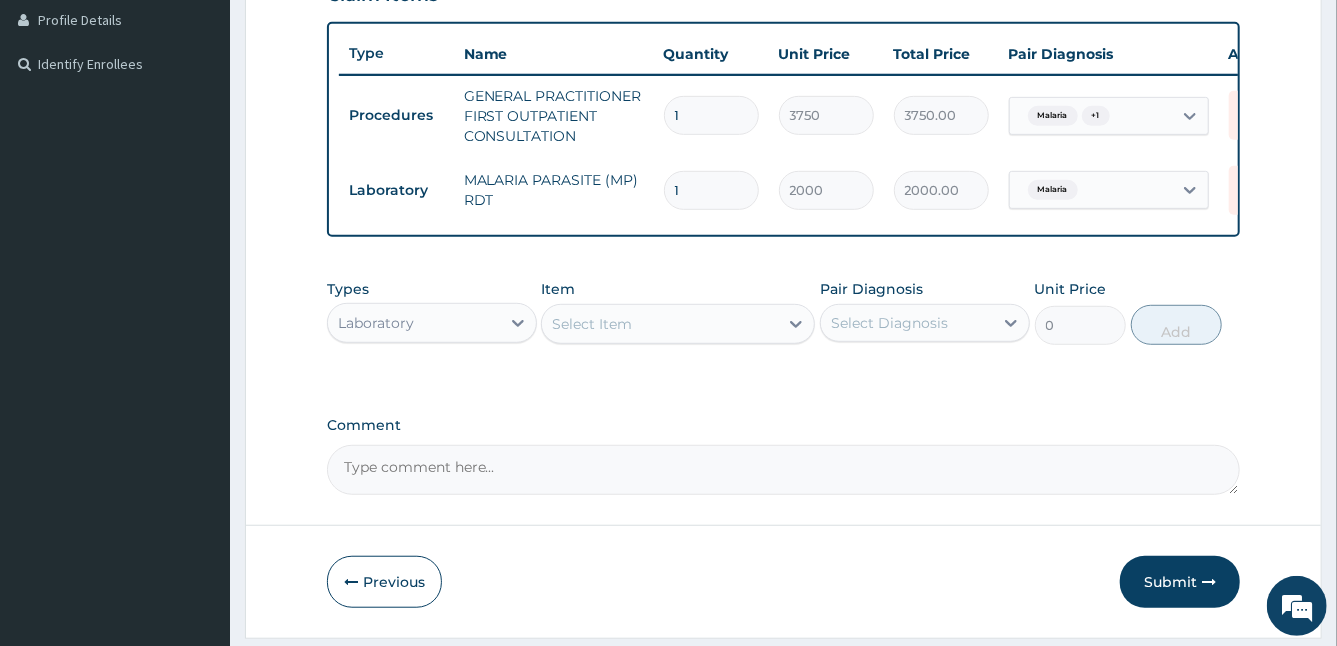 scroll, scrollTop: 576, scrollLeft: 0, axis: vertical 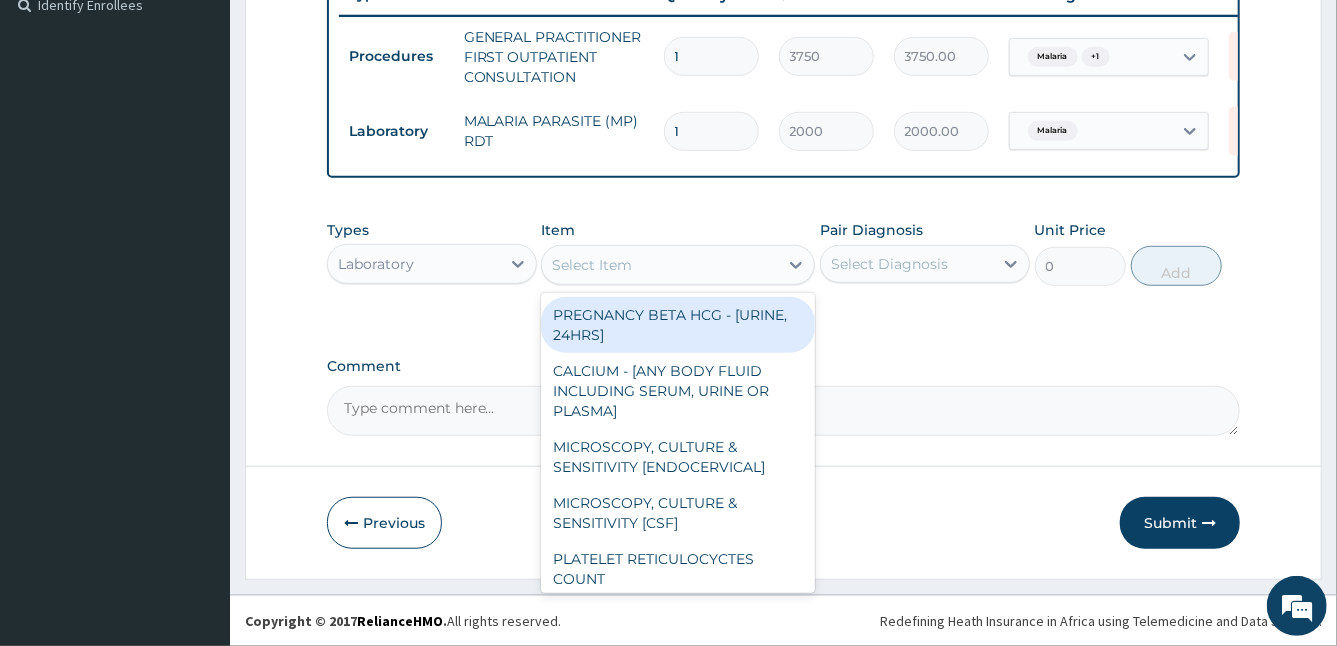 click on "Select Item" at bounding box center [592, 265] 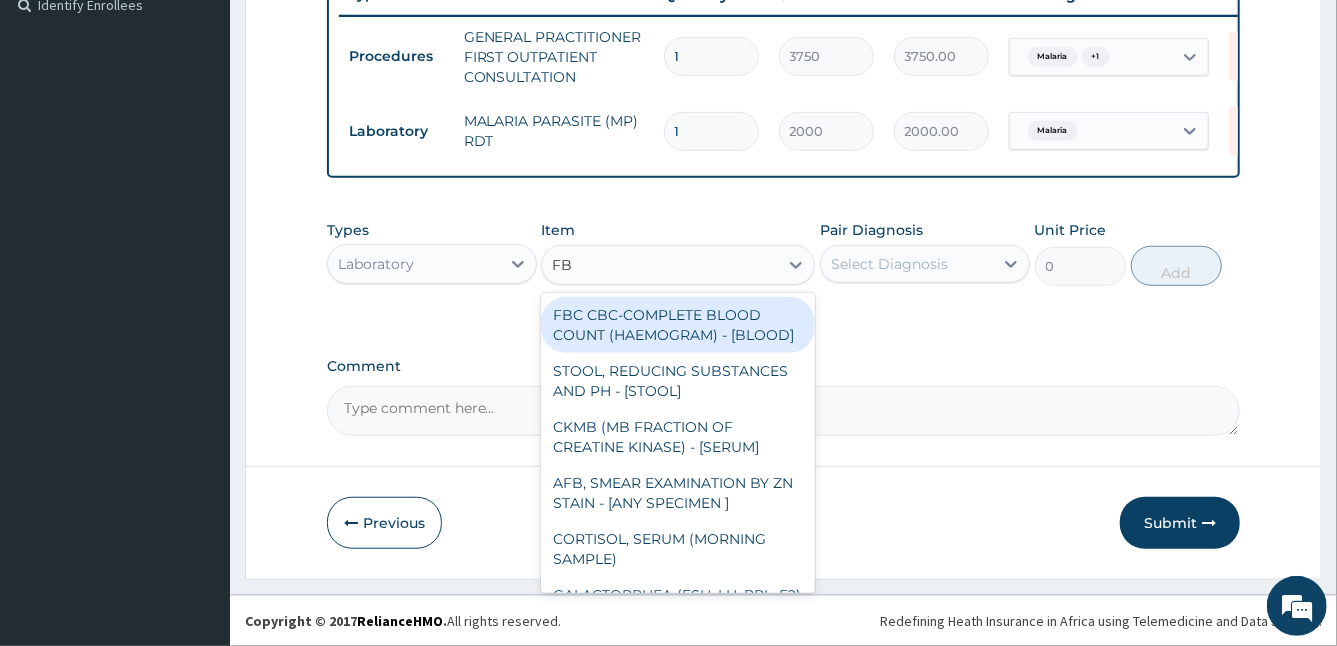 type on "FBC" 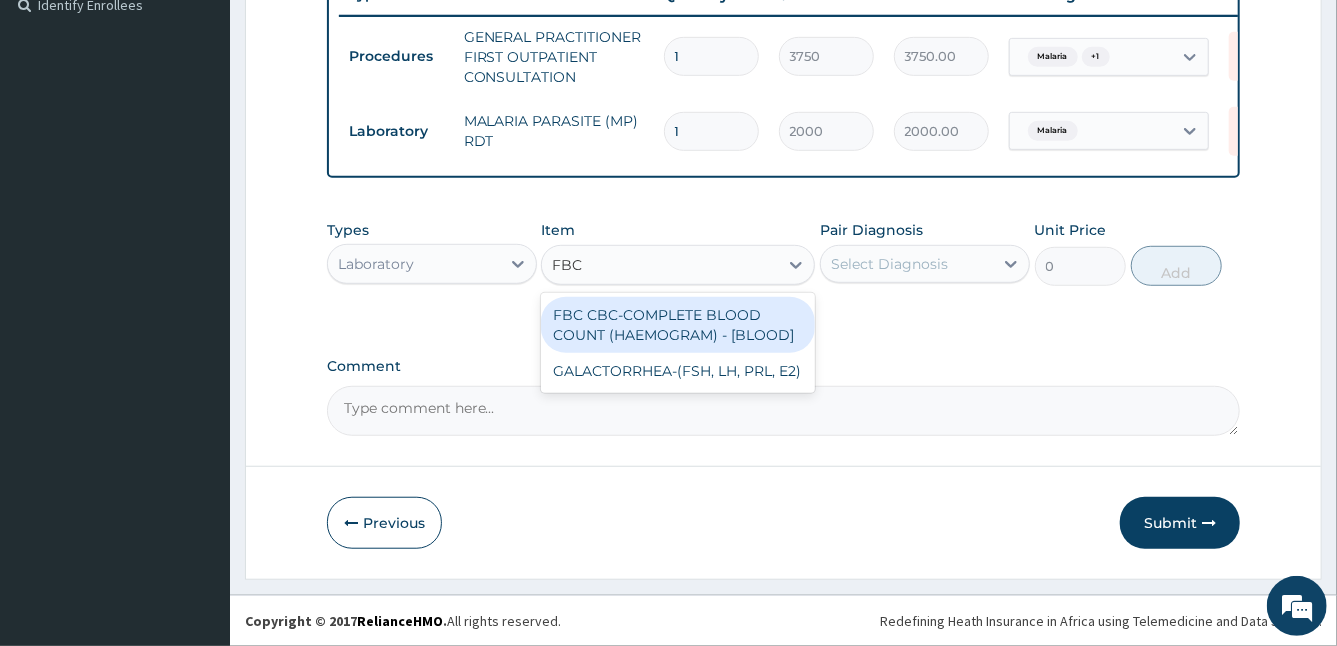 click on "FBC CBC-COMPLETE BLOOD COUNT (HAEMOGRAM) - [BLOOD]" at bounding box center [678, 325] 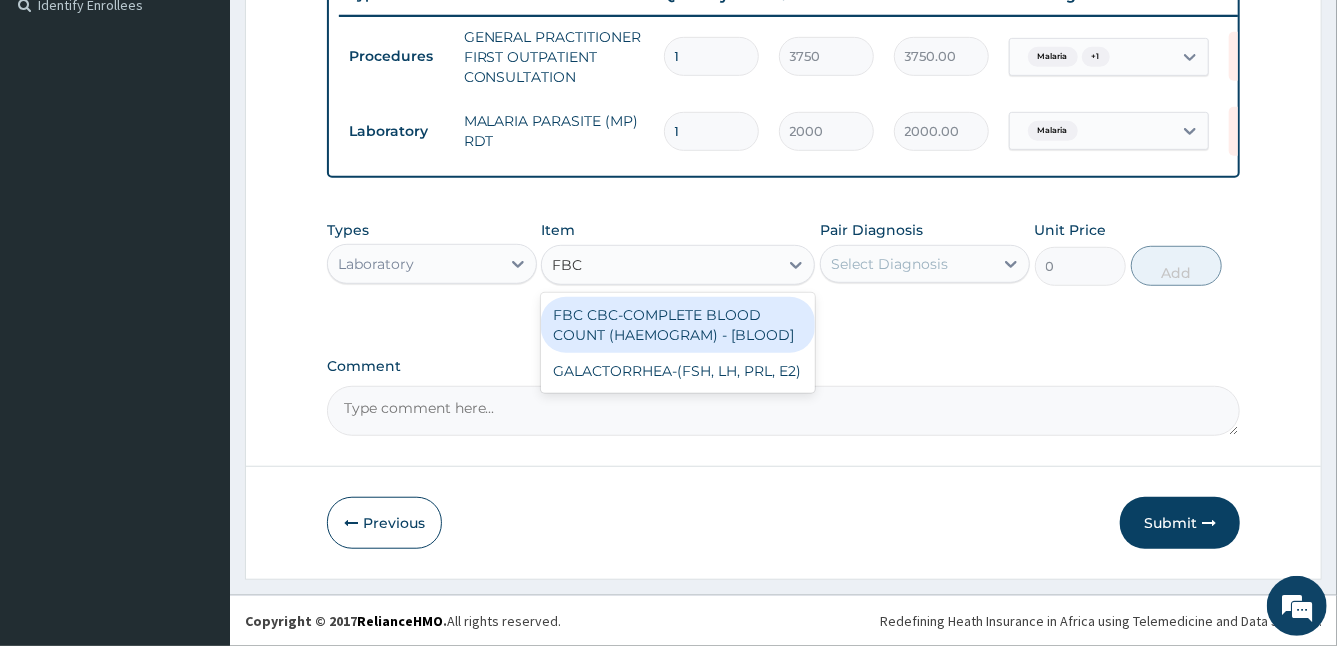 type 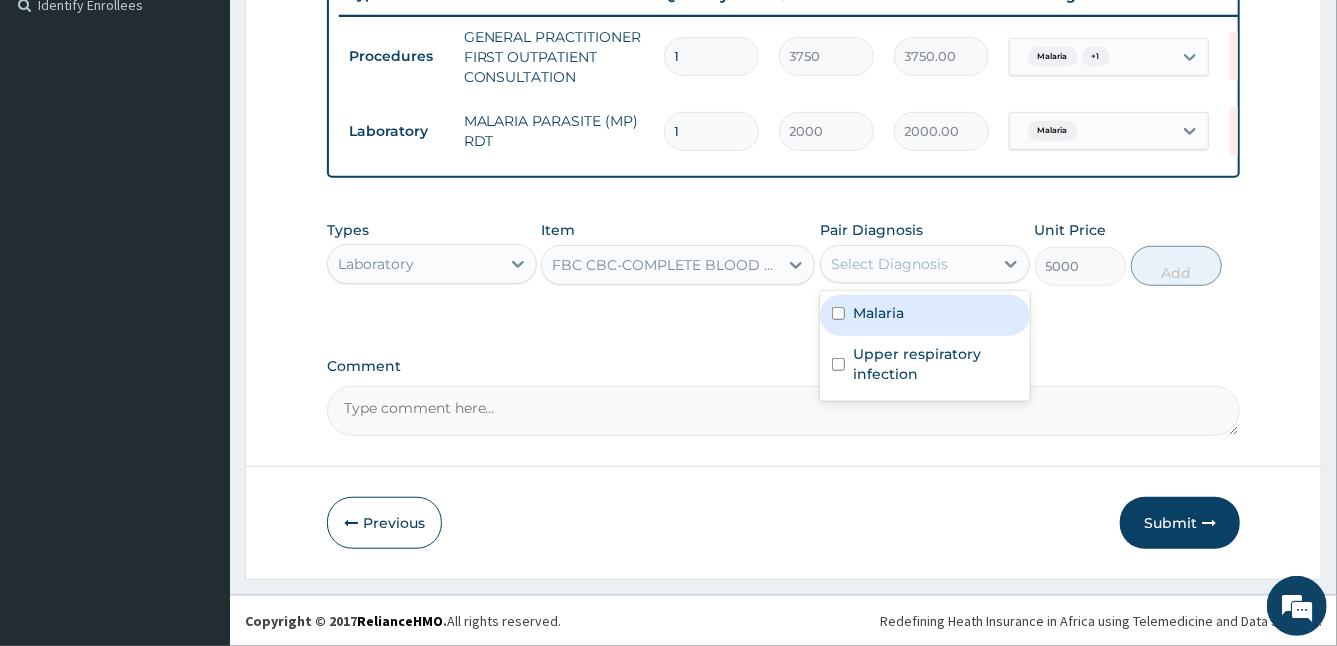 click on "Select Diagnosis" at bounding box center (889, 264) 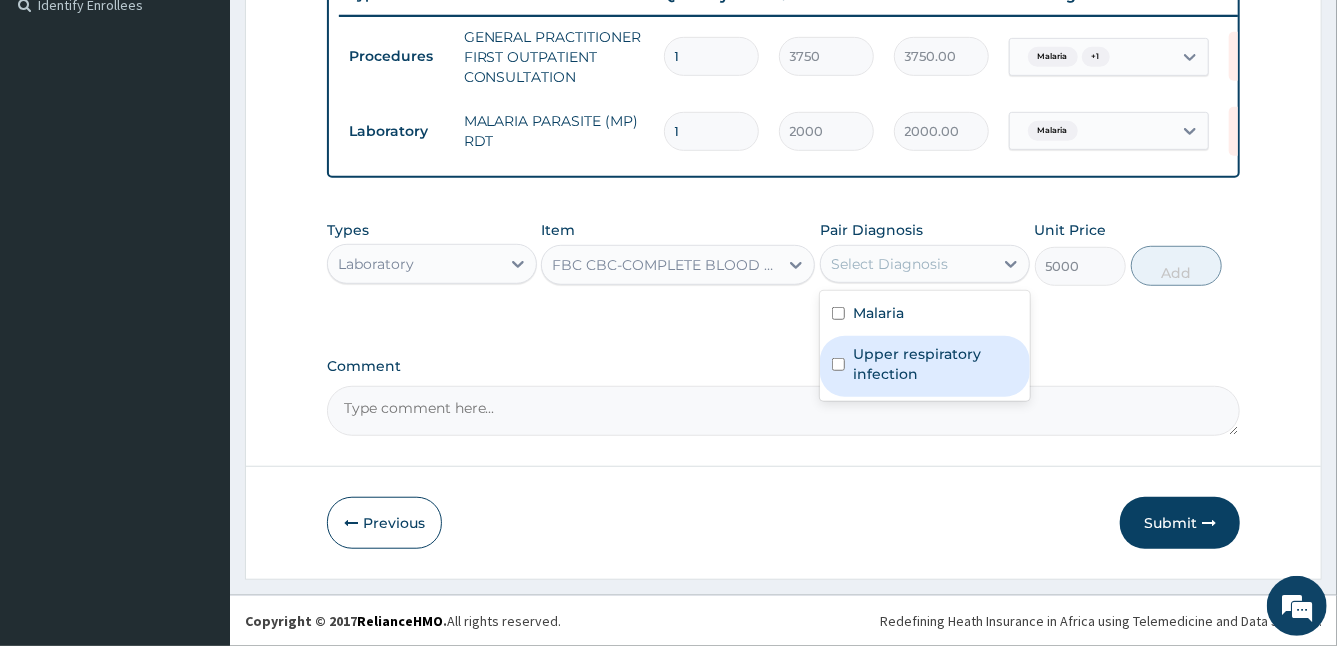 click on "Upper respiratory infection" at bounding box center (935, 364) 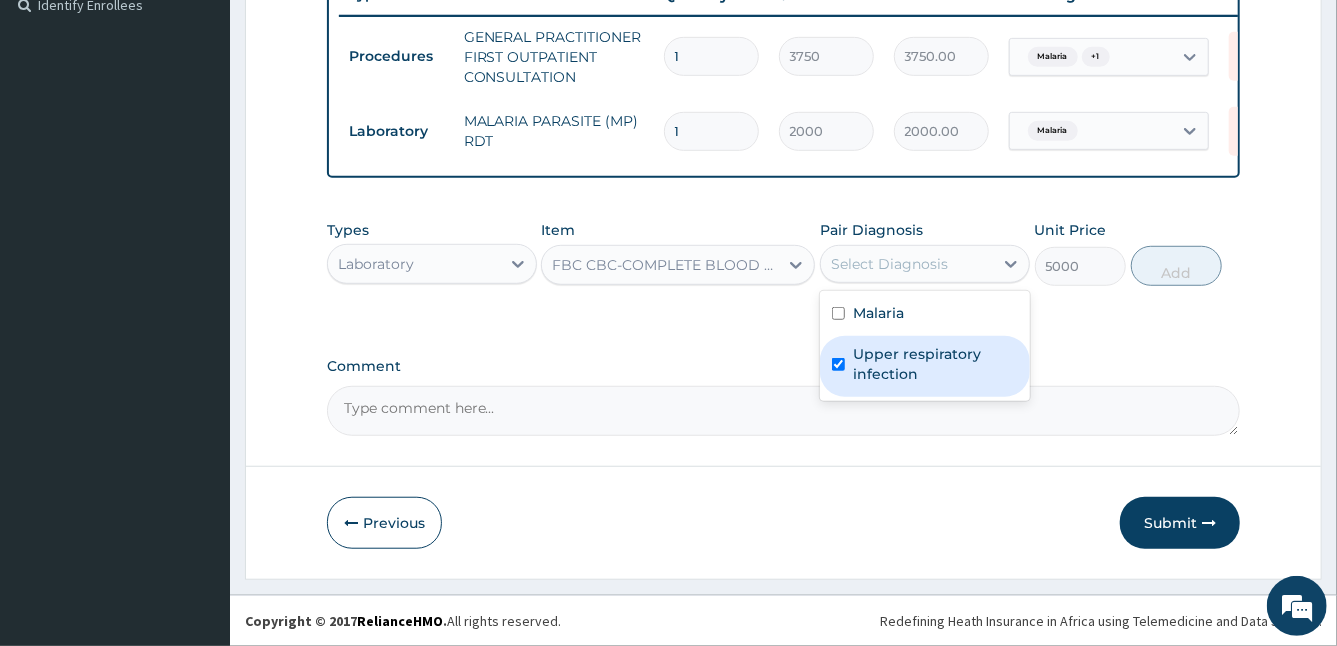 checkbox on "true" 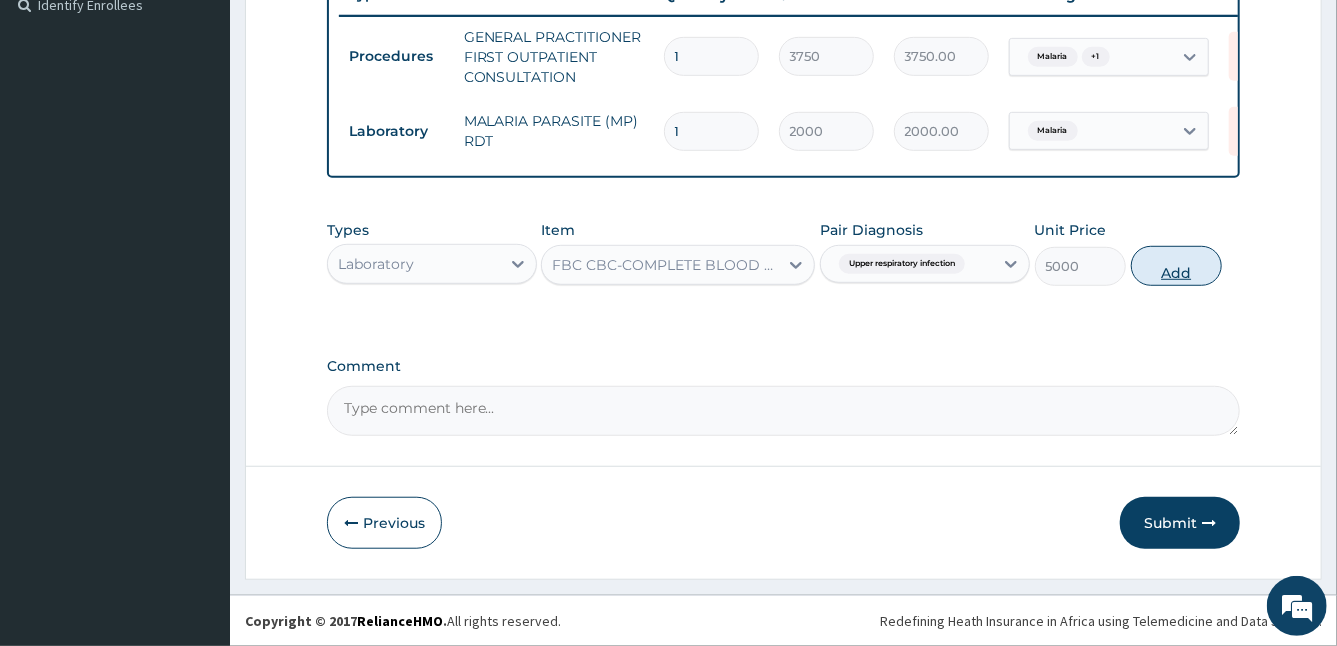 click on "Add" at bounding box center (1176, 266) 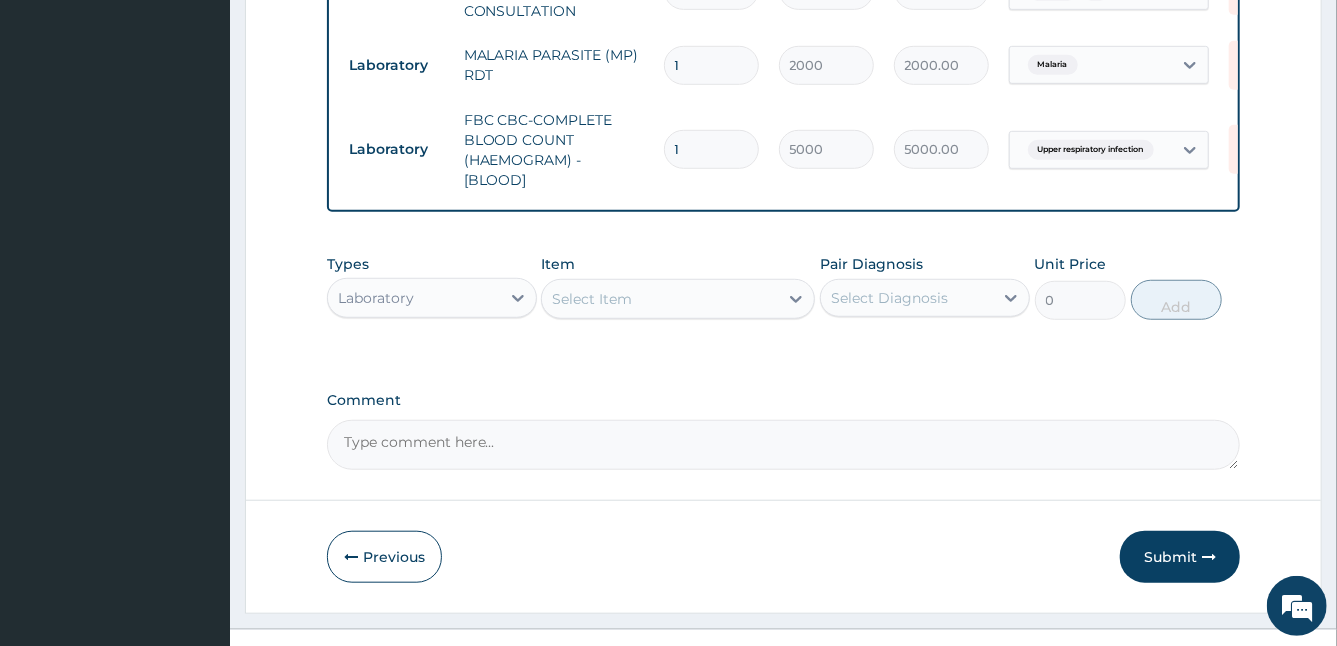 scroll, scrollTop: 676, scrollLeft: 0, axis: vertical 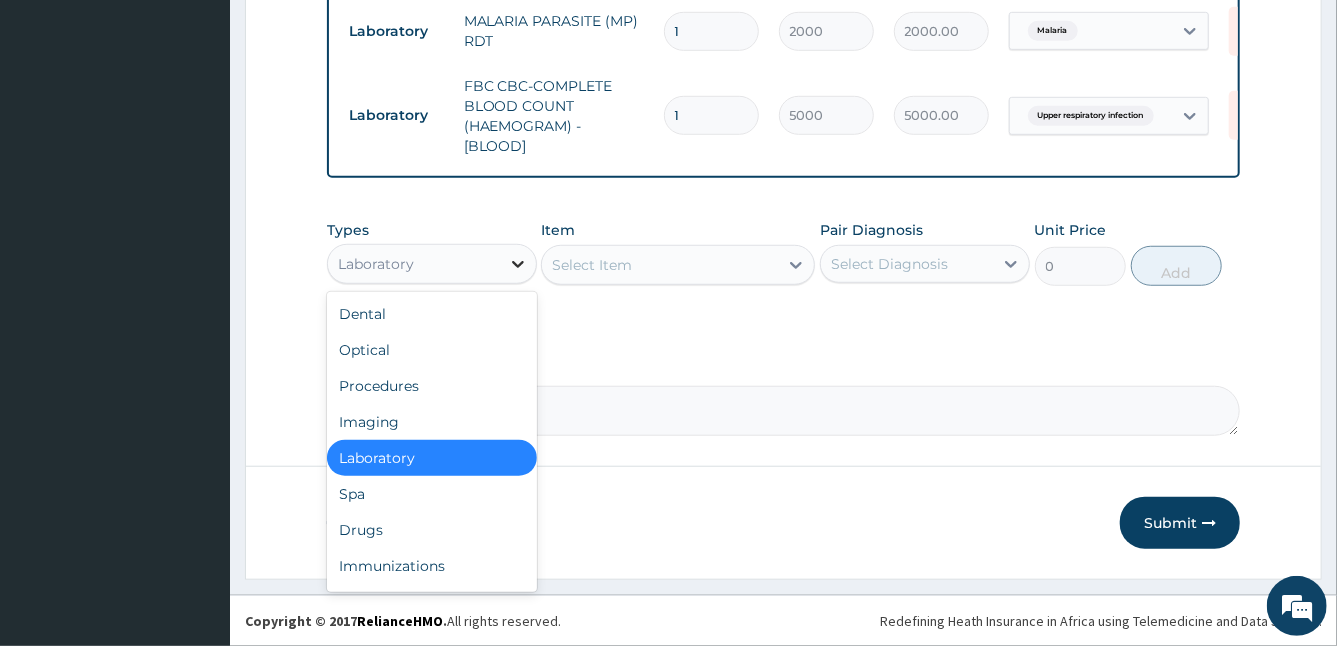 click 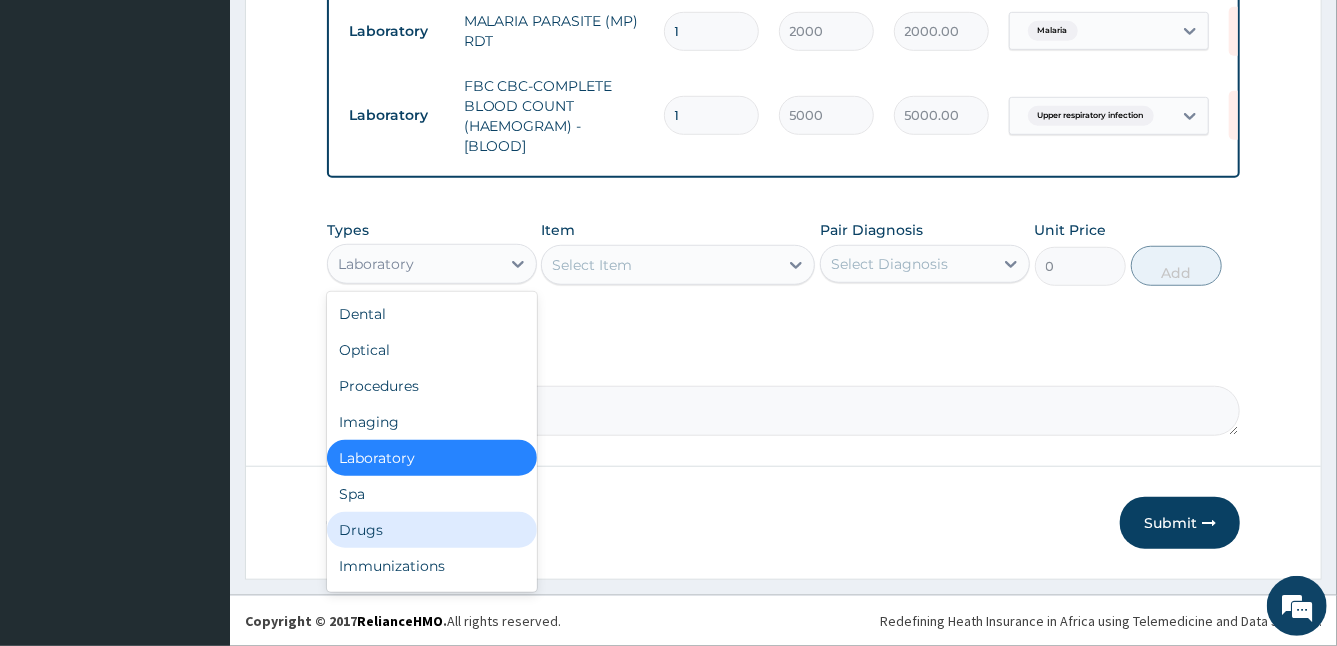 click on "Drugs" at bounding box center (432, 530) 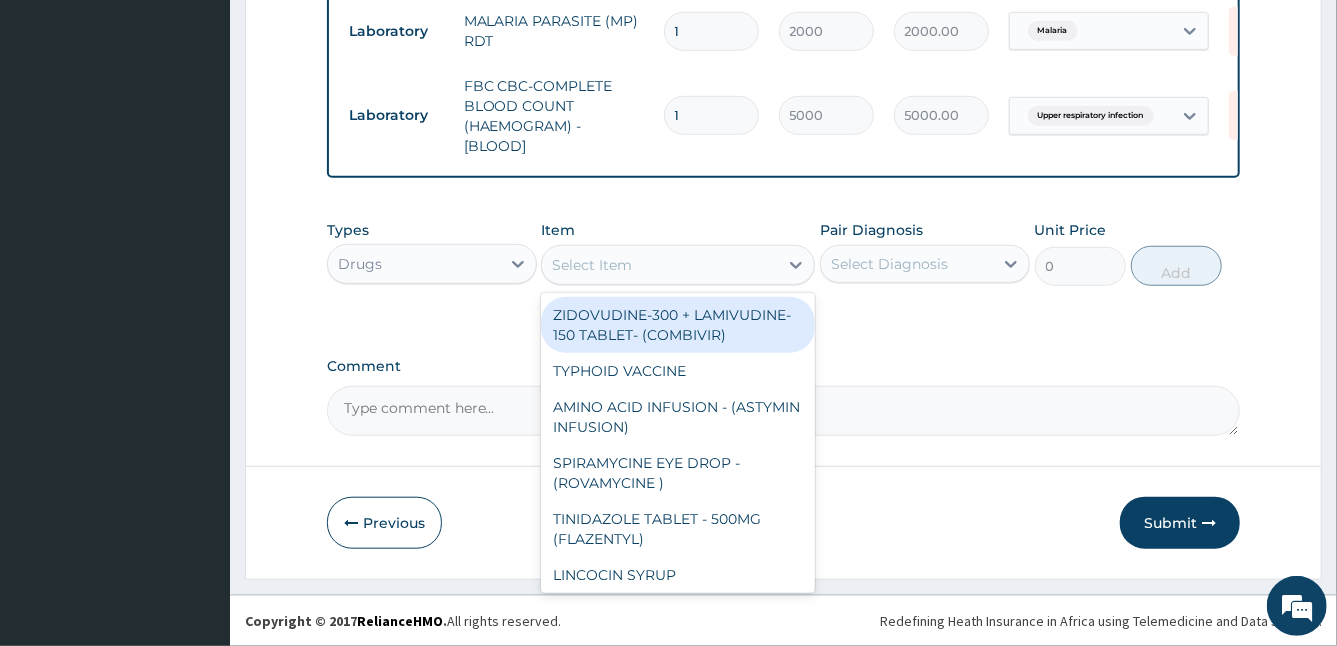 click on "Select Item" at bounding box center [660, 265] 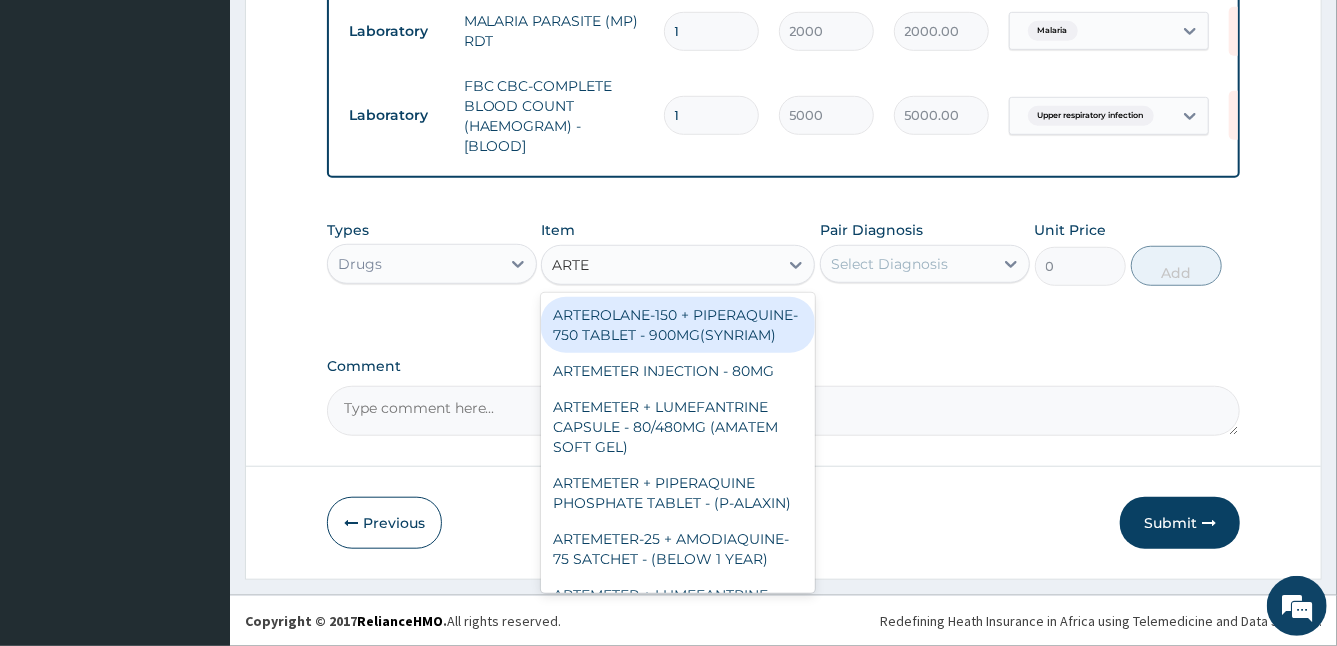 type on "ARTEM" 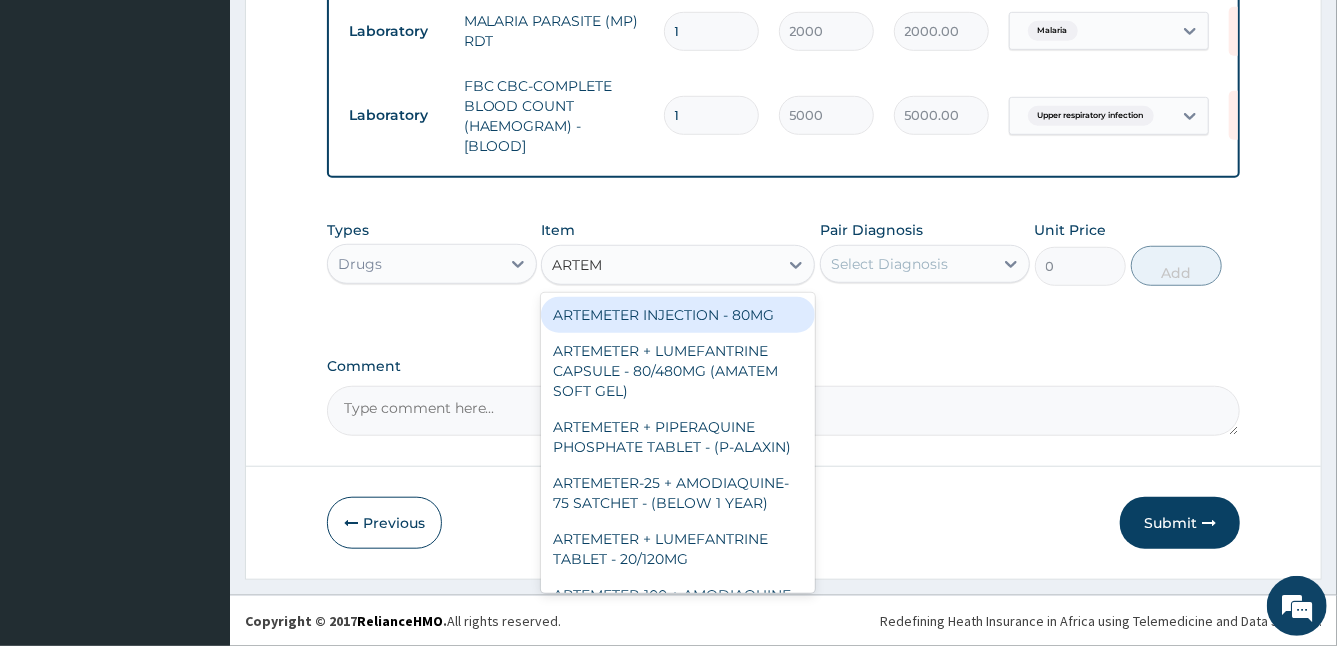 click on "ARTEMETER INJECTION - 80MG" at bounding box center [678, 315] 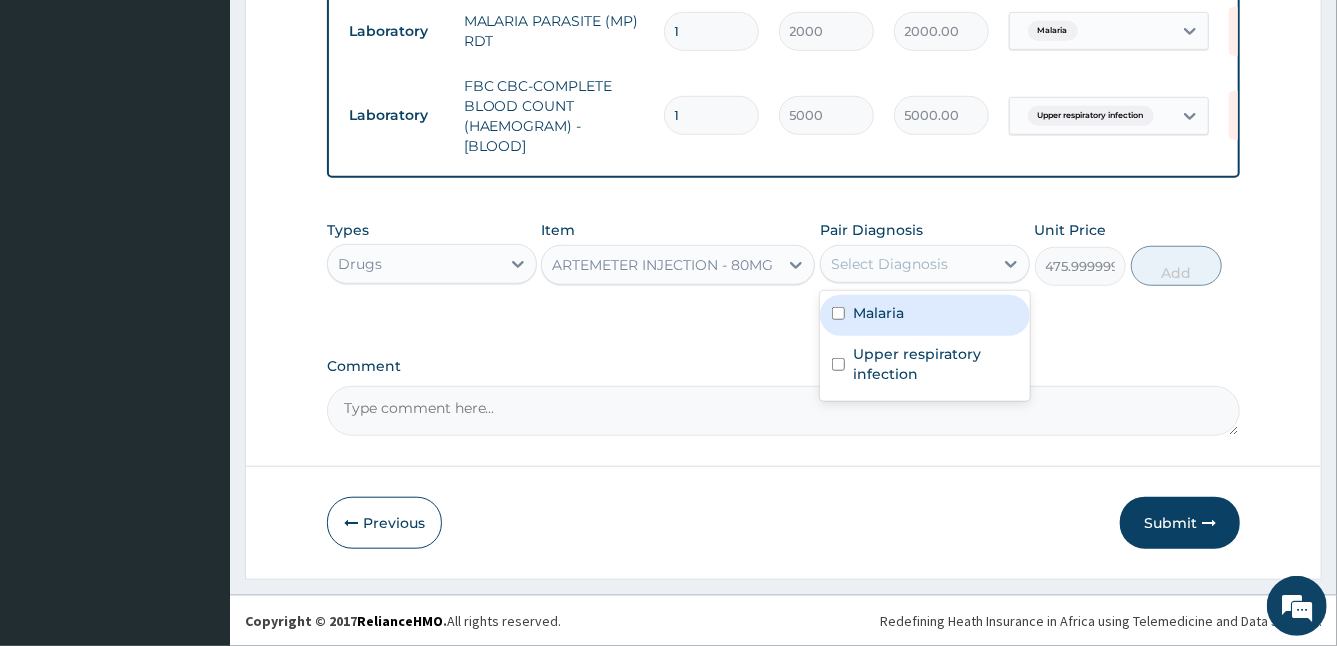 click on "Select Diagnosis" at bounding box center (907, 264) 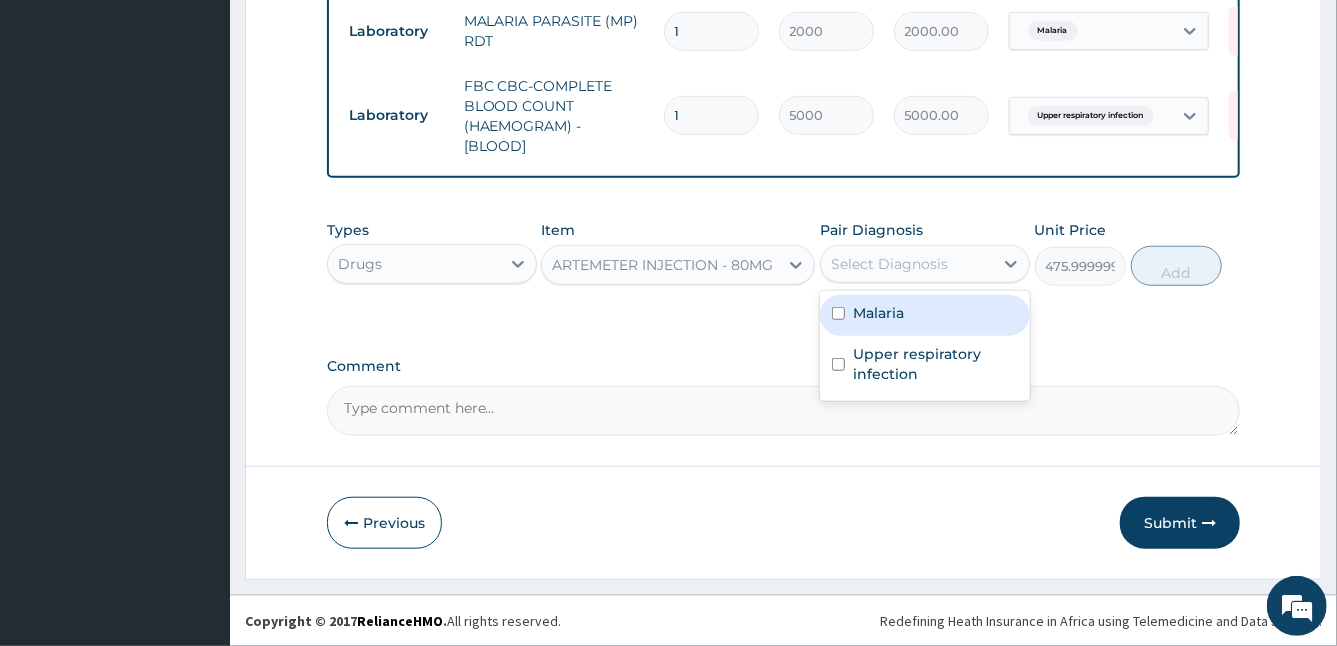 click on "Malaria" at bounding box center [925, 315] 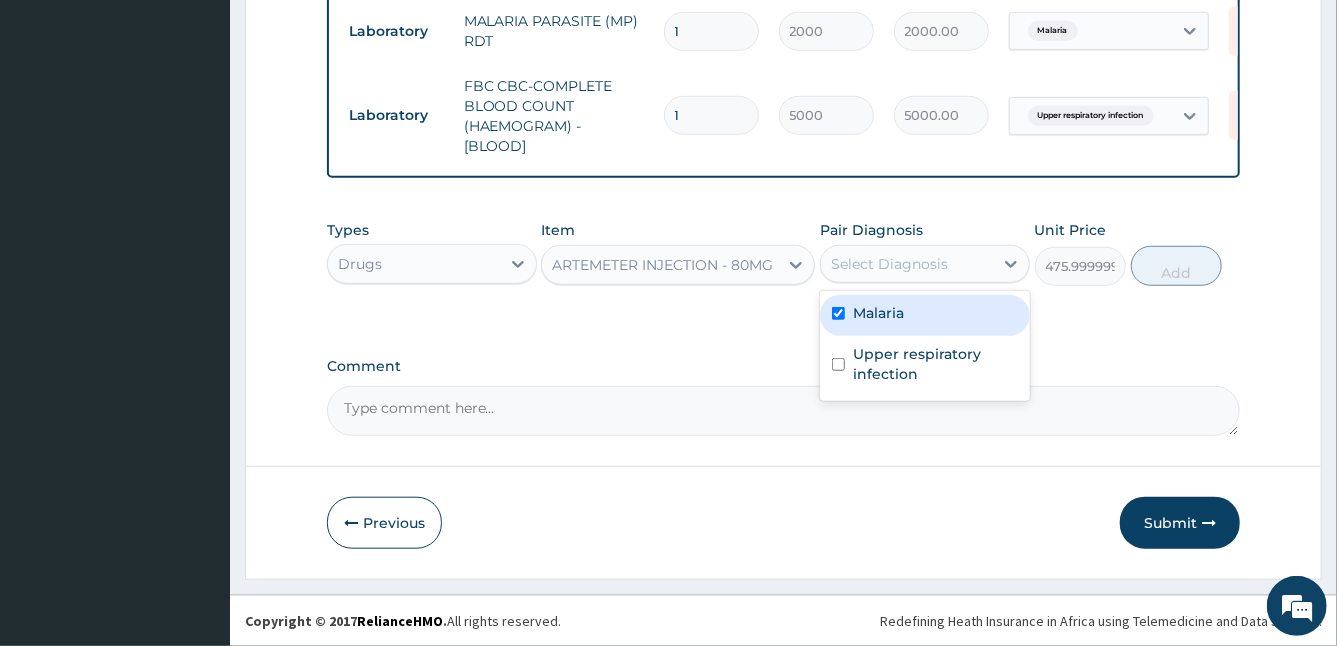 checkbox on "true" 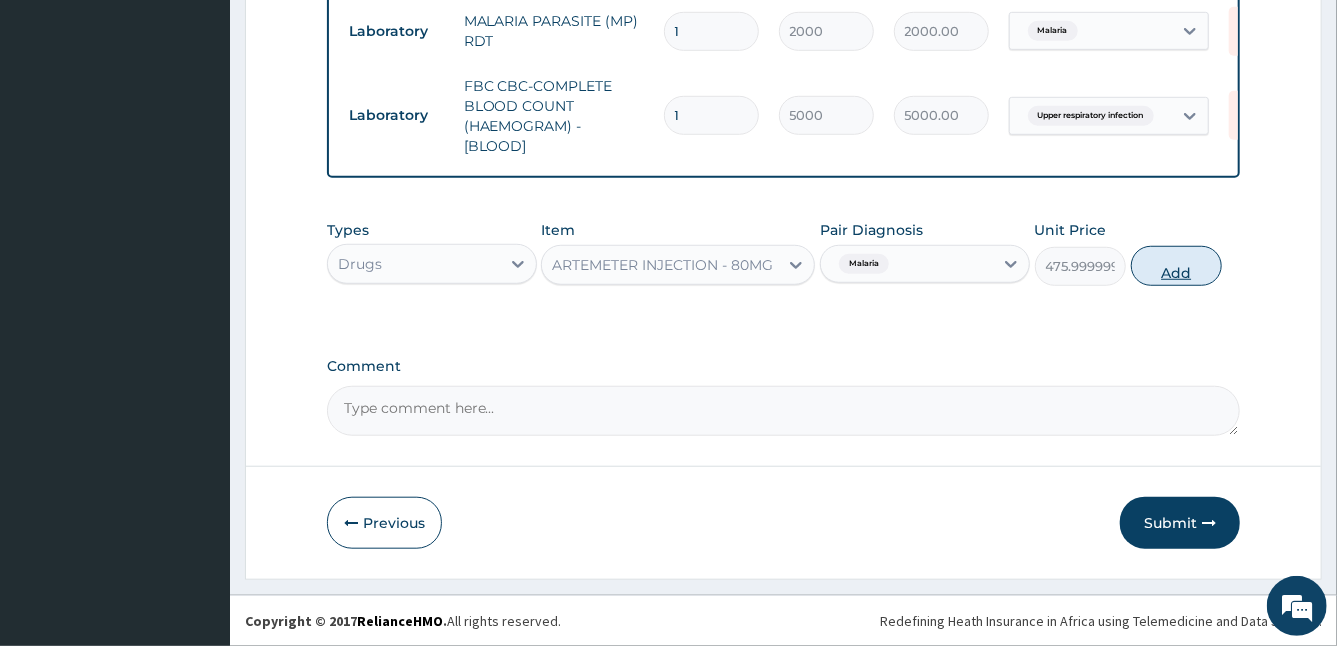 click on "Add" at bounding box center [1176, 266] 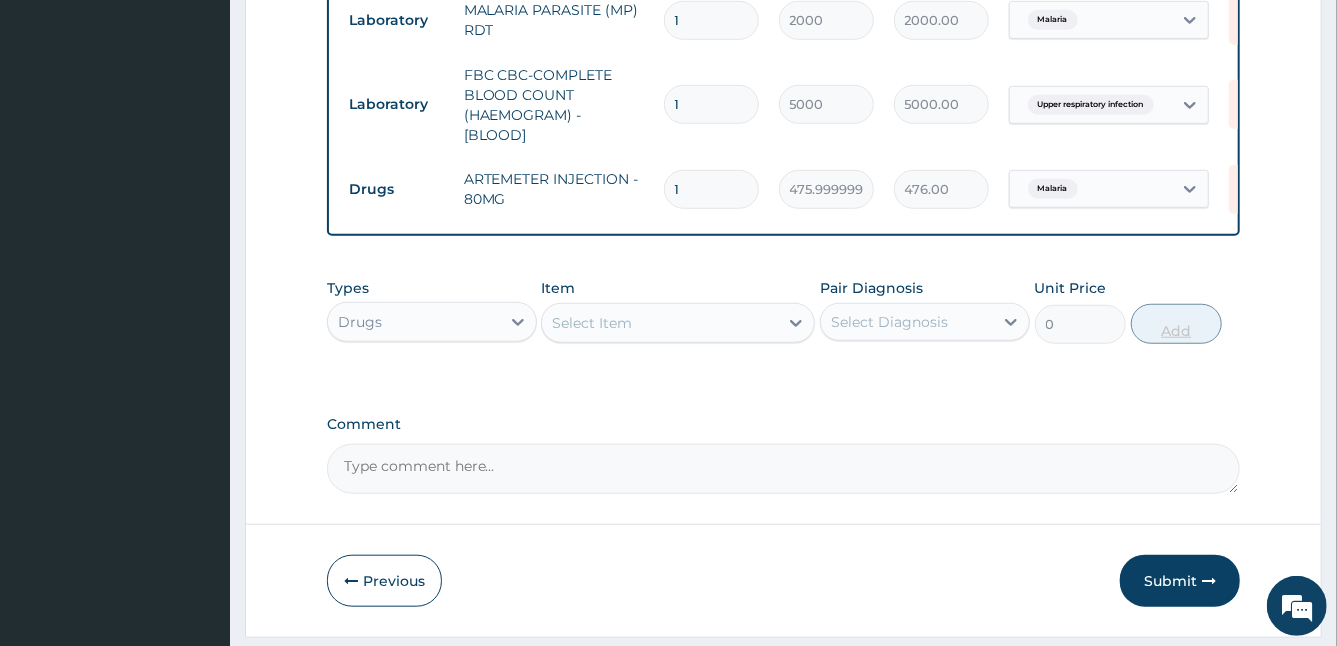 type 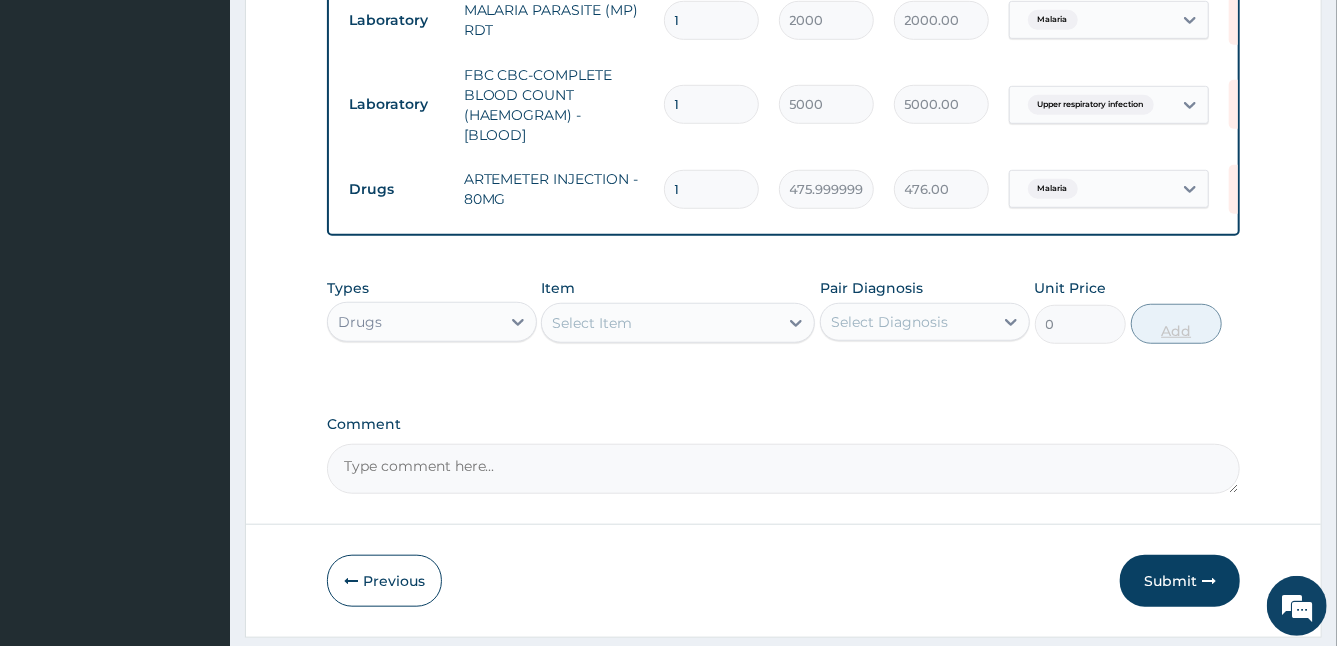 type on "0.00" 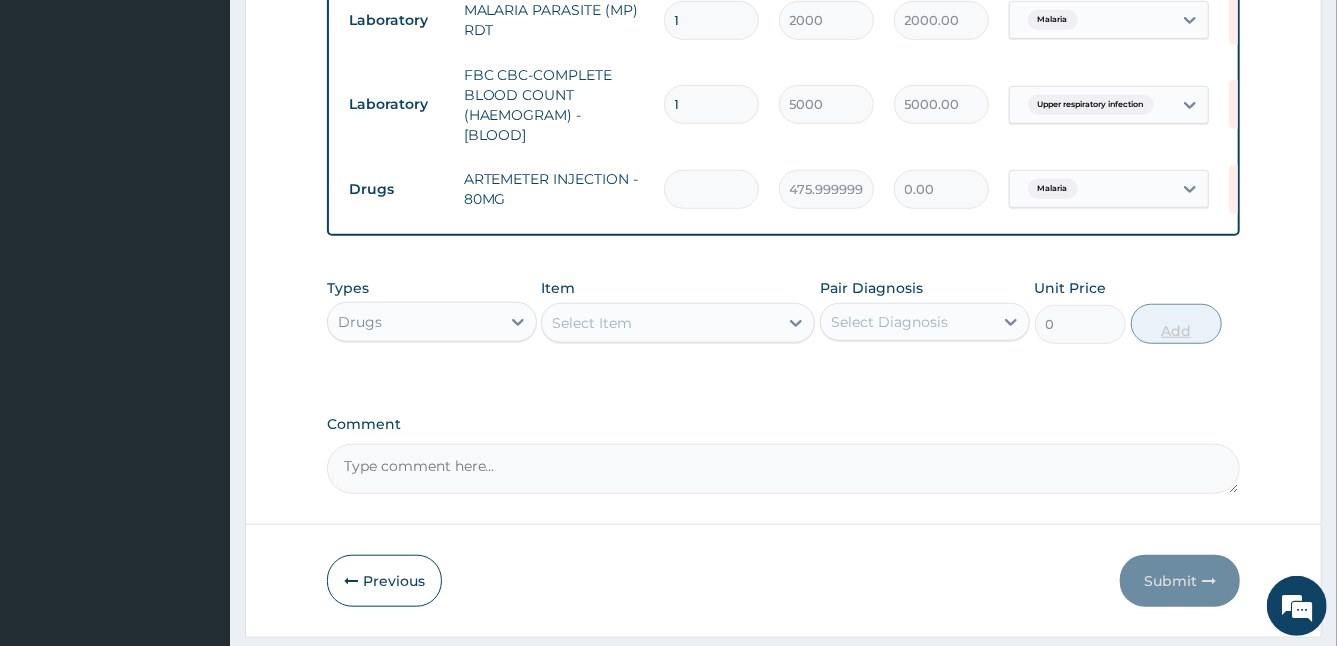 type on "2" 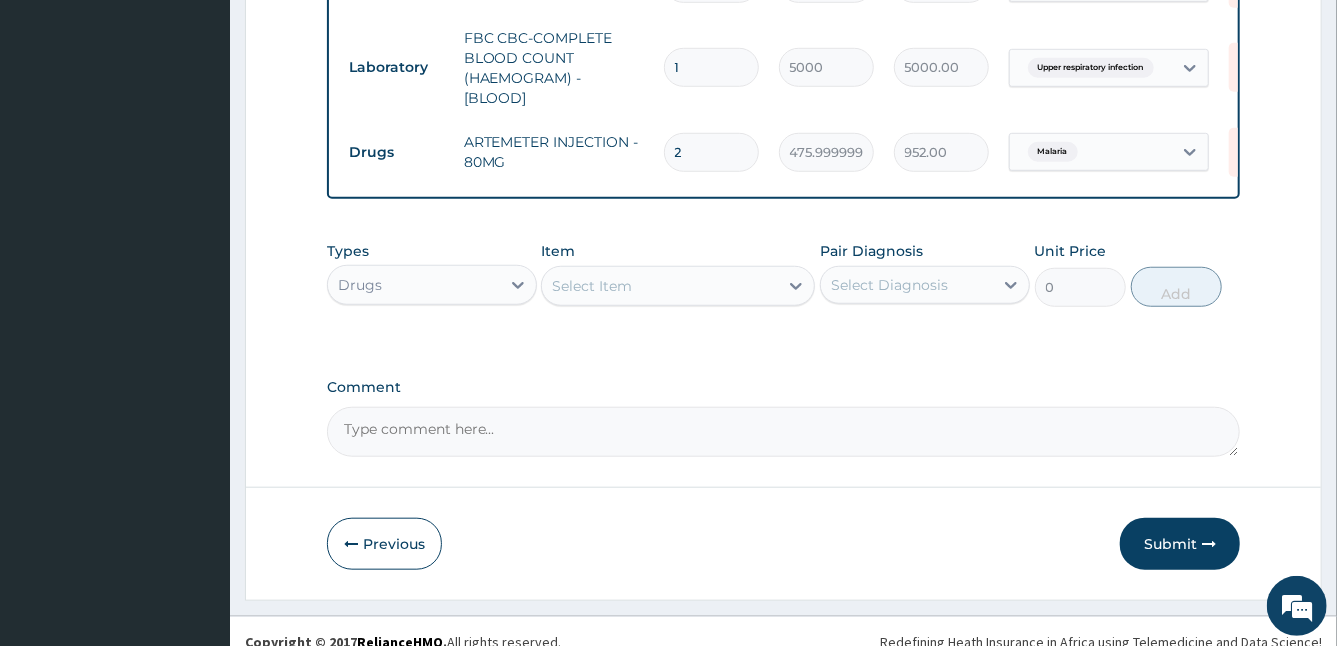 scroll, scrollTop: 745, scrollLeft: 0, axis: vertical 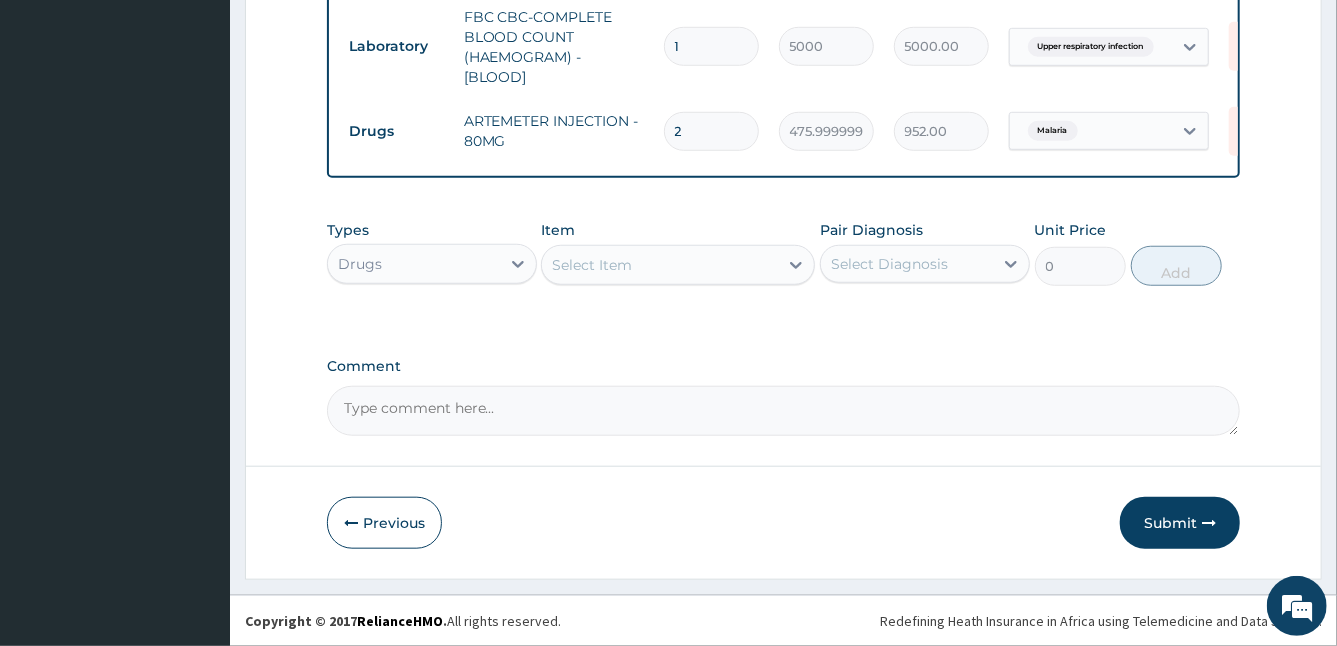 type on "2" 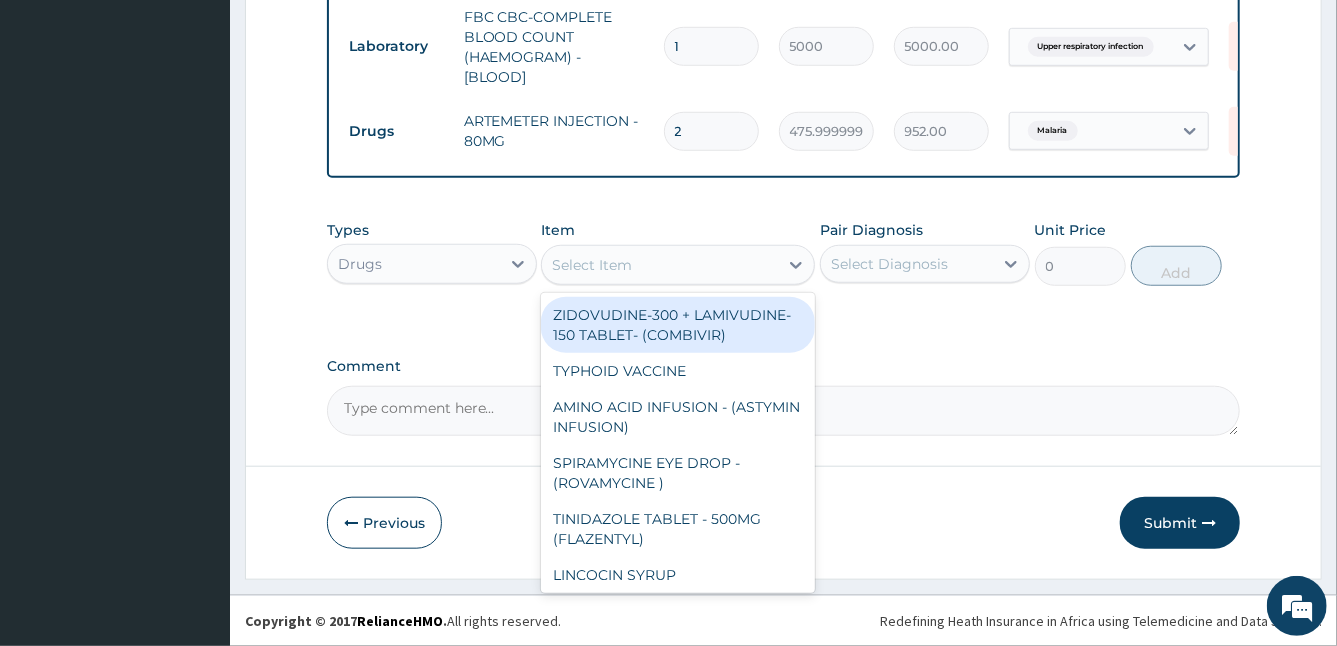 click on "Select Item" at bounding box center (660, 265) 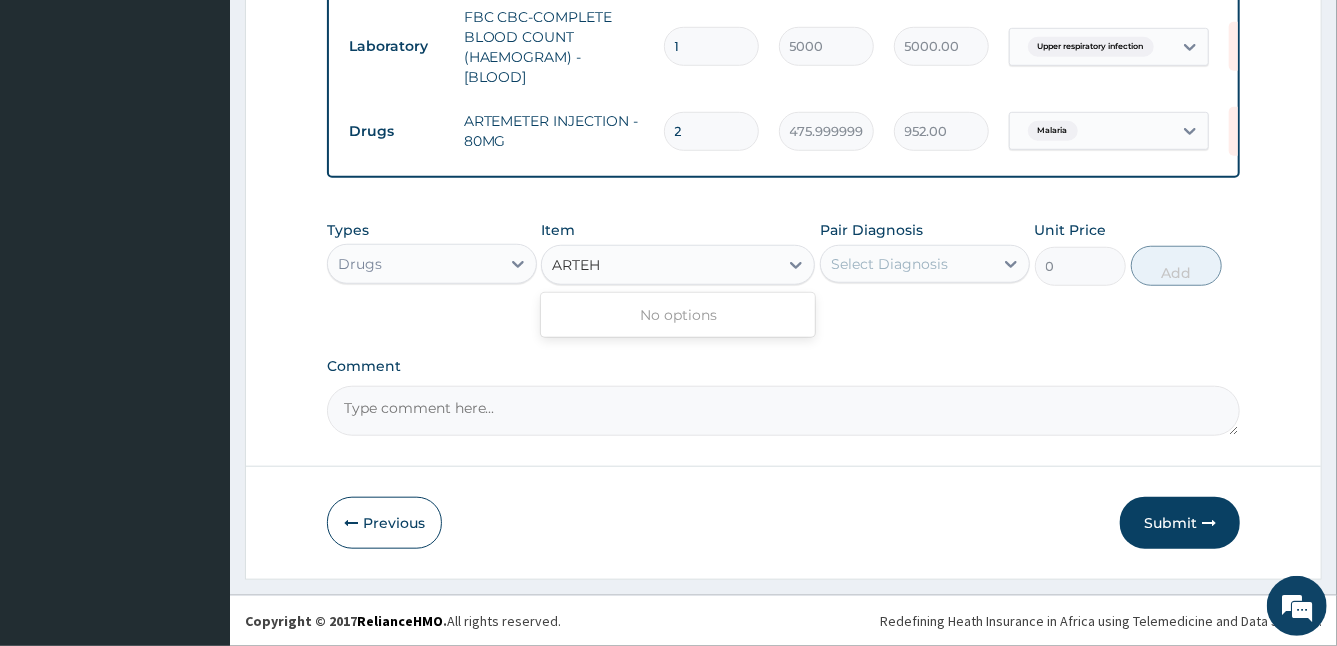 type on "ARTE" 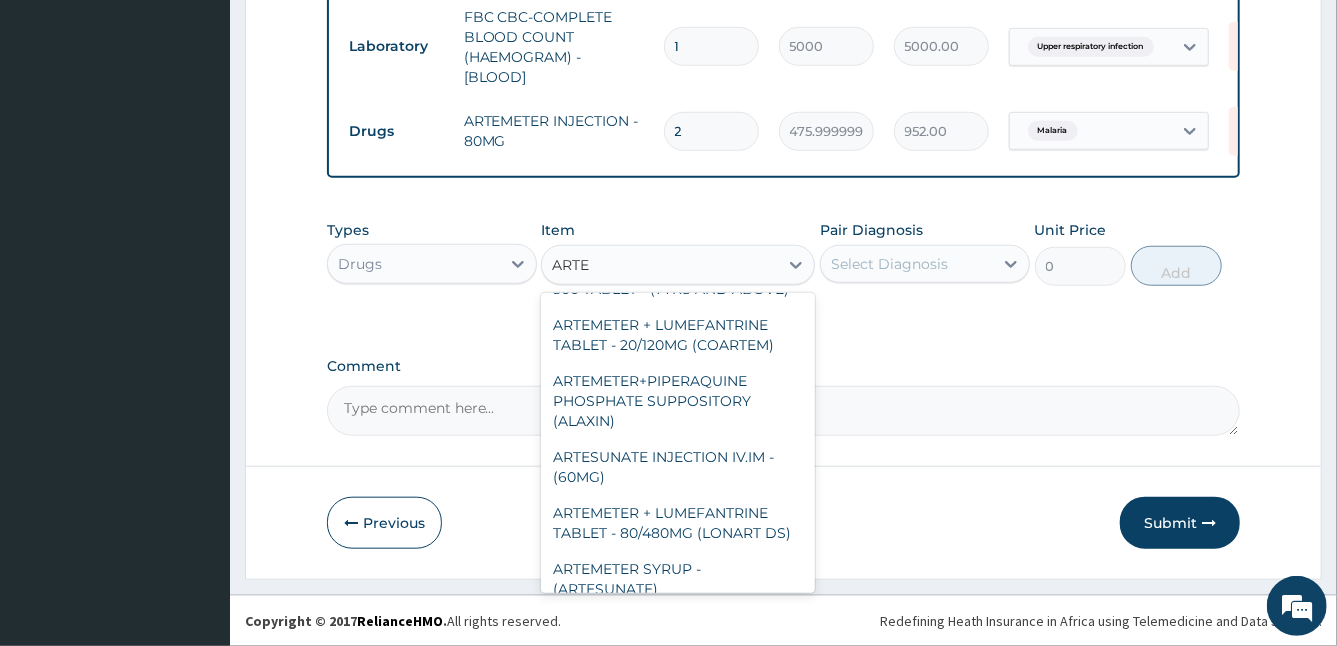 scroll, scrollTop: 385, scrollLeft: 0, axis: vertical 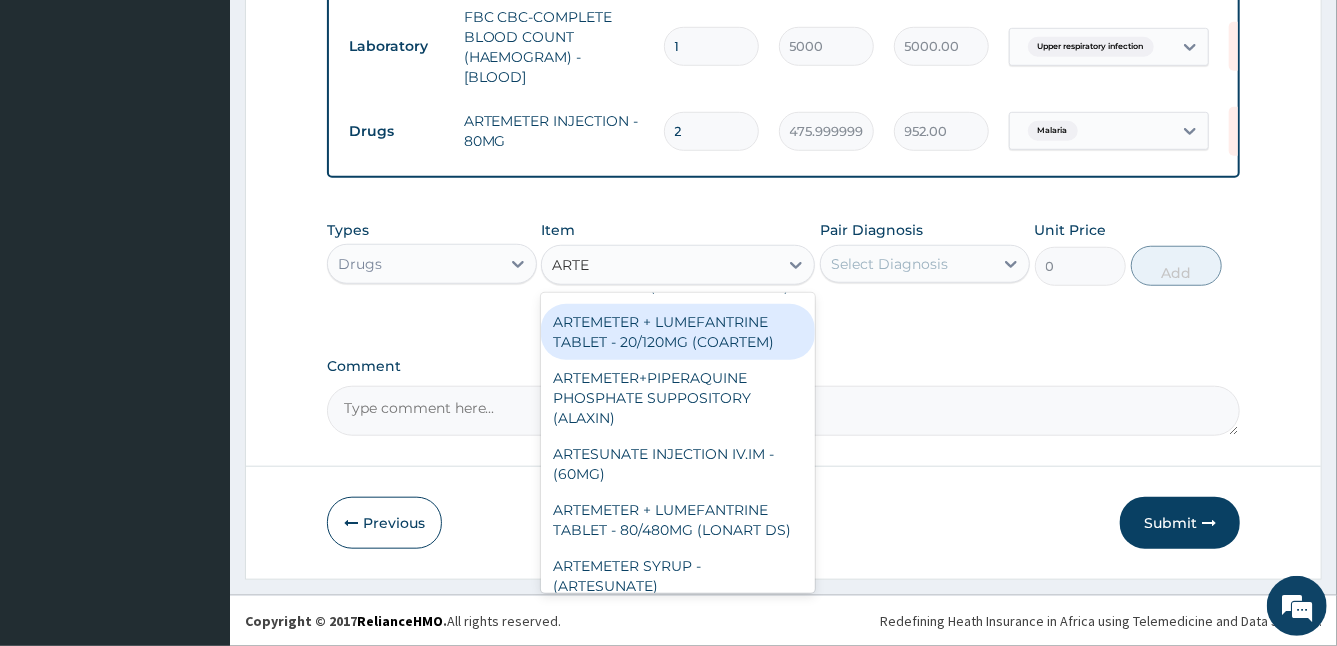 click on "ARTEMETER + LUMEFANTRINE TABLET - 20/120MG (COARTEM)" at bounding box center [678, 332] 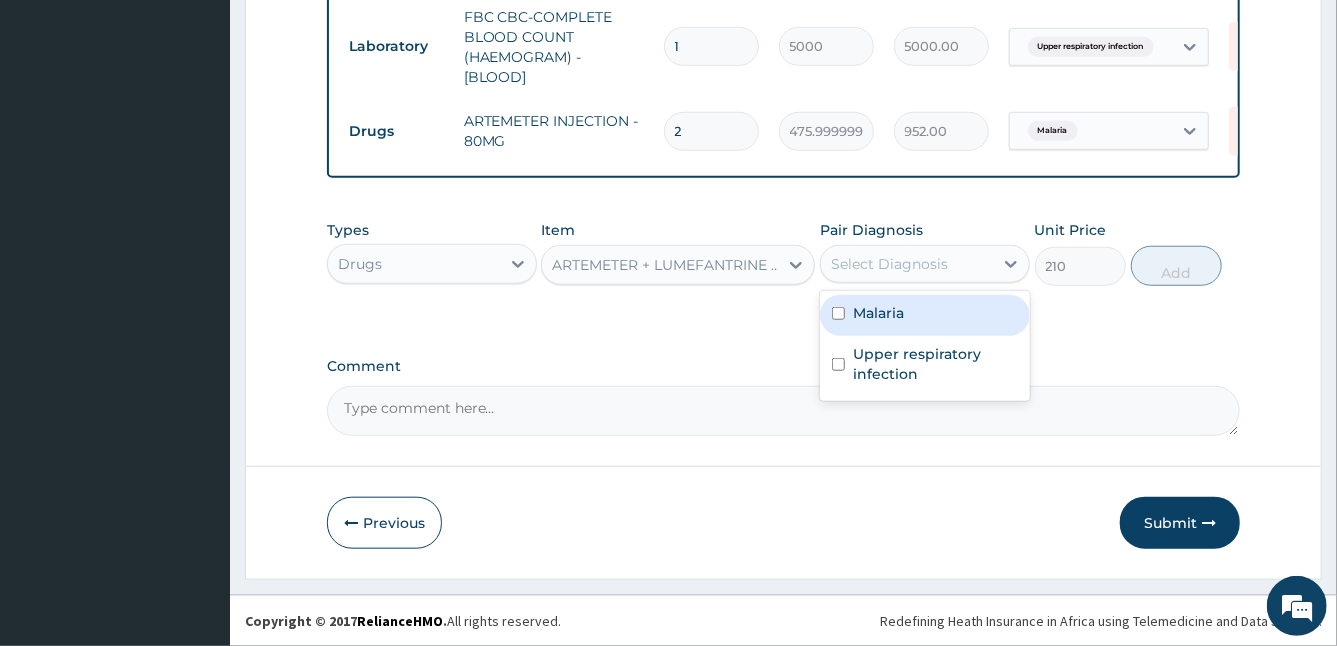 click on "Select Diagnosis" at bounding box center [907, 264] 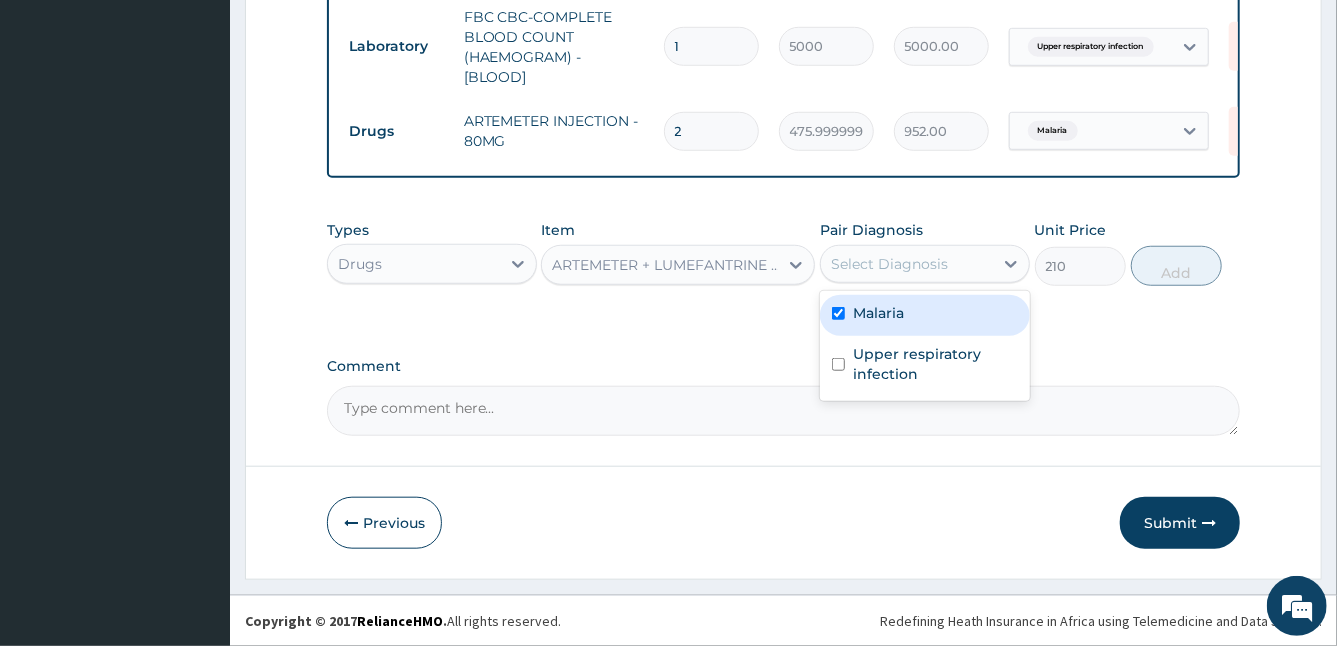 checkbox on "true" 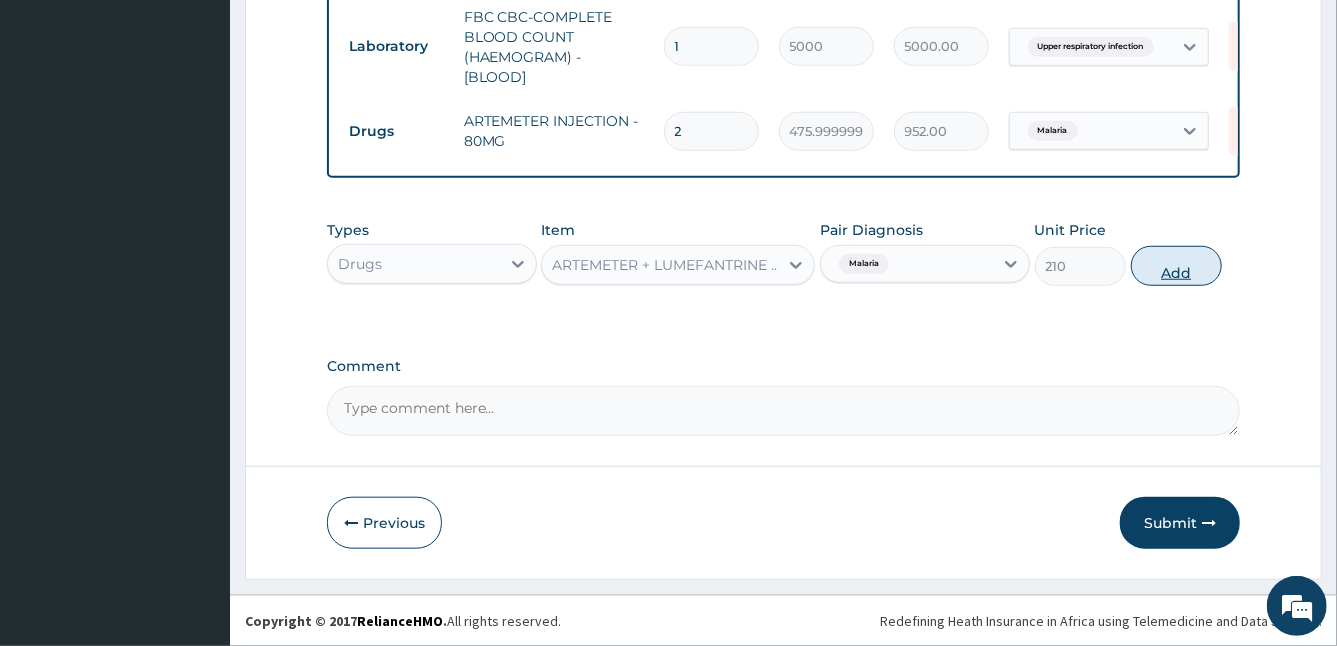 click on "Add" at bounding box center [1176, 266] 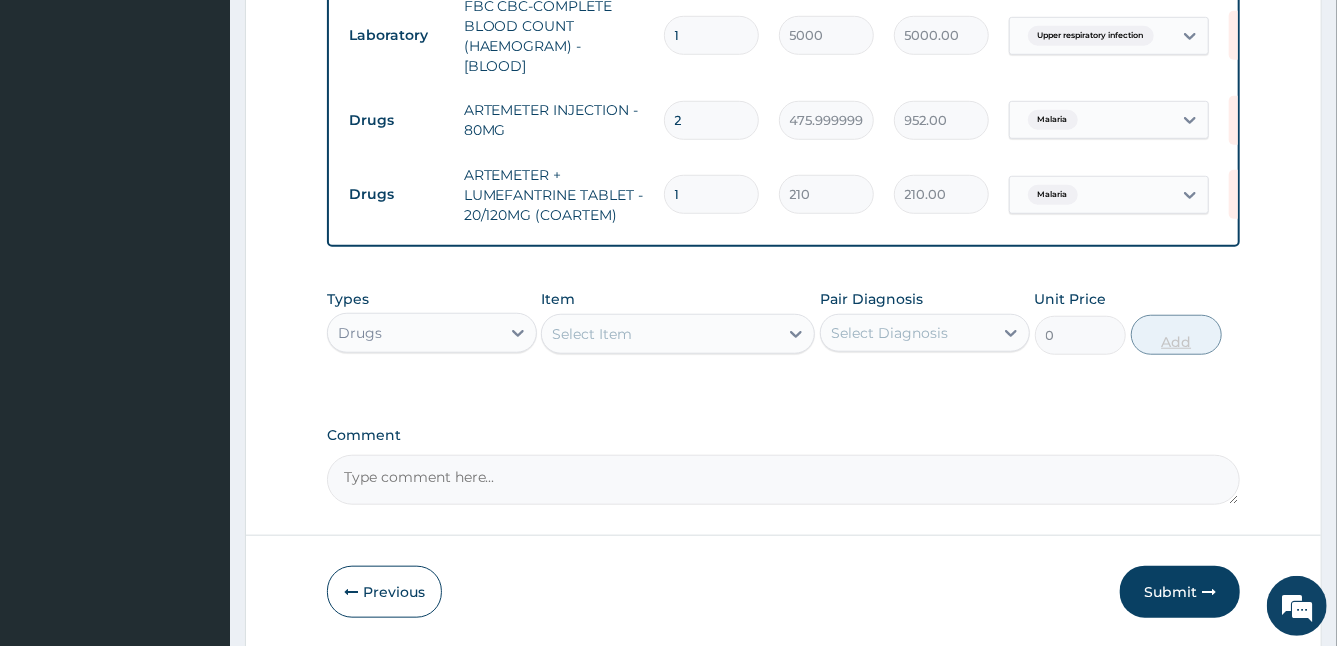 type 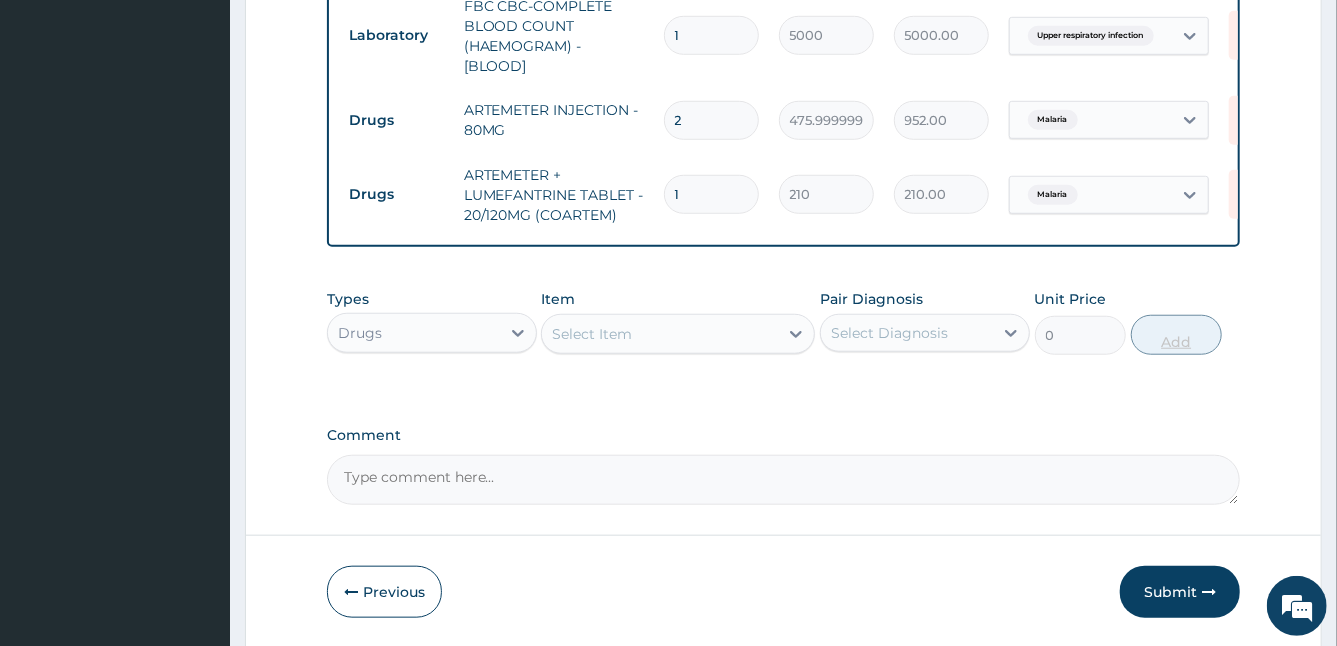 type on "0.00" 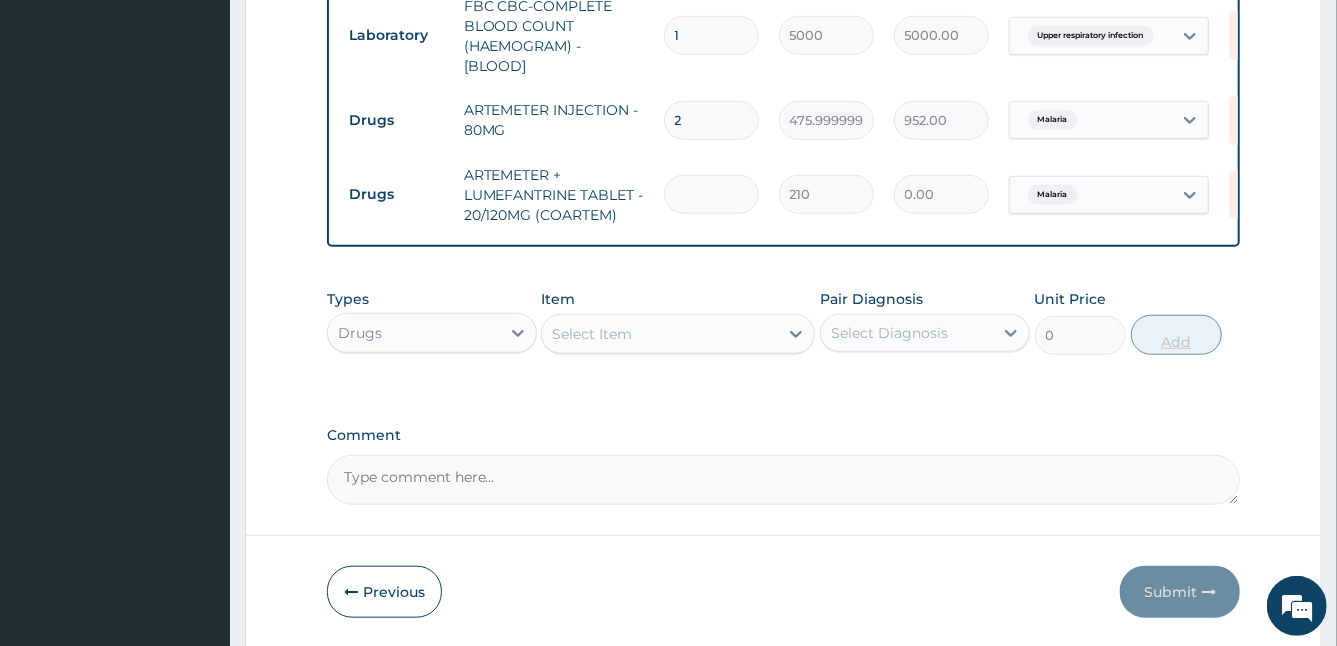 type on "6" 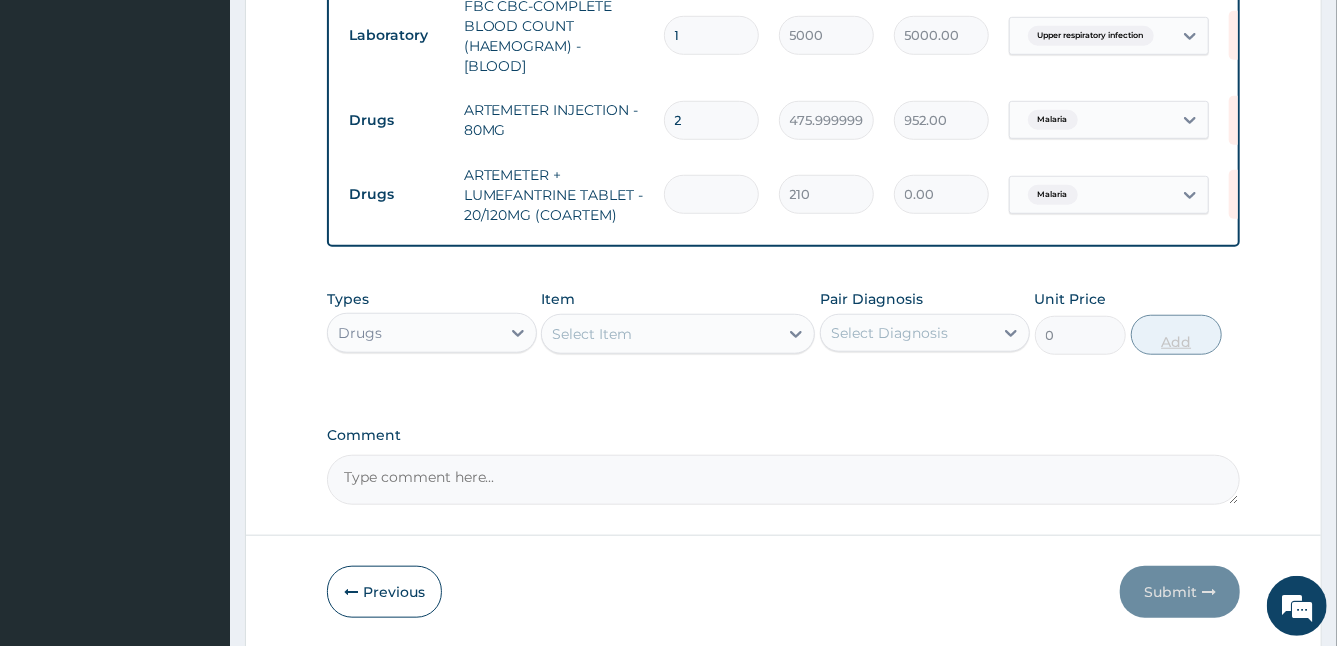 type on "1260.00" 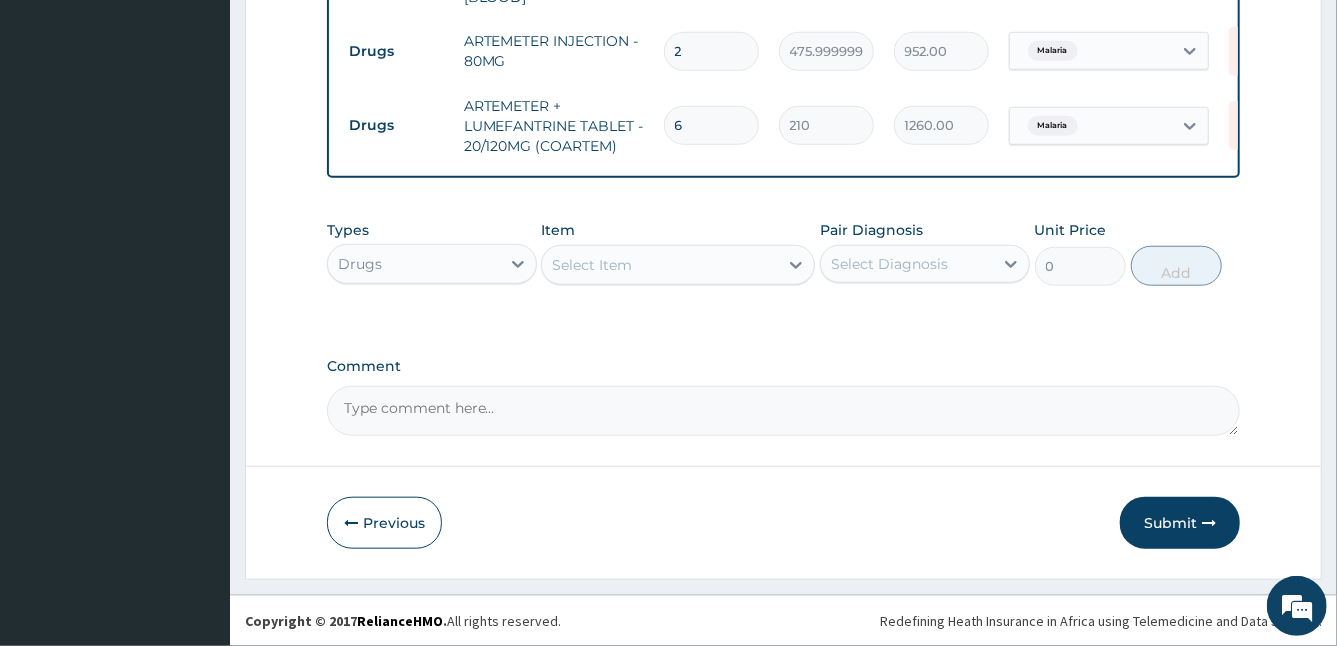 scroll, scrollTop: 825, scrollLeft: 0, axis: vertical 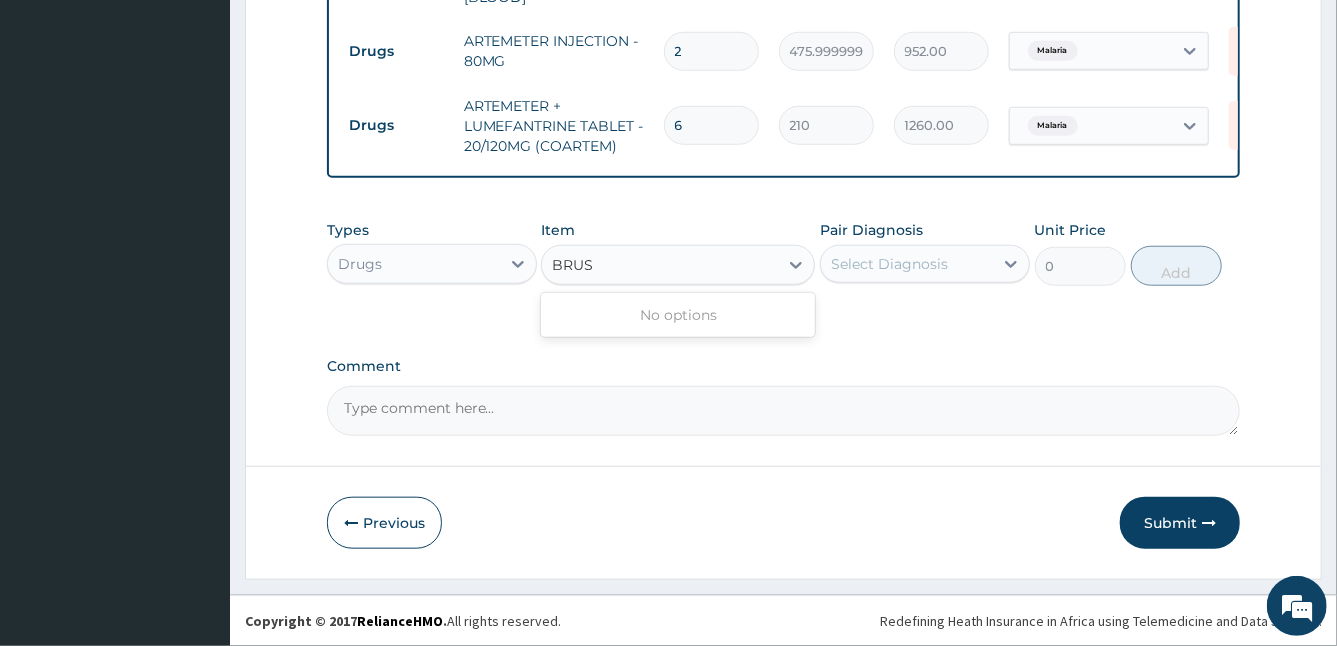 type on "BRU" 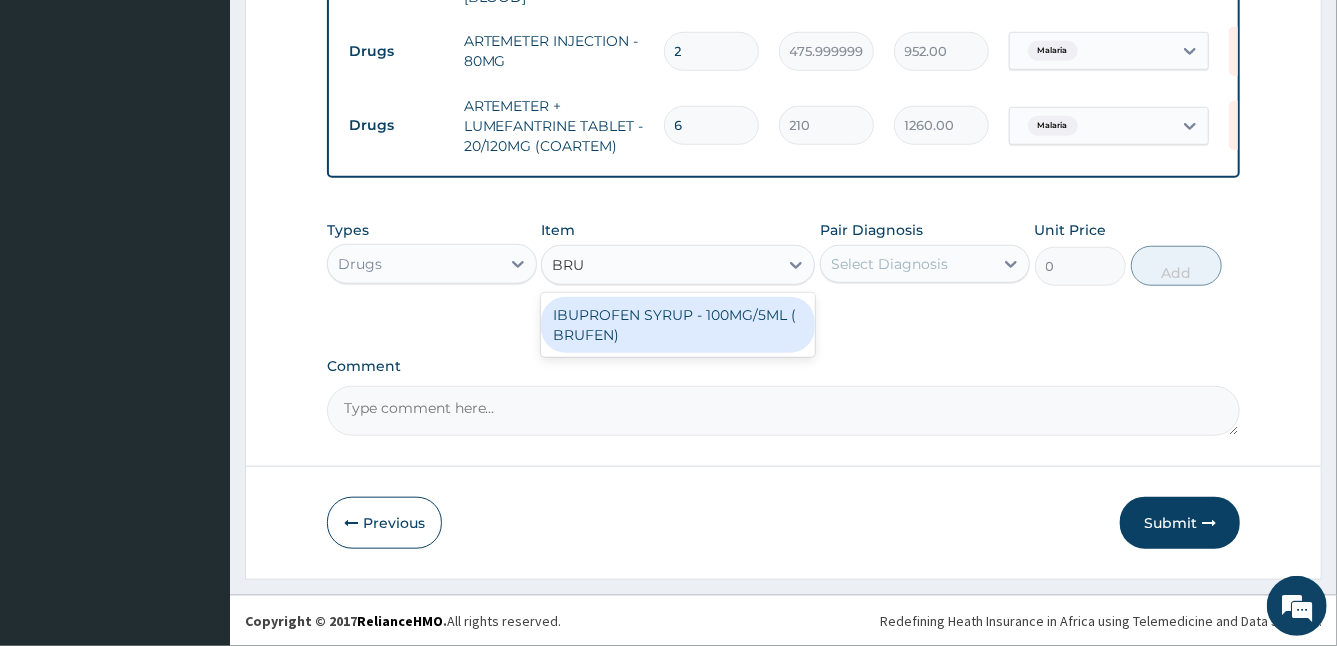 click on "IBUPROFEN SYRUP - 100MG/5ML ( BRUFEN)" at bounding box center (678, 325) 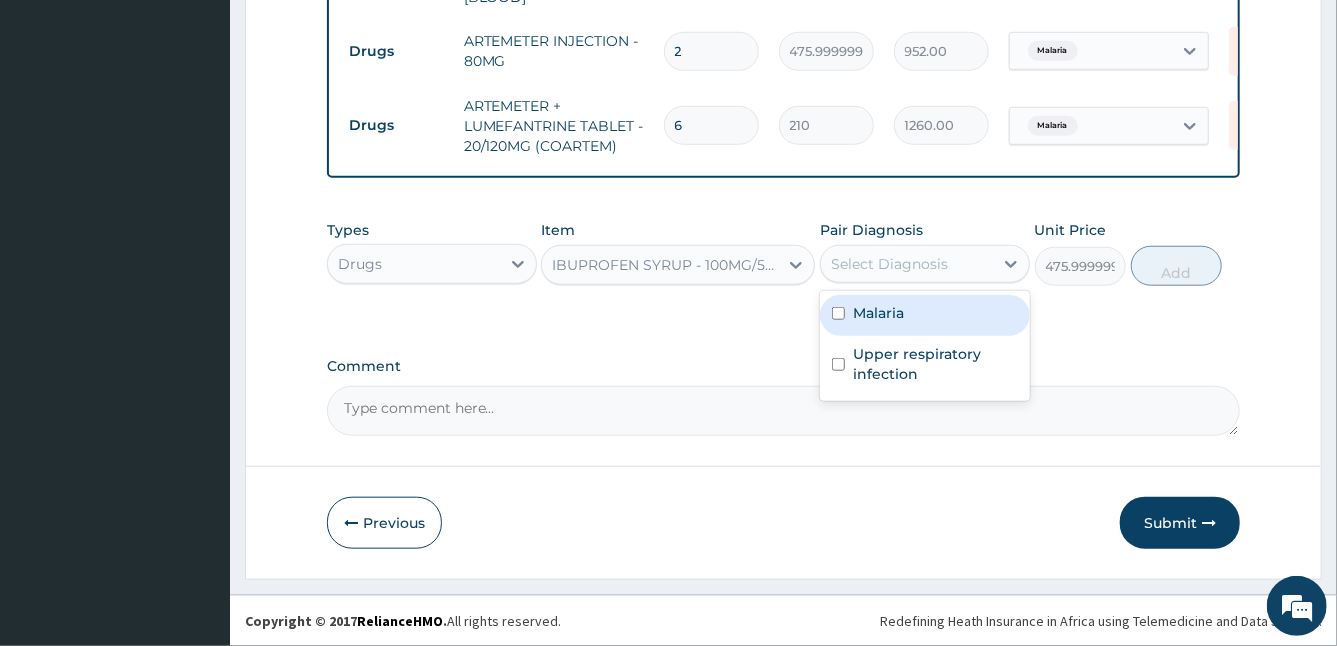 click on "Select Diagnosis" at bounding box center (889, 264) 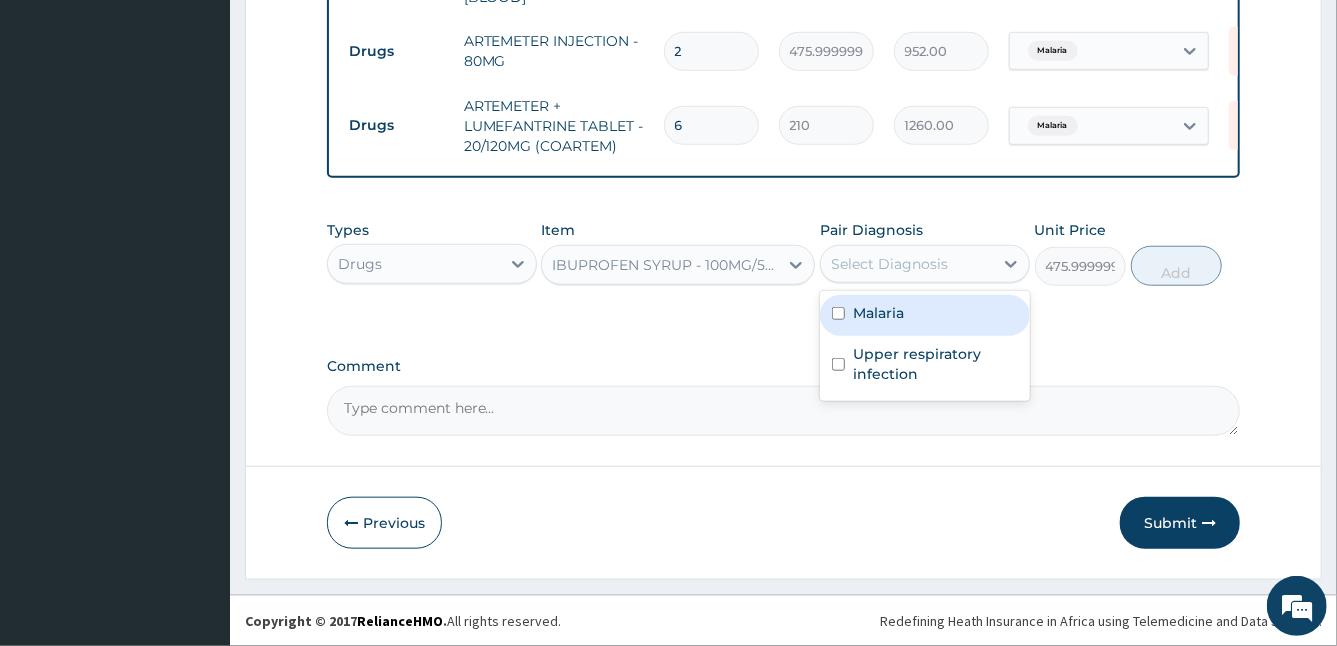 click on "Malaria" at bounding box center [878, 313] 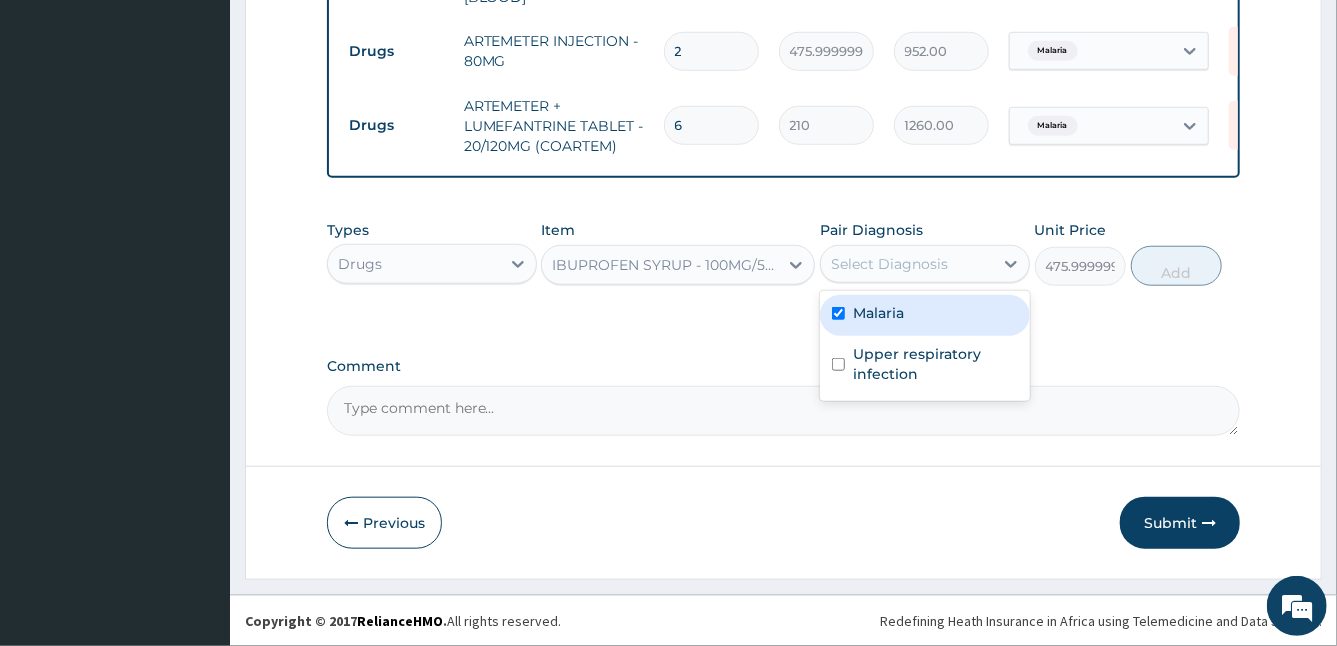 checkbox on "true" 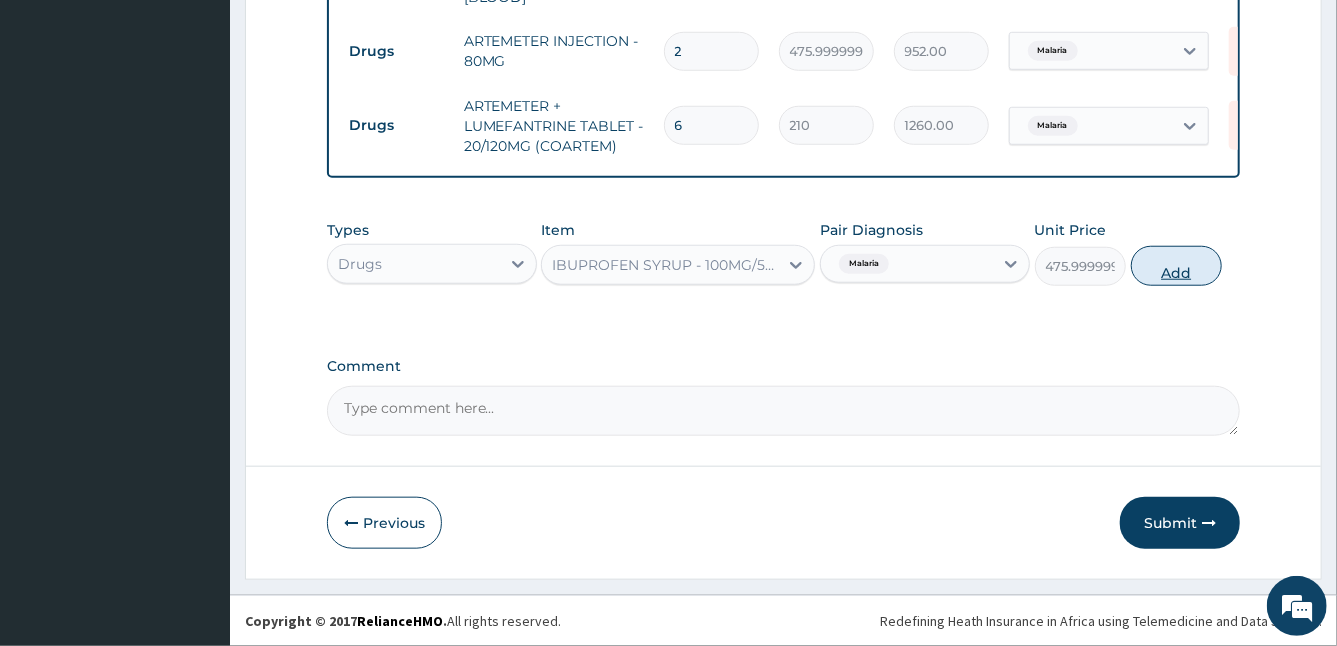 click on "Add" at bounding box center [1176, 266] 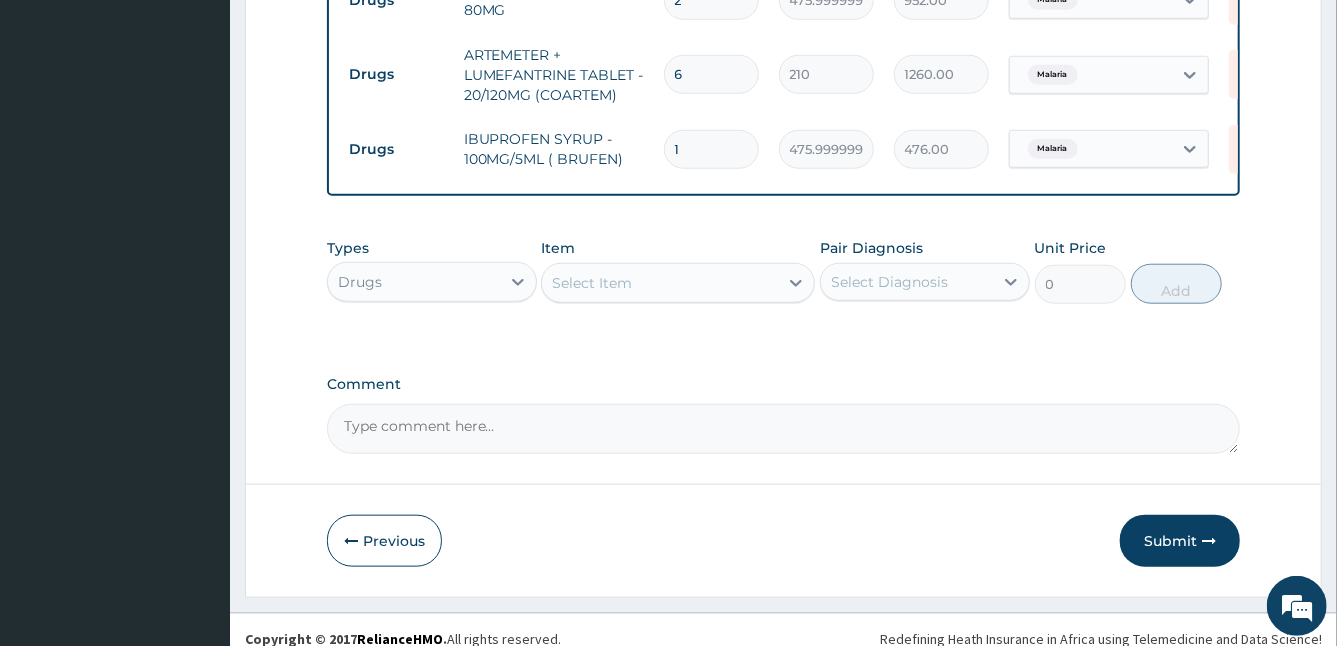 scroll, scrollTop: 894, scrollLeft: 0, axis: vertical 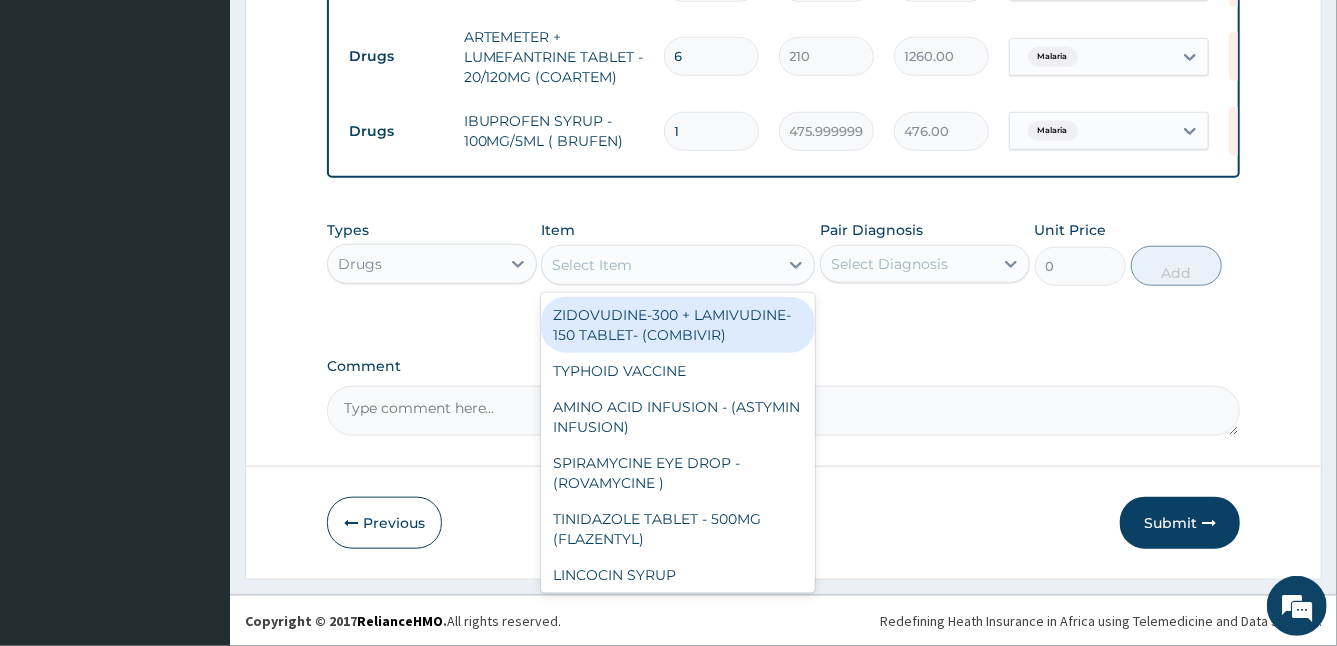 click on "Select Item" at bounding box center [660, 265] 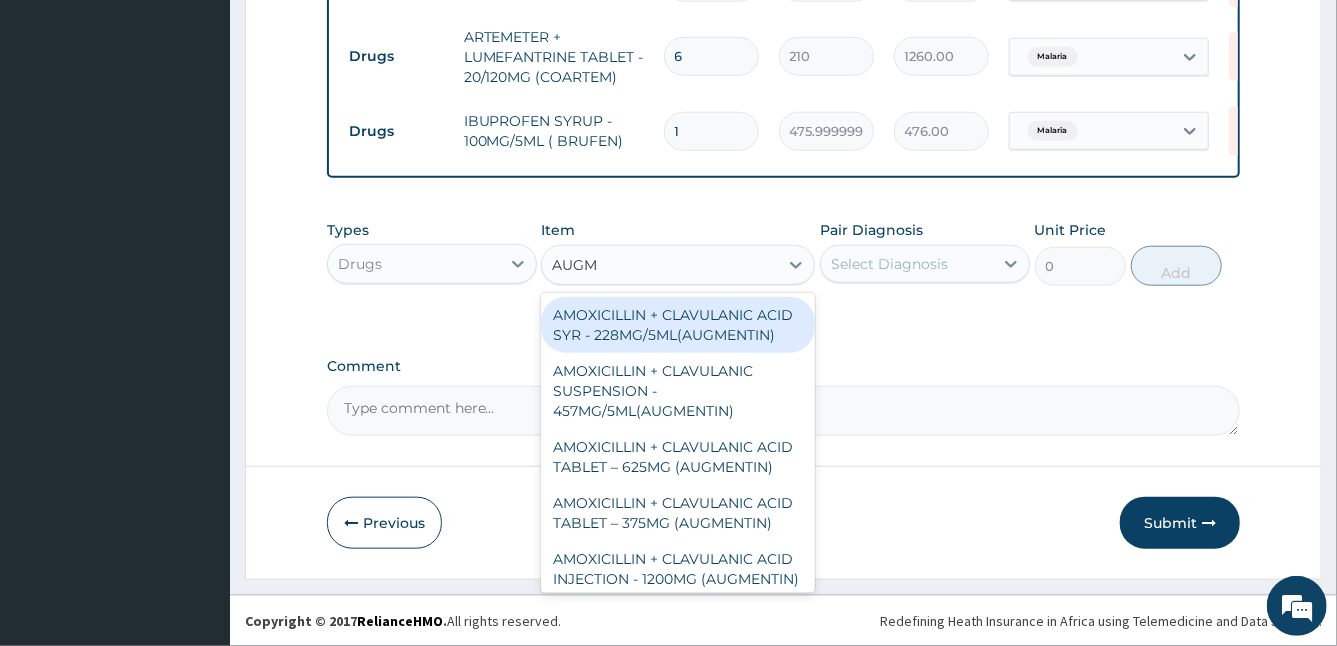 type on "AUGME" 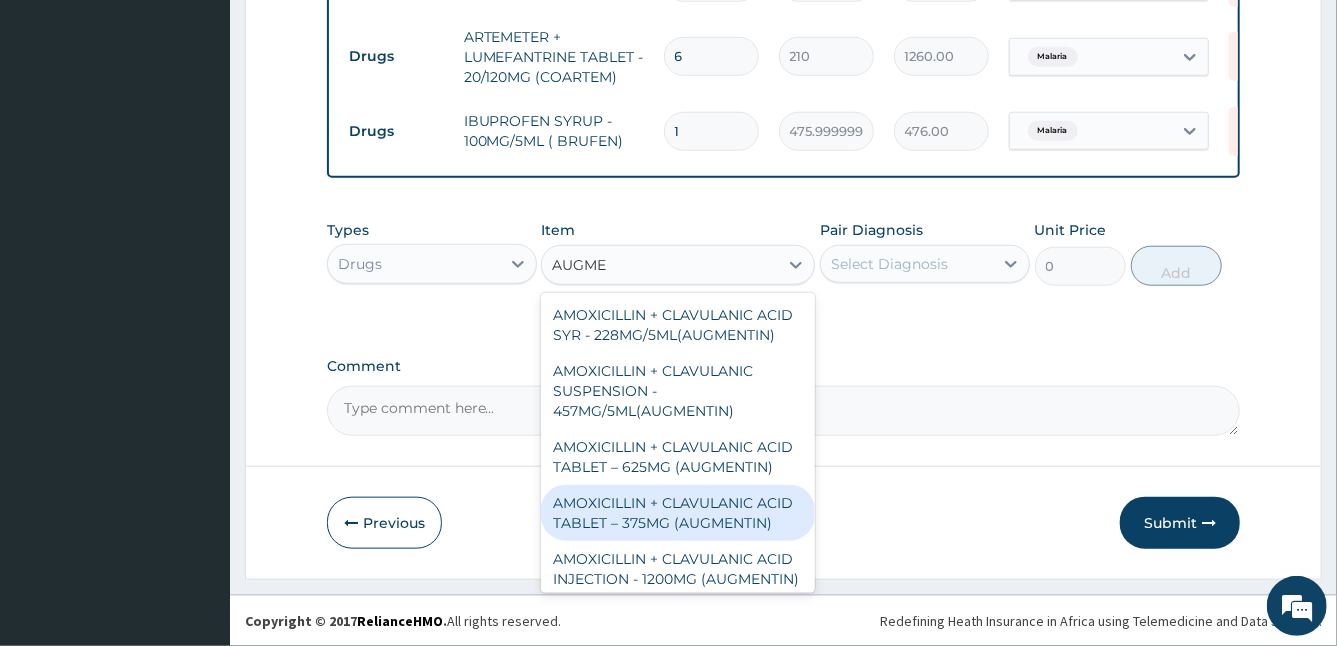 click on "AMOXICILLIN + CLAVULANIC ACID TABLET – 375MG (AUGMENTIN)" at bounding box center (678, 513) 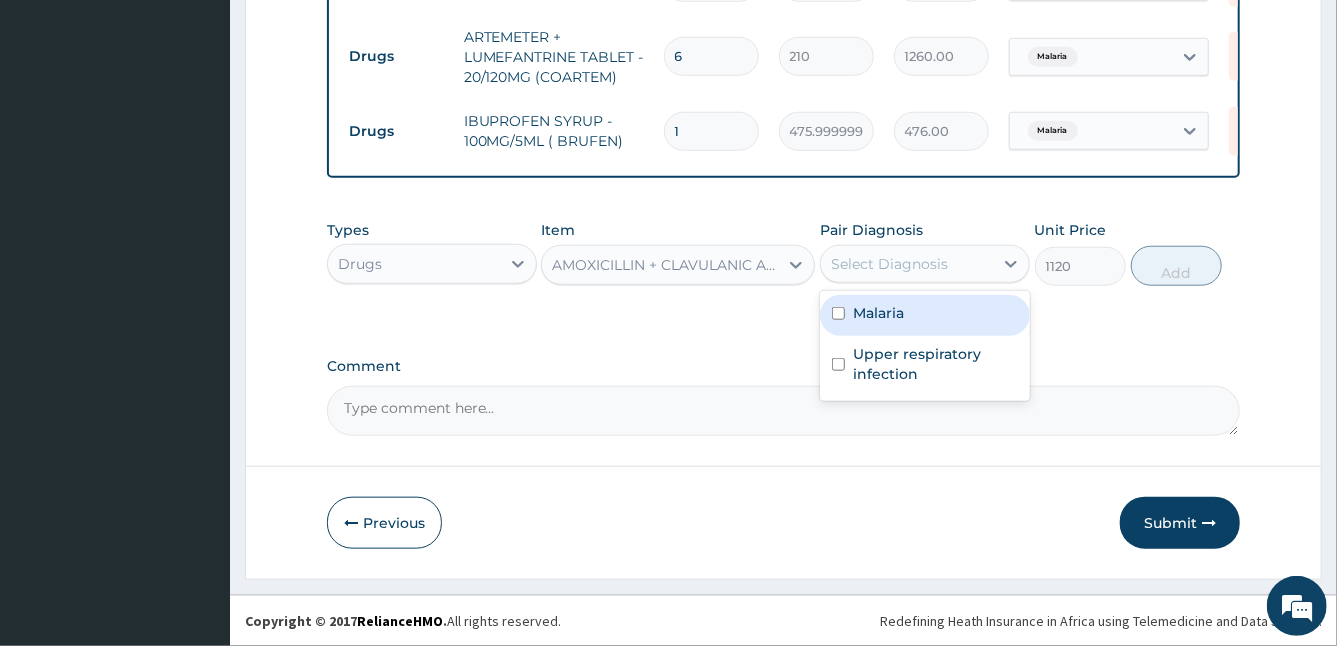 drag, startPoint x: 948, startPoint y: 263, endPoint x: 885, endPoint y: 323, distance: 87 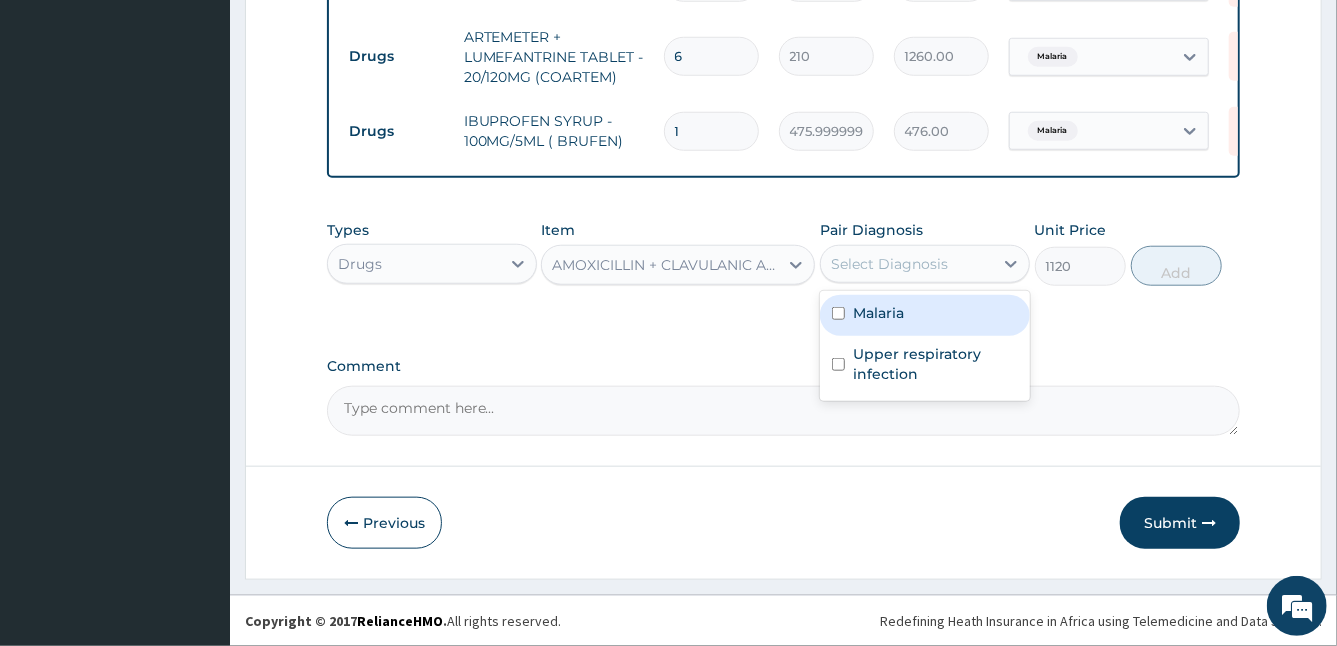click on "option Malaria, selected. option Malaria focused, 1 of 2. 2 results available. Use Up and Down to choose options, press Enter to select the currently focused option, press Escape to exit the menu, press Tab to select the option and exit the menu. Select Diagnosis Malaria Upper respiratory infection" at bounding box center [925, 264] 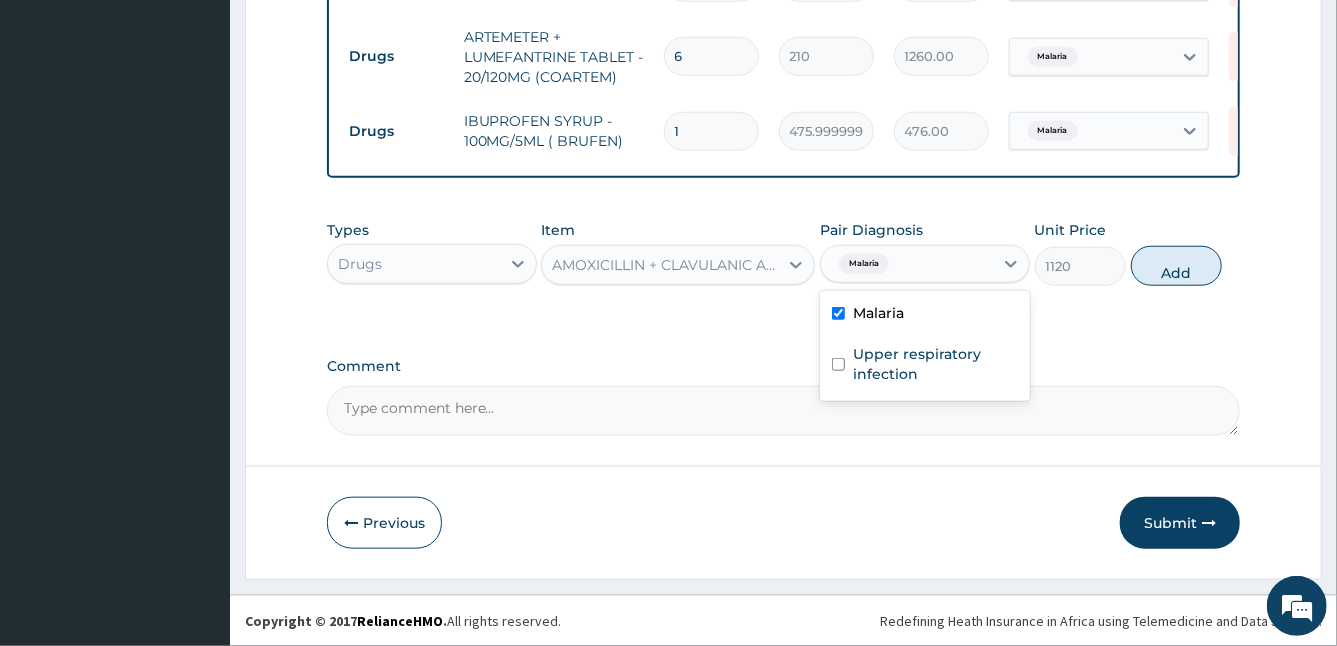 click on "Malaria" at bounding box center [878, 313] 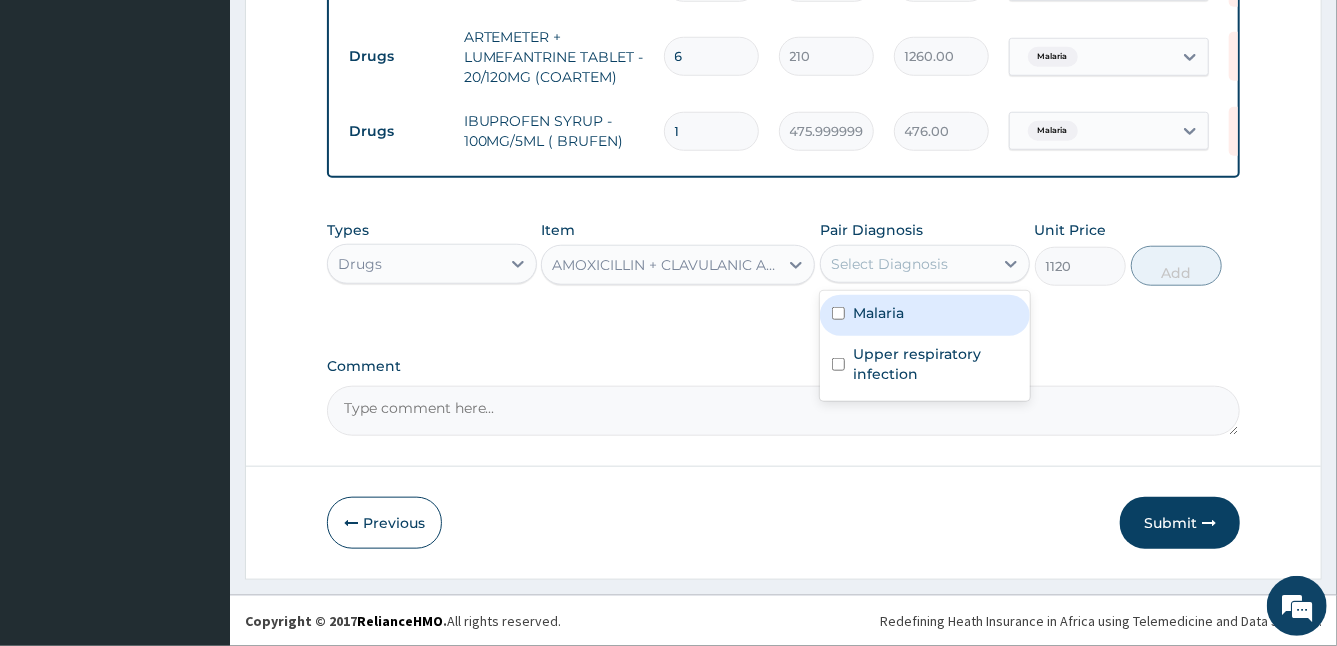 click on "Malaria" at bounding box center (878, 313) 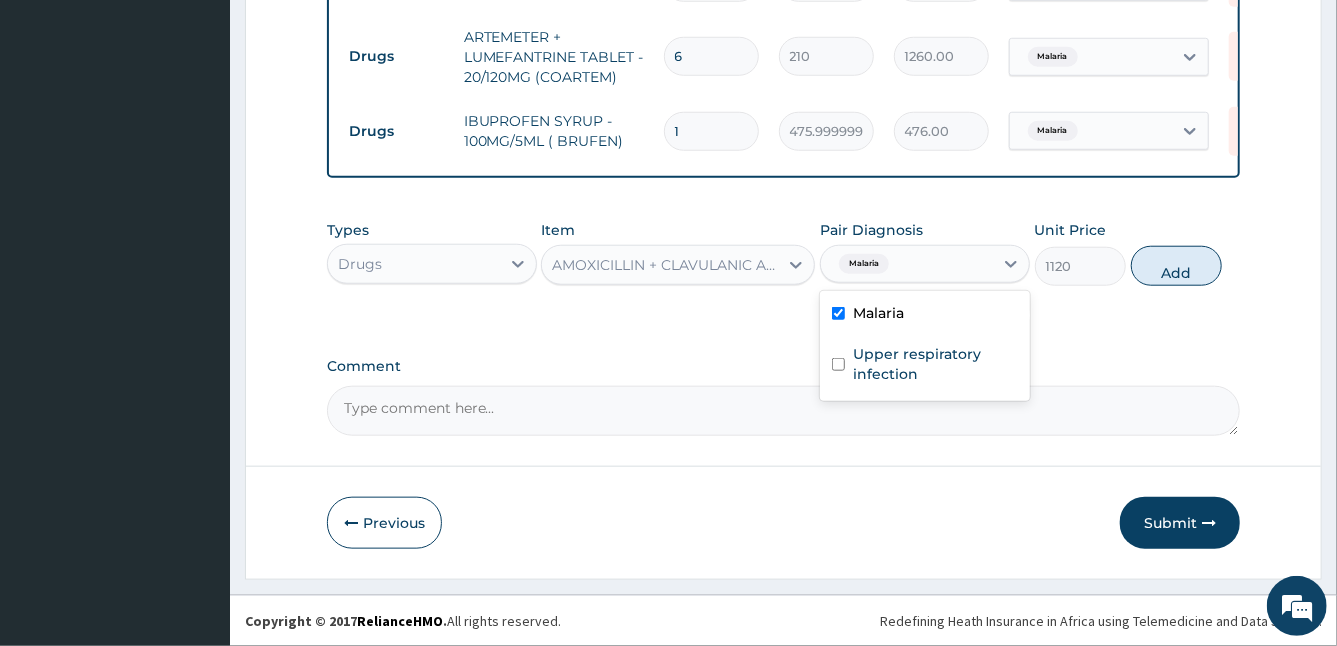 click on "Malaria" at bounding box center [878, 313] 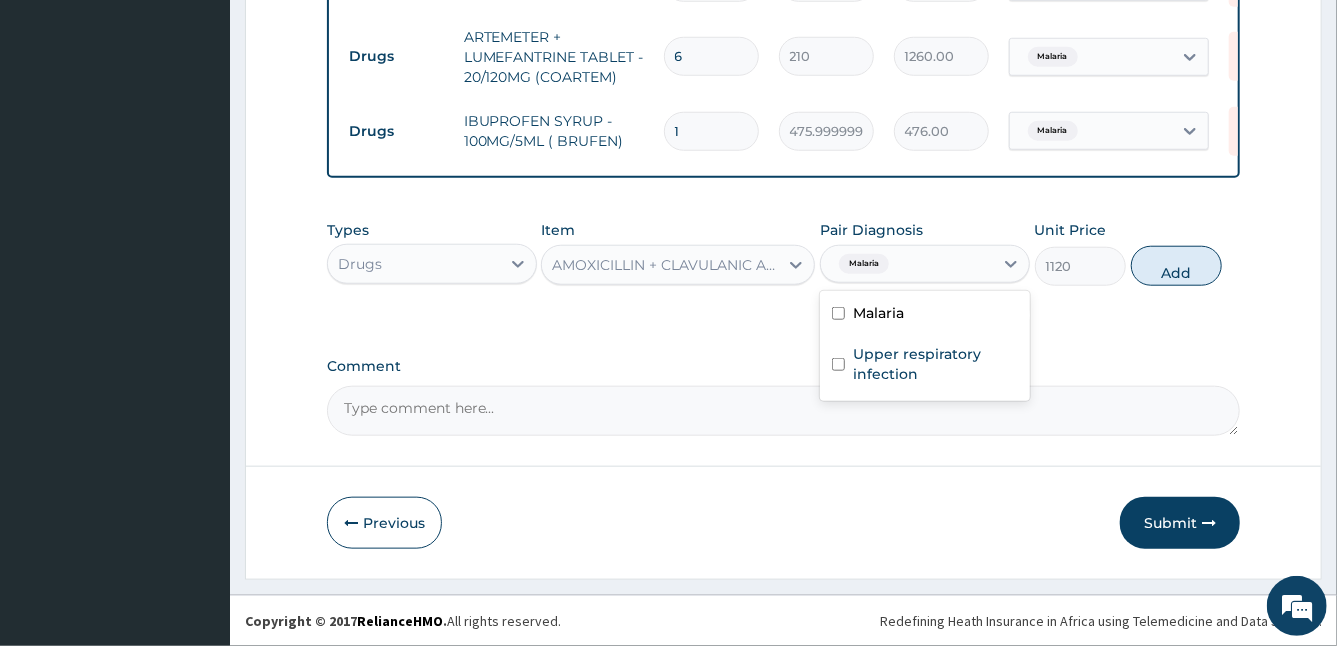 checkbox on "false" 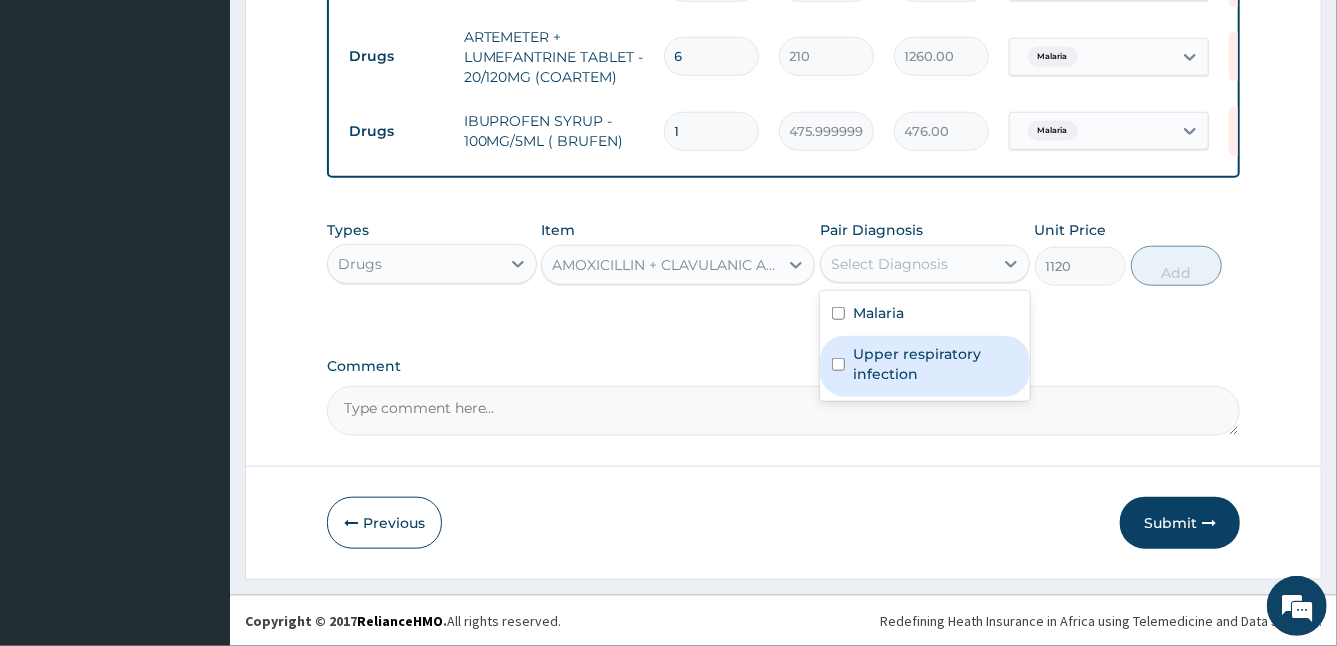 click on "Upper respiratory infection" at bounding box center [935, 364] 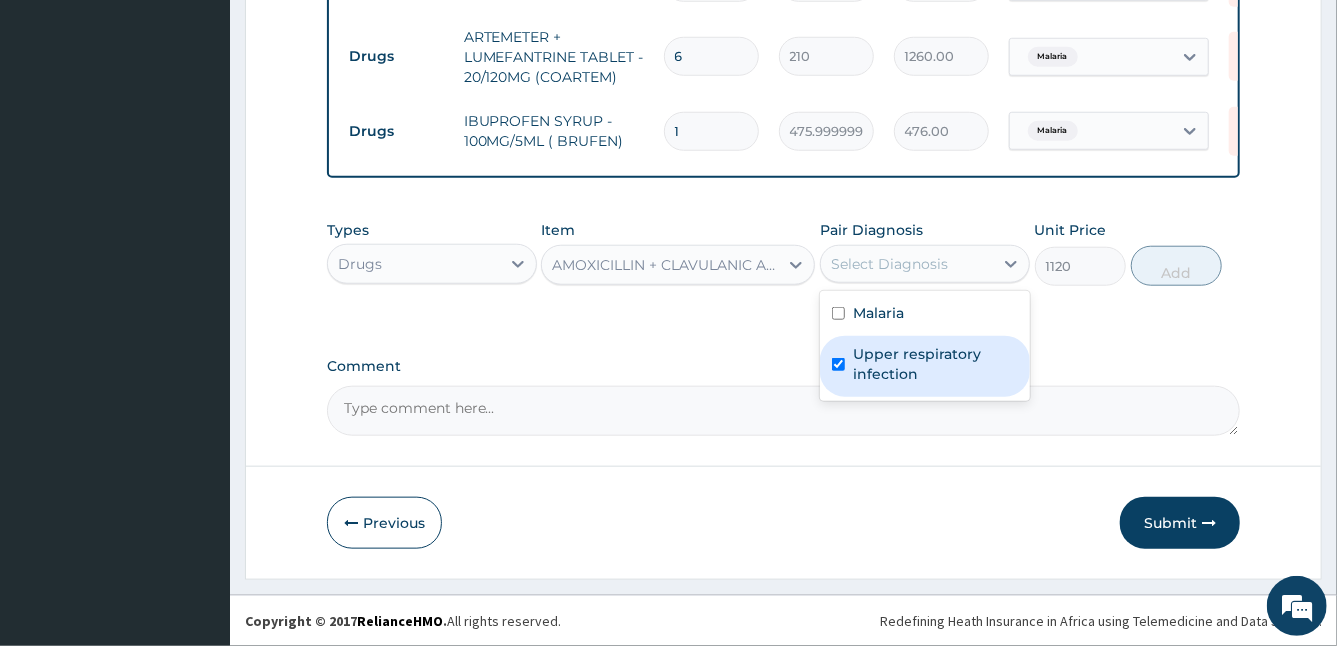 checkbox on "true" 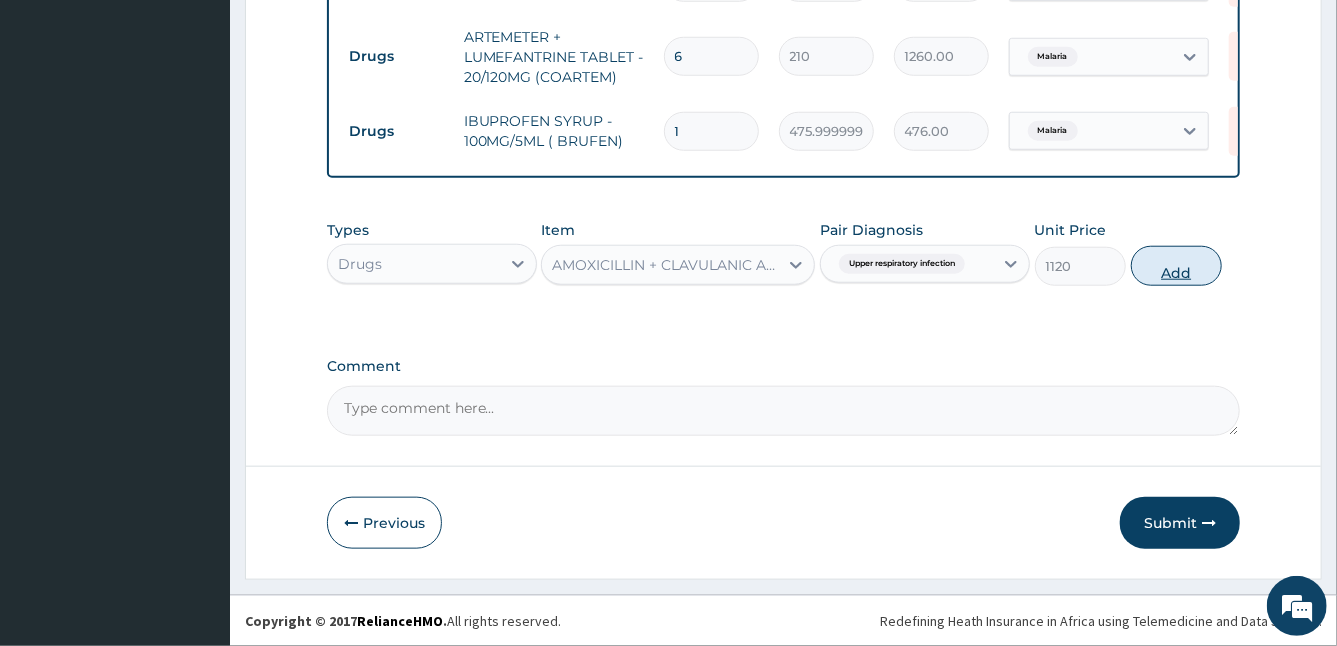 click on "Add" at bounding box center [1176, 266] 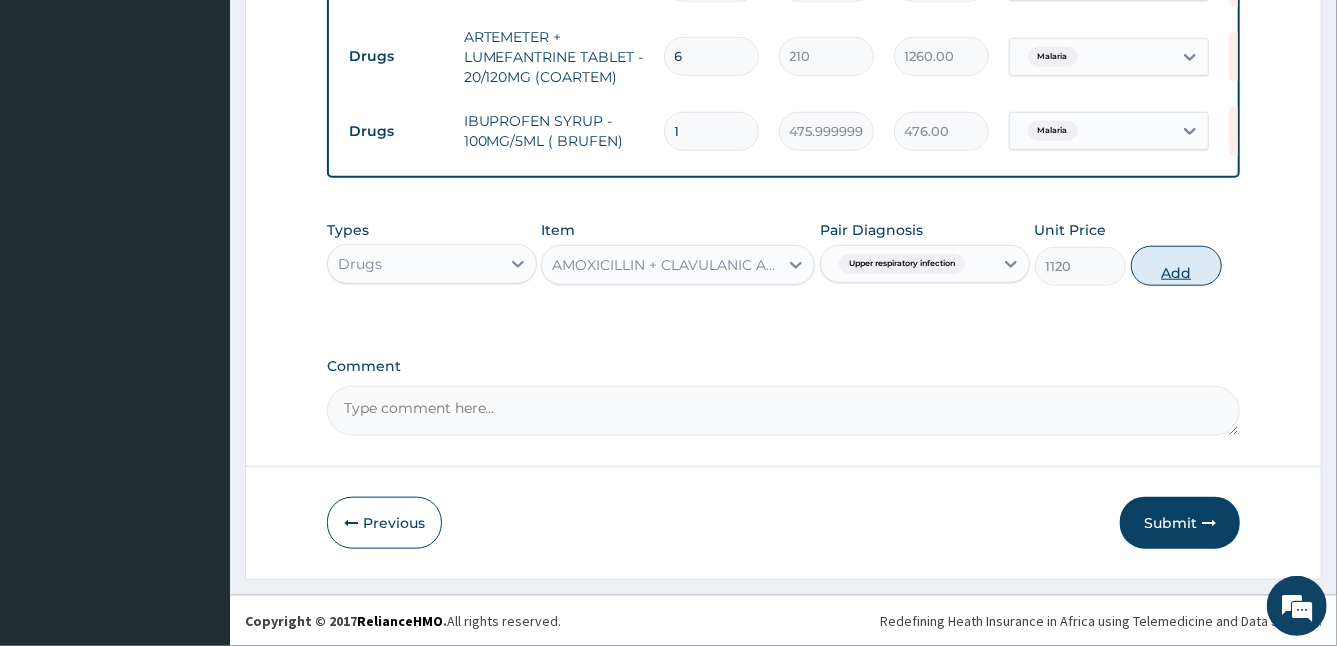 type on "0" 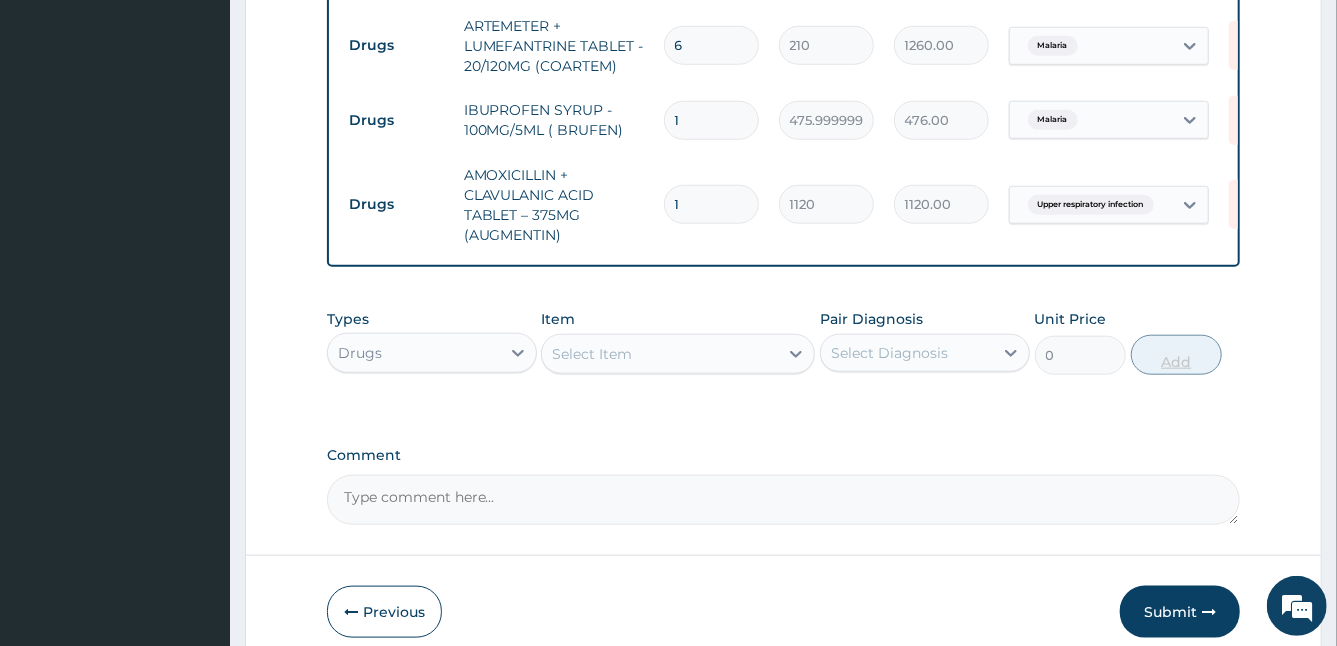 type on "10" 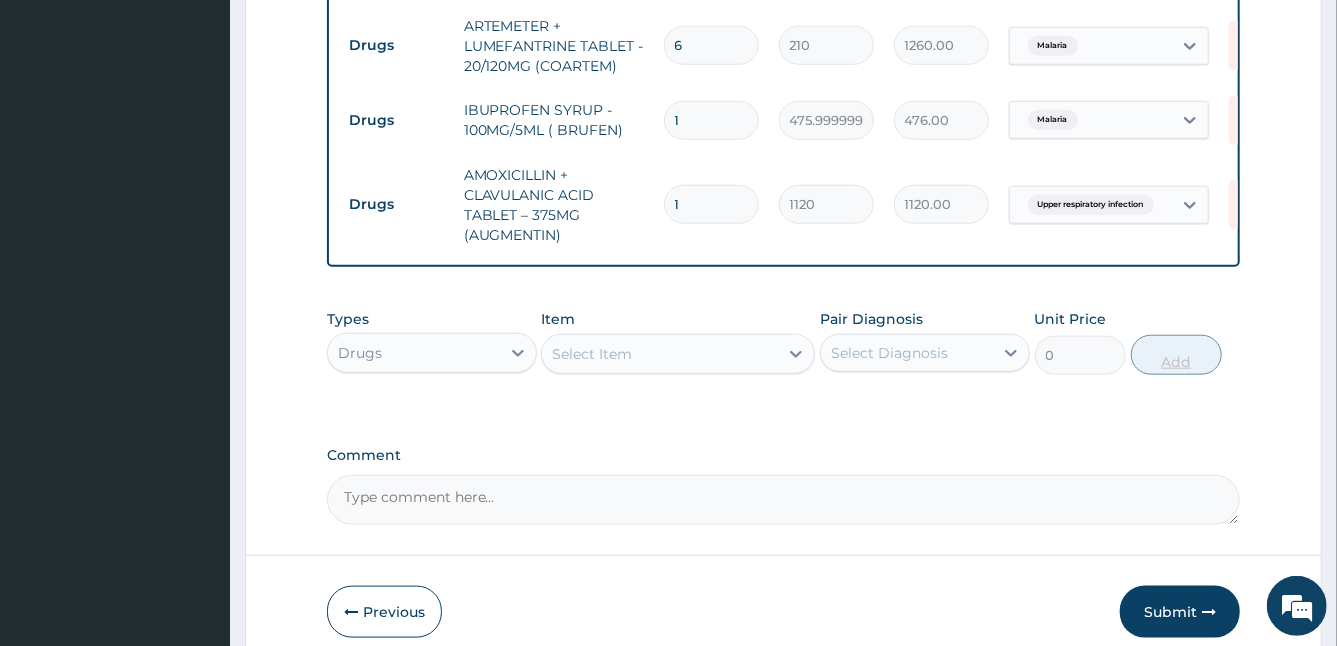 type on "11200.00" 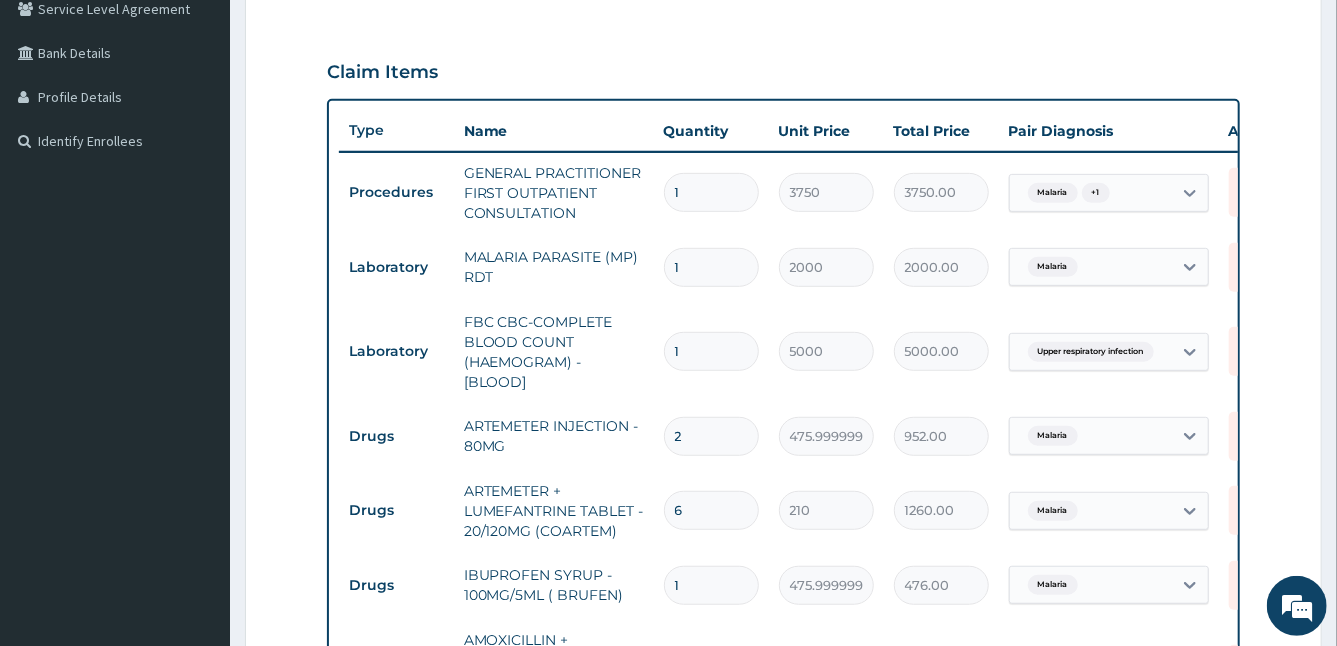 scroll, scrollTop: 0, scrollLeft: 0, axis: both 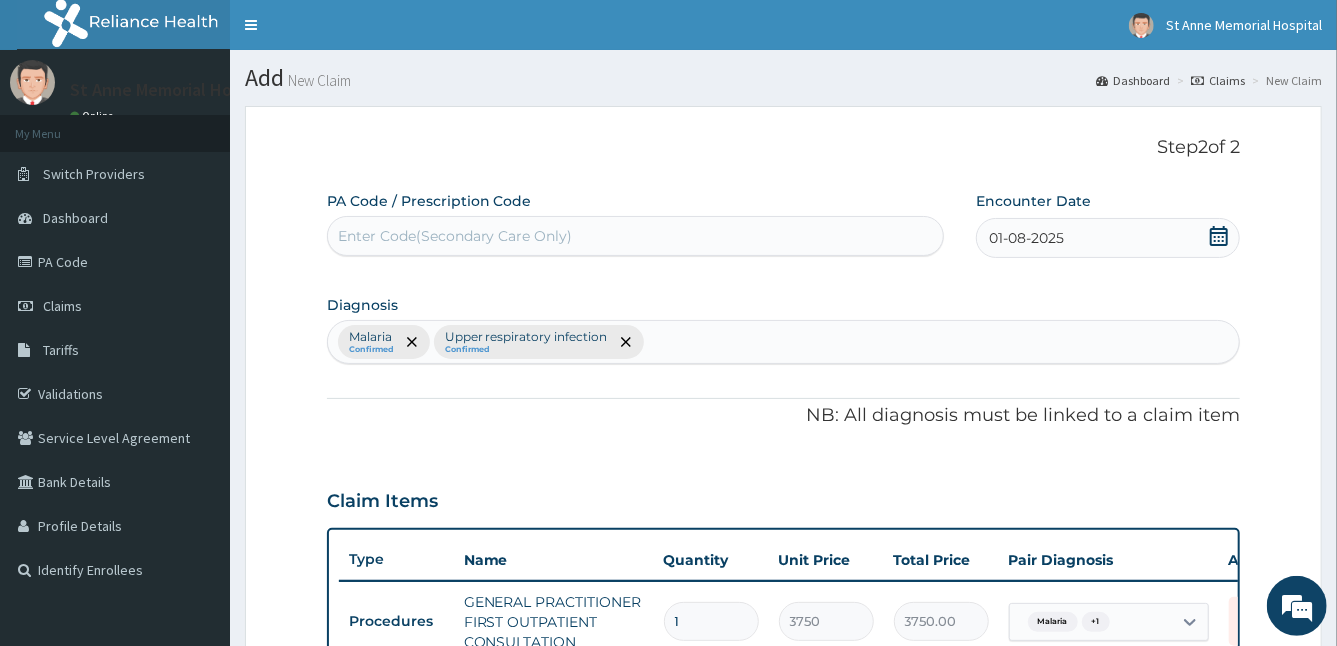 type on "10" 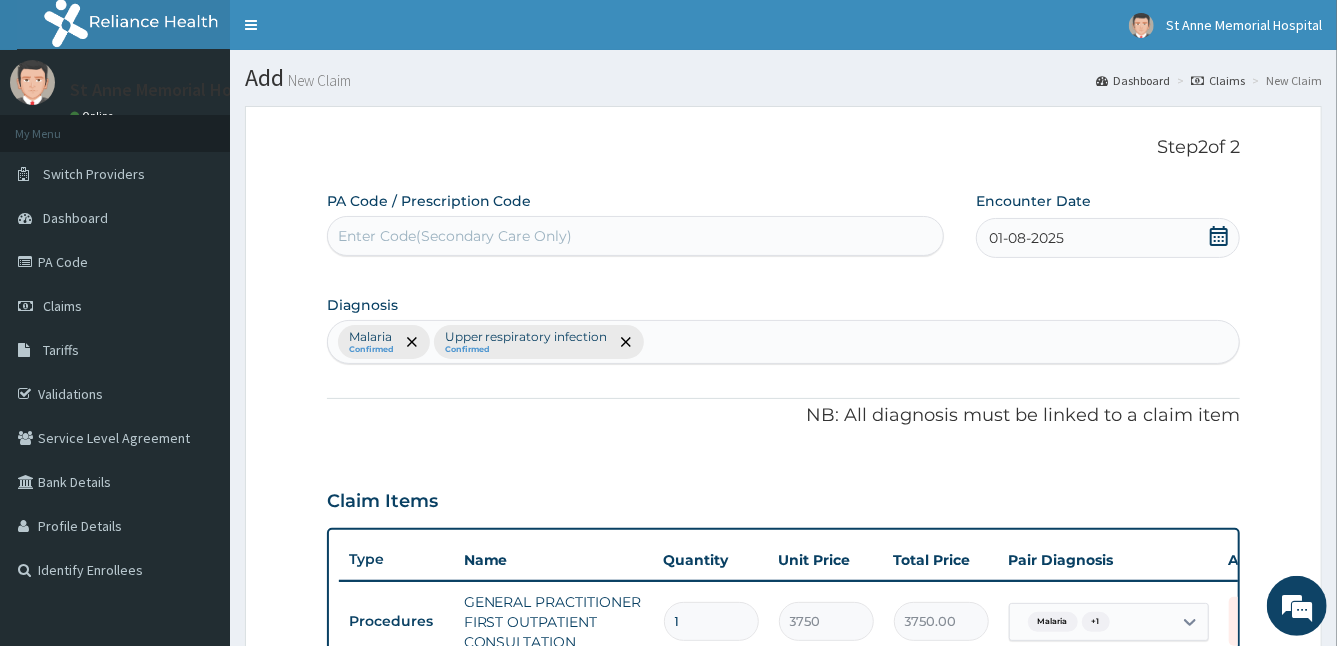 click on "Malaria Confirmed Upper respiratory infection Confirmed" at bounding box center [784, 342] 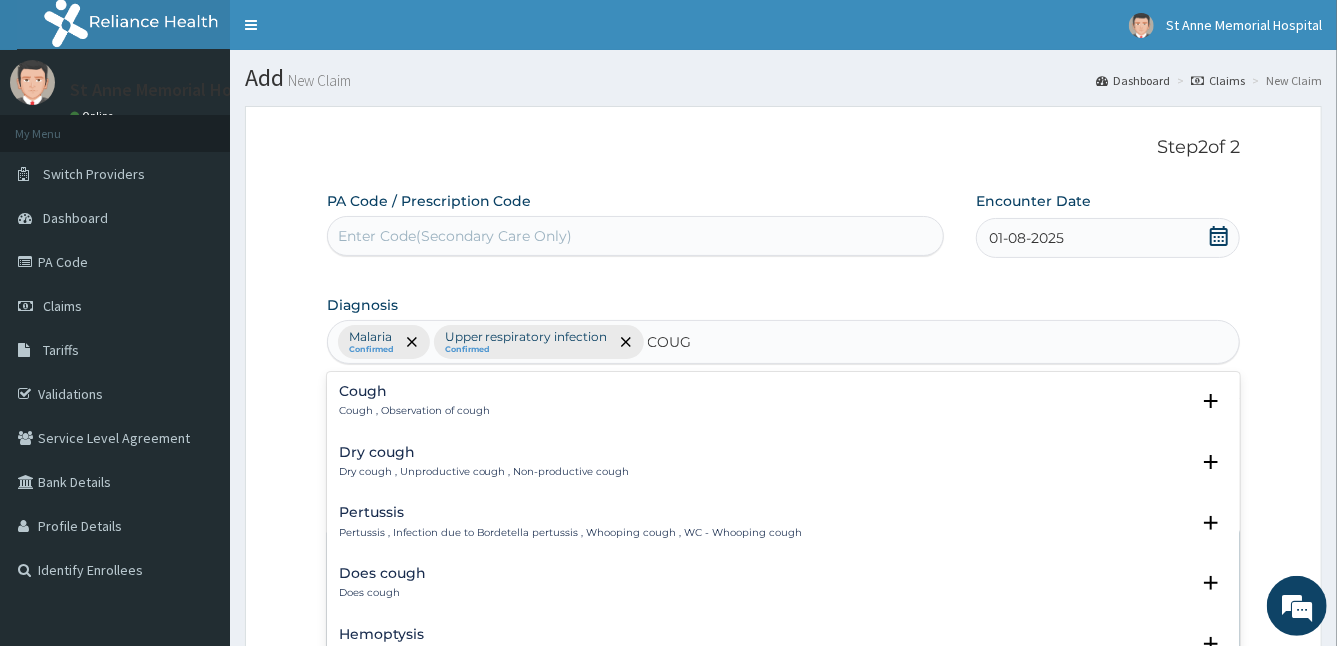 type on "COUGH" 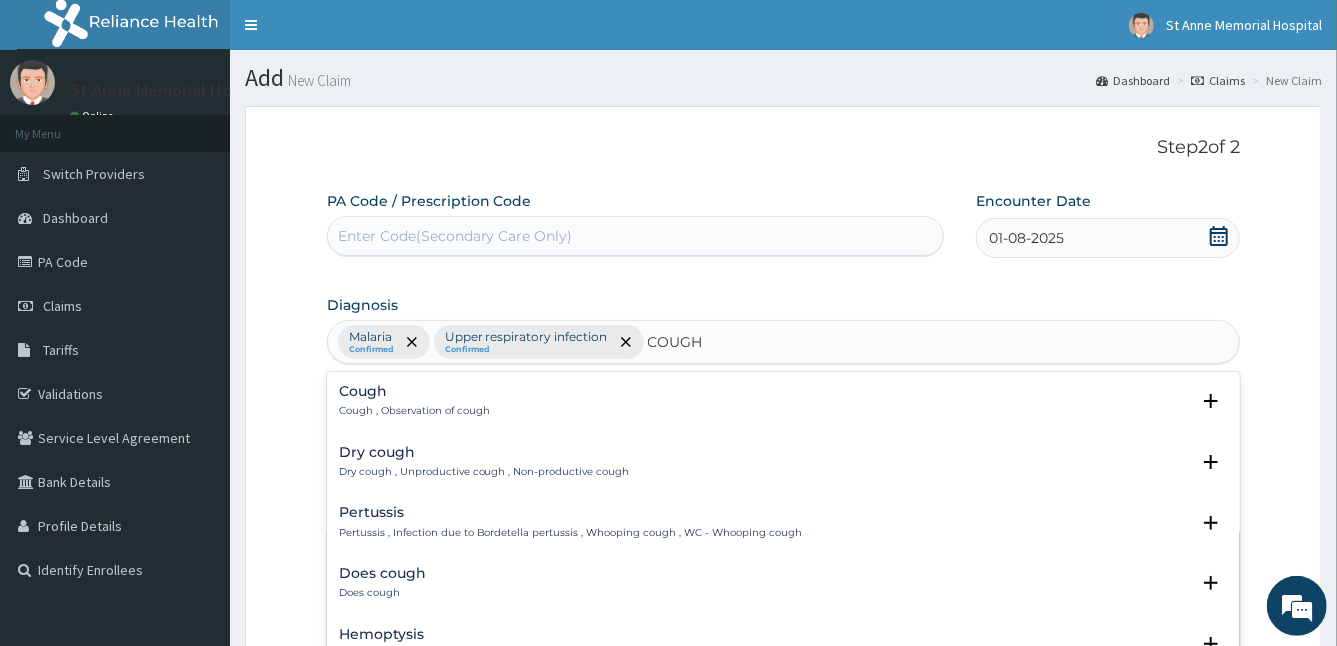 click on "Cough , Observation of cough" at bounding box center [414, 411] 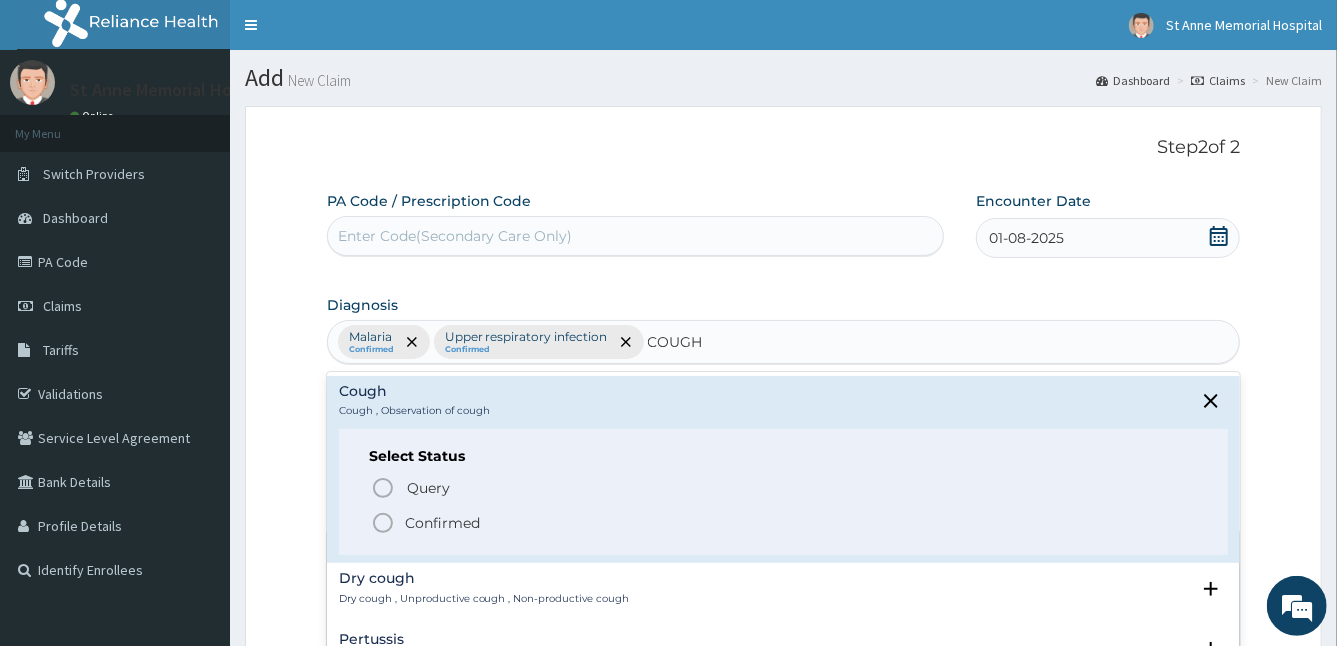 click 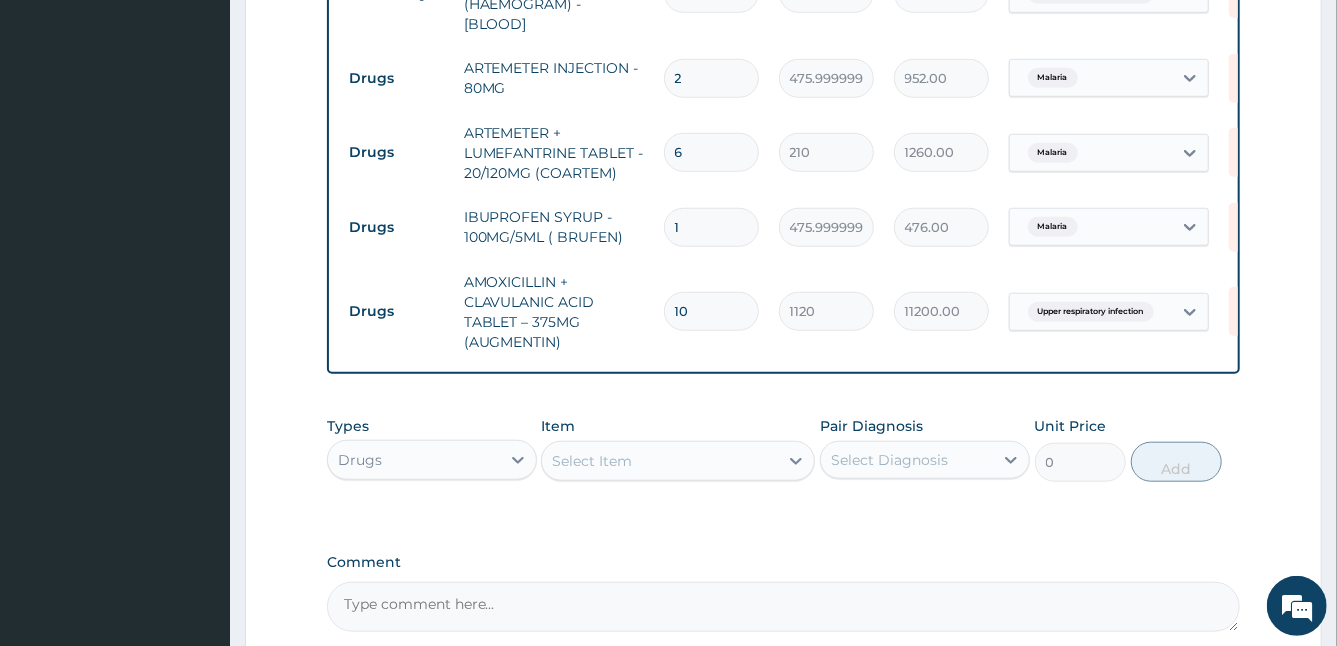 scroll, scrollTop: 994, scrollLeft: 0, axis: vertical 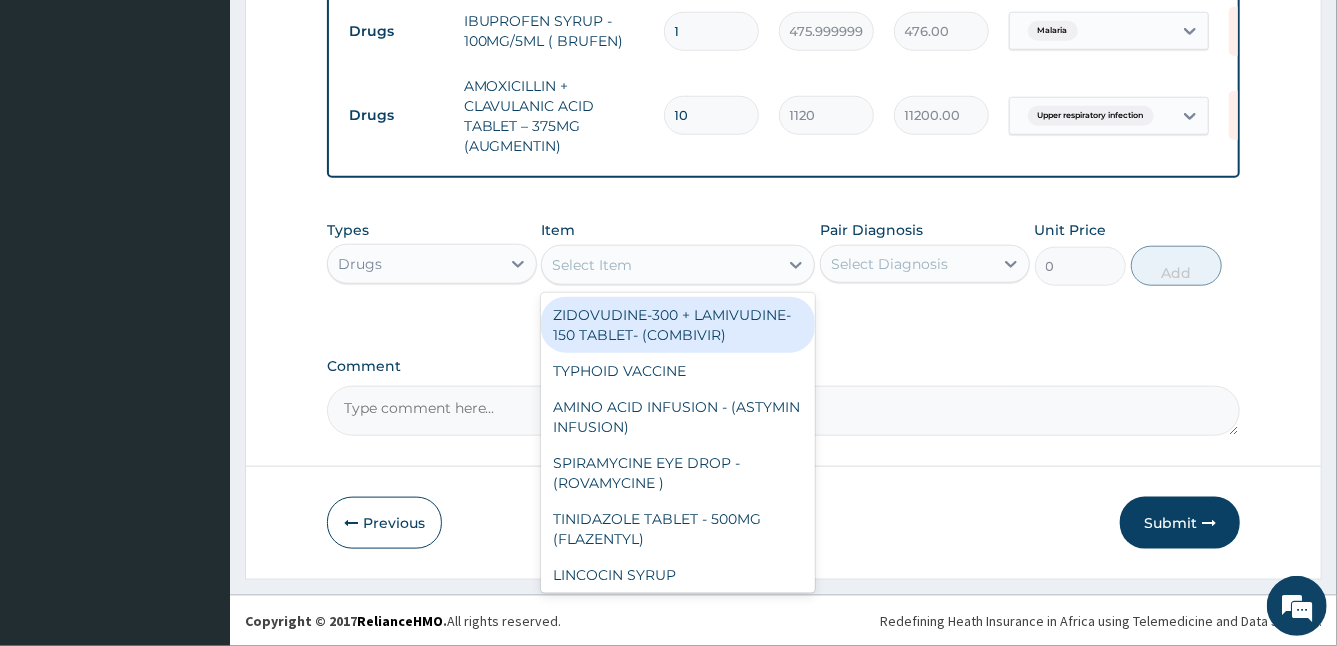 click on "Select Item" at bounding box center (660, 265) 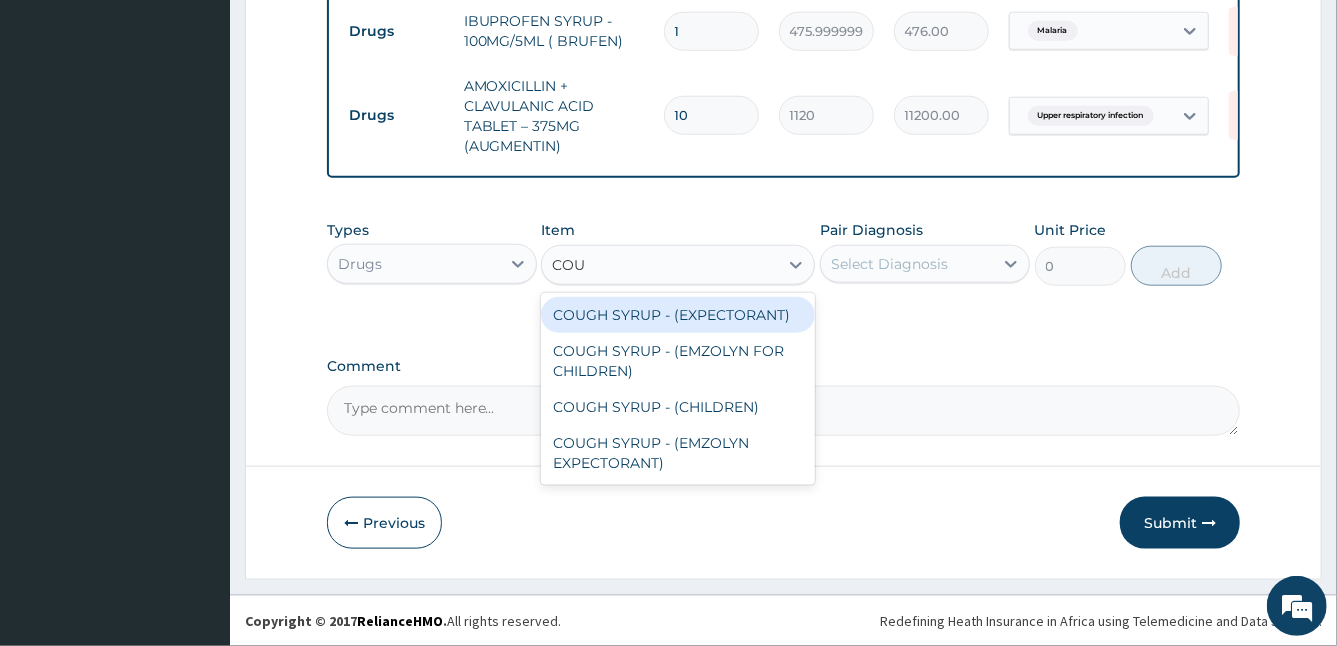 type on "COUG" 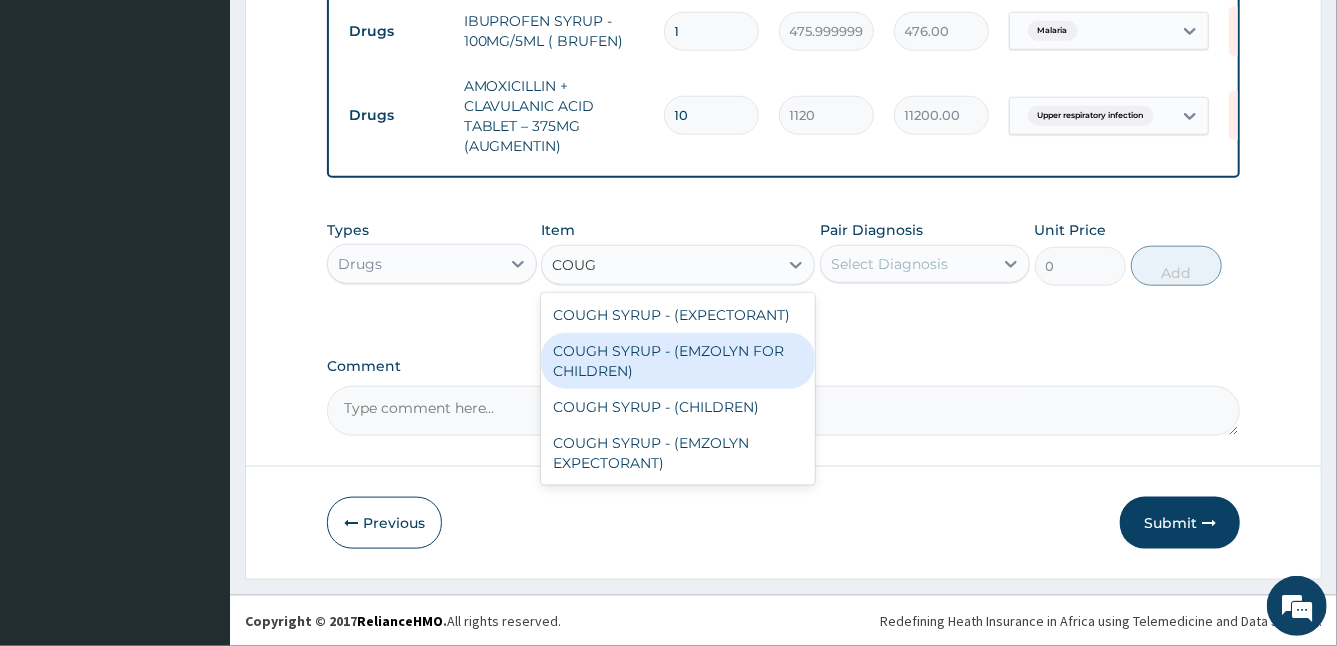 click on "COUGH SYRUP - (EMZOLYN FOR CHILDREN)" at bounding box center [678, 361] 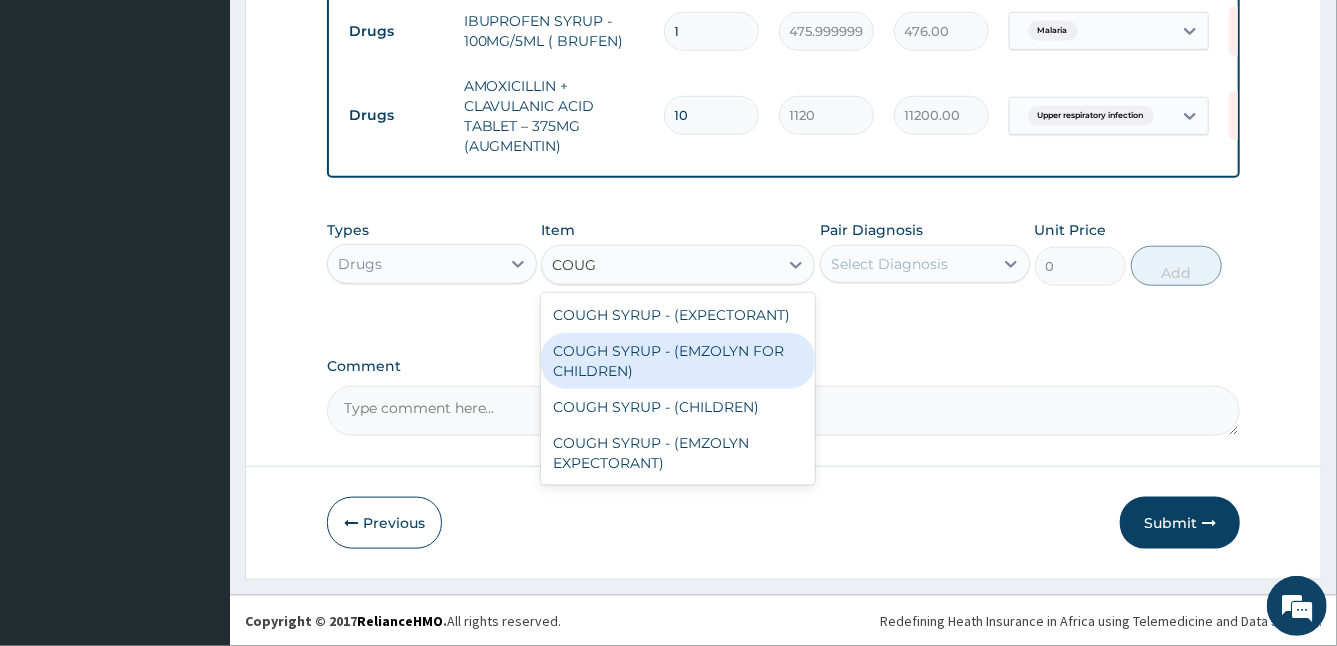 type 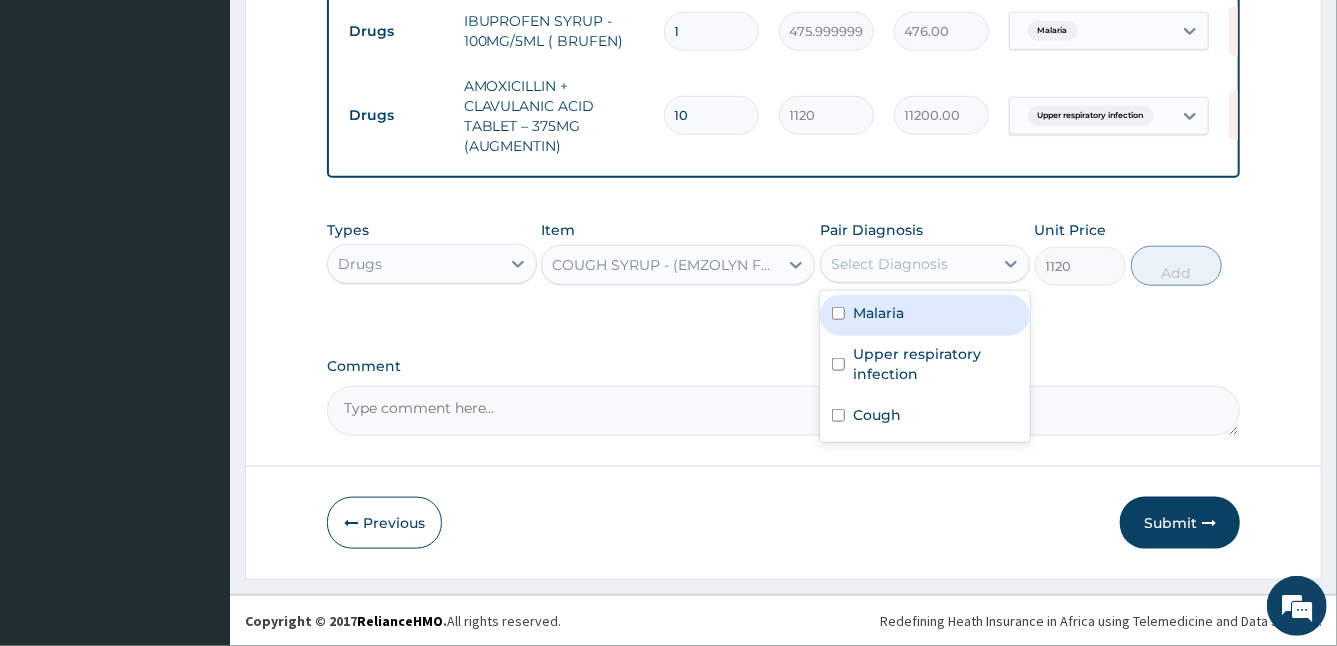 click on "Select Diagnosis" at bounding box center [889, 264] 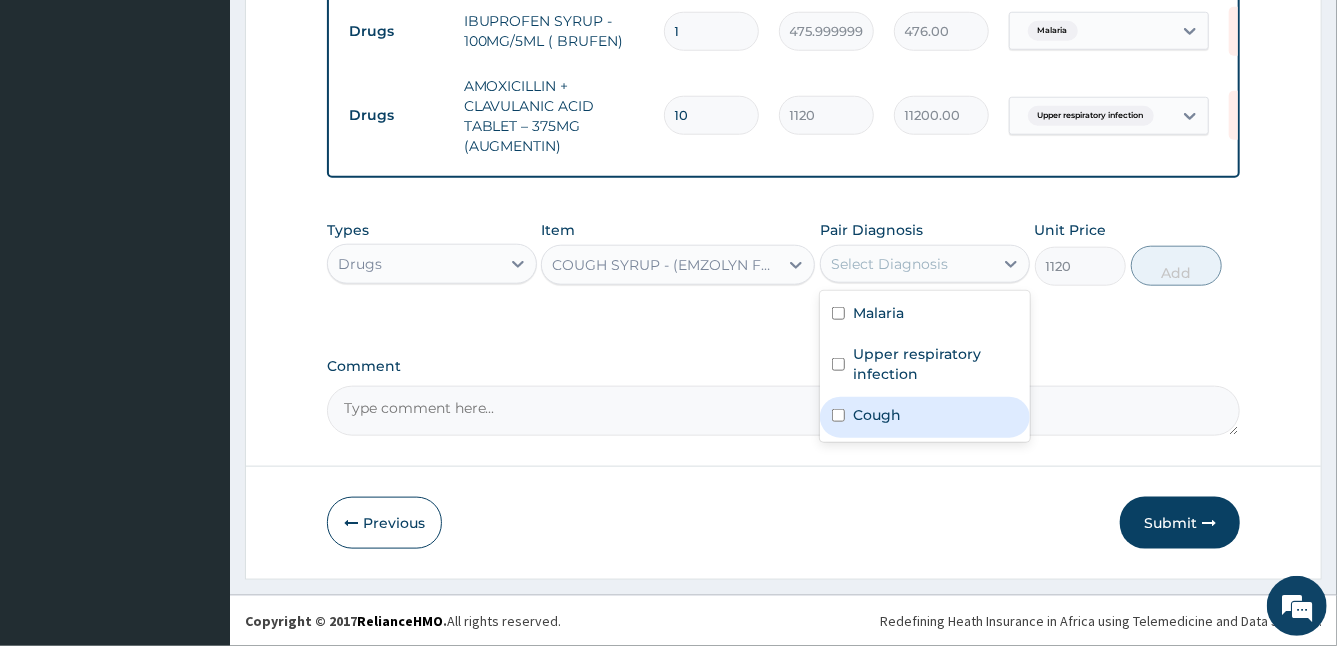 click on "Cough" at bounding box center [877, 415] 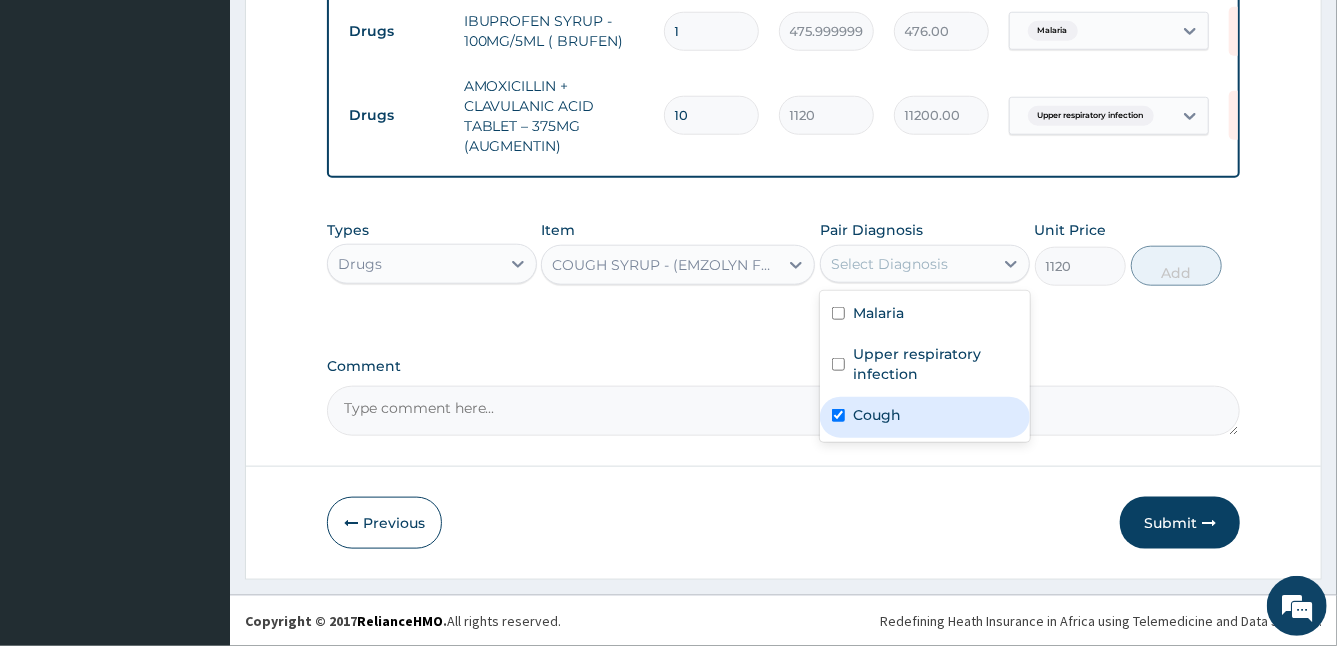 checkbox on "true" 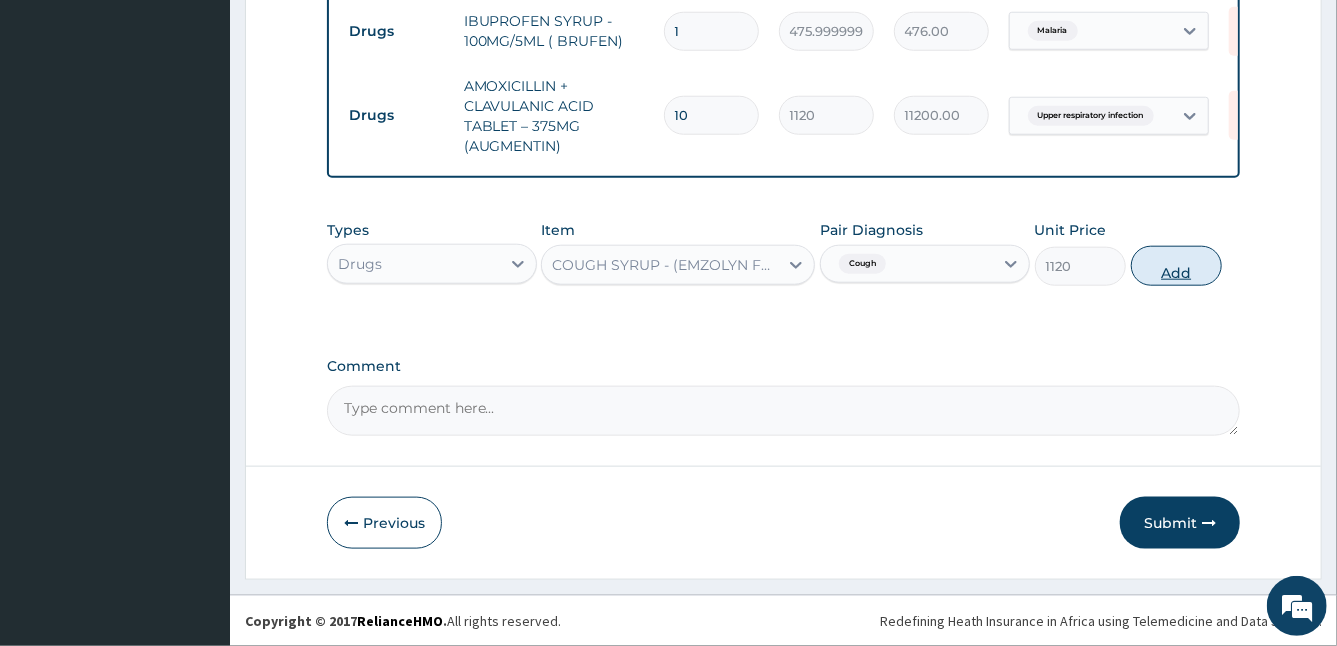 click on "Add" at bounding box center [1176, 266] 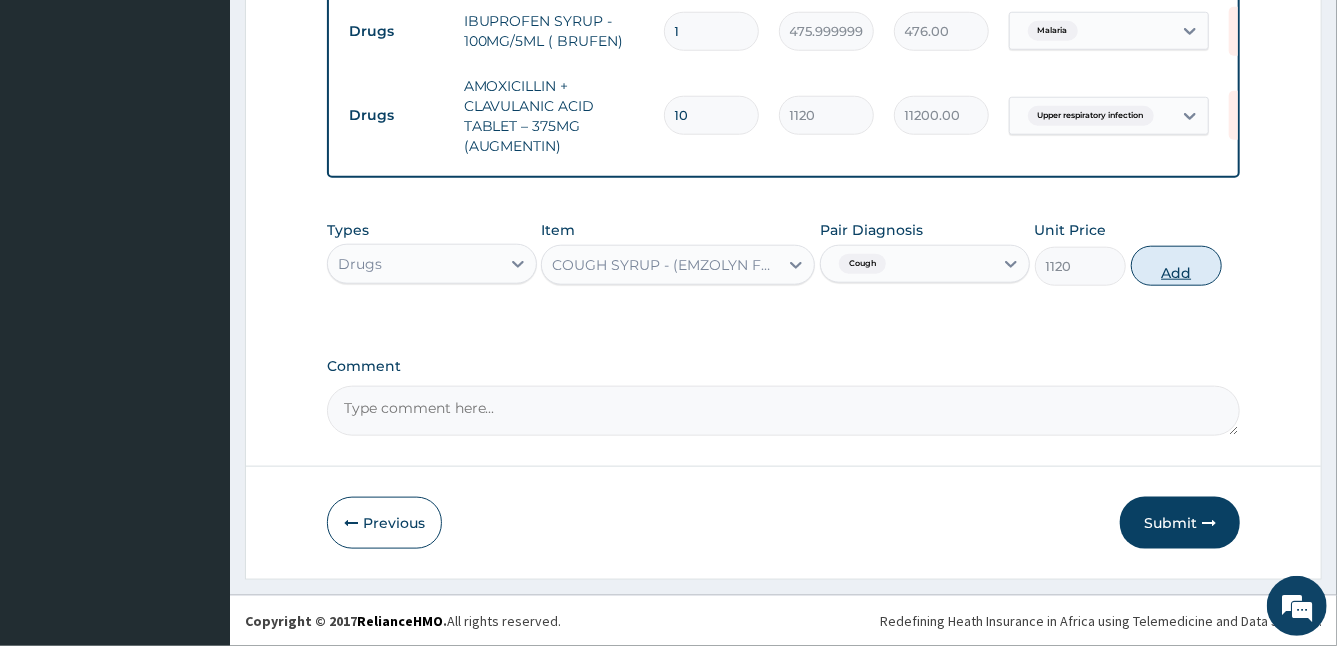 type on "0" 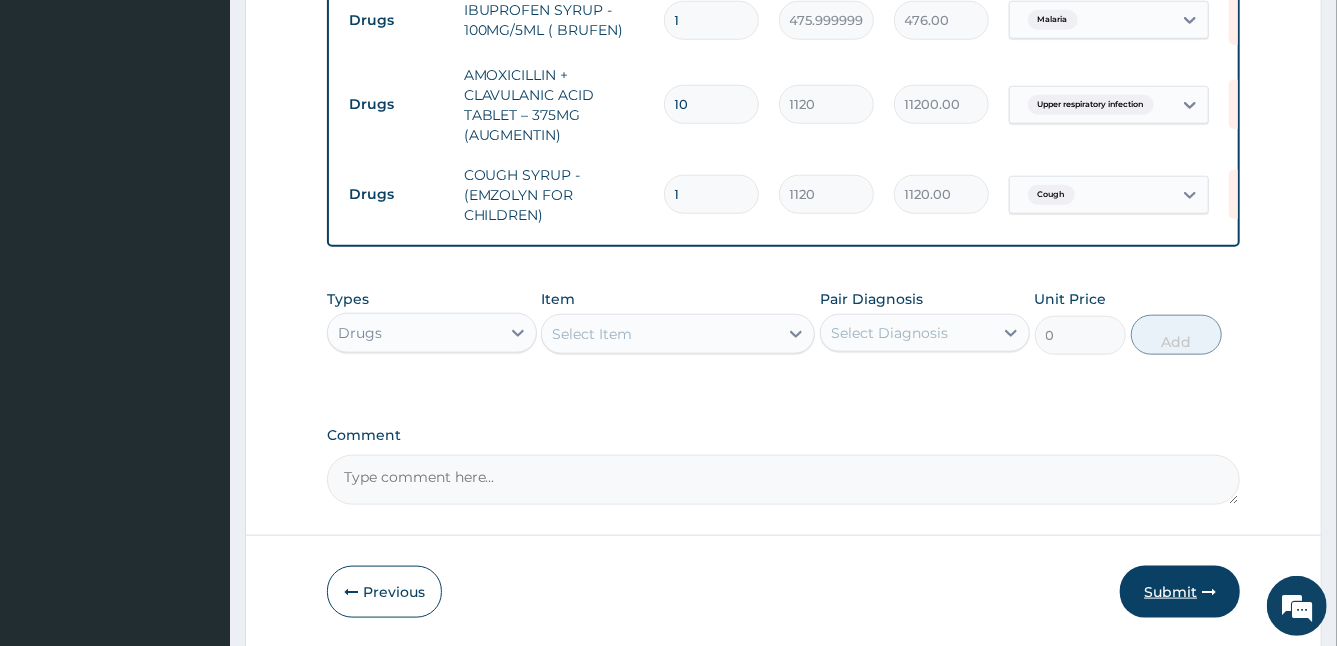 click on "Submit" at bounding box center (1180, 592) 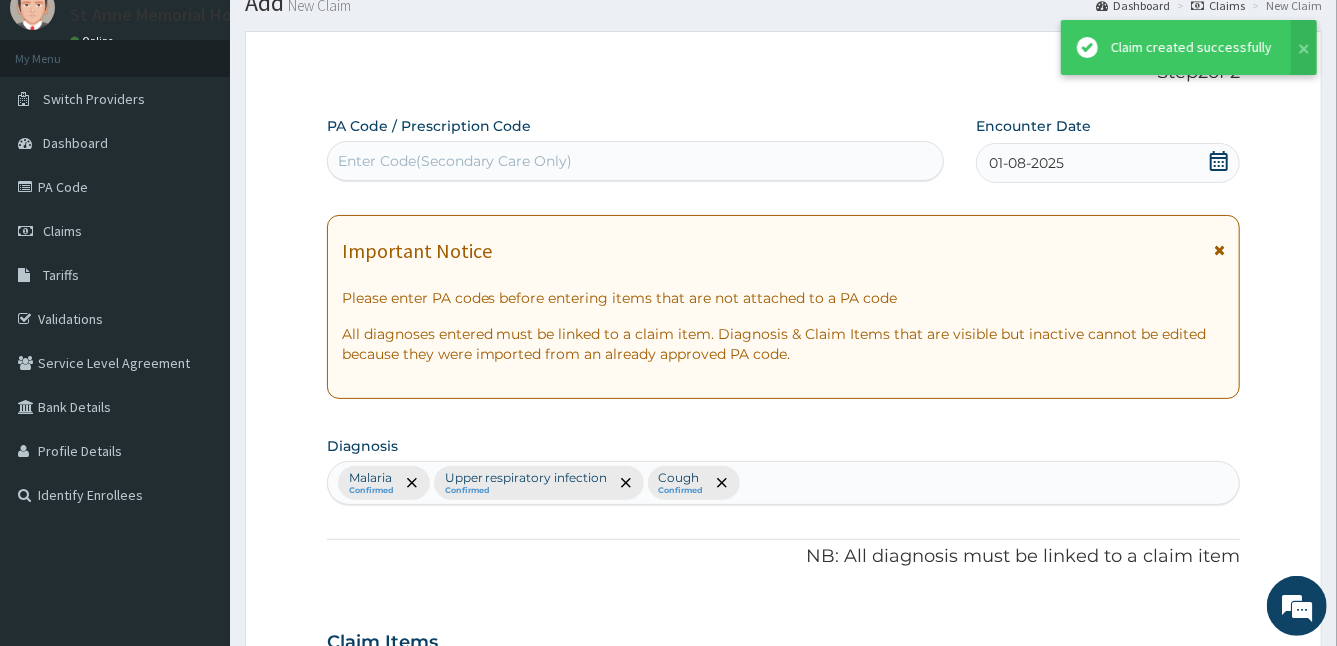 scroll, scrollTop: 994, scrollLeft: 0, axis: vertical 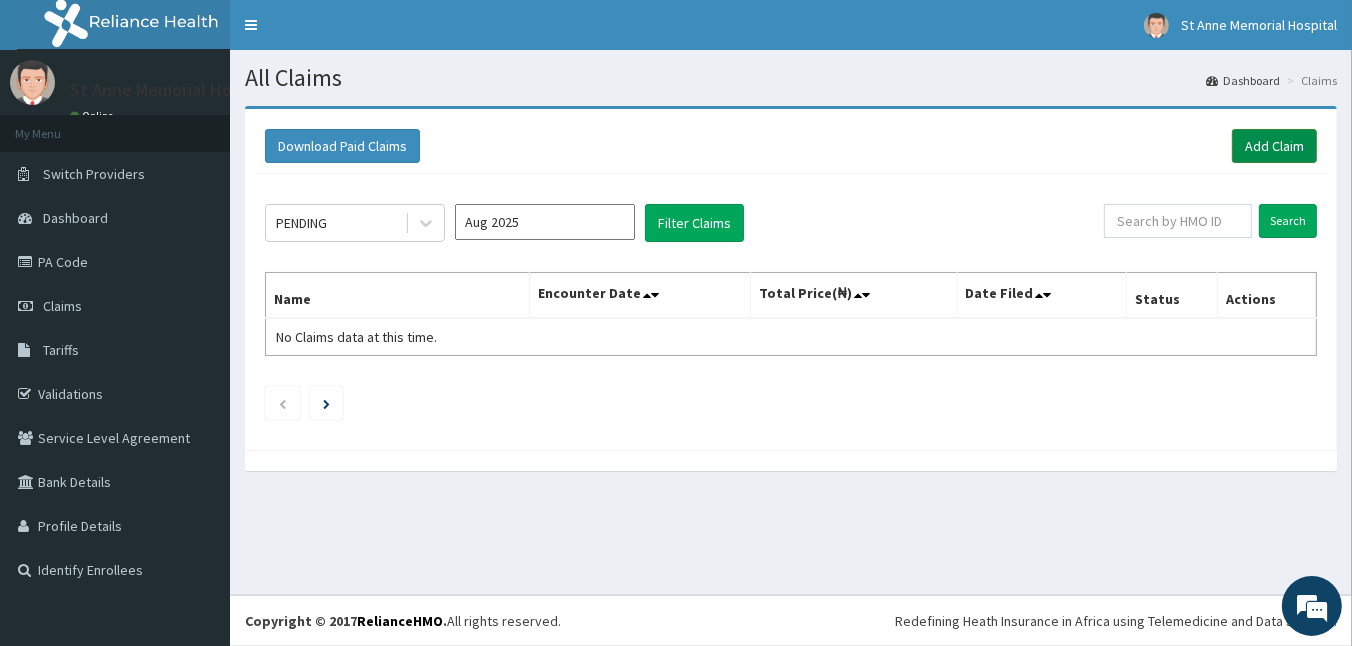 click on "Add Claim" at bounding box center [1274, 146] 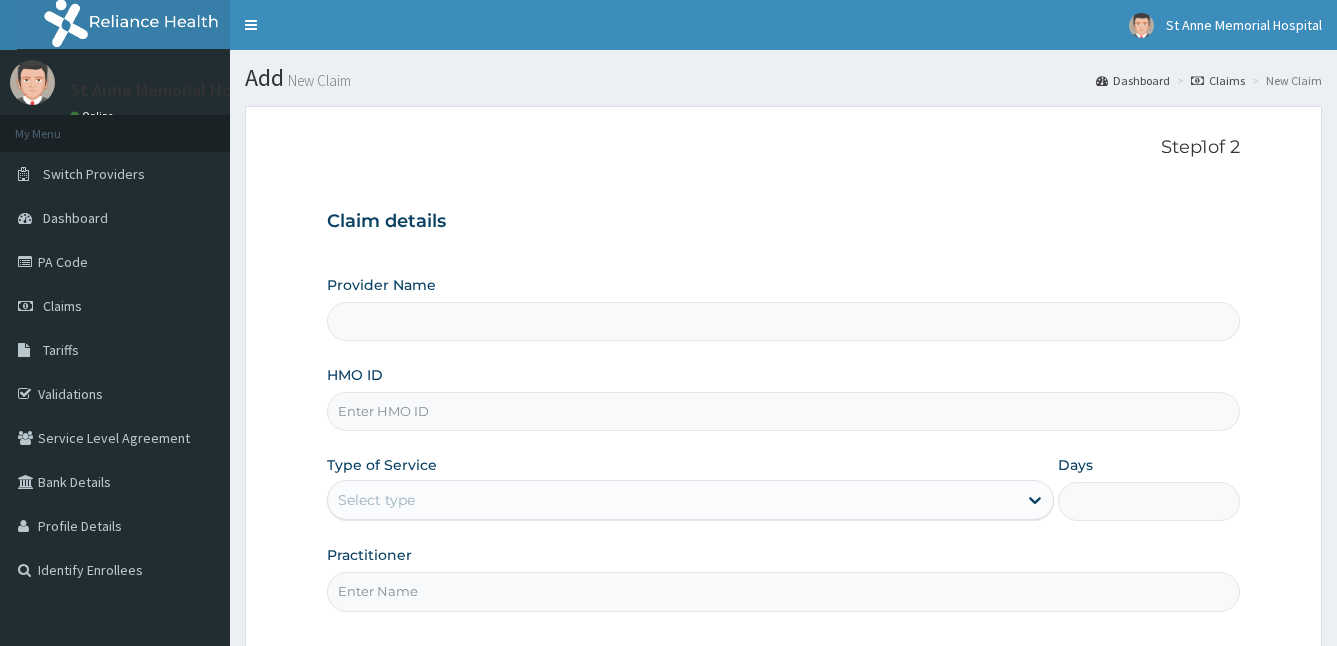 scroll, scrollTop: 0, scrollLeft: 0, axis: both 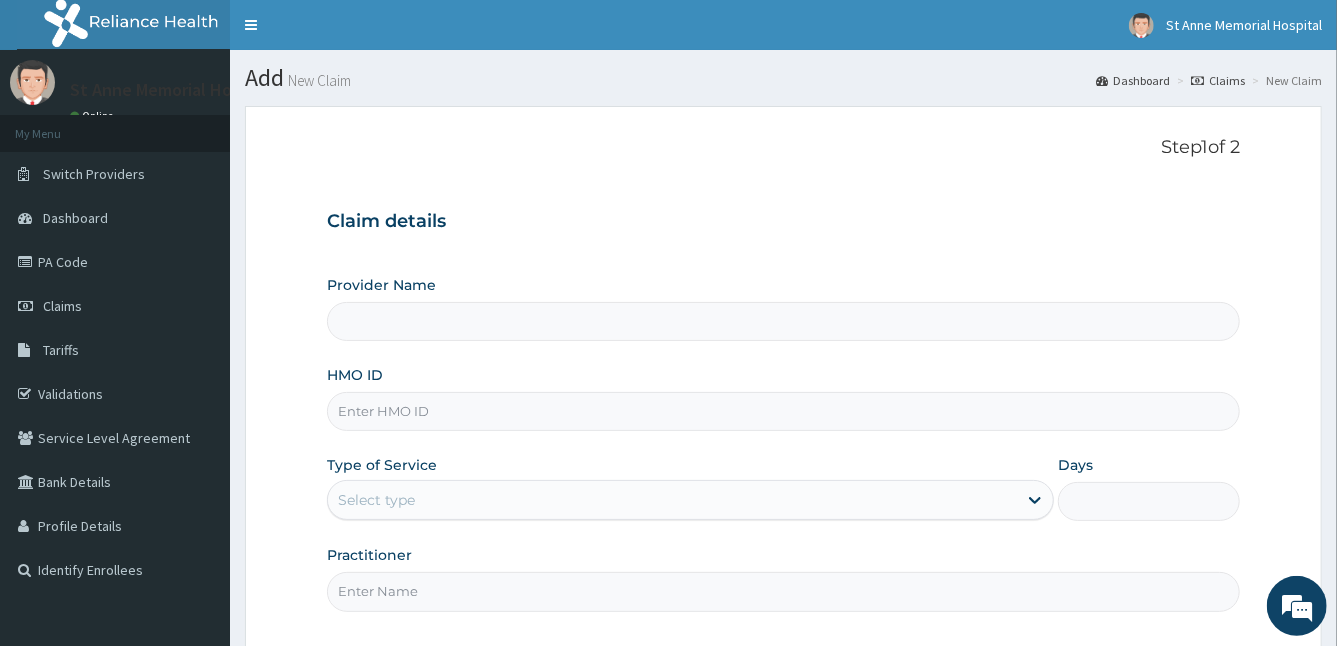 type on "St Anne's Memorial Hospital" 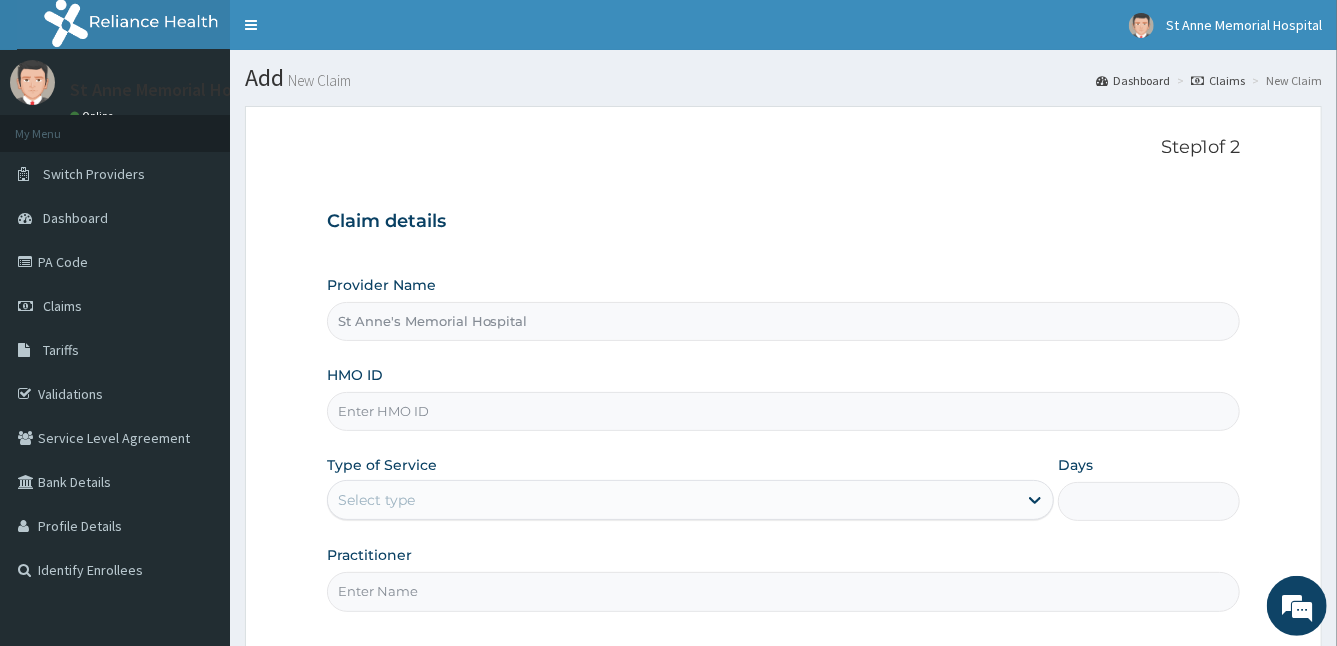 scroll, scrollTop: 0, scrollLeft: 0, axis: both 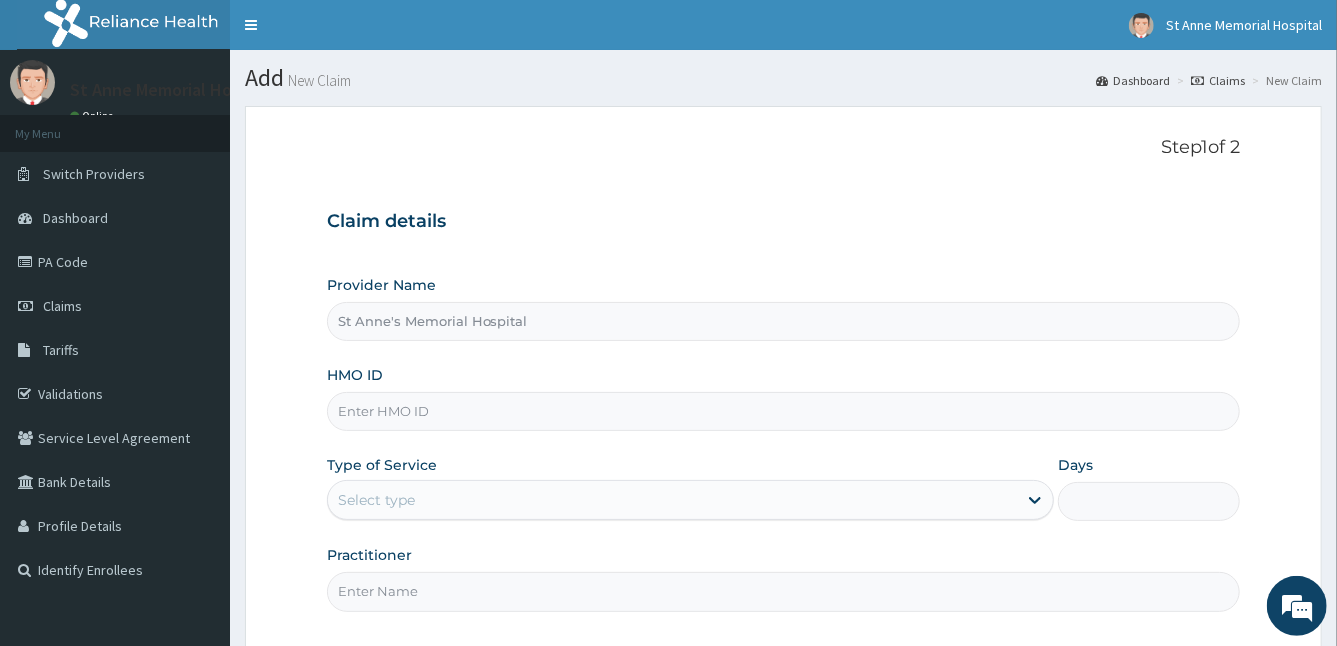 click on "HMO ID" at bounding box center [784, 411] 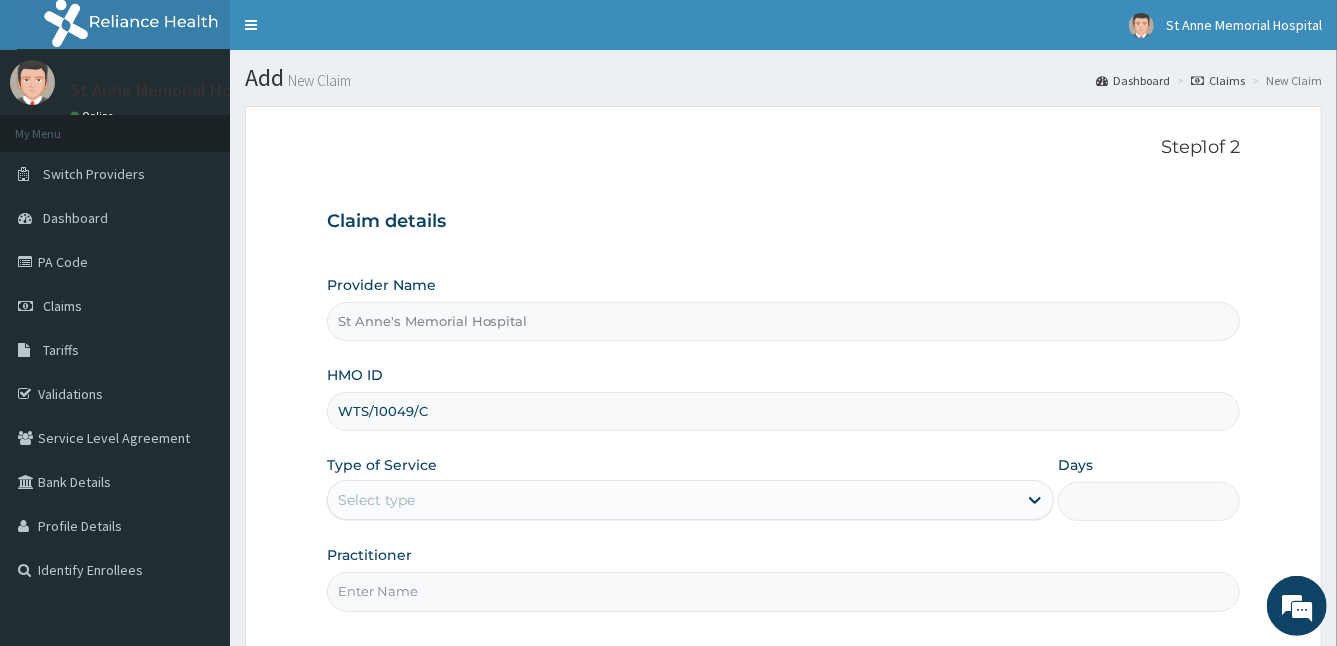 type on "WTS/10049/C" 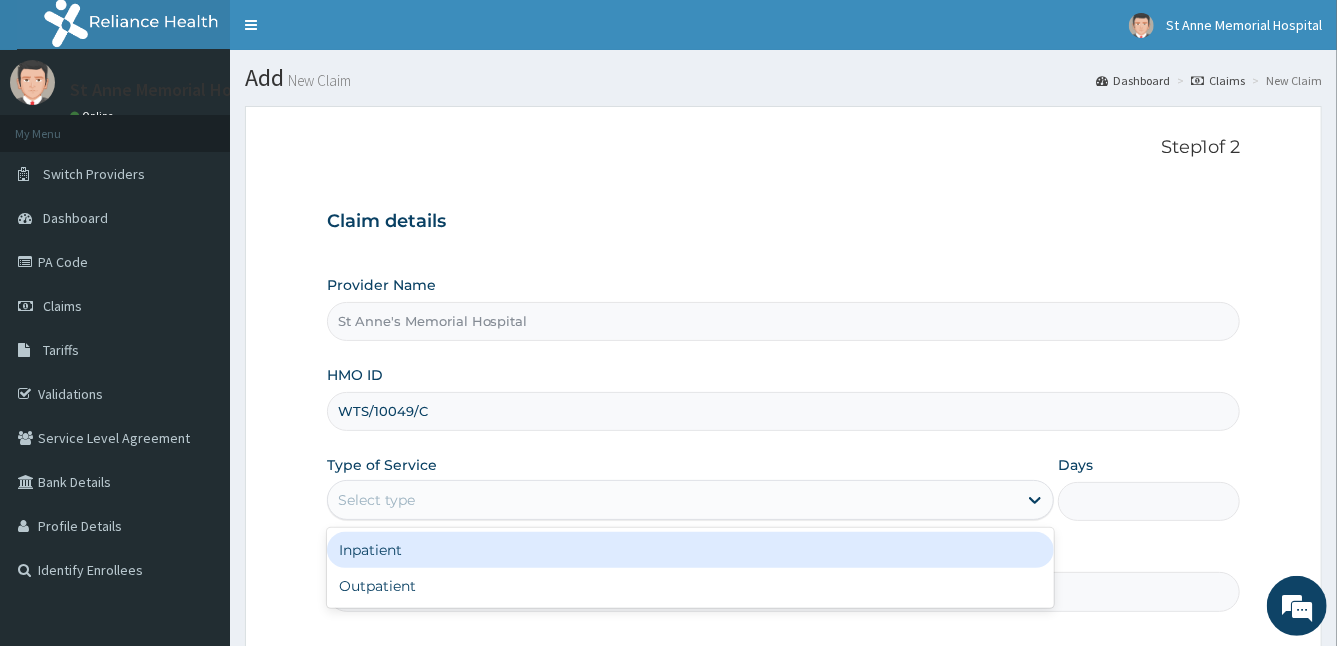 click on "Select type" at bounding box center [376, 500] 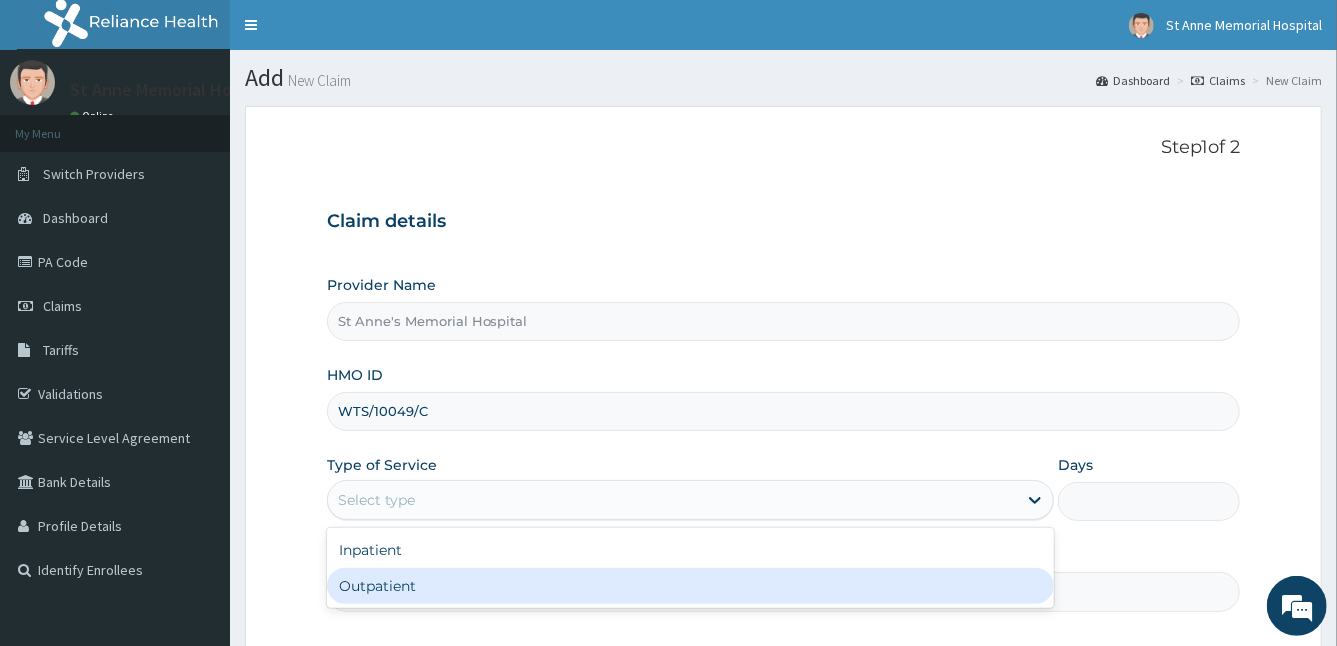 click on "Outpatient" at bounding box center (691, 586) 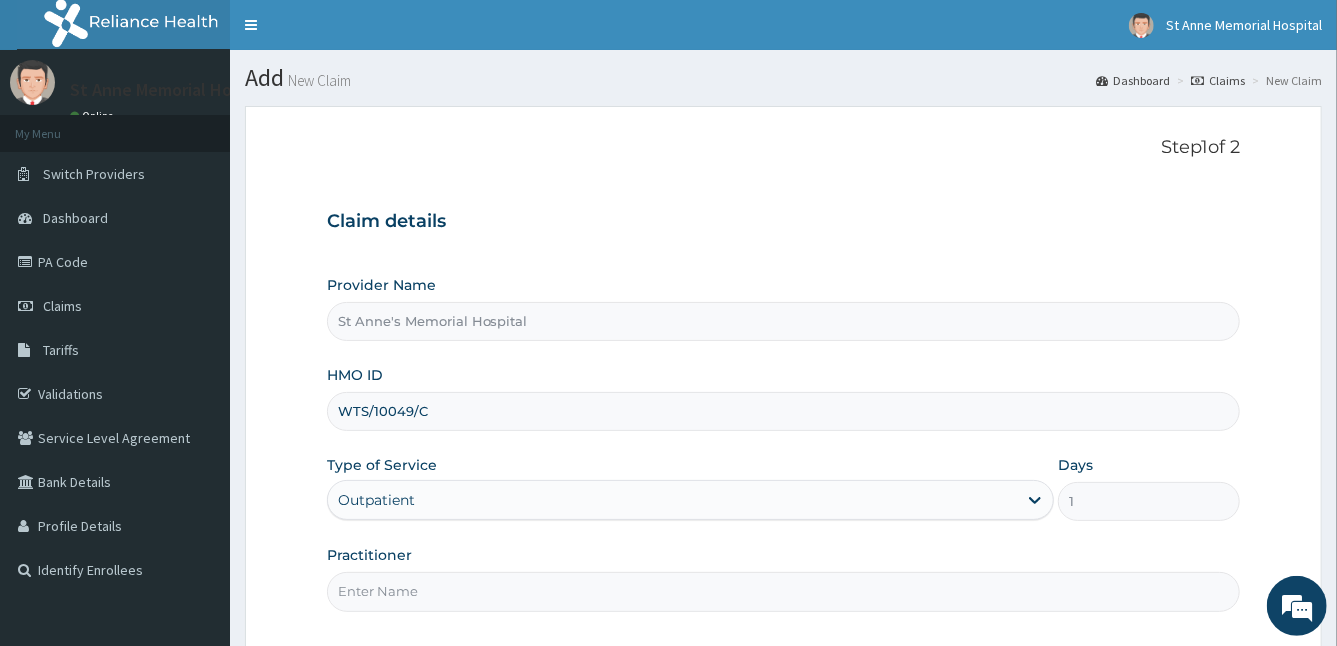 click on "Practitioner" at bounding box center (784, 591) 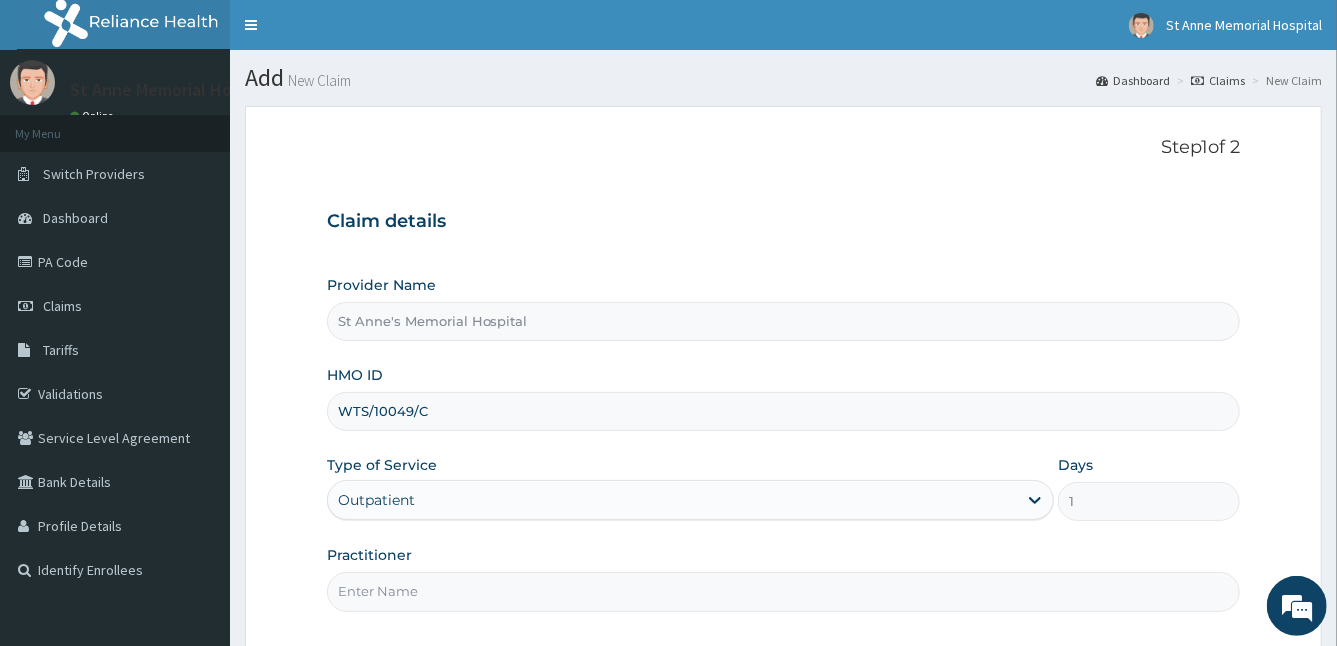 type on "DR [LAST]" 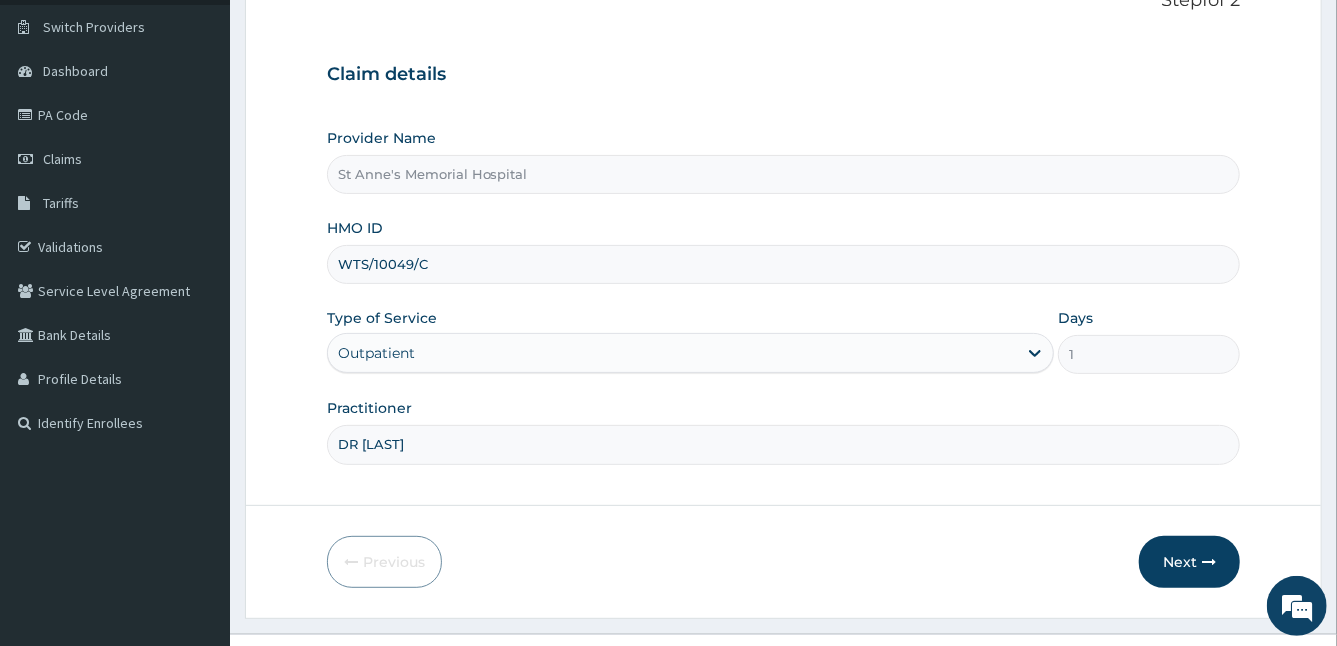 scroll, scrollTop: 184, scrollLeft: 0, axis: vertical 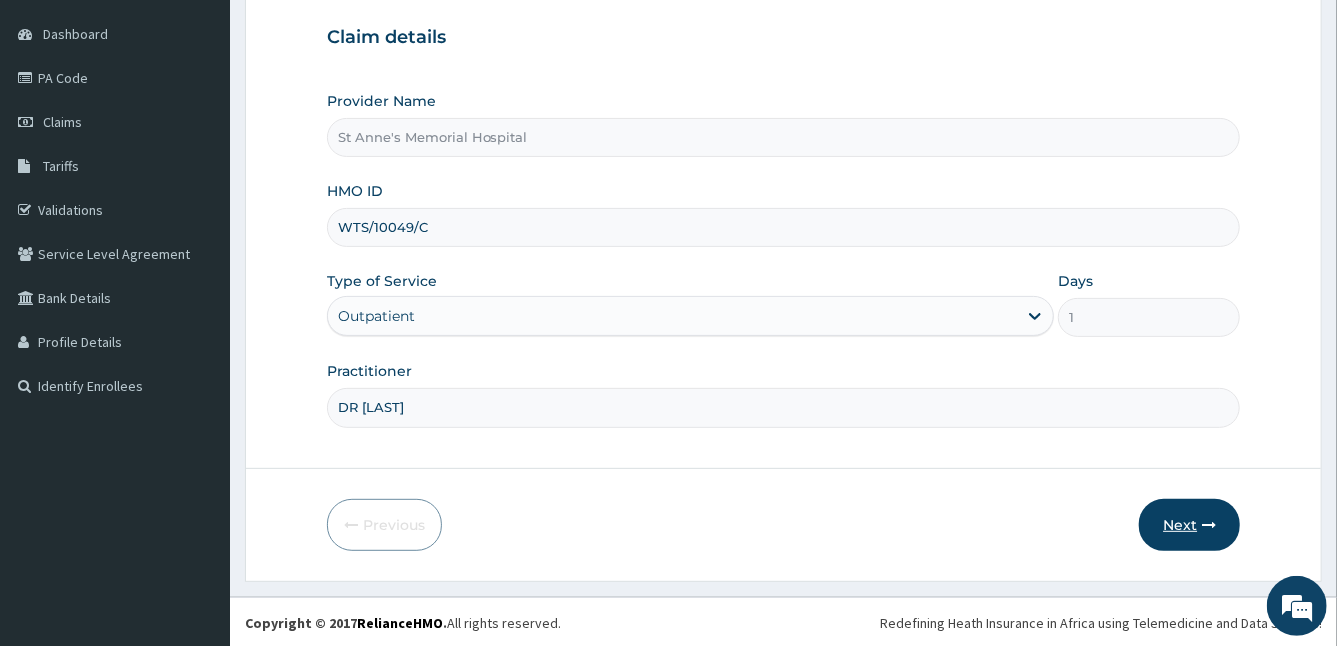 click on "Next" at bounding box center (1189, 525) 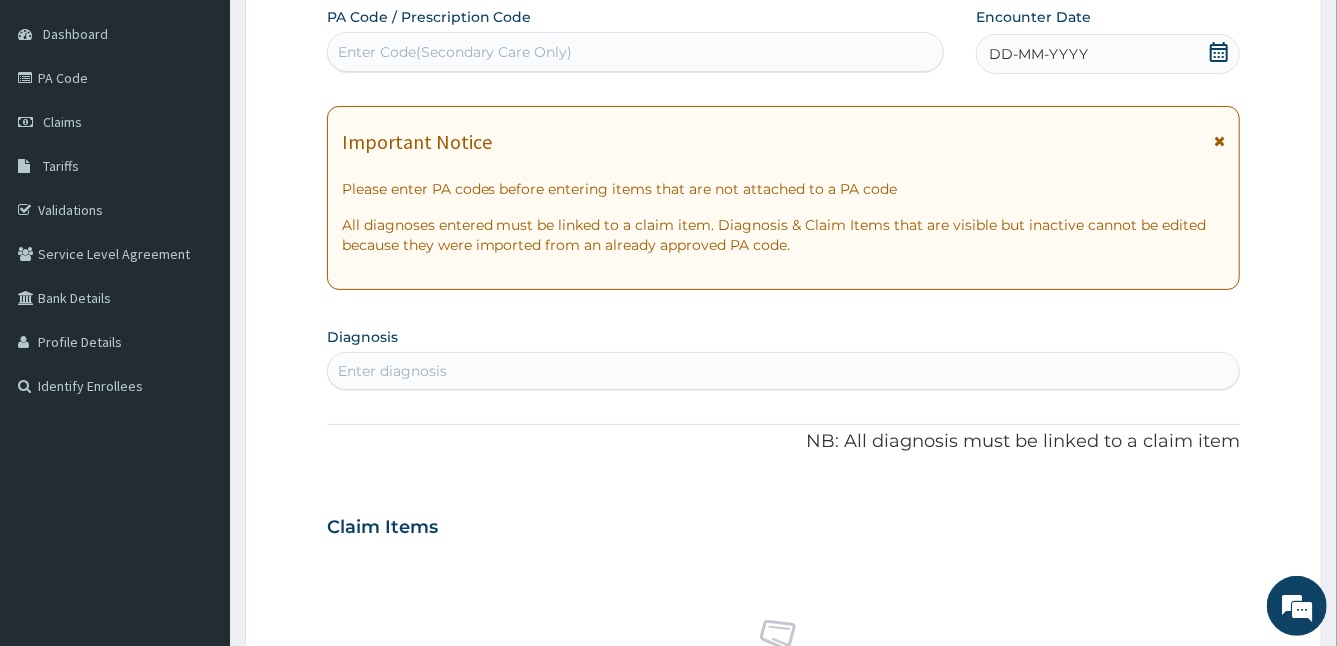 click at bounding box center (1219, 141) 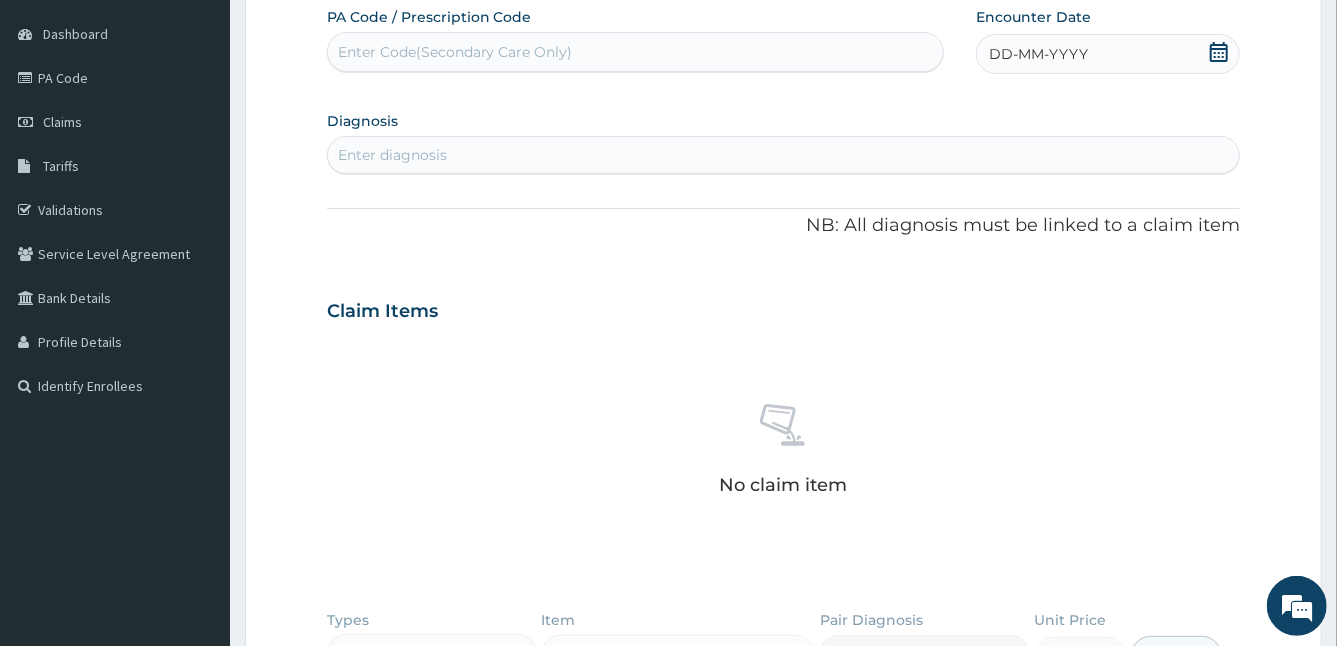 click on "DD-MM-YYYY" at bounding box center (1038, 54) 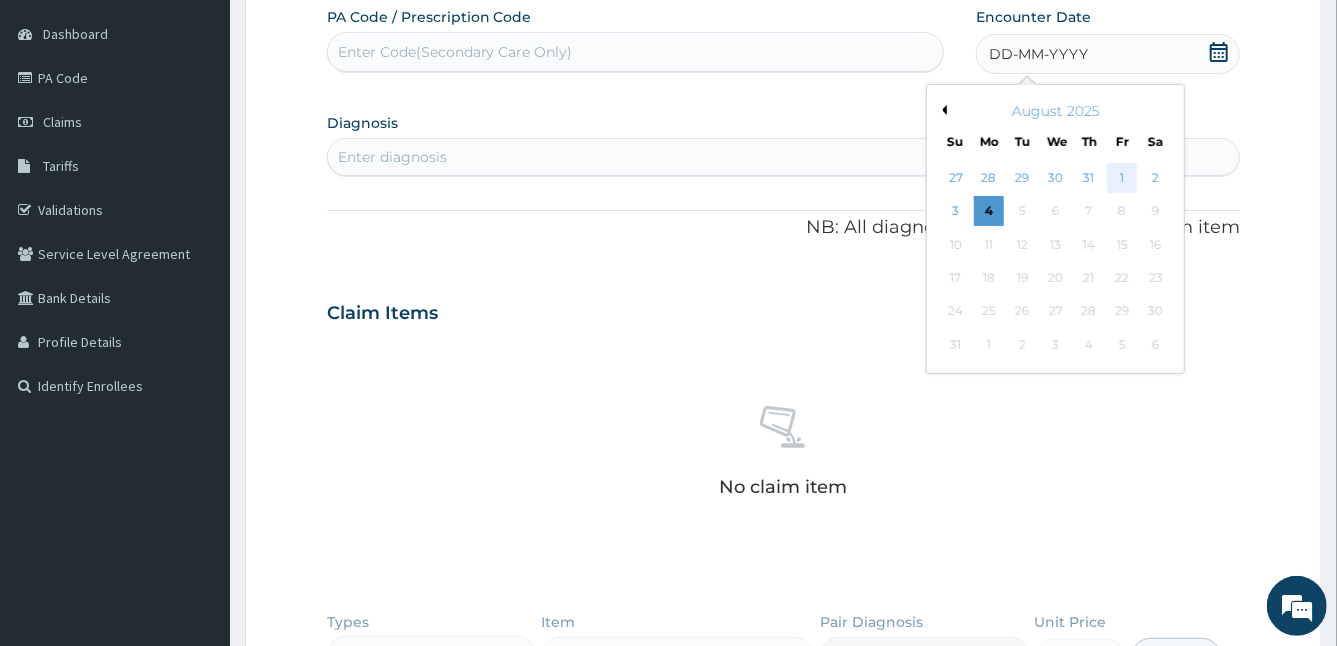 click on "1" at bounding box center (1122, 178) 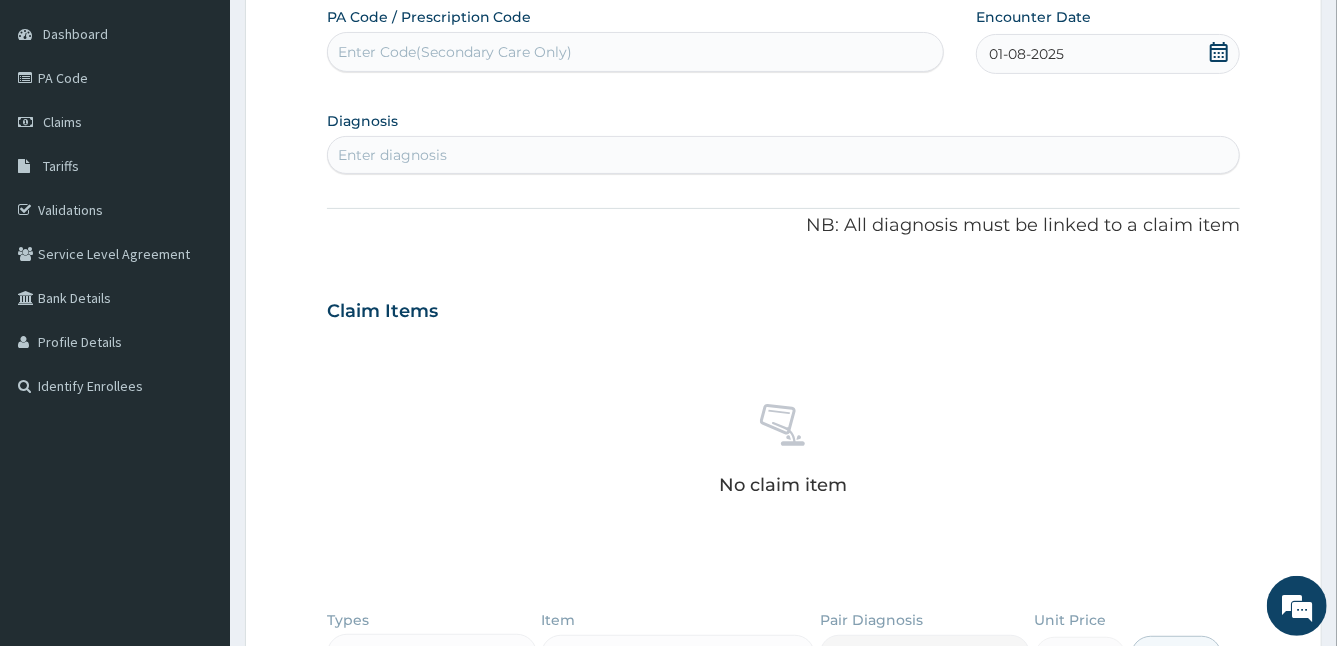 click on "Enter diagnosis" at bounding box center [784, 155] 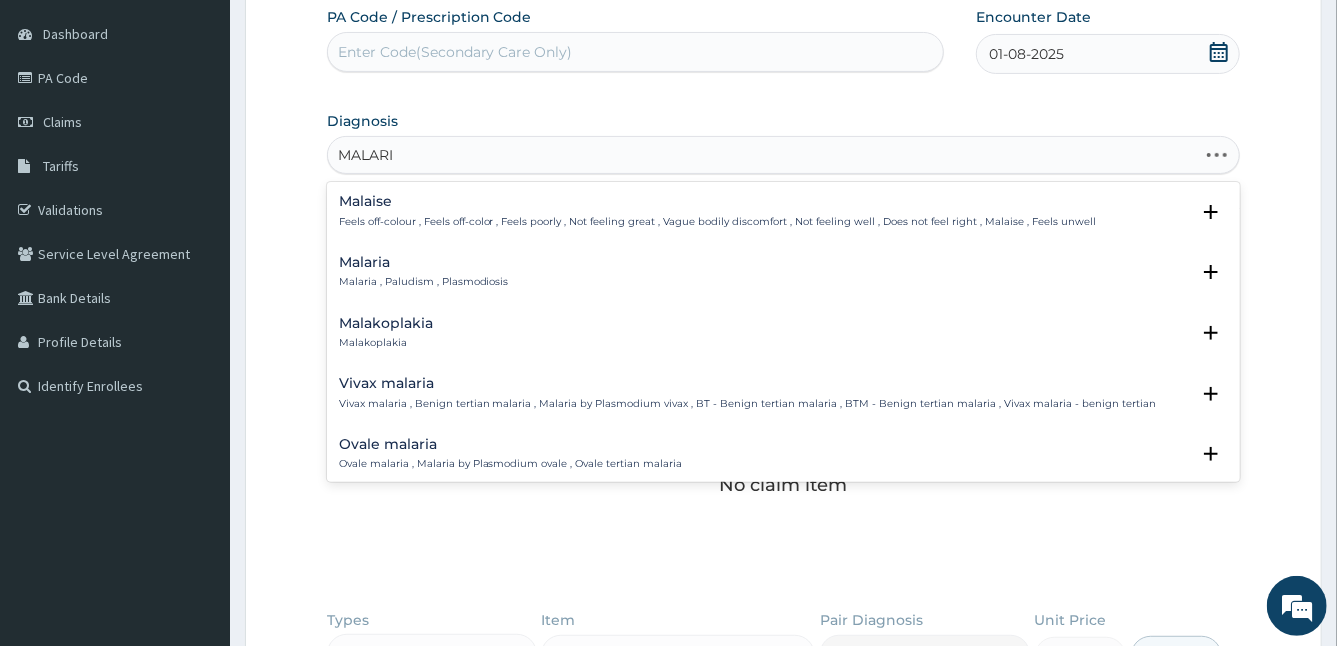 type on "MALARIA" 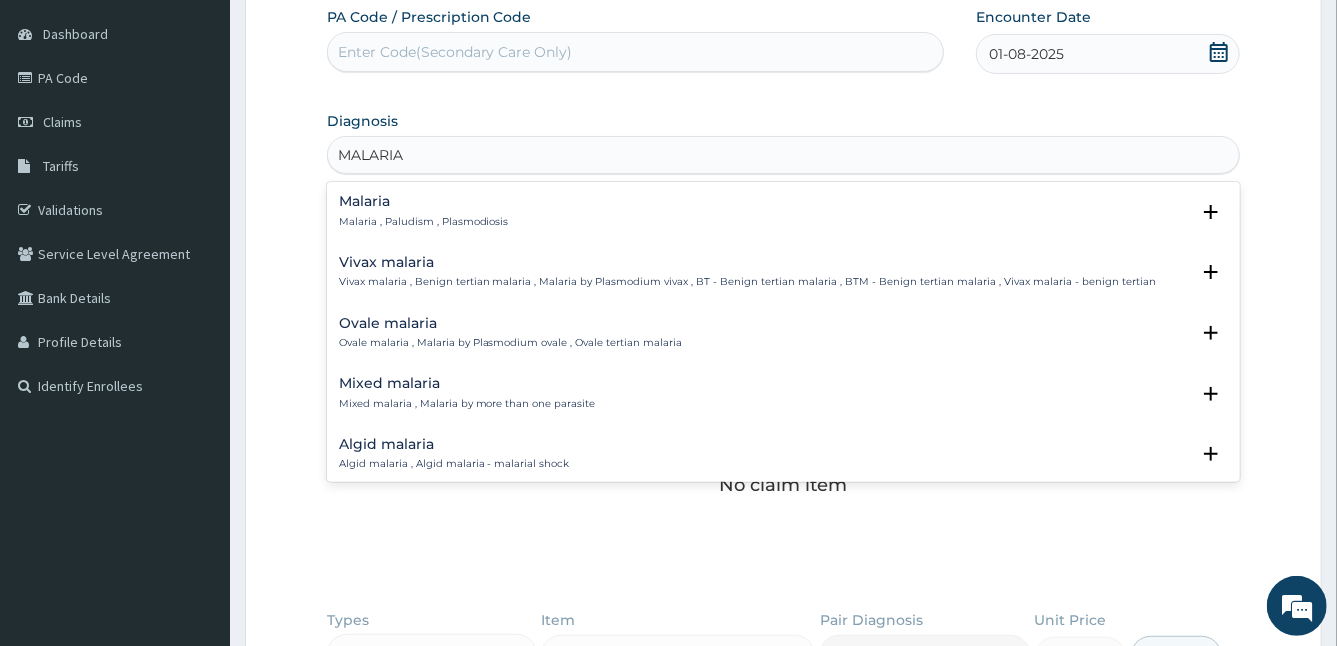 click on "Malaria Malaria , Paludism , Plasmodiosis" at bounding box center (424, 211) 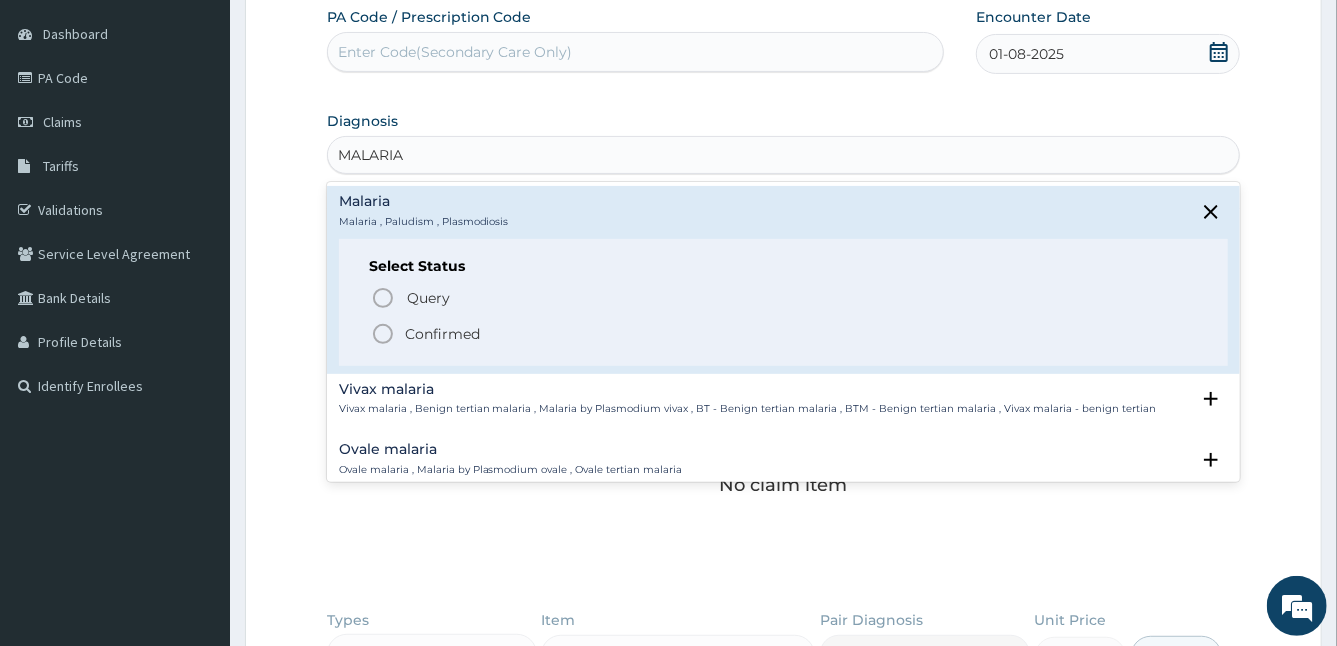 click 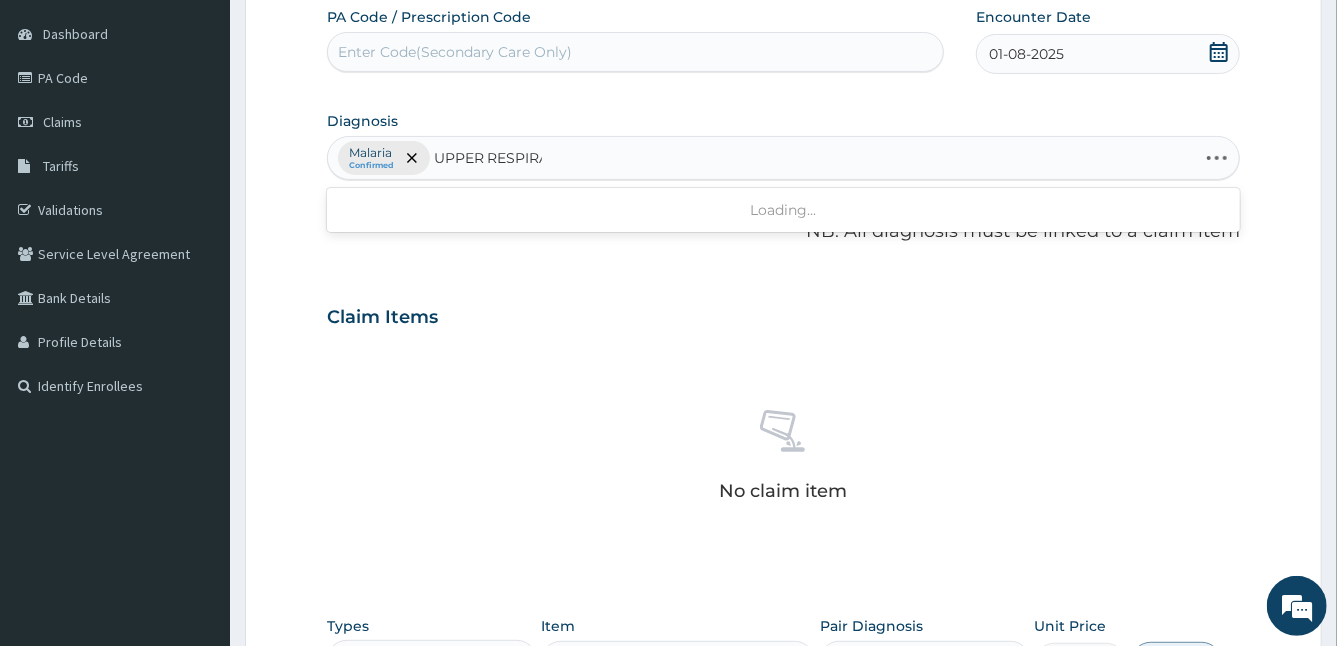 type on "UPPER RESPIRAT" 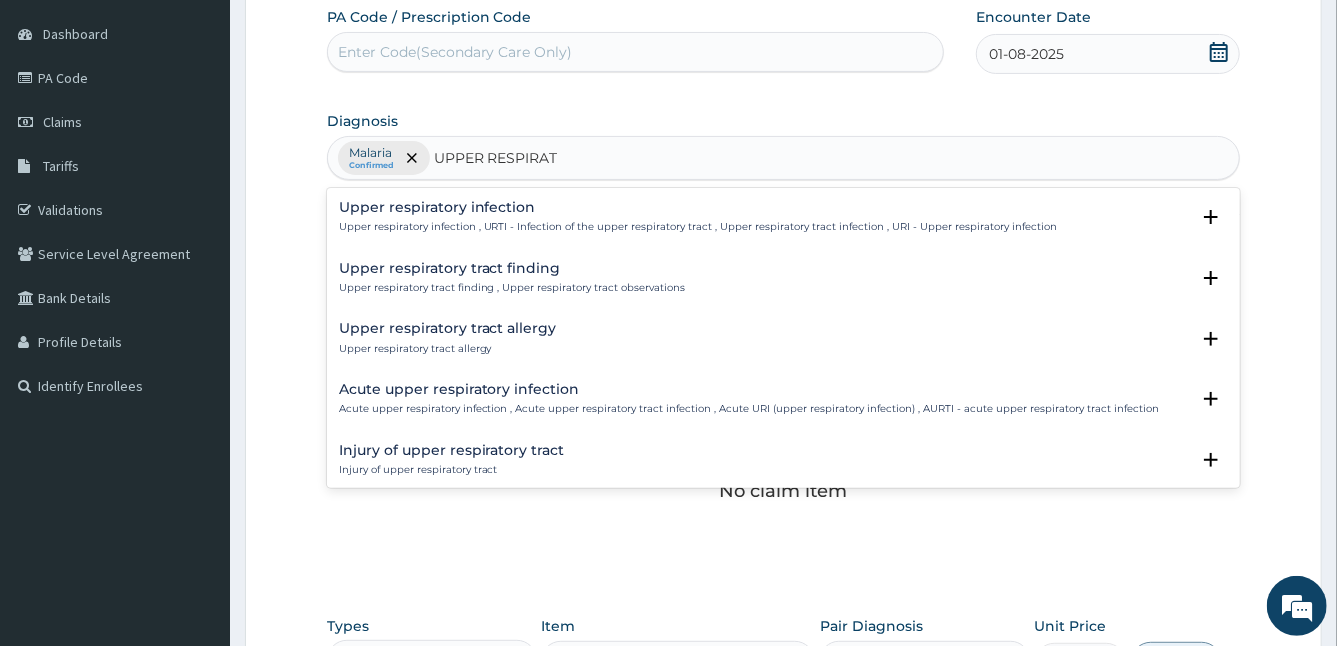 click on "Upper respiratory infection Upper respiratory infection , URTI - Infection of the upper respiratory tract , Upper respiratory tract infection , URI - Upper respiratory infection" at bounding box center [698, 217] 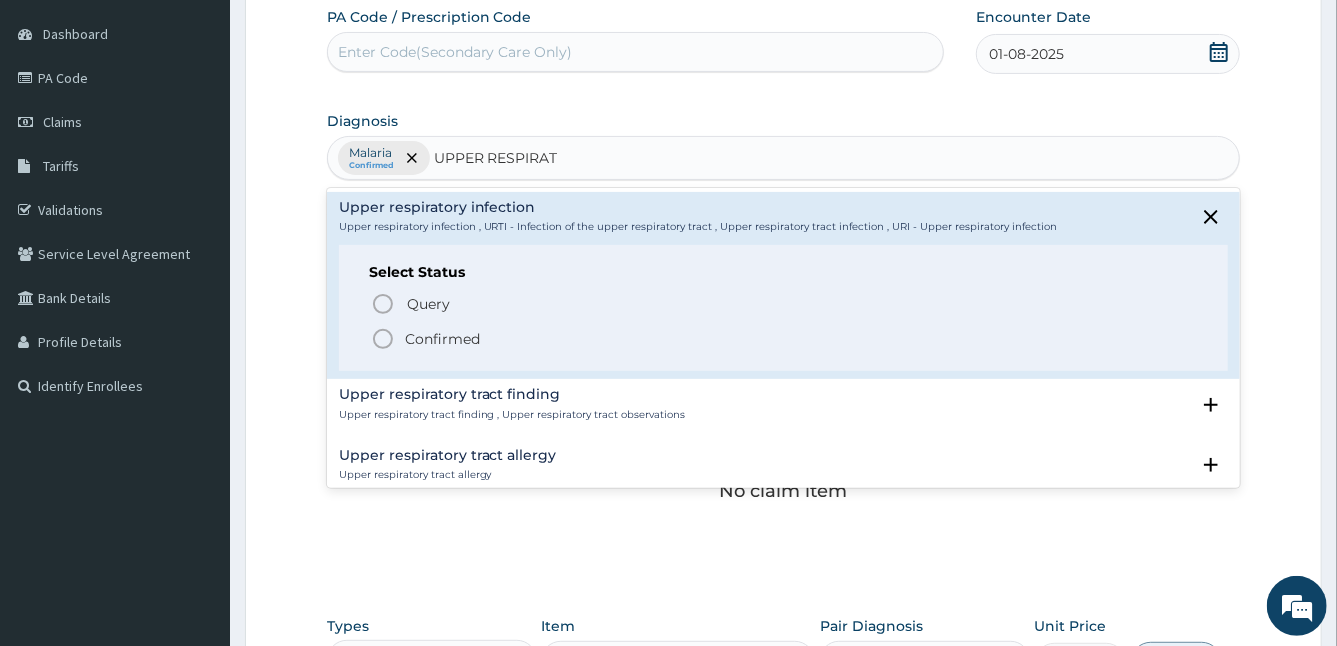 click 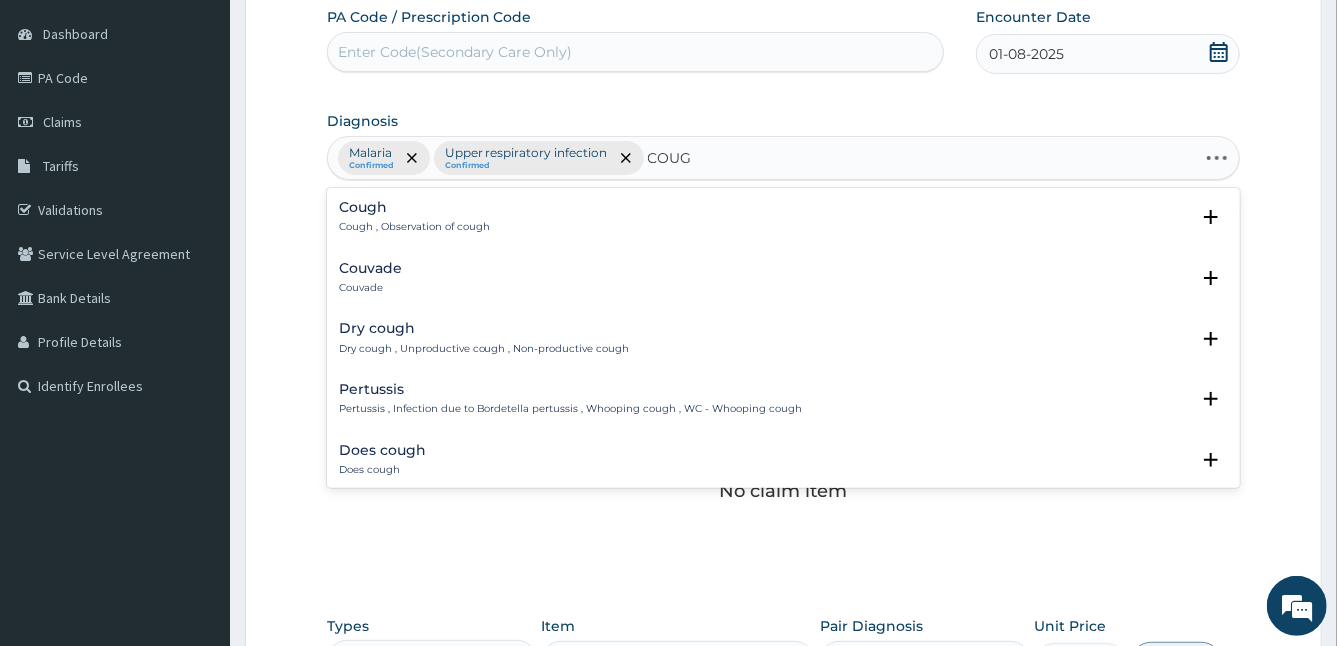 type on "COUGH" 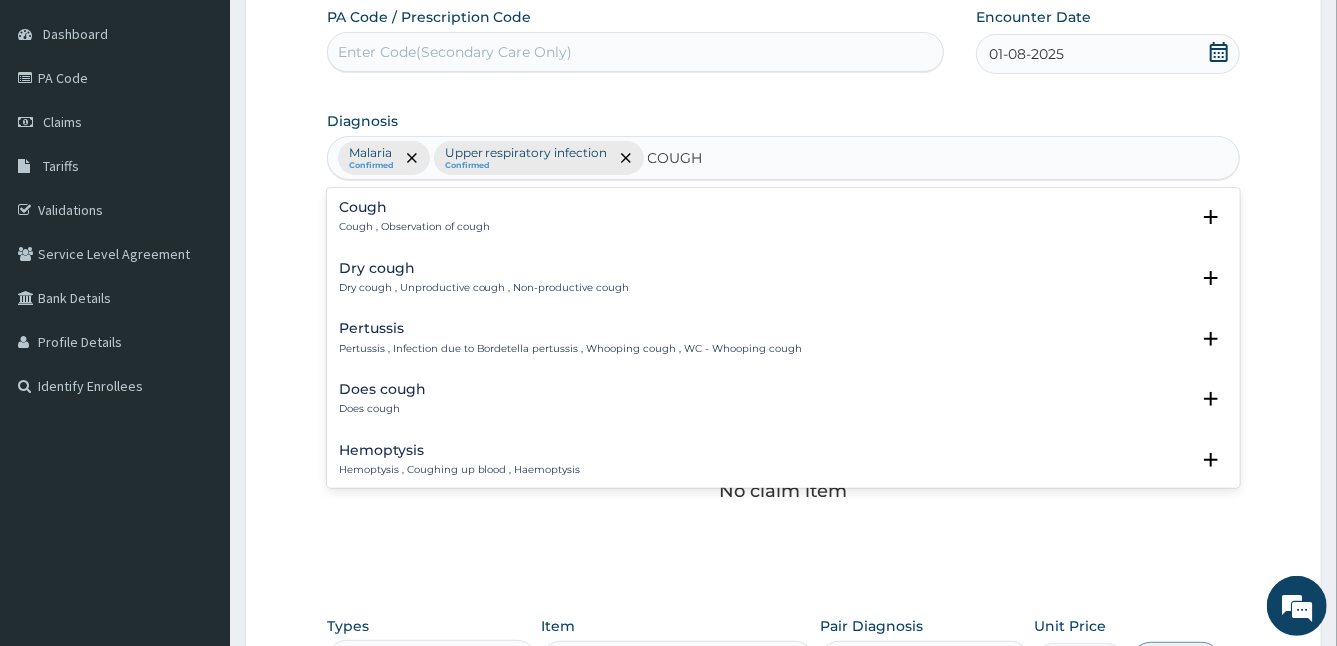 click on "Cough" at bounding box center (414, 207) 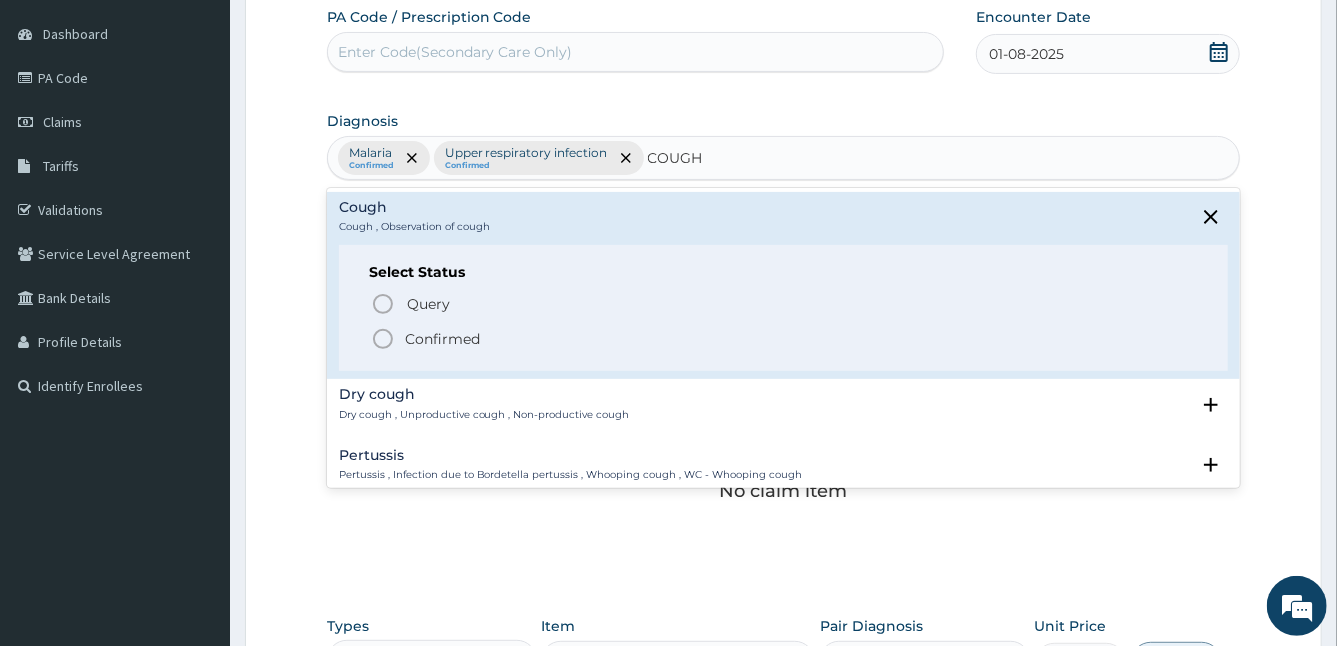 click 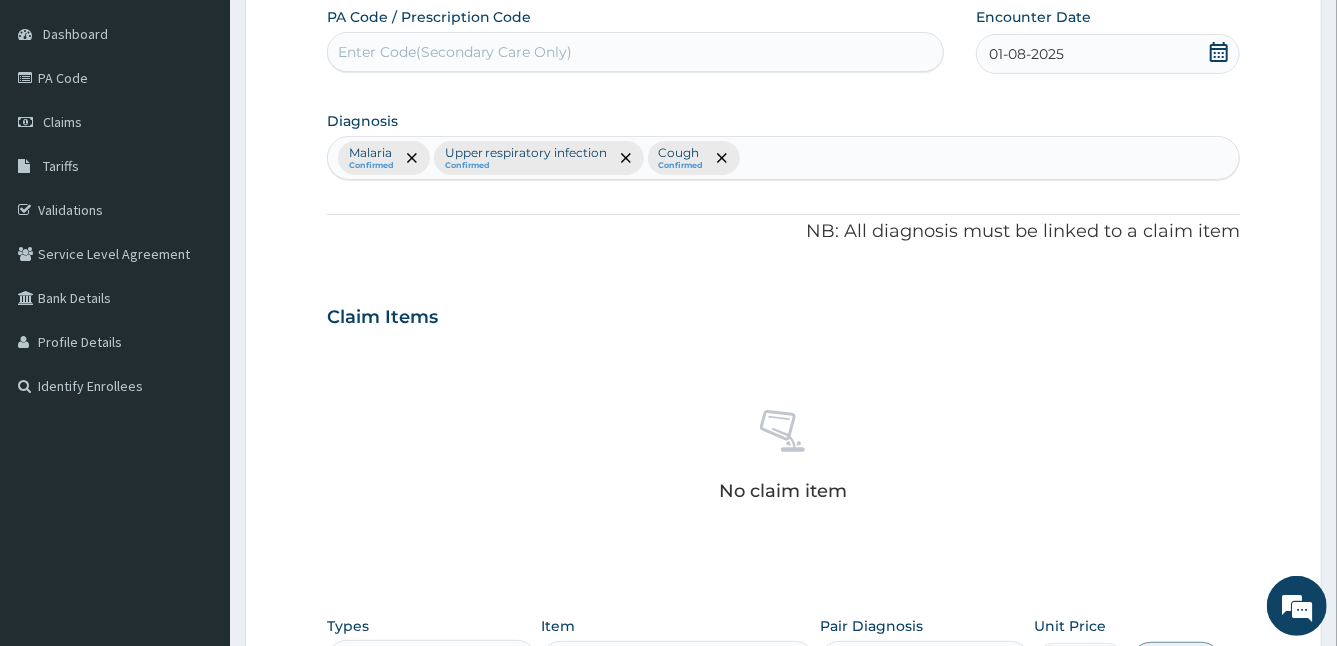 scroll, scrollTop: 577, scrollLeft: 0, axis: vertical 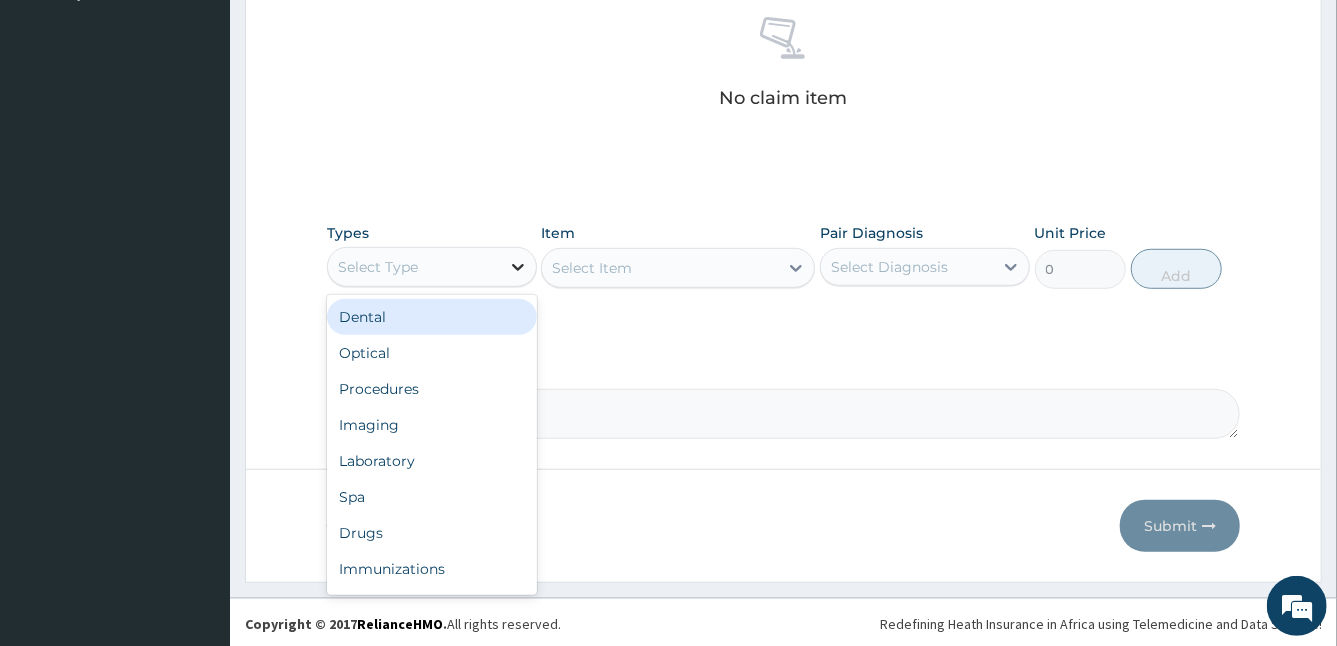 click at bounding box center (518, 267) 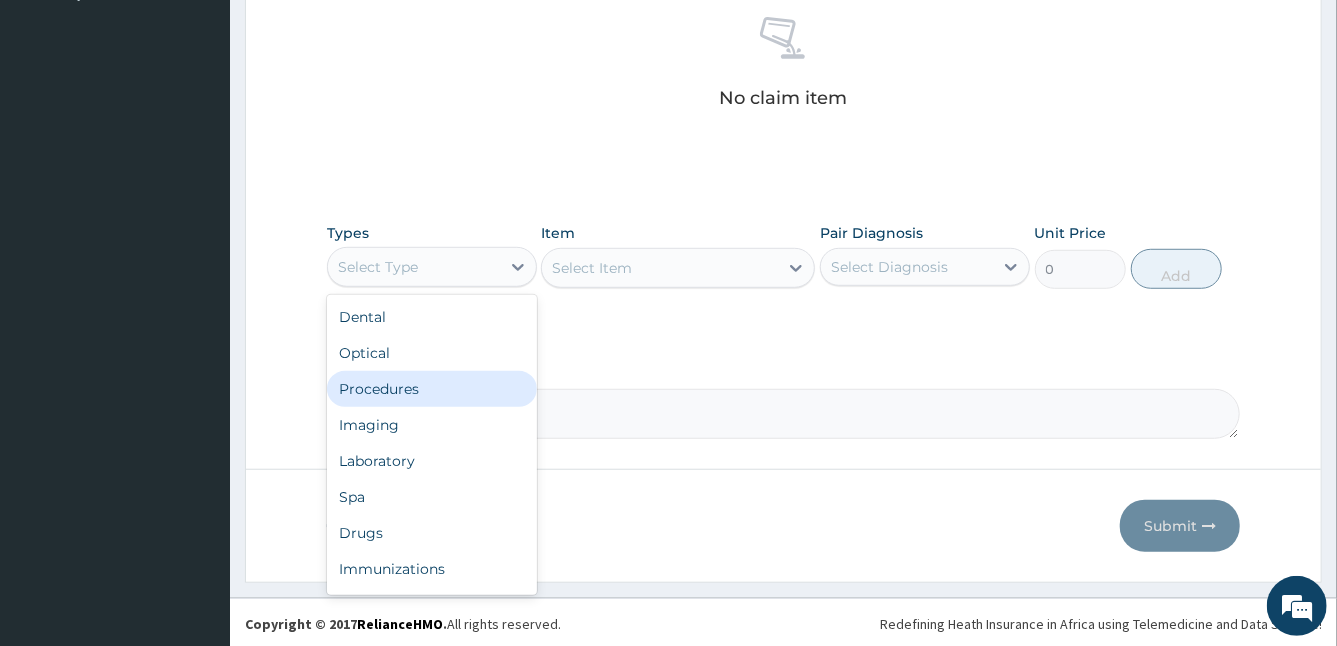 click on "Procedures" at bounding box center [432, 389] 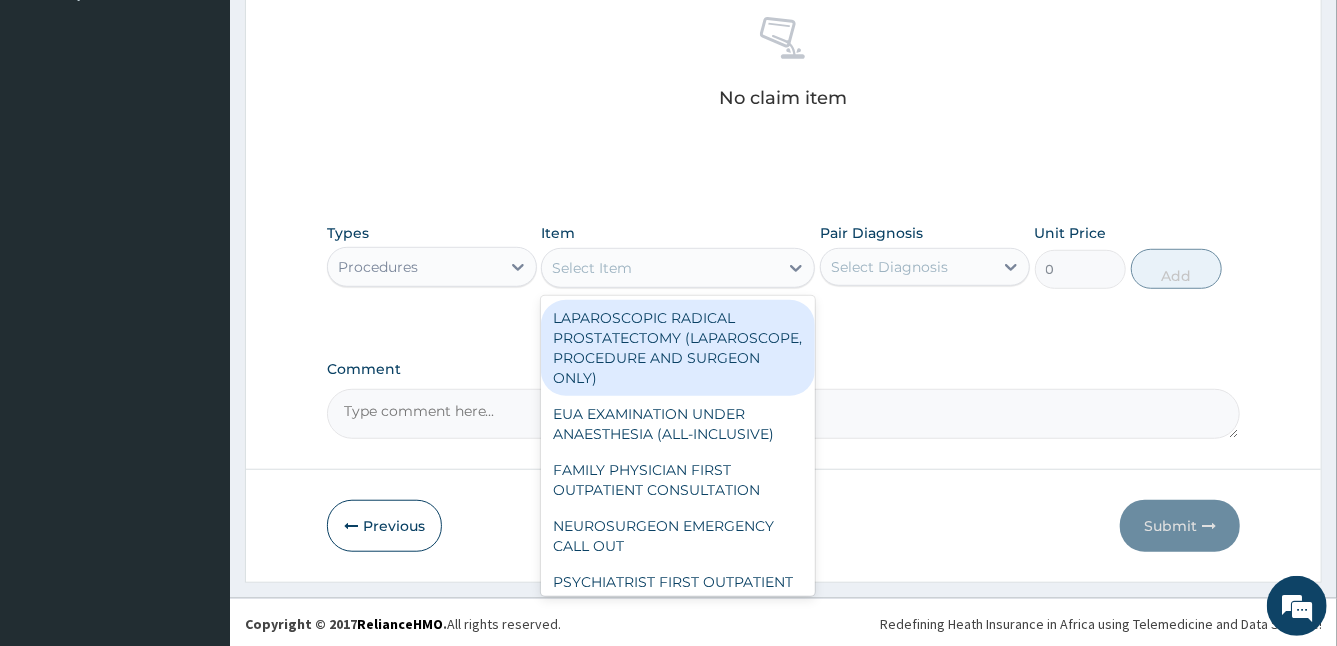 click on "Select Item" at bounding box center [660, 268] 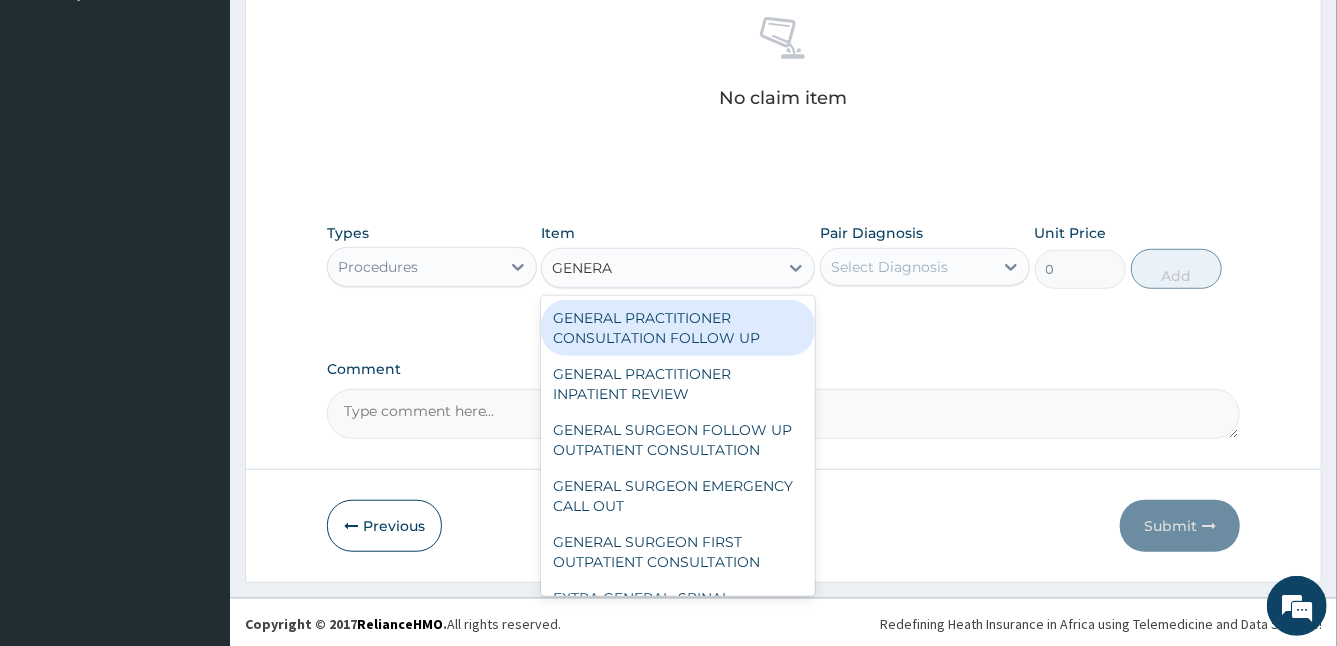 type on "GENERAL" 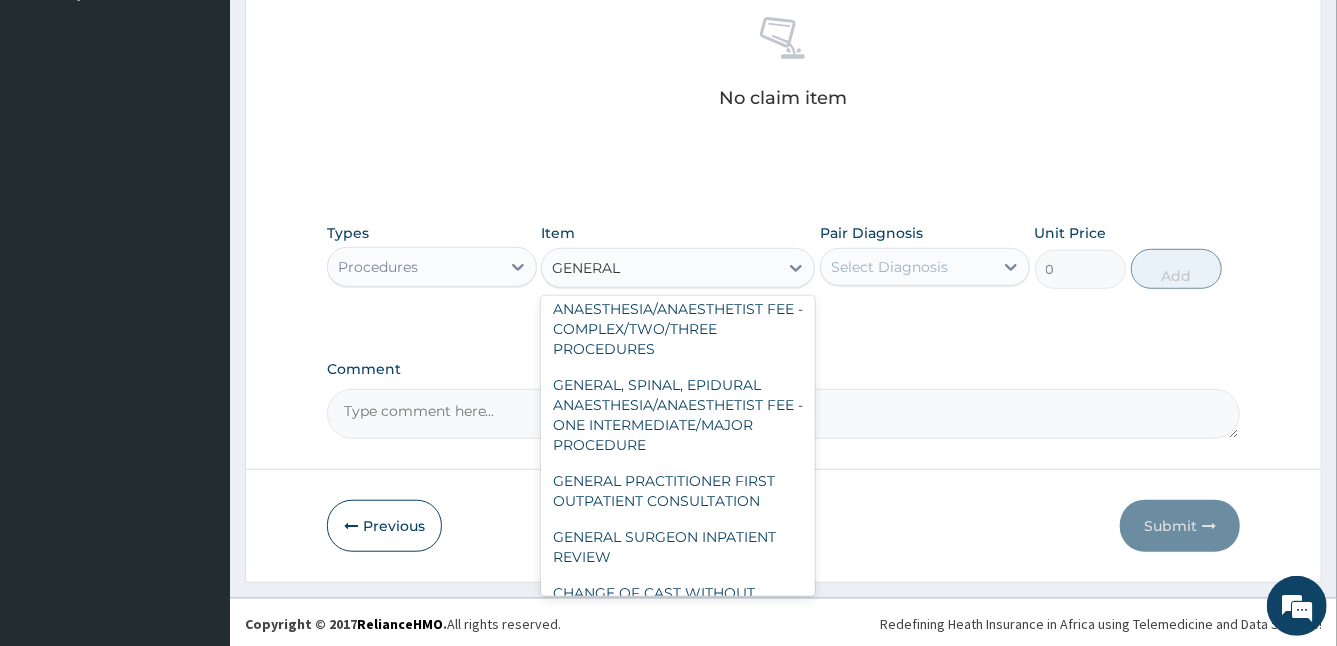 scroll, scrollTop: 336, scrollLeft: 0, axis: vertical 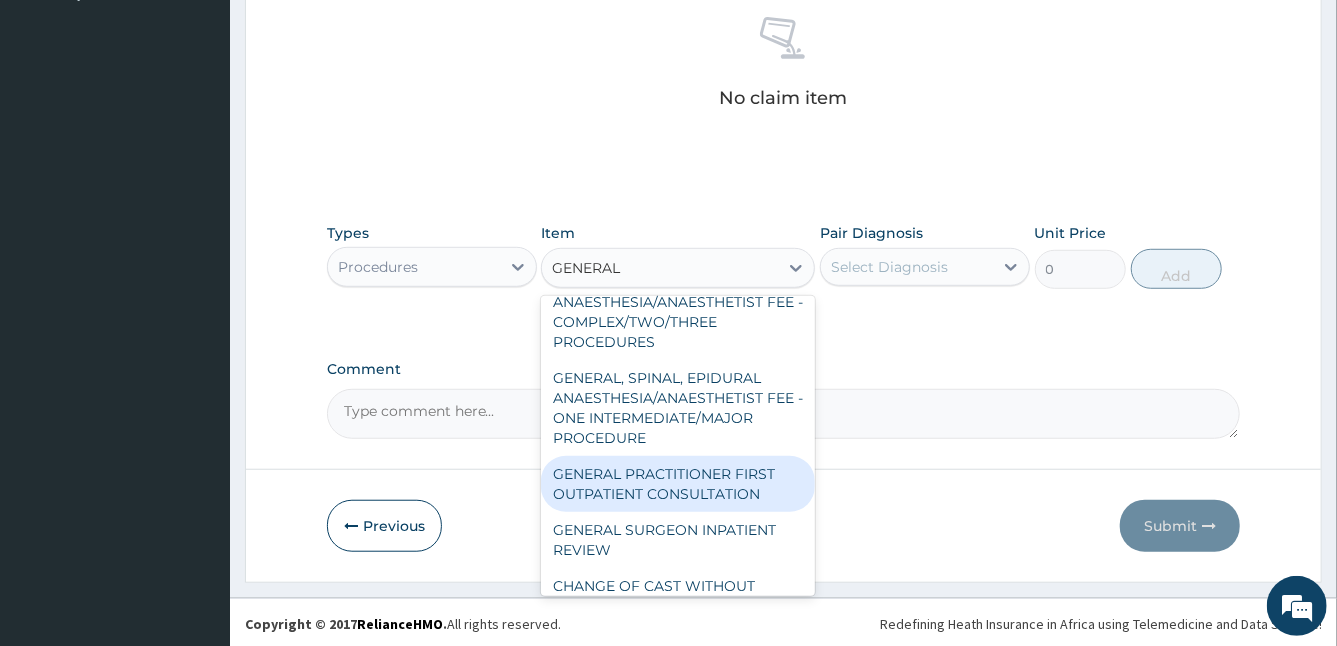 click on "GENERAL PRACTITIONER FIRST OUTPATIENT CONSULTATION" at bounding box center [678, 484] 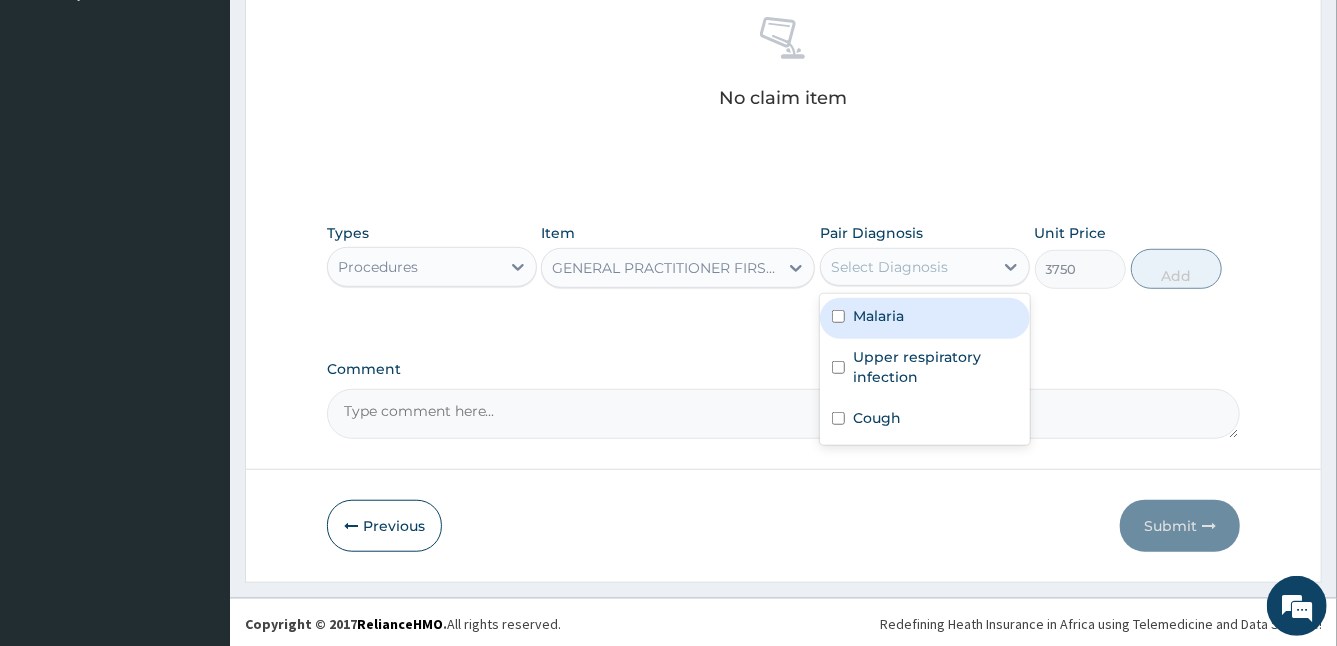 click on "Select Diagnosis" at bounding box center [907, 267] 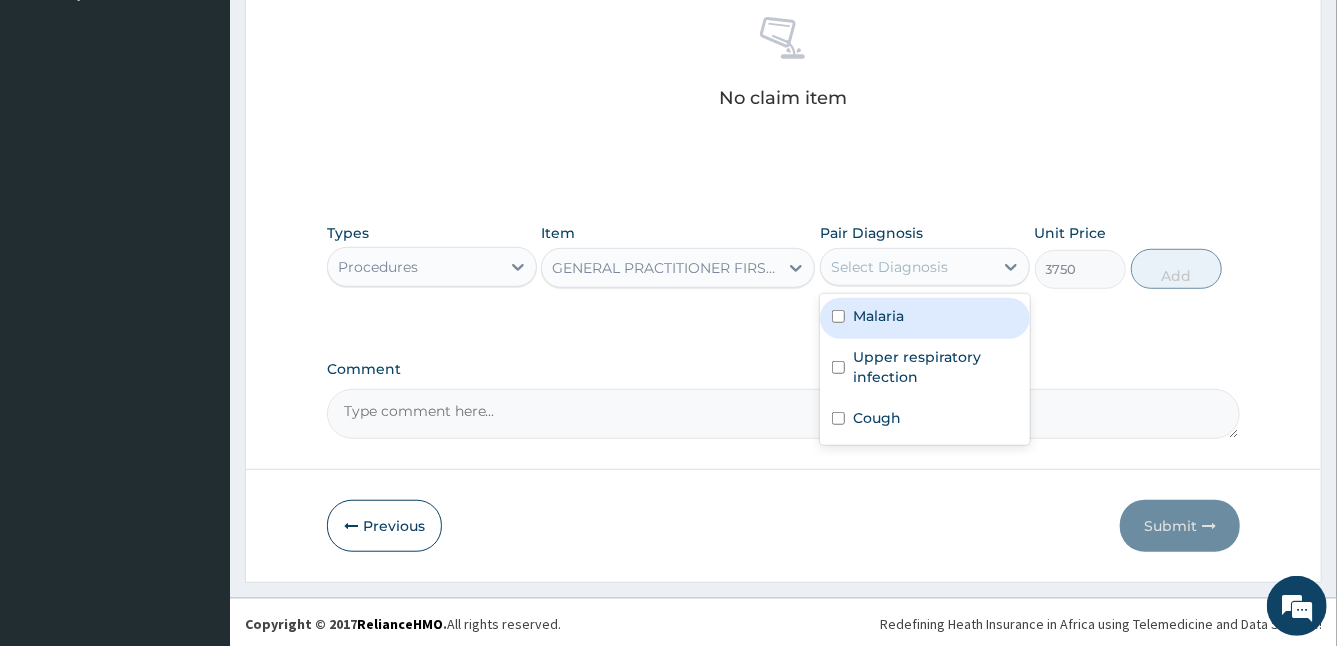 click on "Malaria" at bounding box center (878, 316) 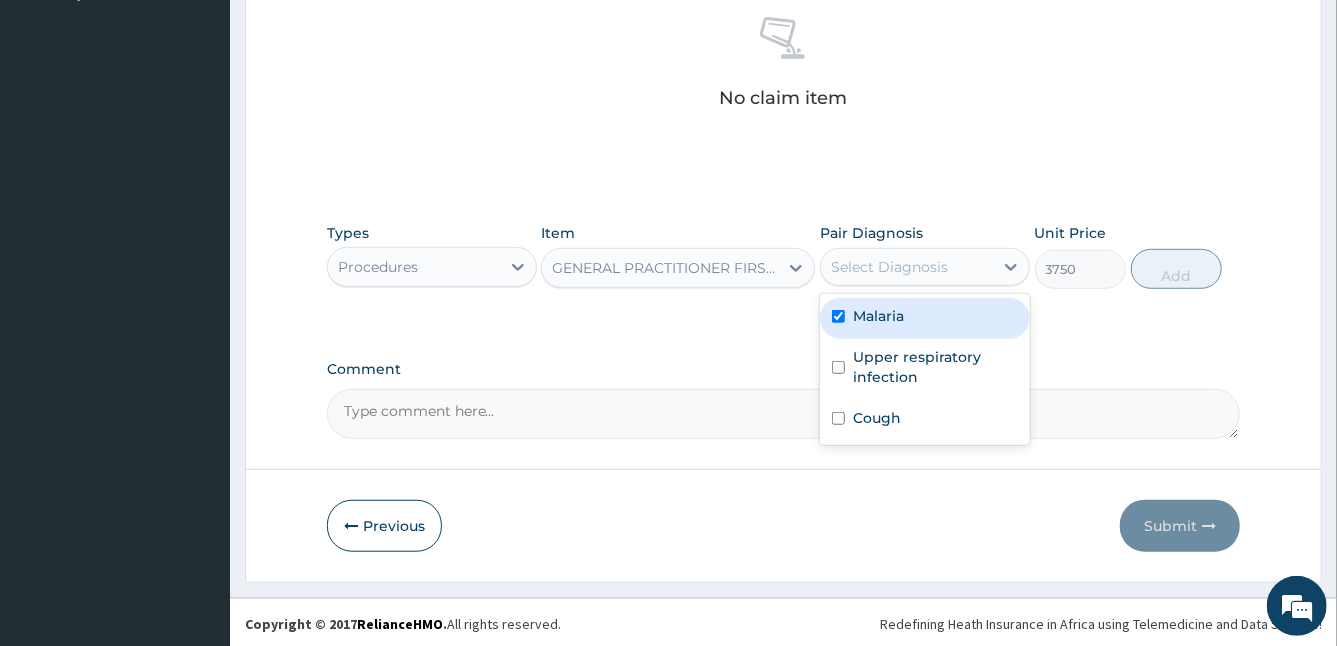 checkbox on "true" 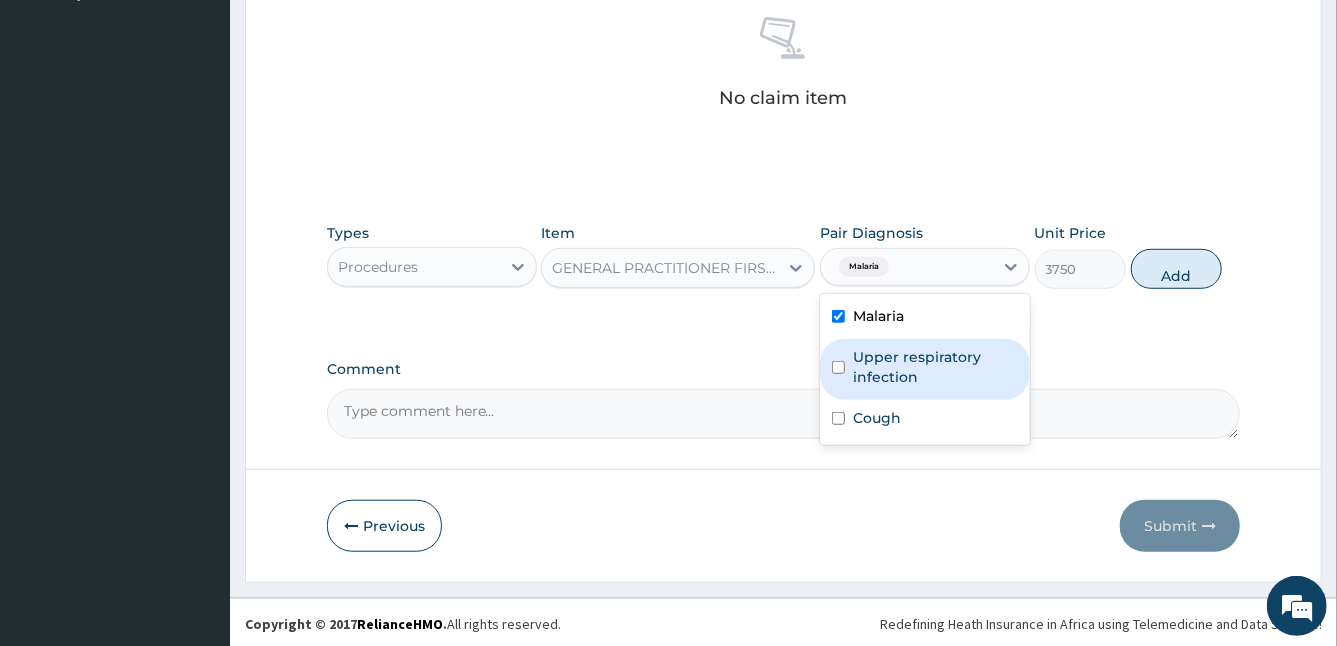 click on "Upper respiratory infection" at bounding box center (935, 367) 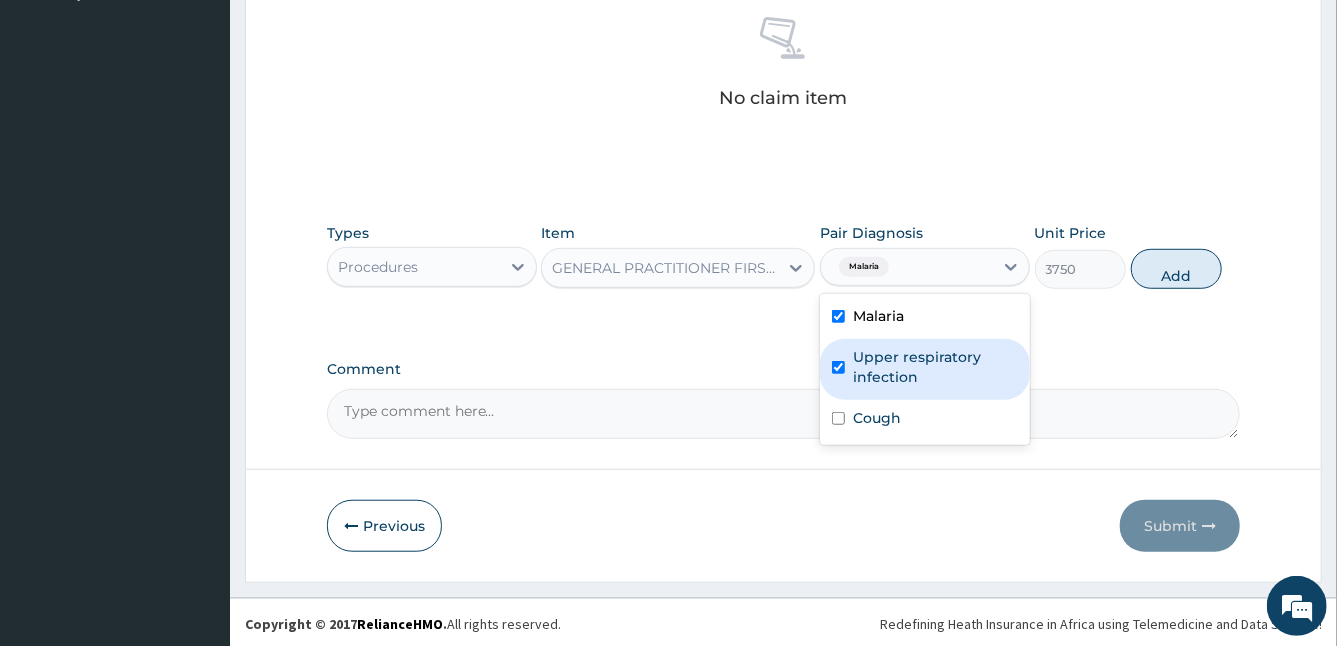 checkbox on "true" 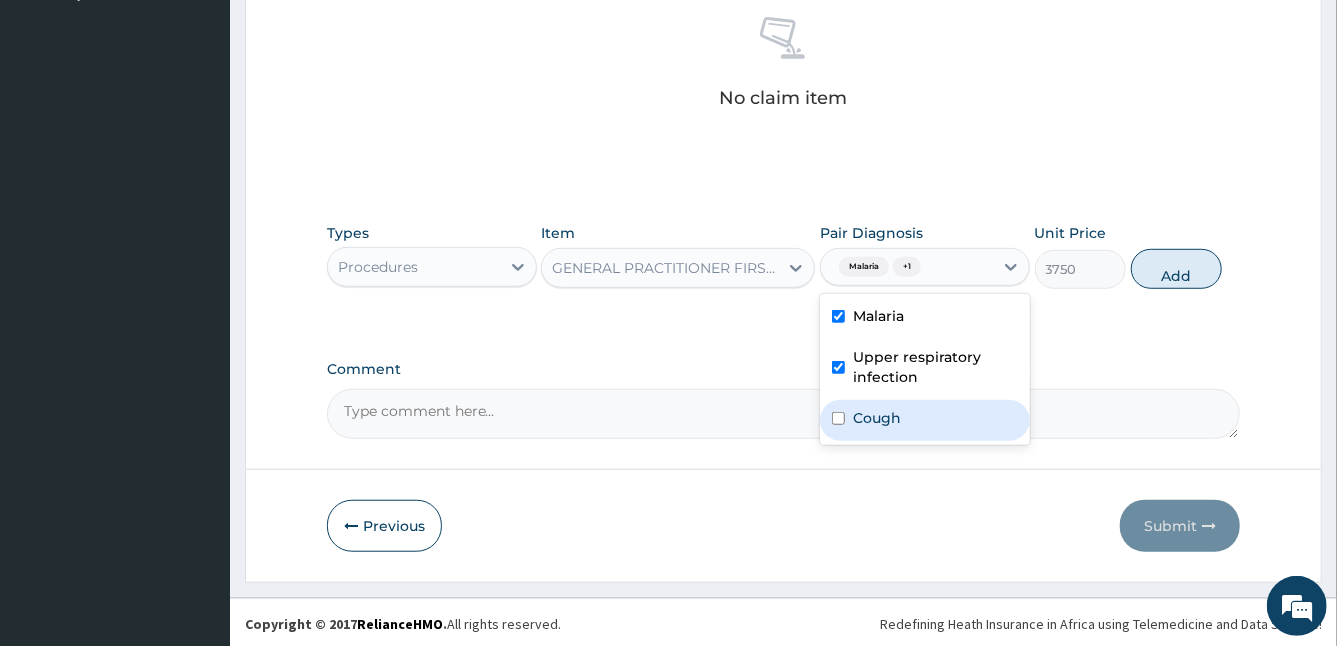 click on "Cough" at bounding box center (877, 418) 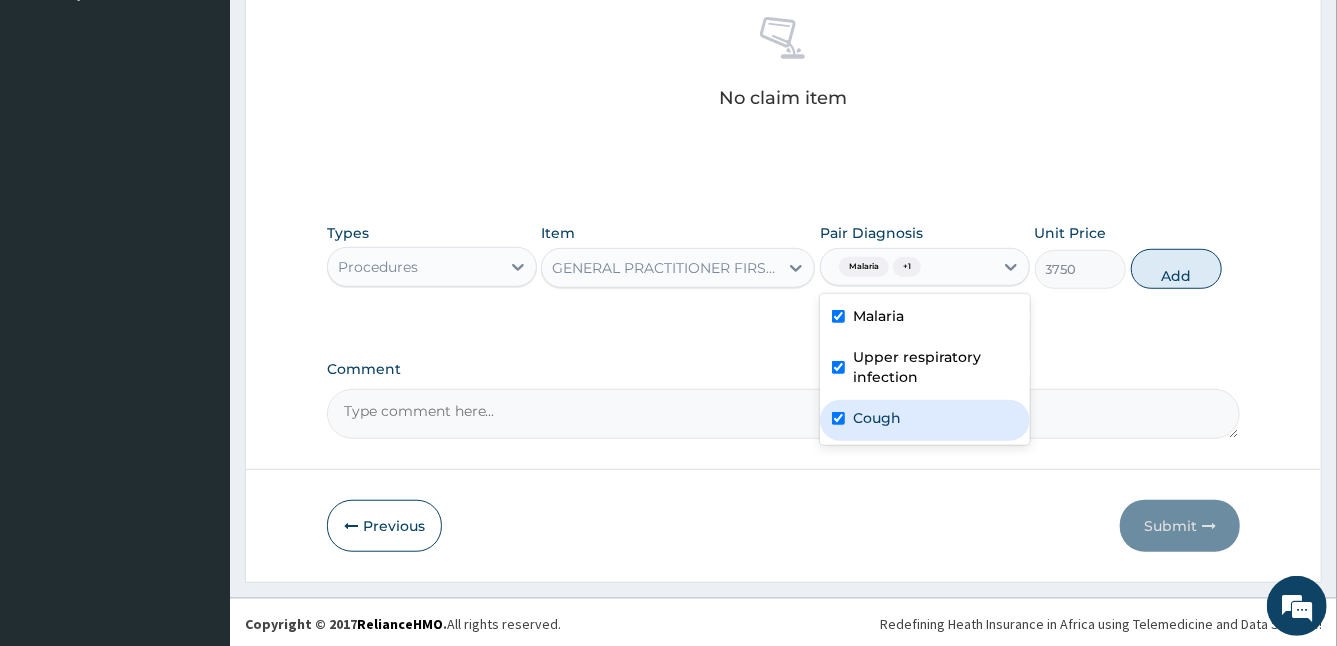 checkbox on "true" 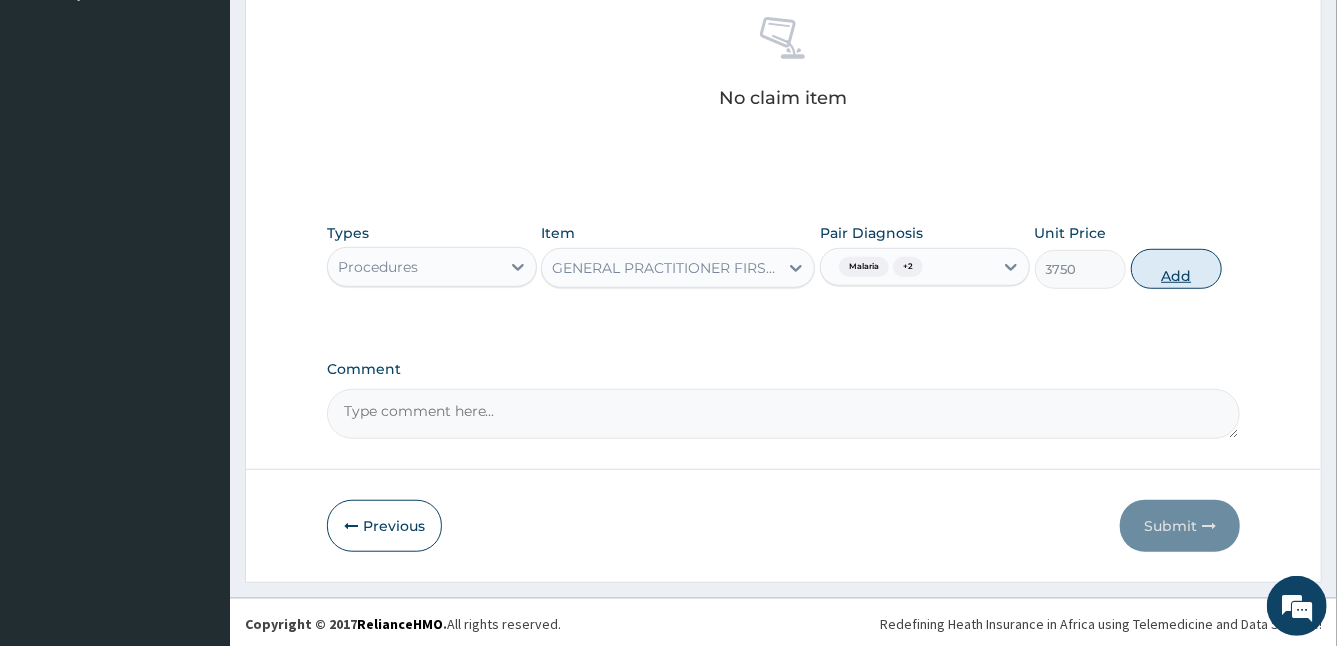 click on "Add" at bounding box center (1176, 269) 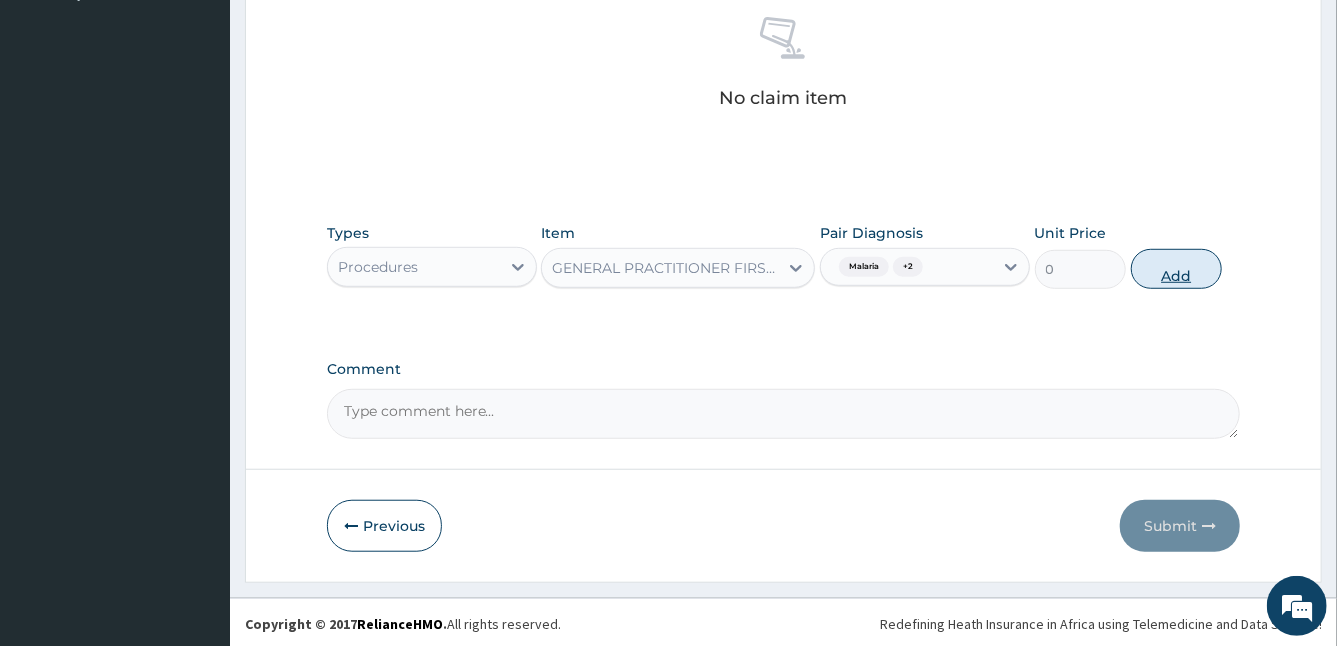 scroll, scrollTop: 506, scrollLeft: 0, axis: vertical 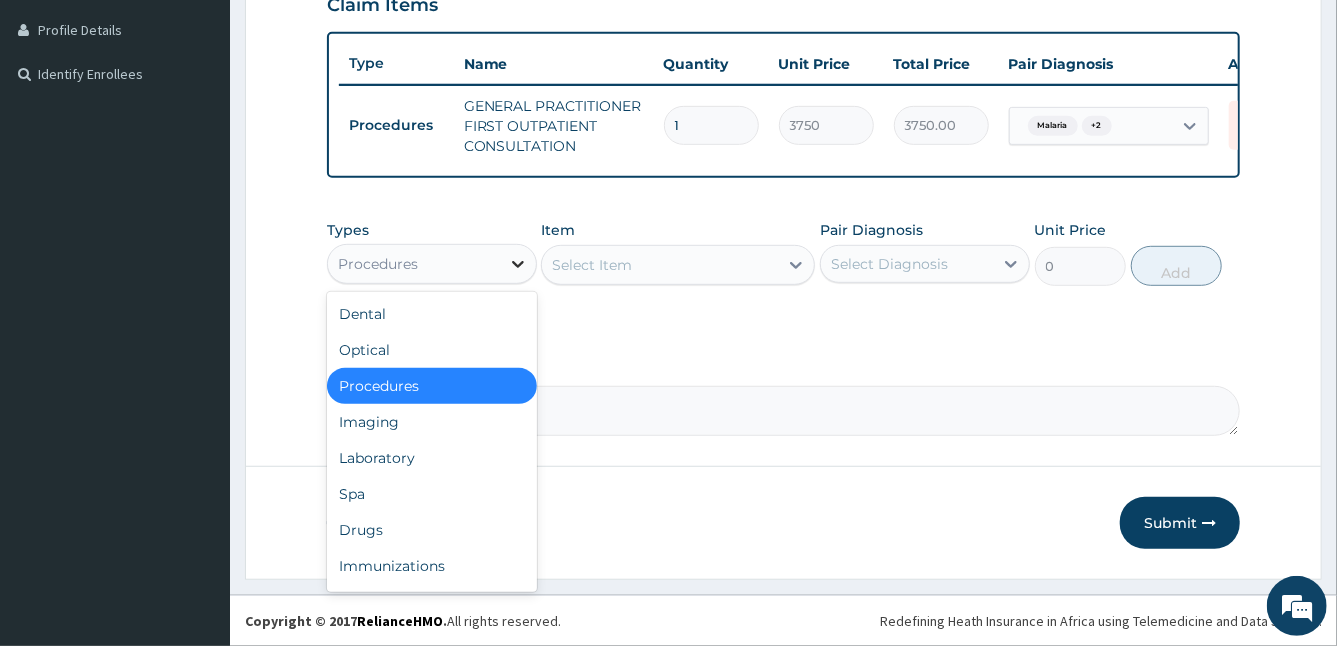 click 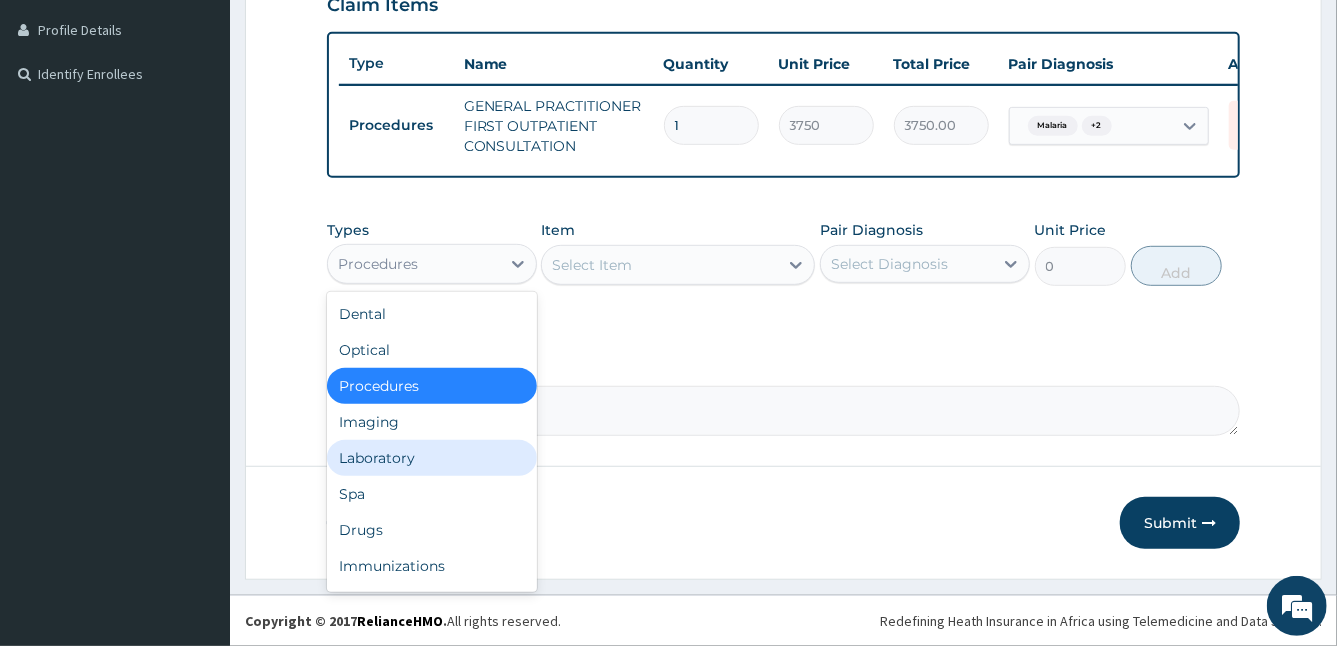 click on "Laboratory" at bounding box center [432, 458] 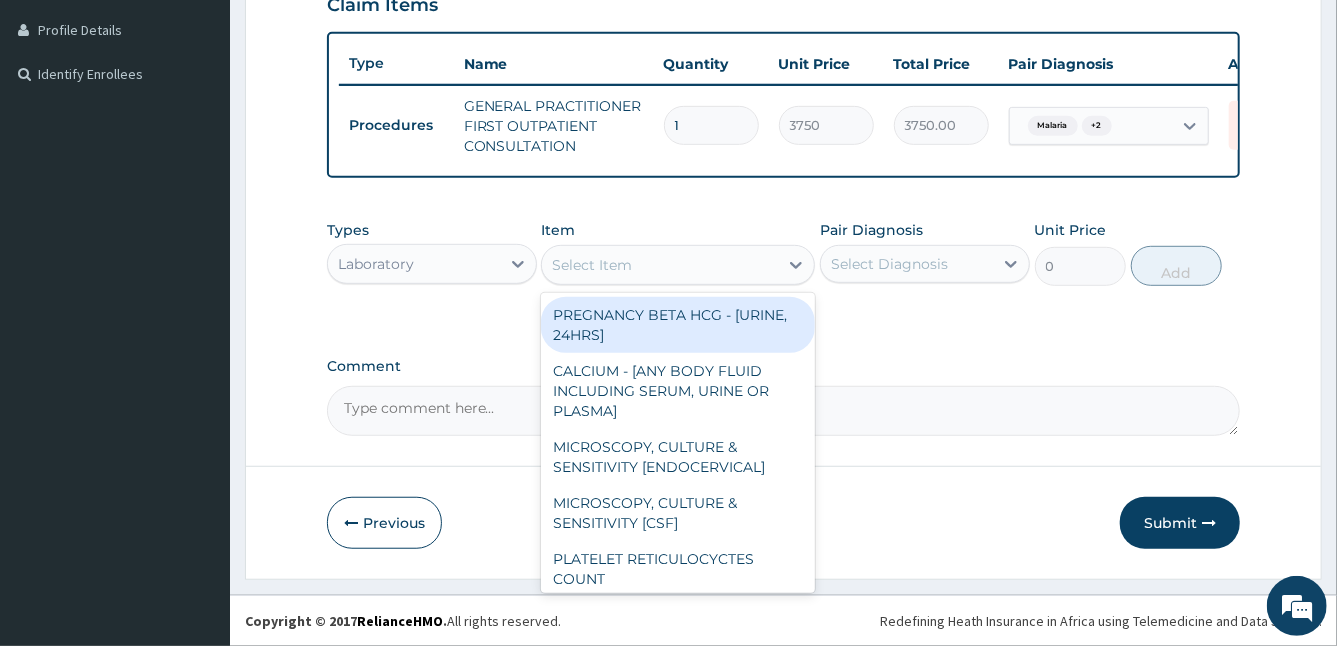 click on "Select Item" at bounding box center (678, 265) 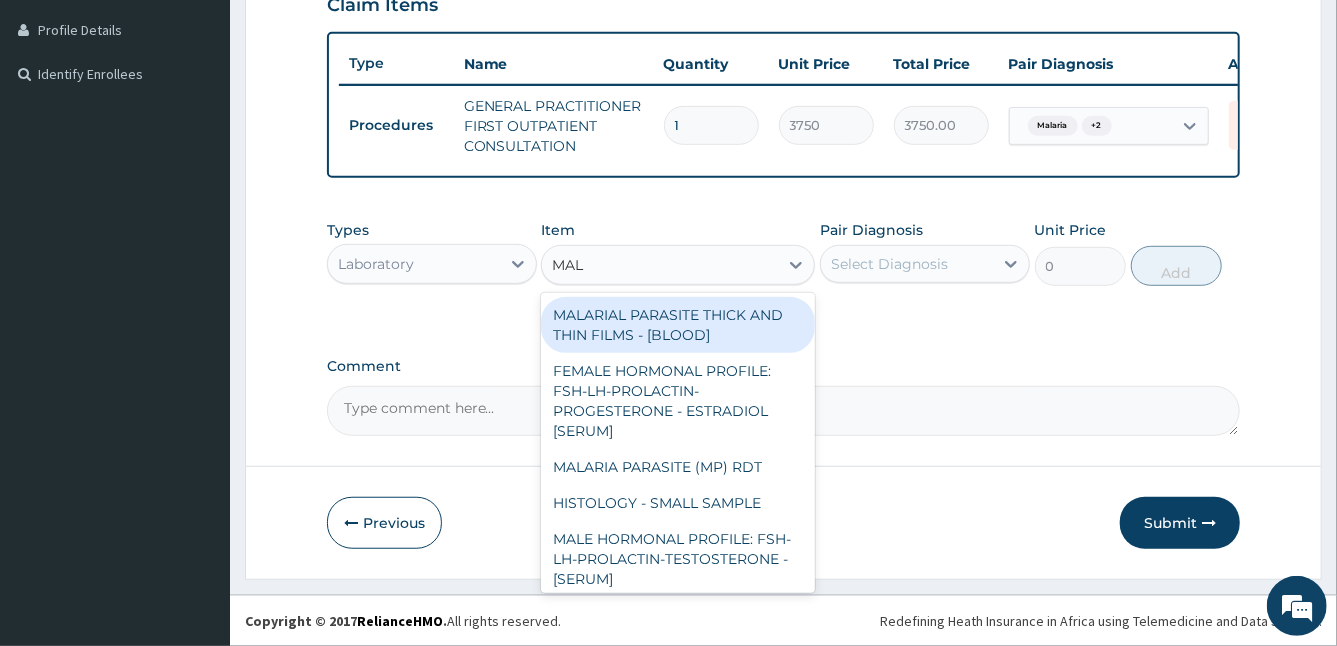 type on "MALA" 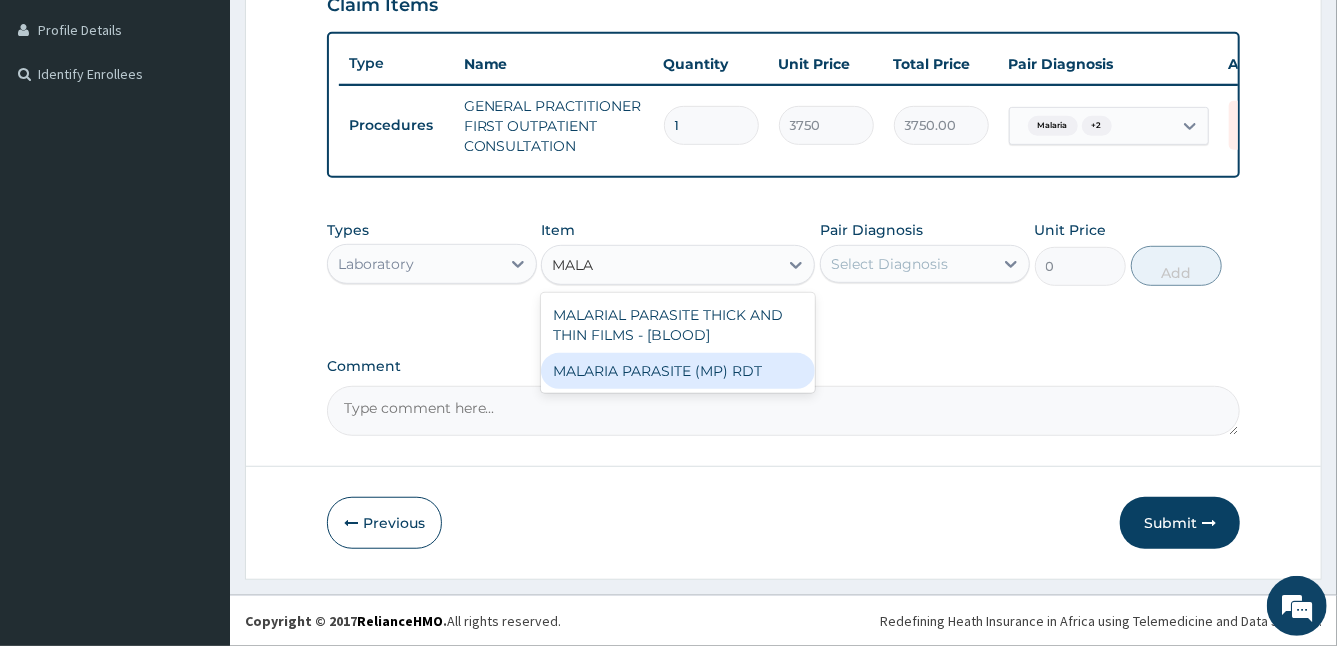 click on "MALARIA PARASITE (MP) RDT" at bounding box center (678, 371) 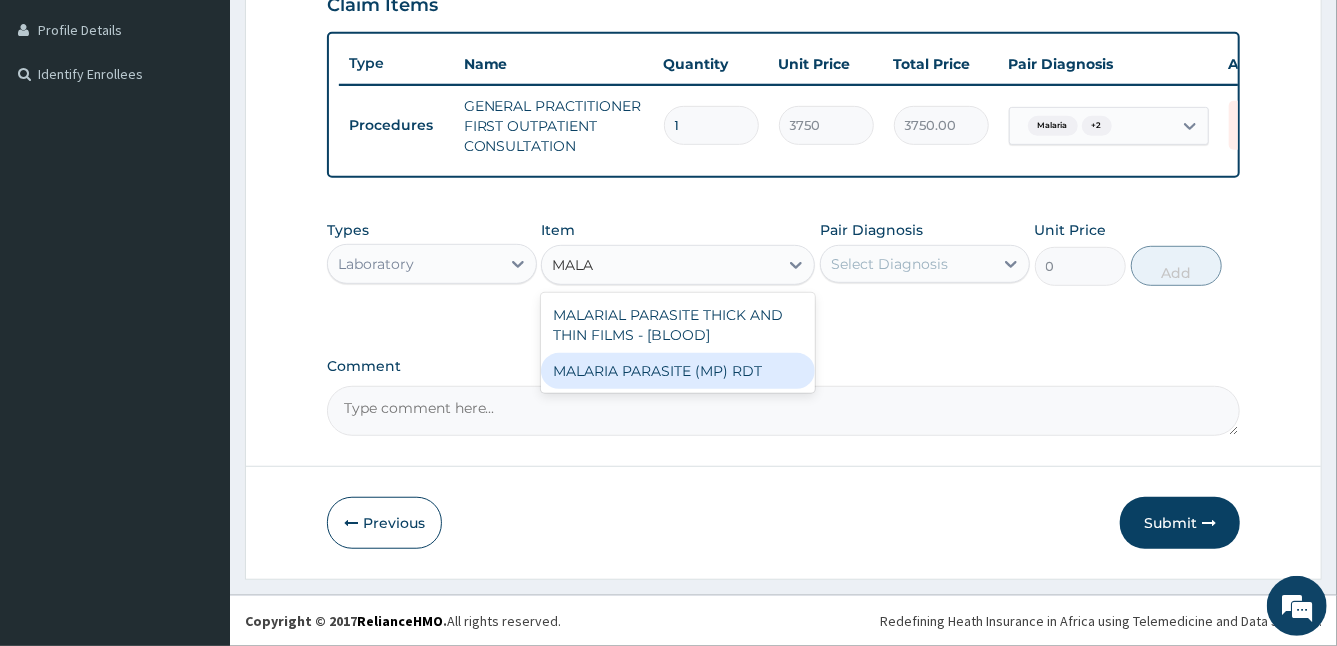 type 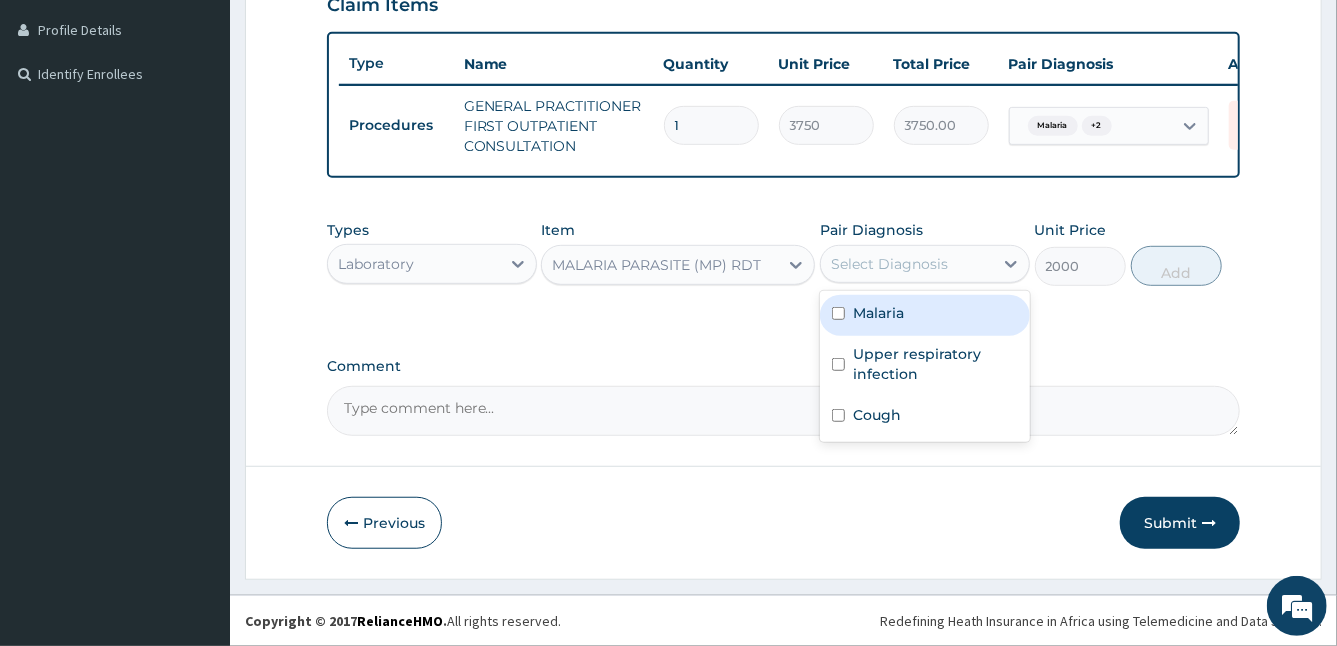 click on "Select Diagnosis" at bounding box center [907, 264] 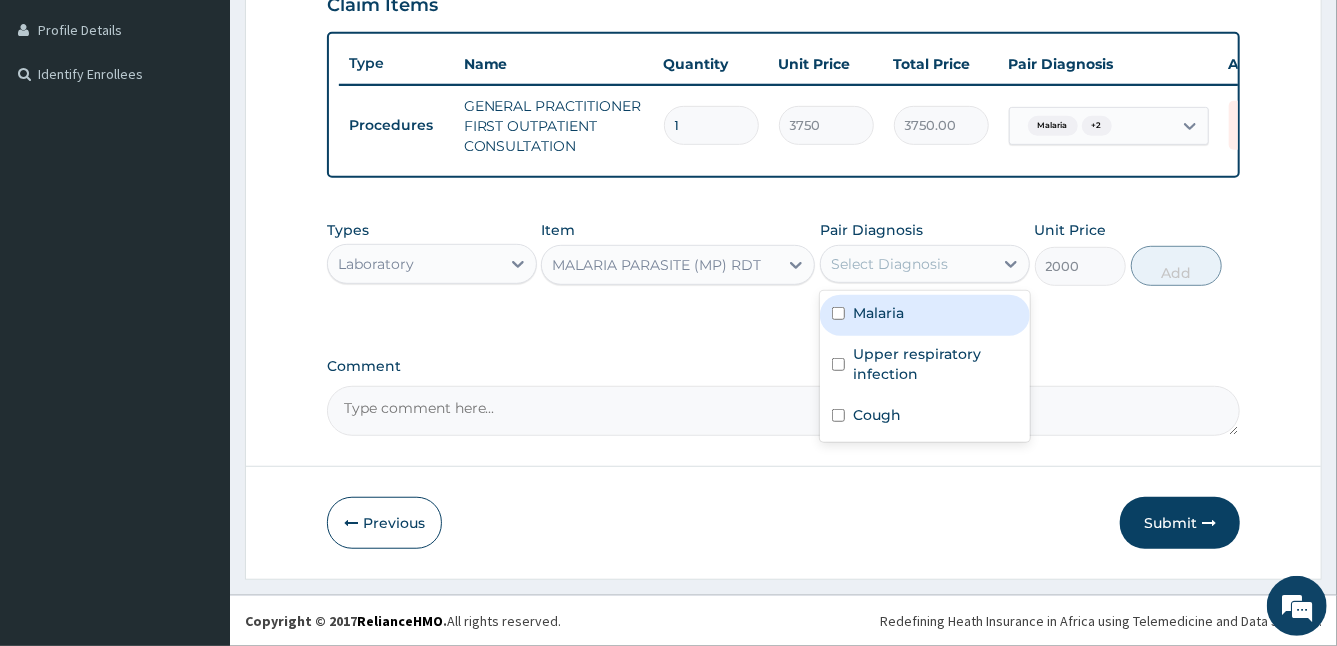 click on "Malaria" at bounding box center [878, 313] 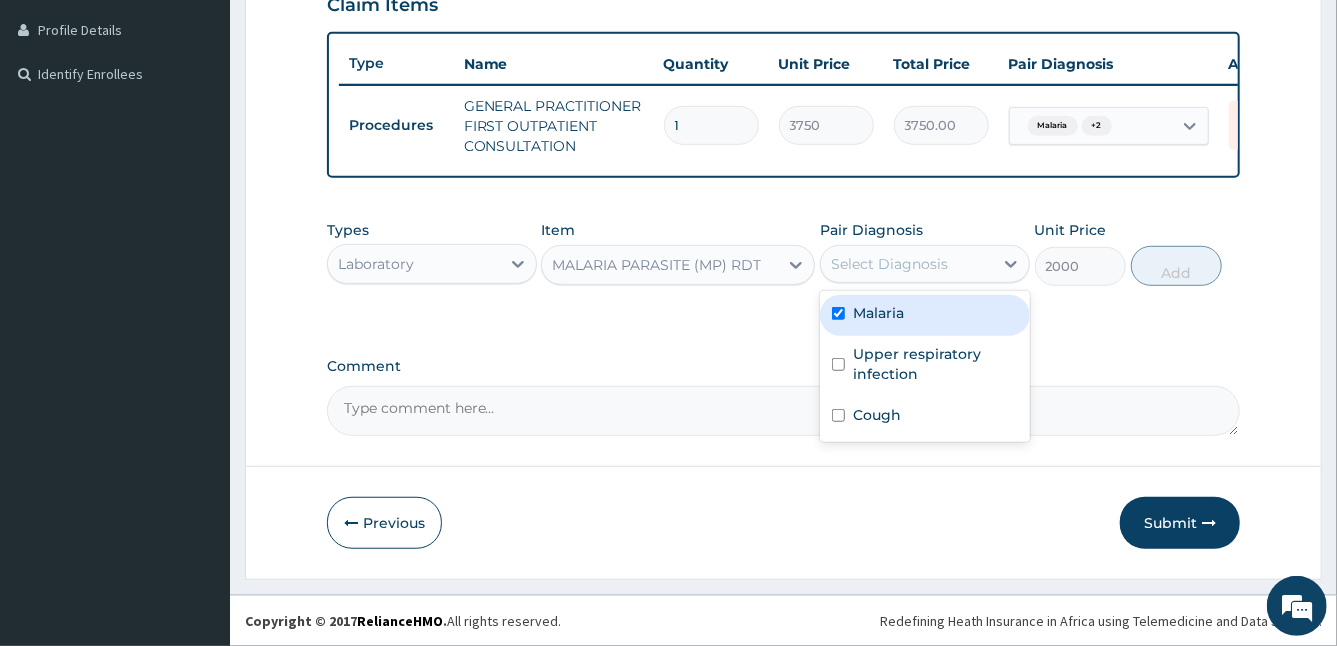 checkbox on "true" 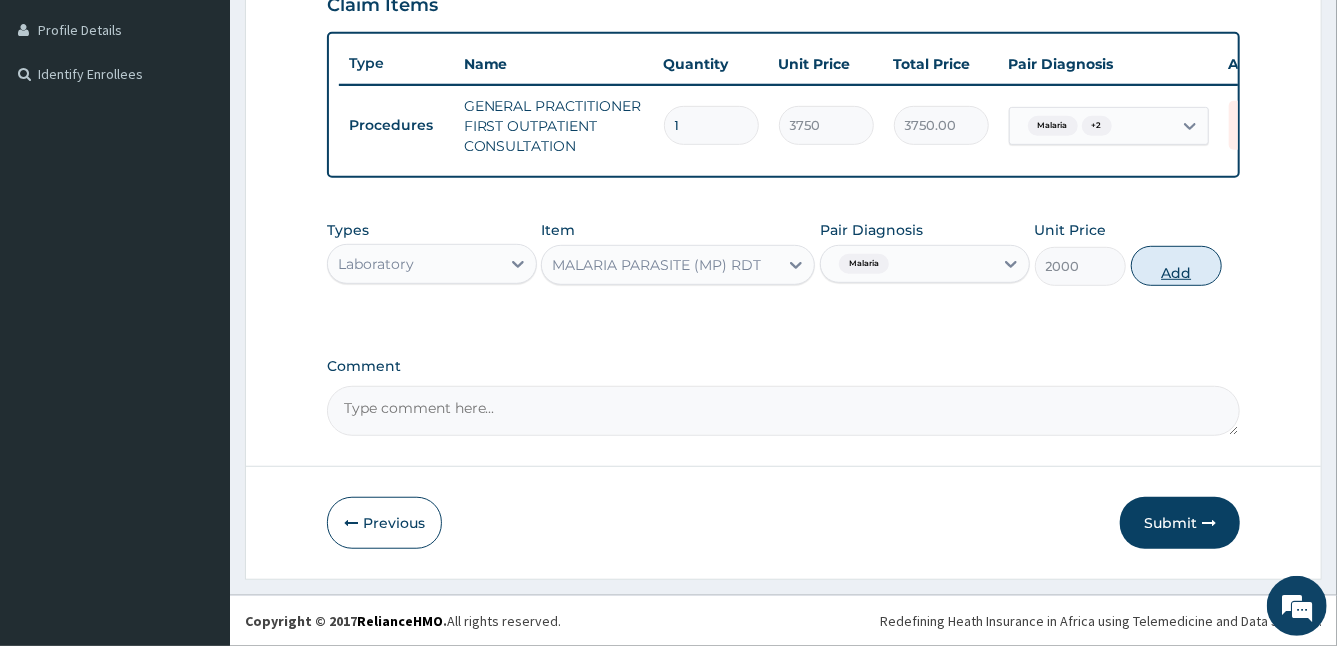 click on "Add" at bounding box center [1176, 266] 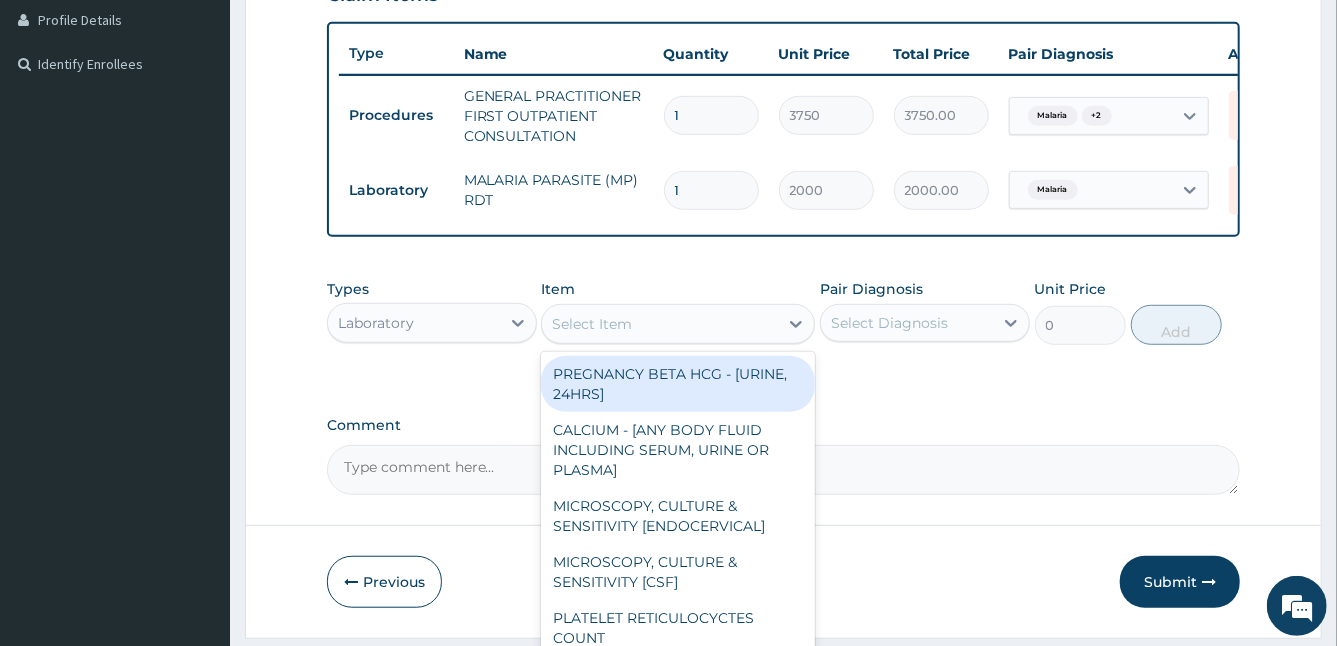 click on "Select Item" at bounding box center (660, 324) 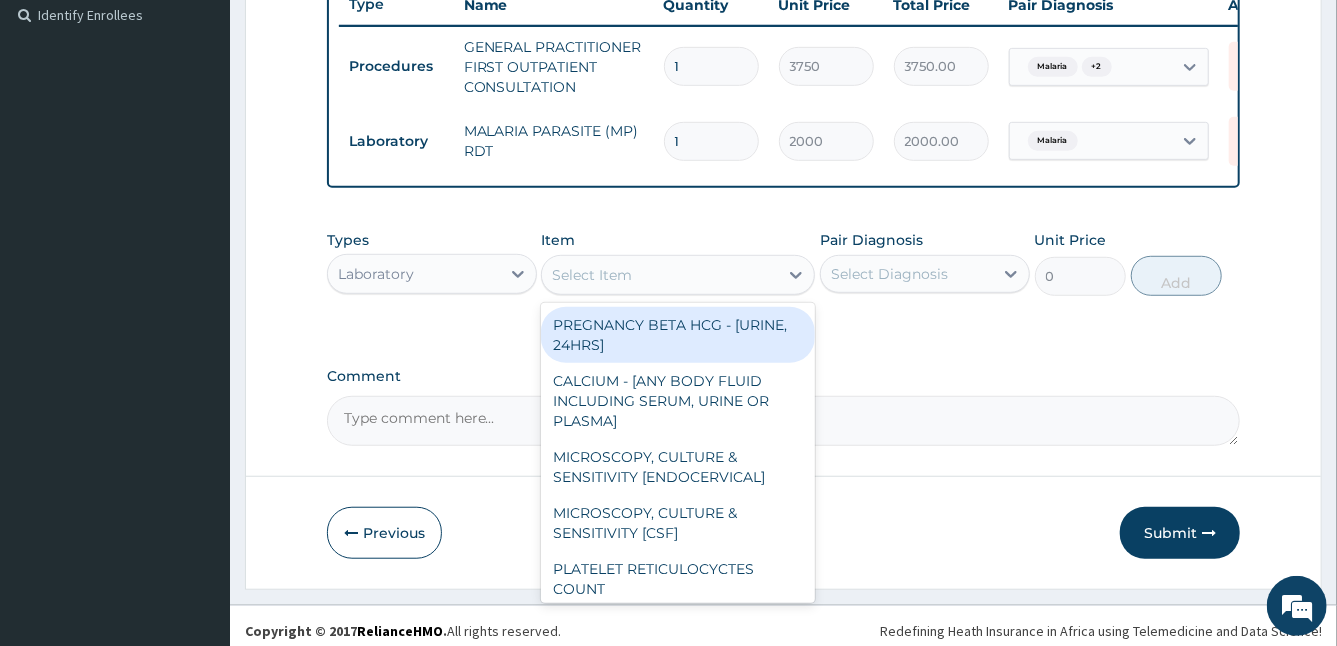 scroll, scrollTop: 576, scrollLeft: 0, axis: vertical 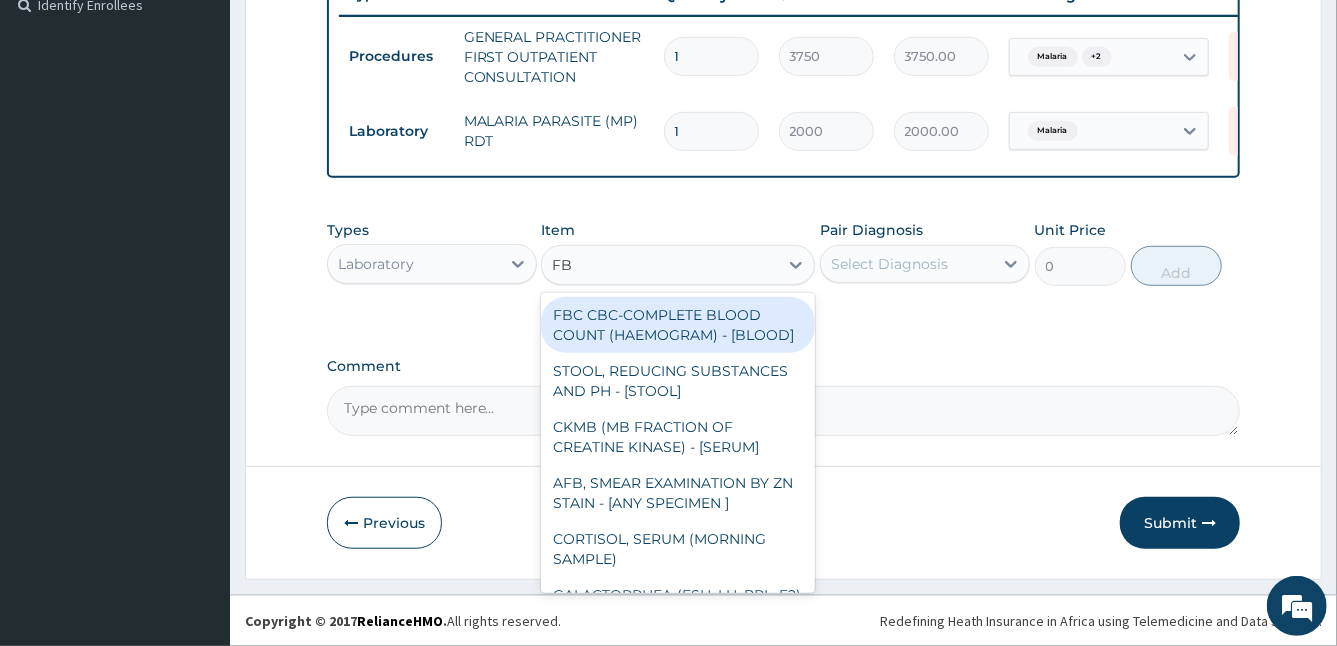 type on "FBC" 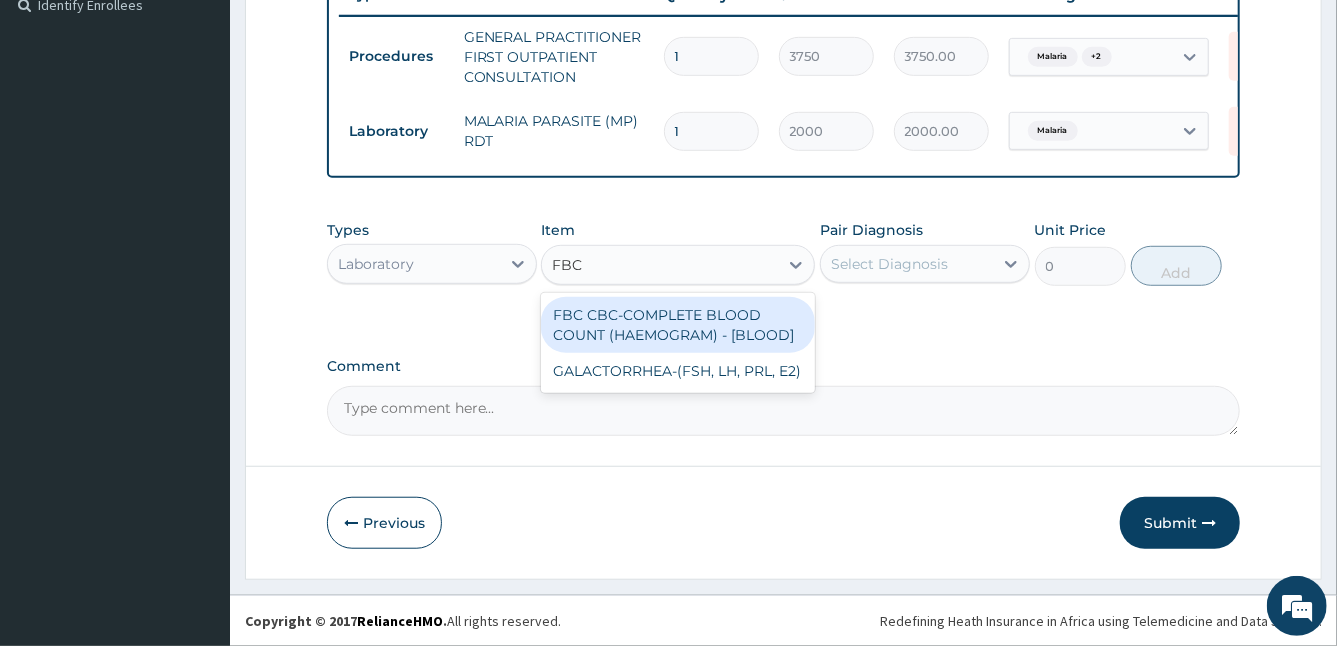 click on "FBC CBC-COMPLETE BLOOD COUNT (HAEMOGRAM) - [BLOOD]" at bounding box center [678, 325] 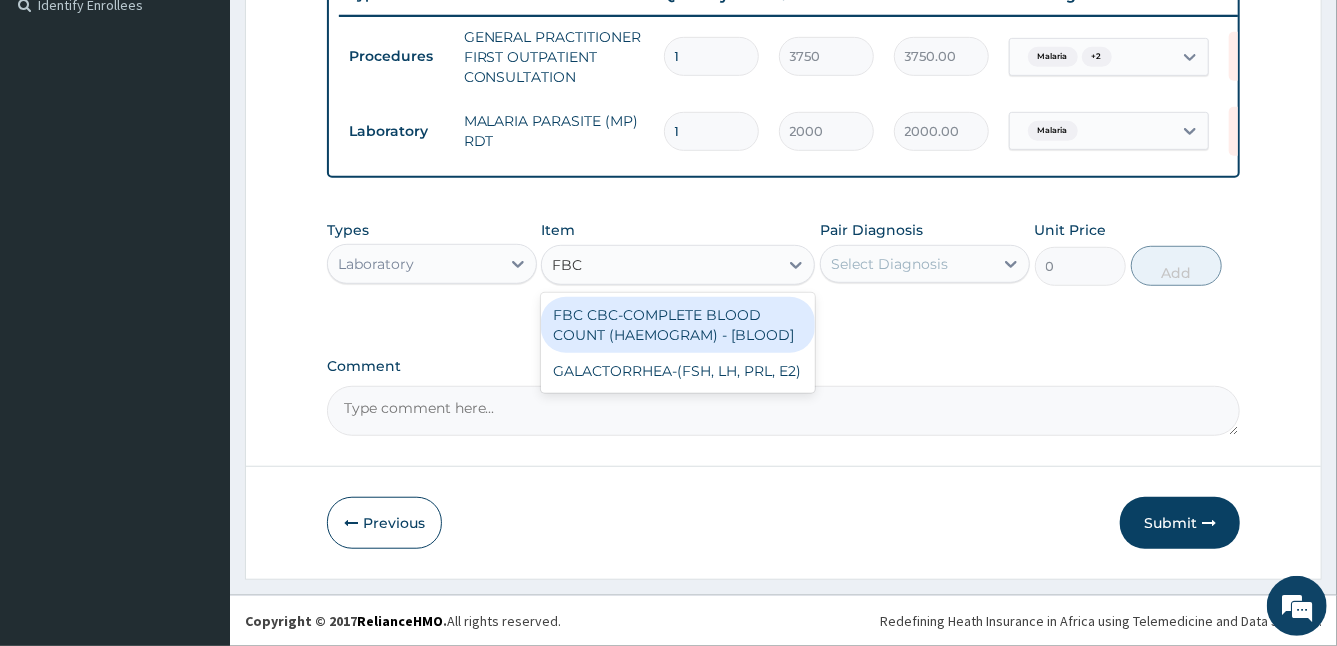 type 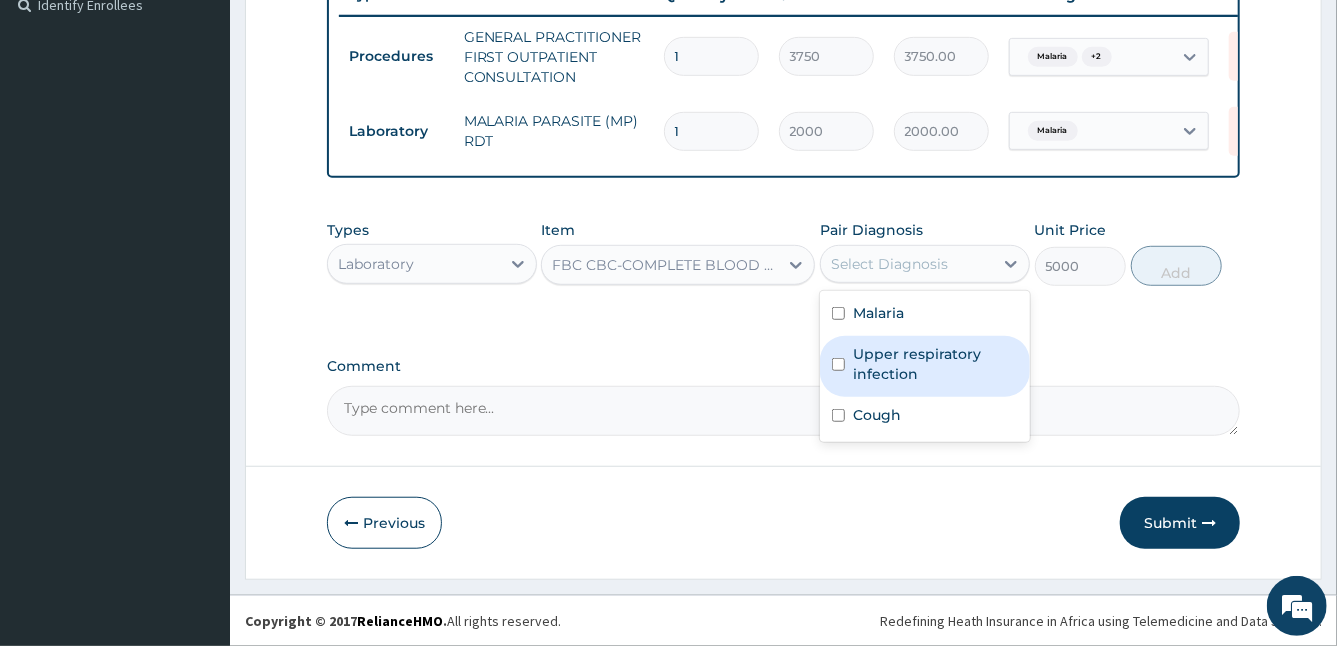 drag, startPoint x: 900, startPoint y: 265, endPoint x: 869, endPoint y: 368, distance: 107.563934 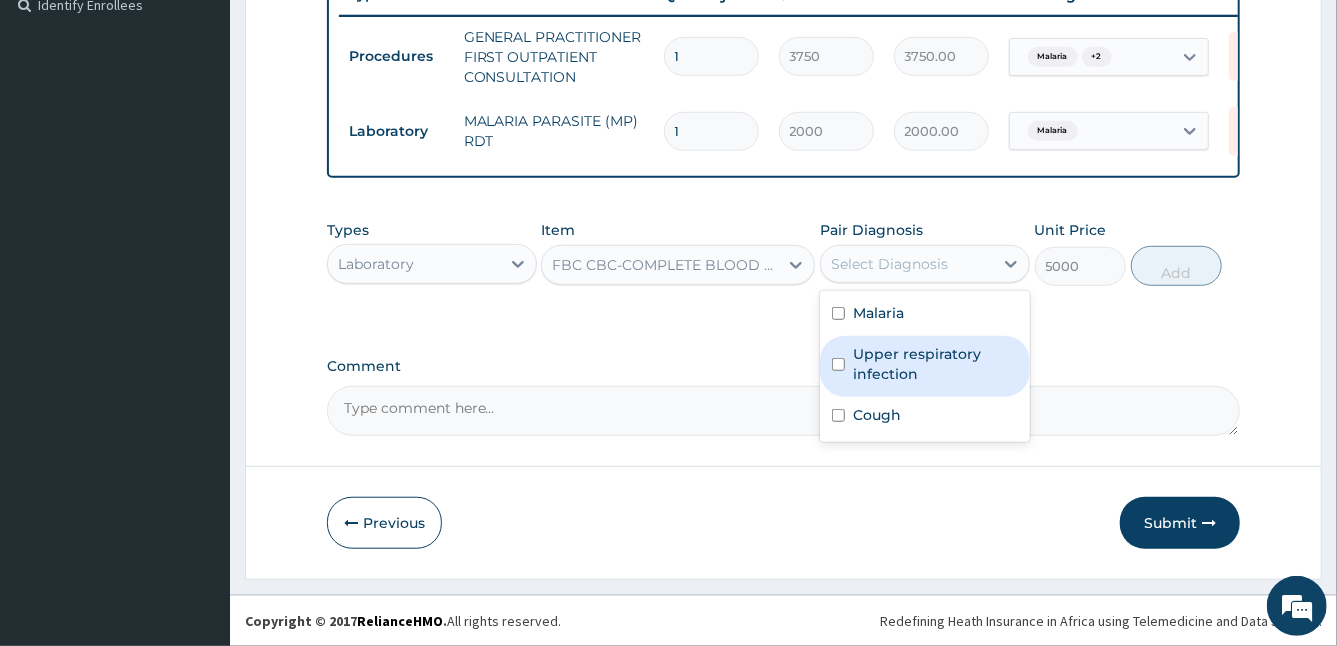 click on "option Malaria, selected. option Upper respiratory infection focused, 2 of 3. 3 results available. Use Up and Down to choose options, press Enter to select the currently focused option, press Escape to exit the menu, press Tab to select the option and exit the menu. Select Diagnosis Malaria Upper respiratory infection Cough" at bounding box center (925, 264) 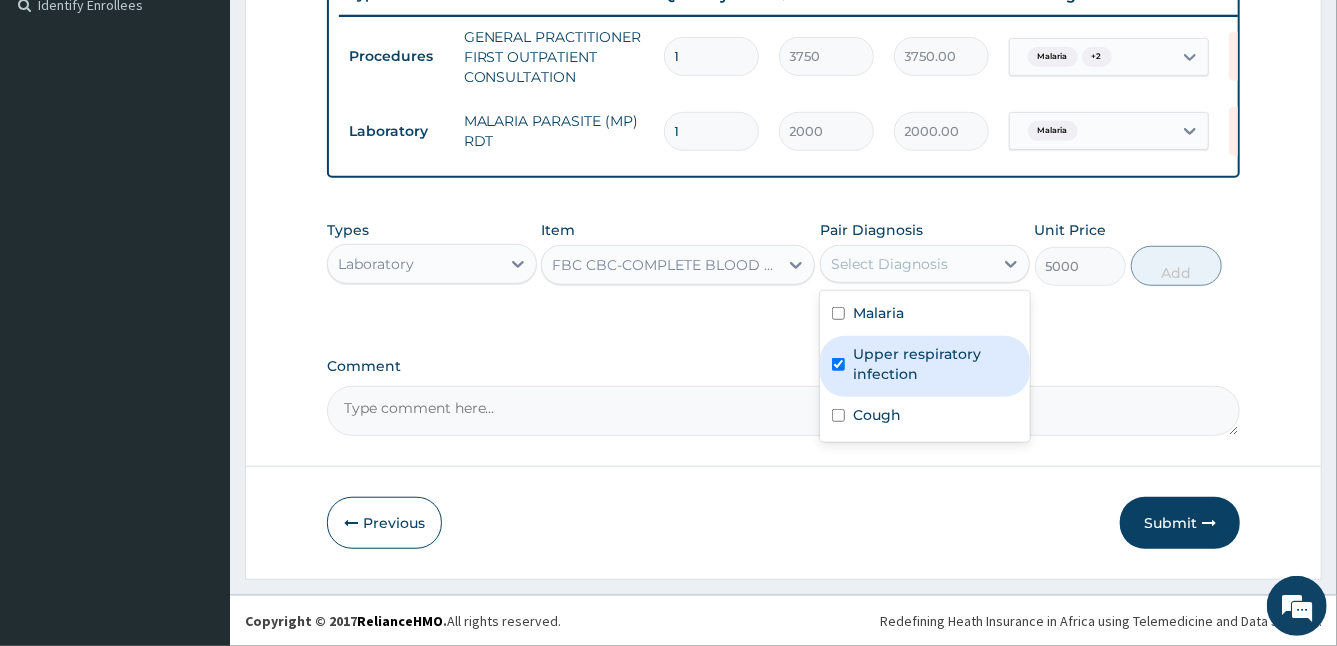checkbox on "true" 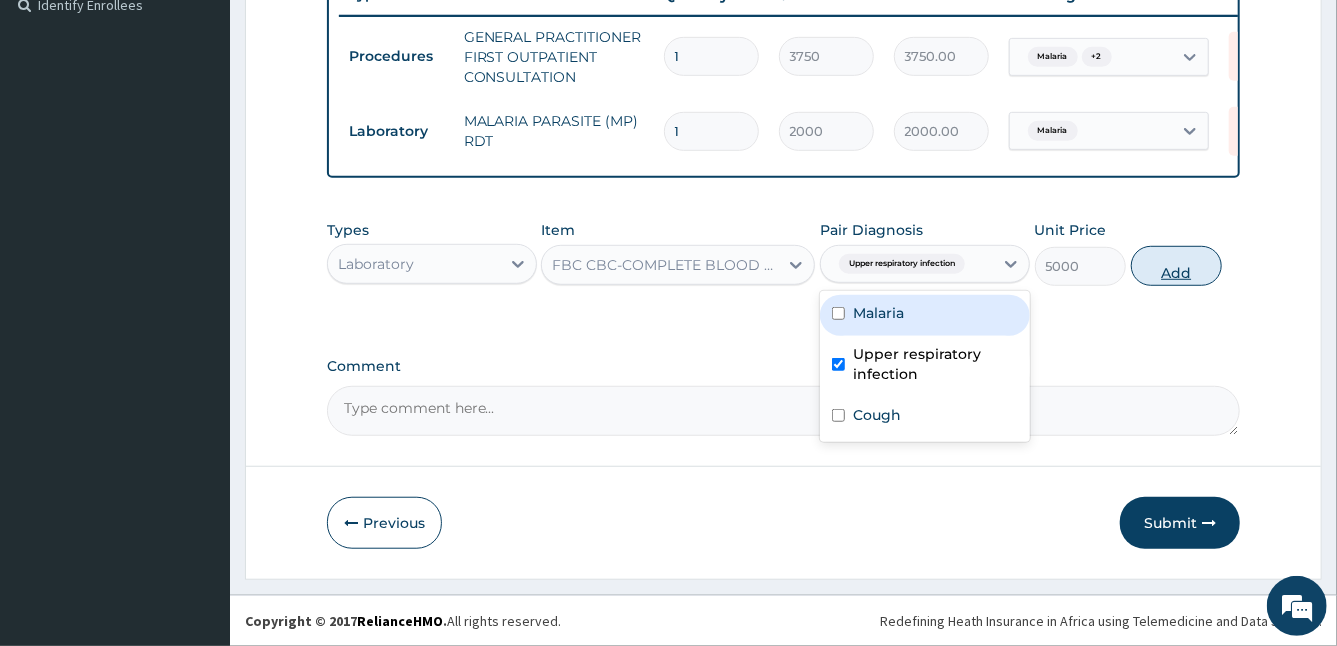 click on "Add" at bounding box center (1176, 266) 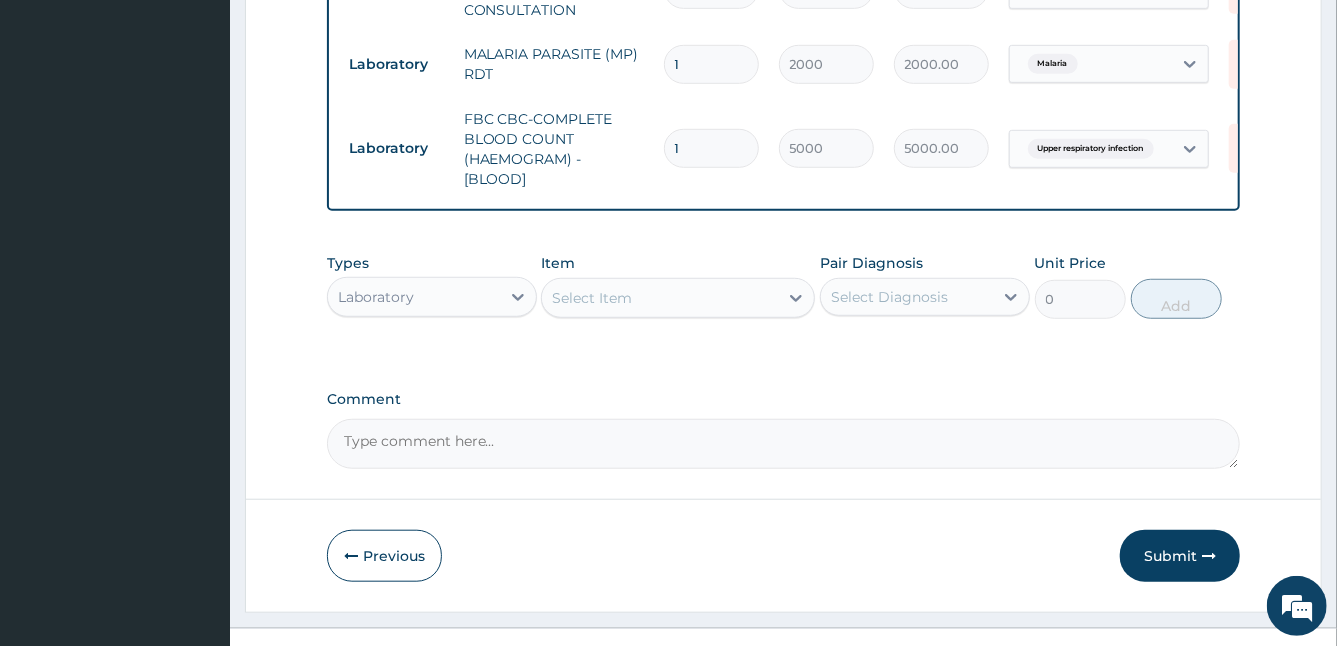 scroll, scrollTop: 676, scrollLeft: 0, axis: vertical 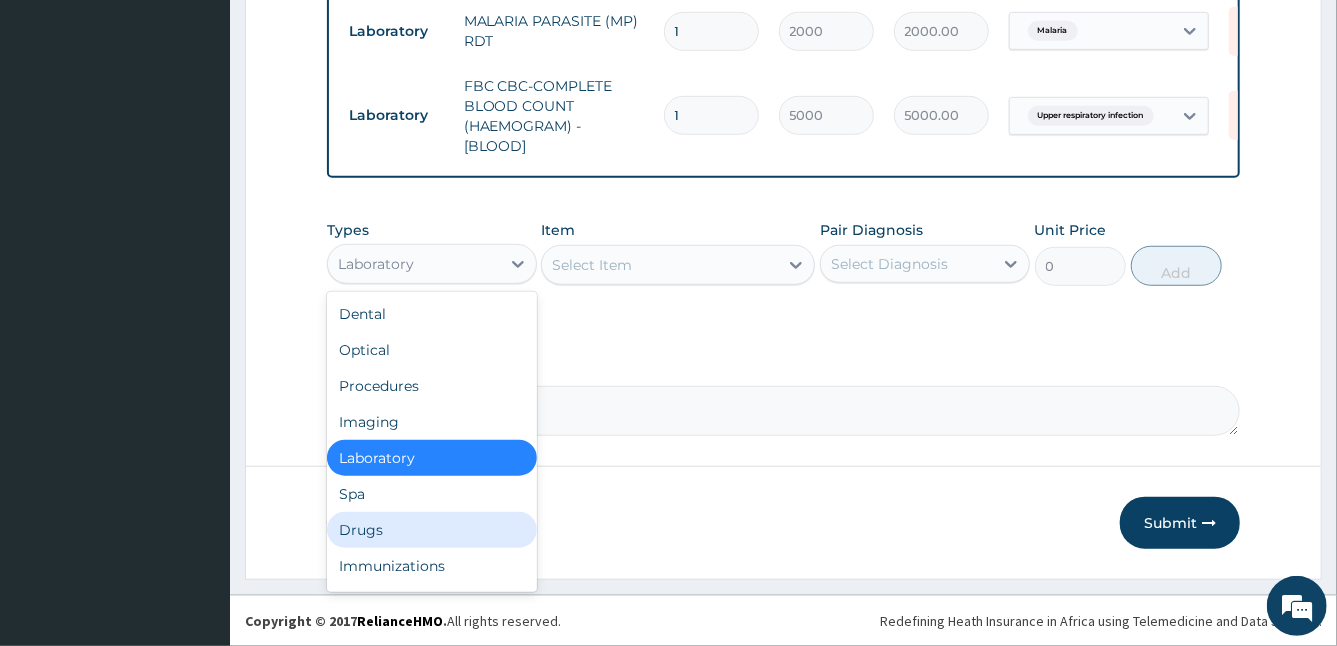 drag, startPoint x: 507, startPoint y: 274, endPoint x: 390, endPoint y: 529, distance: 280.56015 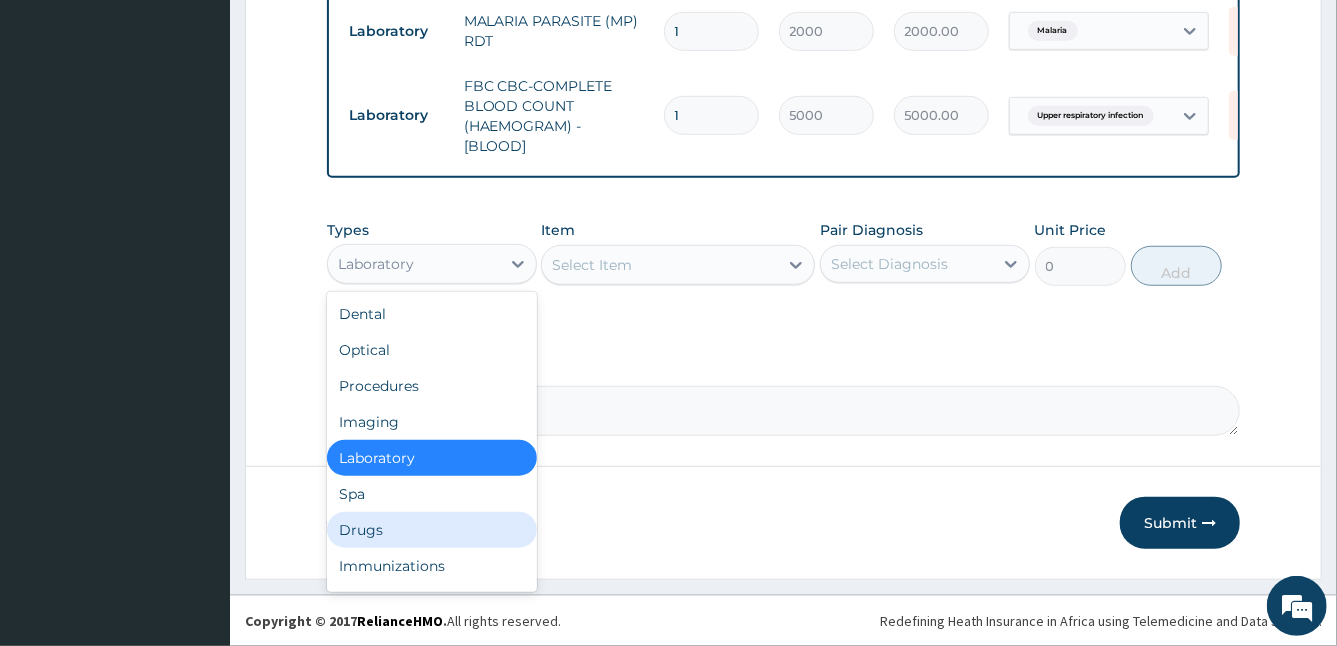 click on "option Laboratory, selected. option Drugs focused, 7 of 10. 10 results available. Use Up and Down to choose options, press Enter to select the currently focused option, press Escape to exit the menu, press Tab to select the option and exit the menu. Laboratory Dental Optical Procedures Imaging Laboratory Spa Drugs Immunizations Others Gym" at bounding box center [432, 264] 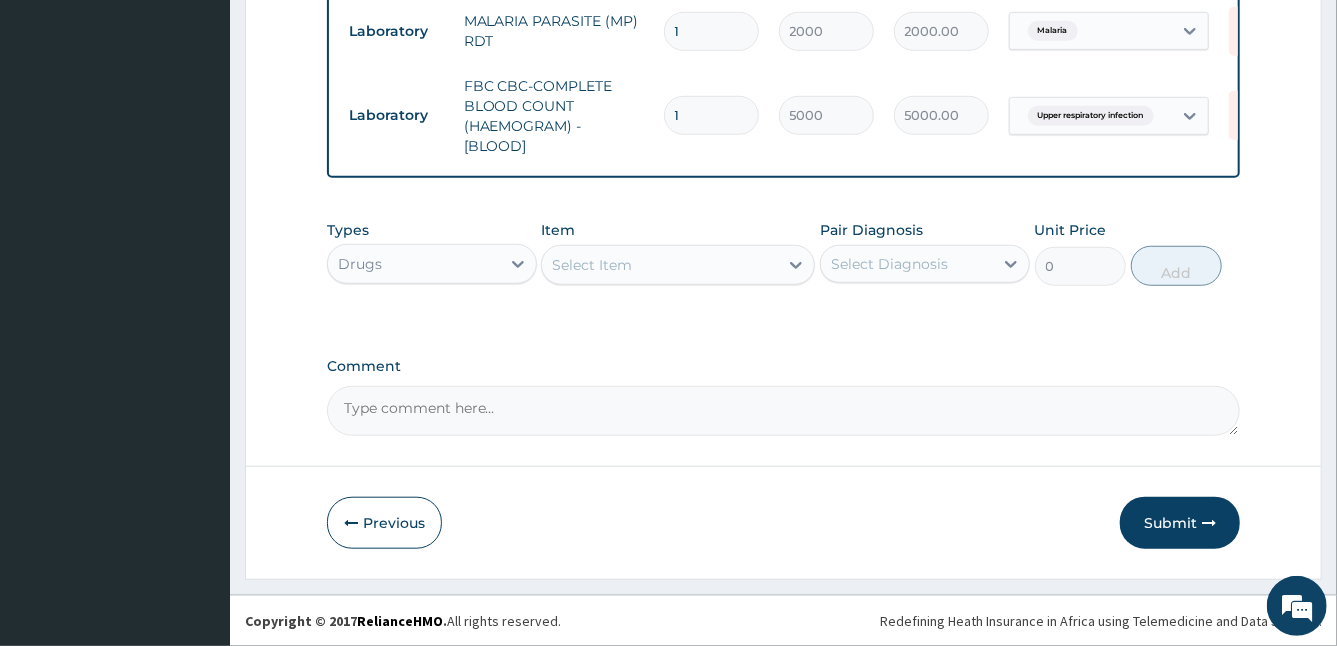 click on "Select Item" at bounding box center (660, 265) 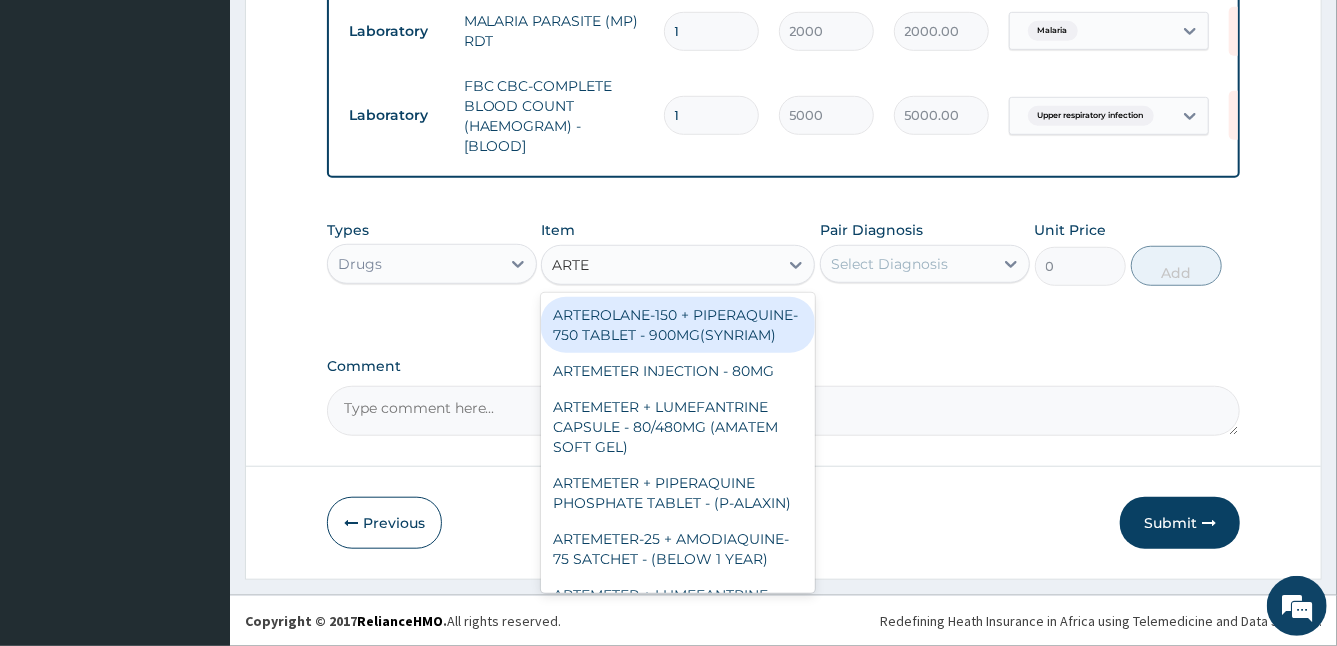 type on "ARTEM" 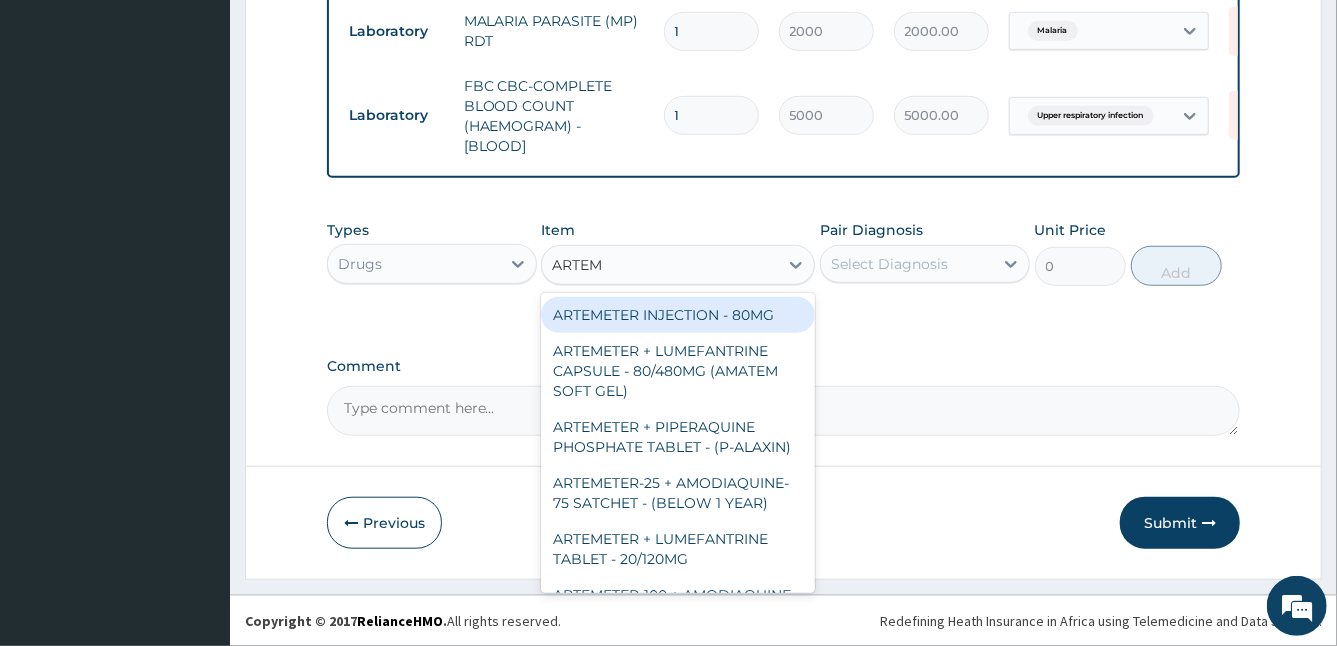 click on "ARTEMETER INJECTION - 80MG" at bounding box center (678, 315) 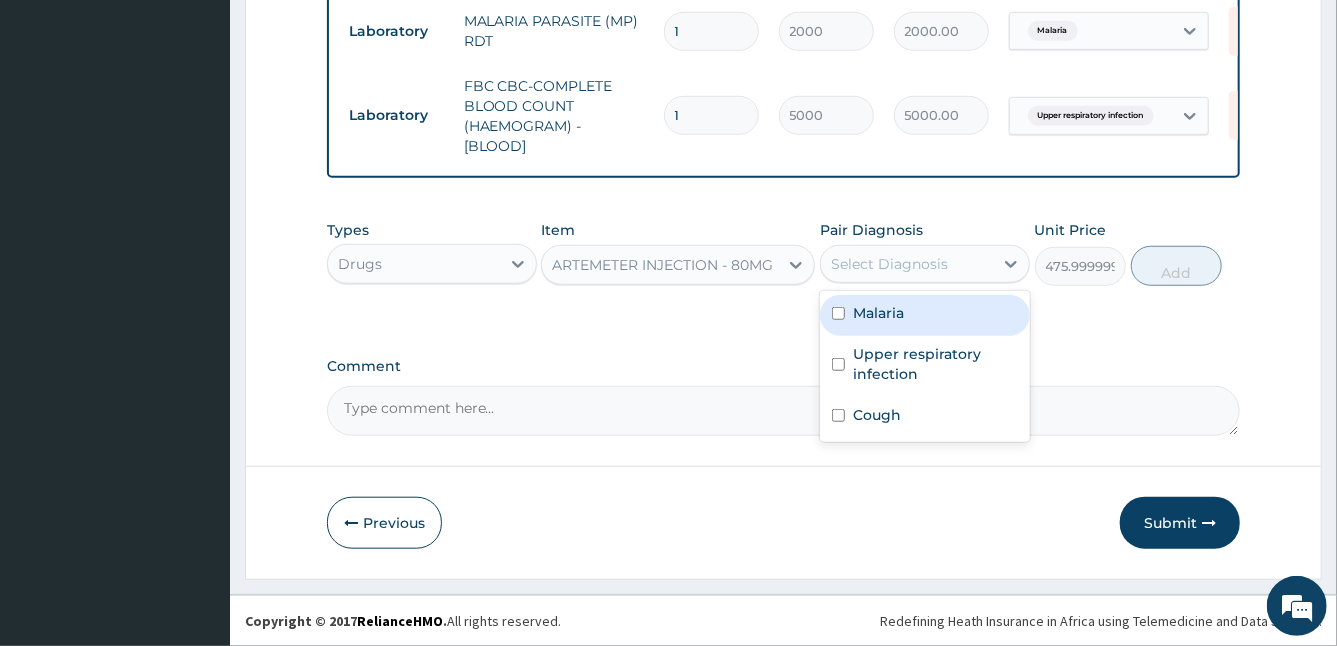 click on "Select Diagnosis" at bounding box center [889, 264] 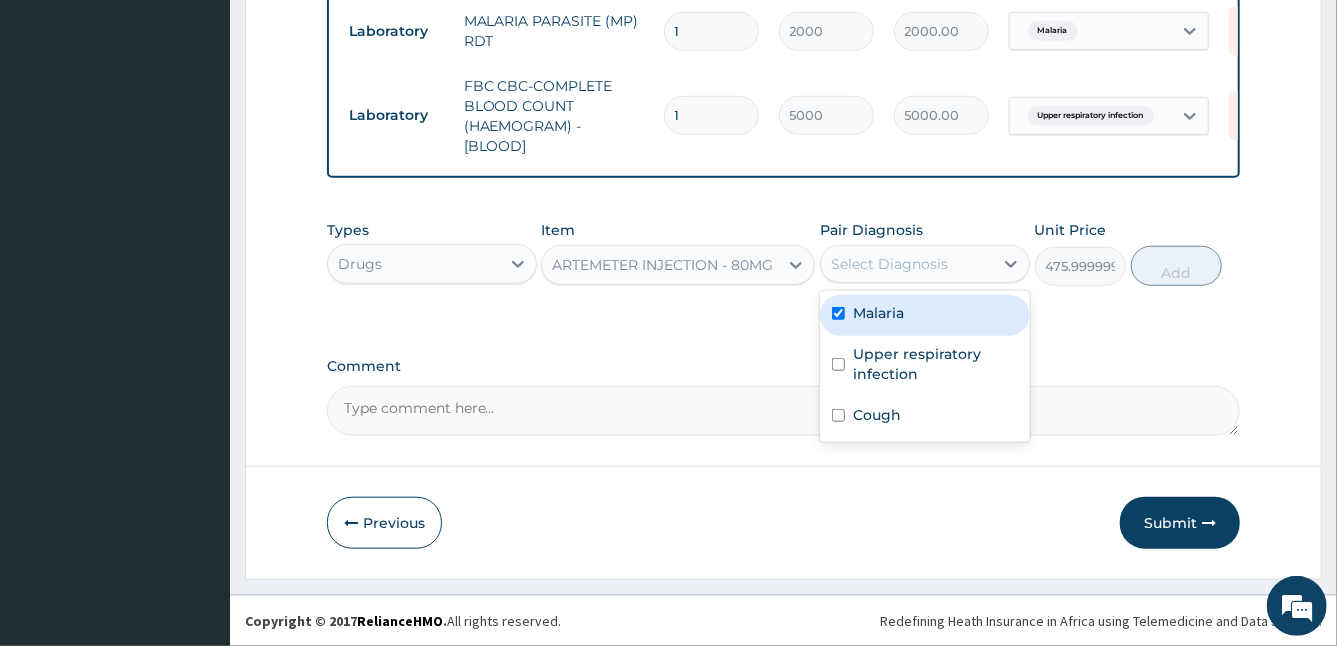 checkbox on "true" 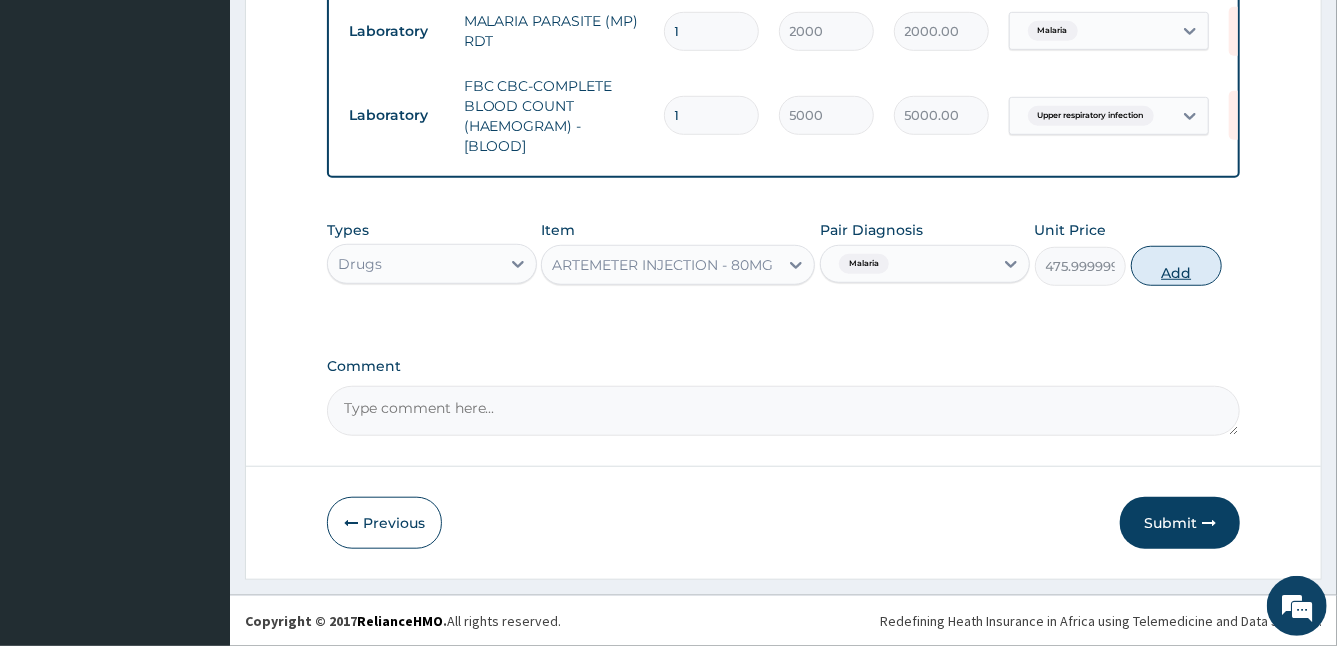 click on "Add" at bounding box center (1176, 266) 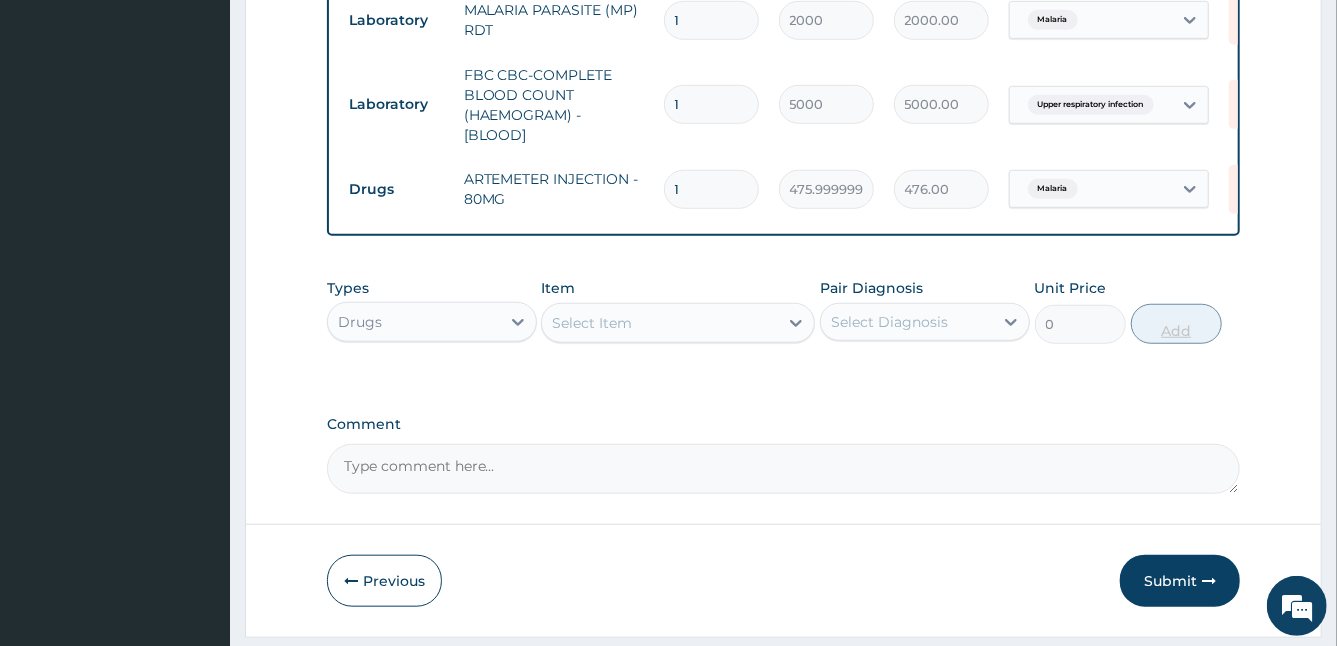 type 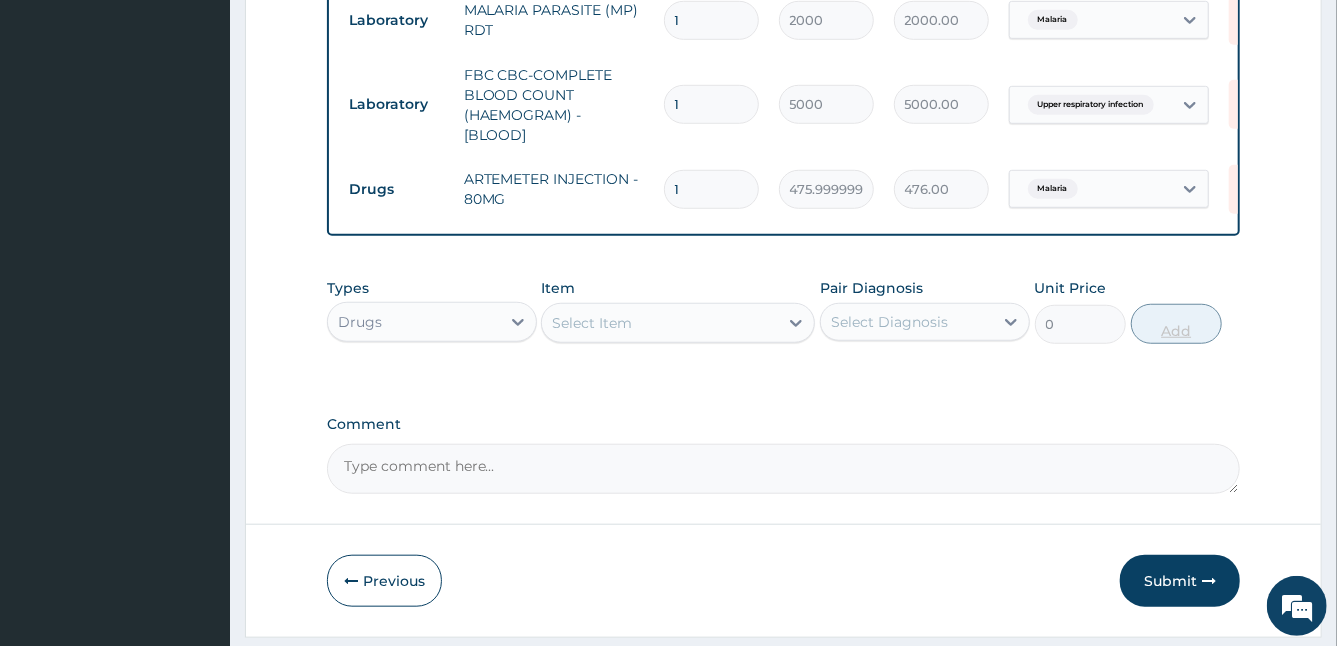 type on "0.00" 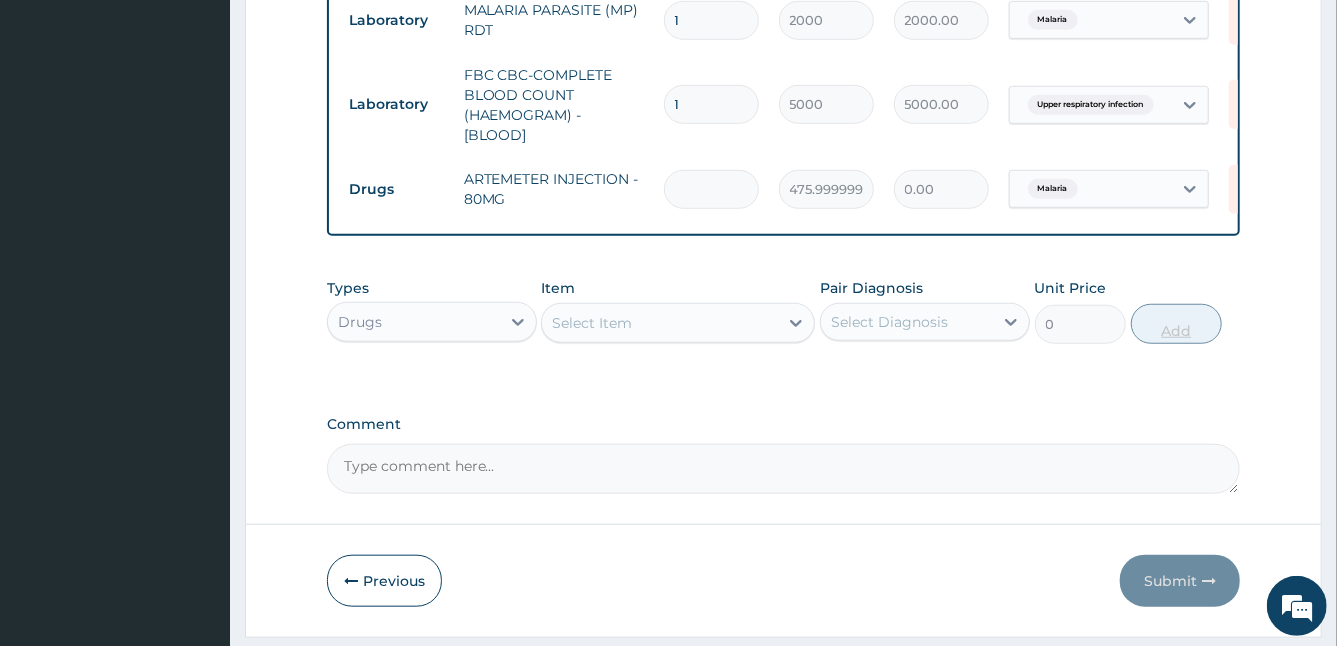 type on "3" 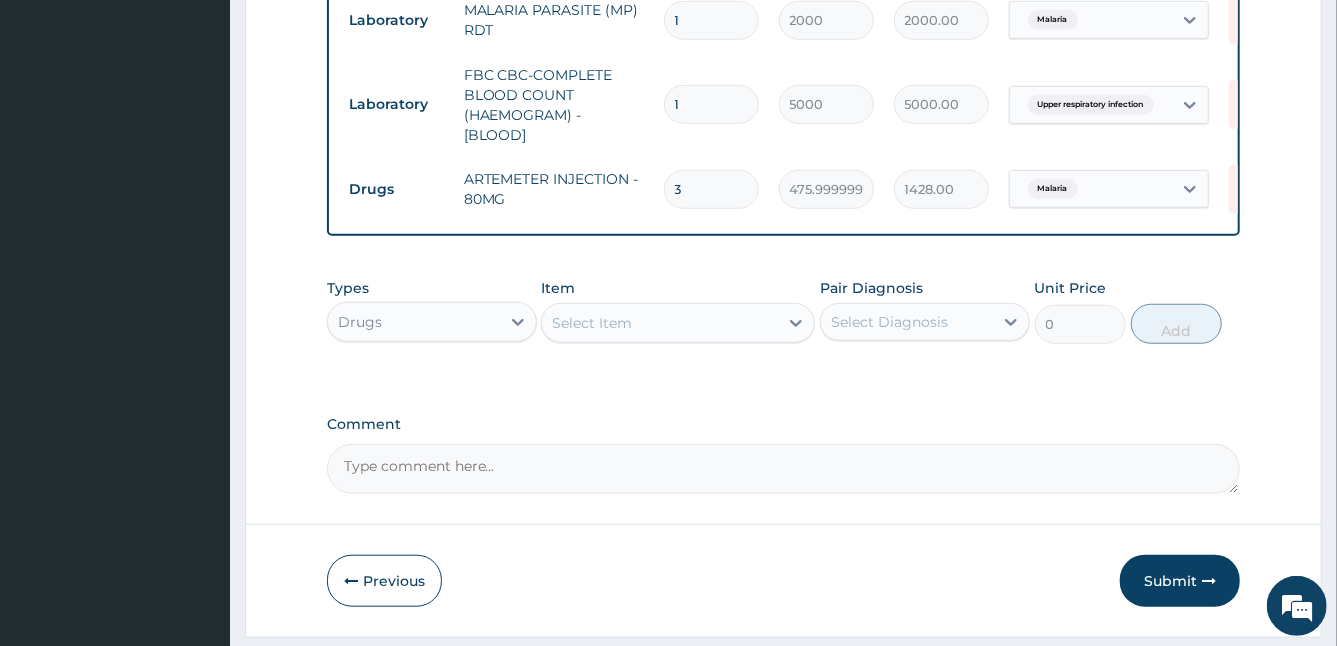 type on "3" 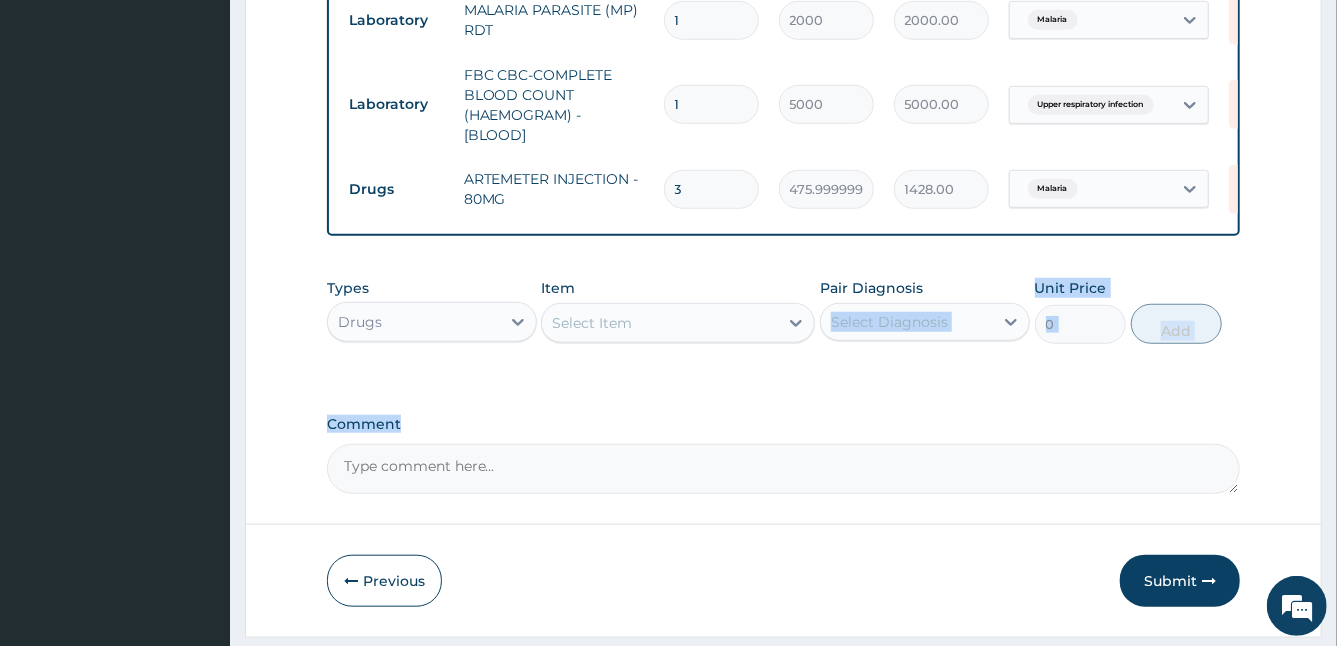 drag, startPoint x: 958, startPoint y: 270, endPoint x: 732, endPoint y: 414, distance: 267.9776 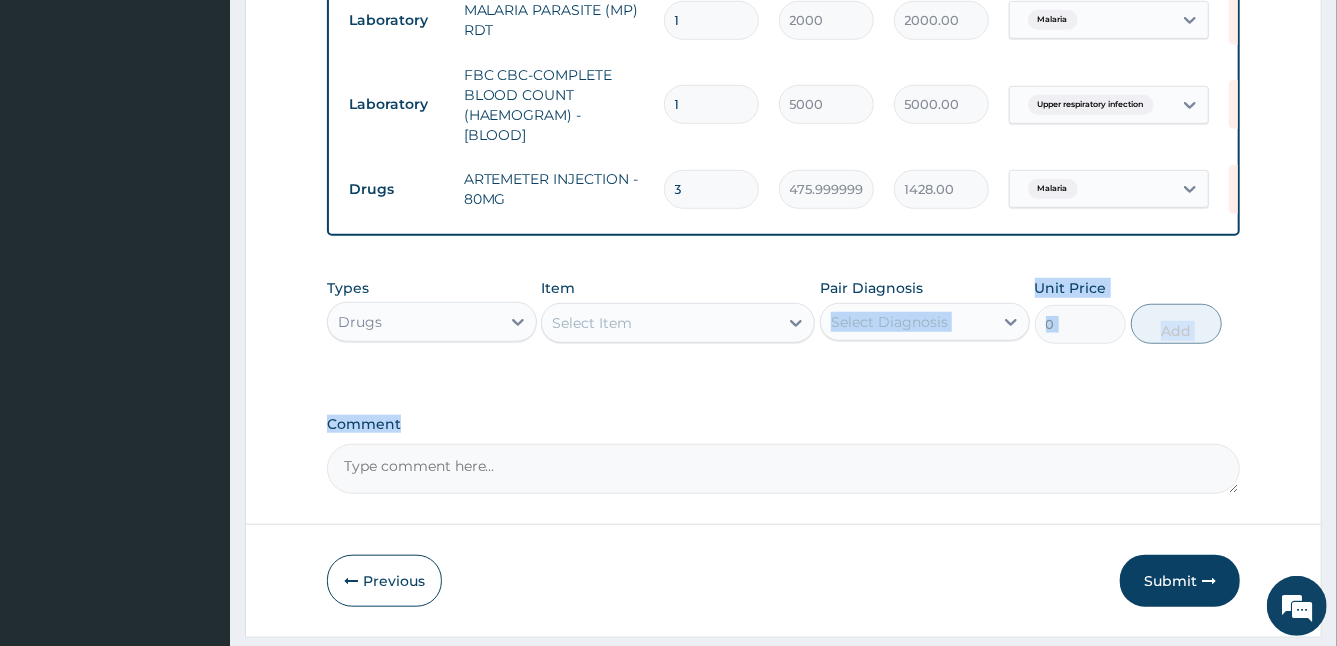 click on "PA Code / Prescription Code Enter Code(Secondary Care Only) Encounter Date 01-08-2025 Diagnosis Malaria Confirmed Upper respiratory infection Confirmed Cough Confirmed NB: All diagnosis must be linked to a claim item Claim Items Type Name Quantity Unit Price Total Price Pair Diagnosis Actions Procedures GENERAL PRACTITIONER FIRST OUTPATIENT CONSULTATION 1 3750 3750.00 Malaria  + 2 Delete Laboratory MALARIA PARASITE (MP) RDT 1 2000 2000.00 Malaria Delete Laboratory FBC CBC-COMPLETE BLOOD COUNT (HAEMOGRAM) - [BLOOD] 1 5000 5000.00 Upper respiratory infection Delete Drugs ARTEMETER INJECTION - 80MG 3 475.99999999999994 1428.00 Malaria Delete Types Drugs Item Select Item Pair Diagnosis Select Diagnosis Unit Price 0 Add Comment" at bounding box center (784, 4) 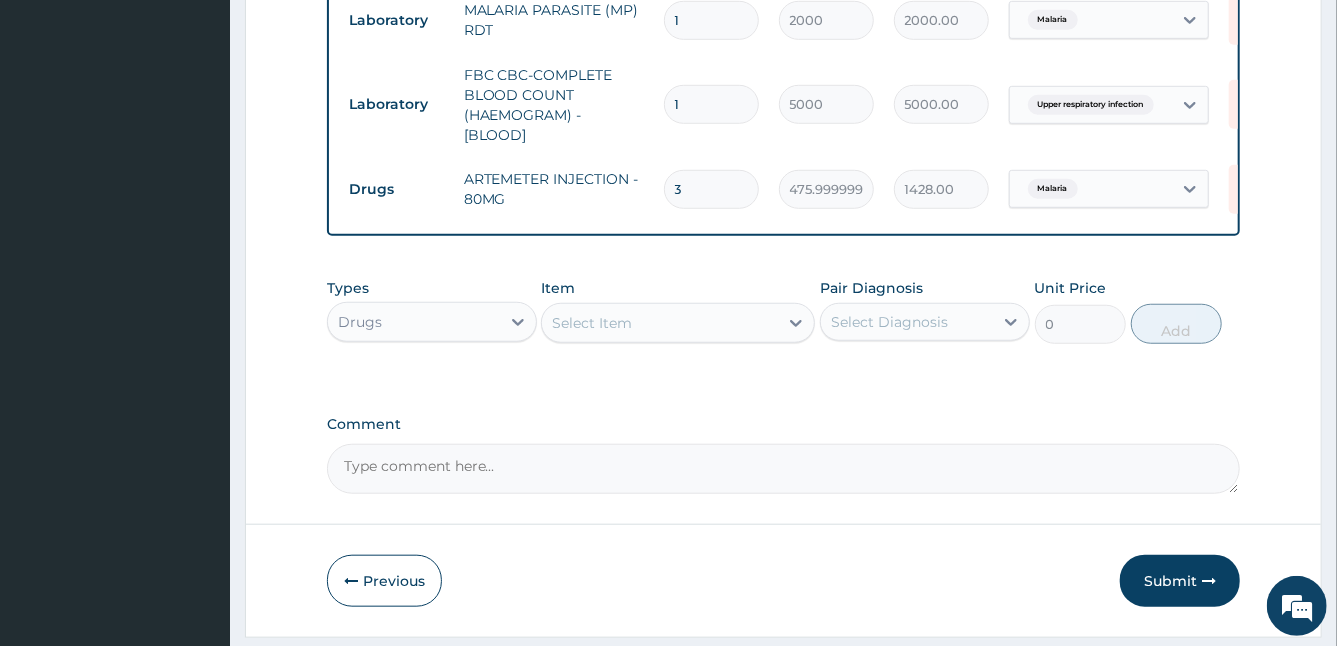 click on "PA Code / Prescription Code Enter Code(Secondary Care Only) Encounter Date 01-08-2025 Diagnosis Malaria Confirmed Upper respiratory infection Confirmed Cough Confirmed NB: All diagnosis must be linked to a claim item Claim Items Type Name Quantity Unit Price Total Price Pair Diagnosis Actions Procedures GENERAL PRACTITIONER FIRST OUTPATIENT CONSULTATION 1 3750 3750.00 Malaria  + 2 Delete Laboratory MALARIA PARASITE (MP) RDT 1 2000 2000.00 Malaria Delete Laboratory FBC CBC-COMPLETE BLOOD COUNT (HAEMOGRAM) - [BLOOD] 1 5000 5000.00 Upper respiratory infection Delete Drugs ARTEMETER INJECTION - 80MG 3 475.99999999999994 1428.00 Malaria Delete Types Drugs Item Select Item Pair Diagnosis Select Diagnosis Unit Price 0 Add Comment" at bounding box center [784, 4] 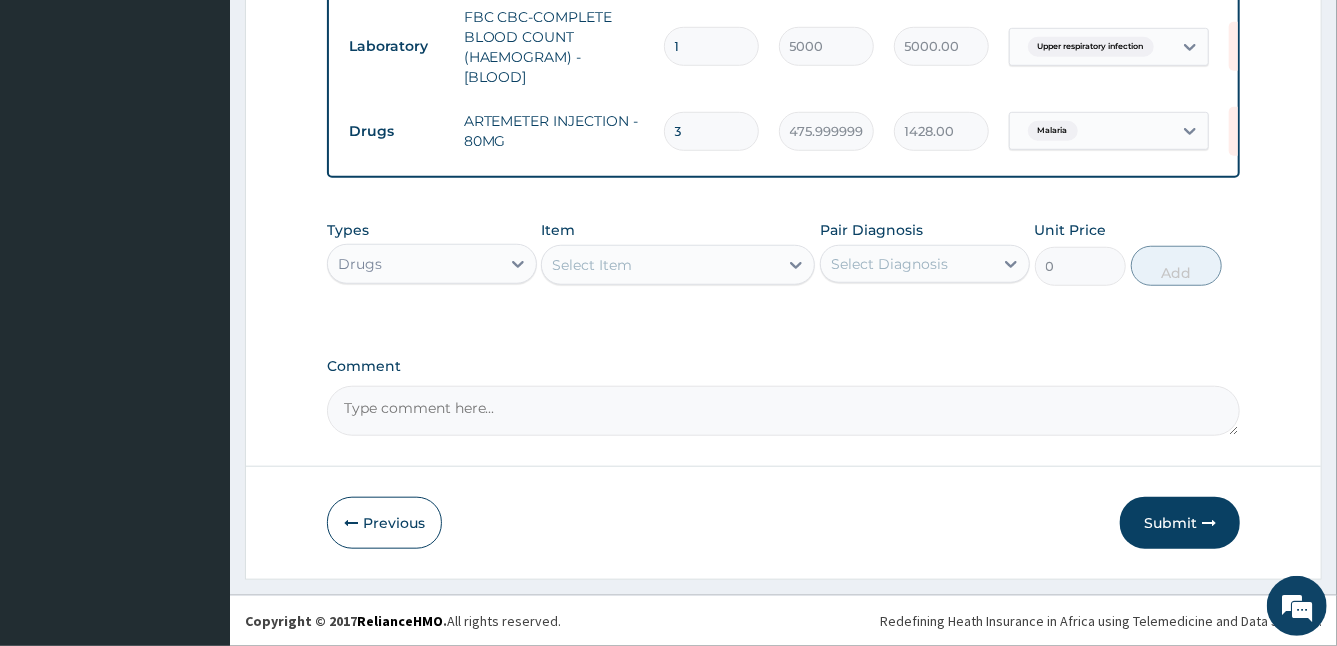 scroll, scrollTop: 745, scrollLeft: 0, axis: vertical 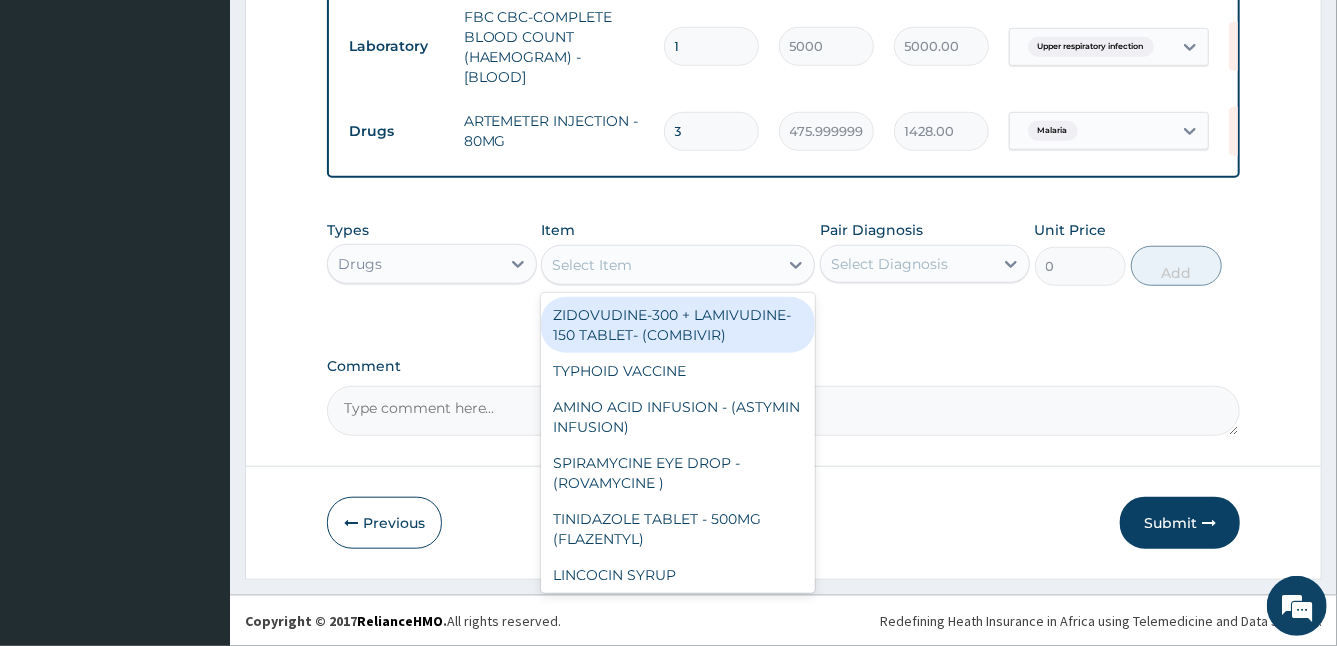 click on "Select Item" at bounding box center (592, 265) 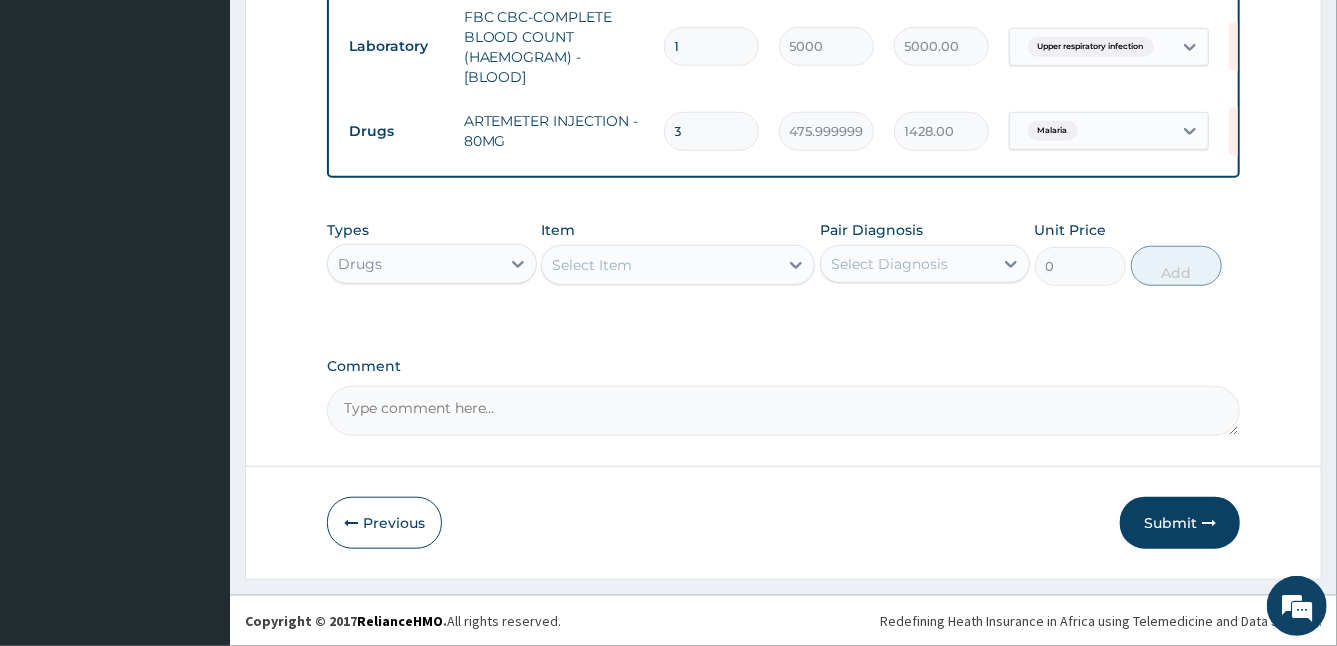 click on "3" at bounding box center [711, 131] 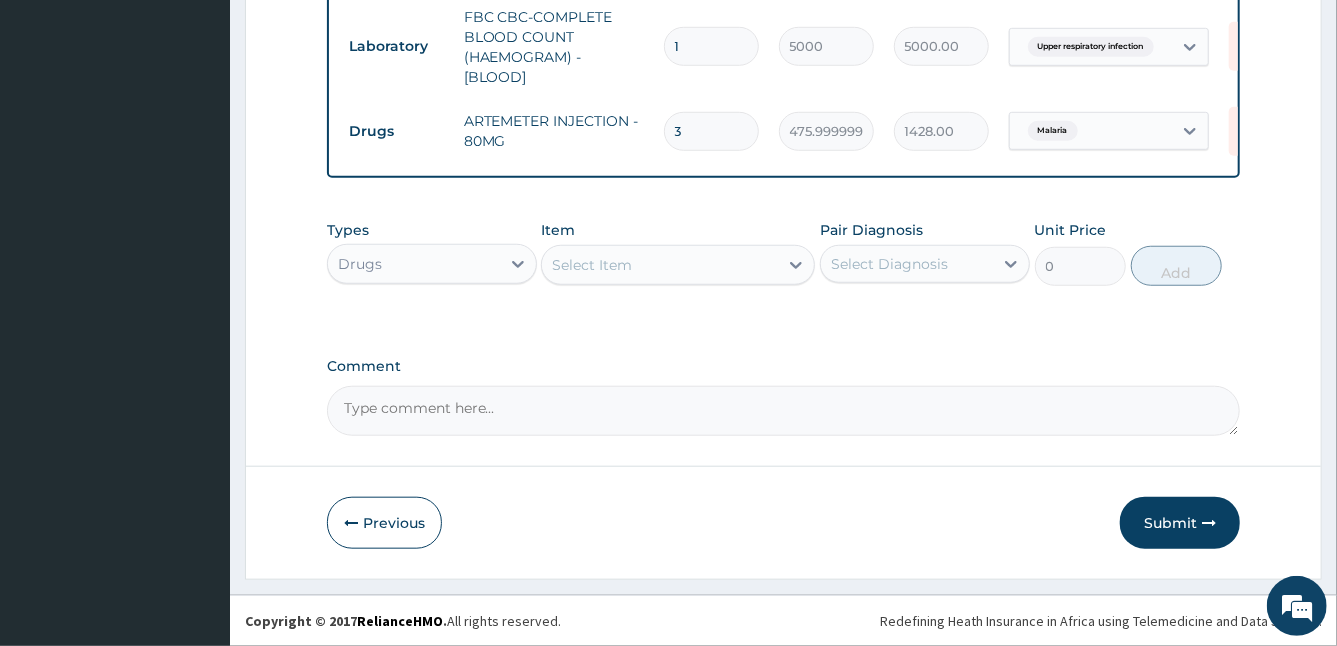 type 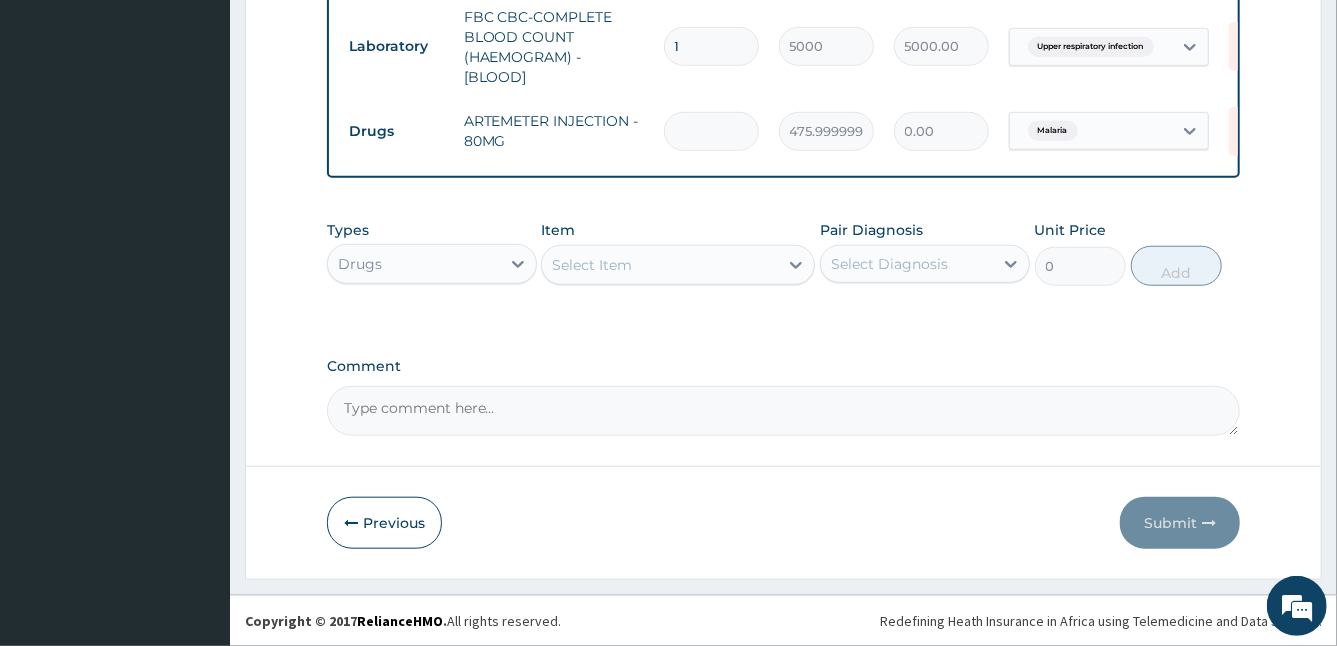 type on "2" 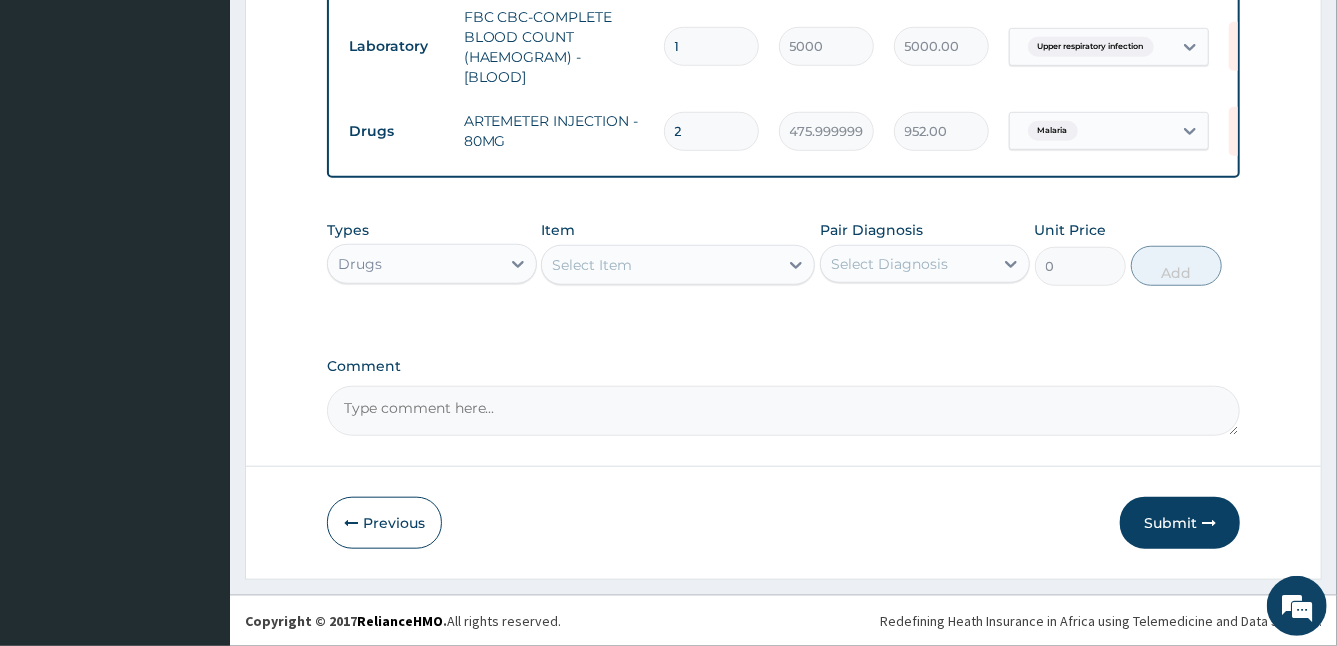 type on "2" 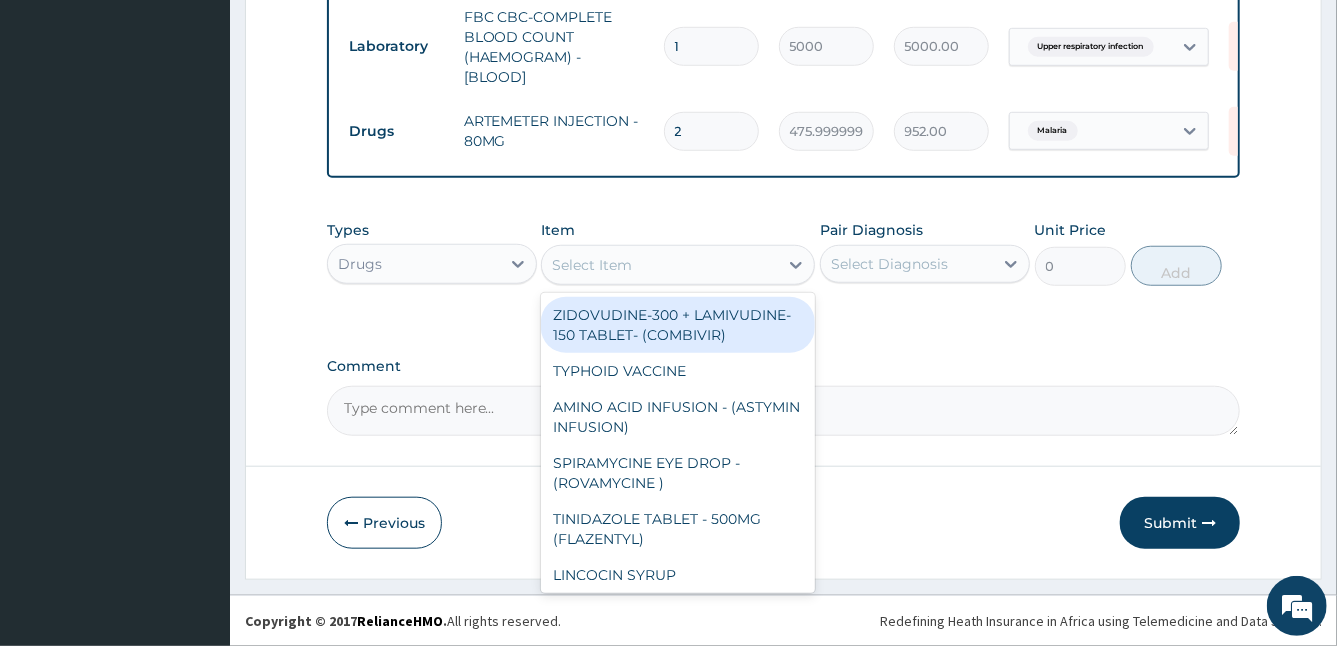 click on "Select Item" at bounding box center (592, 265) 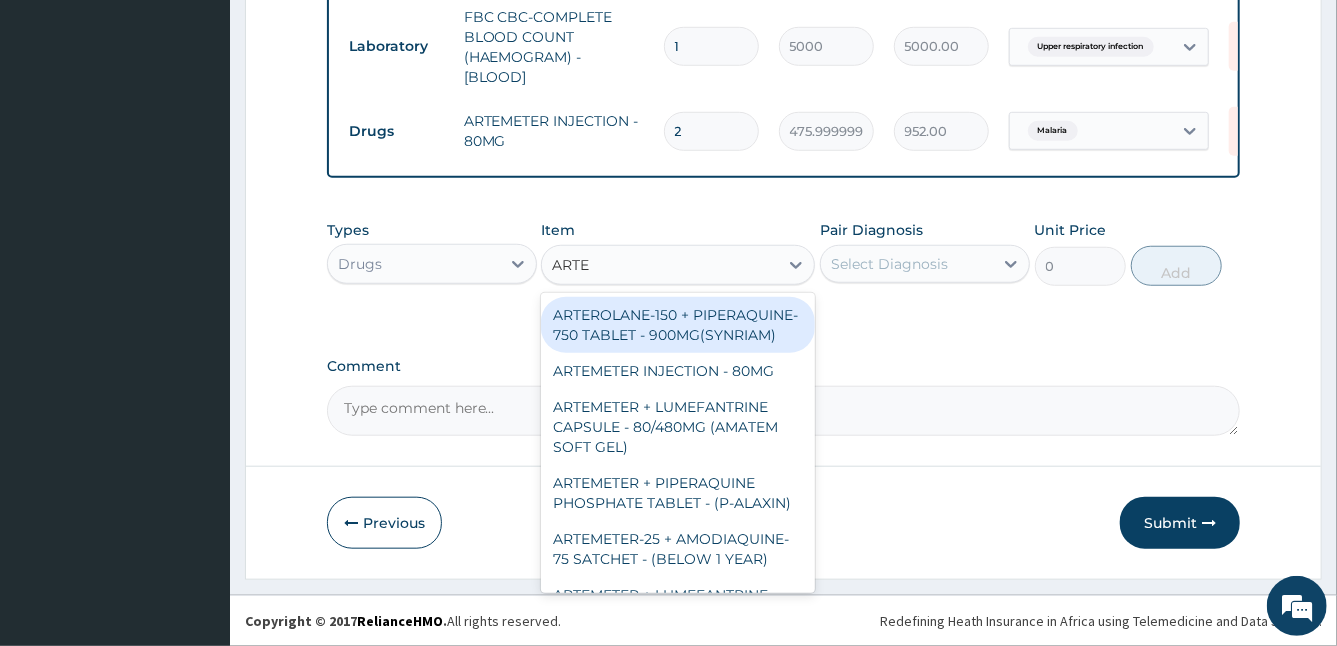 type on "ARTEM" 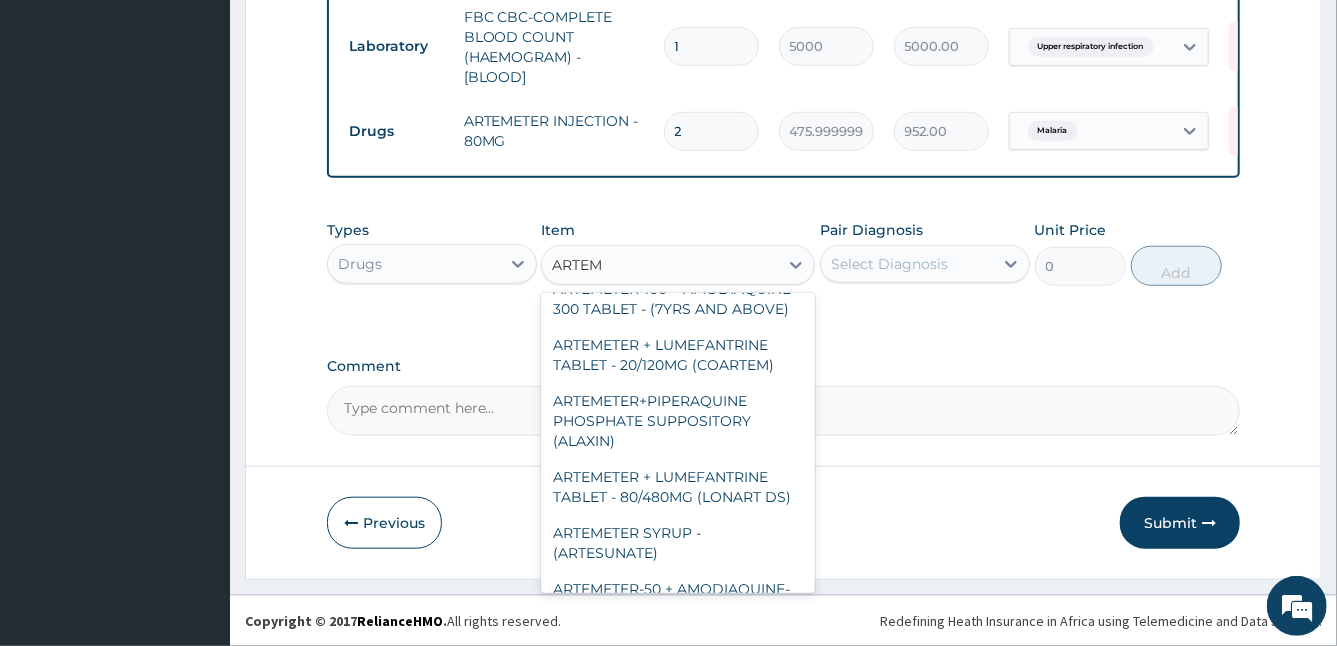 scroll, scrollTop: 244, scrollLeft: 0, axis: vertical 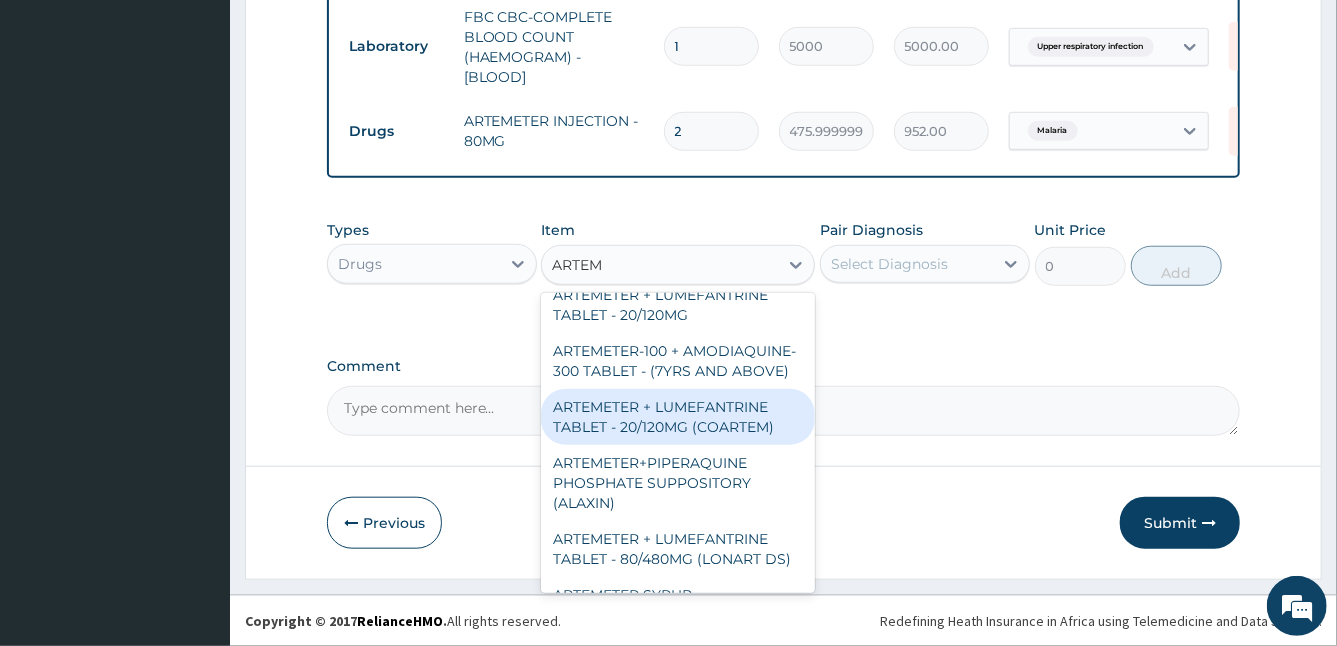 click on "ARTEMETER + LUMEFANTRINE TABLET - 20/120MG (COARTEM)" at bounding box center (678, 417) 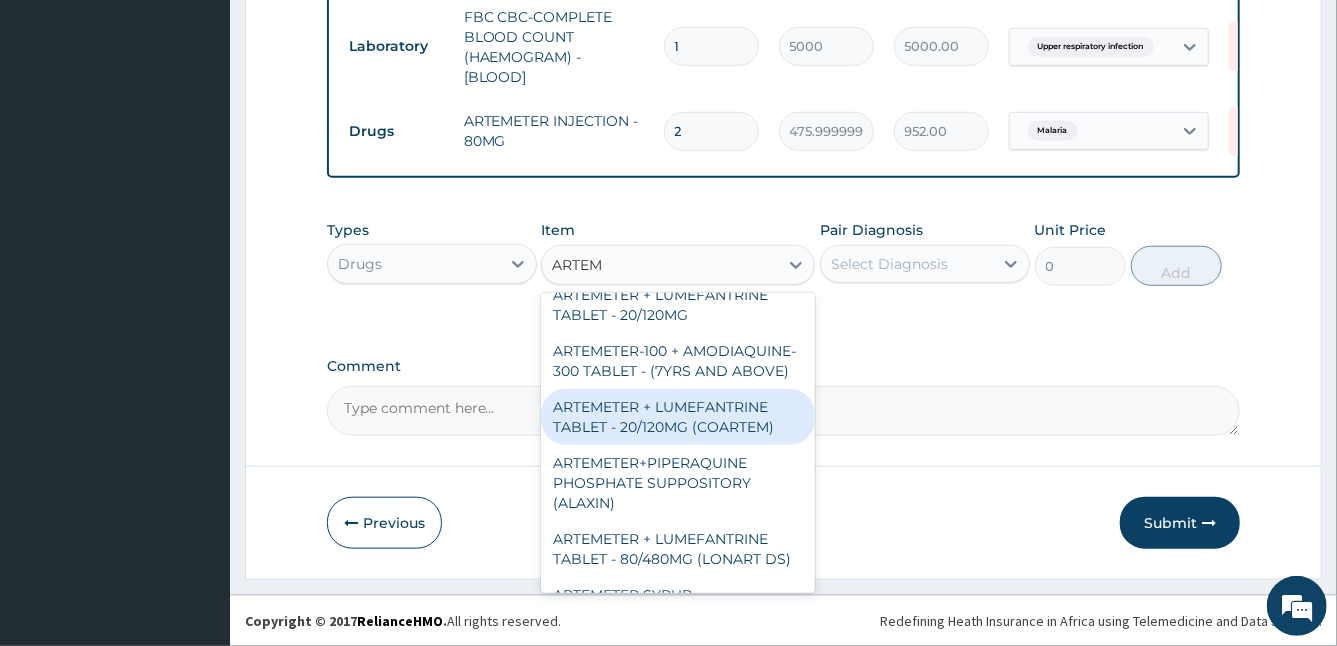 type 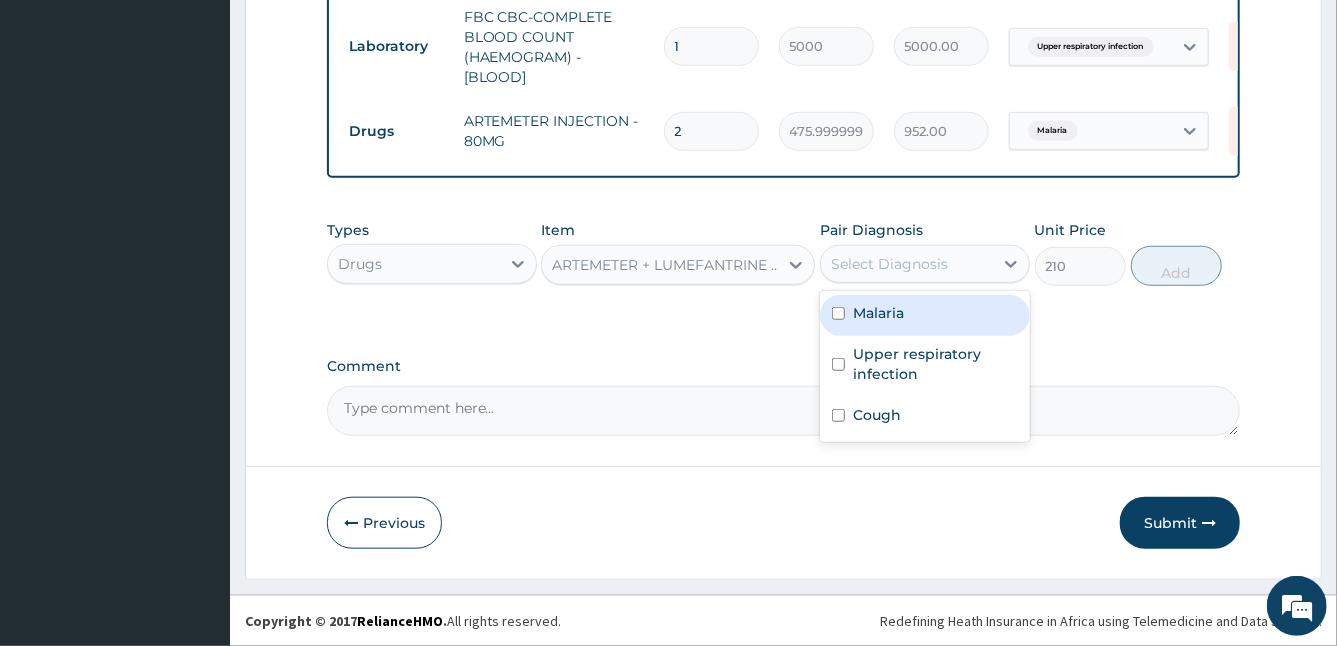 click on "Select Diagnosis" at bounding box center [907, 264] 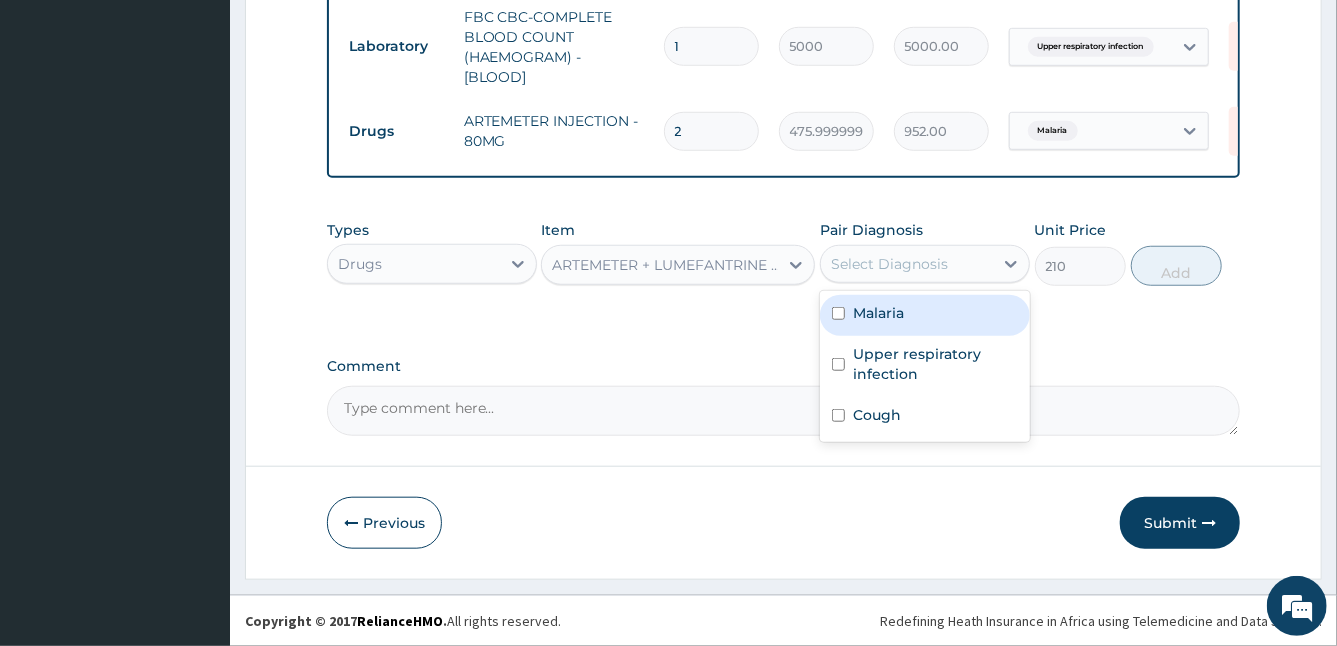 click on "Malaria" at bounding box center [878, 313] 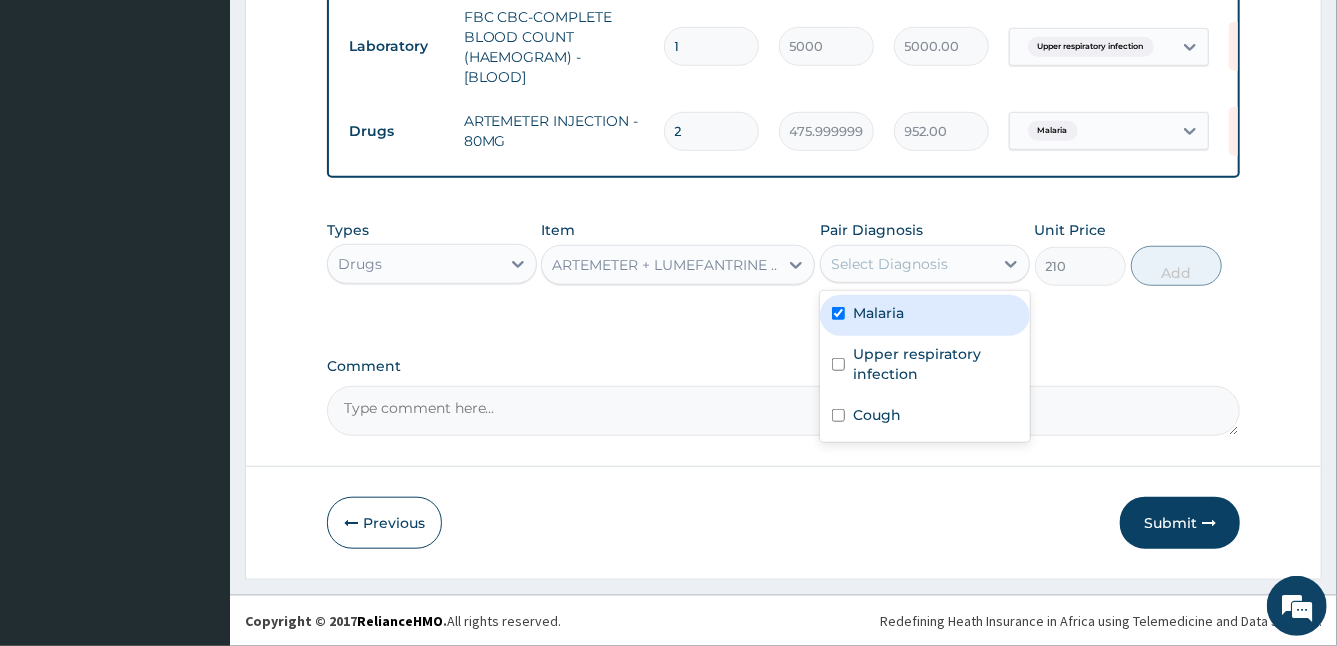 checkbox on "true" 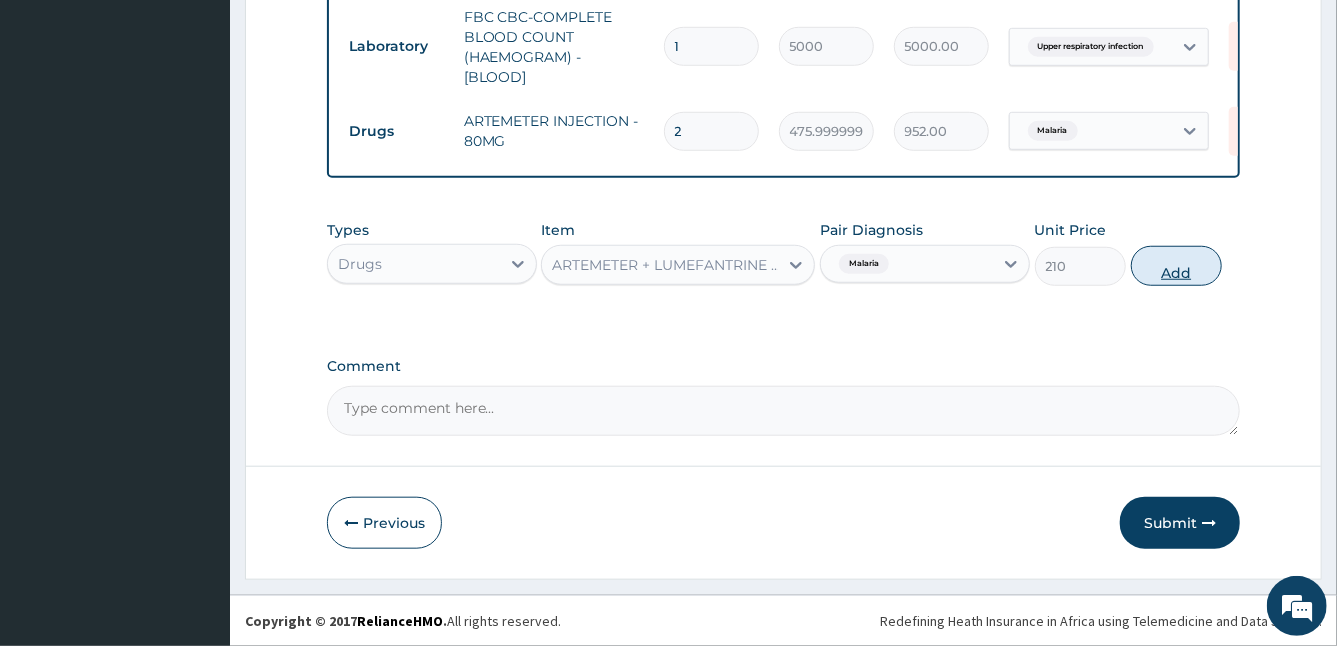 click on "Add" at bounding box center [1176, 266] 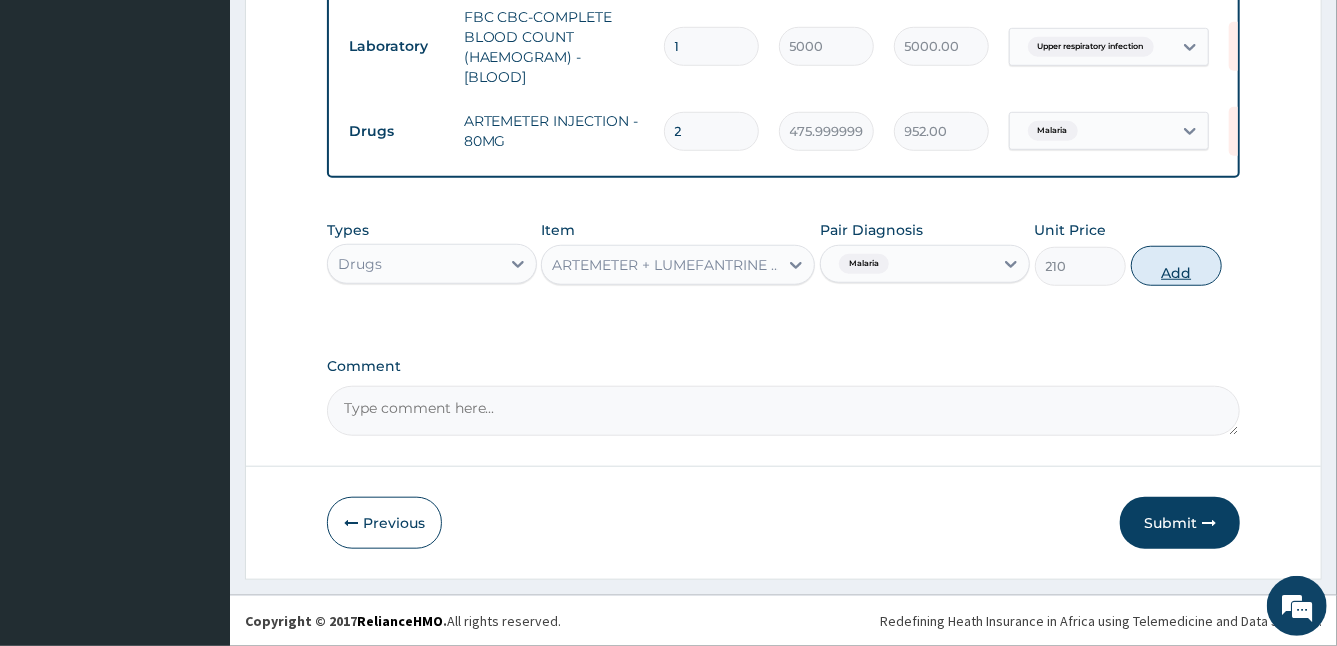 type on "0" 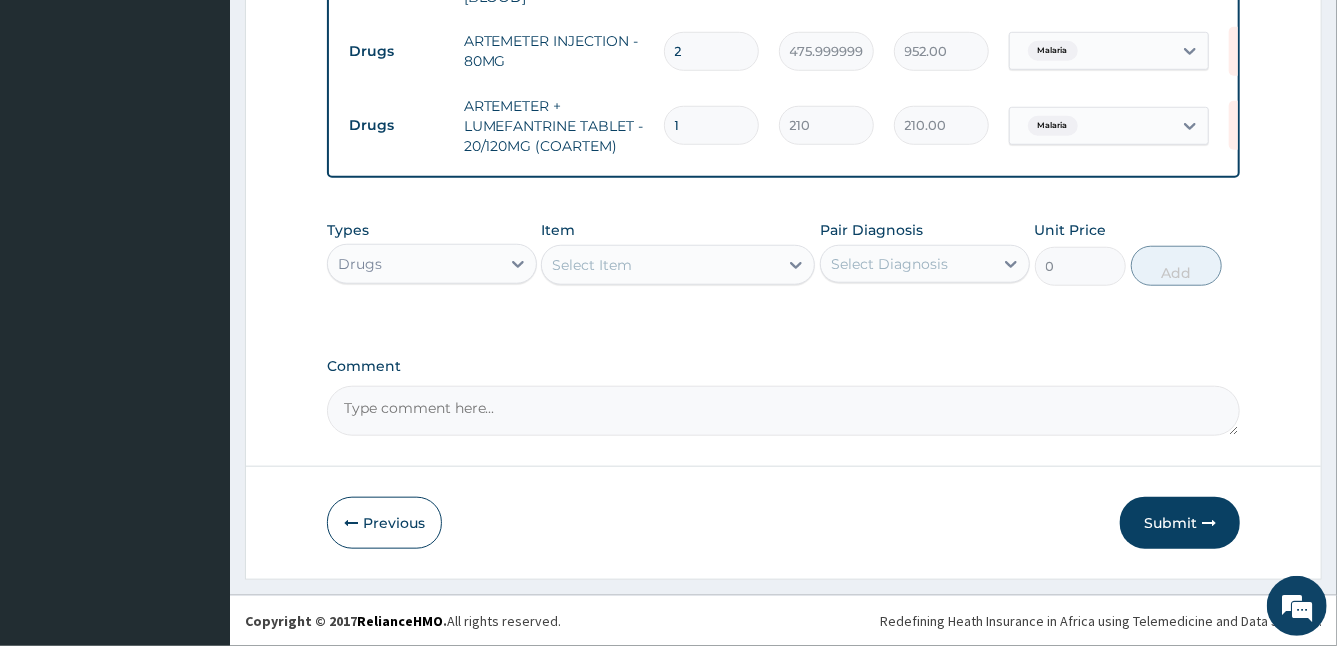 scroll, scrollTop: 825, scrollLeft: 0, axis: vertical 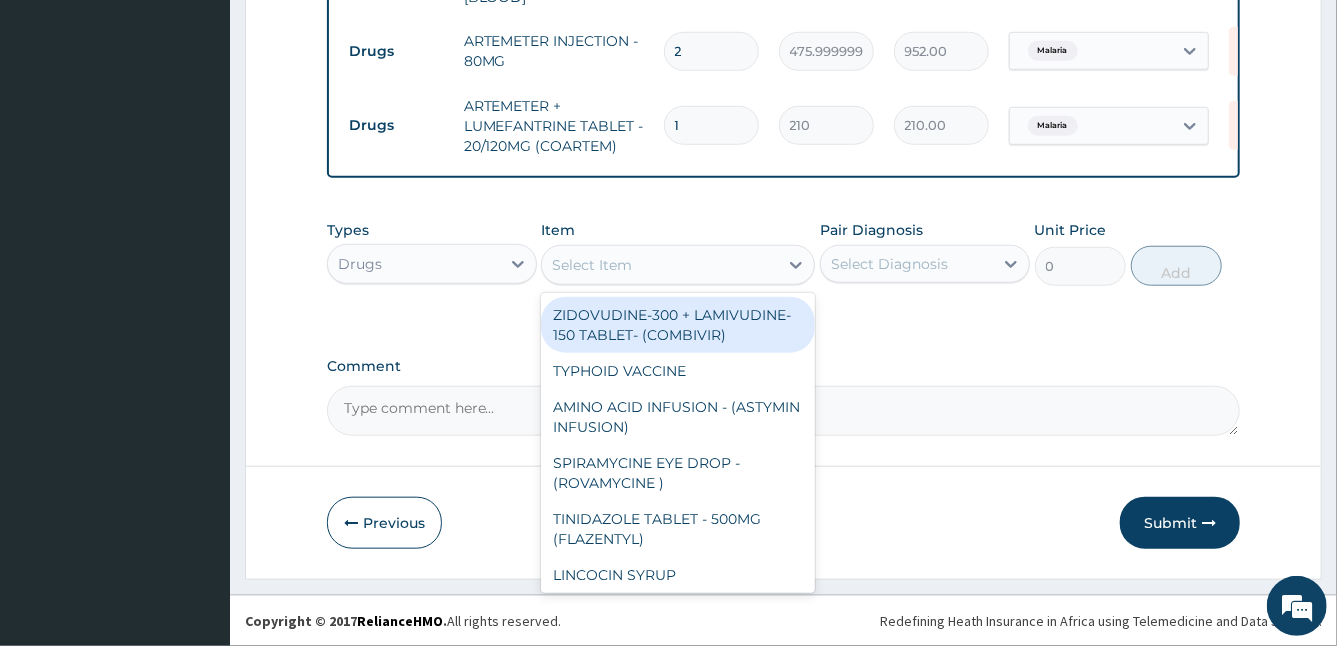 click on "Select Item" at bounding box center (592, 265) 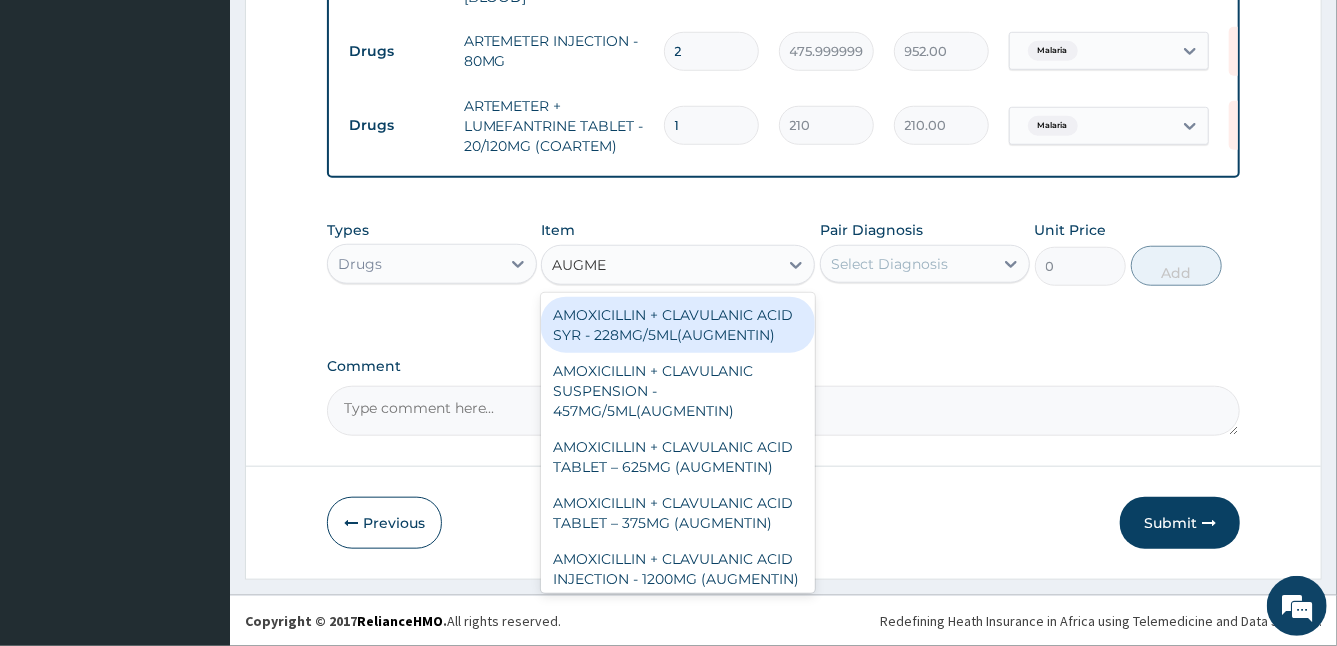 type on "AUGMEN" 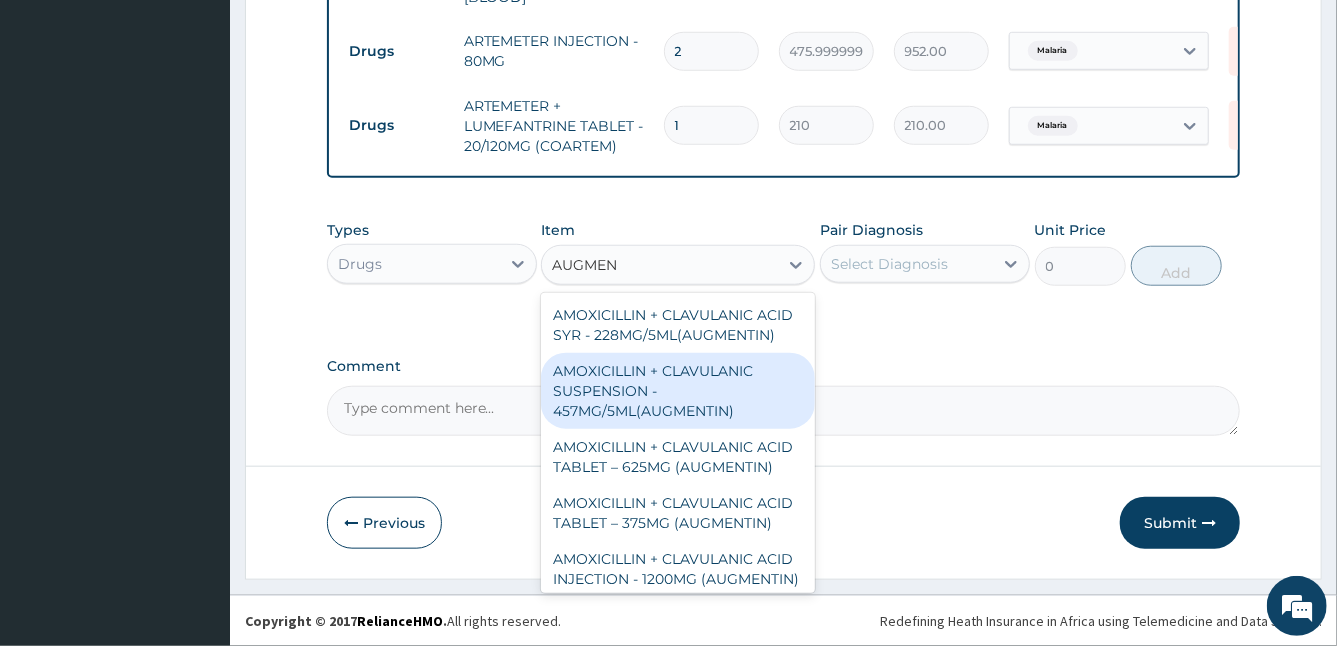 click on "AMOXICILLIN + CLAVULANIC SUSPENSION - 457MG/5ML(AUGMENTIN)" at bounding box center (678, 391) 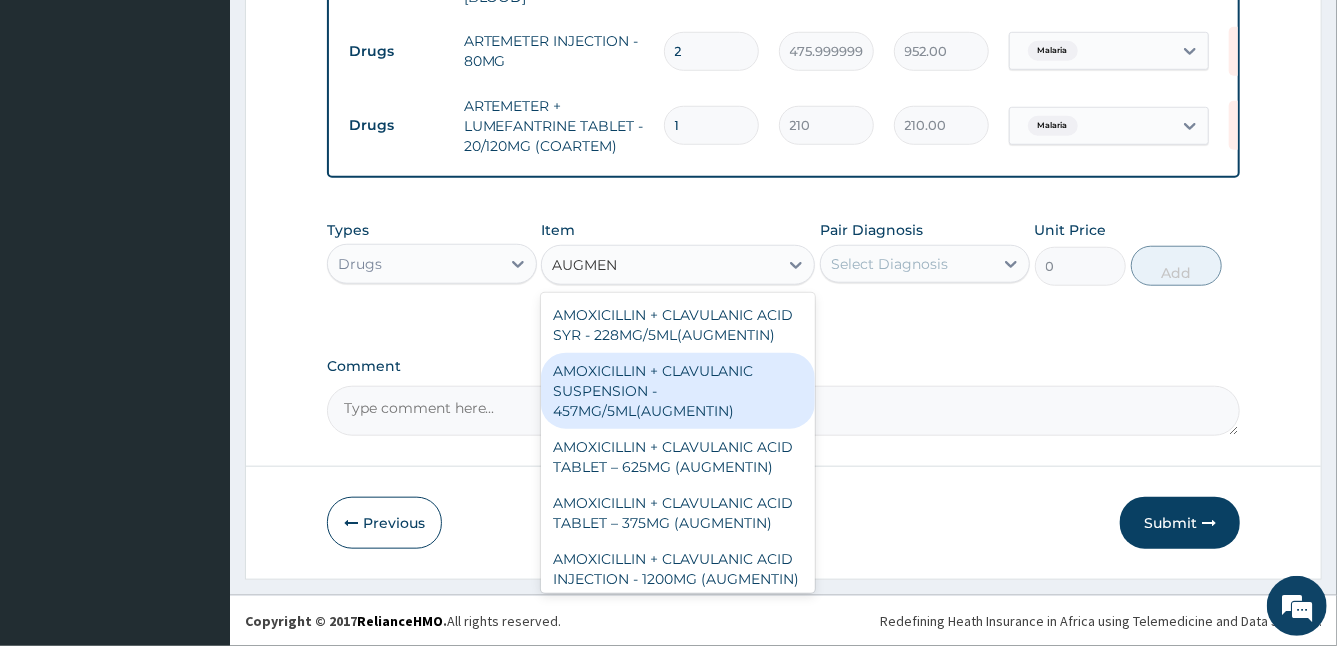 type 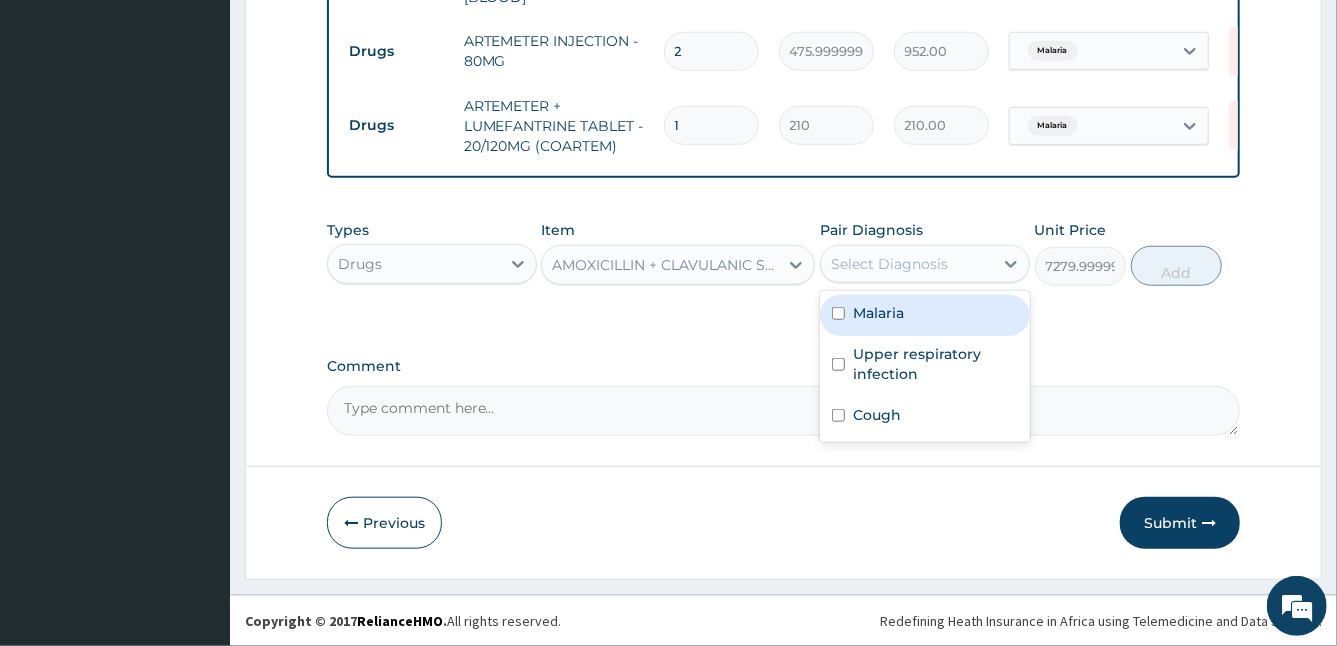 click on "Select Diagnosis" at bounding box center [889, 264] 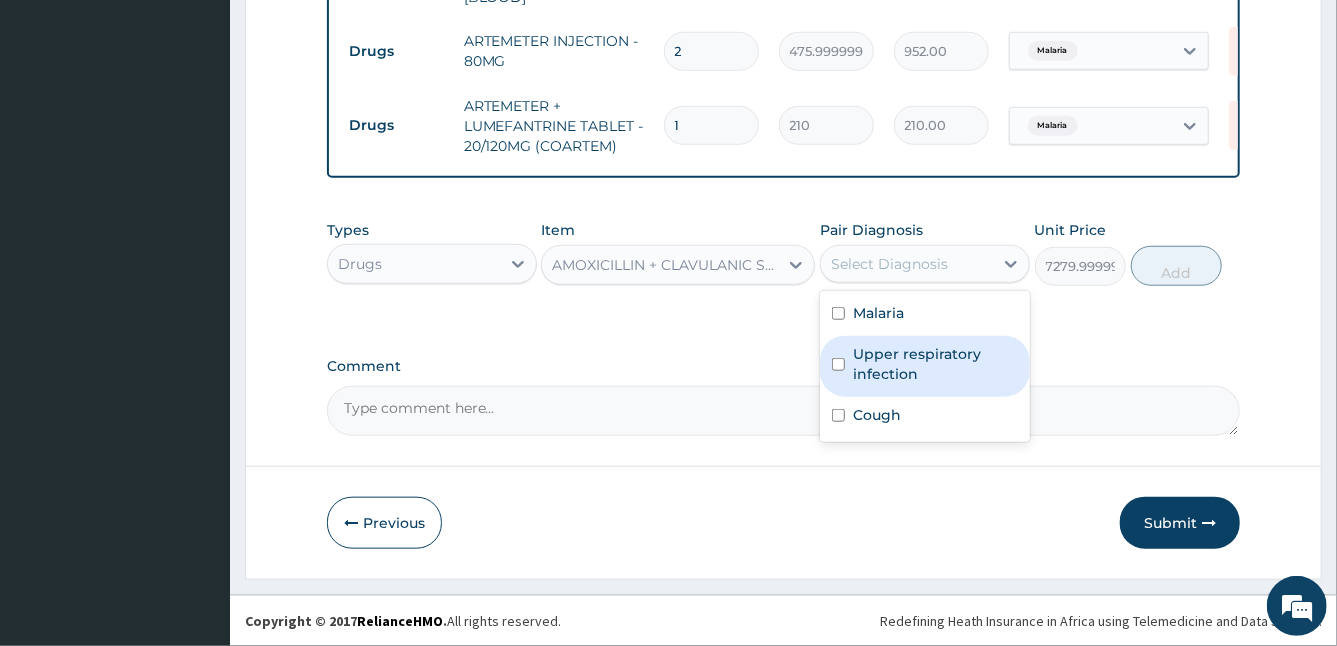 click on "Upper respiratory infection" at bounding box center [935, 364] 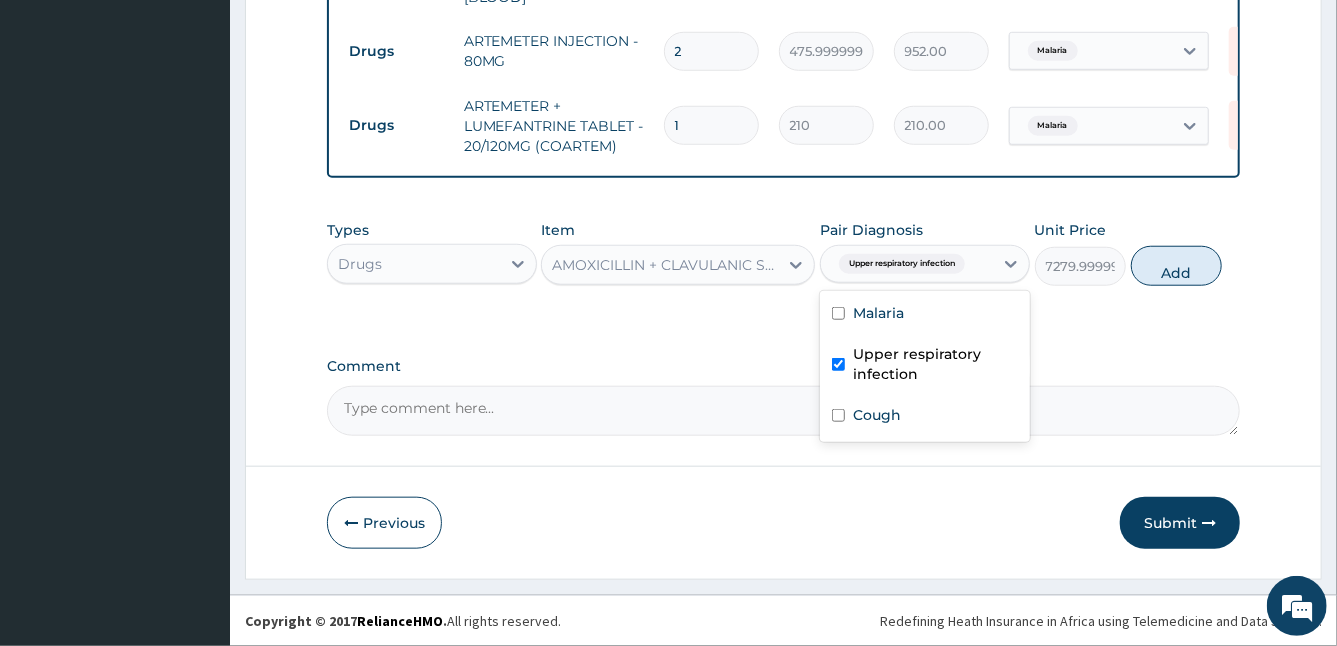 click on "Upper respiratory infection" at bounding box center [935, 364] 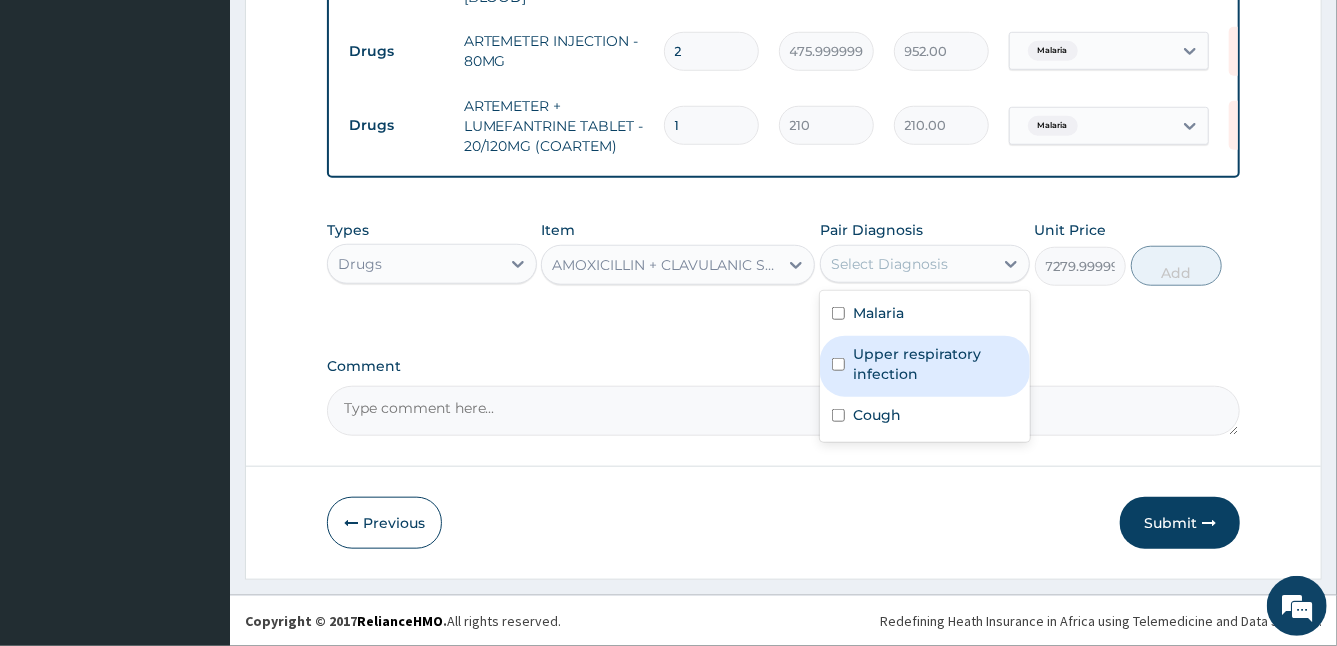 click on "Upper respiratory infection" at bounding box center [935, 364] 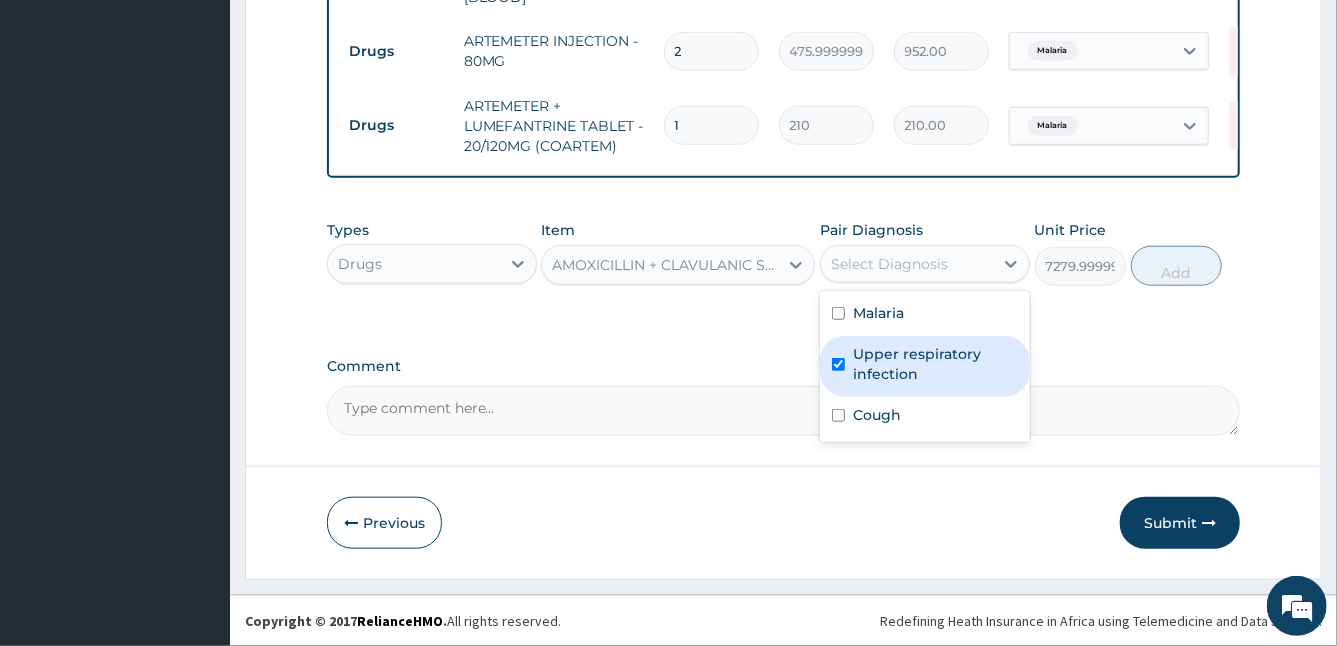 checkbox on "true" 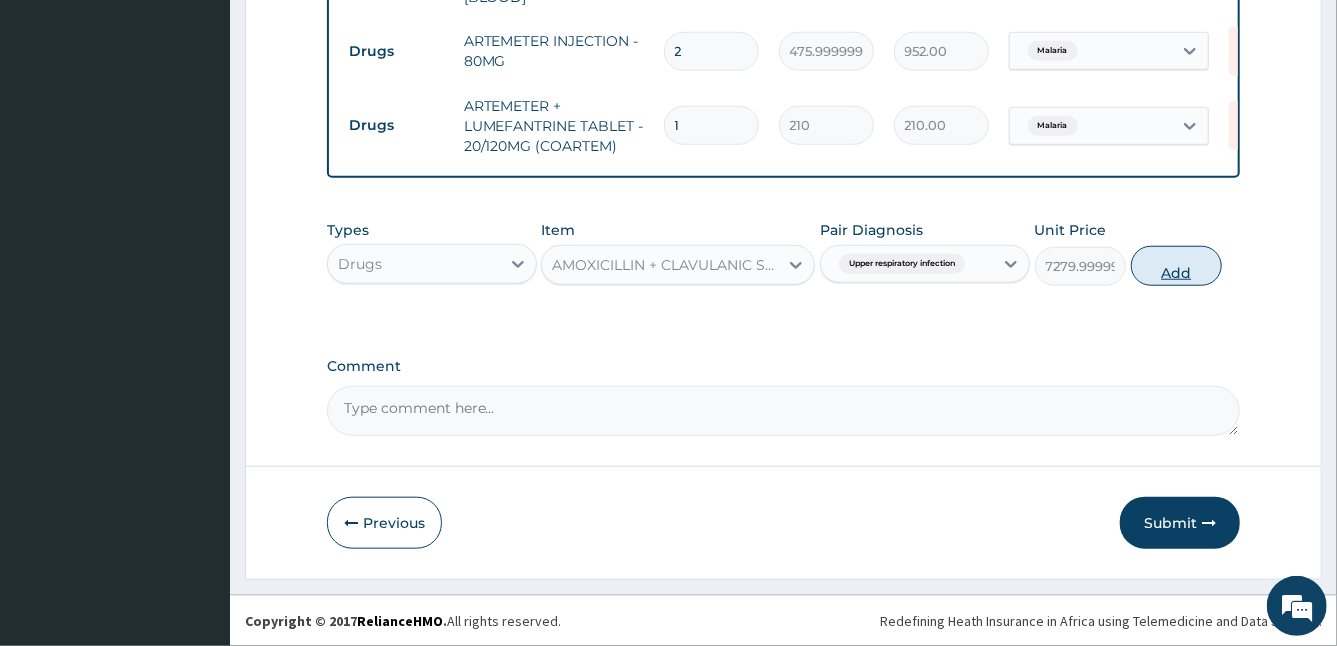click on "Add" at bounding box center (1176, 266) 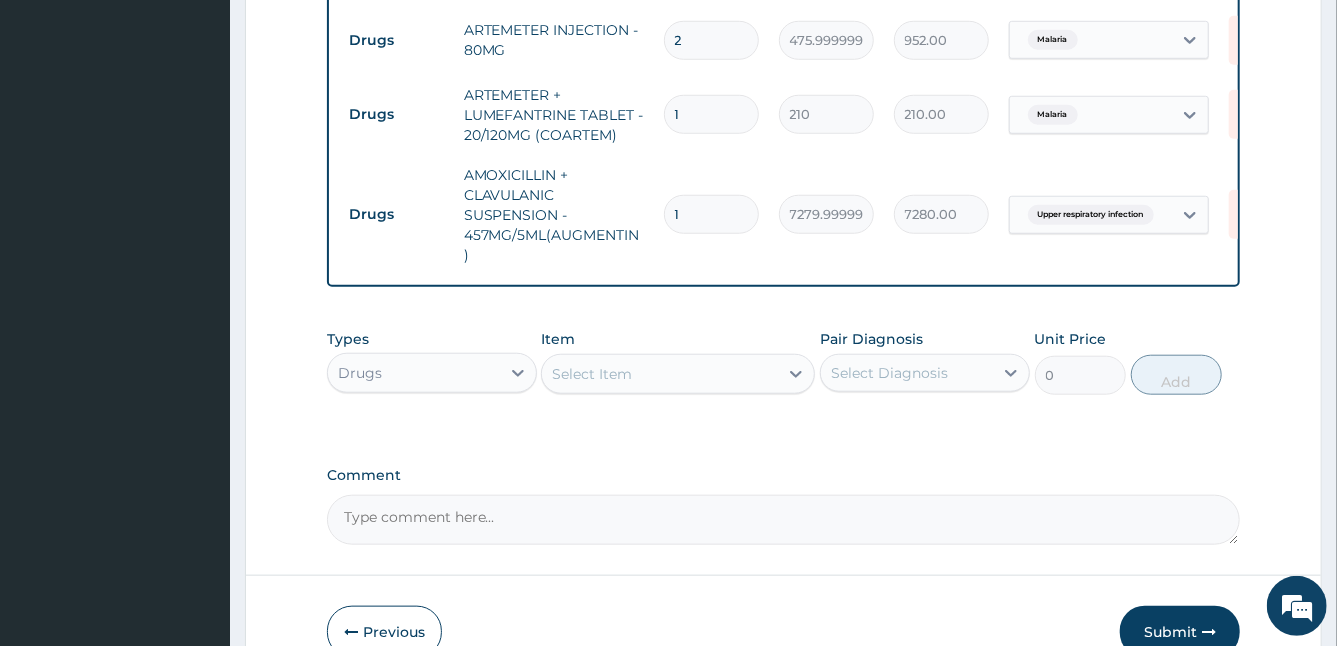 scroll, scrollTop: 945, scrollLeft: 0, axis: vertical 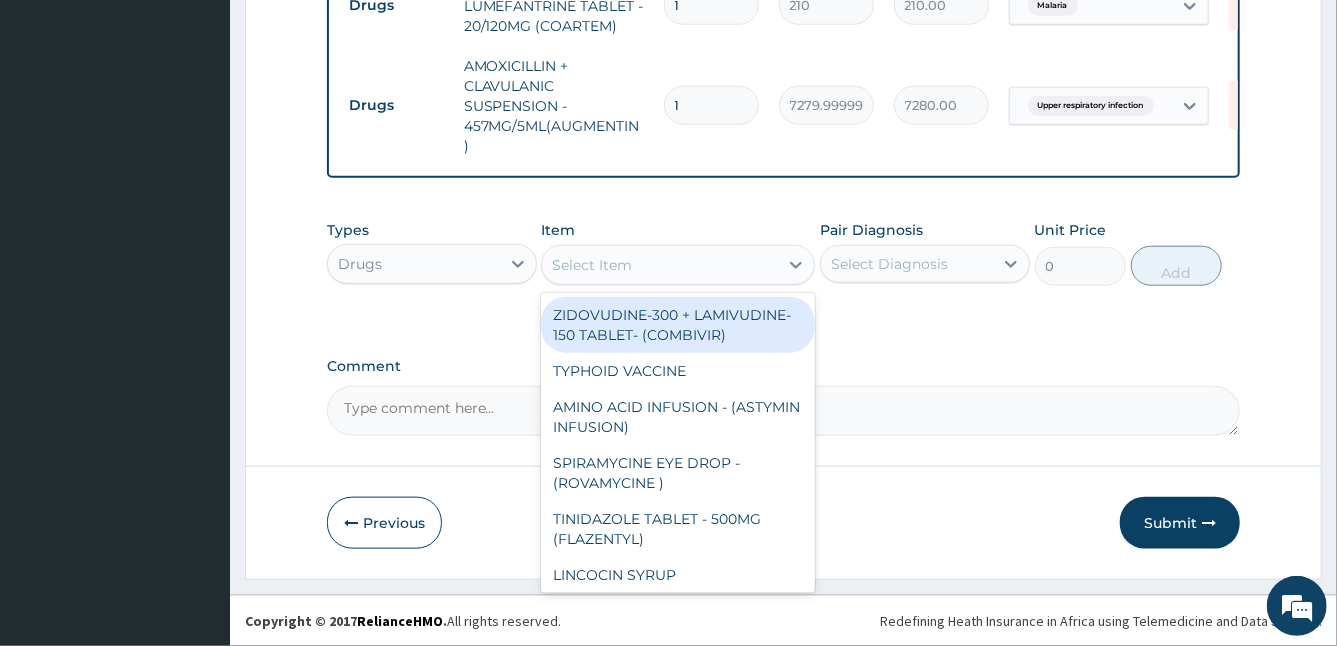 click on "Select Item" at bounding box center (592, 265) 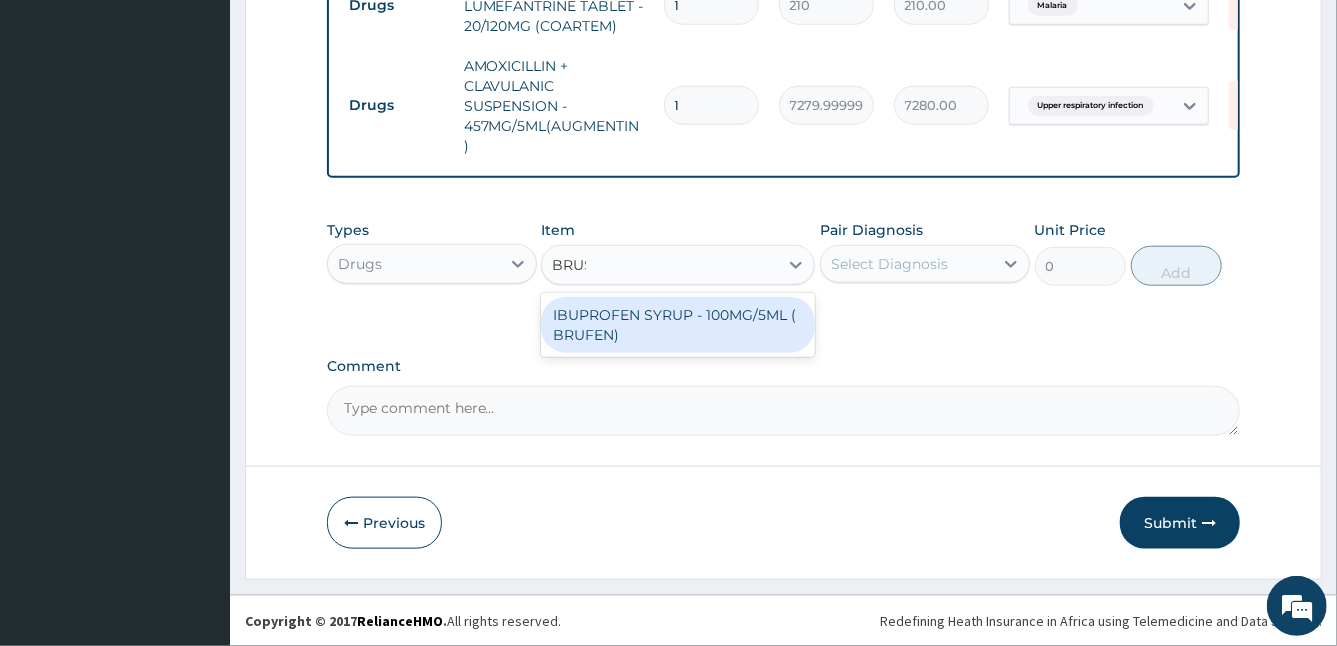 type on "BRU" 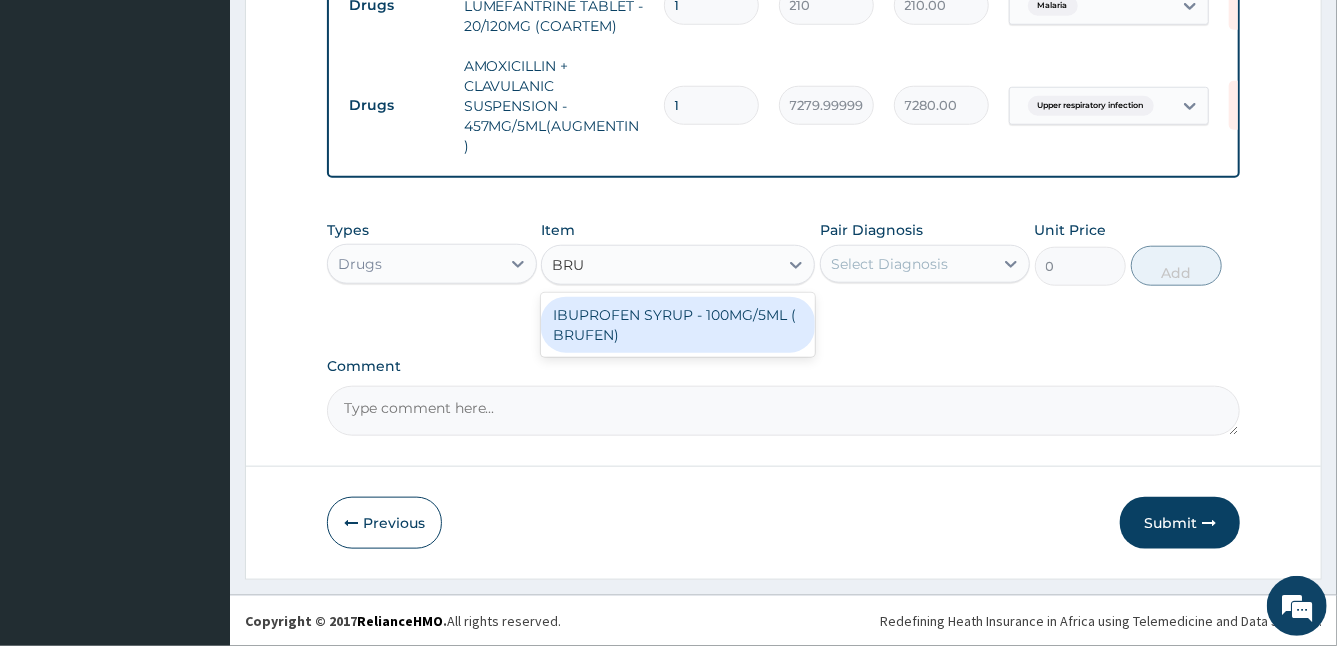 click on "IBUPROFEN SYRUP - 100MG/5ML ( BRUFEN)" at bounding box center [678, 325] 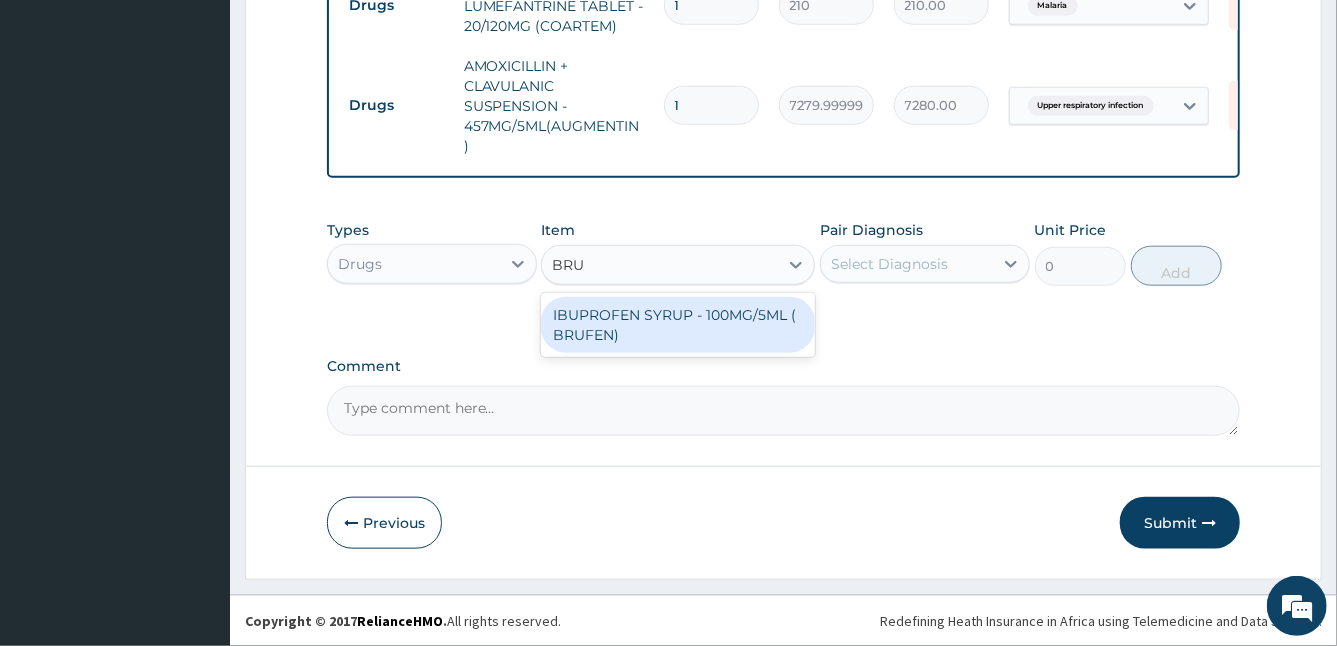 type 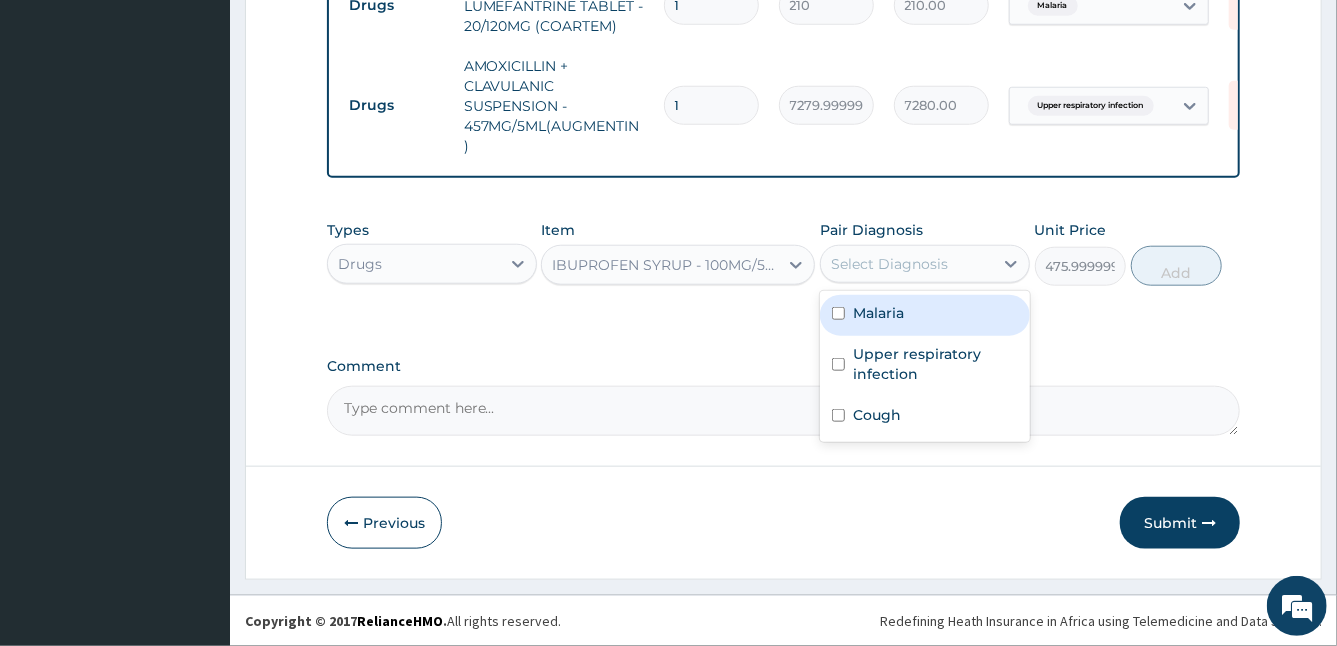 click on "Select Diagnosis" at bounding box center [889, 264] 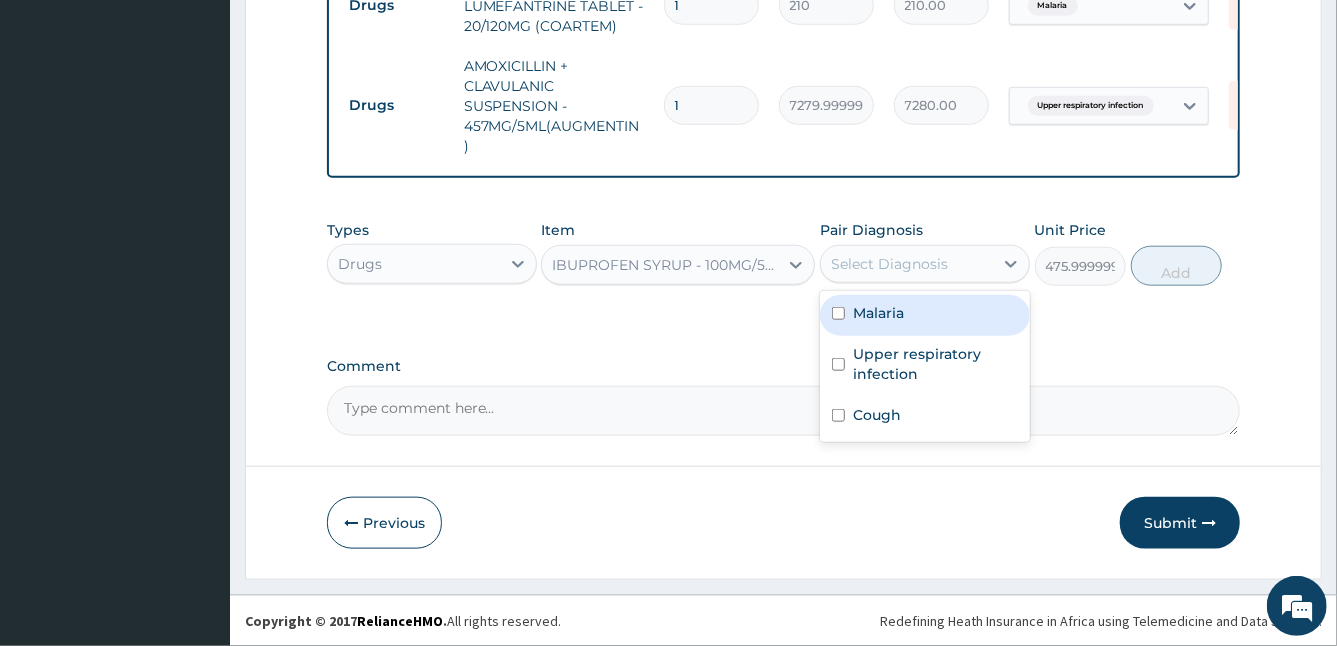 click on "Malaria" at bounding box center [925, 315] 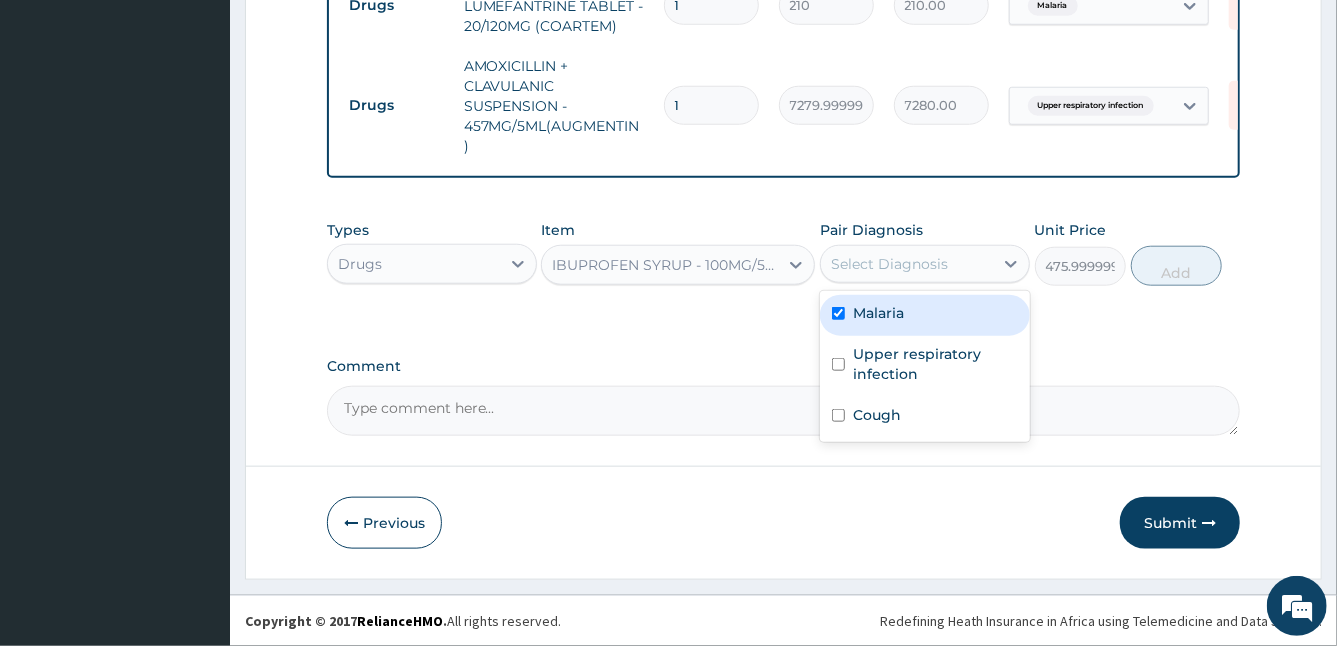 checkbox on "true" 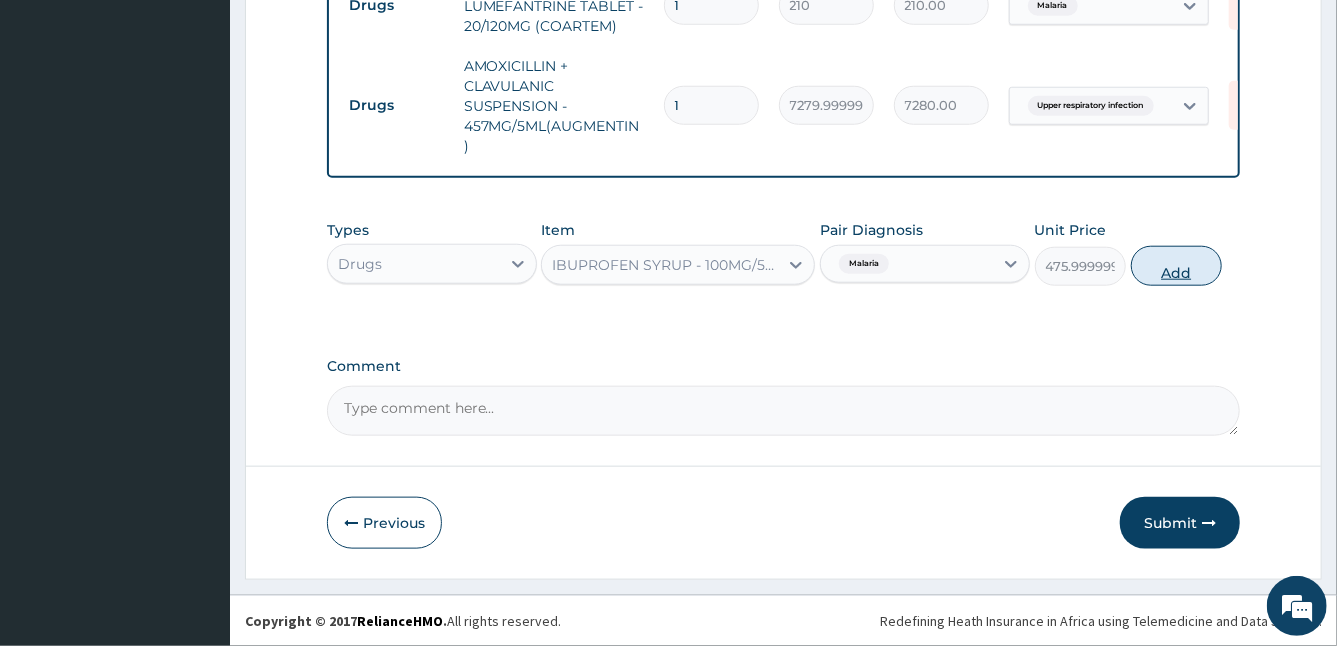 click on "Add" at bounding box center [1176, 266] 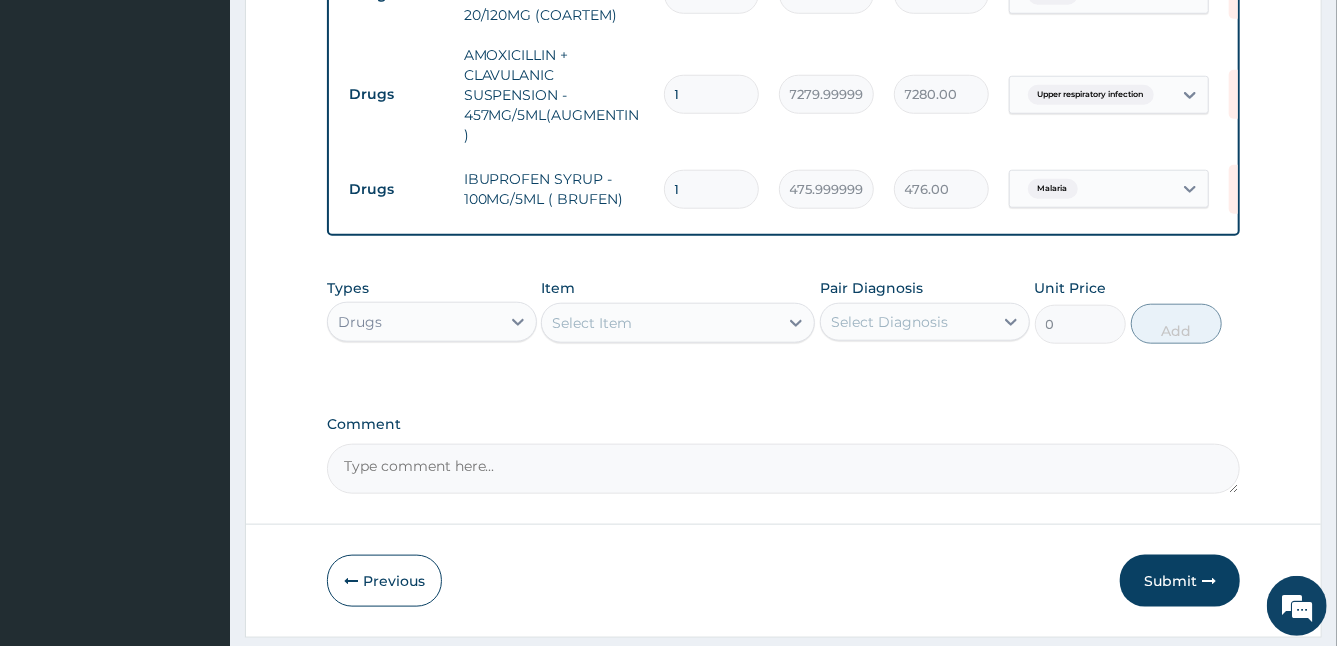 click on "Select Item" at bounding box center (660, 323) 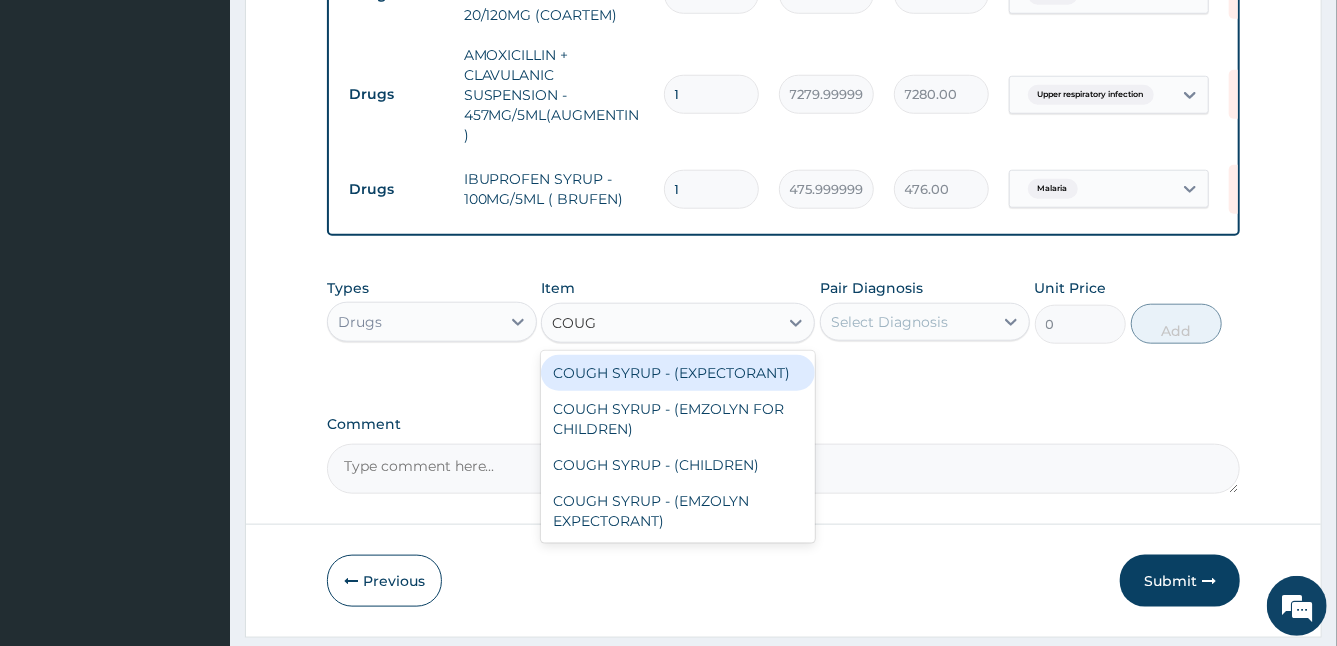 type on "COUGH" 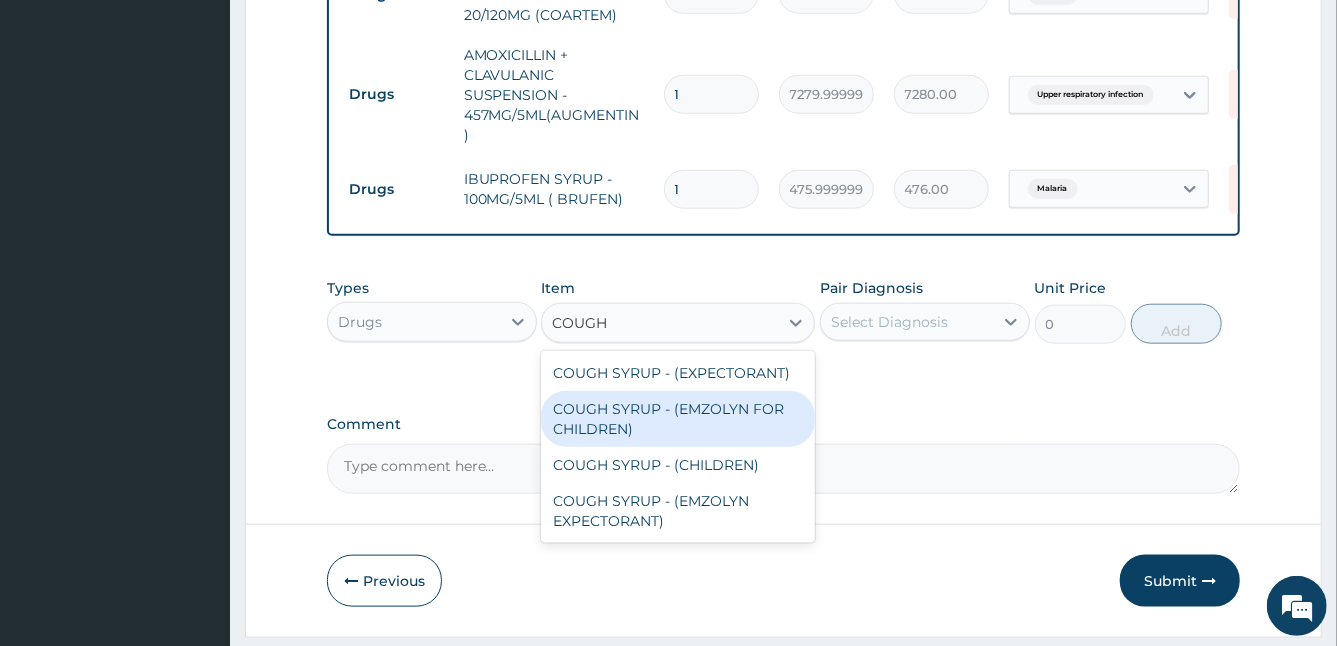 click on "COUGH SYRUP - (EMZOLYN FOR CHILDREN)" at bounding box center (678, 419) 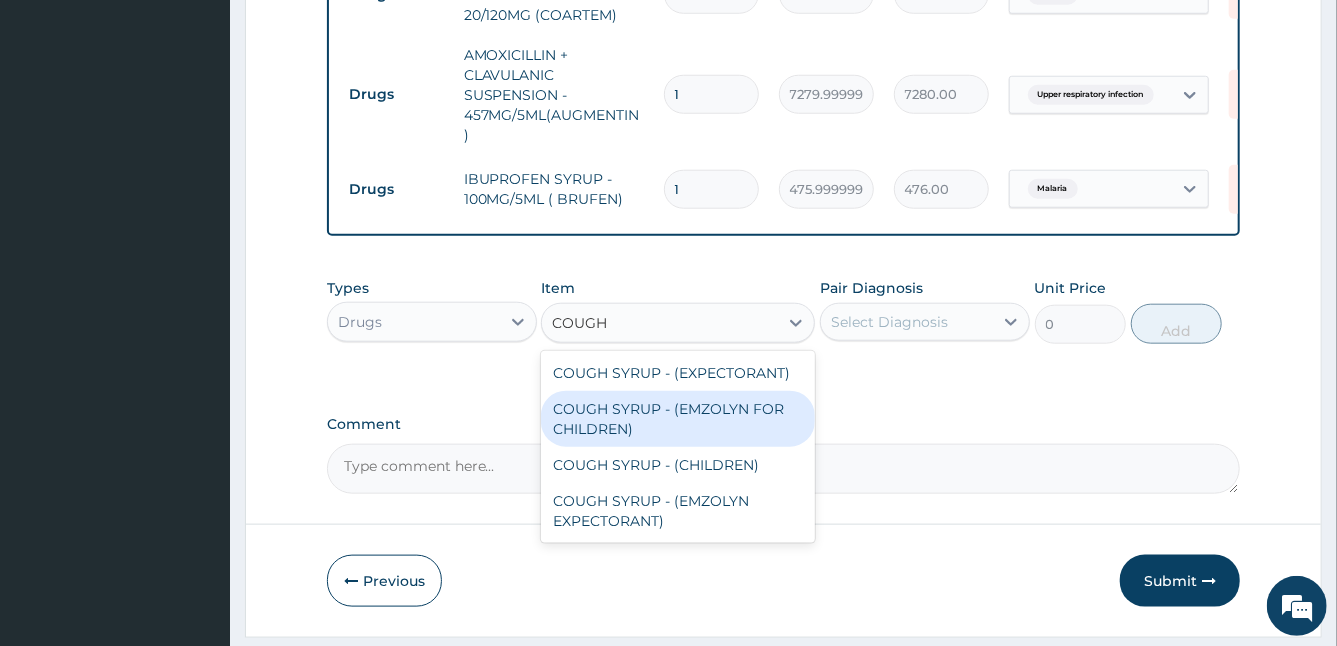 type 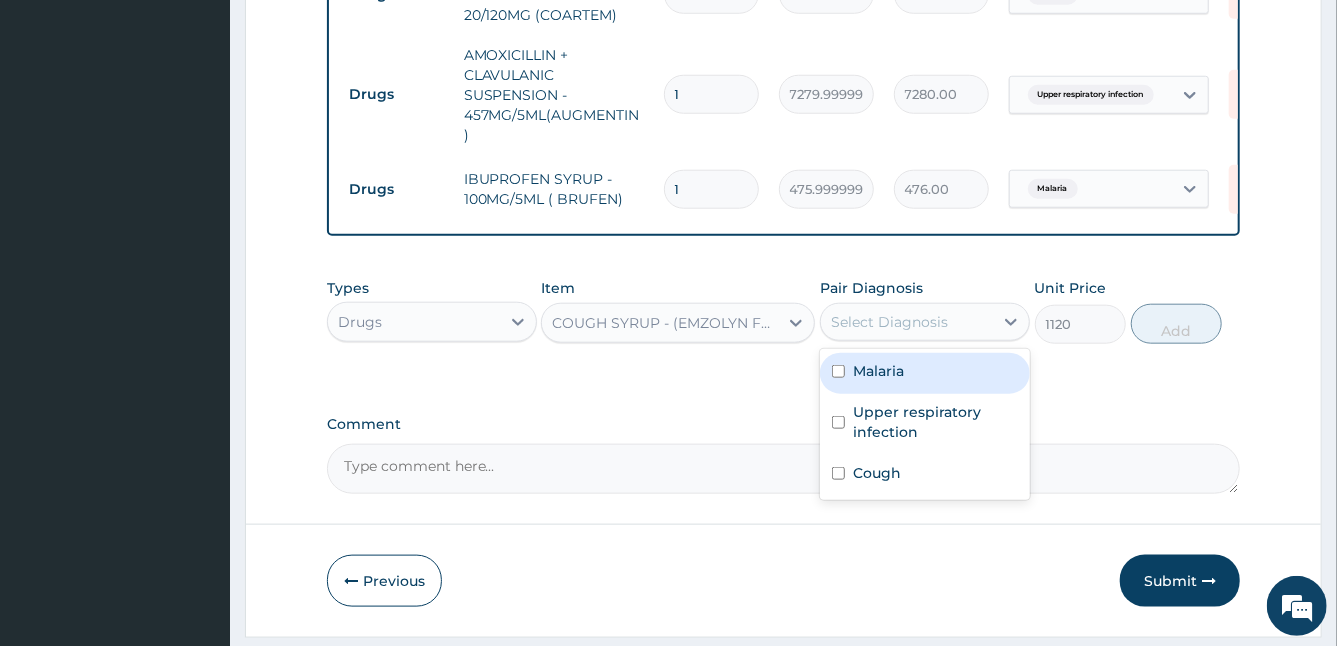 click on "Select Diagnosis" at bounding box center [907, 322] 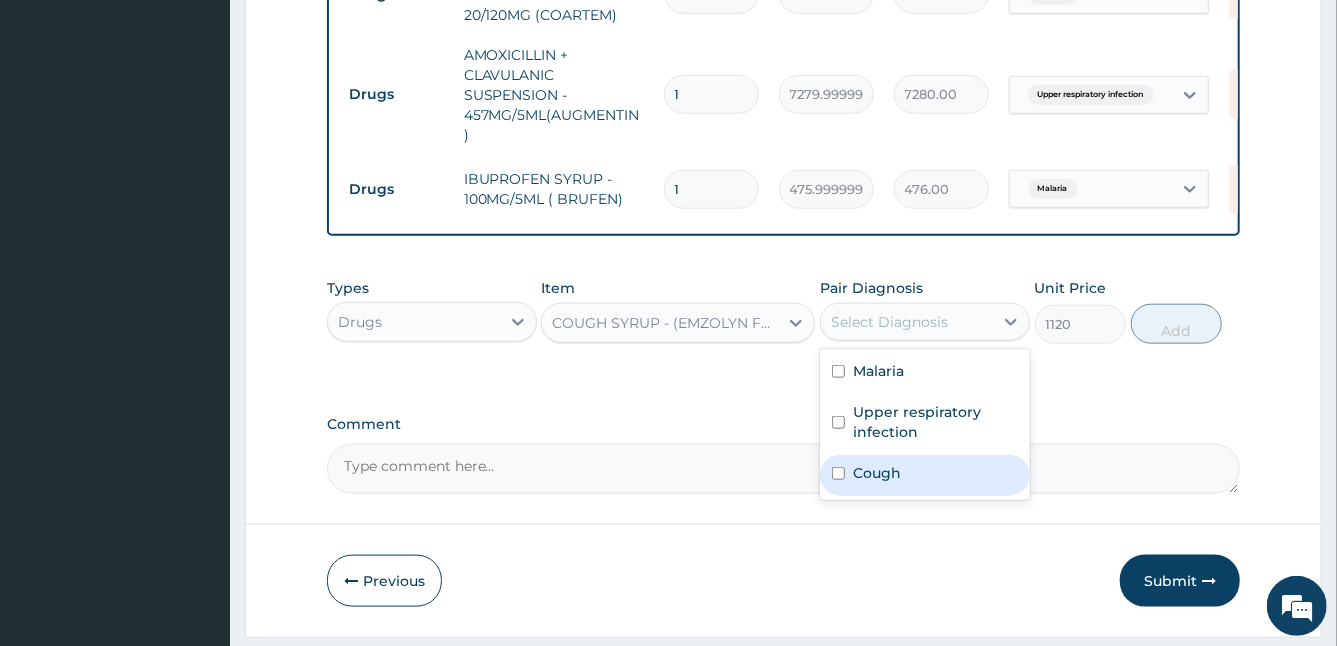 click on "Cough" at bounding box center [925, 475] 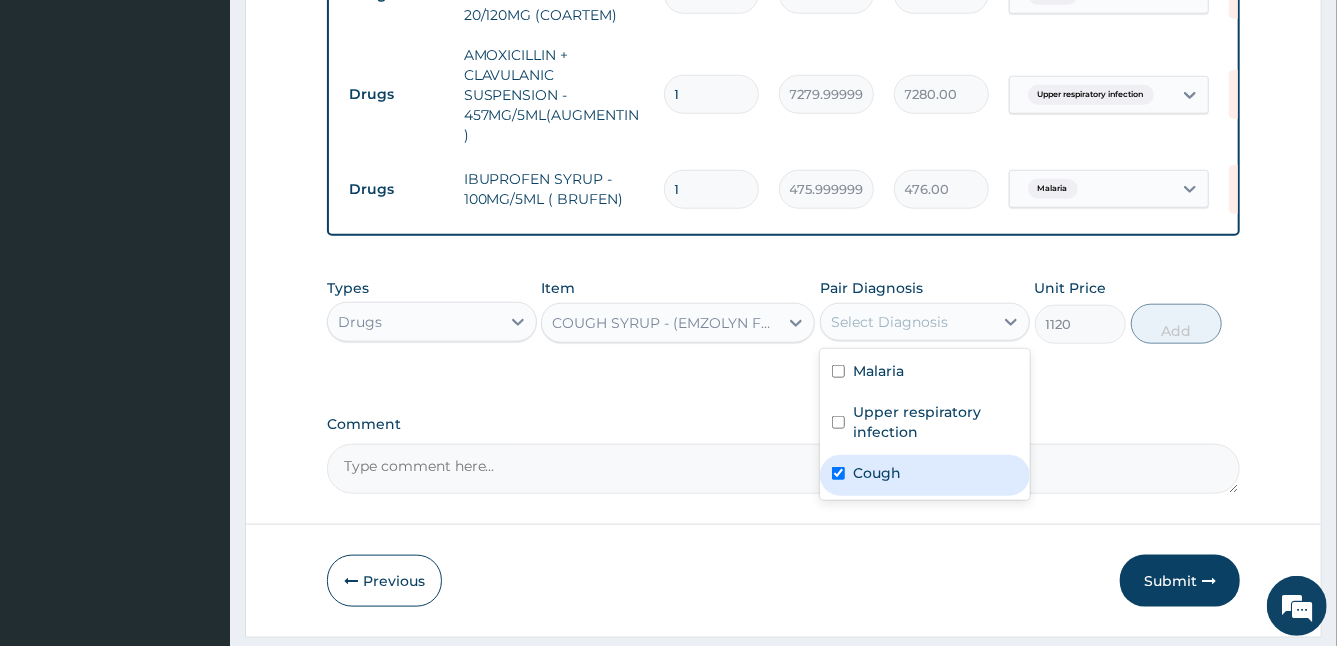 checkbox on "true" 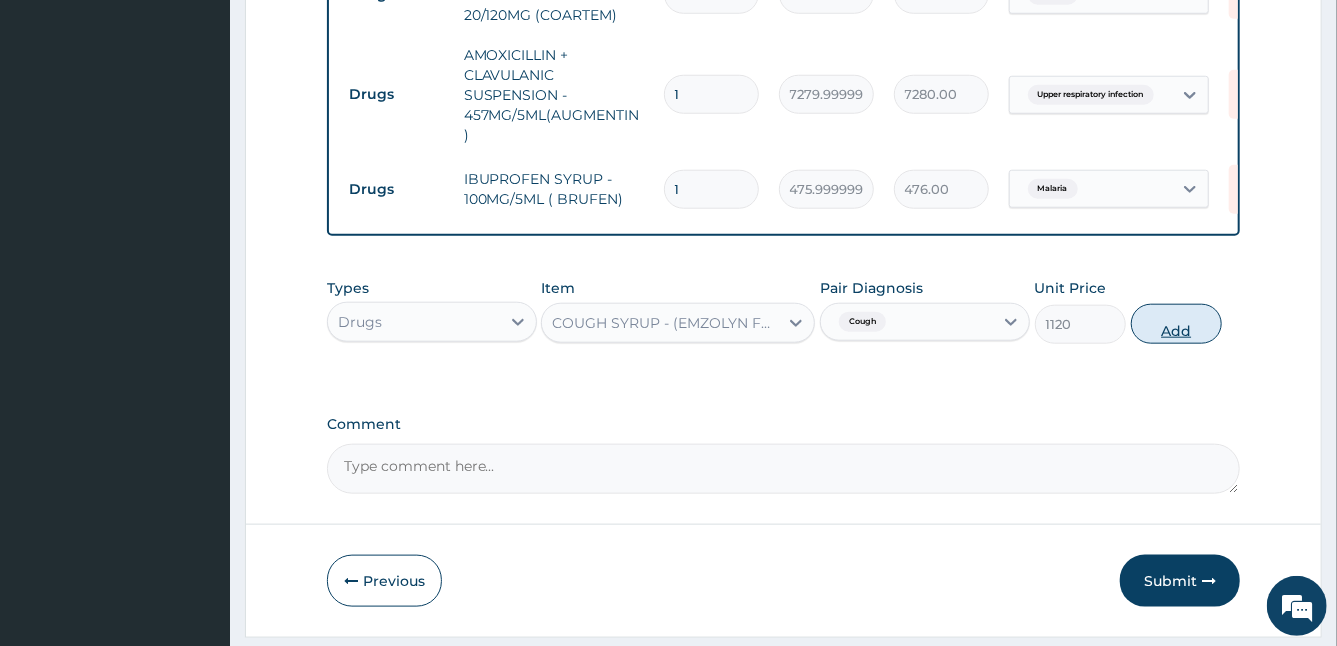 click on "Add" at bounding box center [1176, 324] 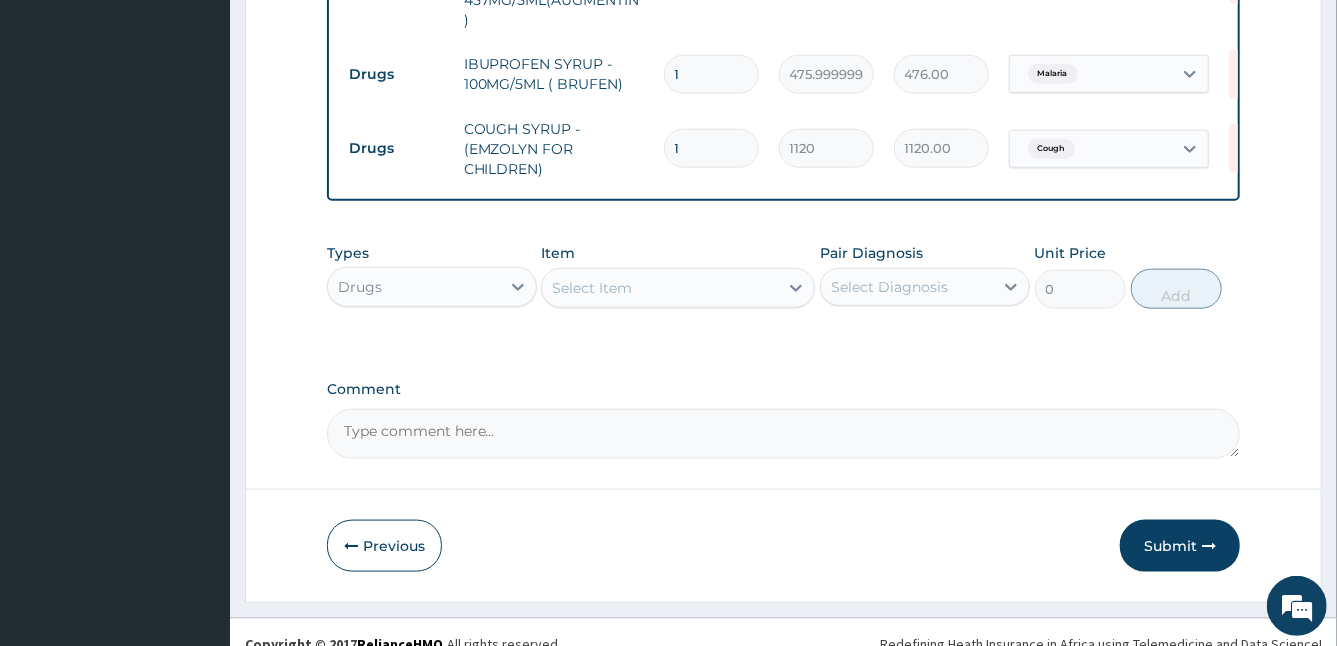scroll, scrollTop: 1094, scrollLeft: 0, axis: vertical 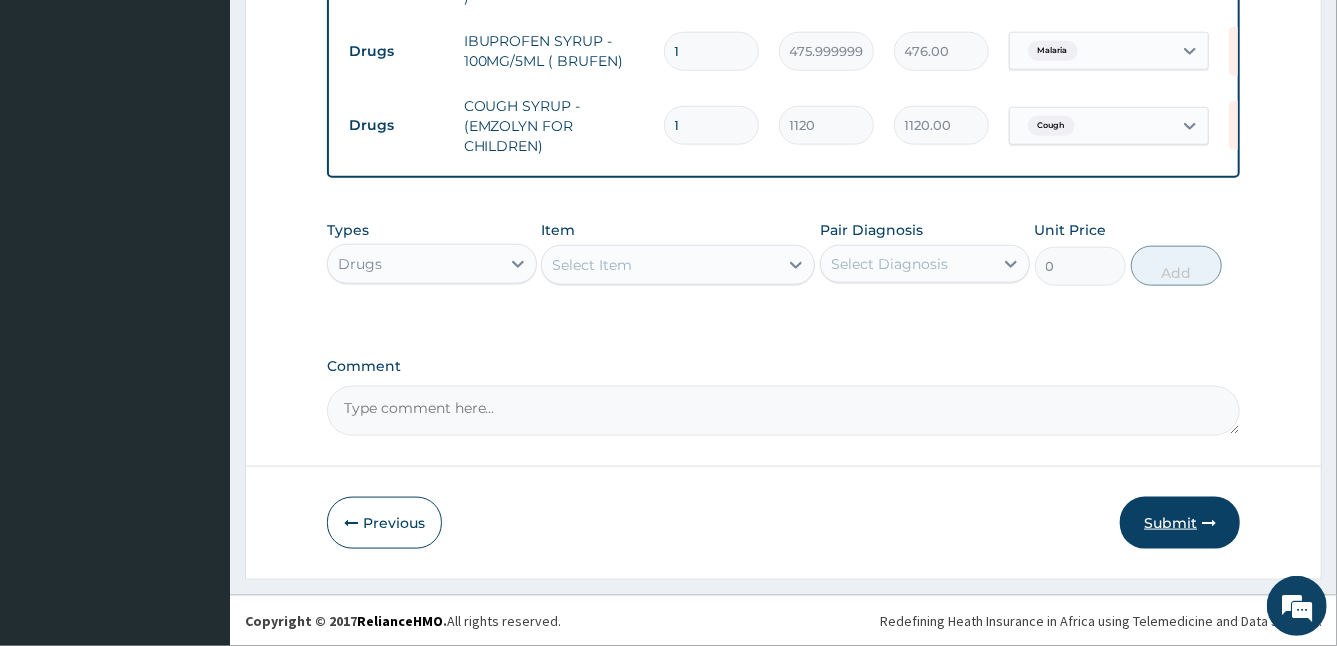 click on "Submit" at bounding box center (1180, 523) 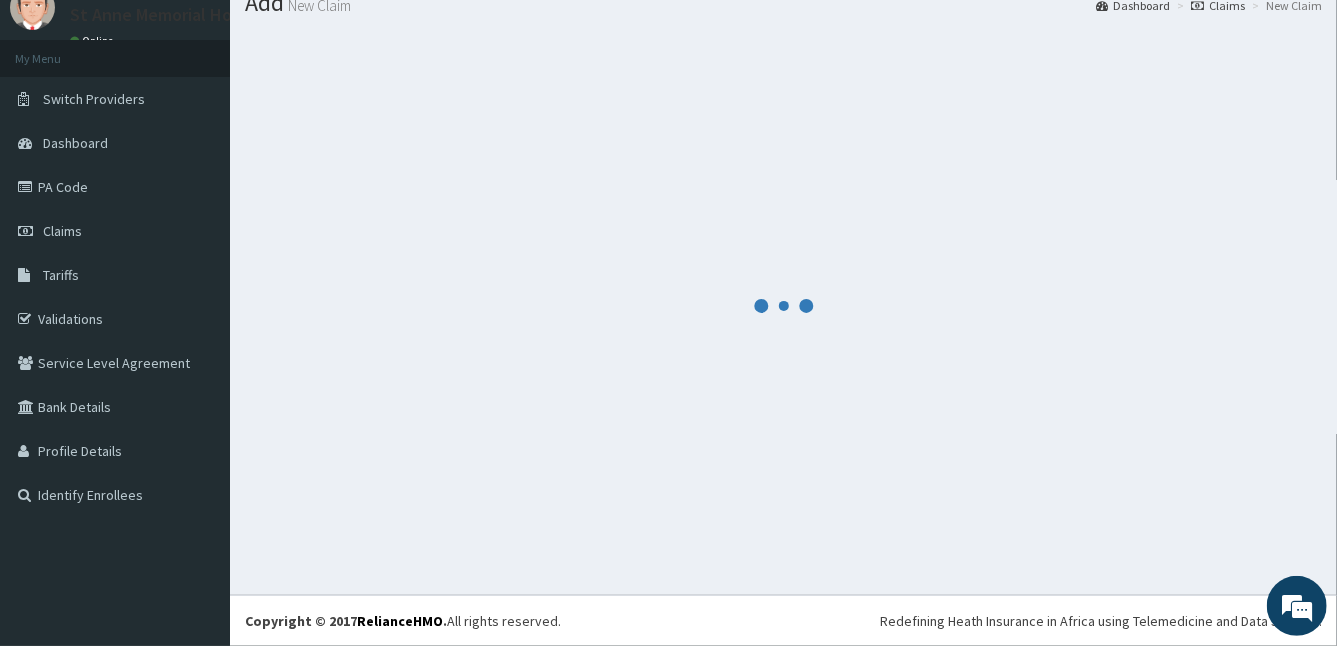 scroll, scrollTop: 1094, scrollLeft: 0, axis: vertical 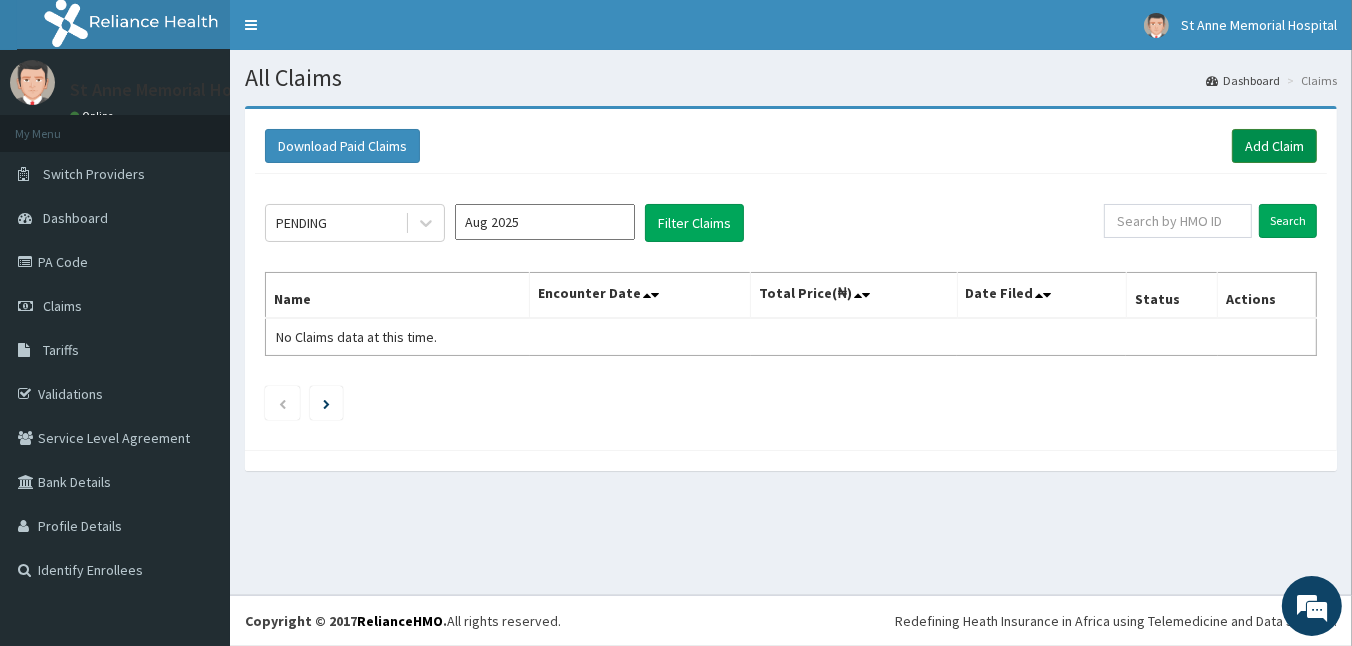 click on "Add Claim" at bounding box center [1274, 146] 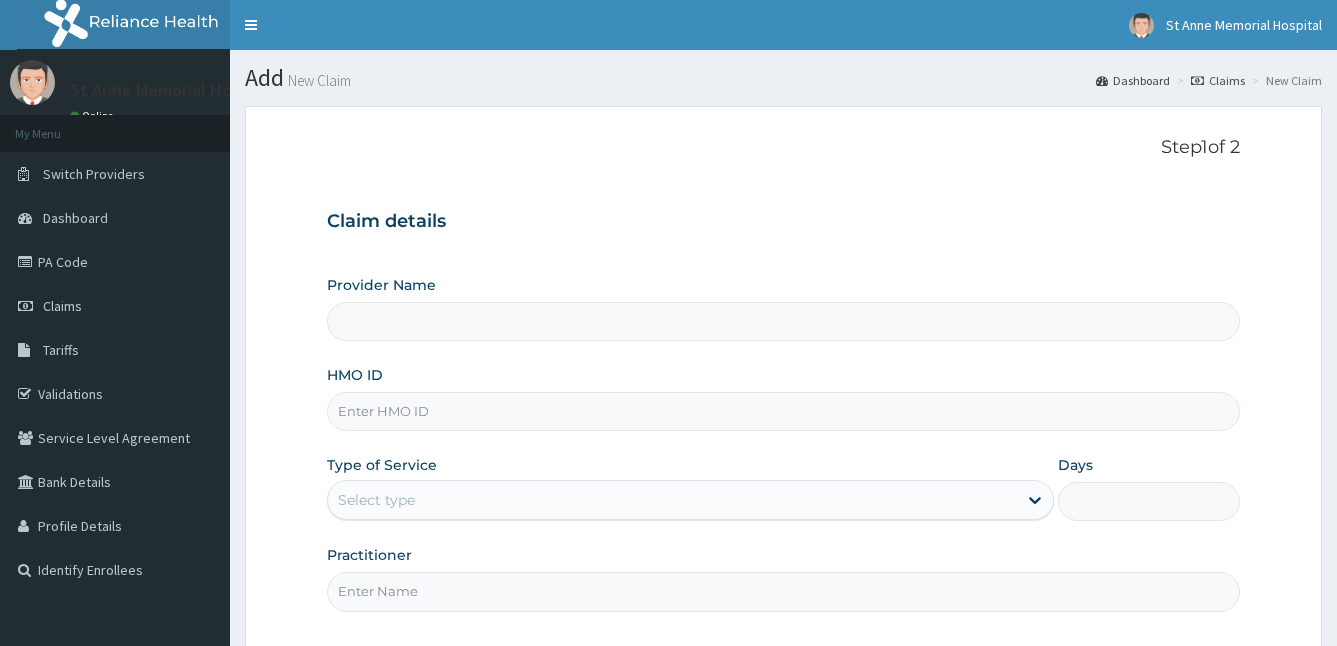 scroll, scrollTop: 0, scrollLeft: 0, axis: both 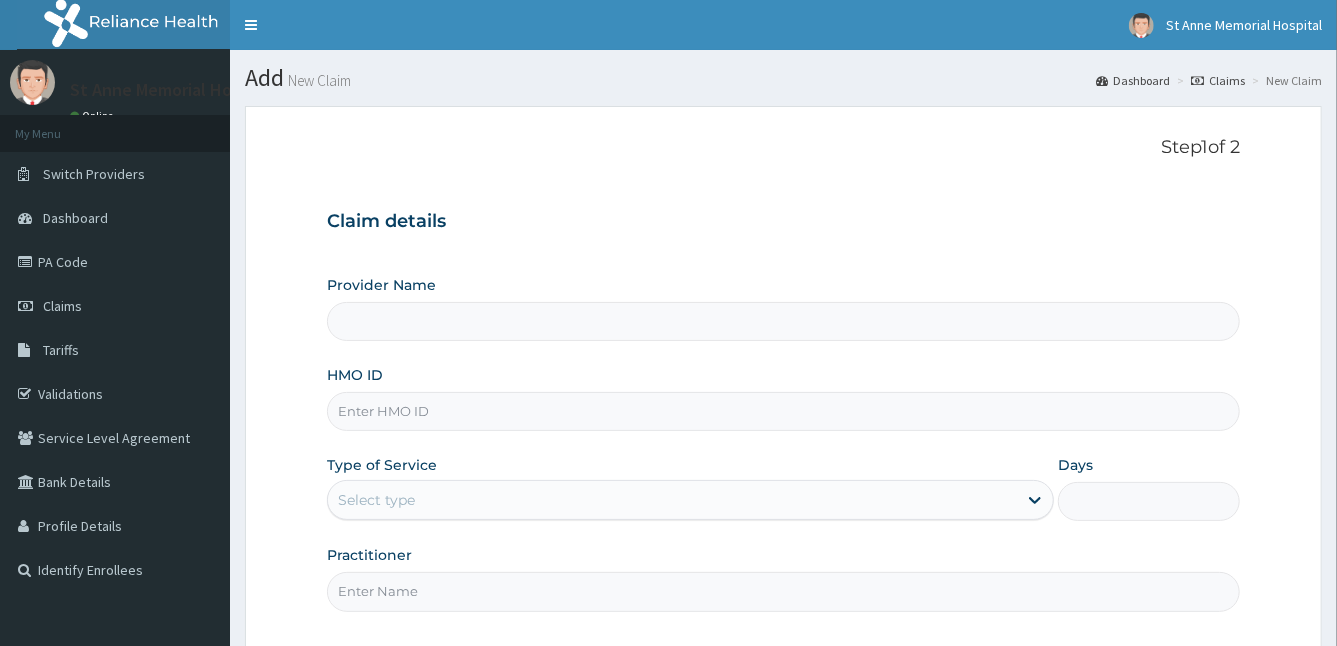 click on "HMO ID" at bounding box center [784, 411] 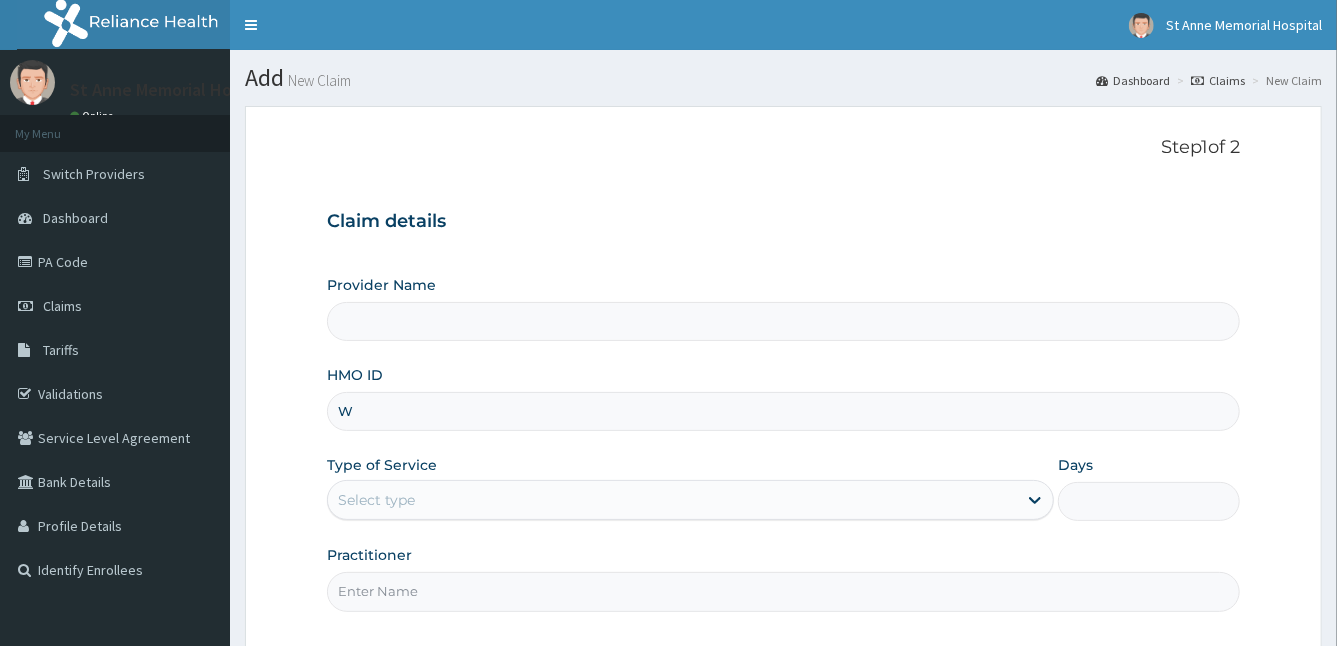 type on "St Anne's Memorial Hospital" 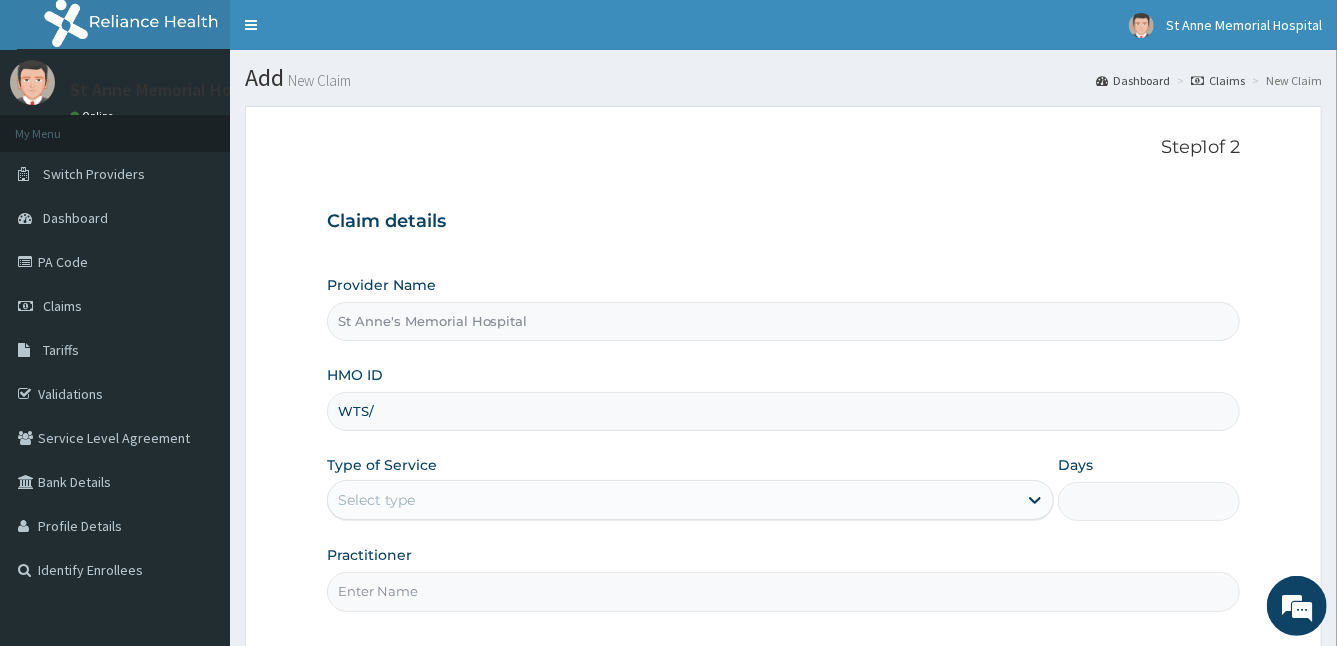 scroll, scrollTop: 0, scrollLeft: 0, axis: both 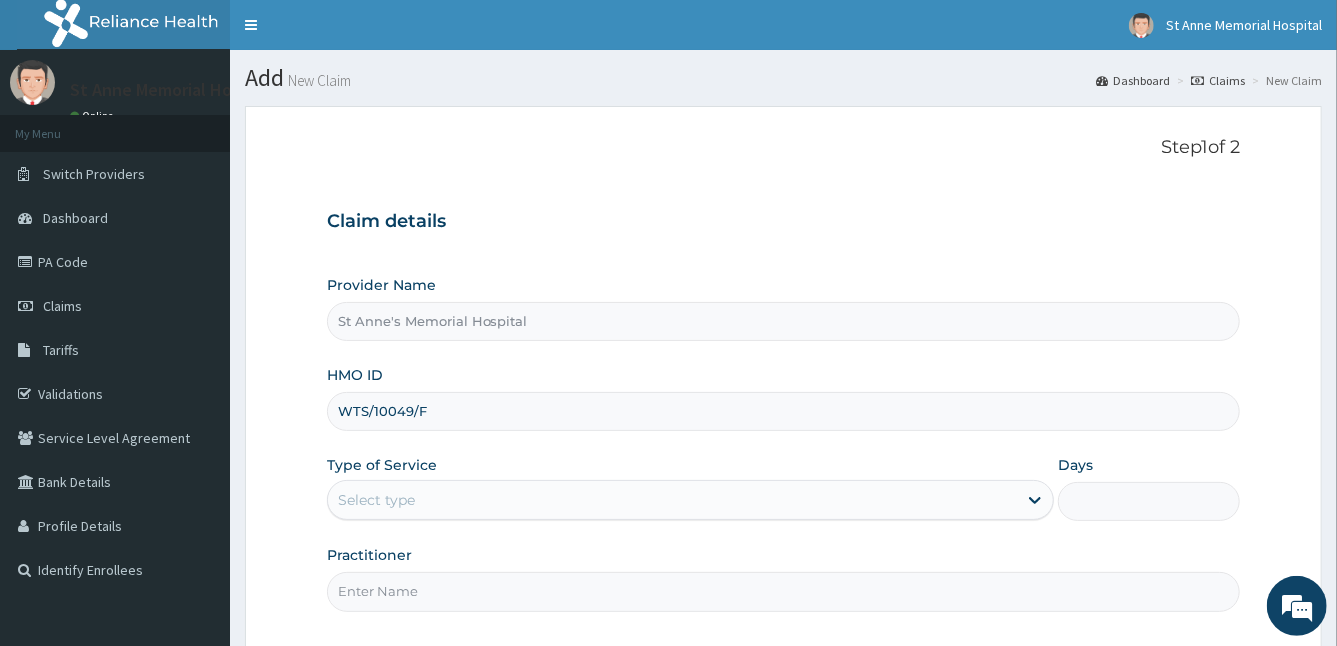 type on "WTS/10049/F" 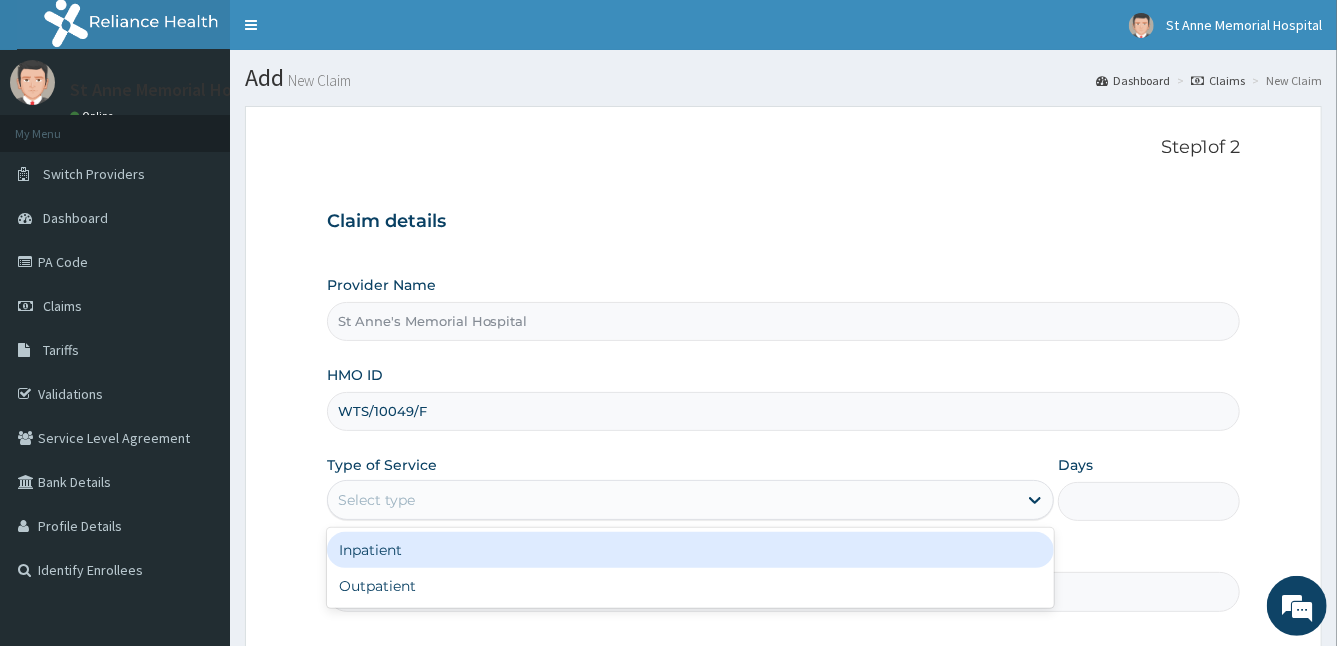 click on "Select type" at bounding box center (673, 500) 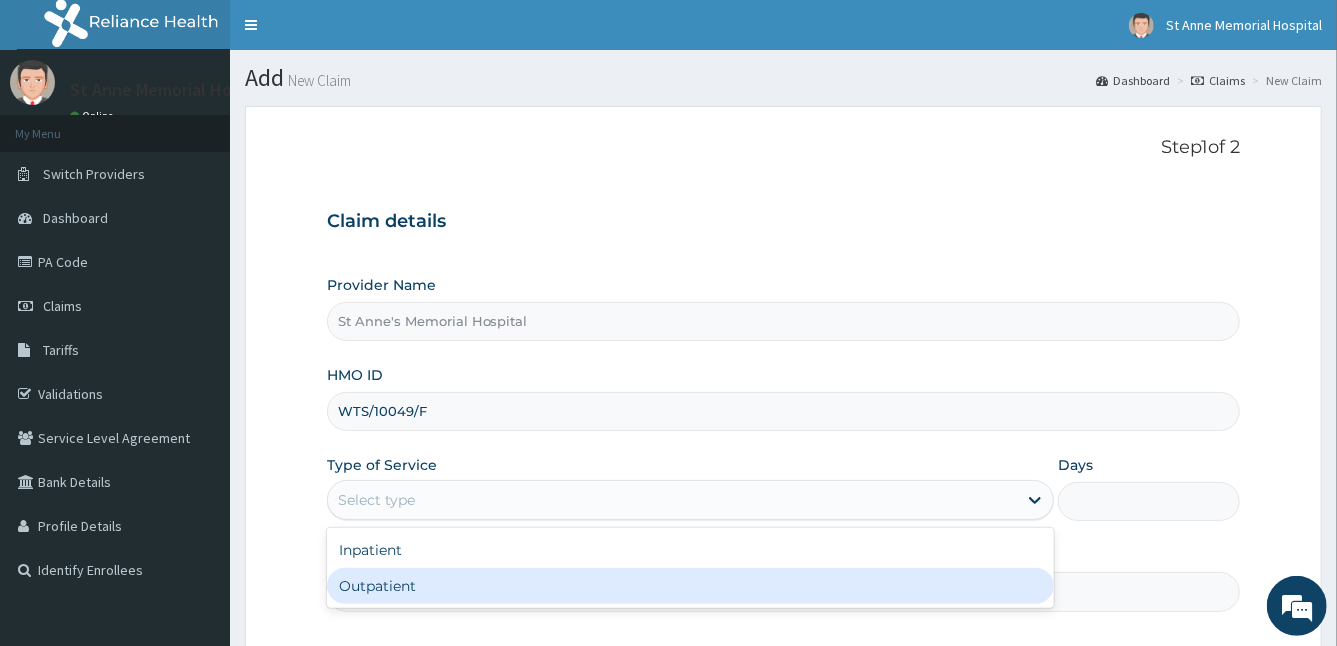 click on "Outpatient" at bounding box center (691, 586) 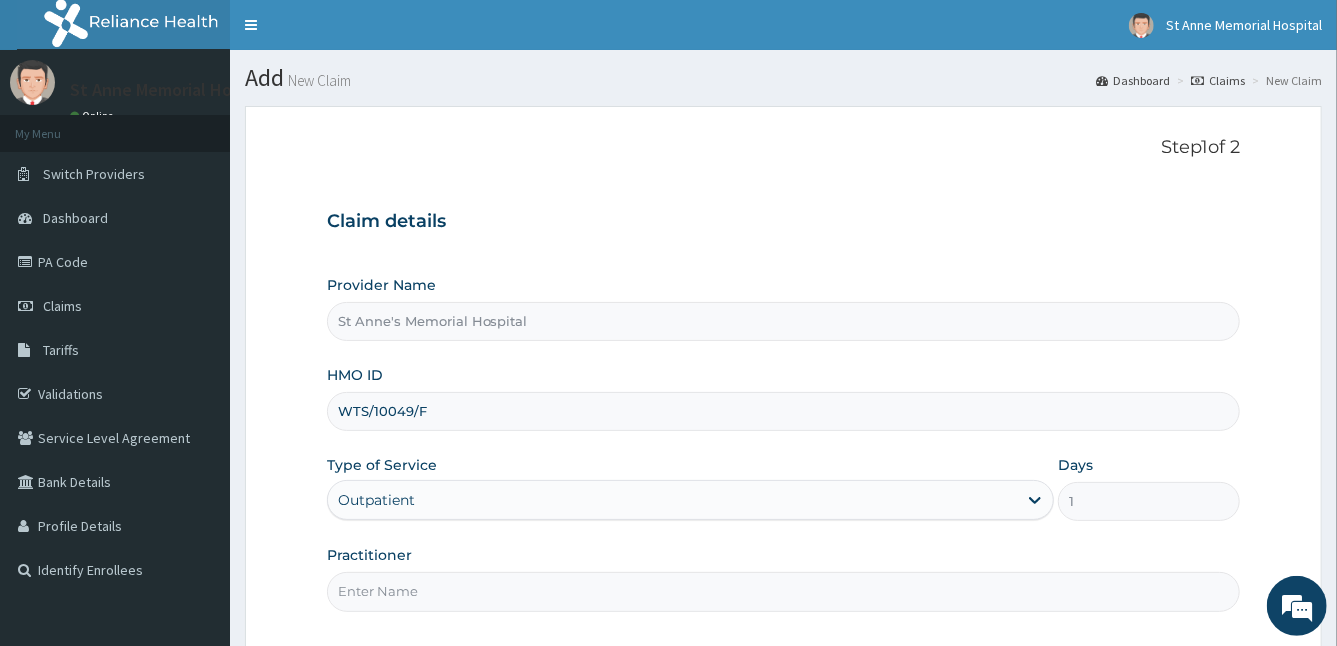 click on "Practitioner" at bounding box center [784, 591] 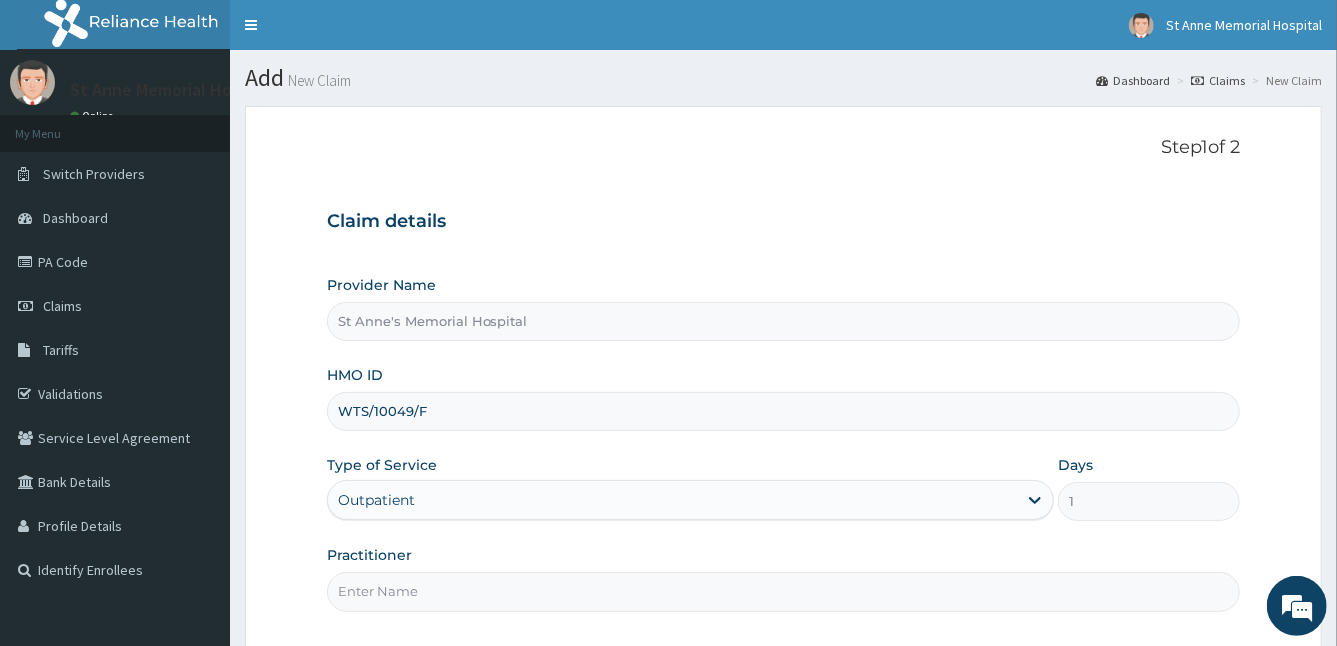 type on "DR [NAME]" 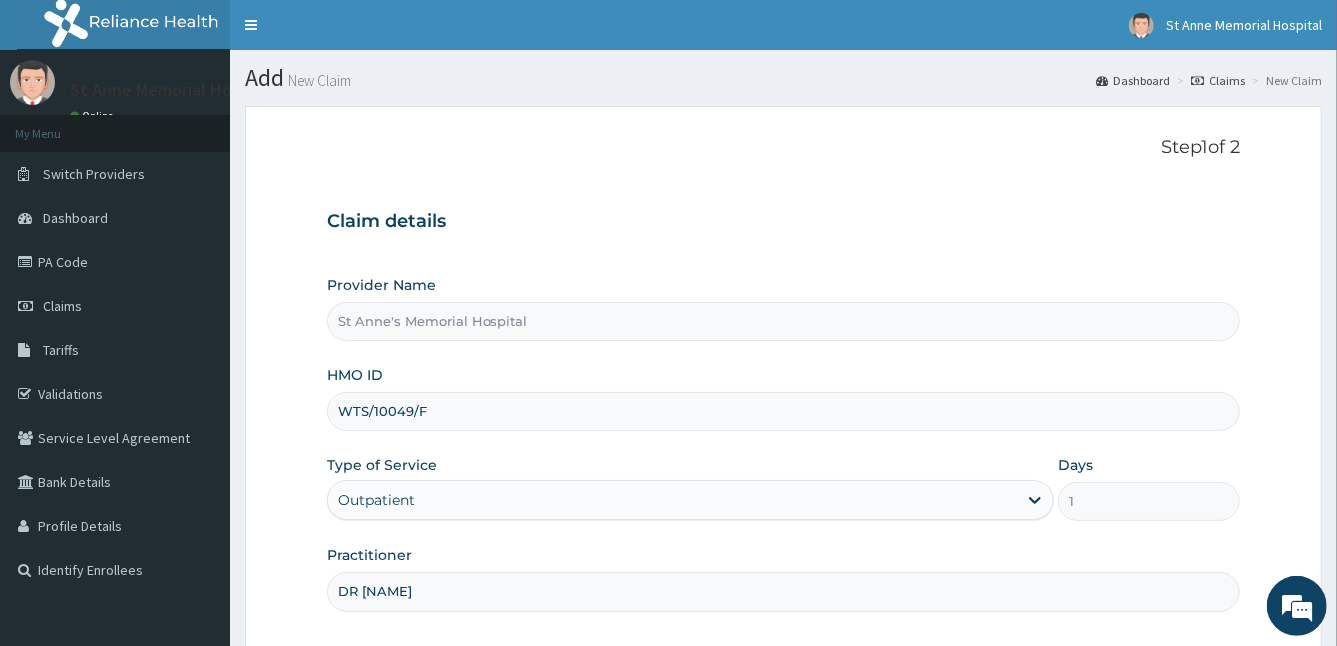 scroll, scrollTop: 184, scrollLeft: 0, axis: vertical 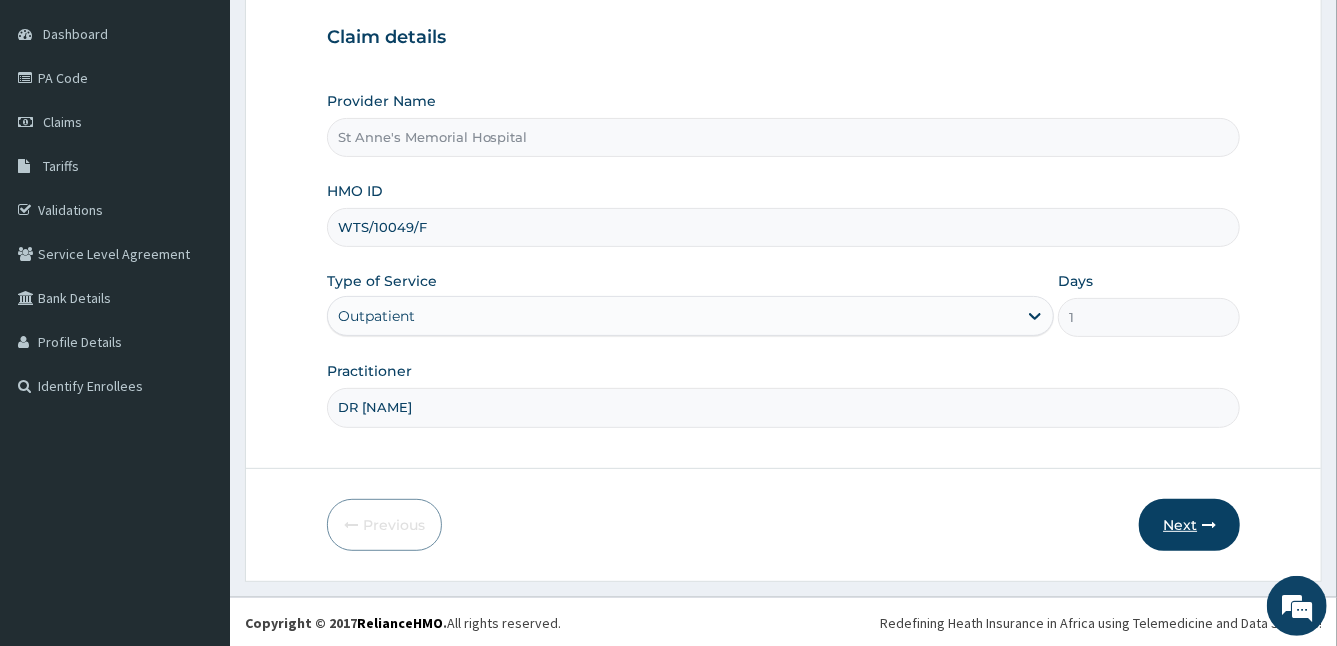 click on "Next" at bounding box center (1189, 525) 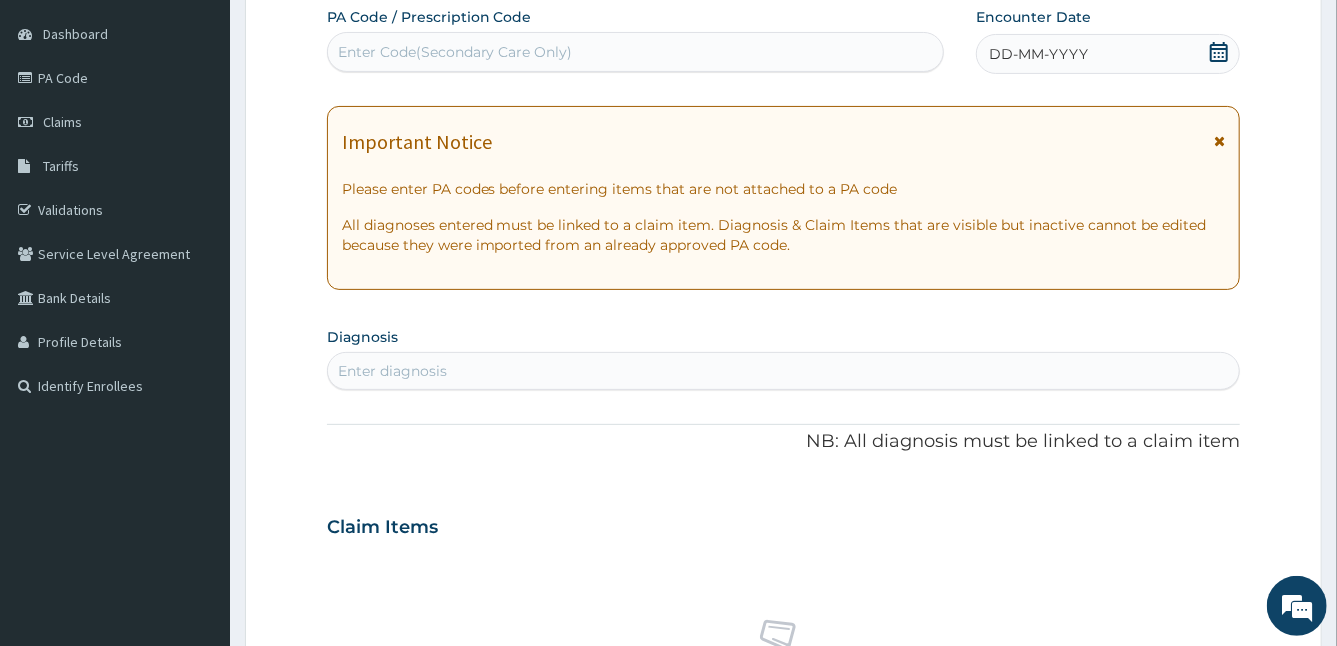 click at bounding box center [1219, 141] 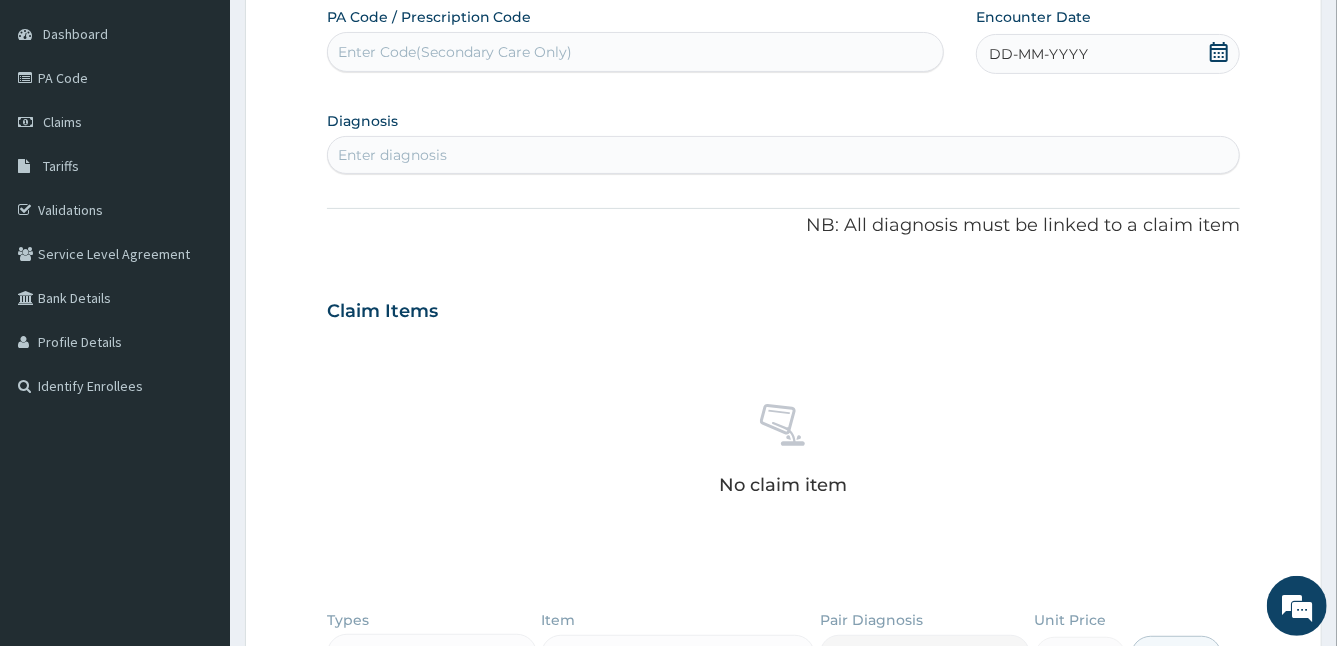 click on "DD-MM-YYYY" at bounding box center [1108, 54] 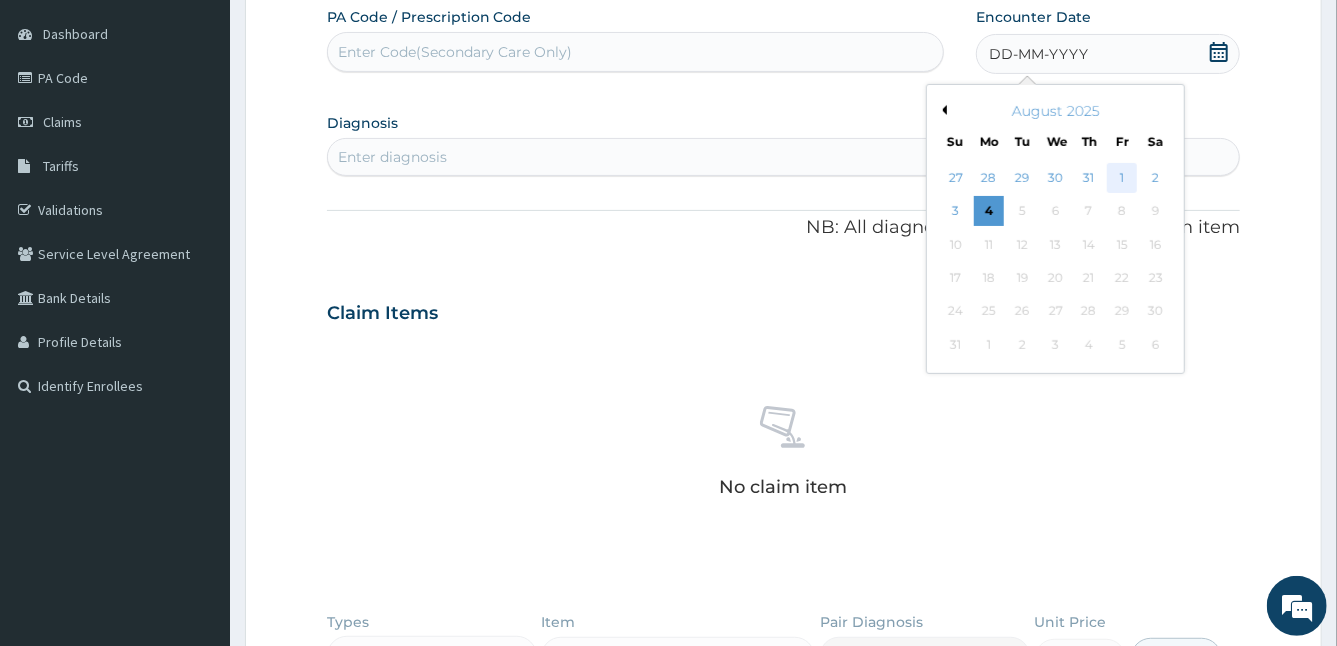 click on "1" at bounding box center [1122, 178] 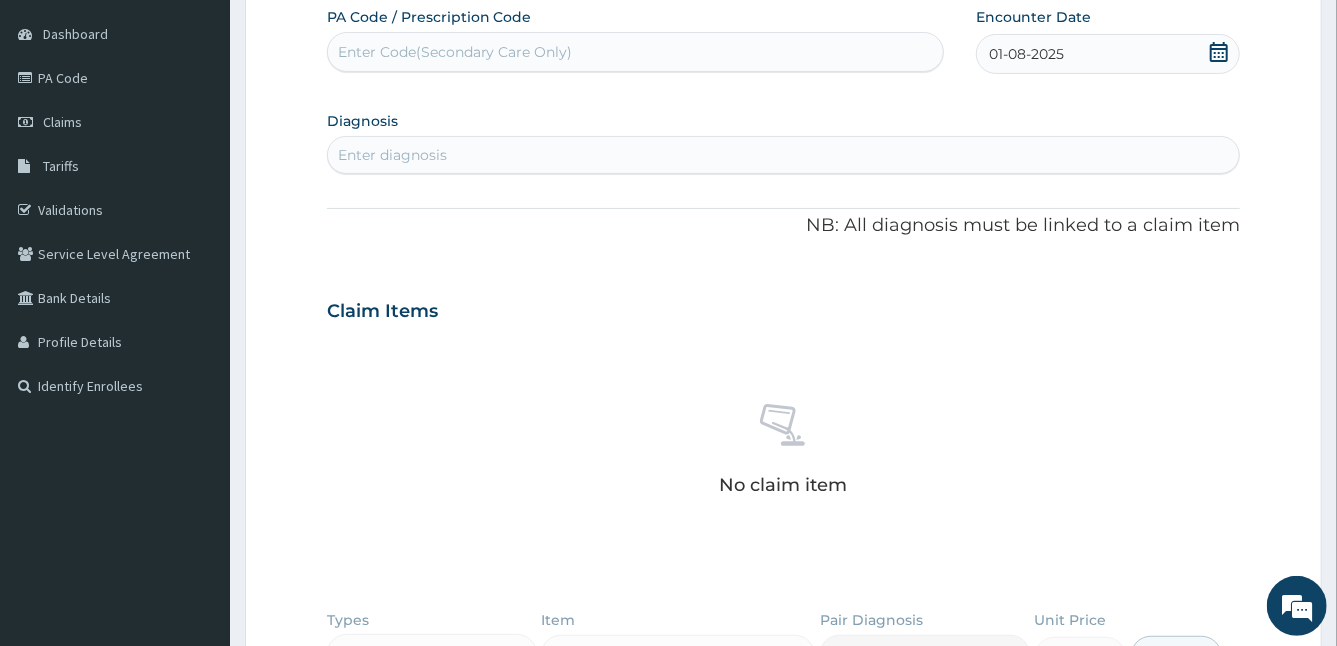 click on "Enter diagnosis" at bounding box center (784, 155) 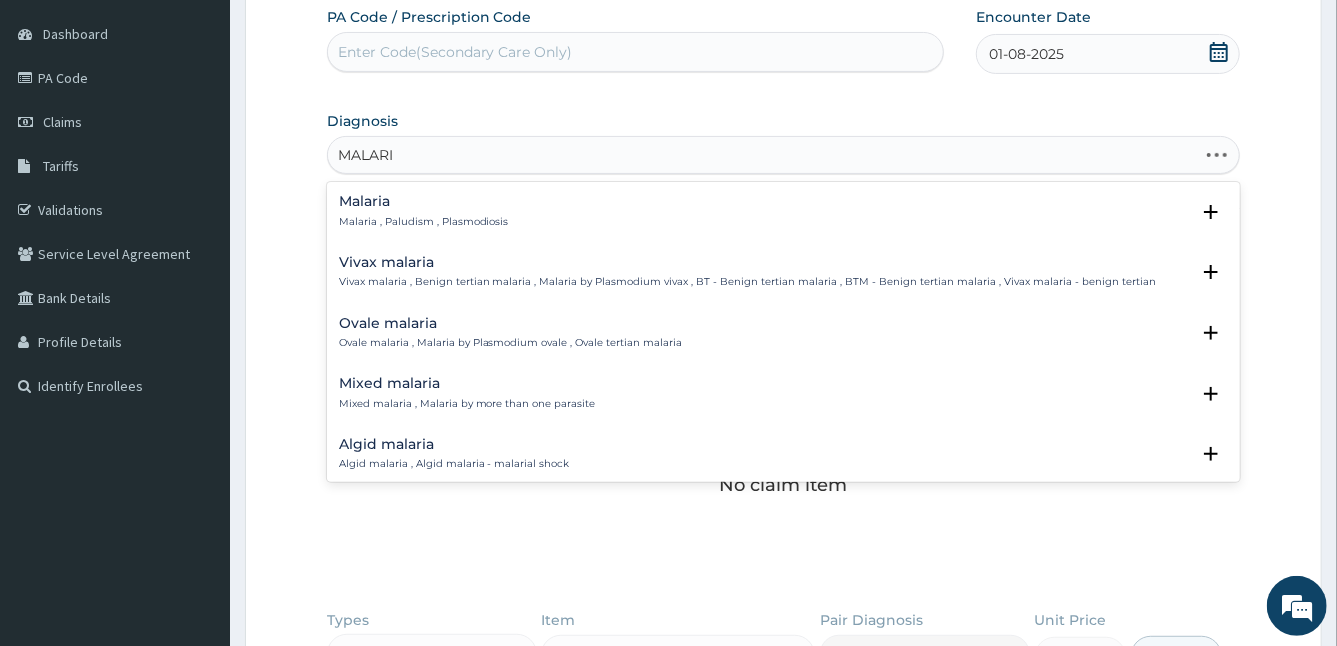 type on "MALARIA" 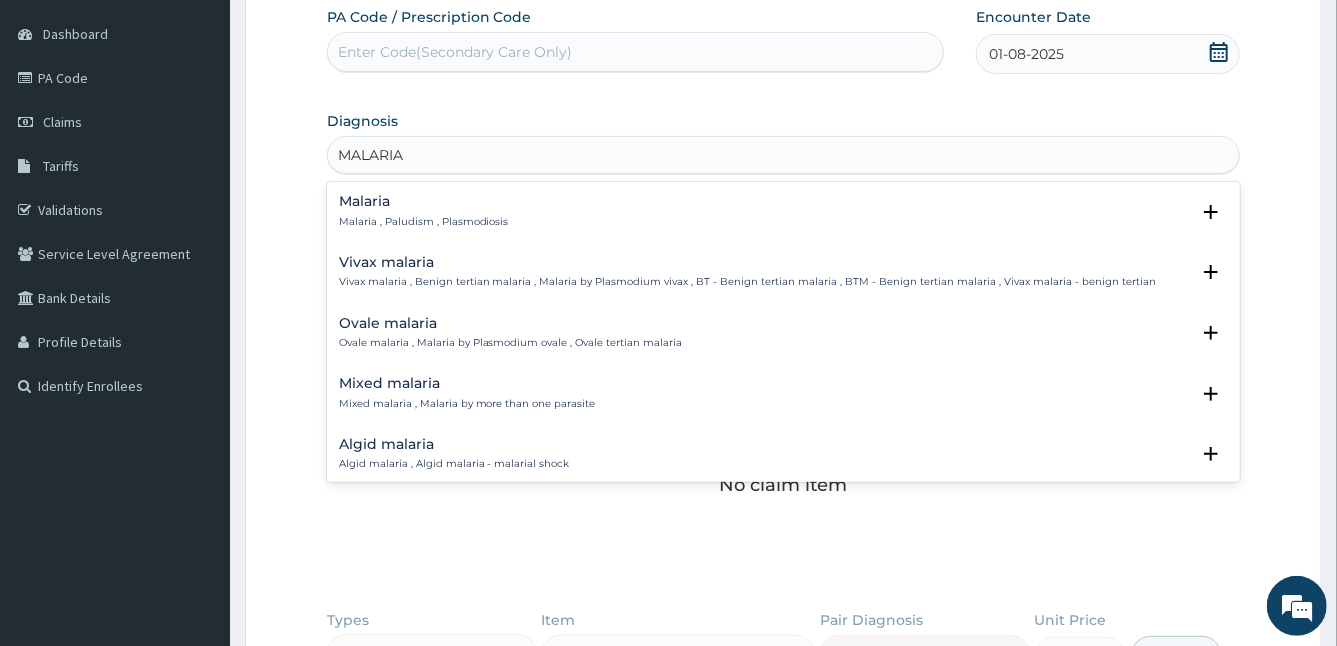click on "Malaria" at bounding box center (424, 201) 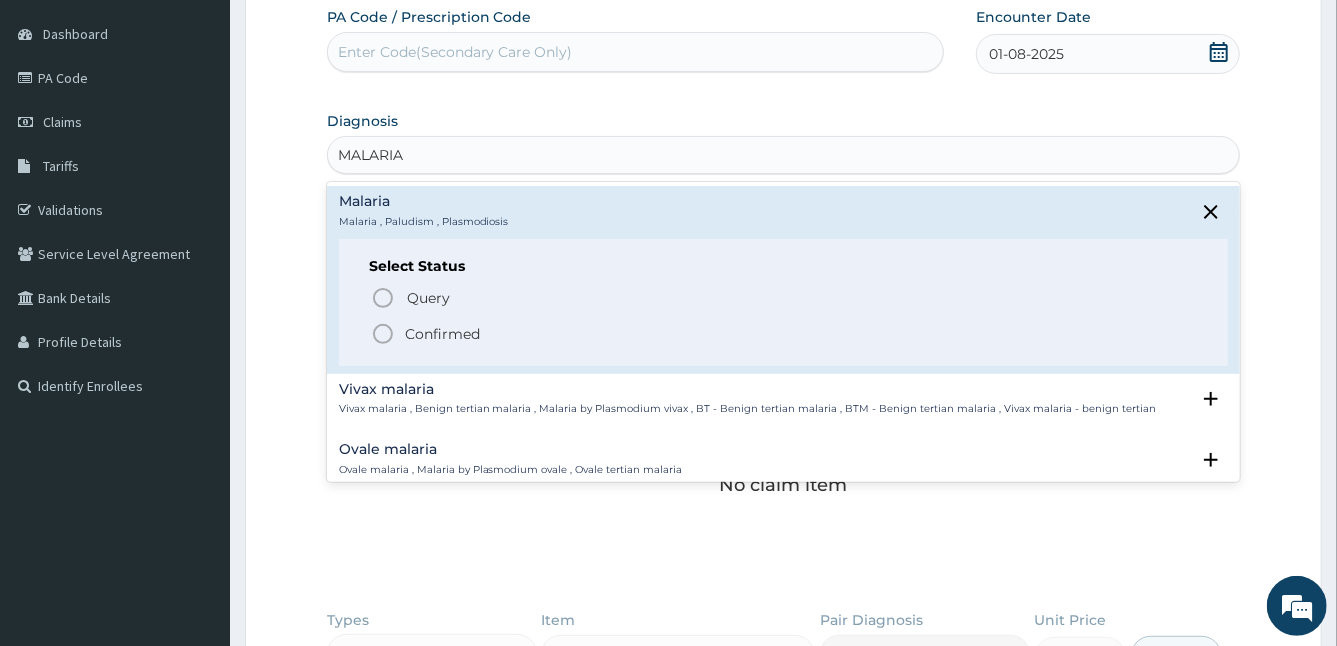 click 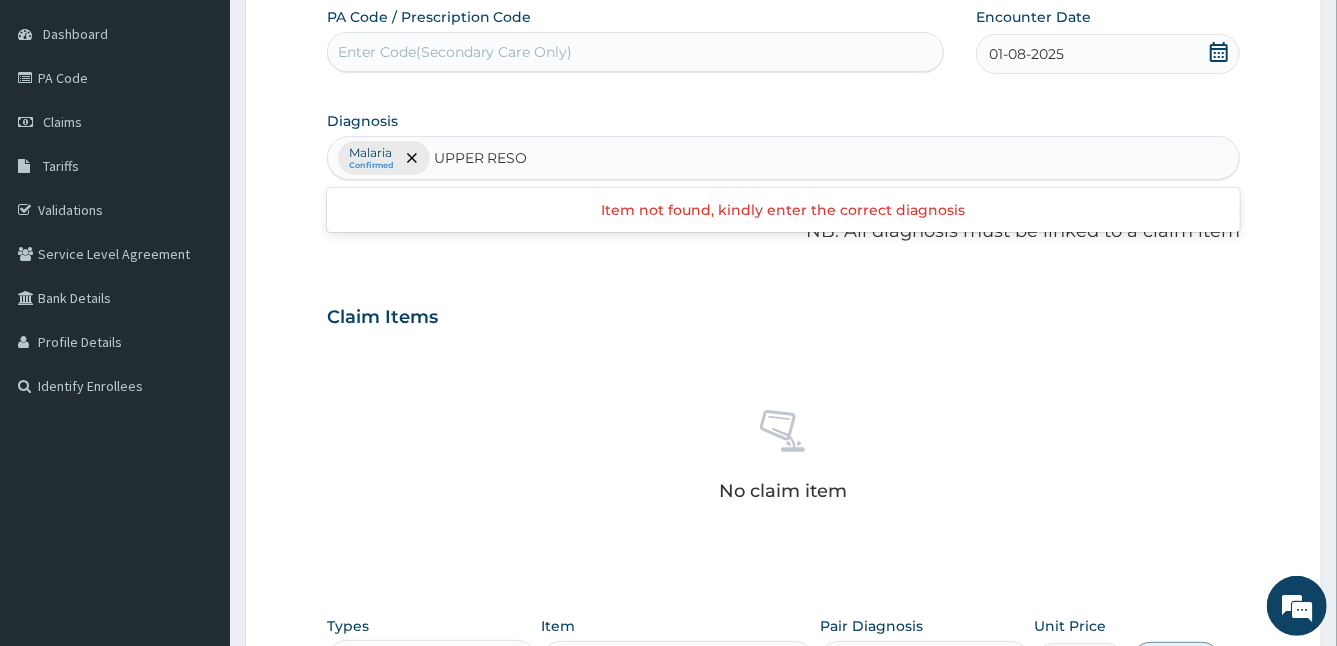 type on "UPPER RES" 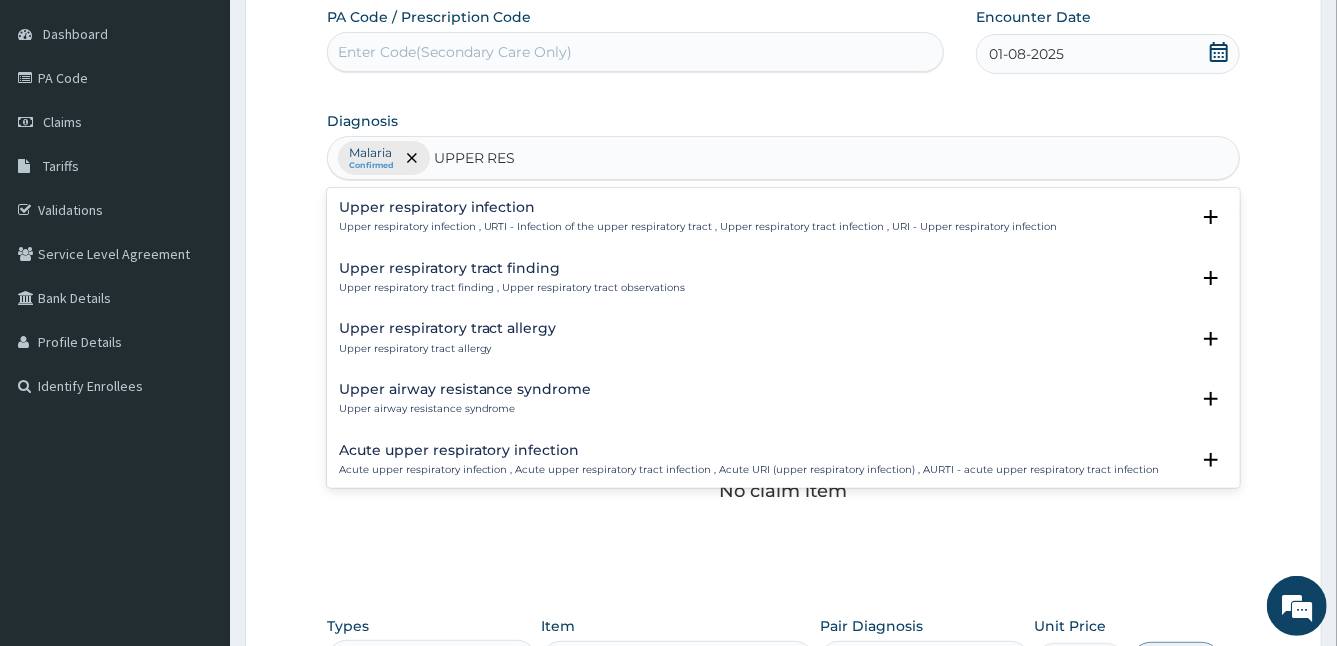 click on "Upper respiratory infection Upper respiratory infection , URTI - Infection of the upper respiratory tract , Upper respiratory tract infection , URI - Upper respiratory infection" at bounding box center [698, 217] 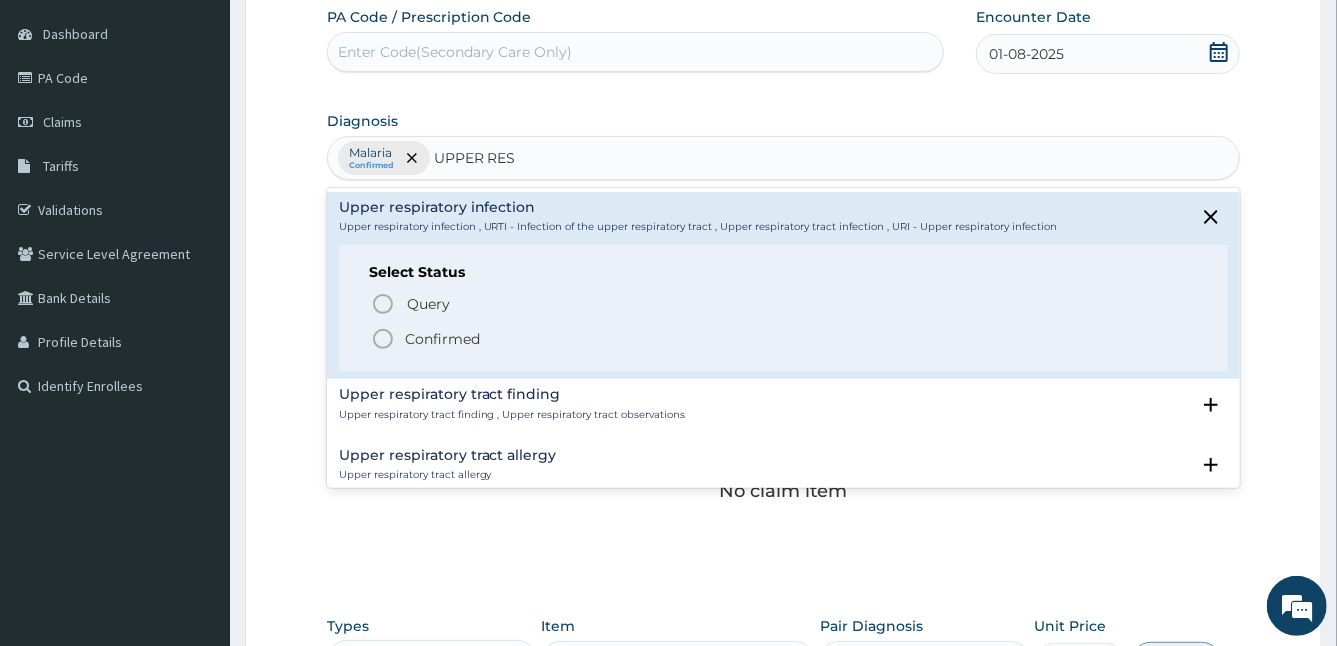 click 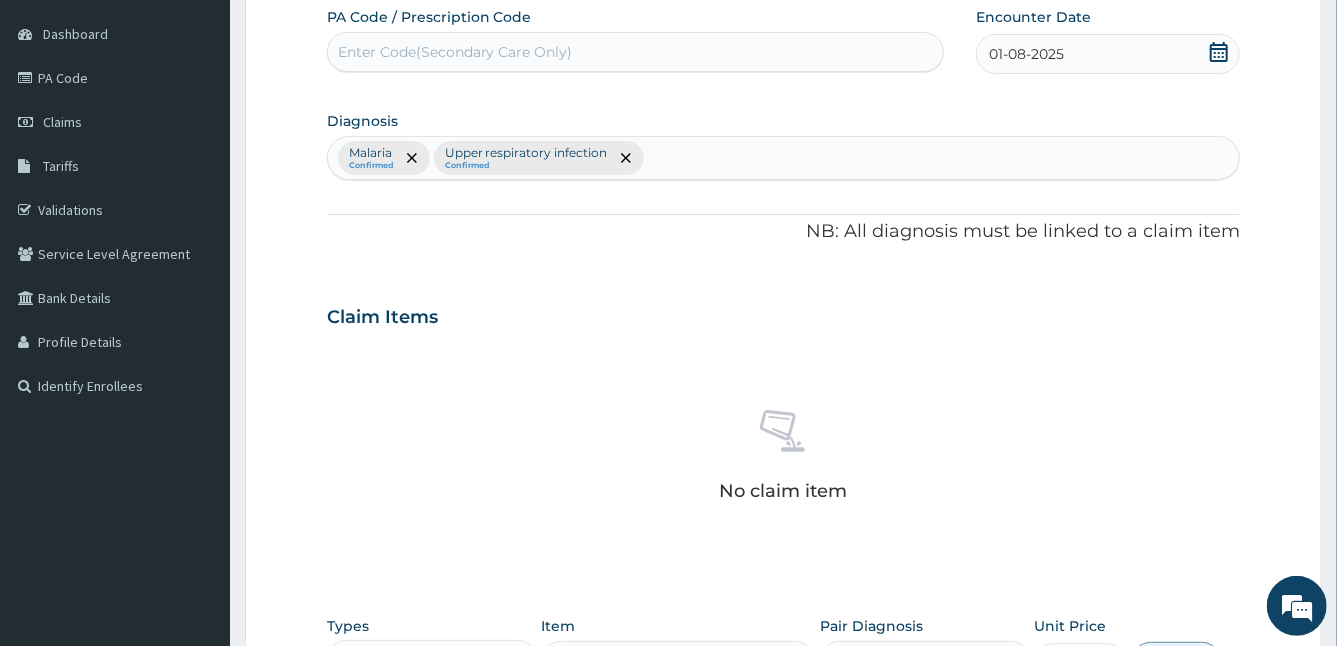 scroll, scrollTop: 577, scrollLeft: 0, axis: vertical 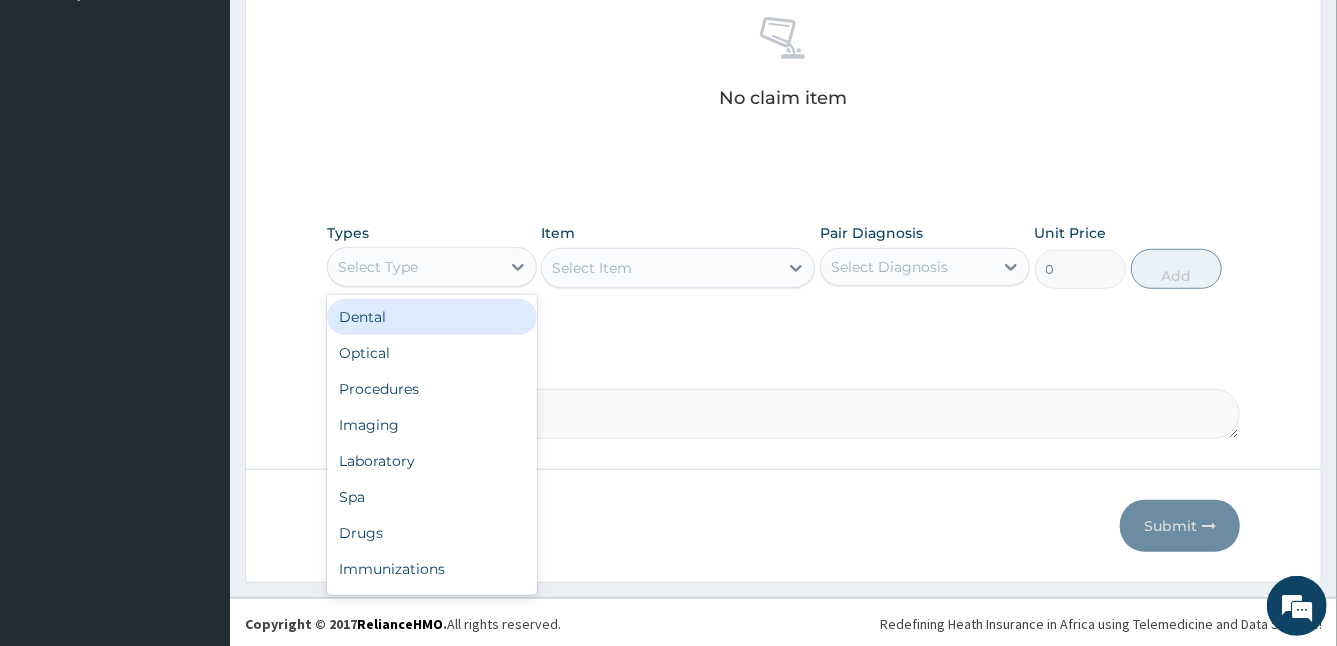 click on "Select Type" at bounding box center (414, 267) 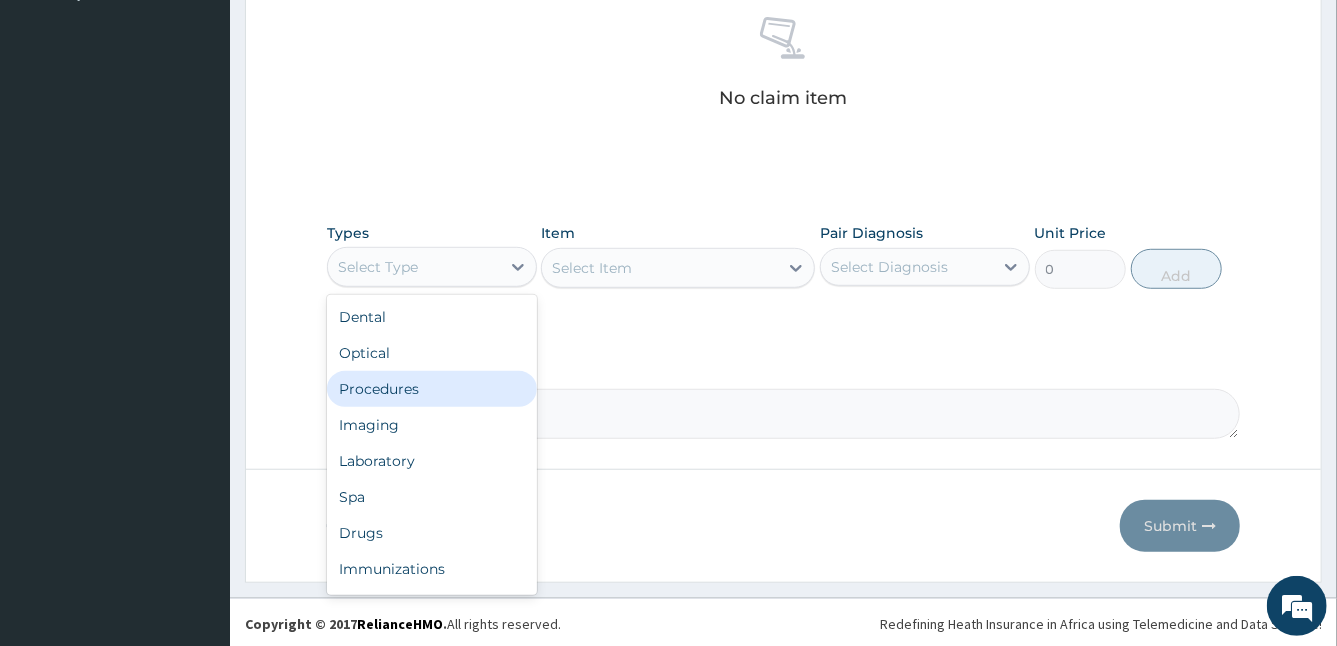 click on "Procedures" at bounding box center (432, 389) 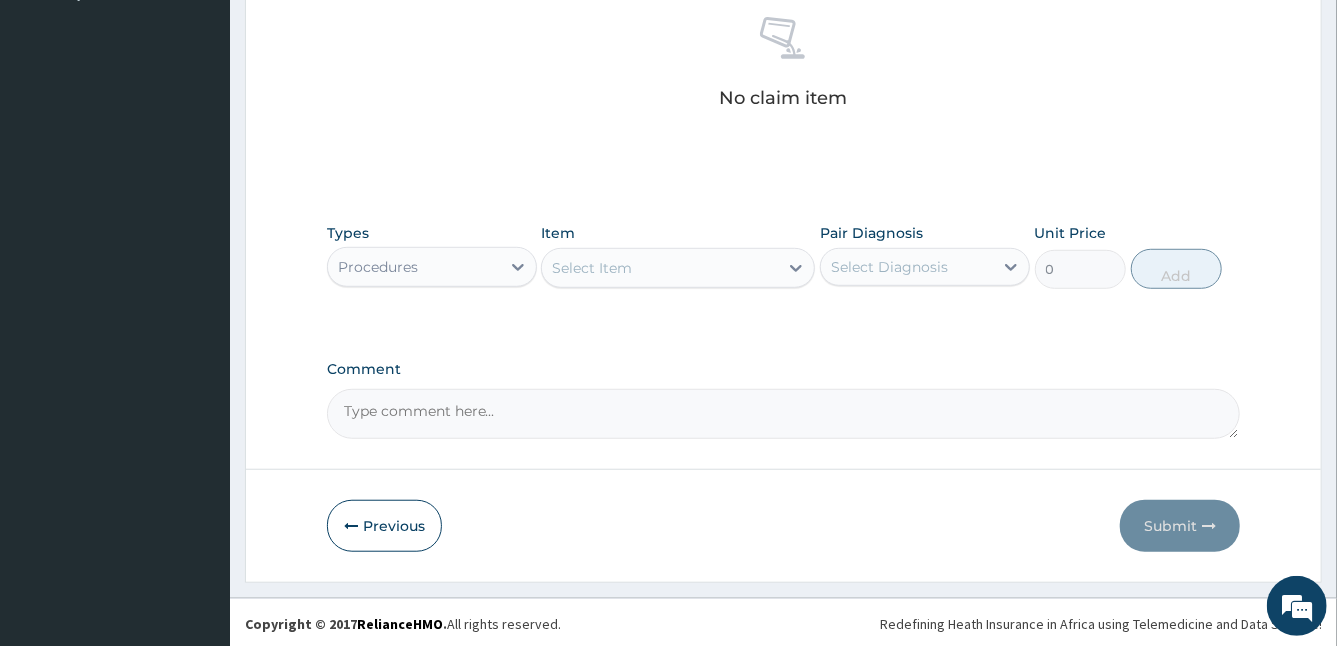 click on "Select Item" at bounding box center (660, 268) 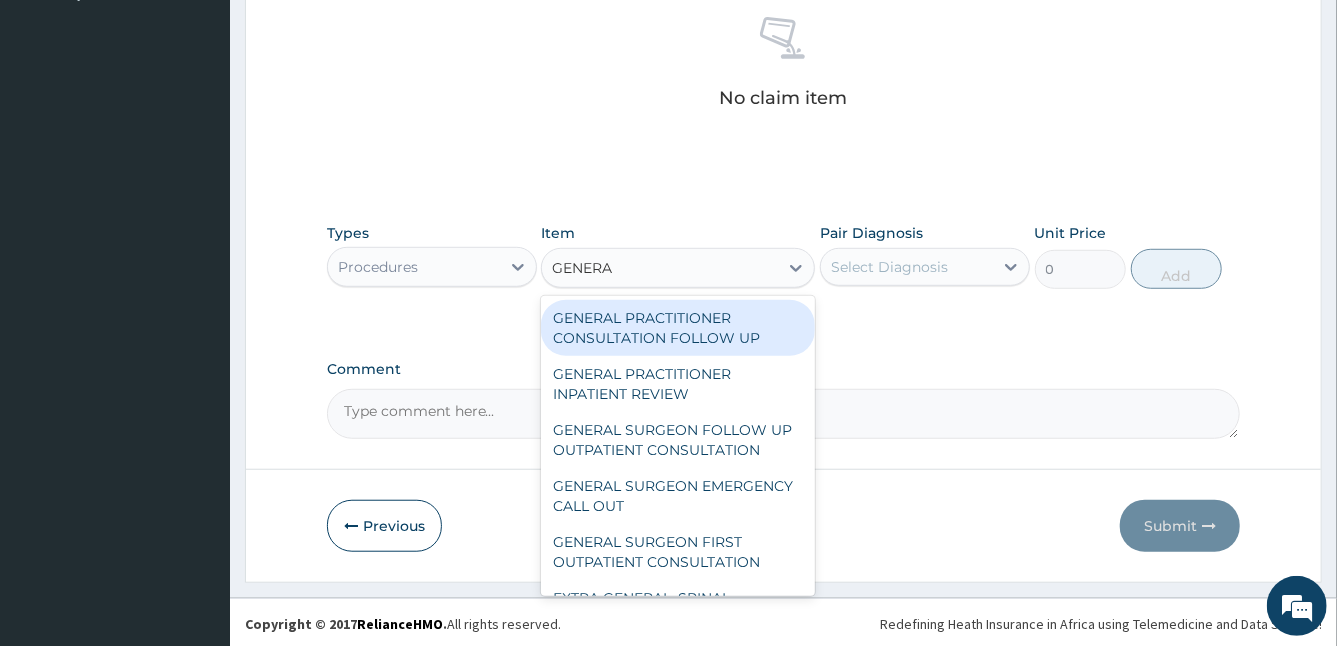 type on "GENERAL" 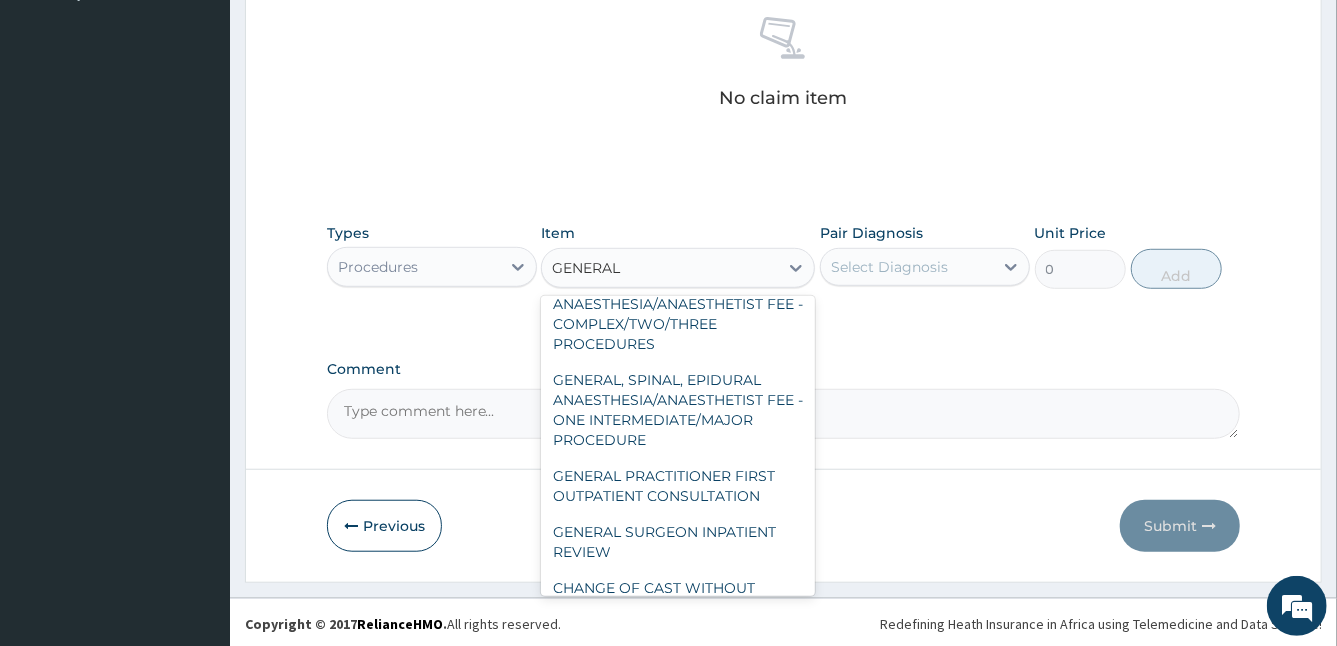 scroll, scrollTop: 336, scrollLeft: 0, axis: vertical 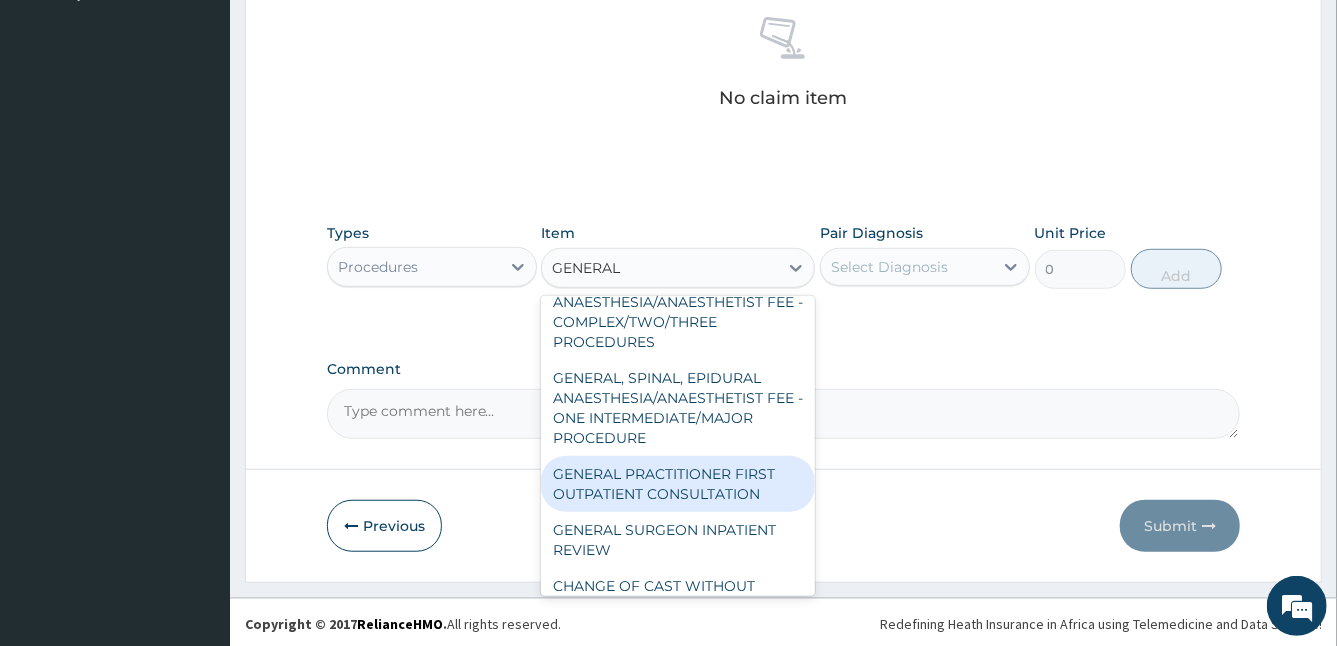 click on "GENERAL PRACTITIONER FIRST OUTPATIENT CONSULTATION" at bounding box center [678, 484] 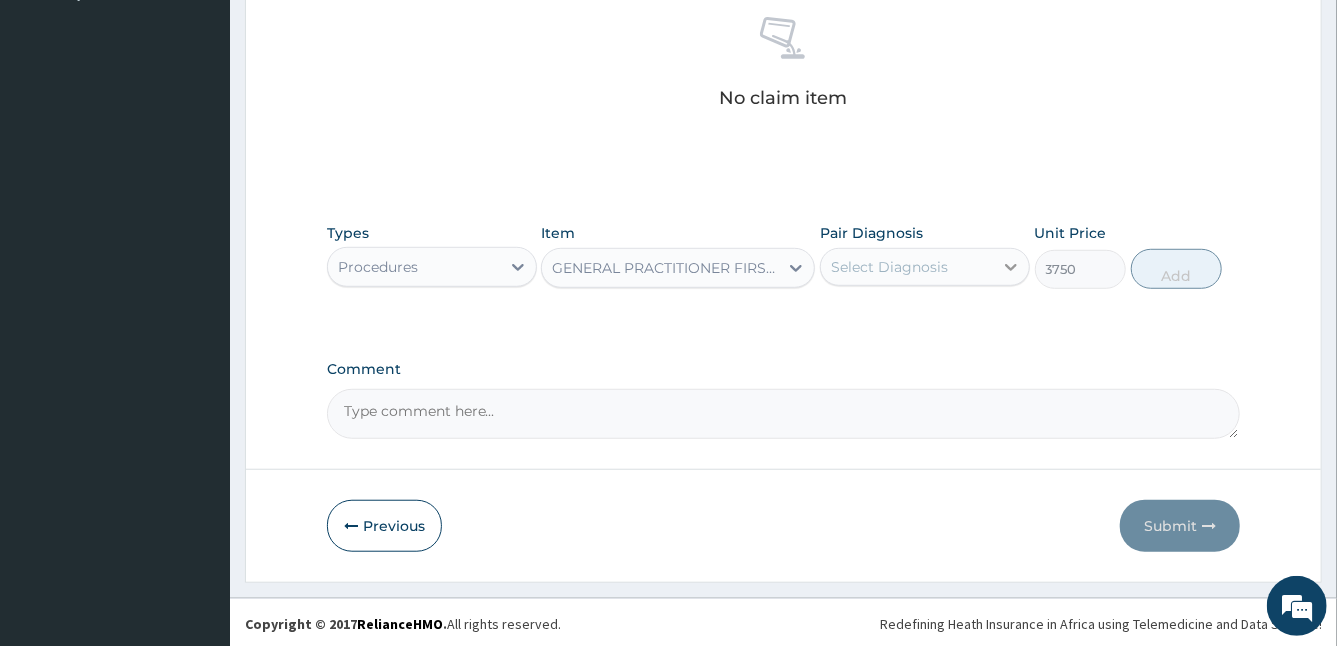 click at bounding box center (1011, 267) 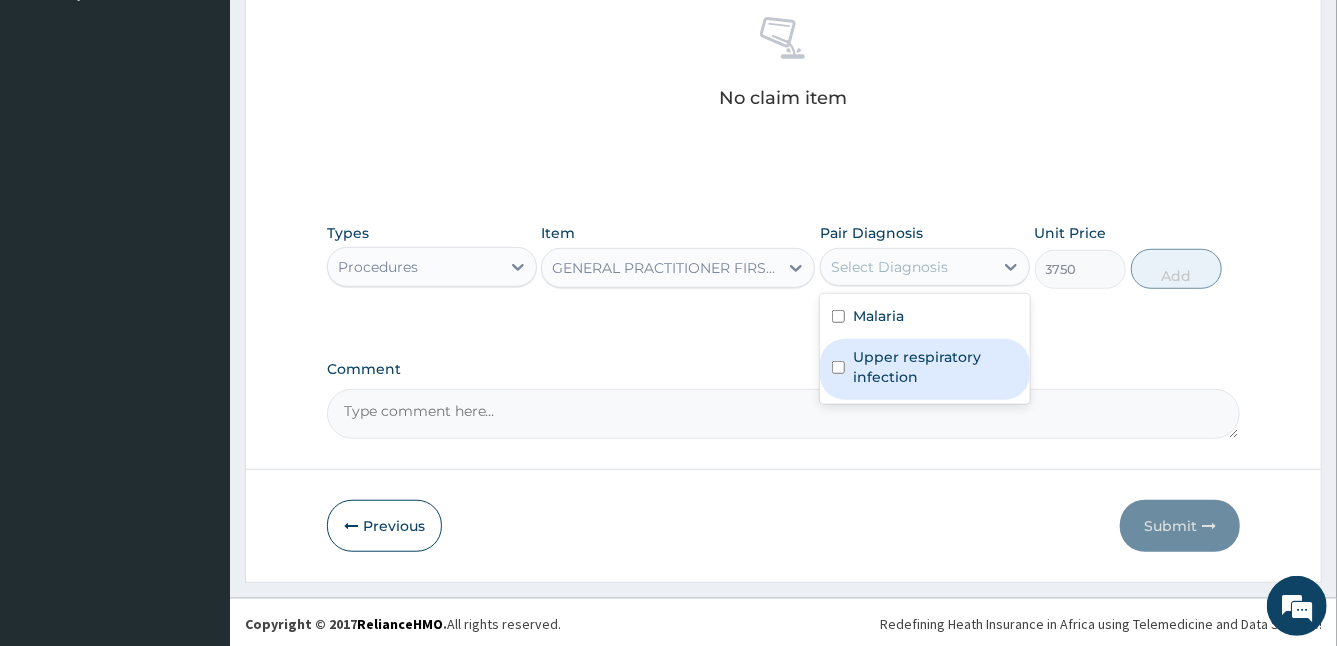 drag, startPoint x: 933, startPoint y: 318, endPoint x: 917, endPoint y: 367, distance: 51.546097 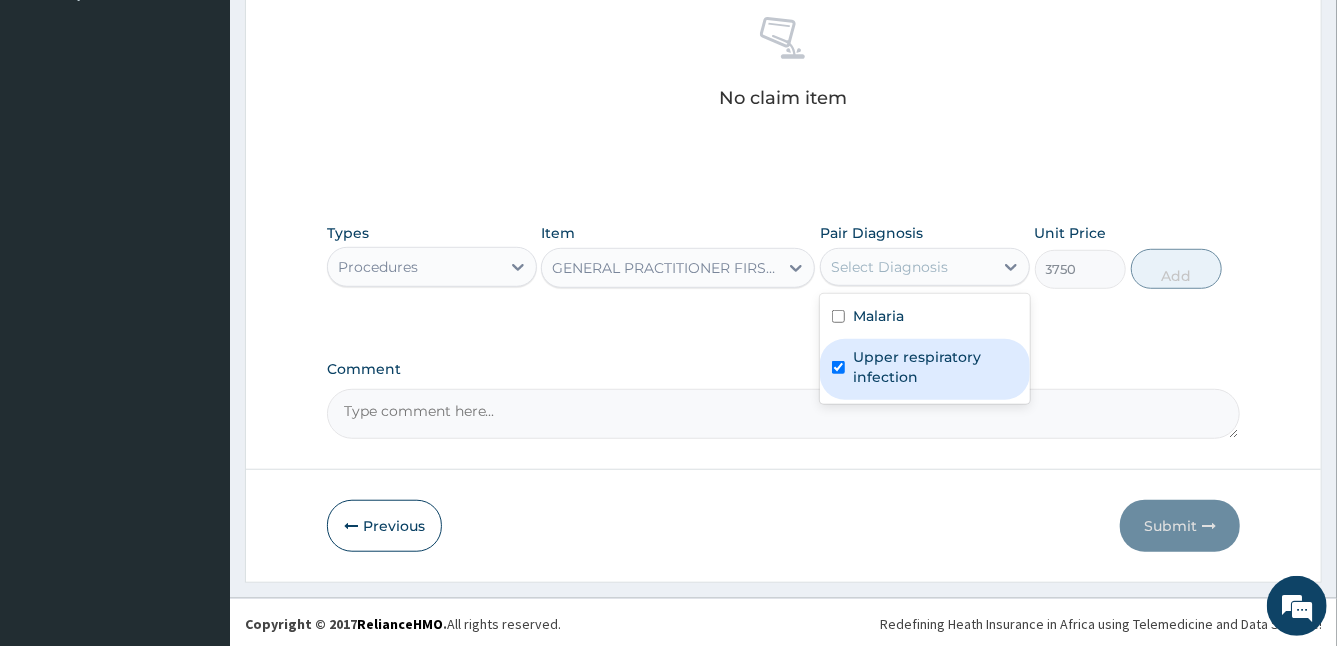checkbox on "true" 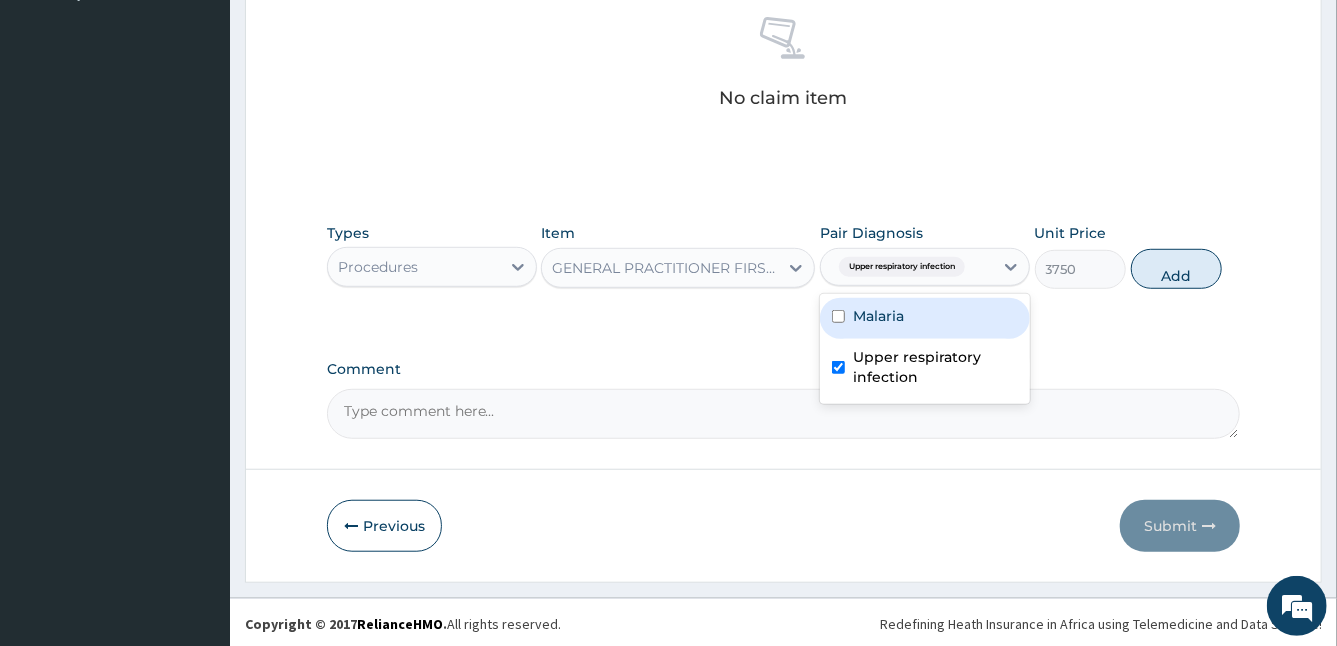 click on "Malaria" at bounding box center (878, 316) 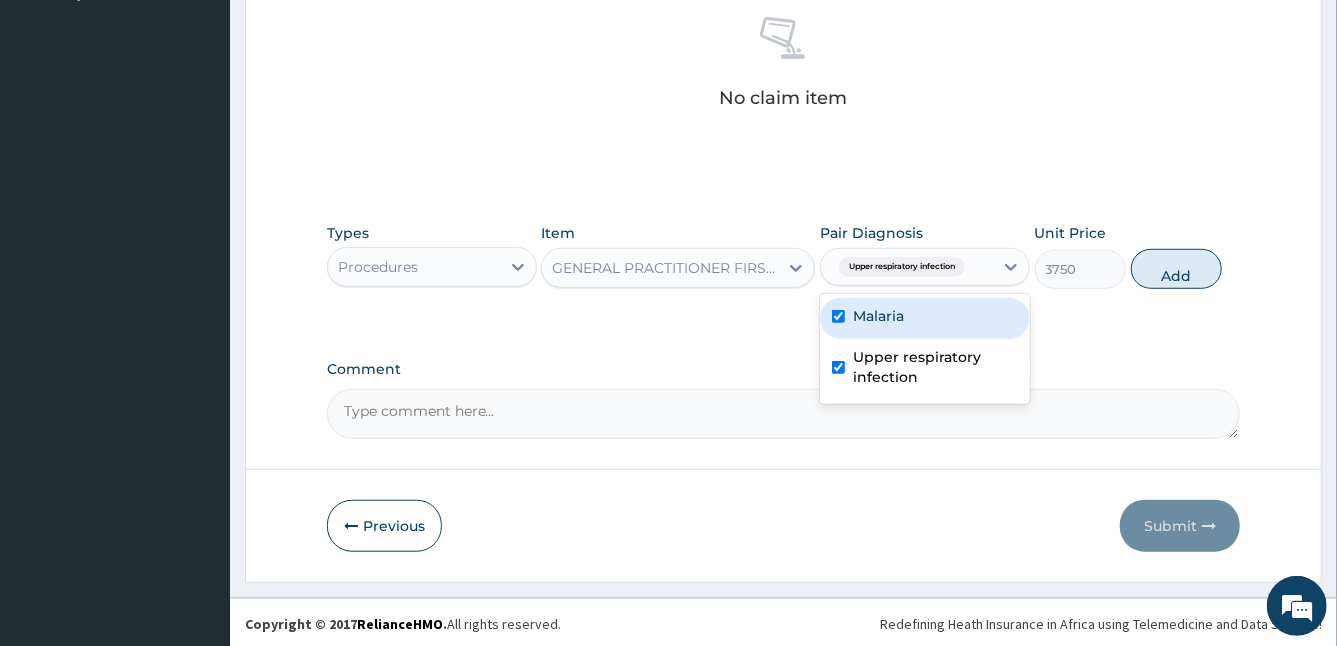 checkbox on "true" 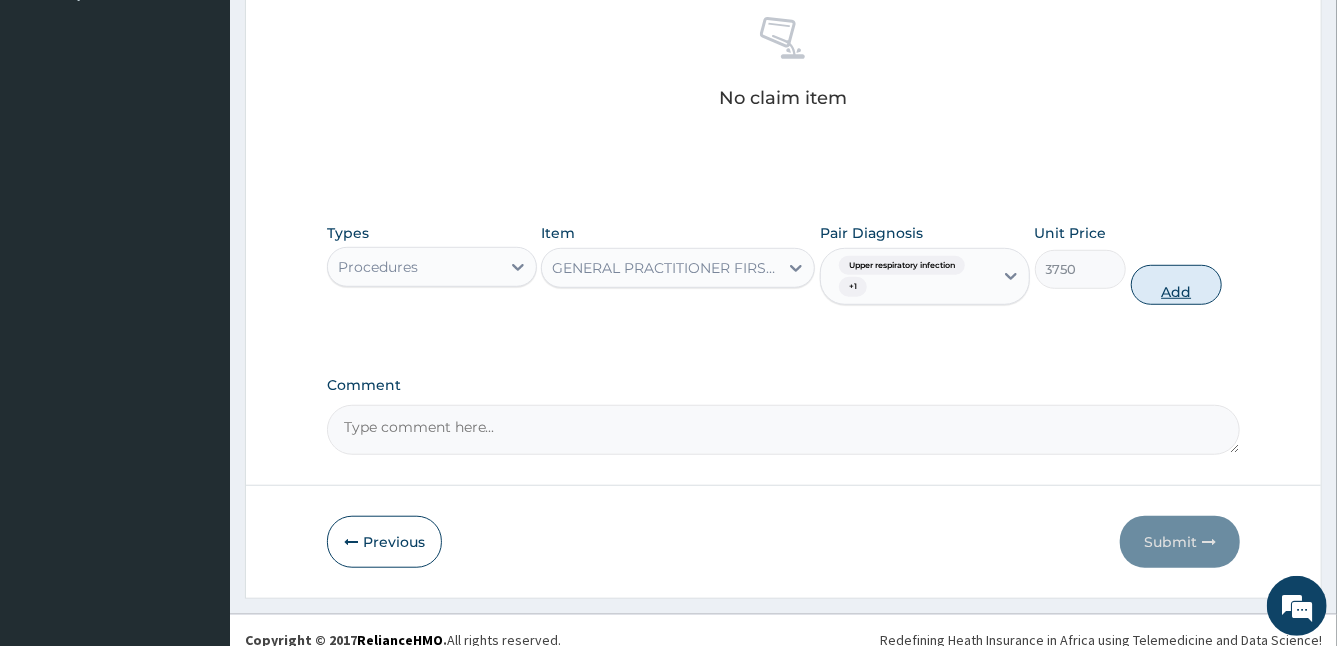 click on "Add" at bounding box center [1176, 285] 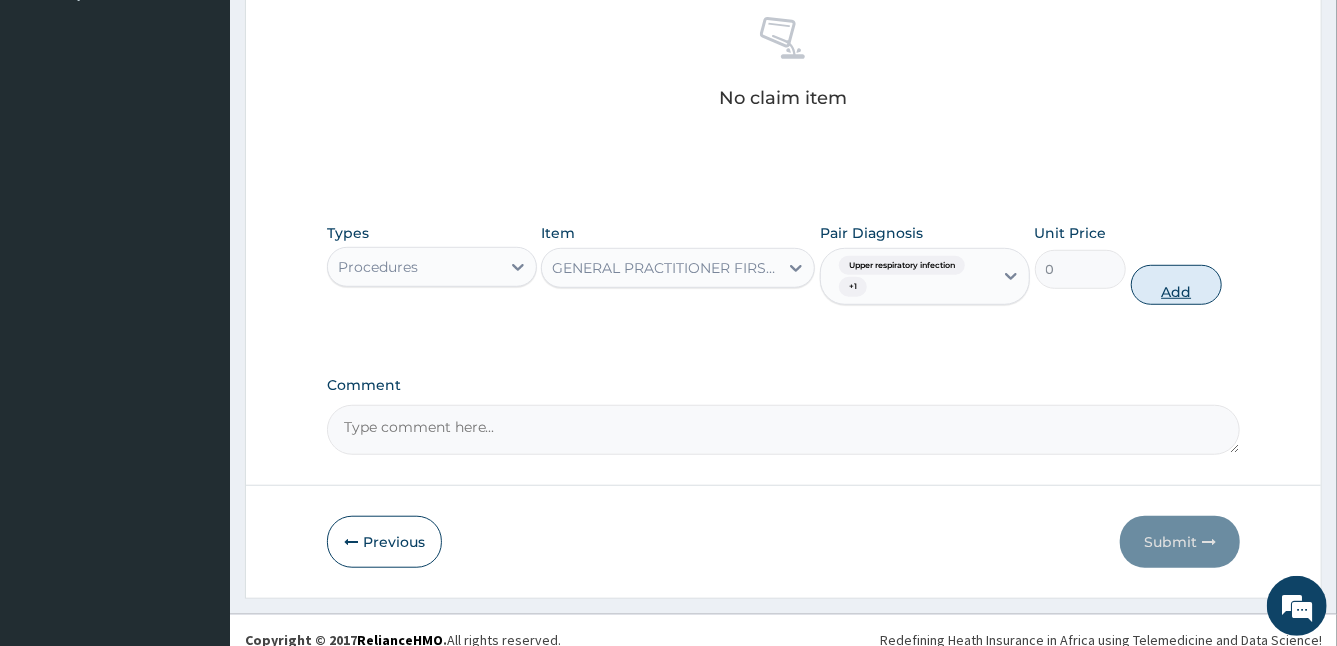 scroll, scrollTop: 506, scrollLeft: 0, axis: vertical 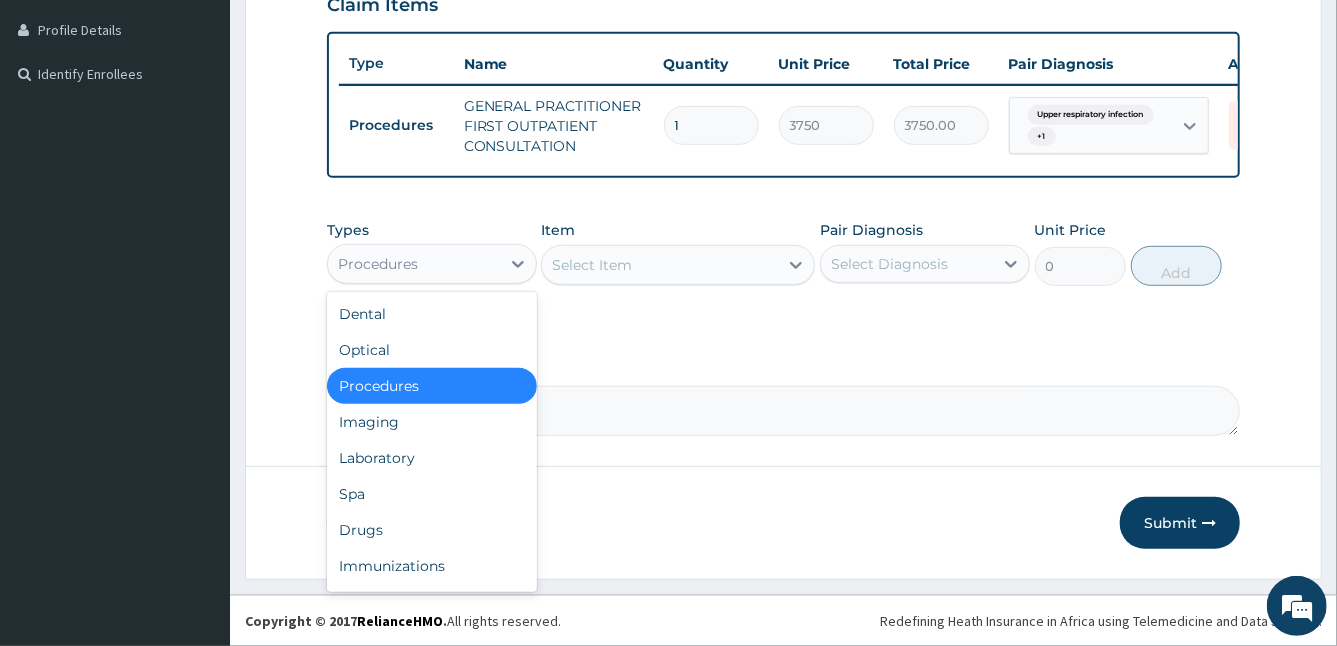 click on "Procedures" at bounding box center (432, 264) 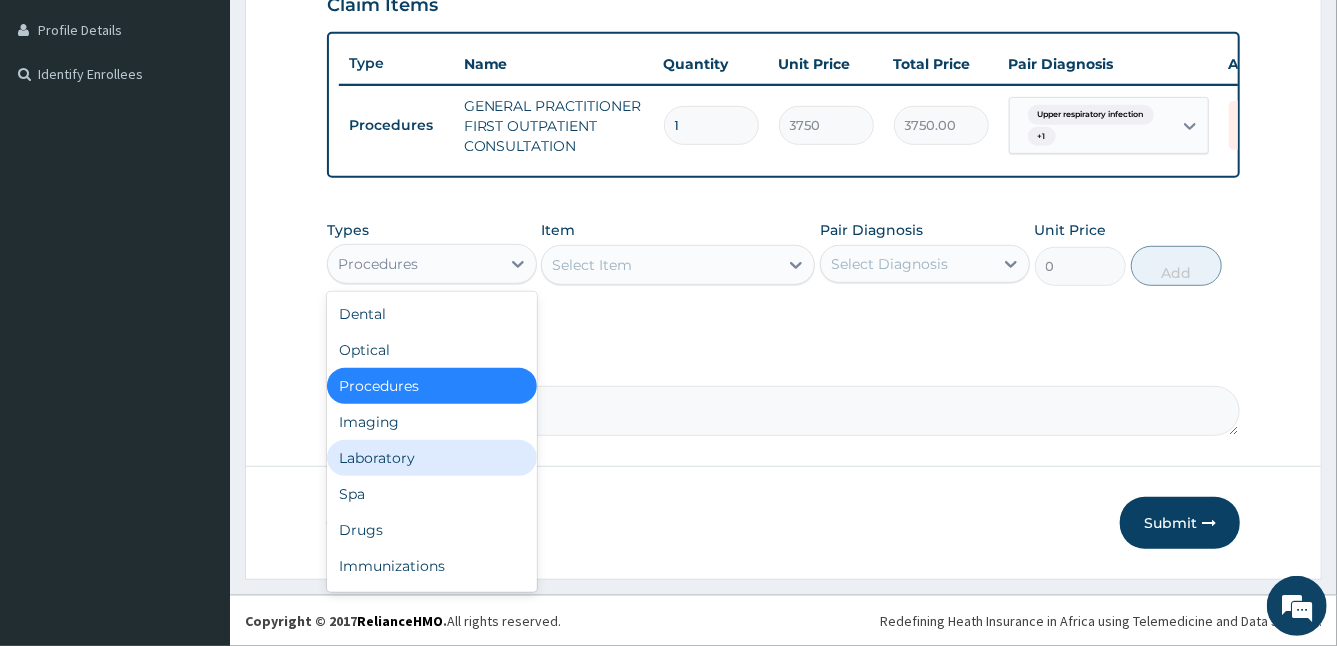 click on "Laboratory" at bounding box center [432, 458] 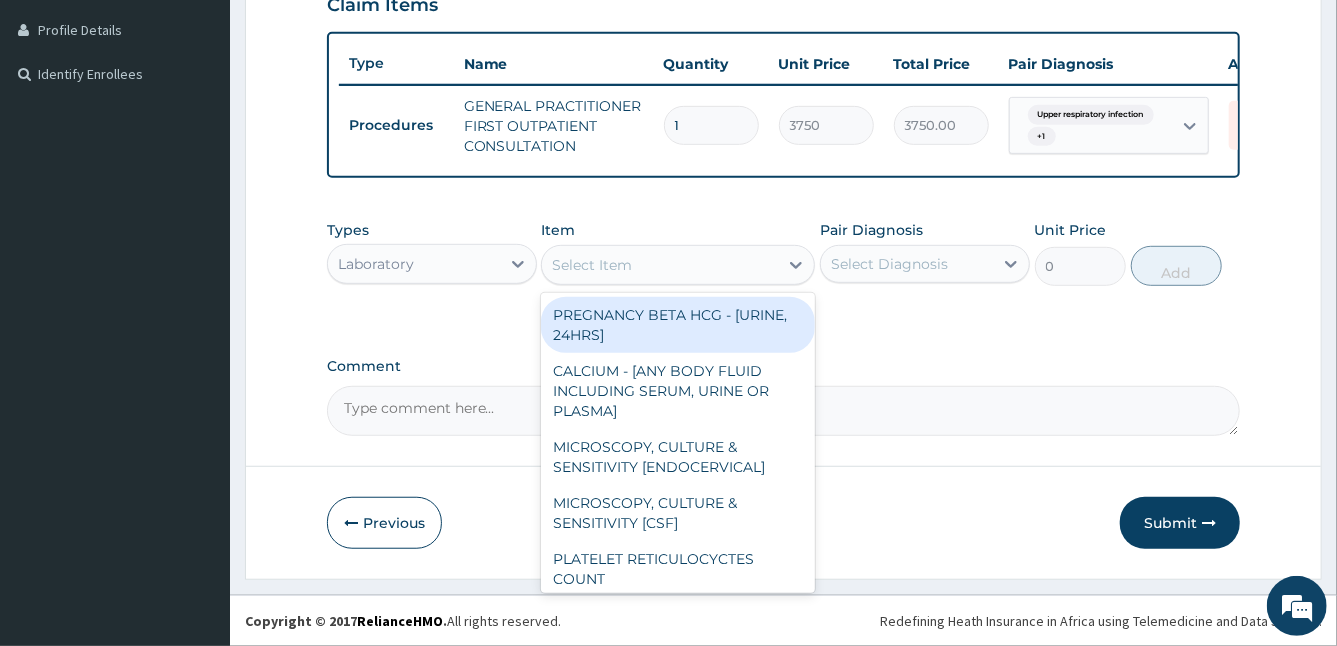 click on "Select Item" at bounding box center (660, 265) 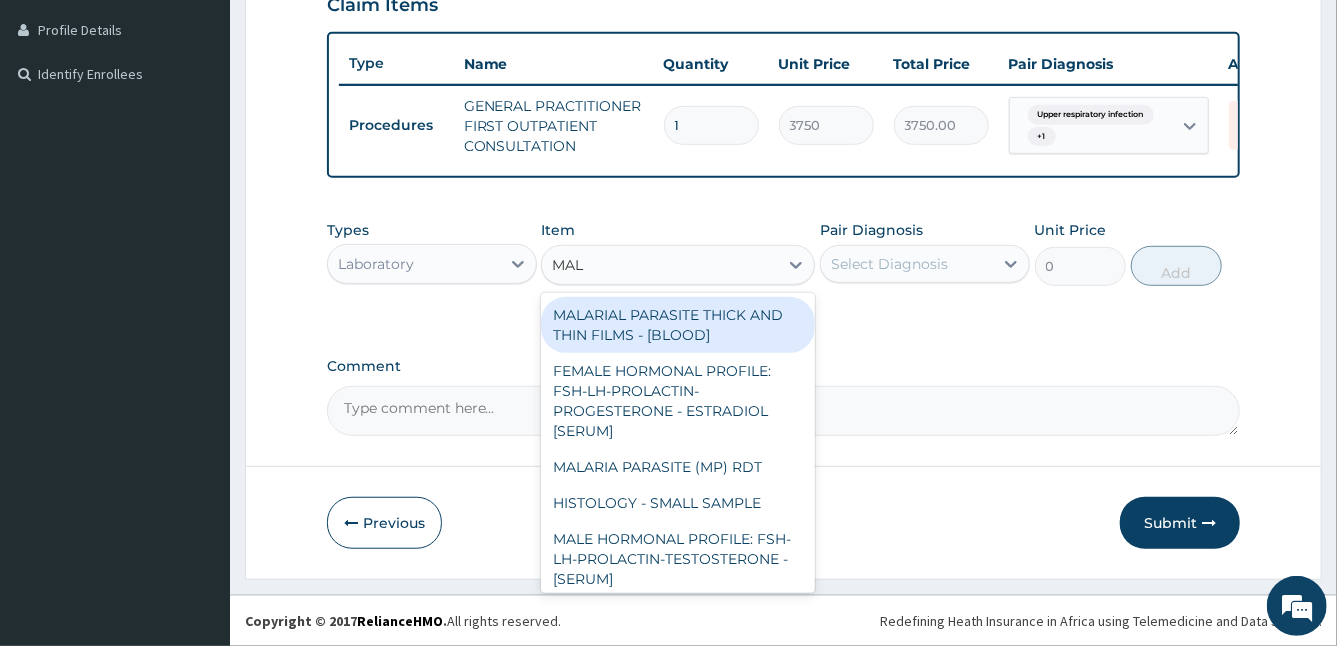 type on "MALA" 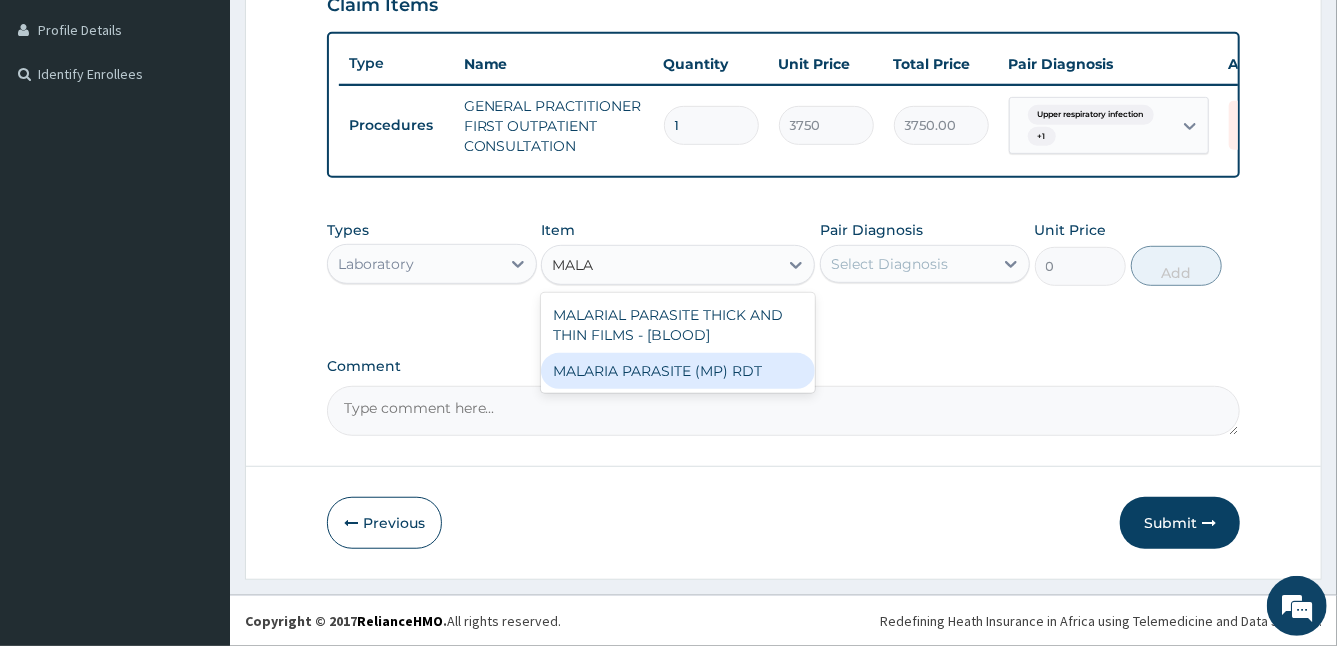 click on "MALARIA PARASITE (MP) RDT" at bounding box center [678, 371] 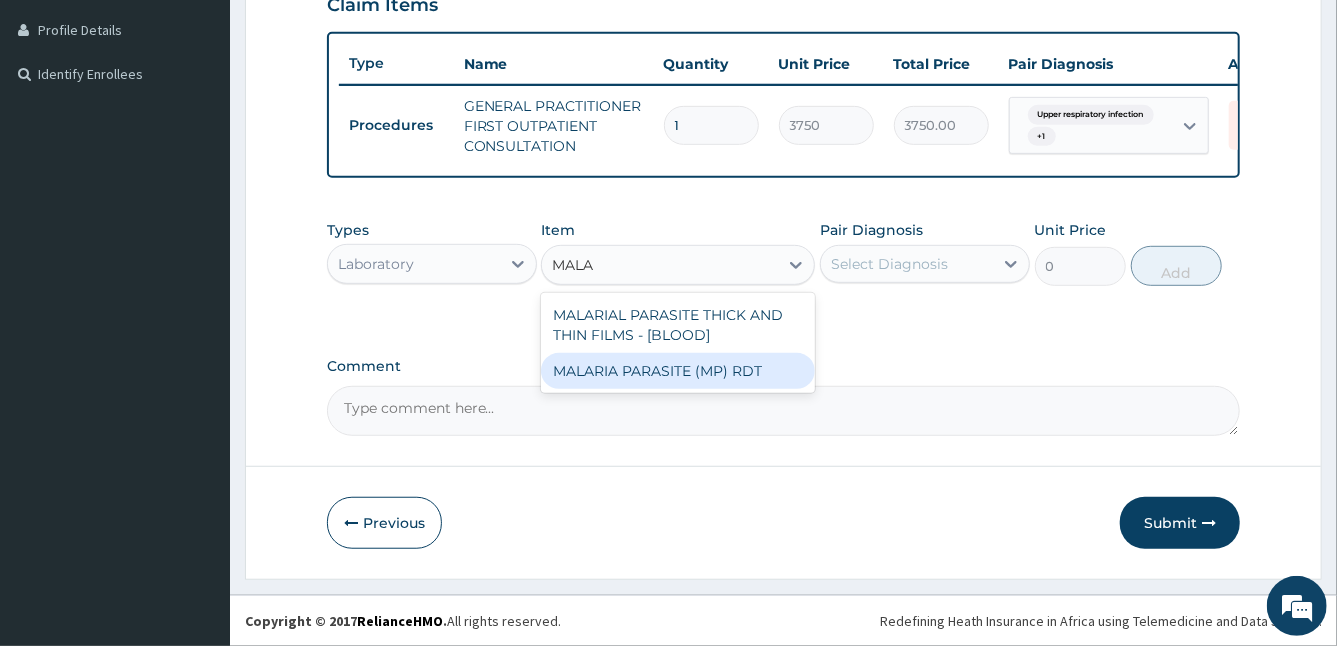 type 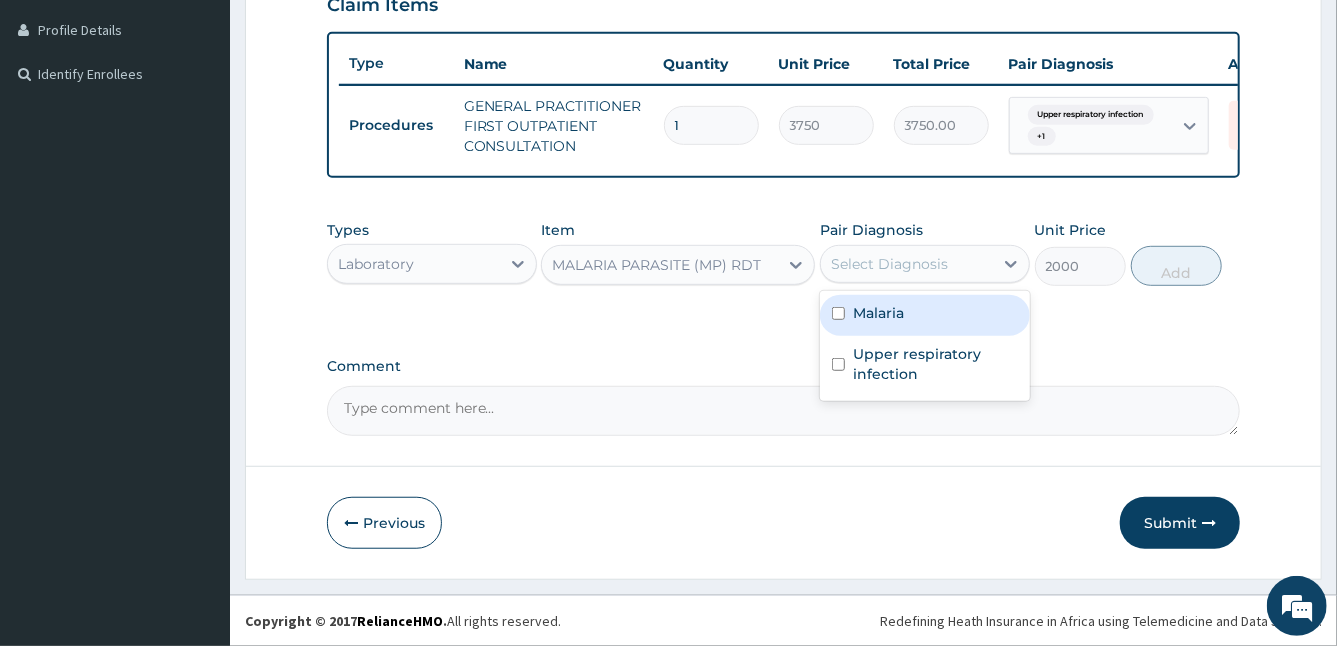 click on "Select Diagnosis" at bounding box center [907, 264] 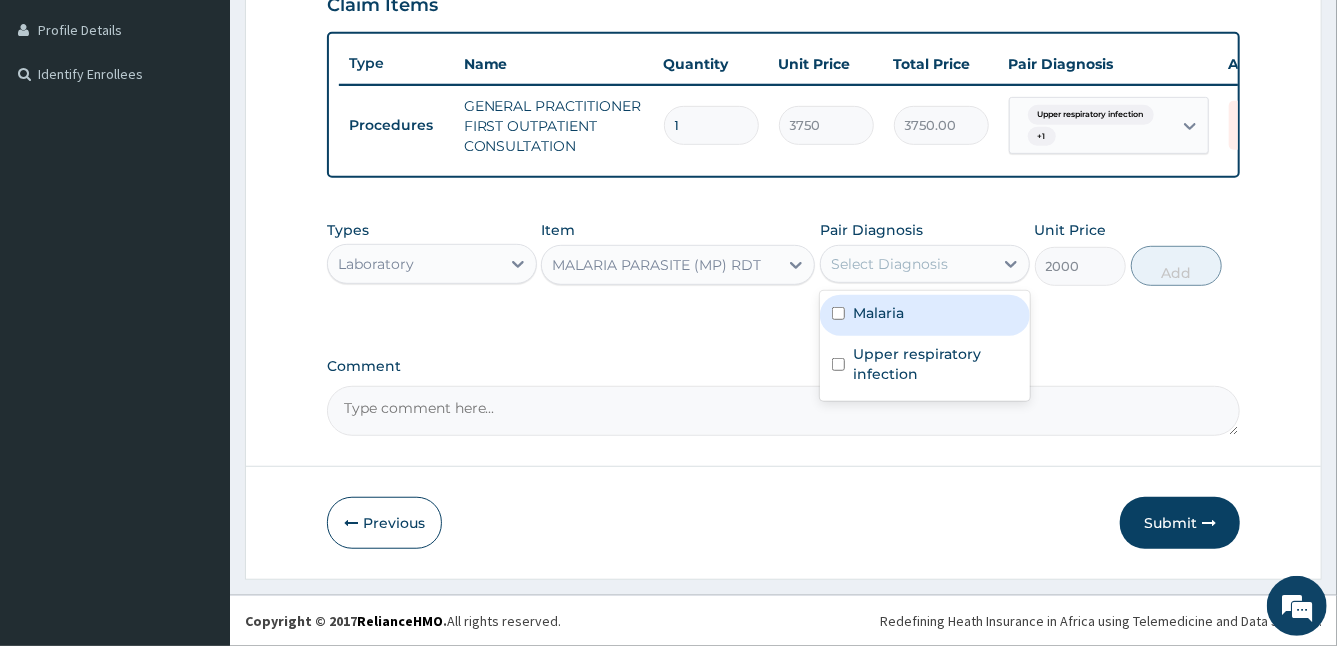 click on "Malaria" at bounding box center [925, 315] 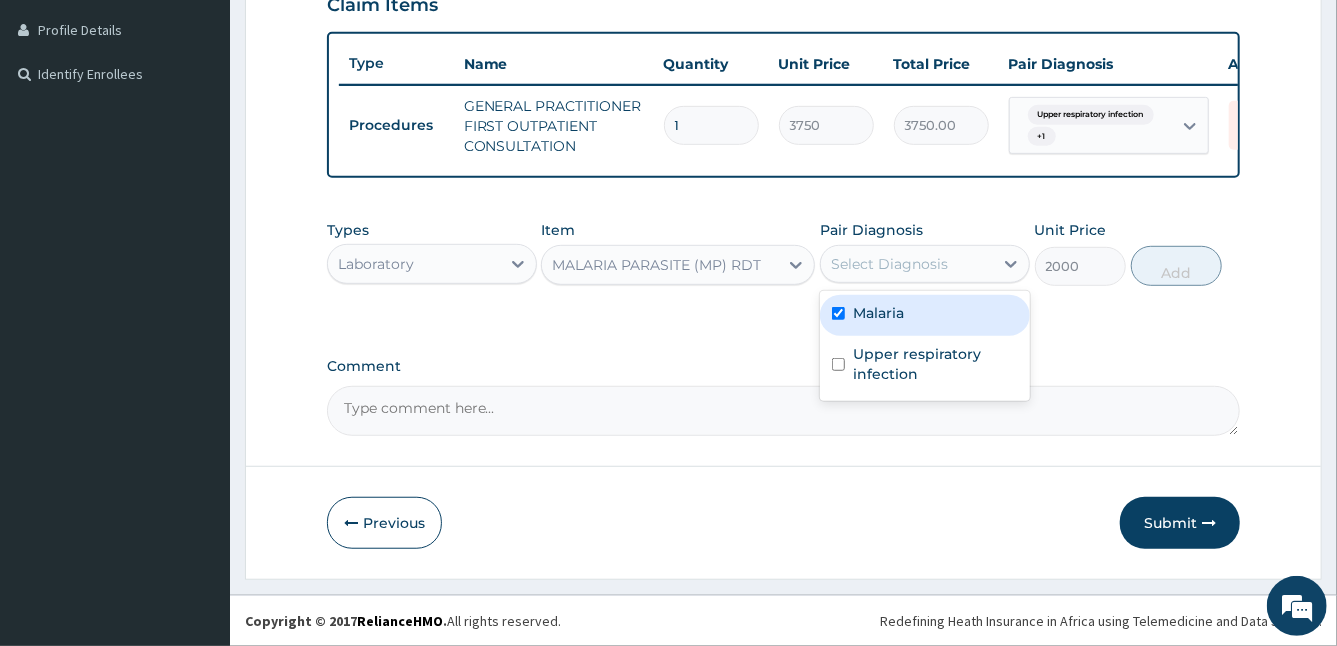 checkbox on "true" 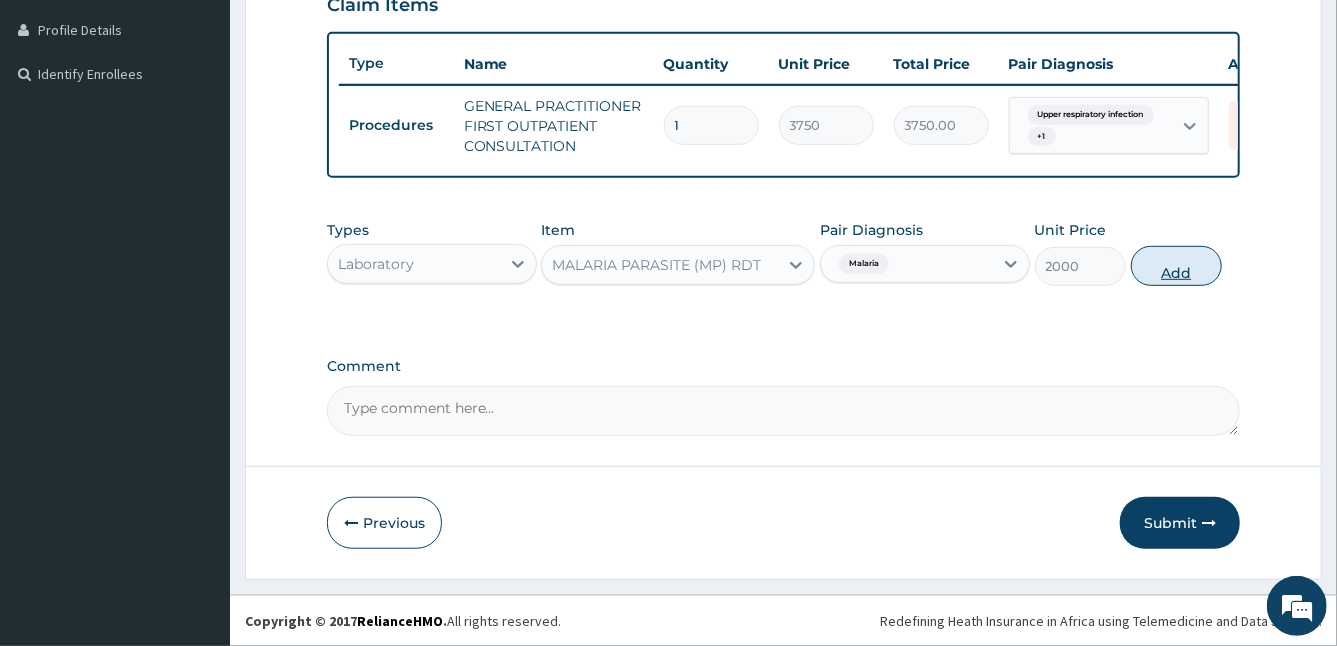 click on "Add" at bounding box center (1176, 266) 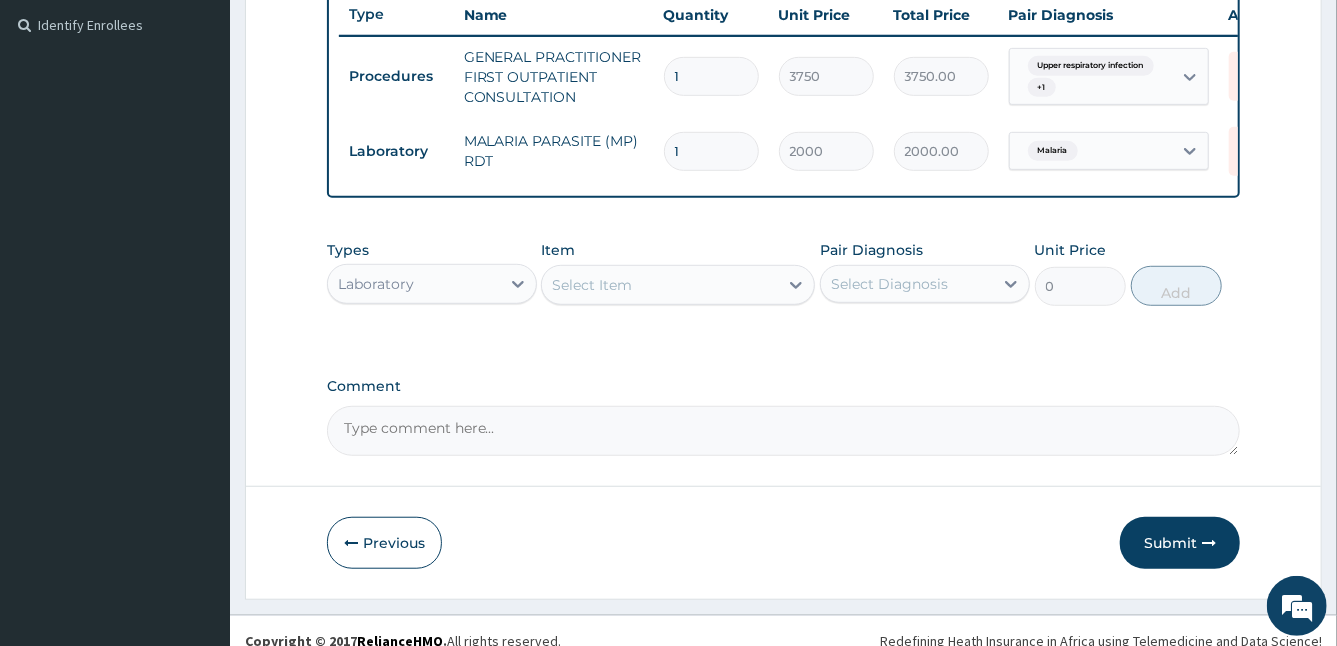 scroll, scrollTop: 576, scrollLeft: 0, axis: vertical 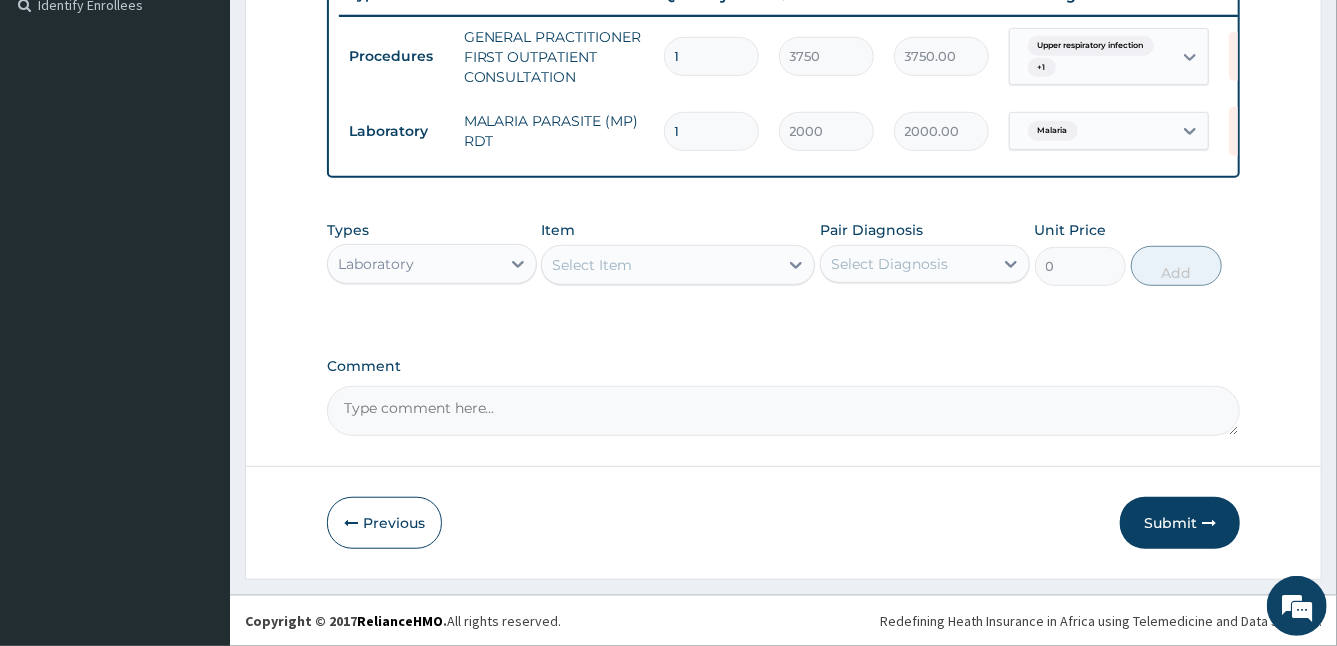 click on "Select Item" at bounding box center (660, 265) 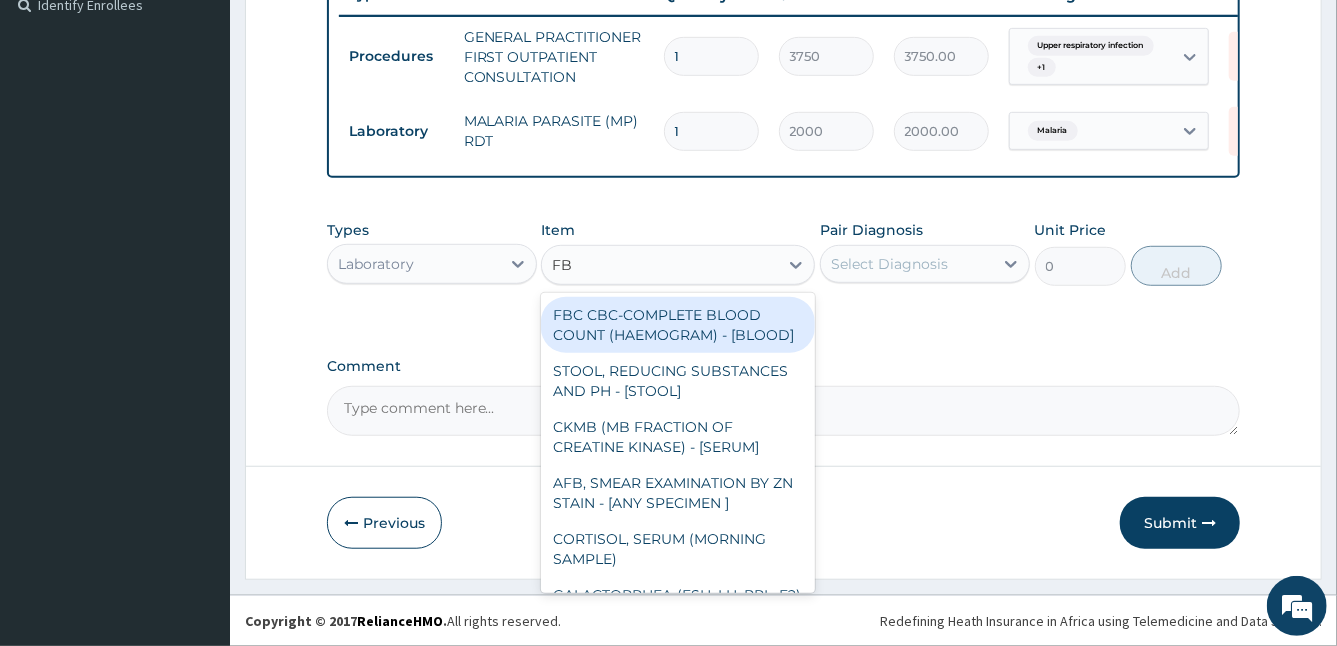 type on "FBC" 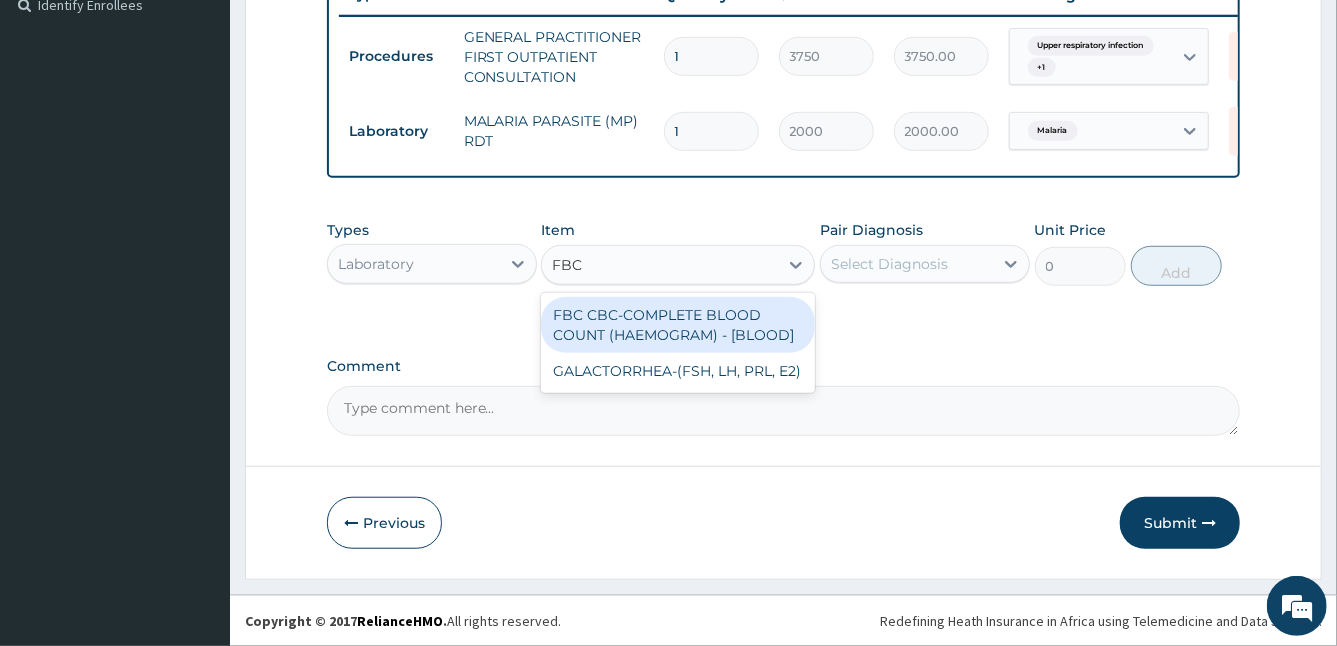 click on "FBC CBC-COMPLETE BLOOD COUNT (HAEMOGRAM) - [BLOOD]" at bounding box center (678, 325) 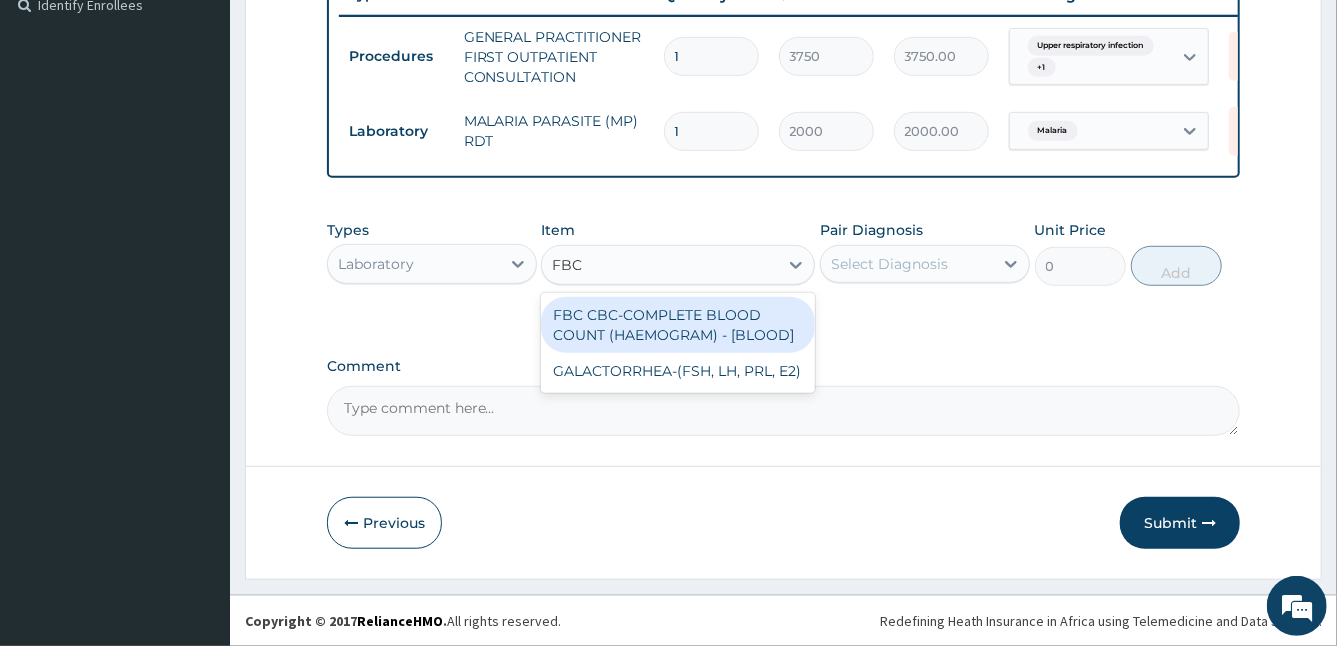type 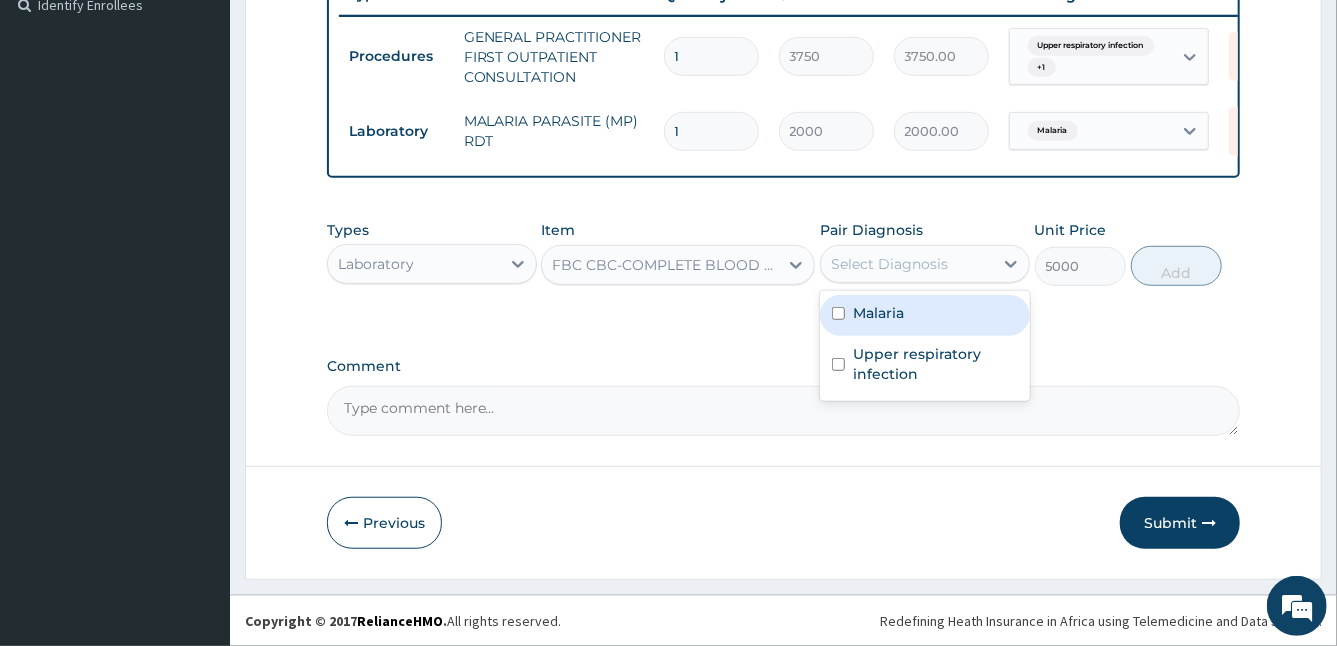 click on "Select Diagnosis" at bounding box center [889, 264] 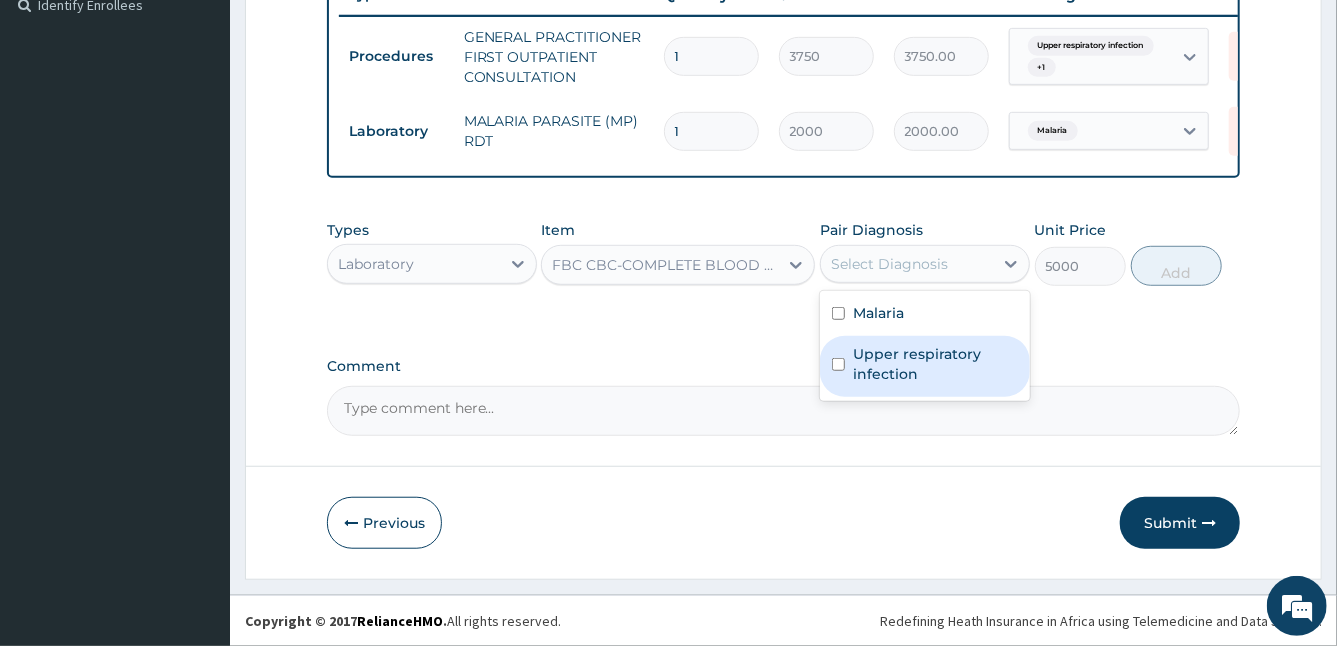 click on "Upper respiratory infection" at bounding box center (925, 366) 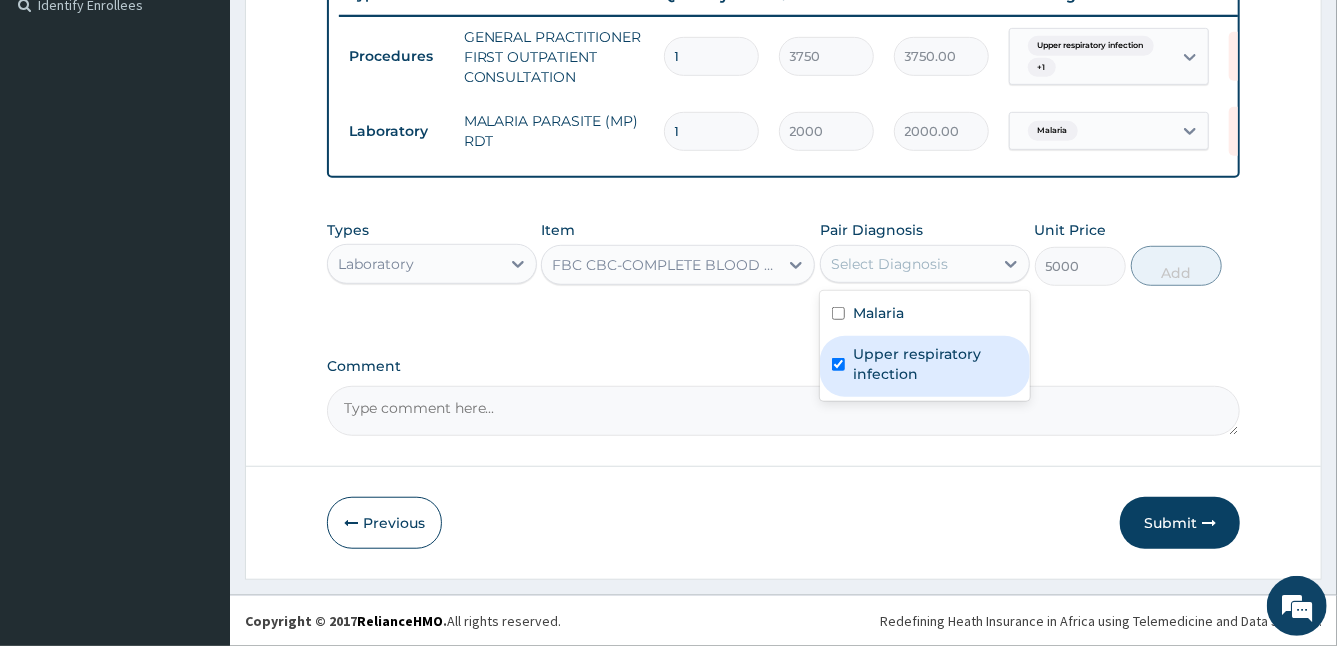 checkbox on "true" 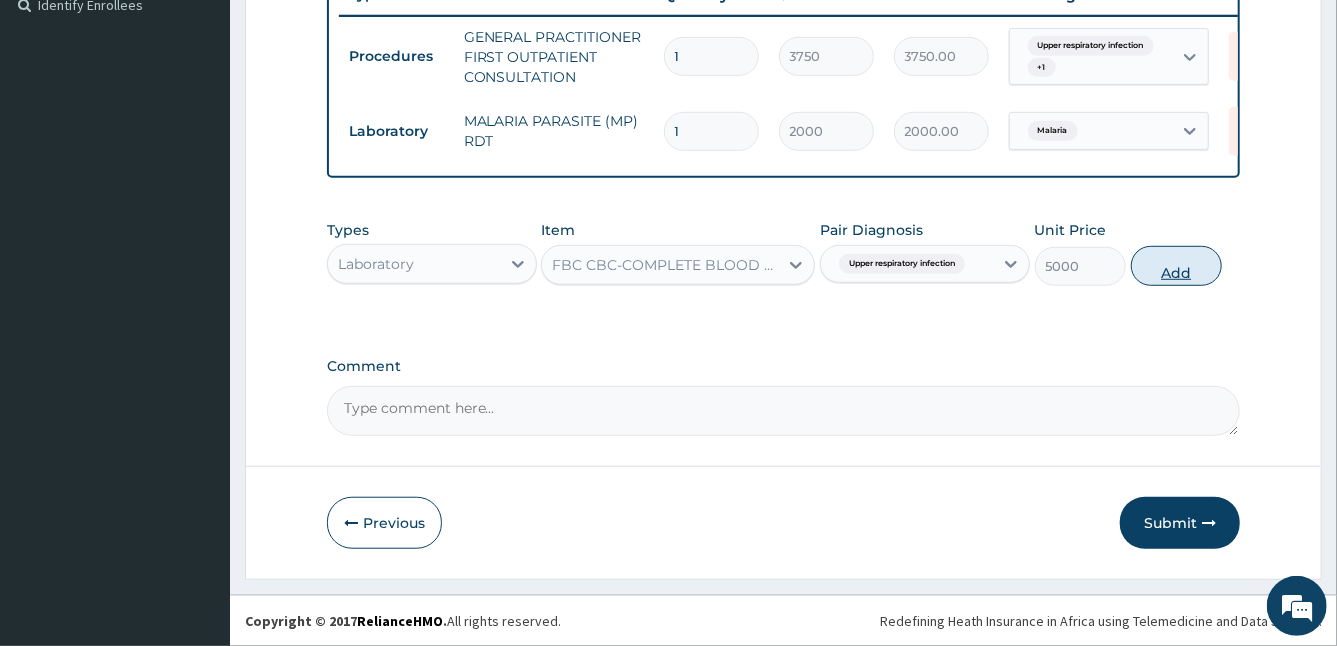 click on "Add" at bounding box center (1176, 266) 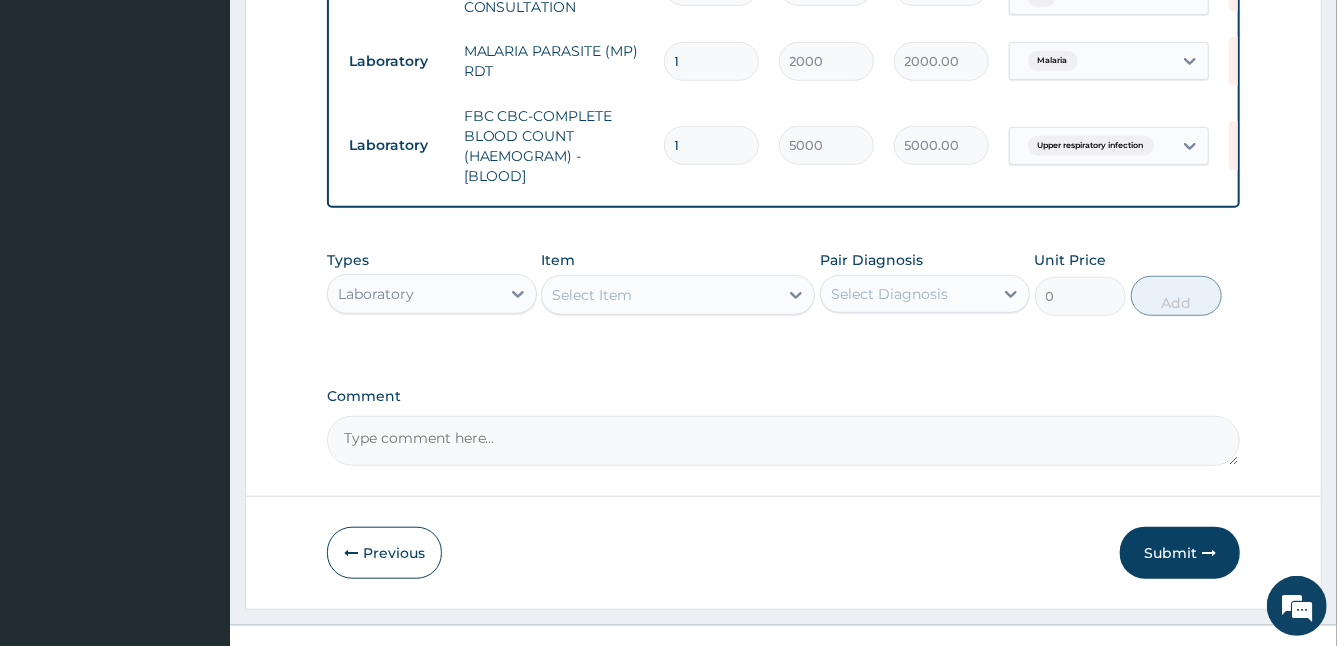 scroll, scrollTop: 676, scrollLeft: 0, axis: vertical 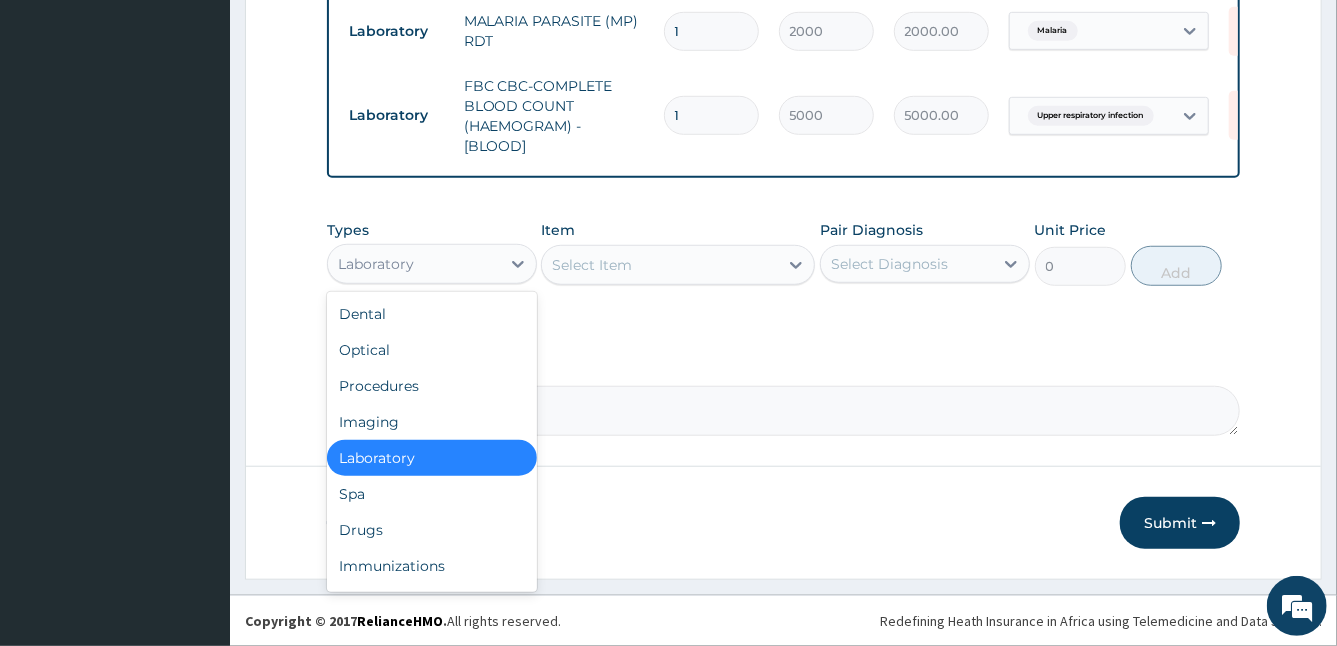click on "Laboratory" at bounding box center (414, 264) 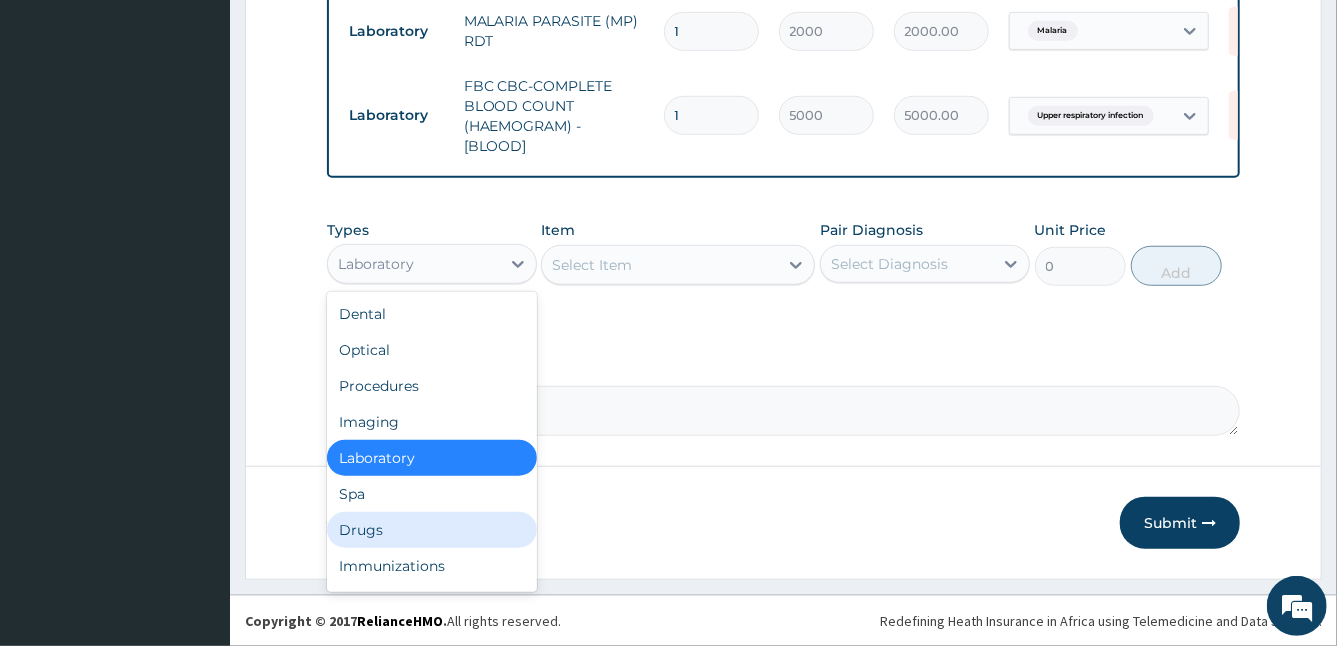 click on "Drugs" at bounding box center (432, 530) 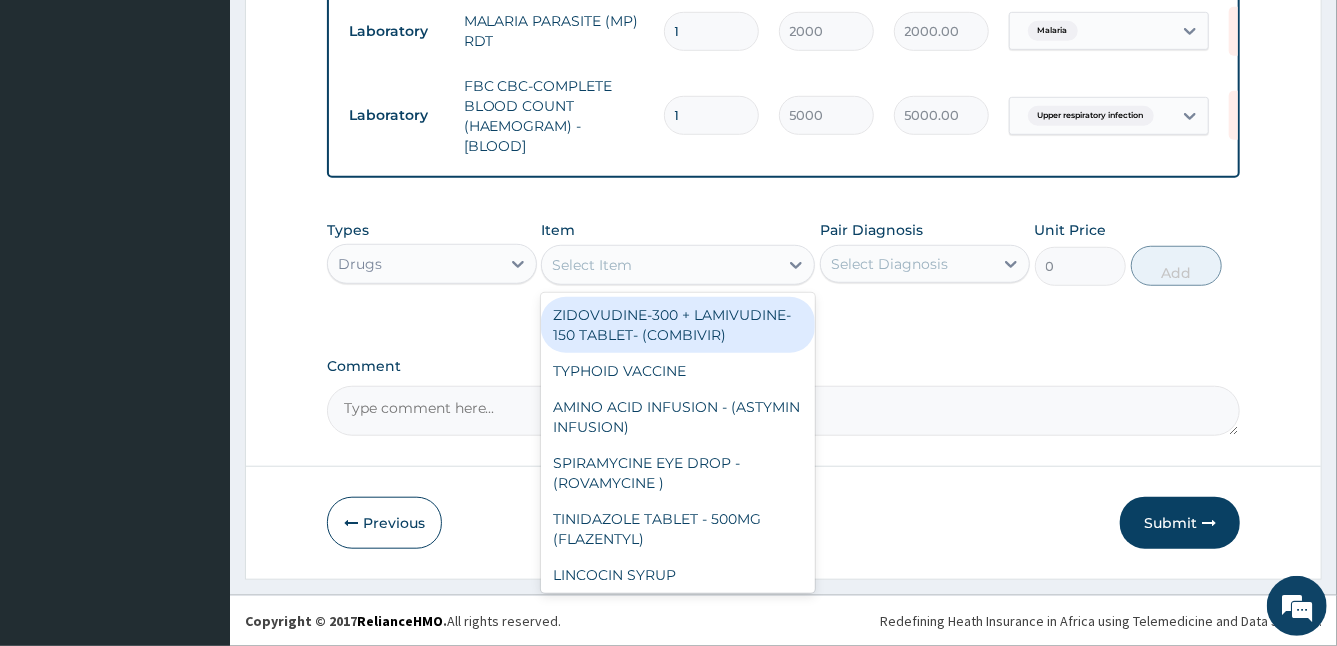 click on "Select Item" at bounding box center [660, 265] 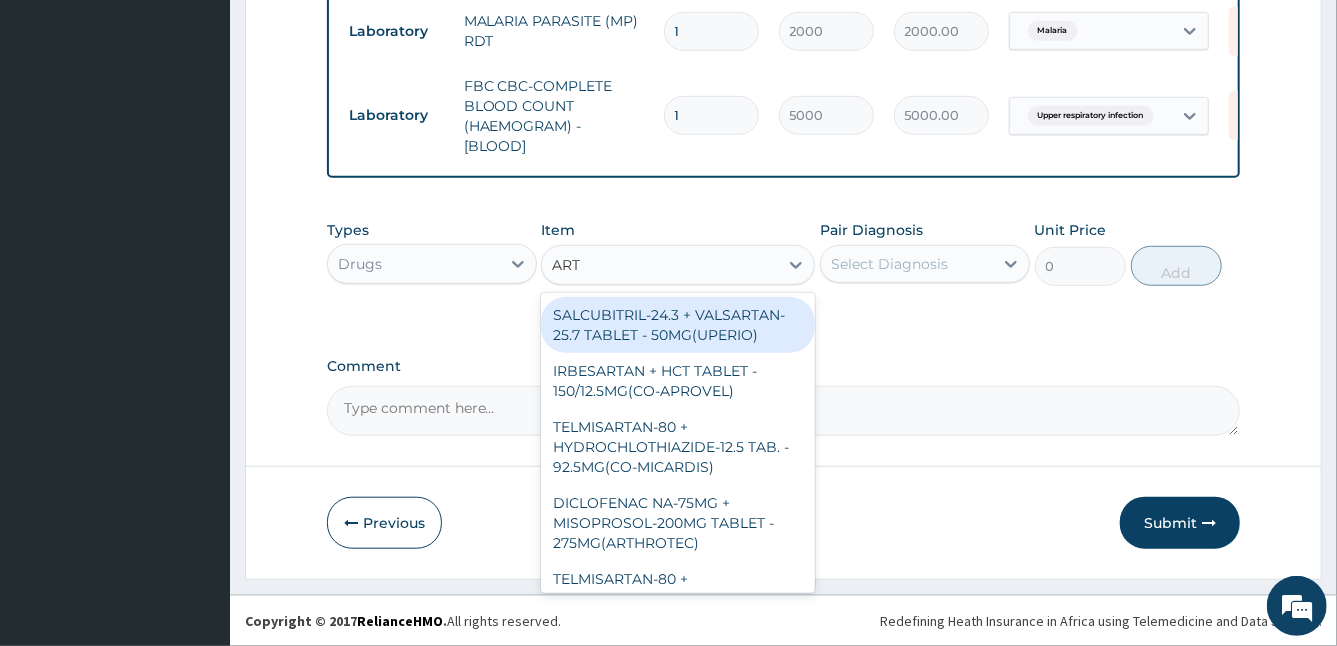 type on "ARTE" 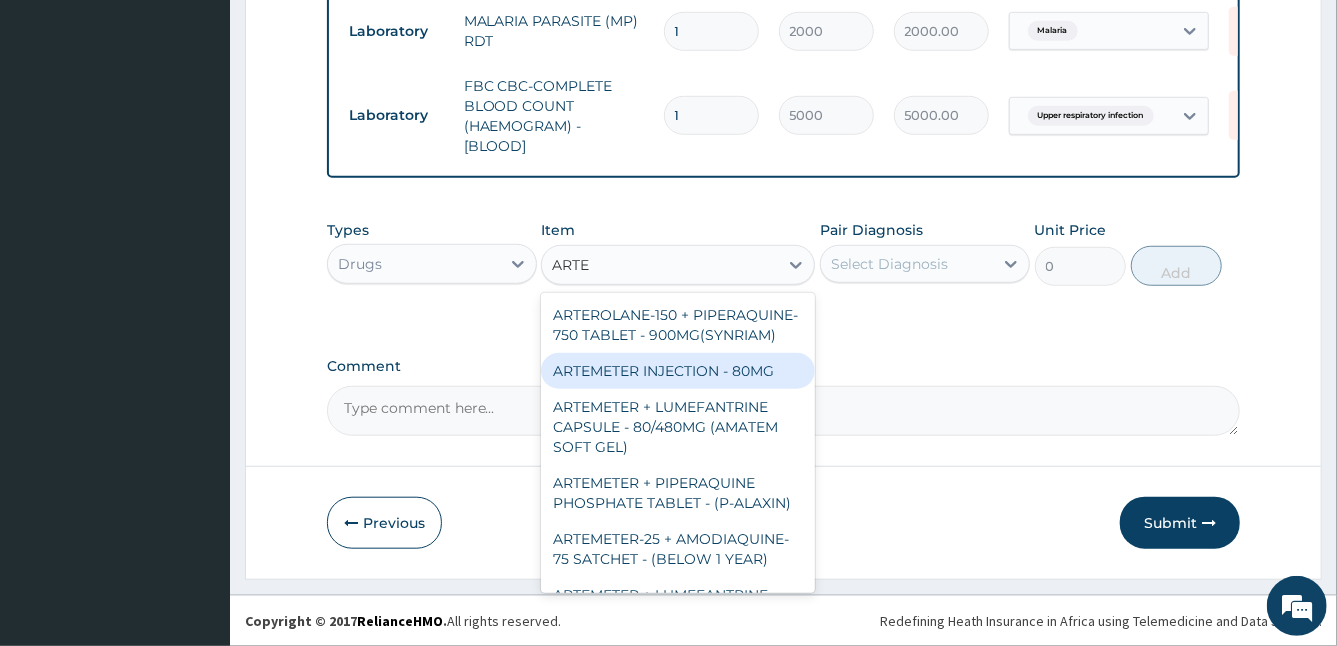 click on "ARTEMETER INJECTION - 80MG" at bounding box center (678, 371) 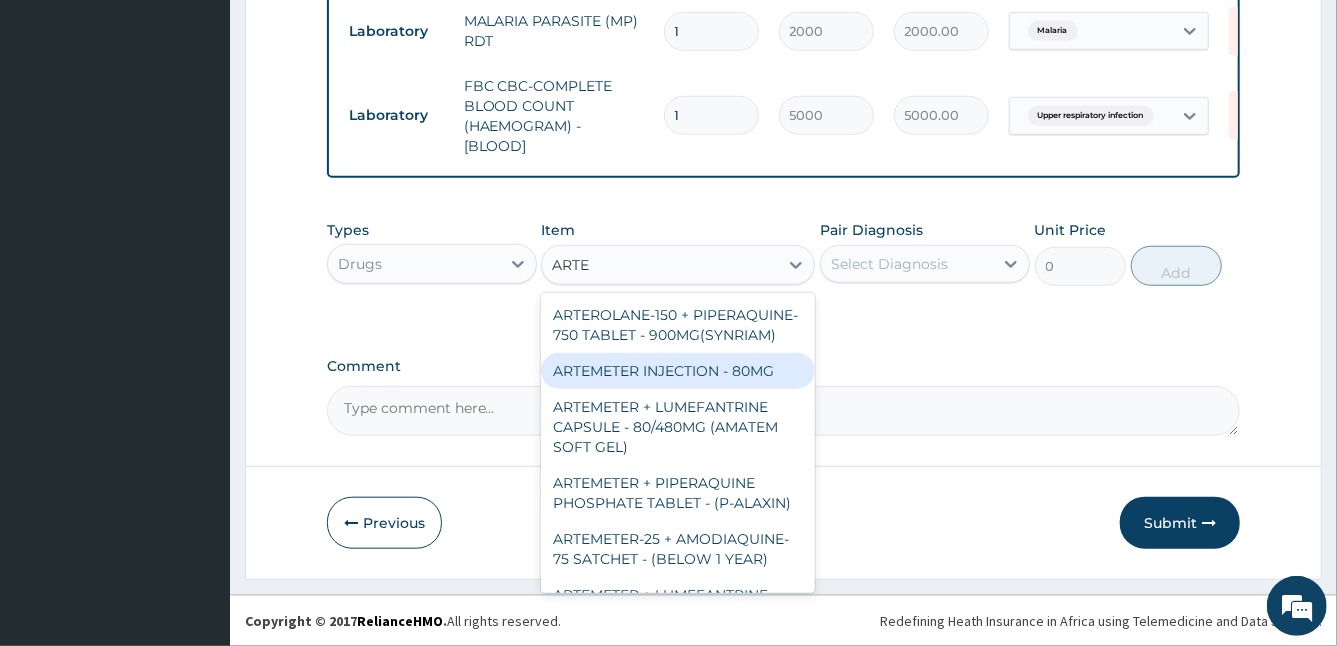 type 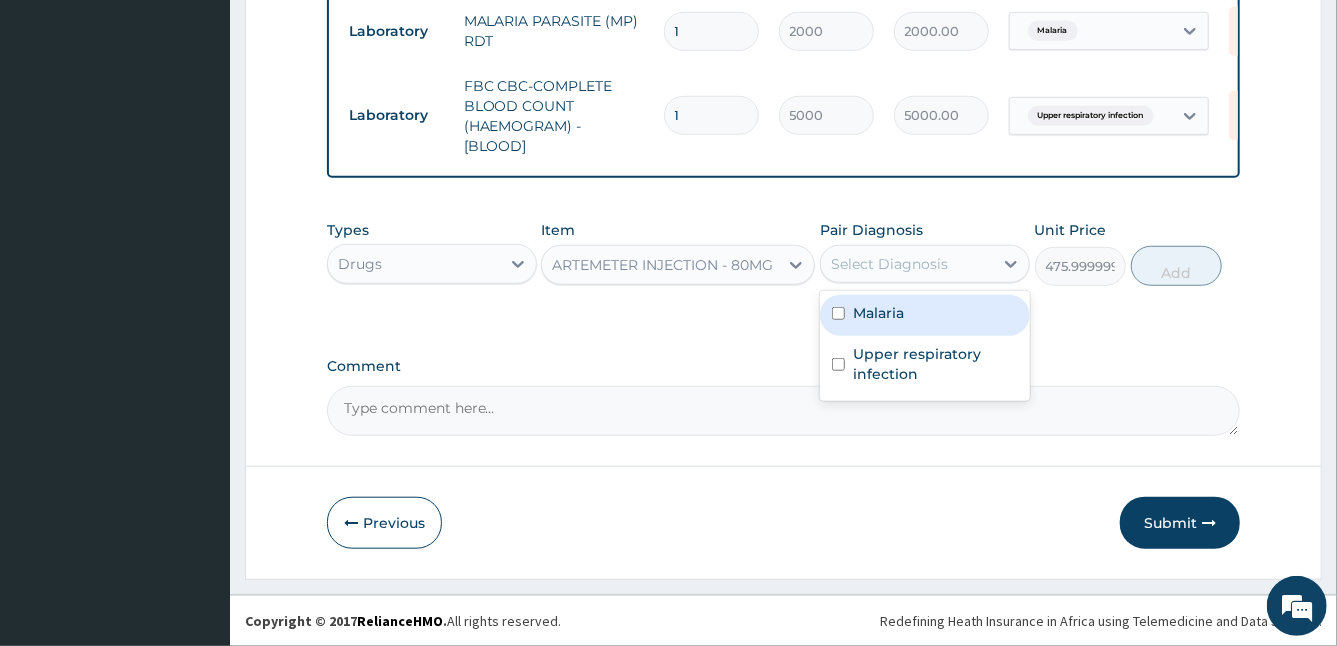 click on "Select Diagnosis" at bounding box center [907, 264] 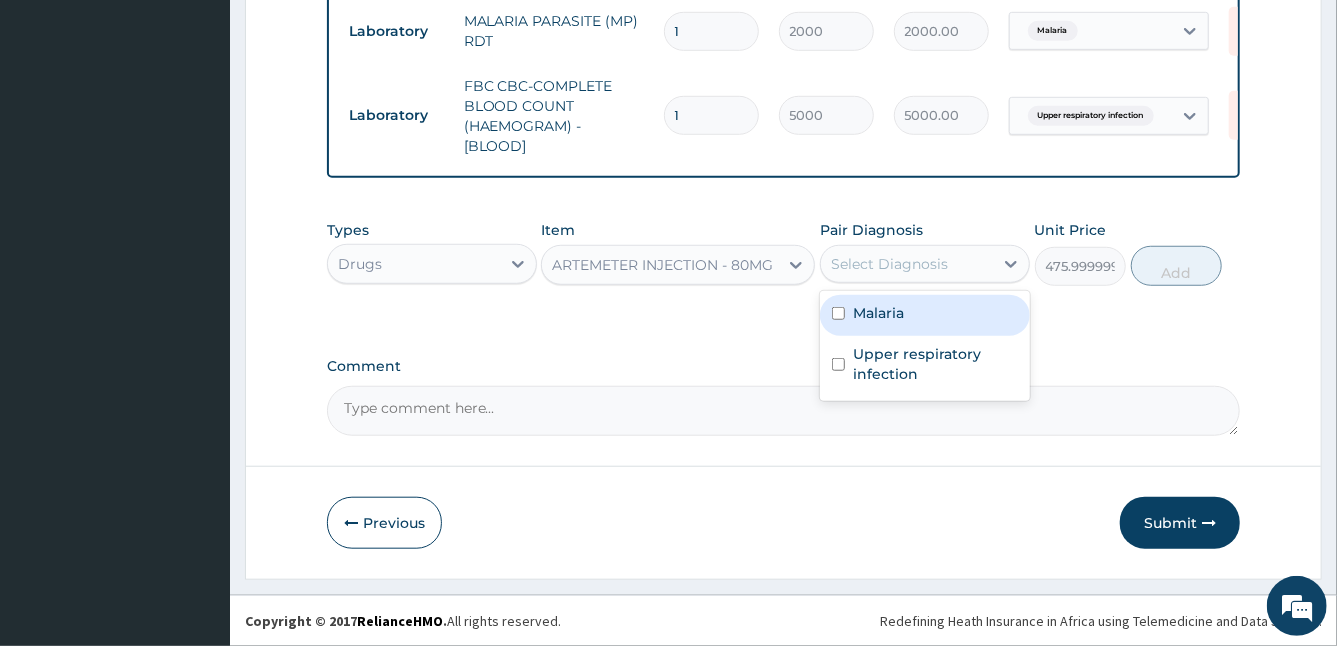 click on "Malaria" at bounding box center (878, 313) 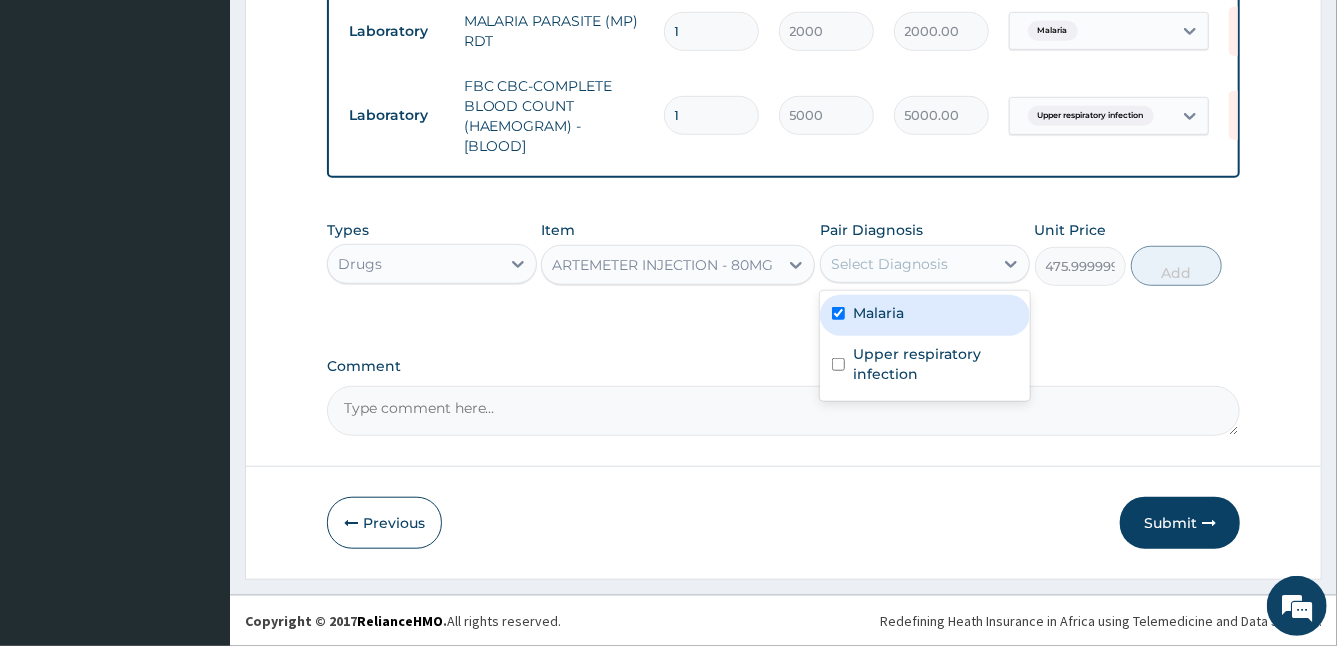 checkbox on "true" 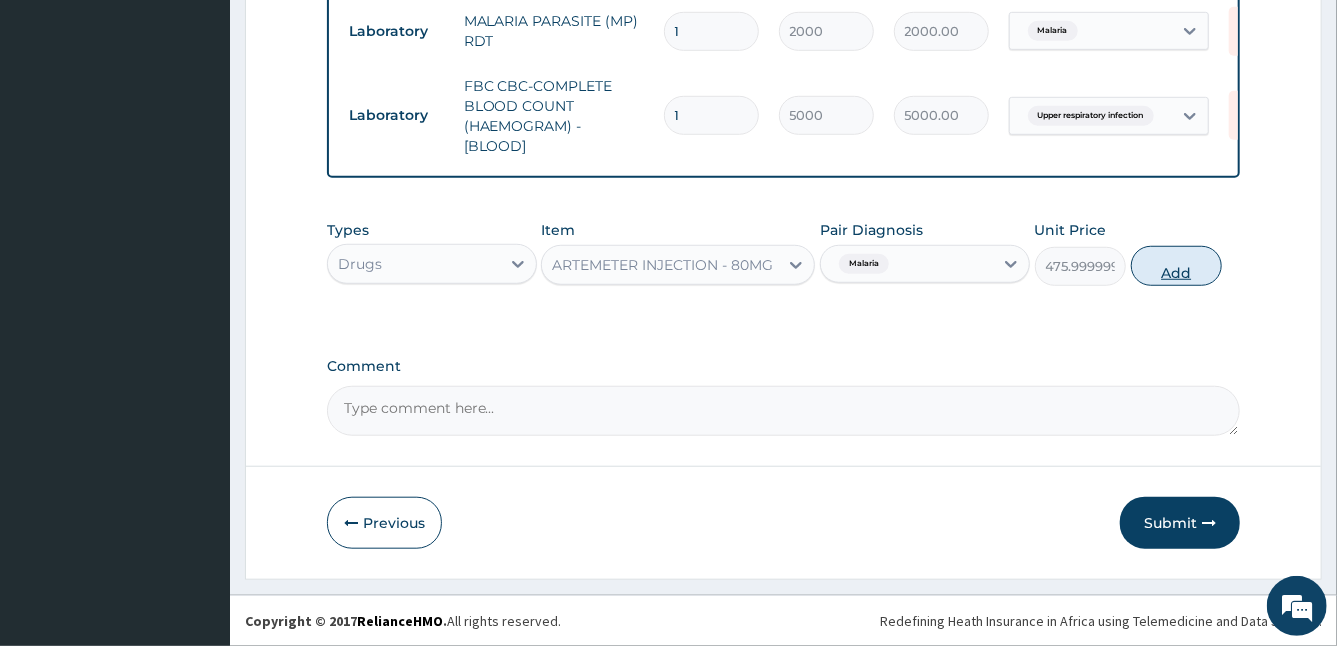 click on "Add" at bounding box center (1176, 266) 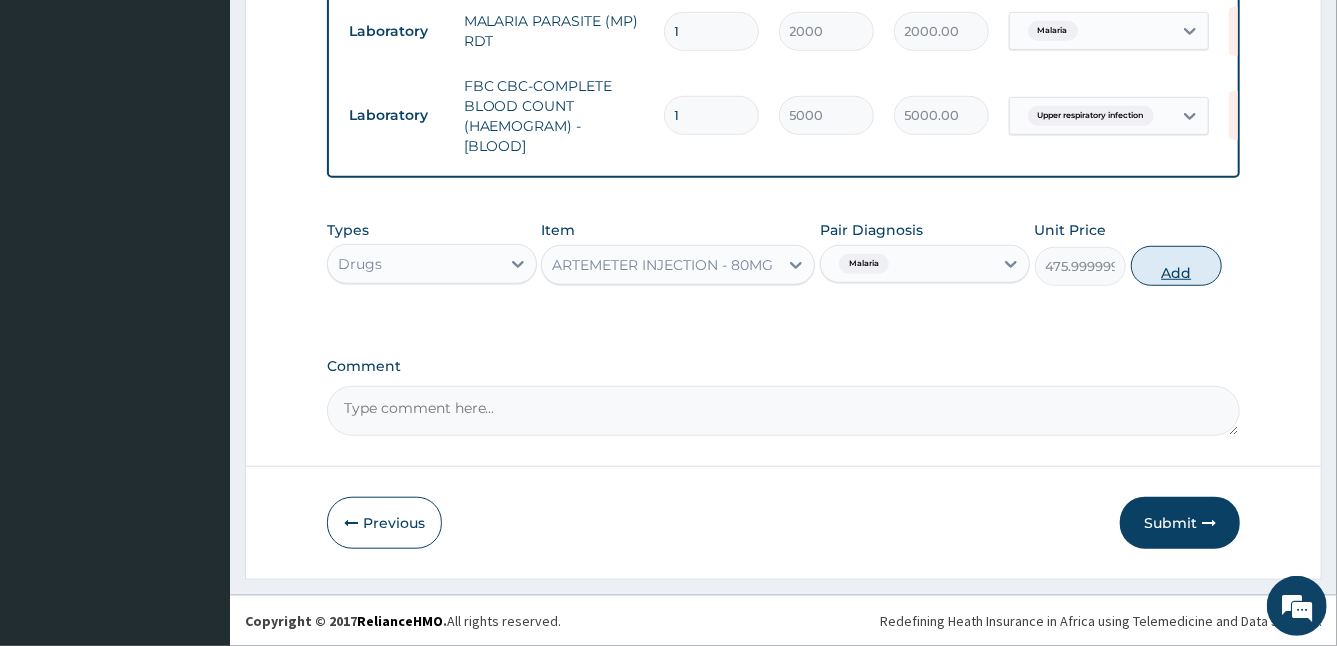 type on "0" 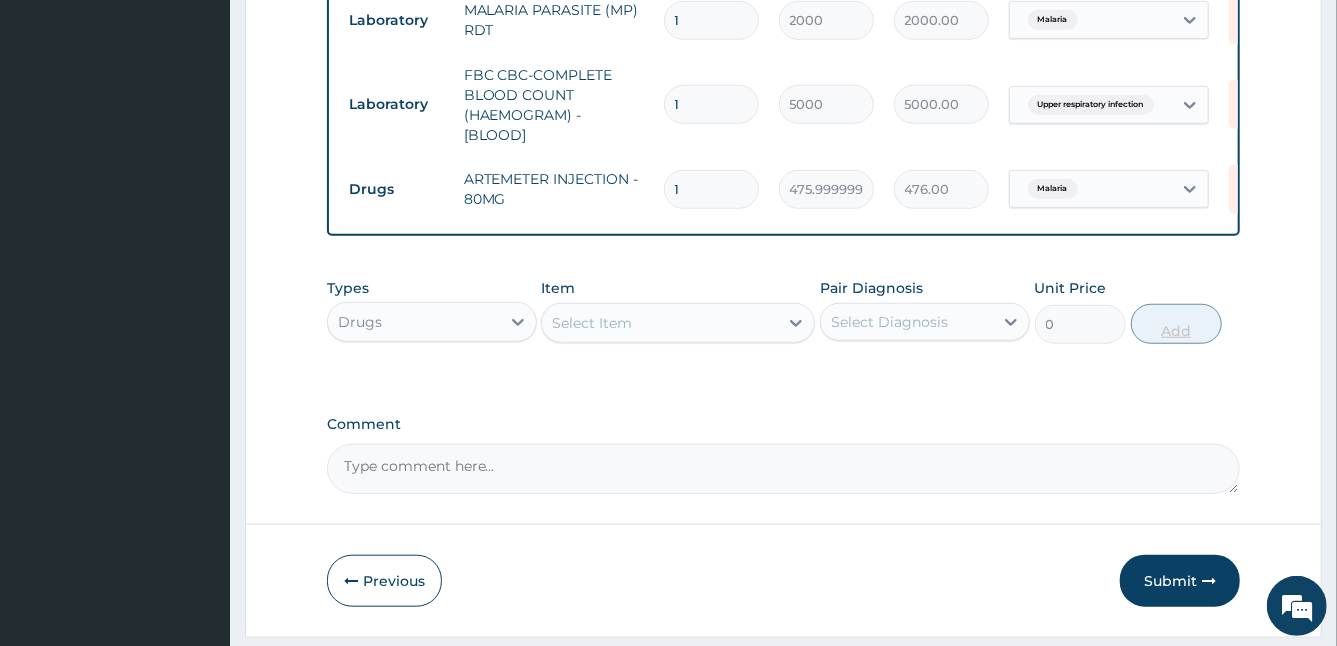 type 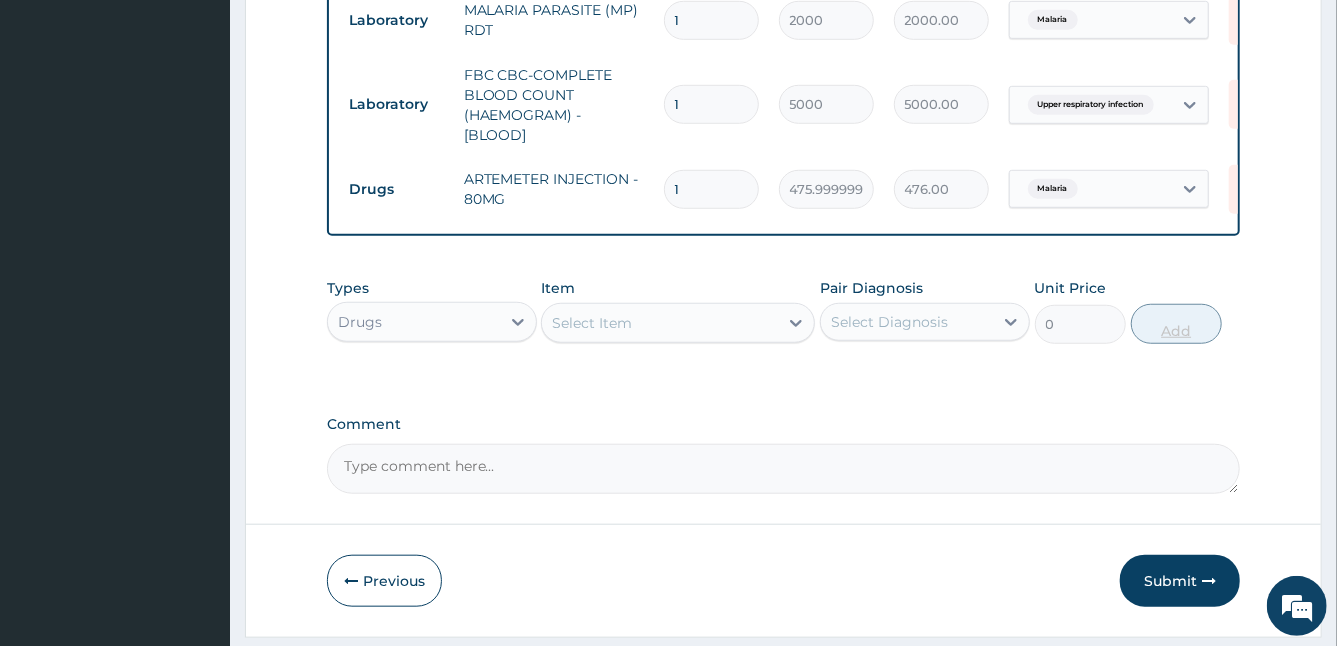 type on "0.00" 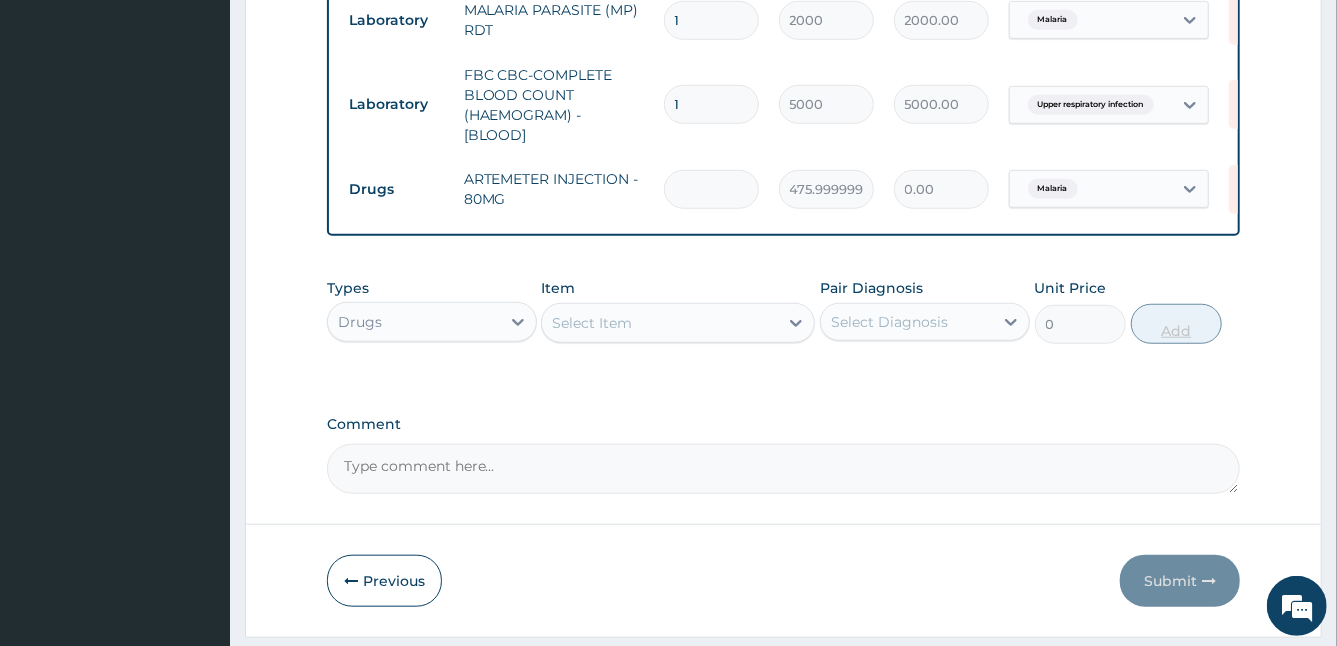 type on "2" 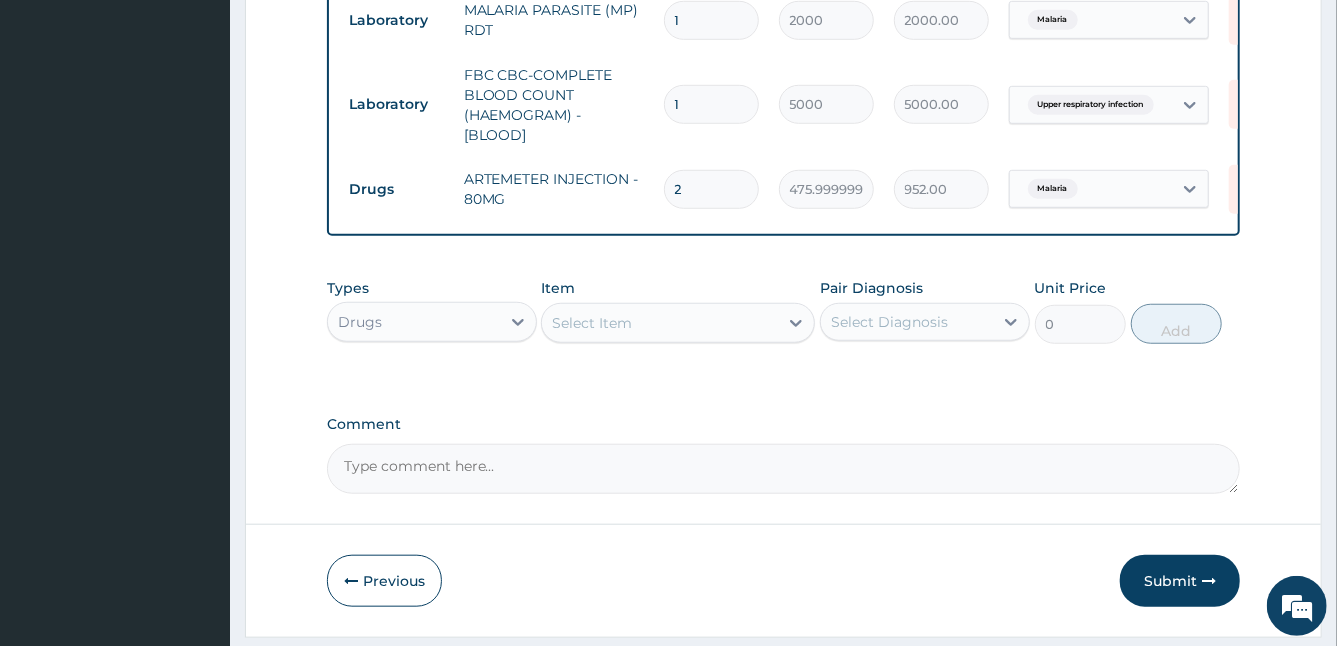 type on "2" 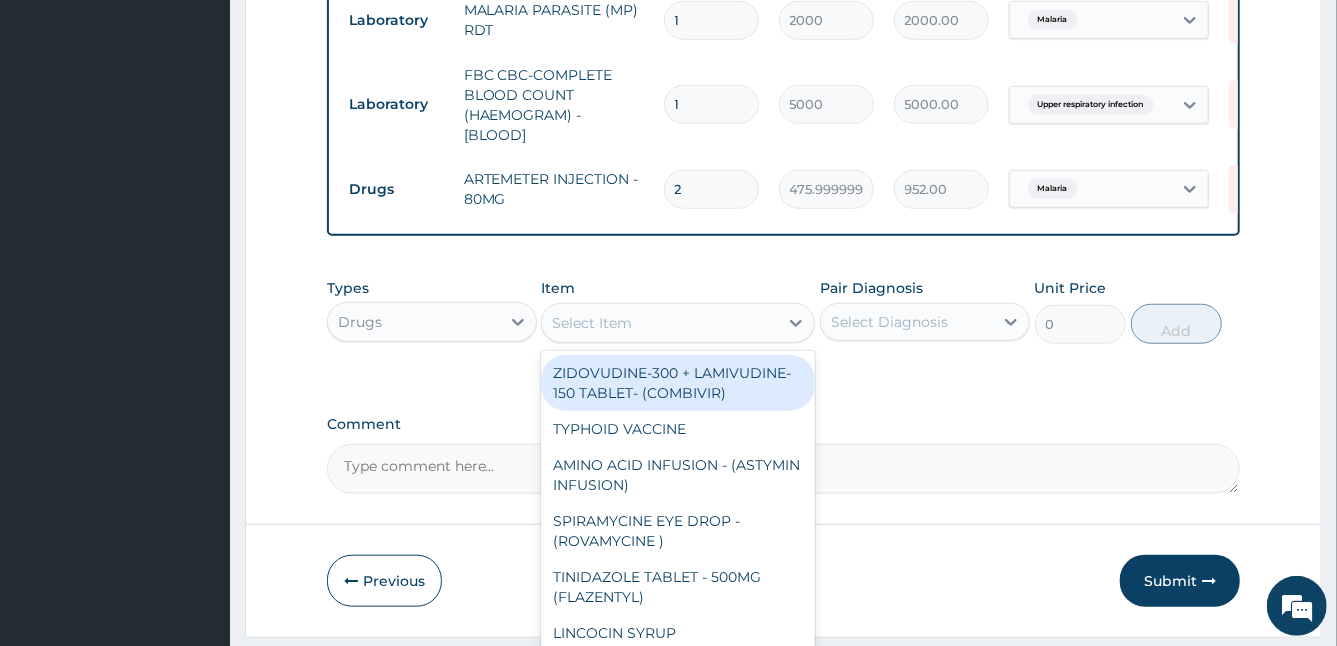 click on "Select Item" at bounding box center [660, 323] 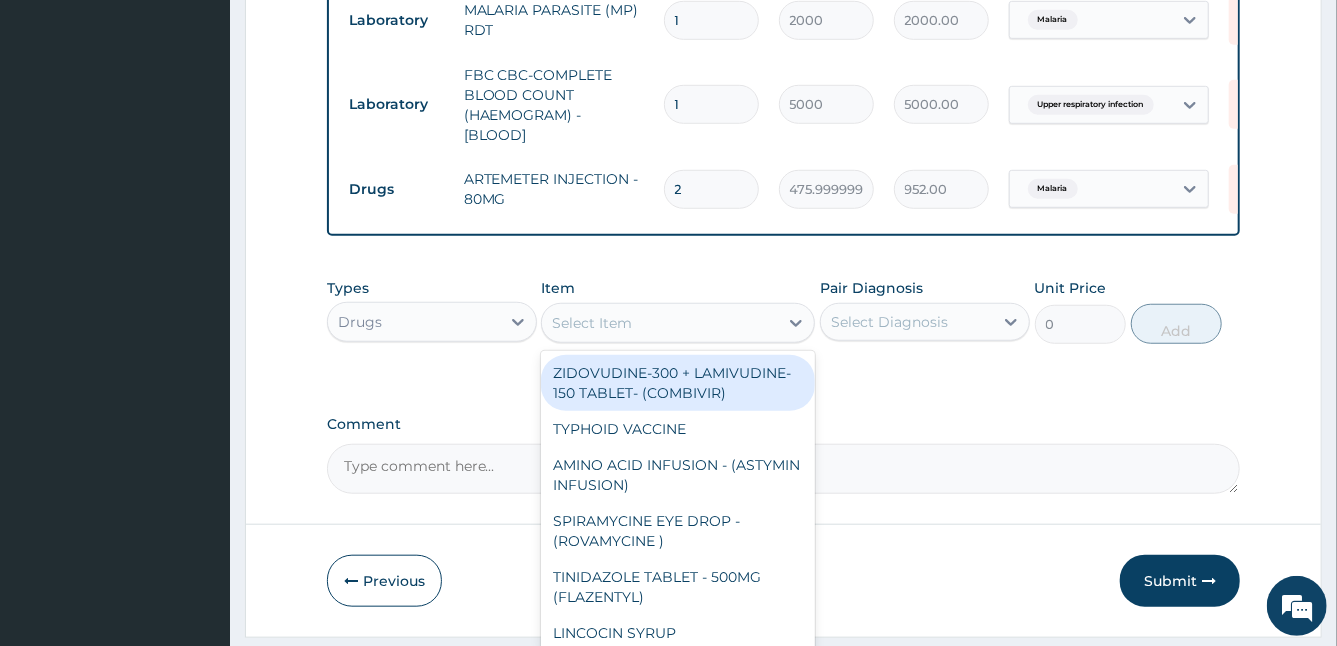 click on "Select Item" at bounding box center (660, 323) 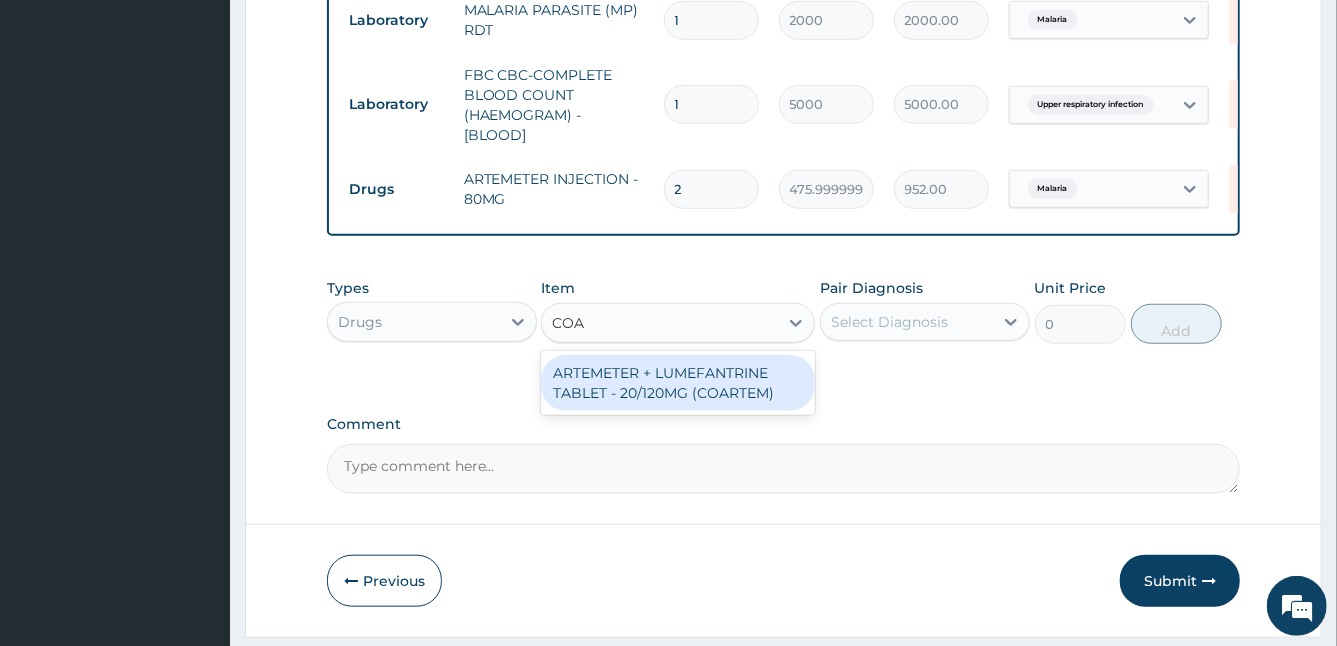 type on "COAR" 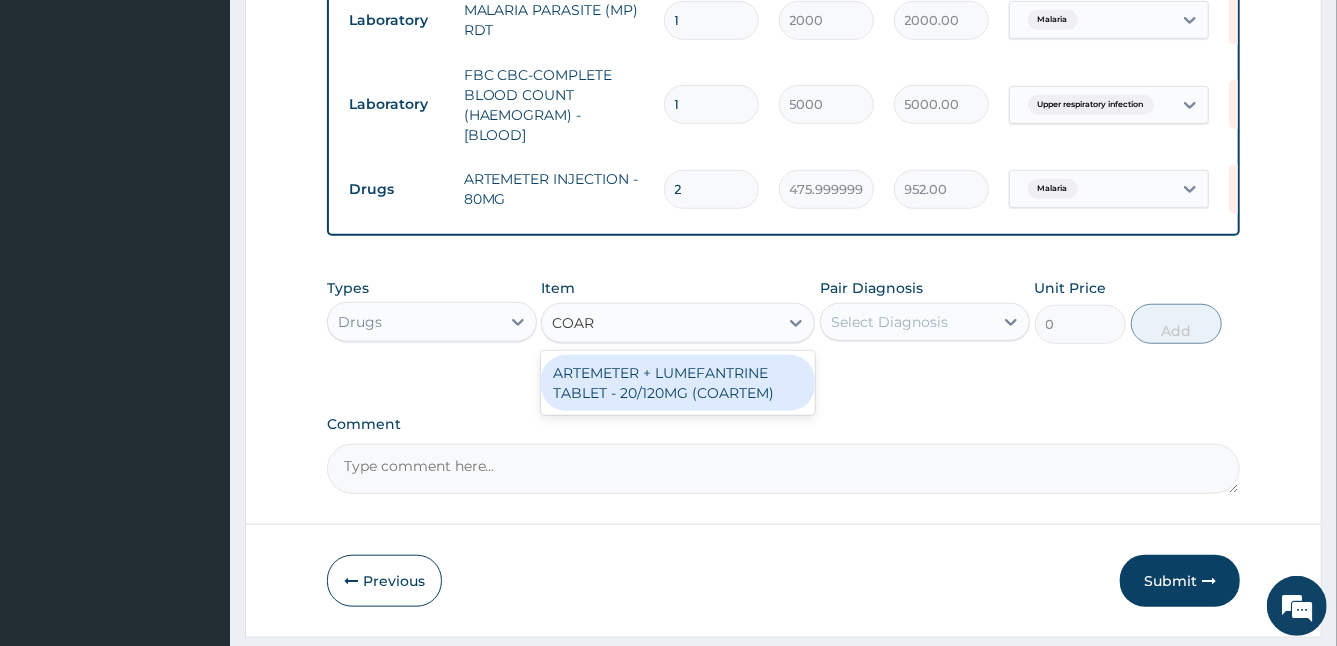 click on "ARTEMETER + LUMEFANTRINE TABLET - 20/120MG (COARTEM)" at bounding box center [678, 383] 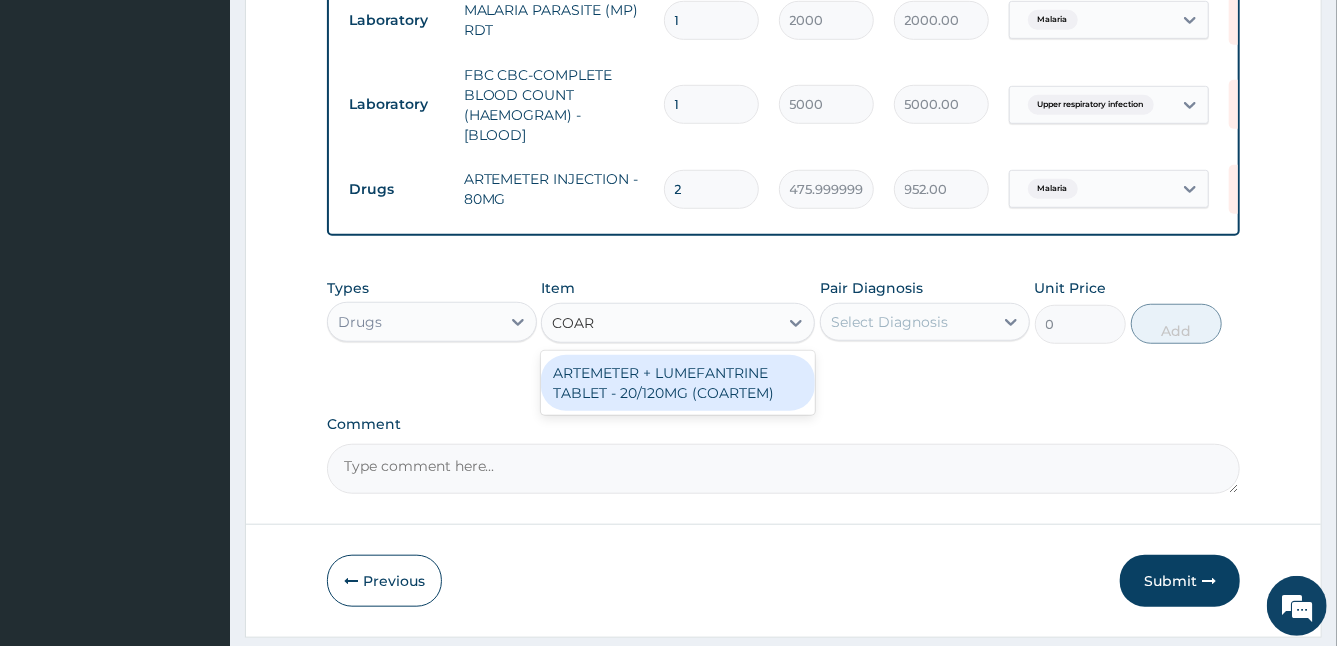 type 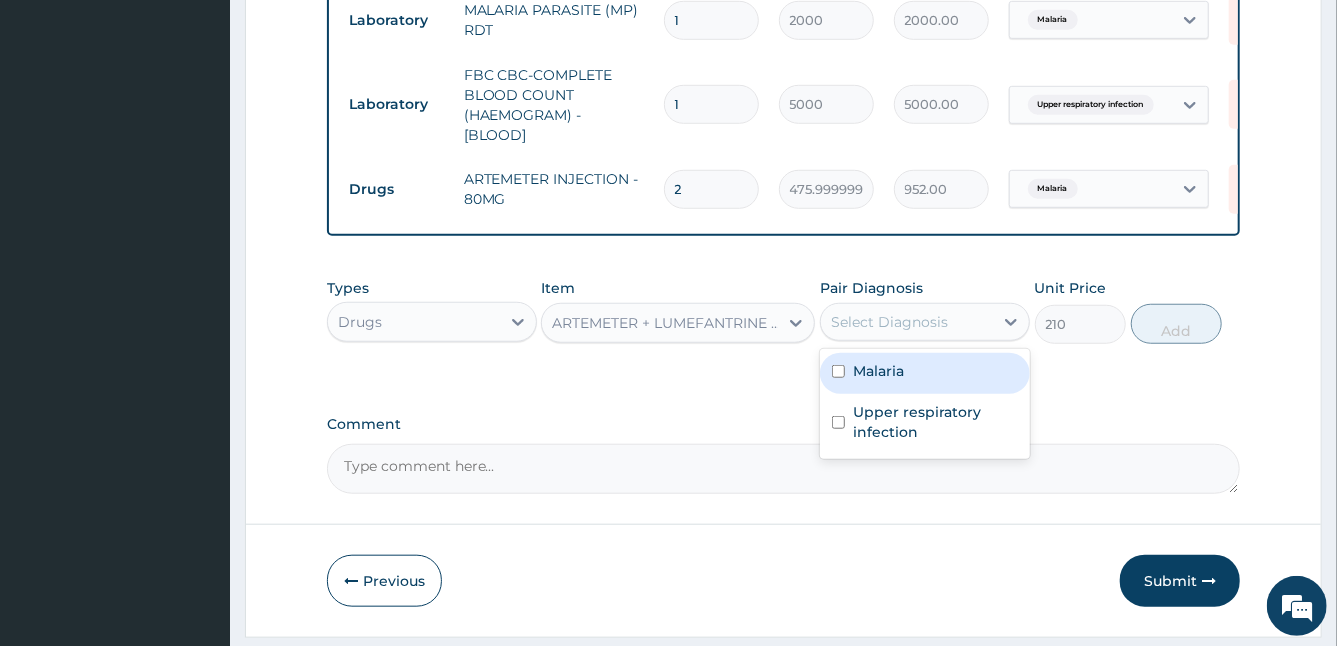 click on "Select Diagnosis" at bounding box center [889, 322] 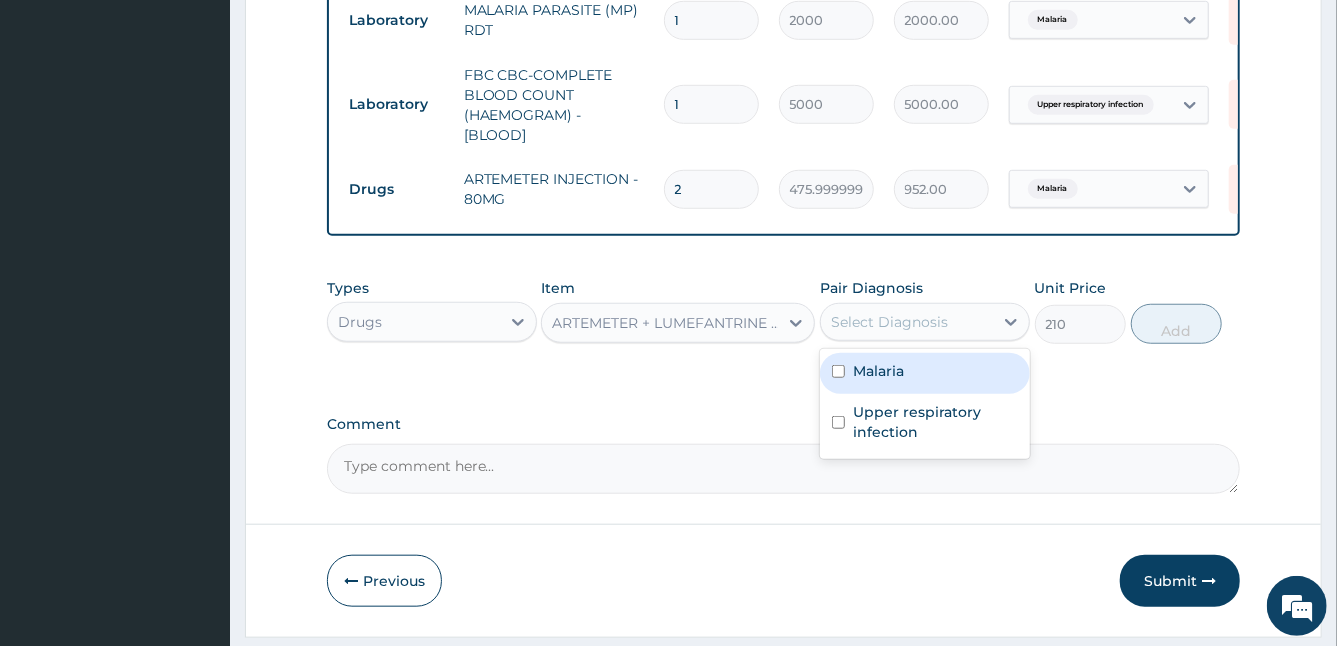 click on "Malaria" at bounding box center [878, 371] 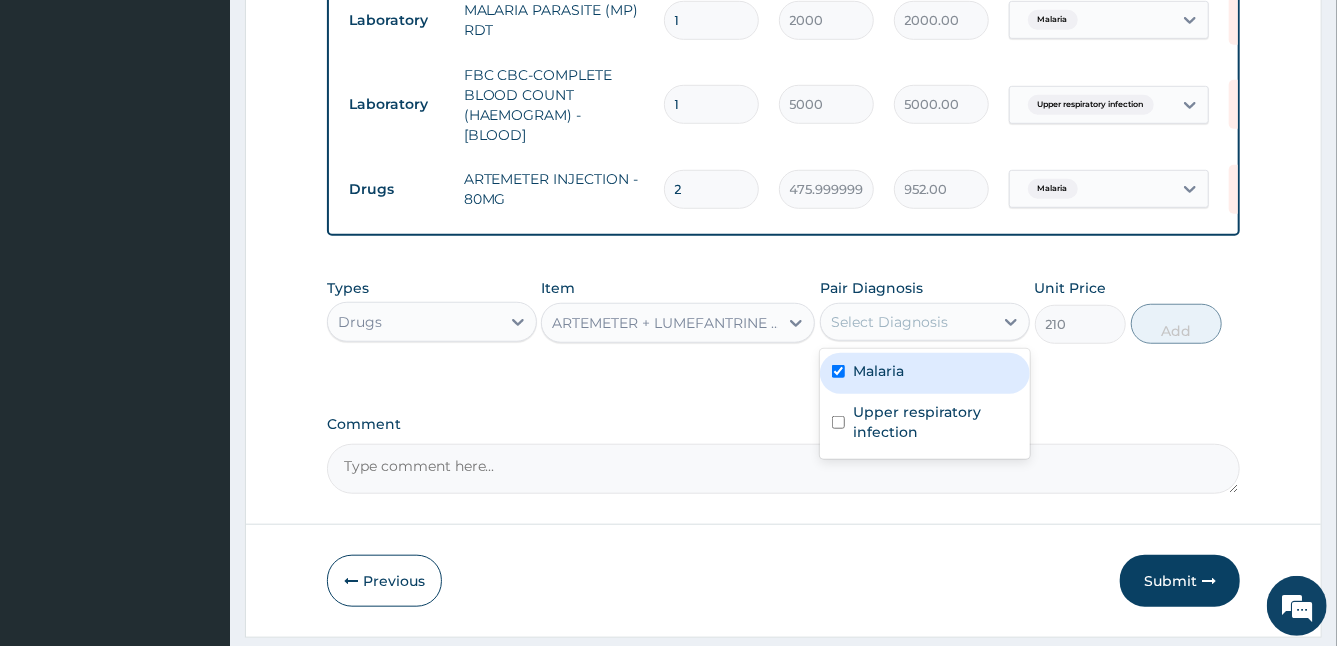 checkbox on "true" 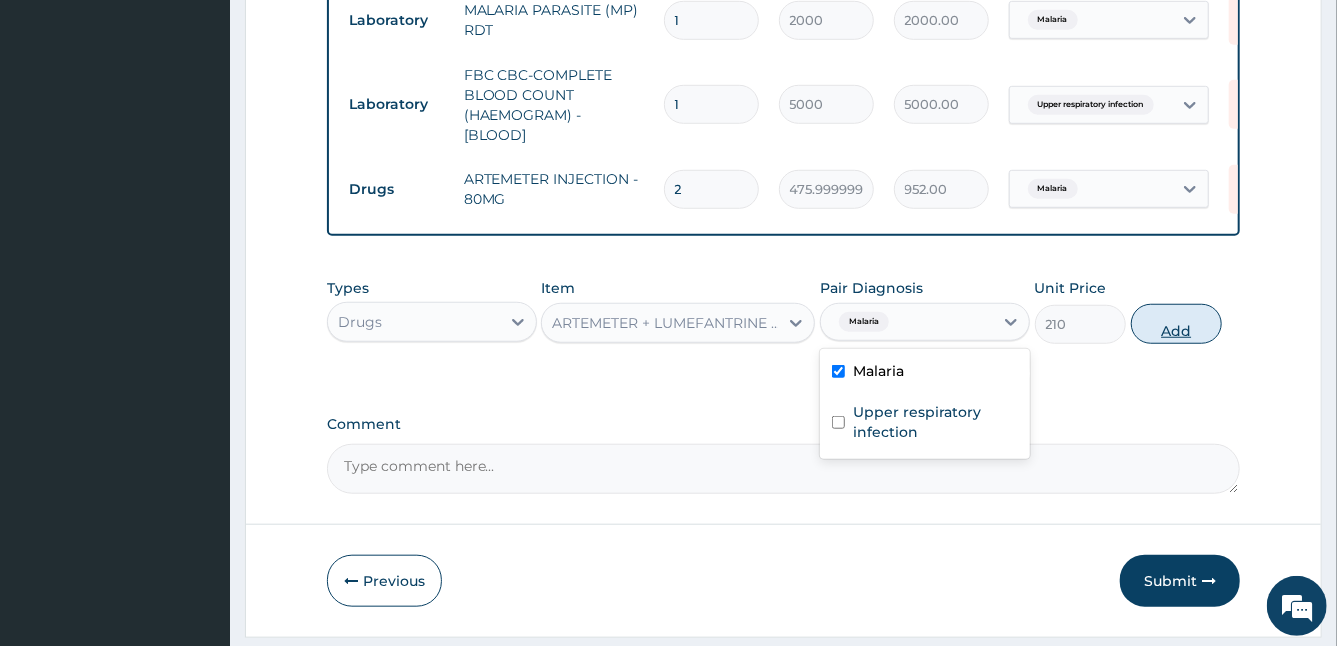 click on "Add" at bounding box center [1176, 324] 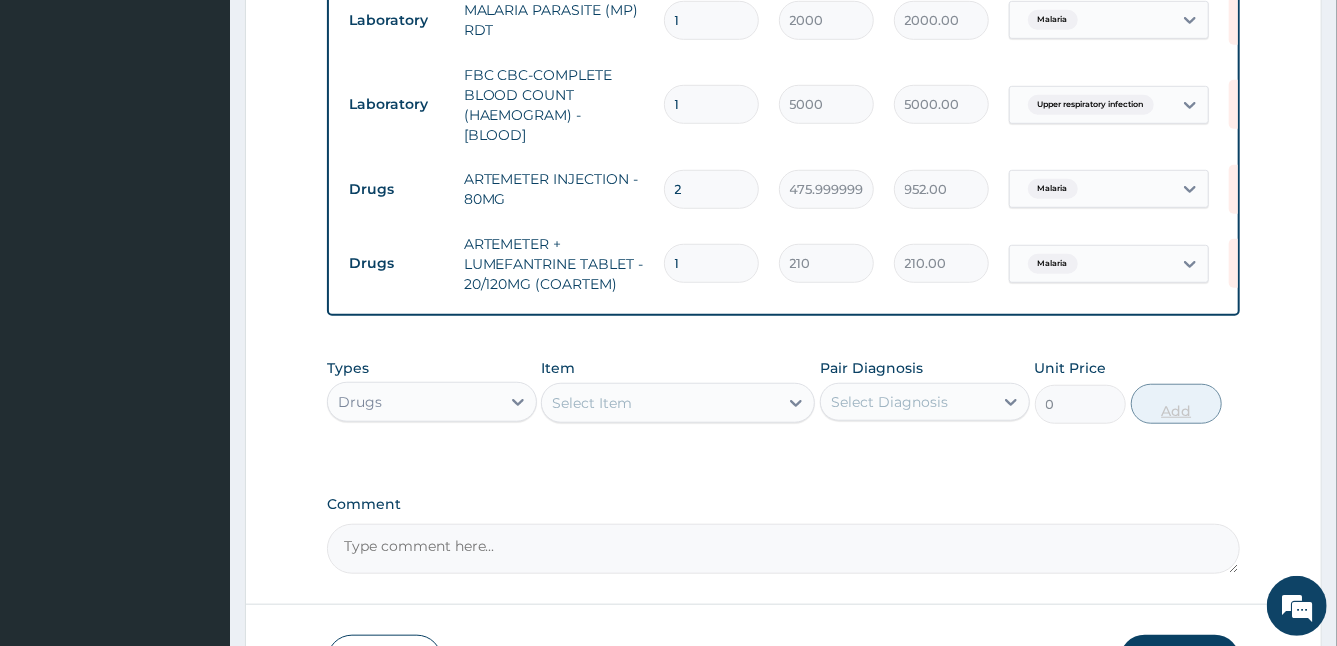 type 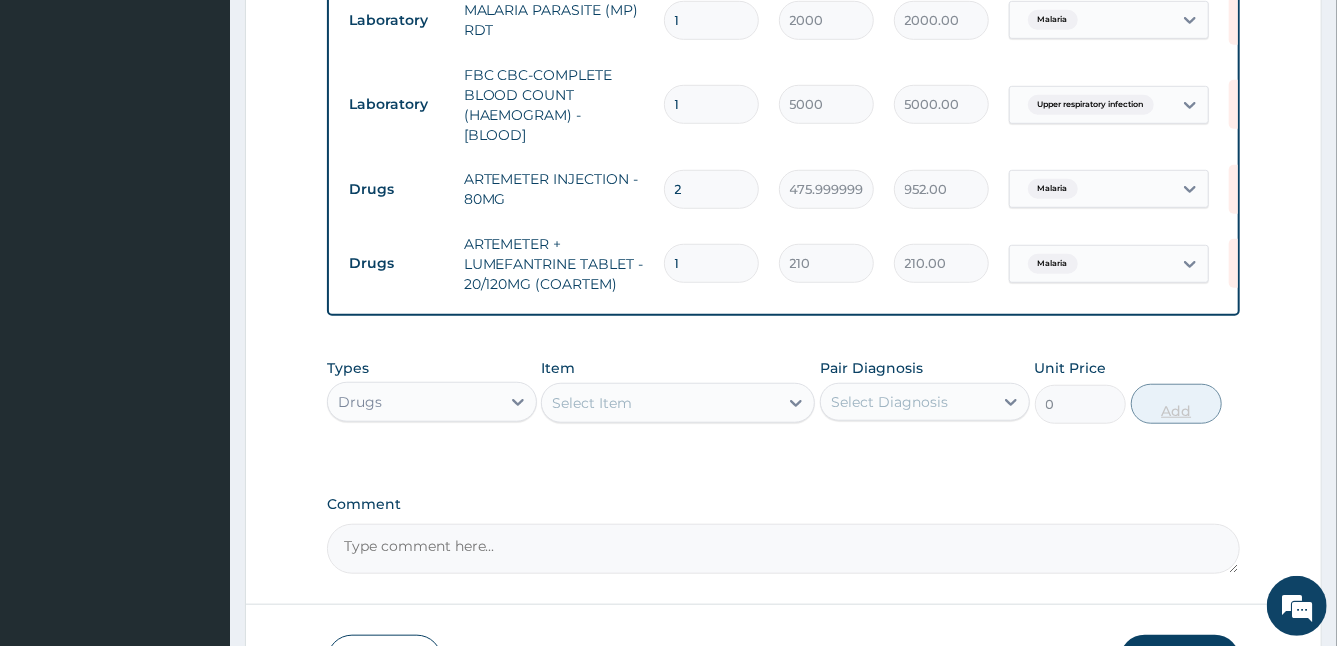 type on "0.00" 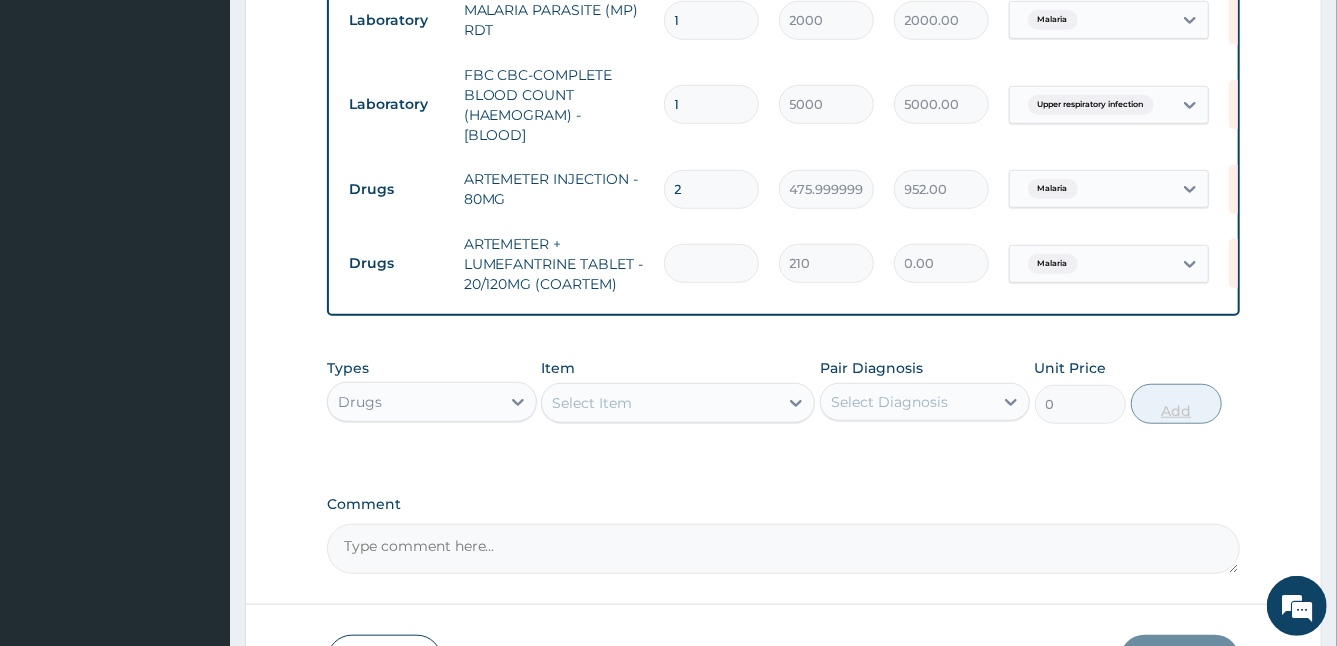 type on "6" 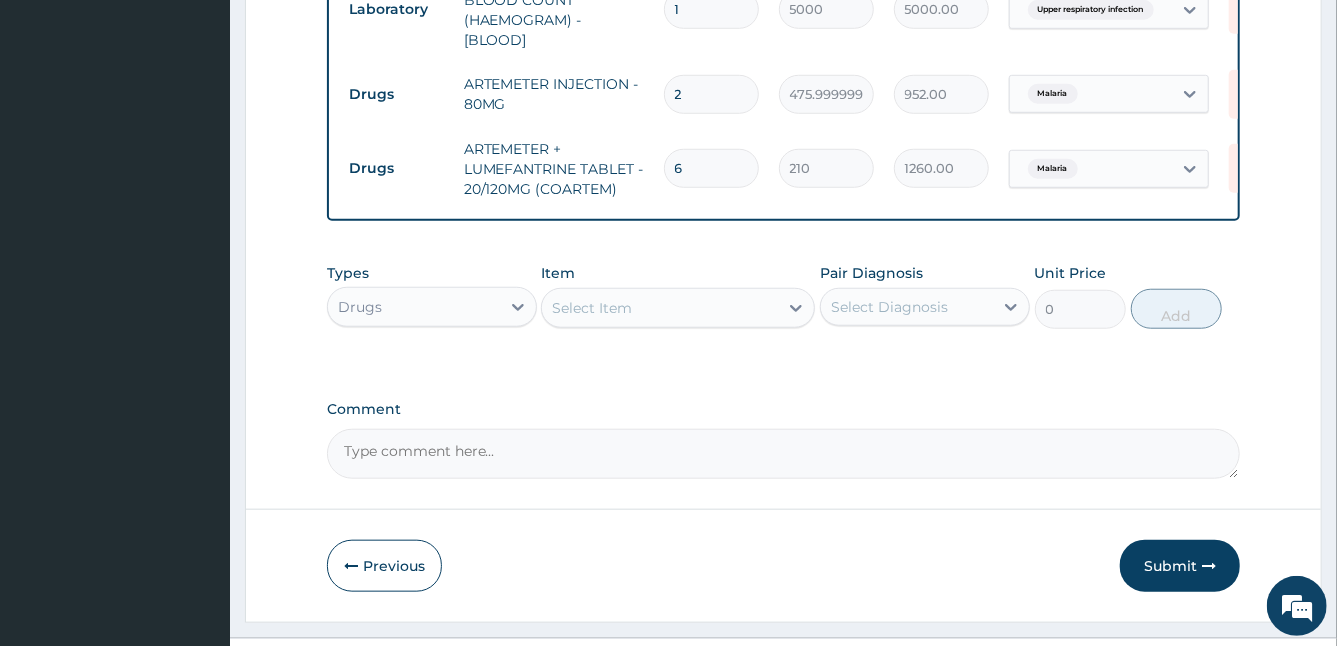 scroll, scrollTop: 825, scrollLeft: 0, axis: vertical 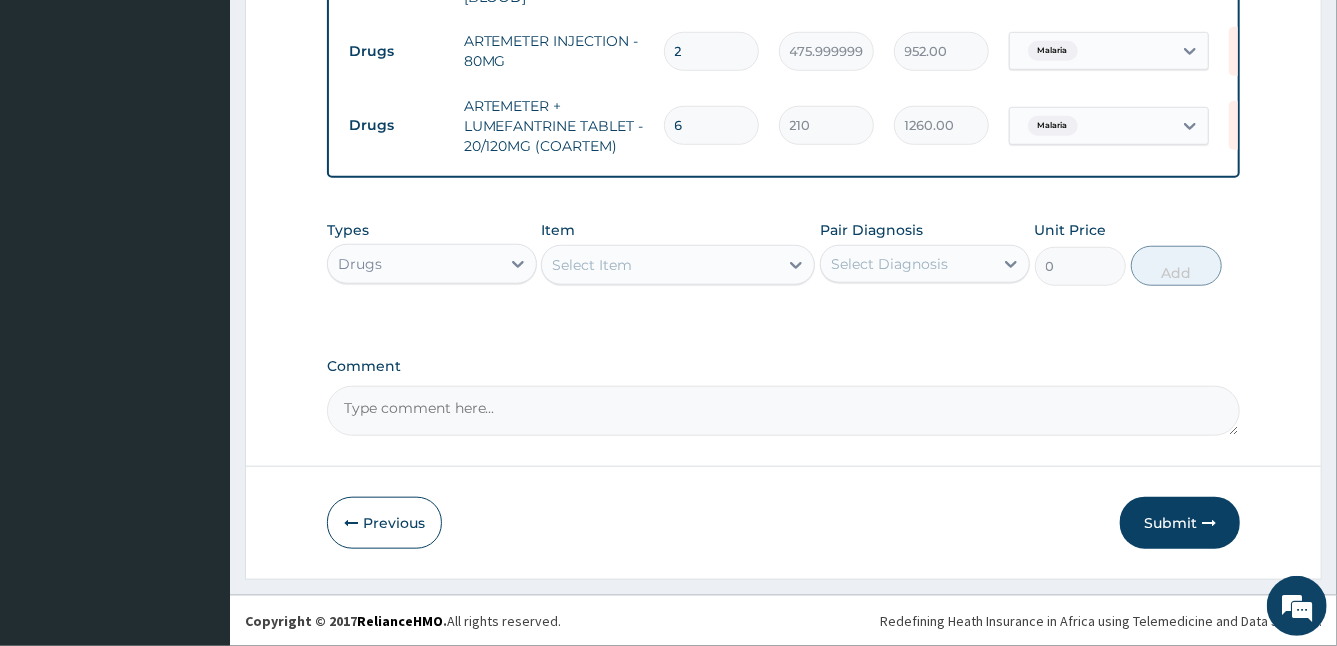 type on "6" 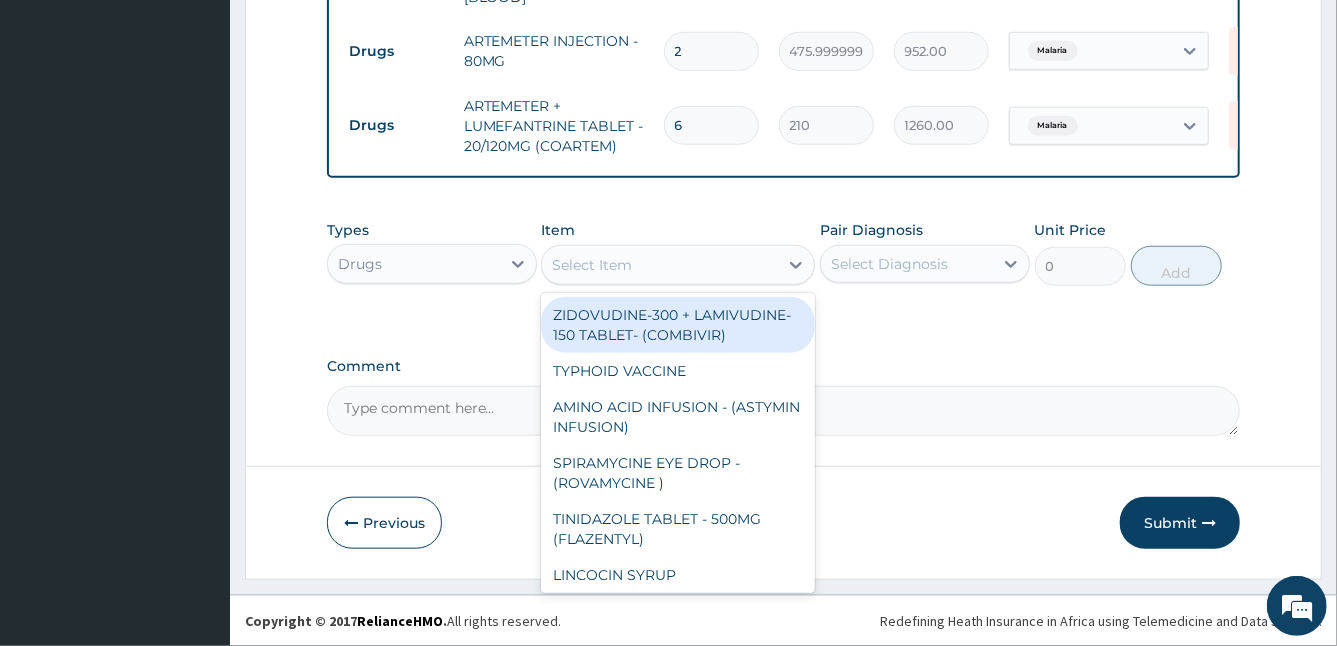 click on "Select Item" at bounding box center (660, 265) 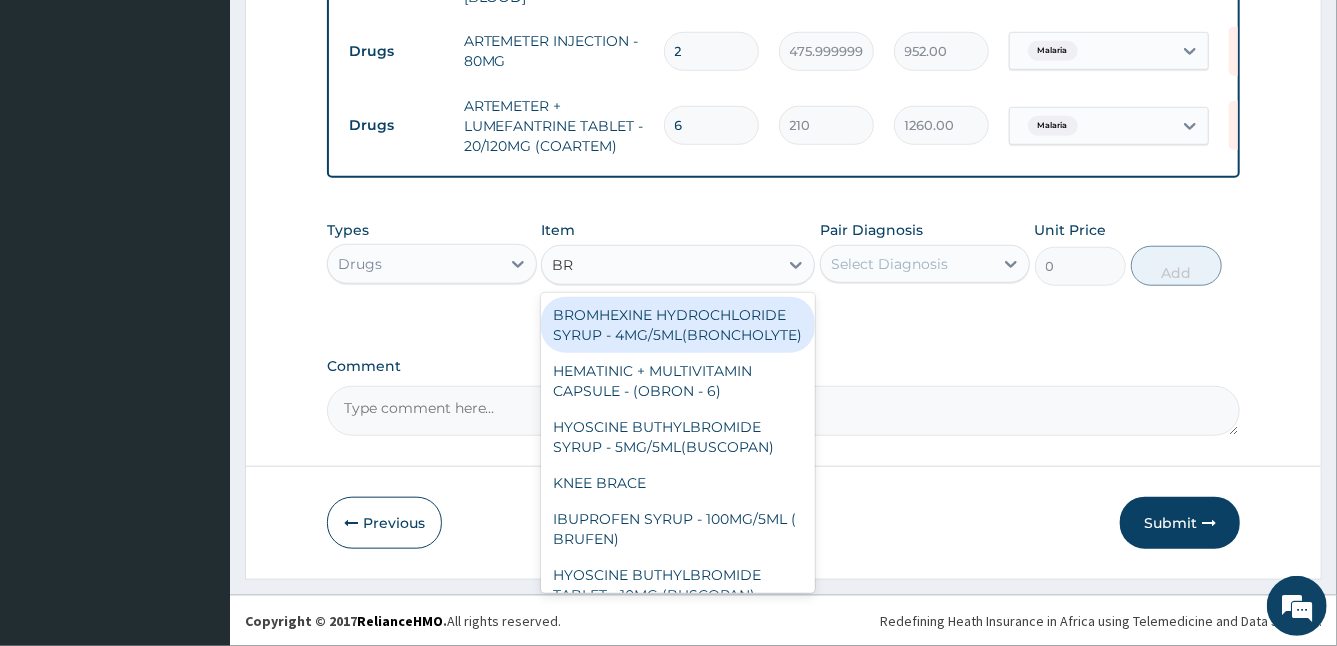 type on "BRU" 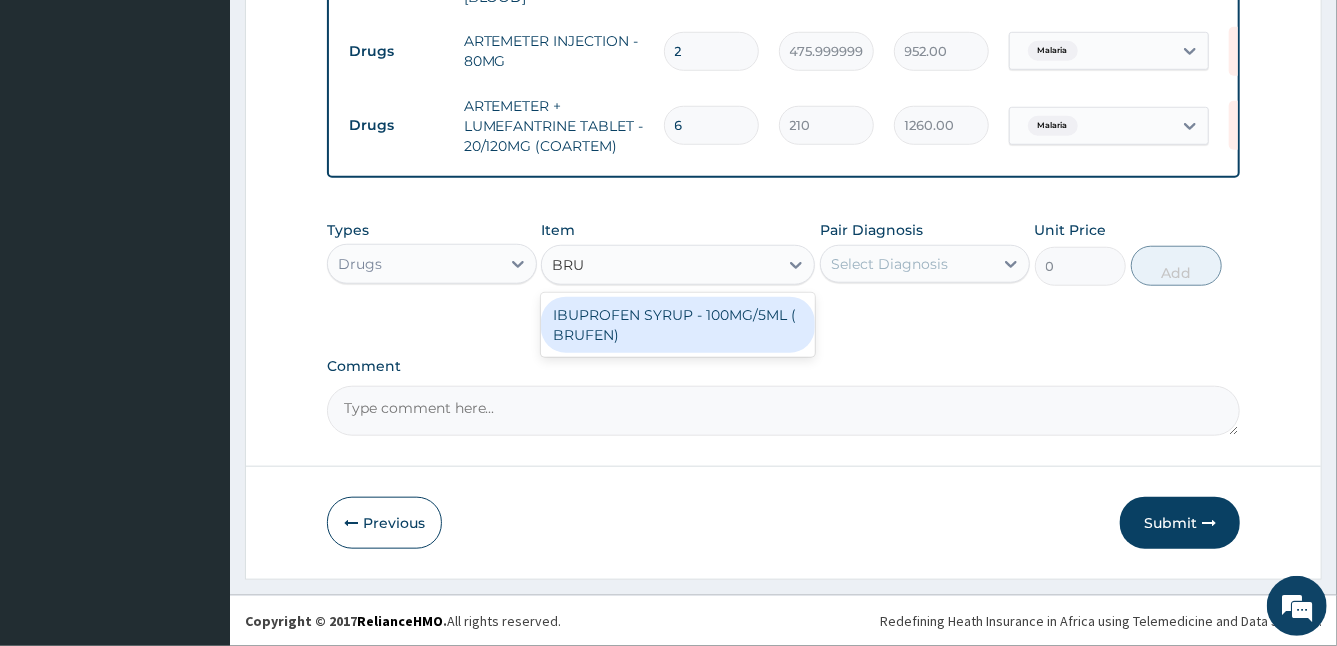 click on "IBUPROFEN SYRUP - 100MG/5ML ( BRUFEN)" at bounding box center (678, 325) 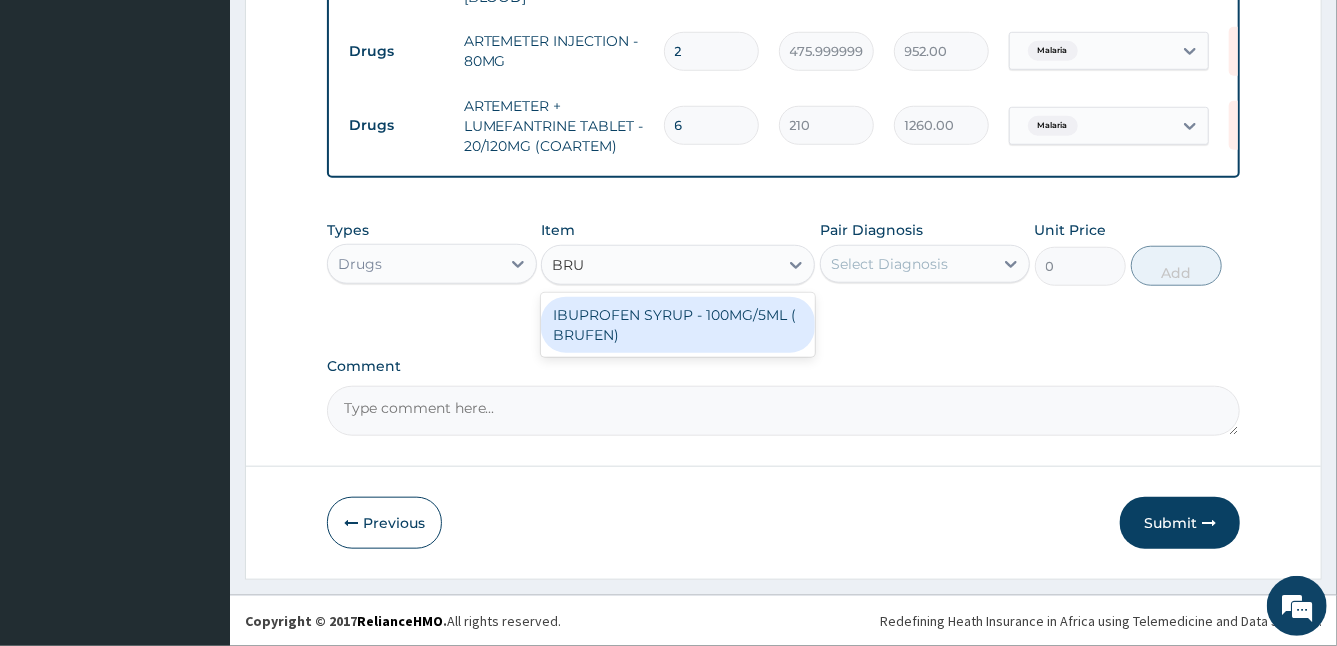 type 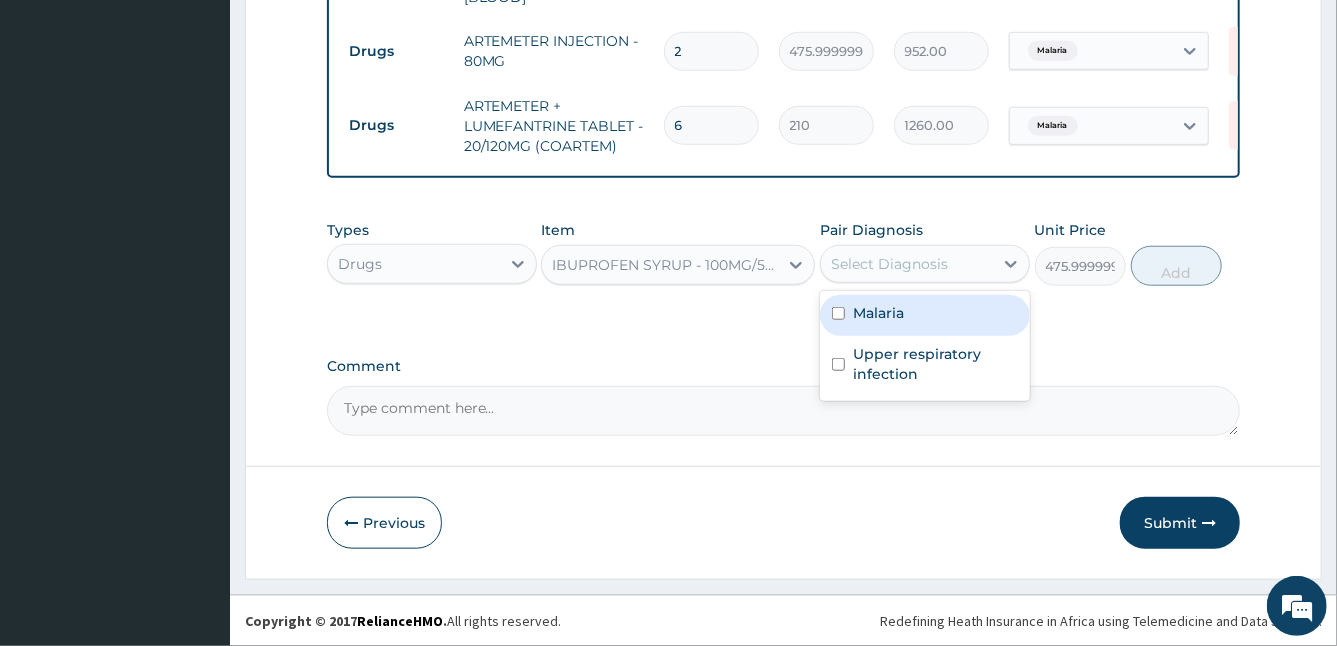 click on "Select Diagnosis" at bounding box center (889, 264) 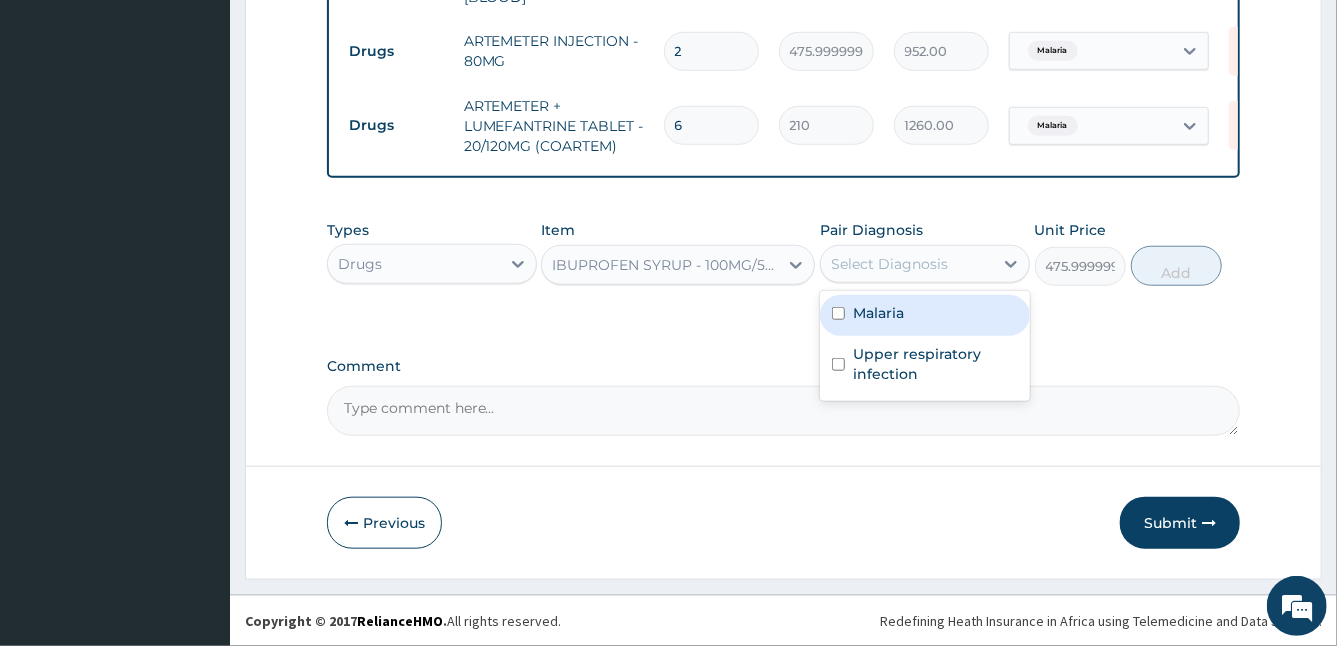 click on "Malaria" at bounding box center (878, 313) 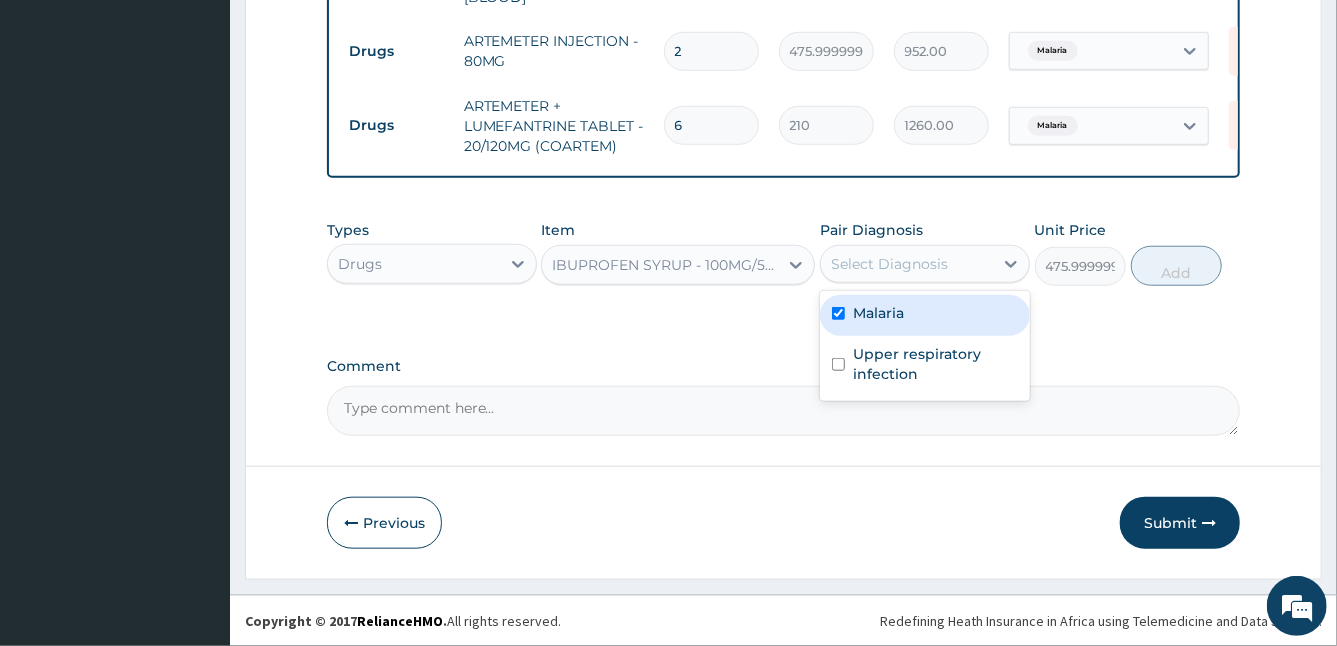 checkbox on "true" 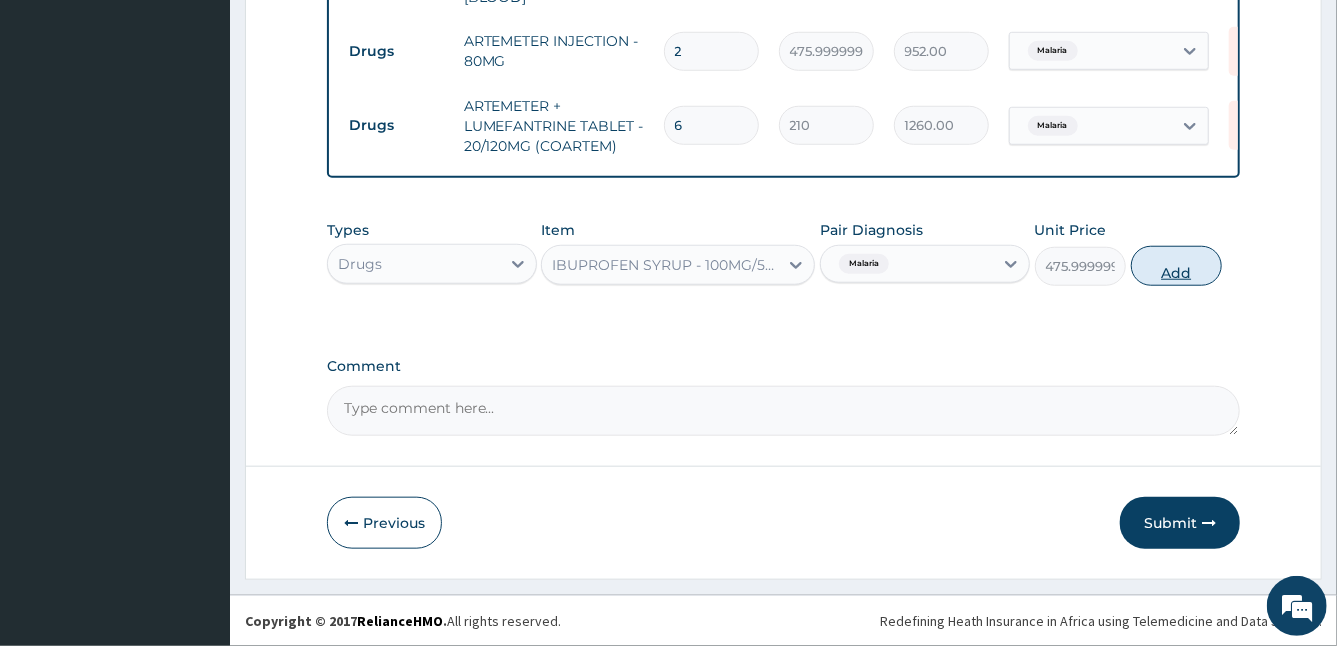 click on "Add" at bounding box center [1176, 266] 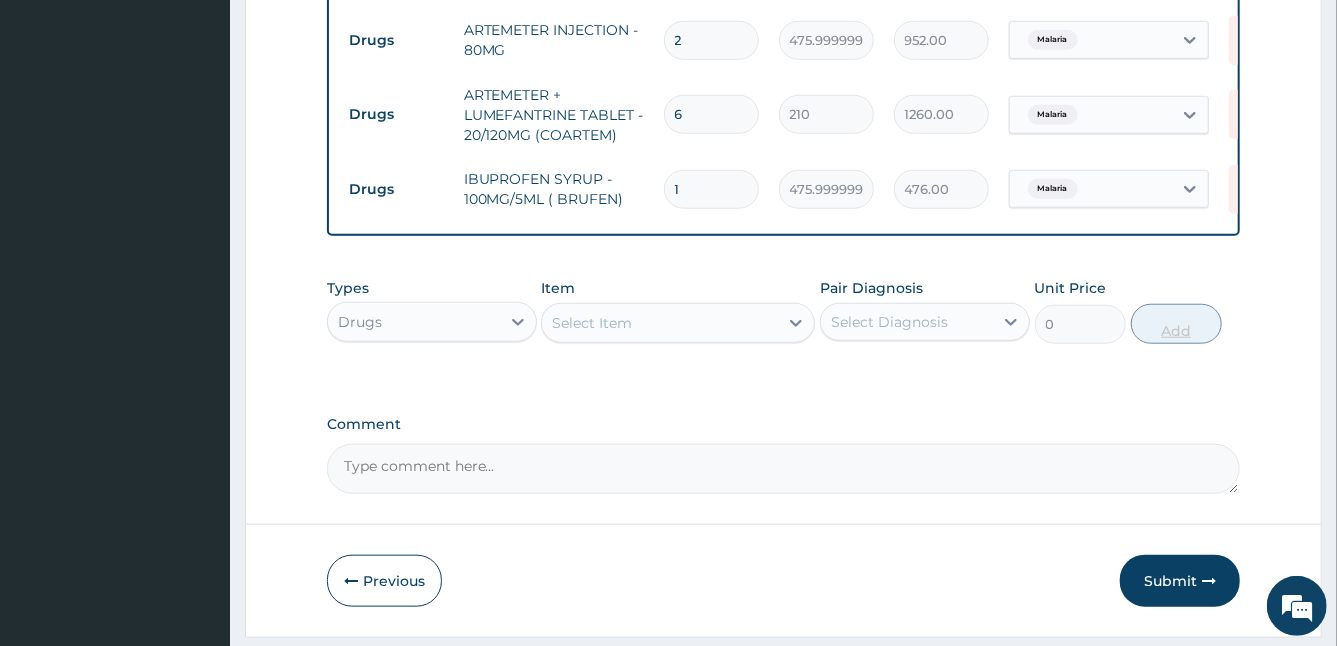 type on "2" 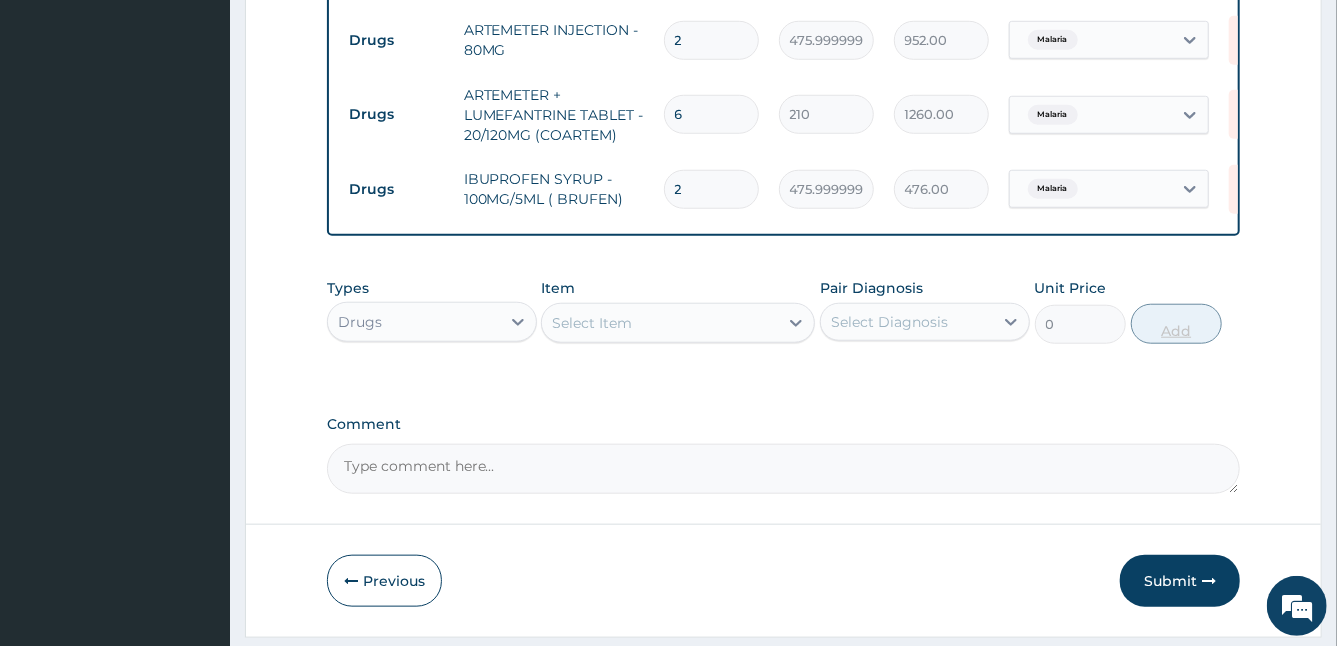type on "952.00" 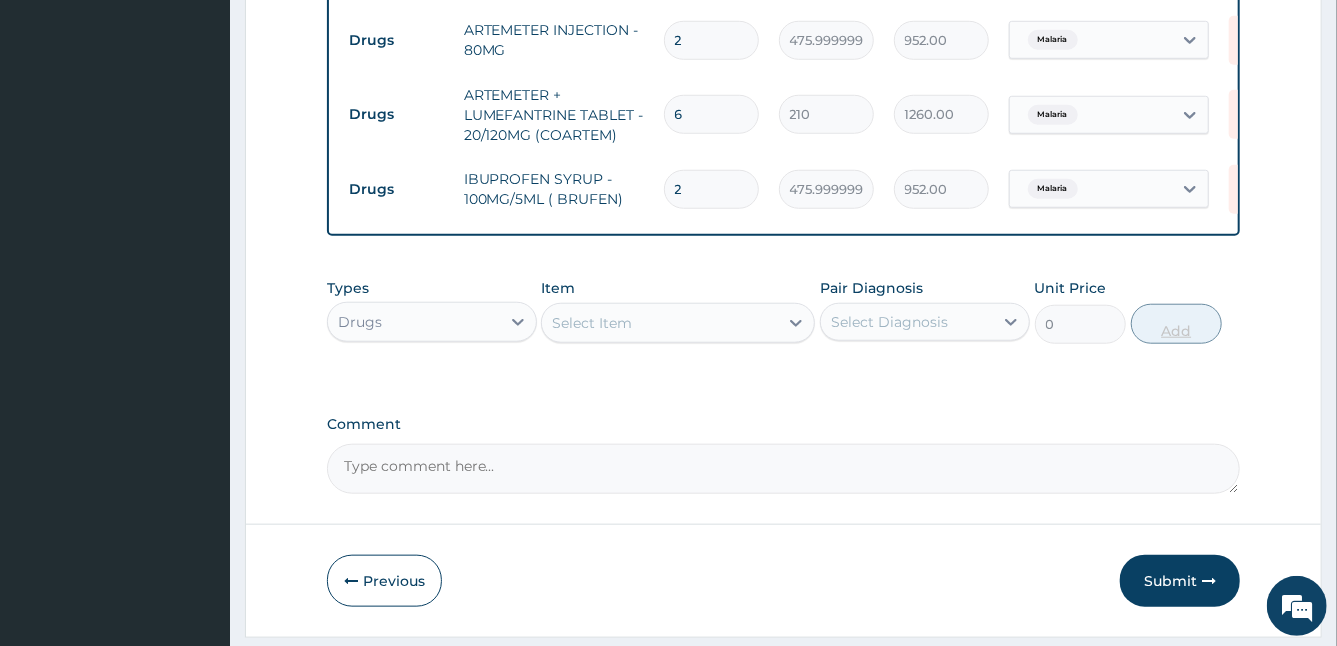 type on "3" 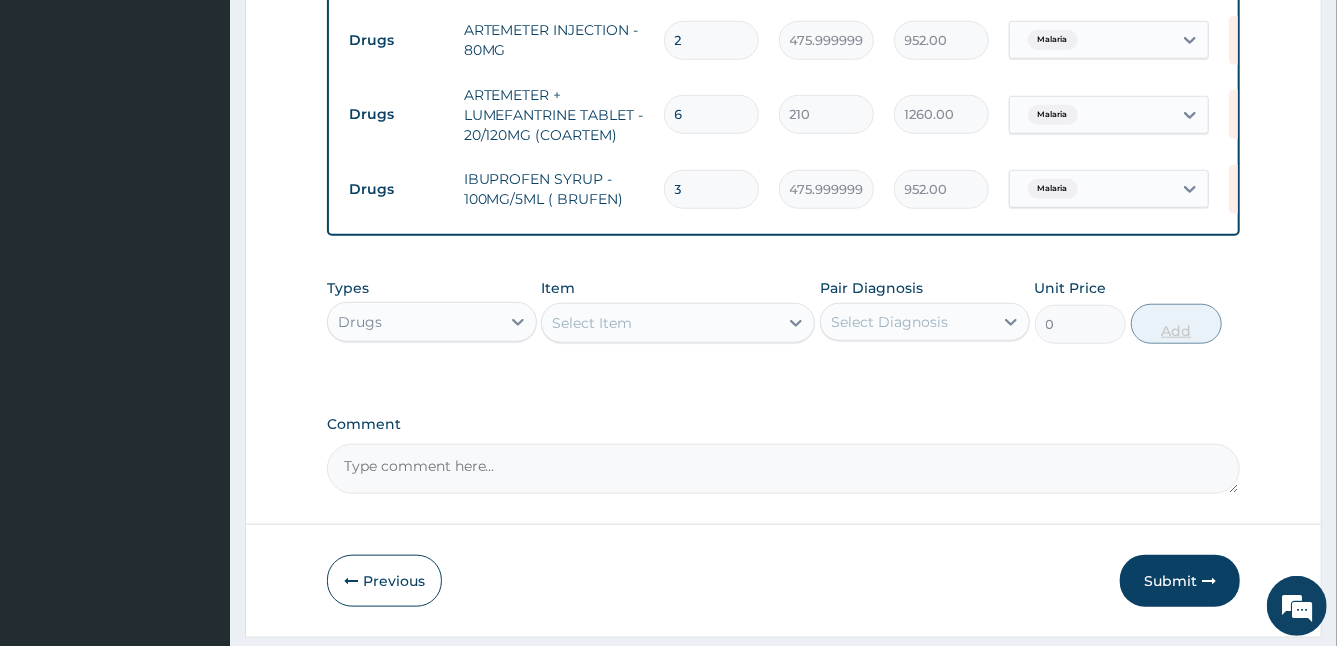 type on "1428.00" 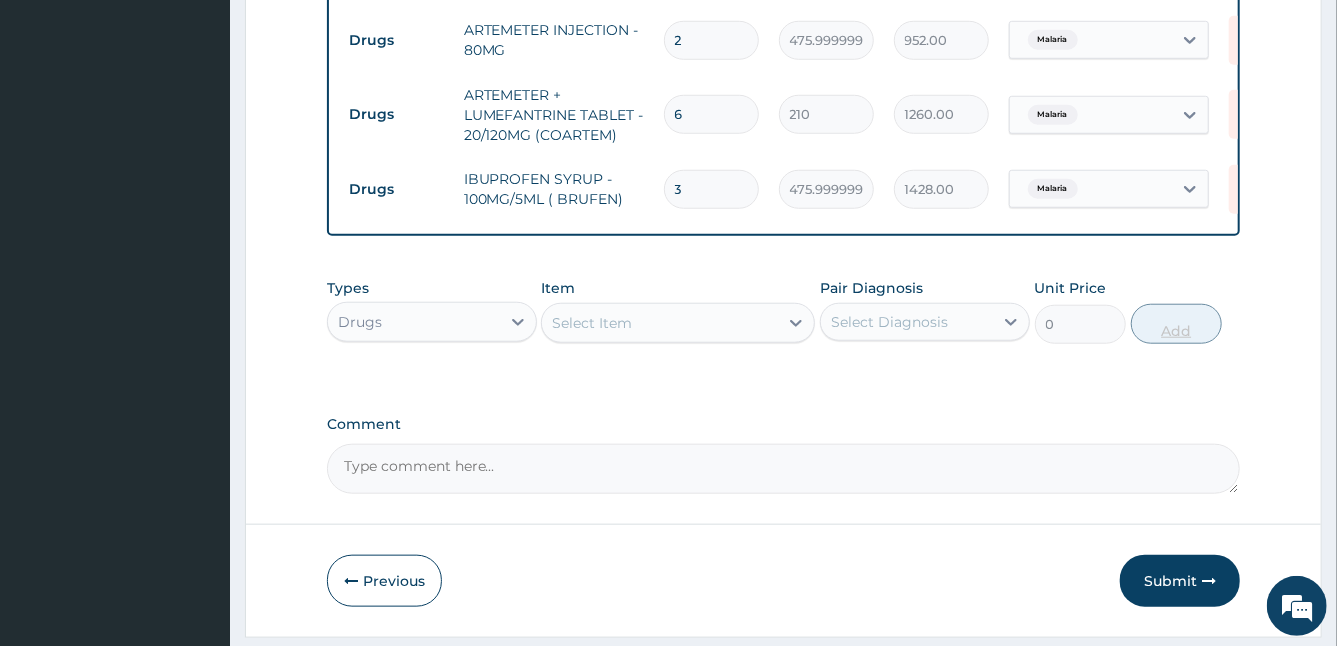 type on "4" 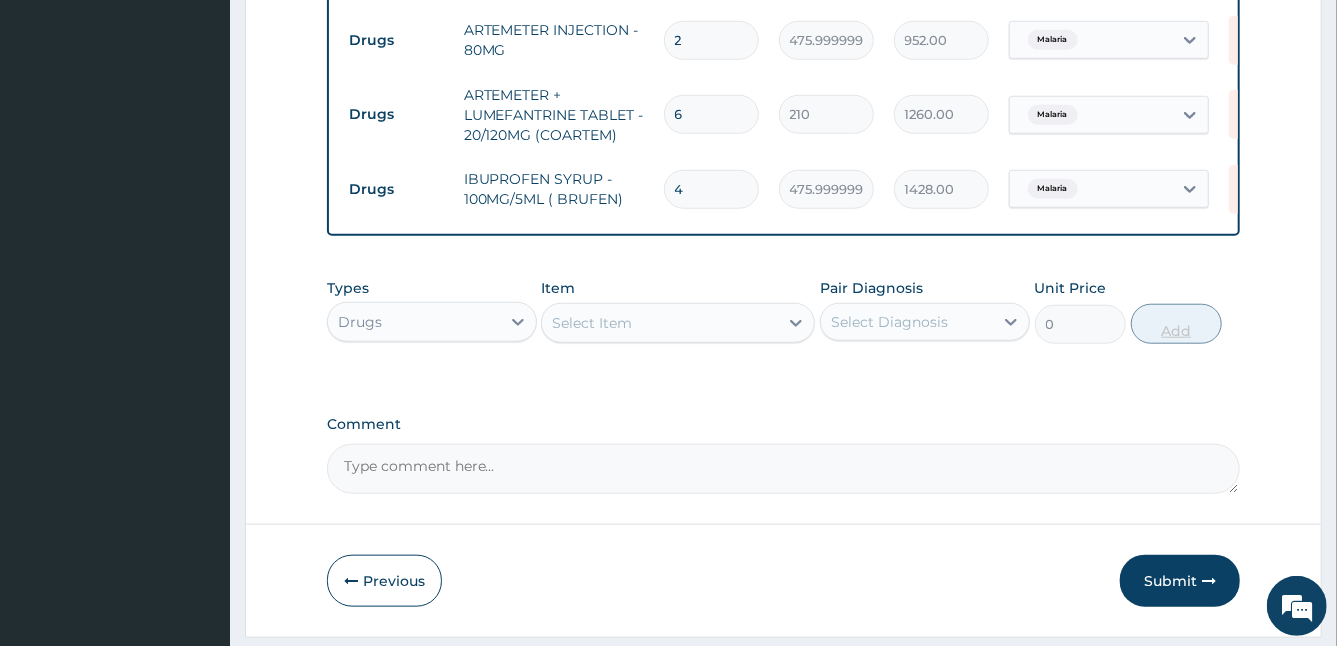 type on "1904.00" 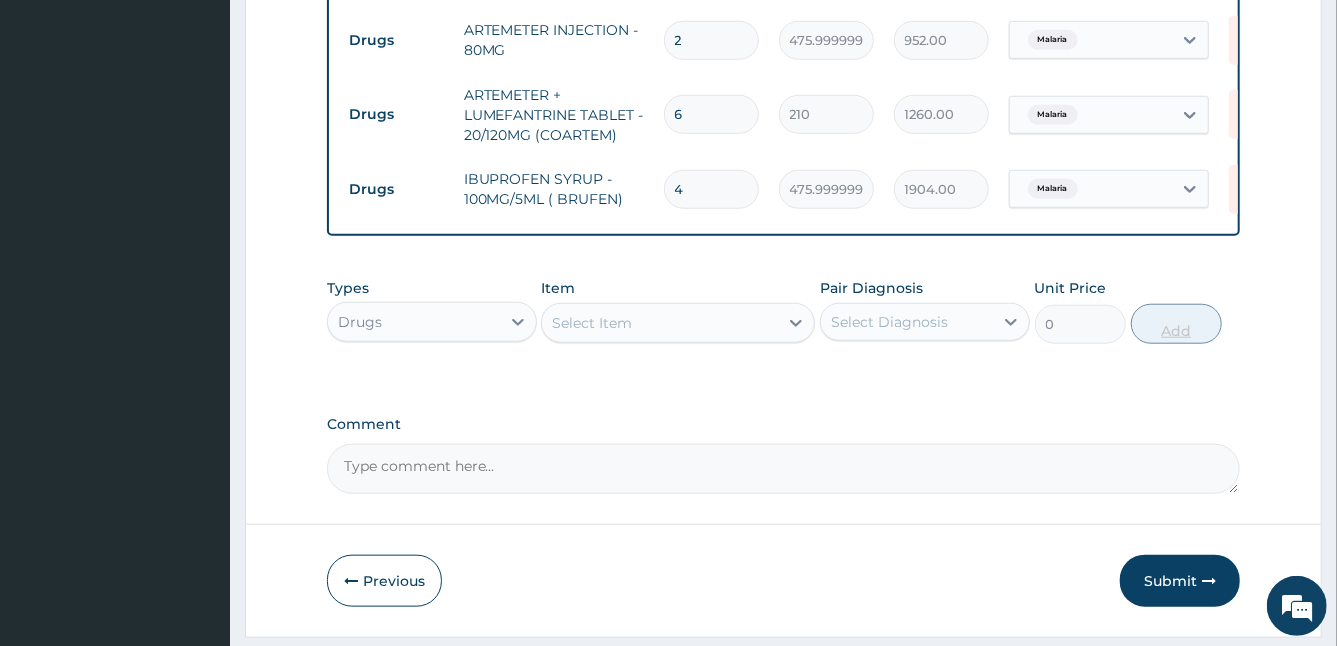 type on "5" 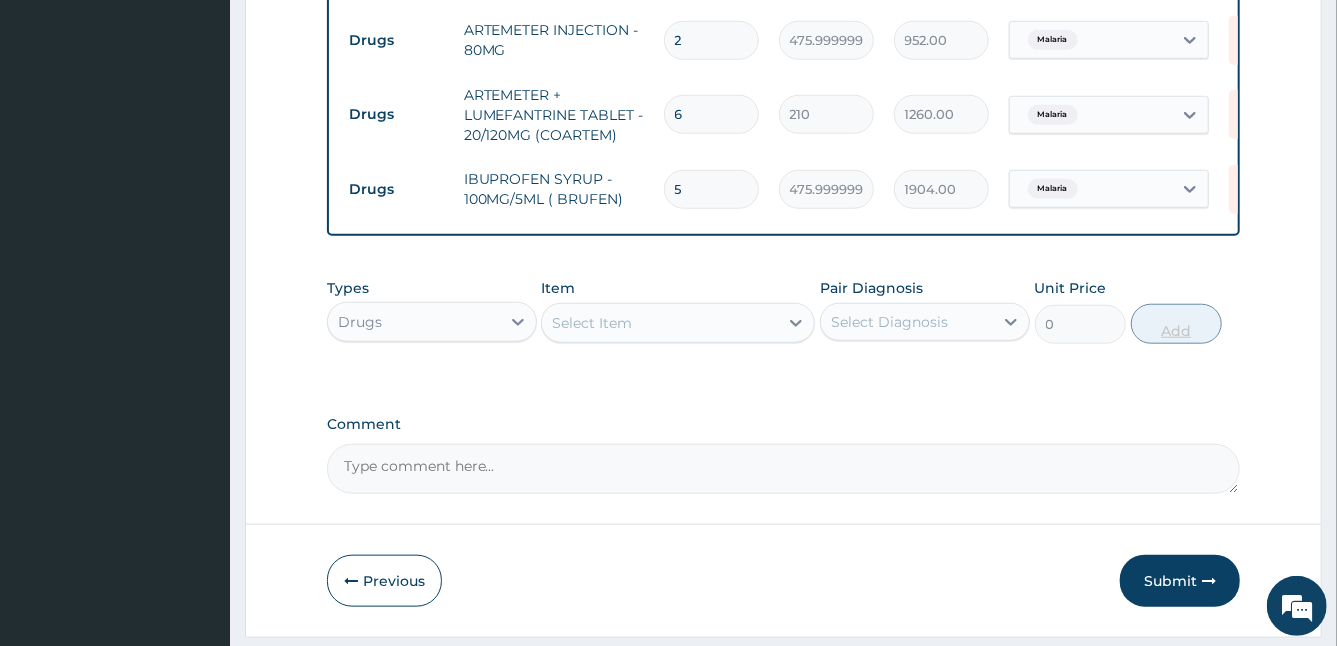 type on "2380.00" 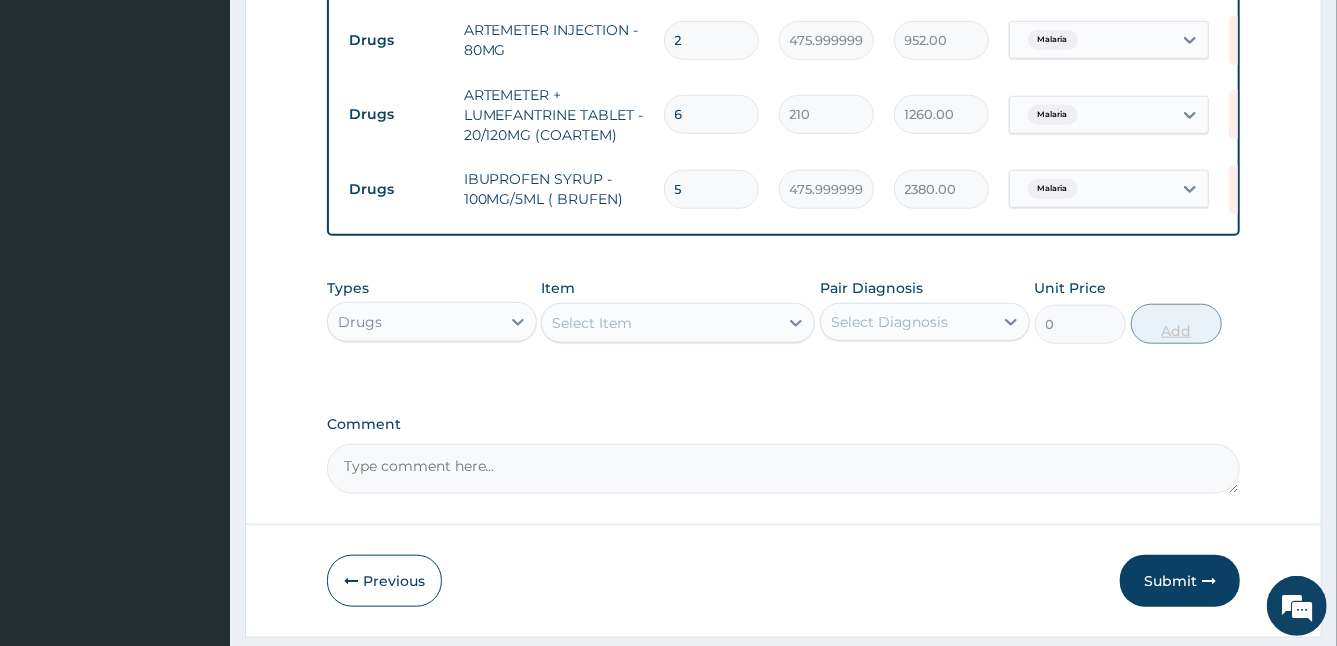 type on "6" 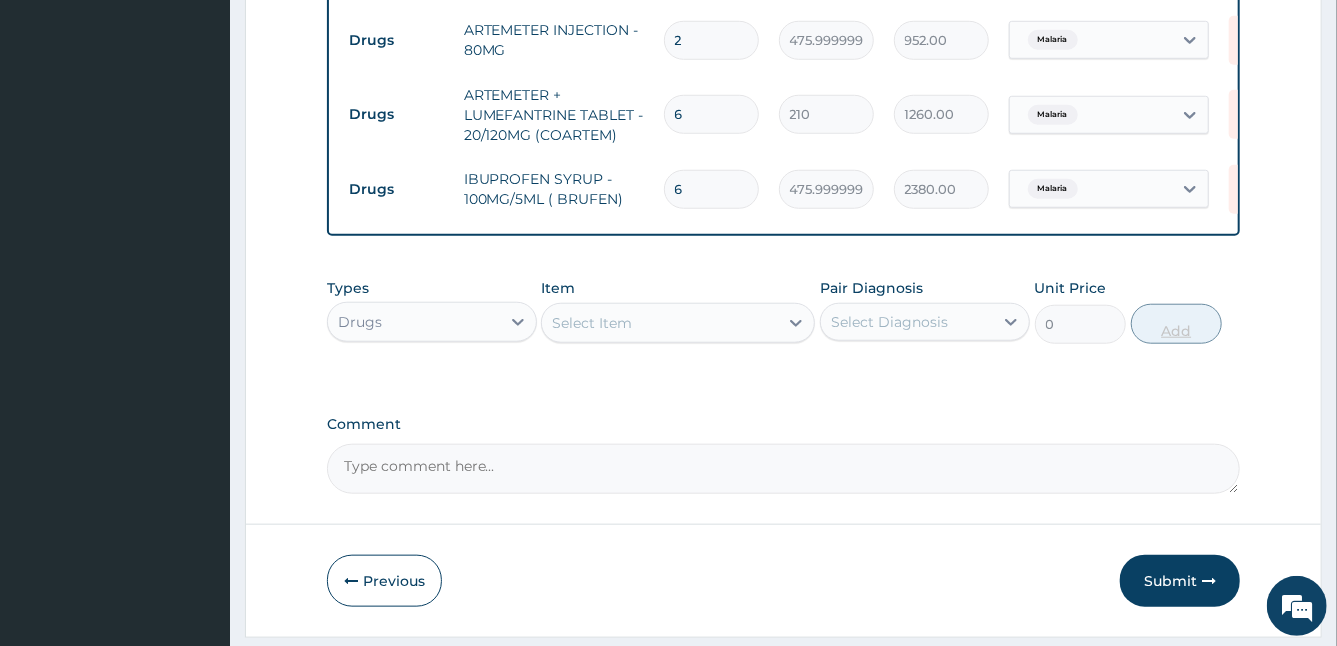 type on "2856.00" 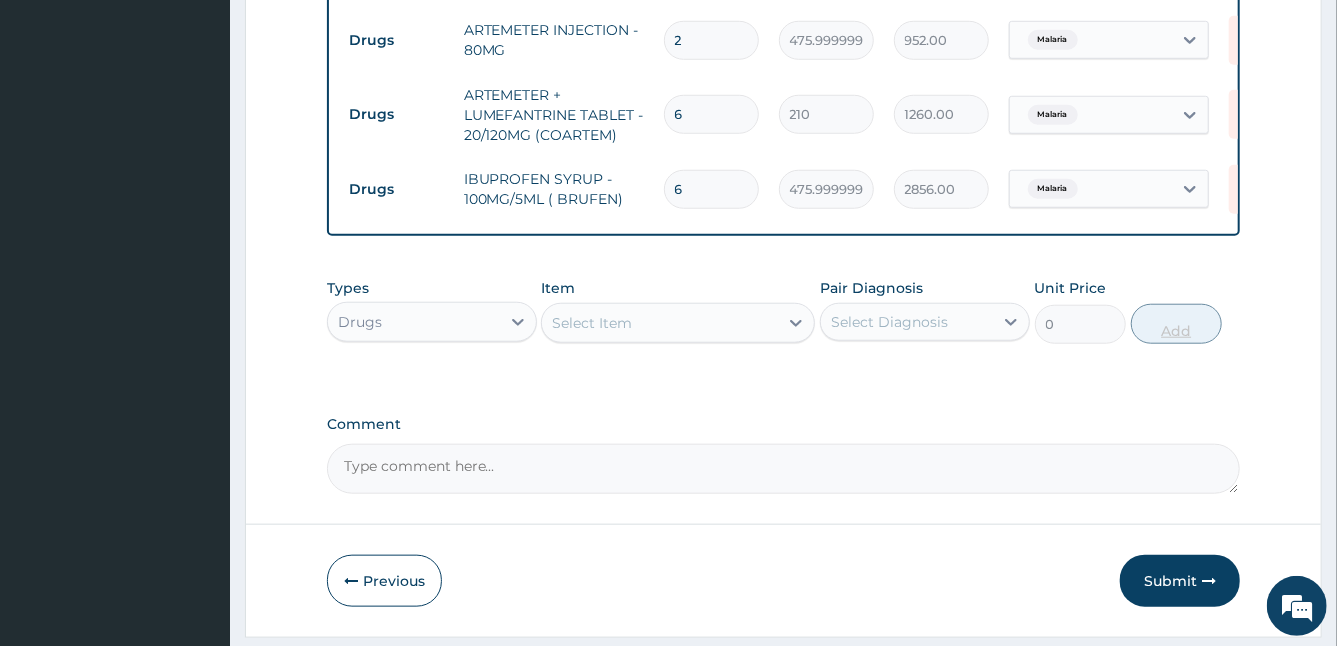 type on "7" 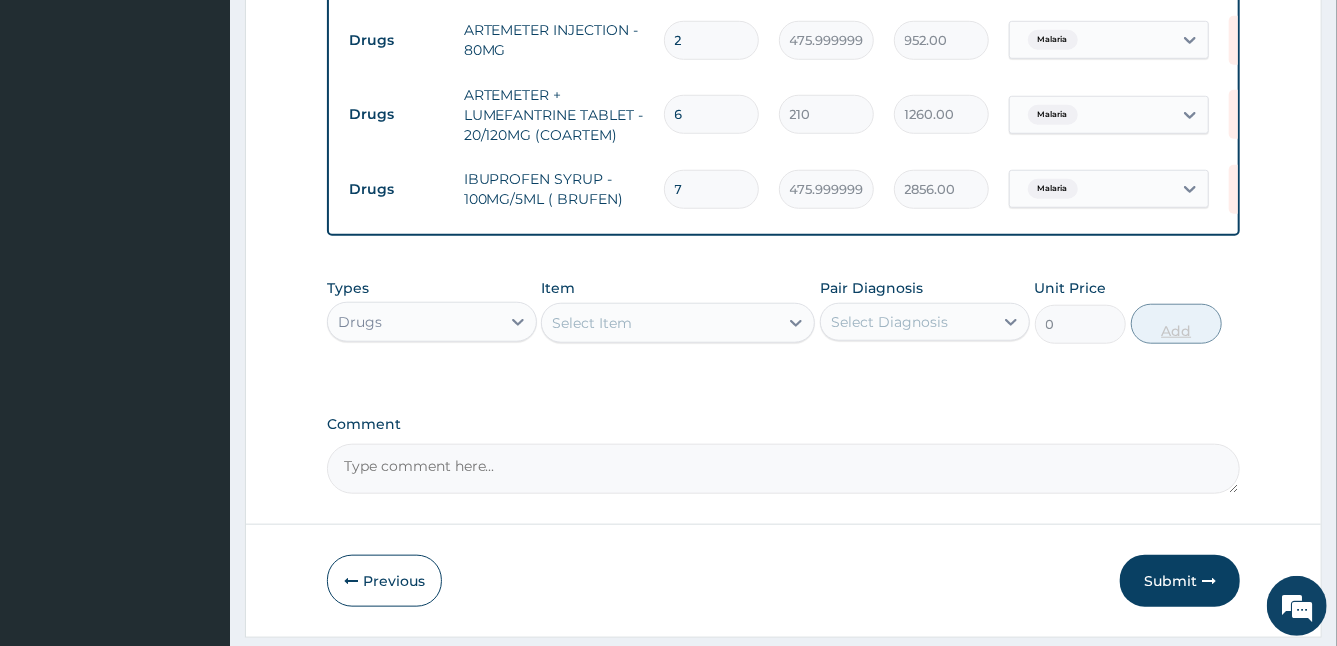 type on "3332.00" 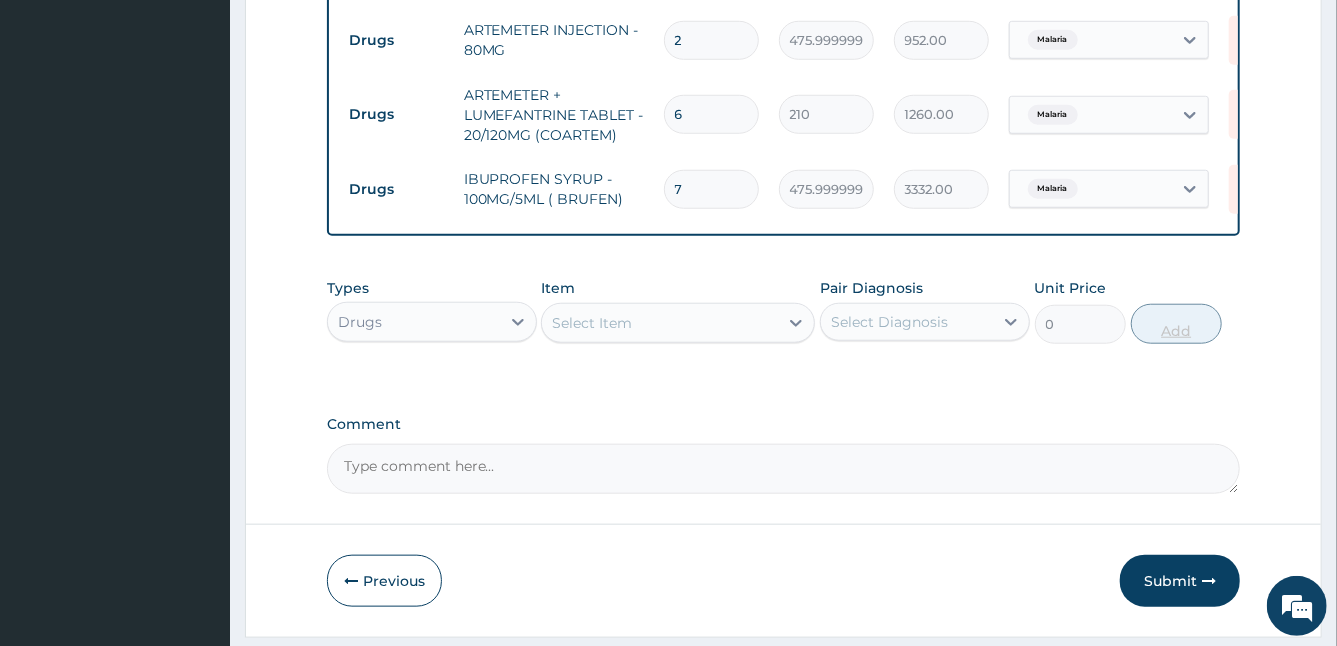 type on "8" 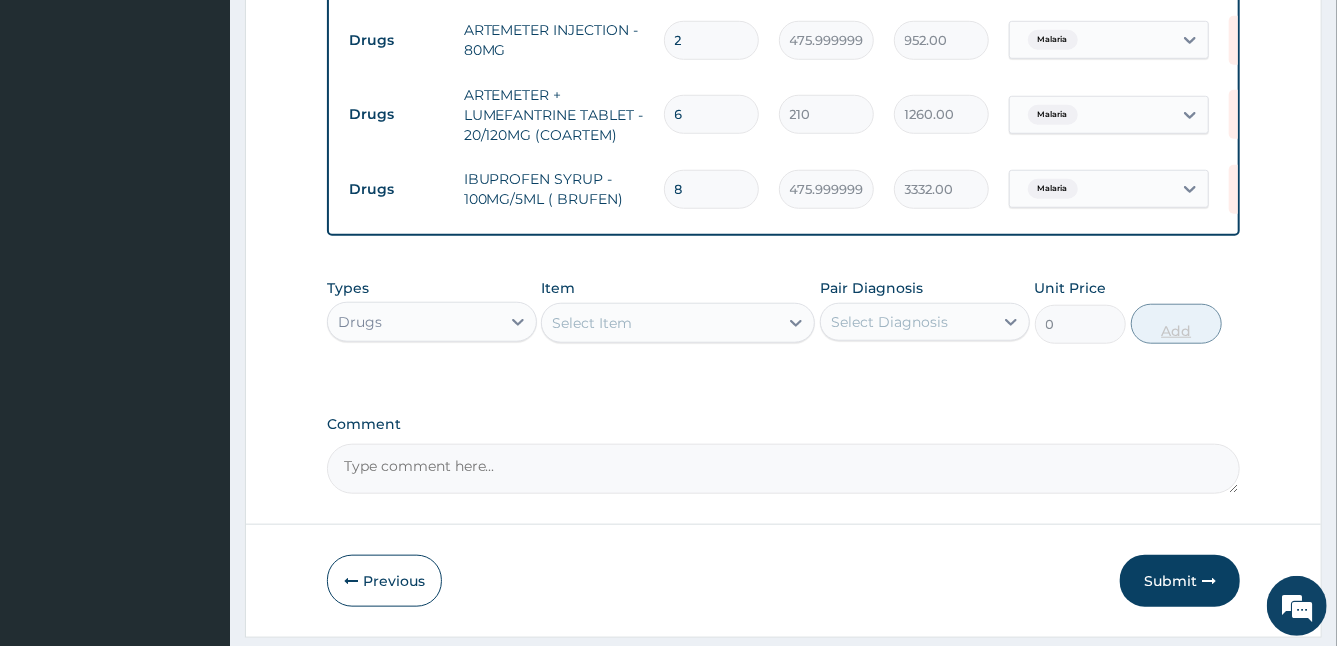 type on "3808.00" 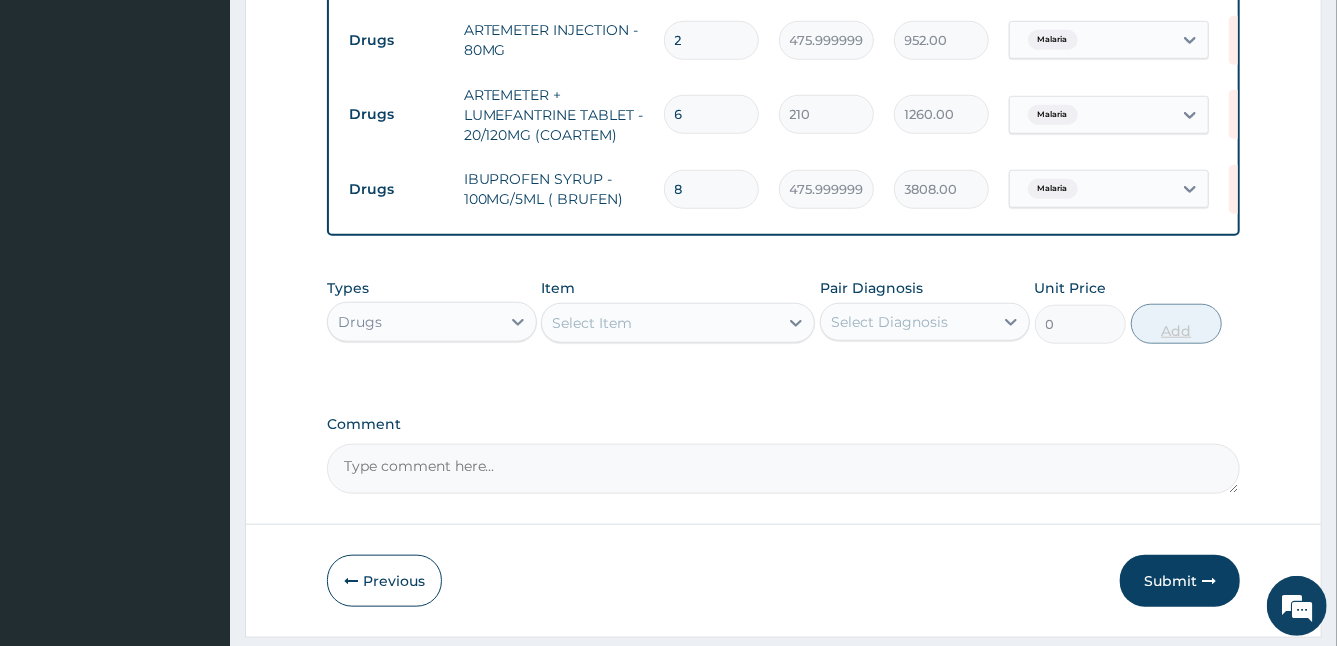 type on "9" 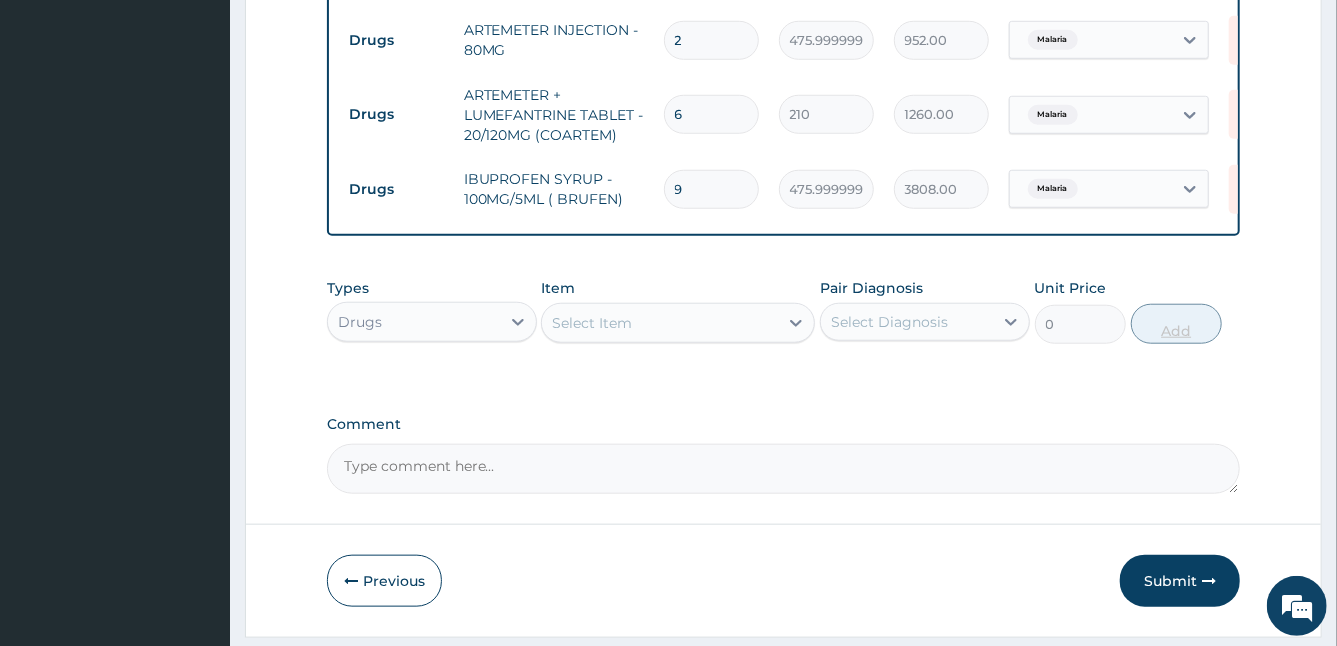 type on "4284.00" 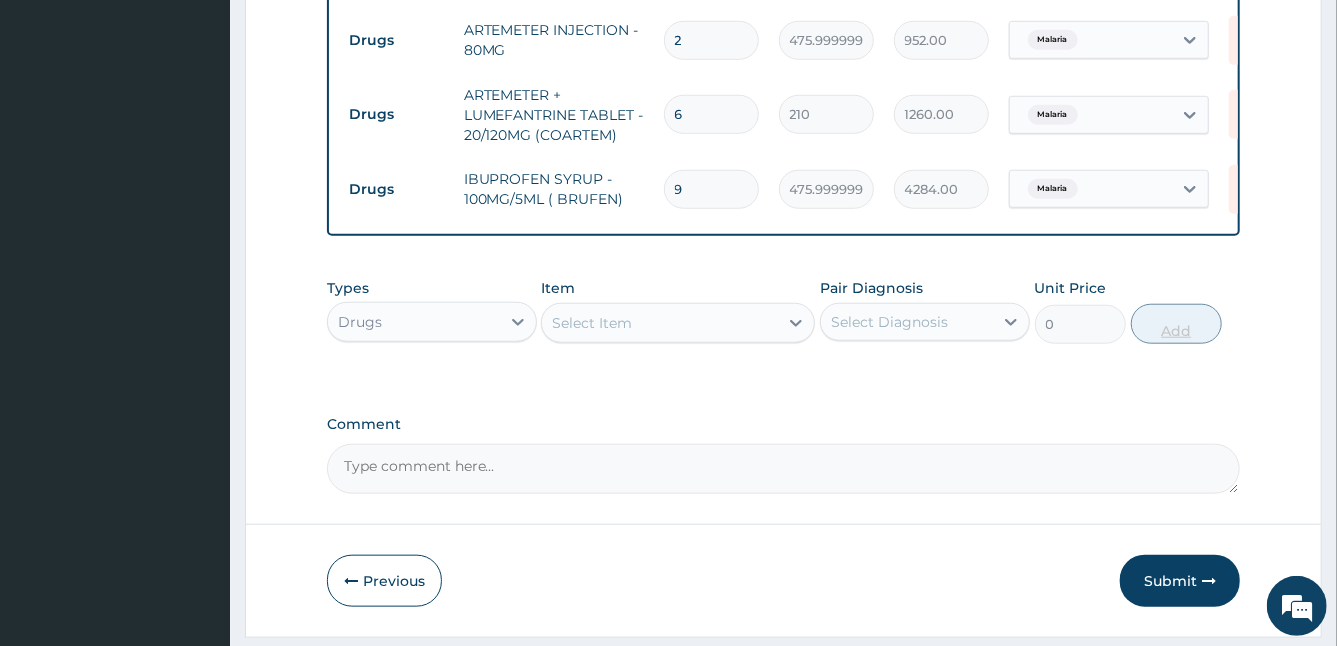 type on "10" 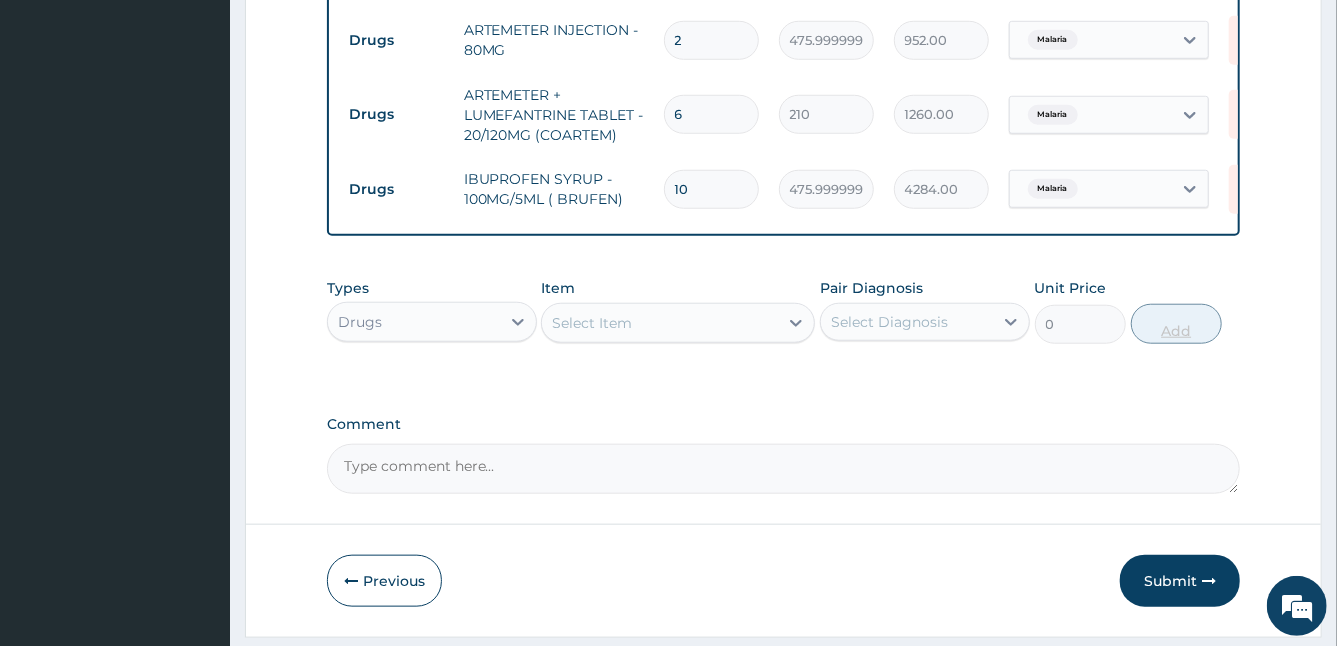 type on "4760.00" 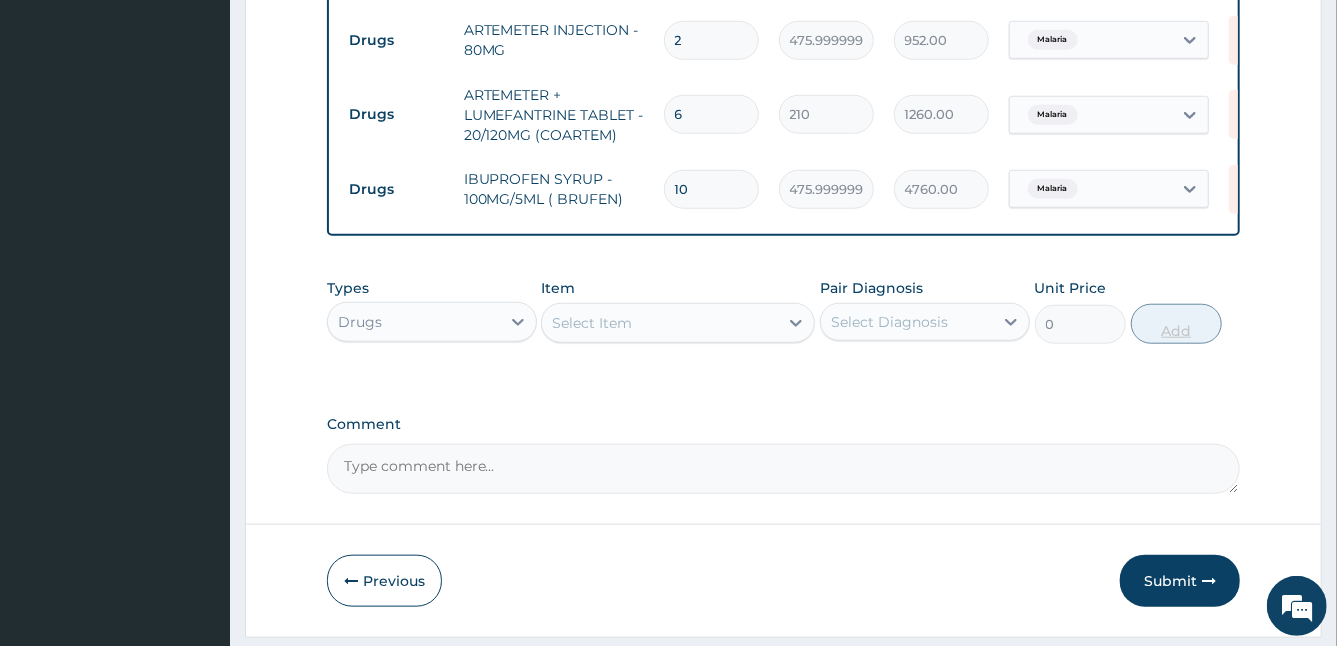 type on "11" 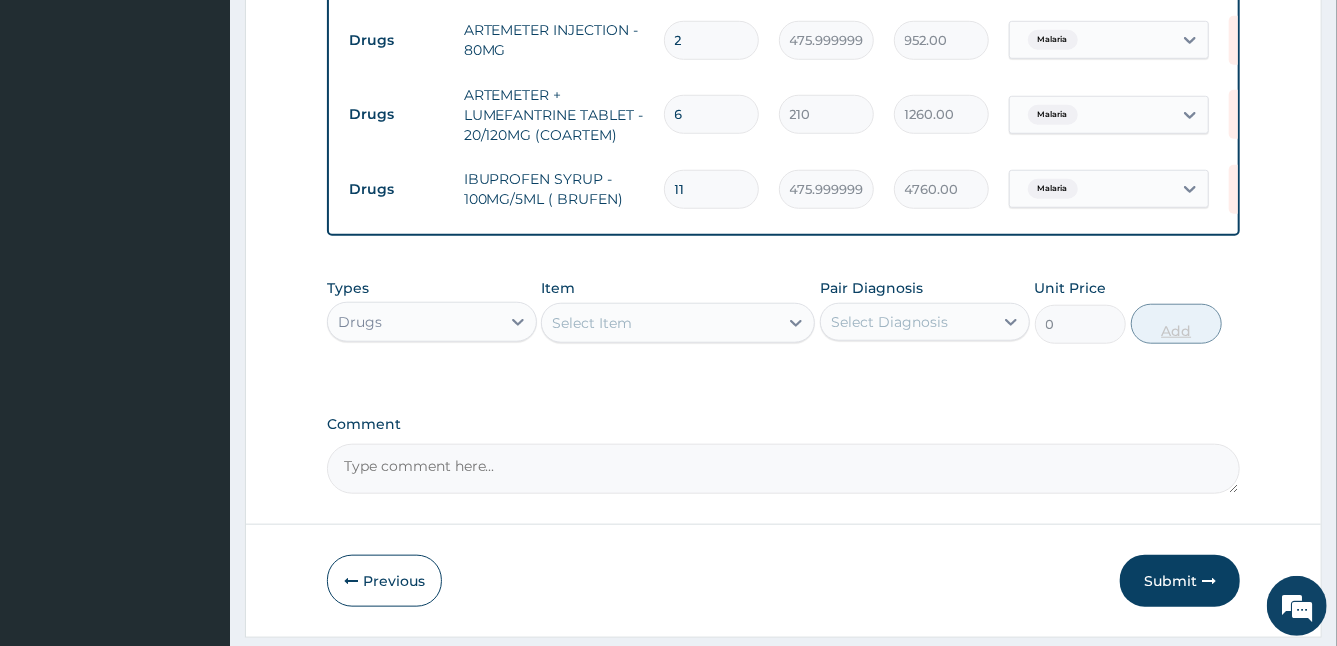 type on "5236.00" 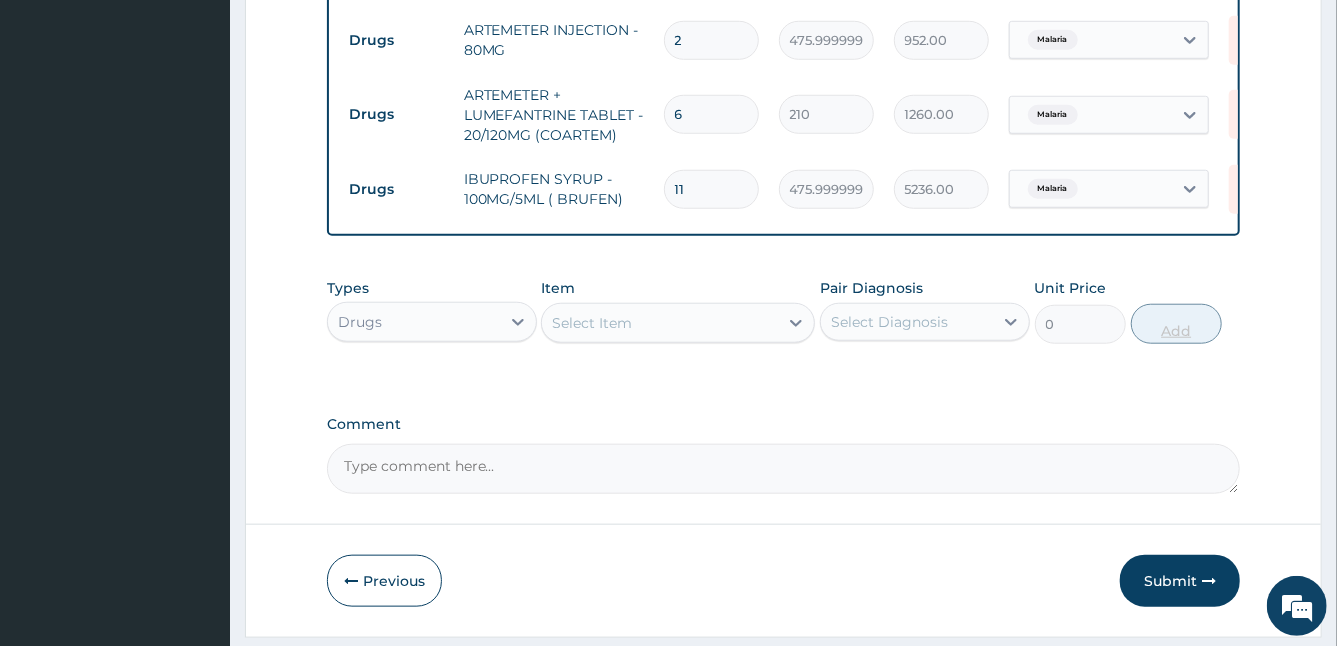 type on "12" 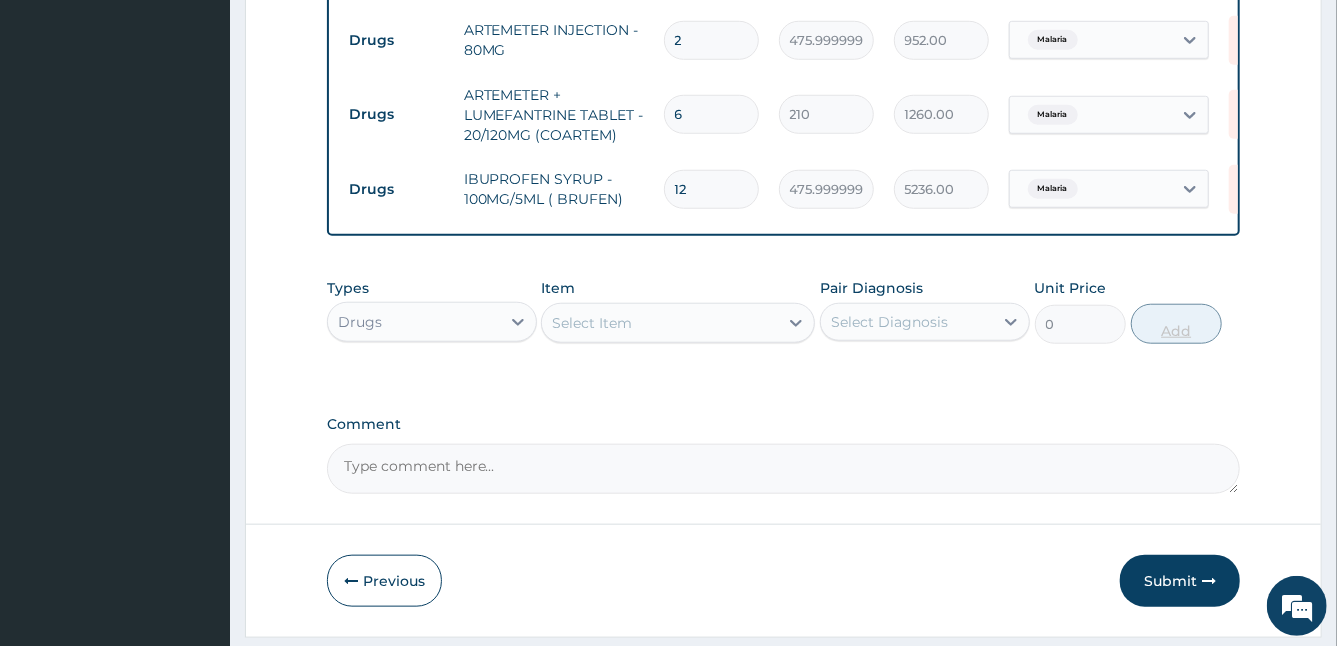 type on "5712.00" 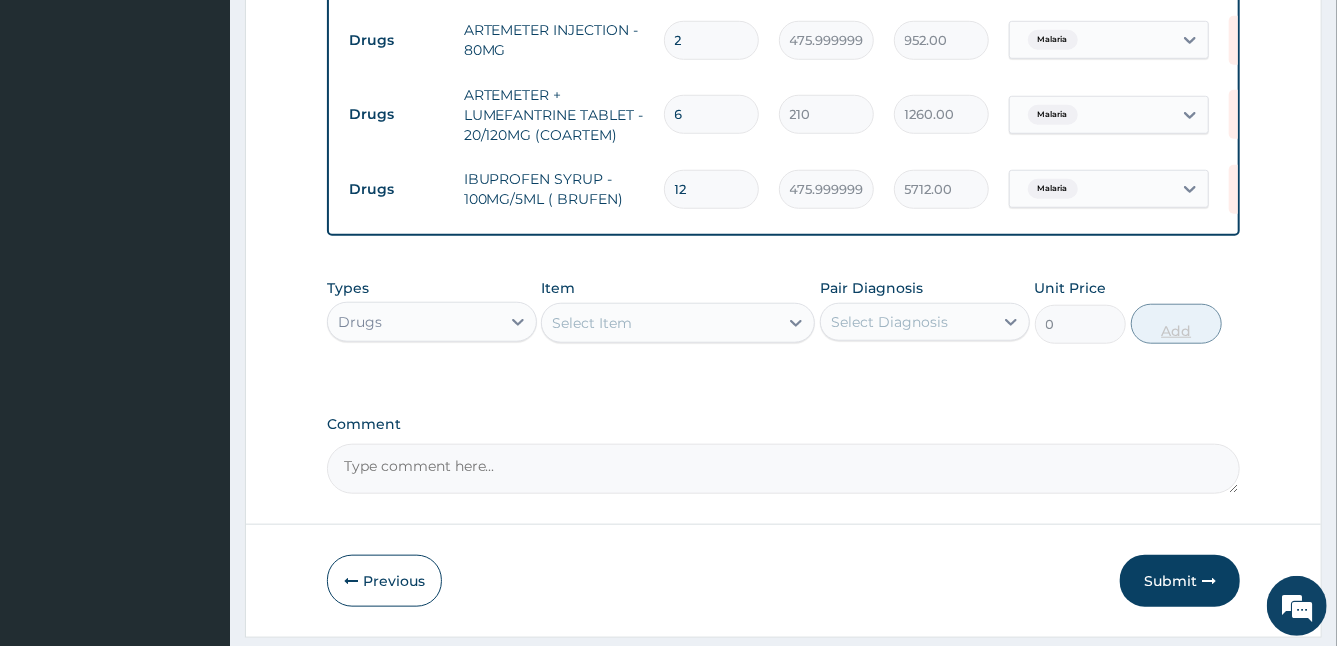type on "13" 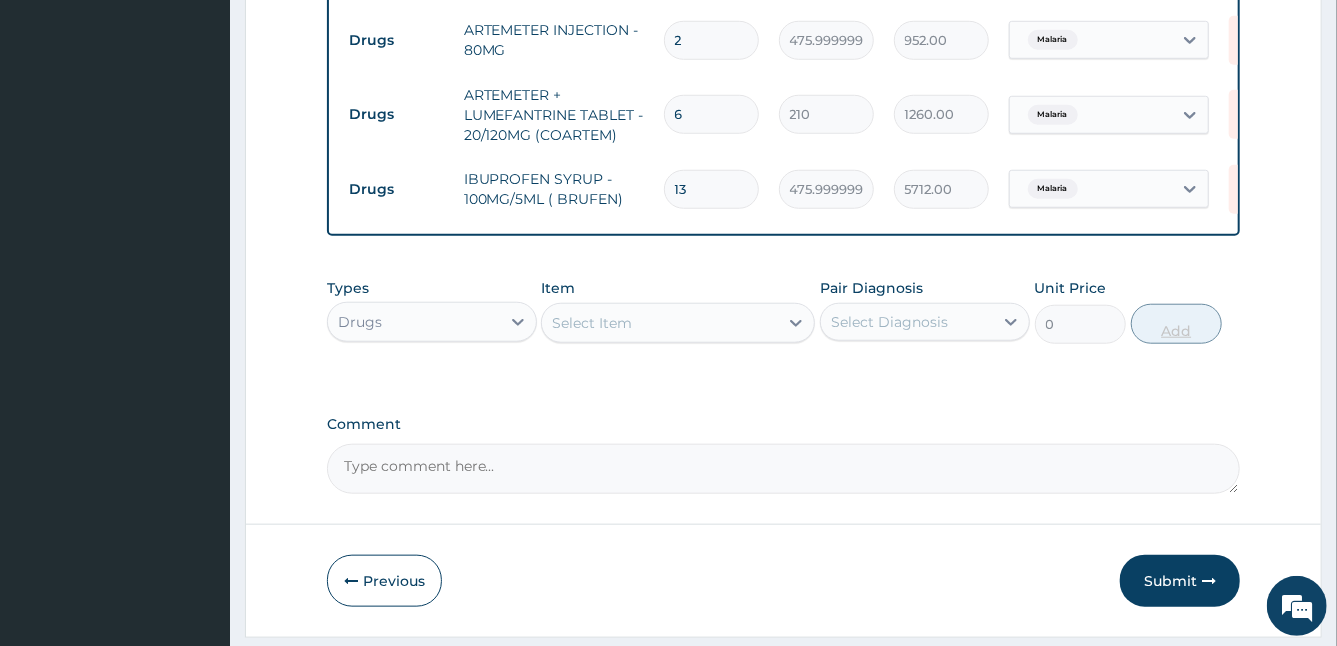 type on "6188.00" 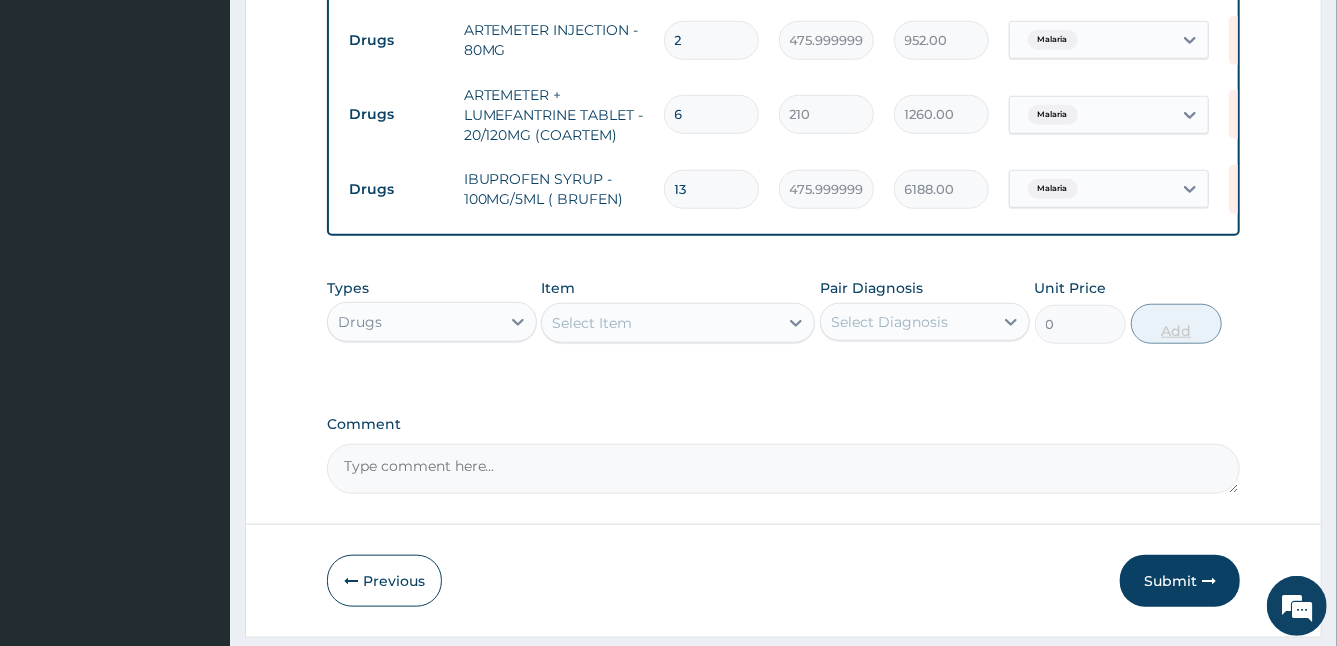 type on "14" 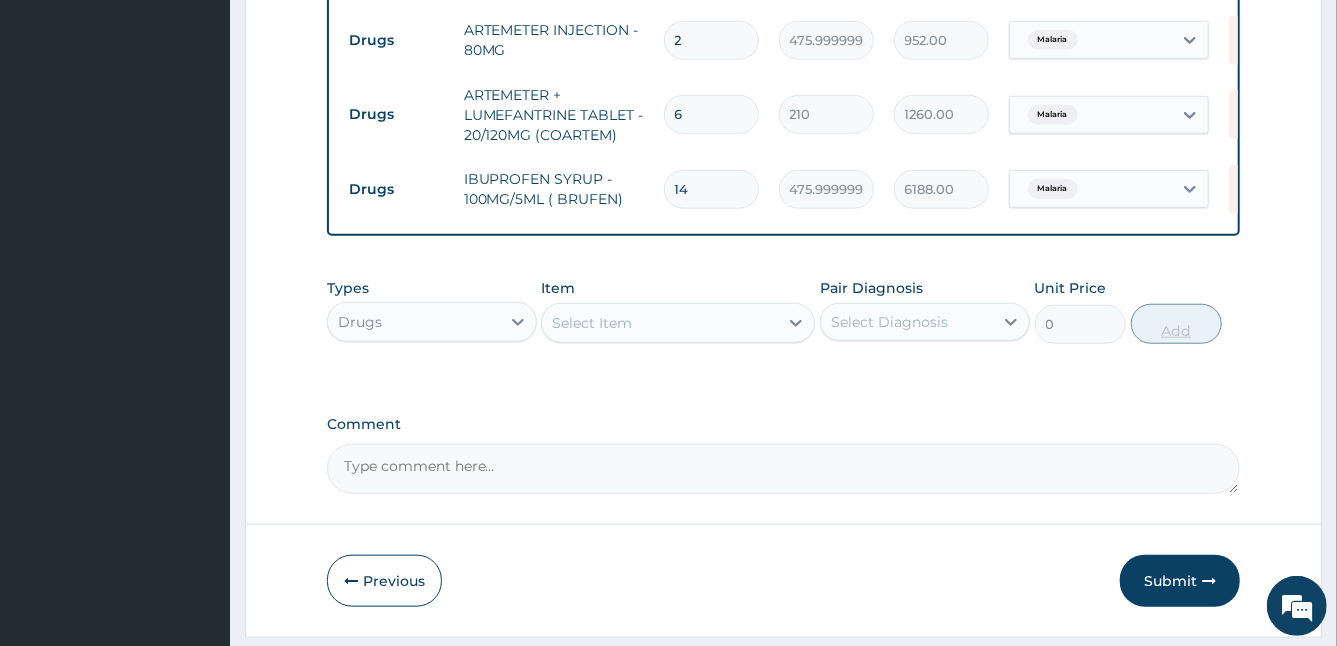 type on "6664.00" 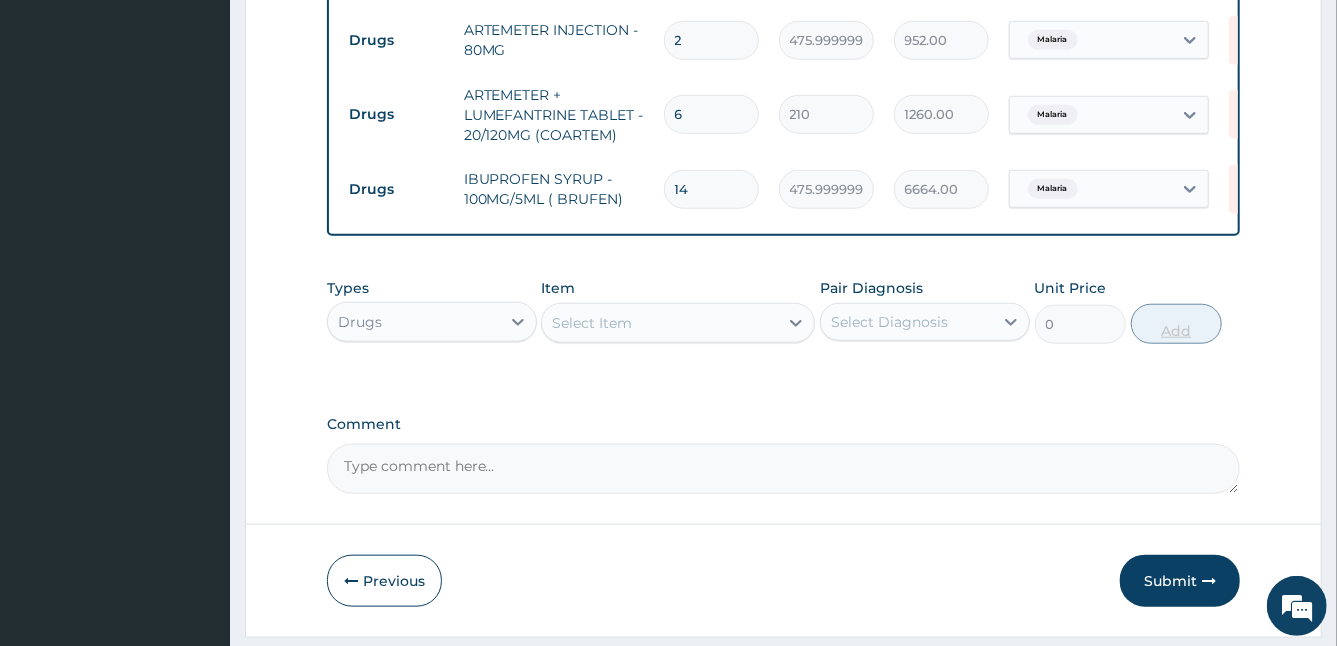 type on "15" 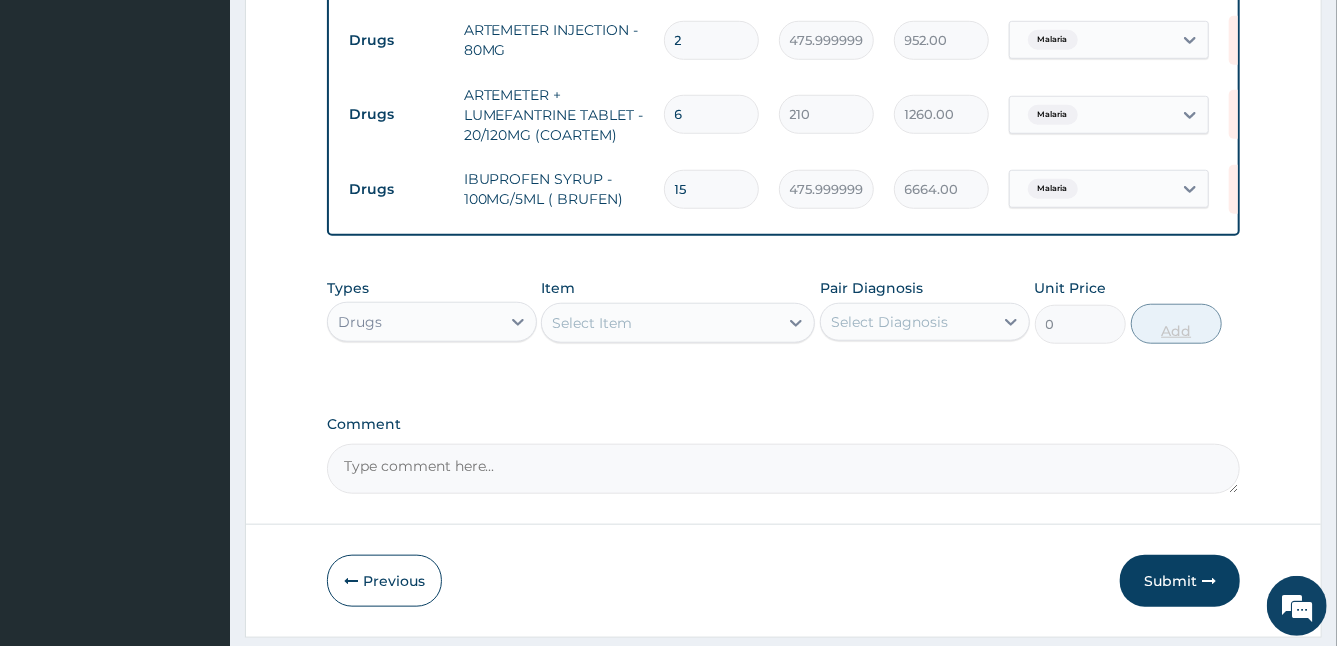 type on "7140.00" 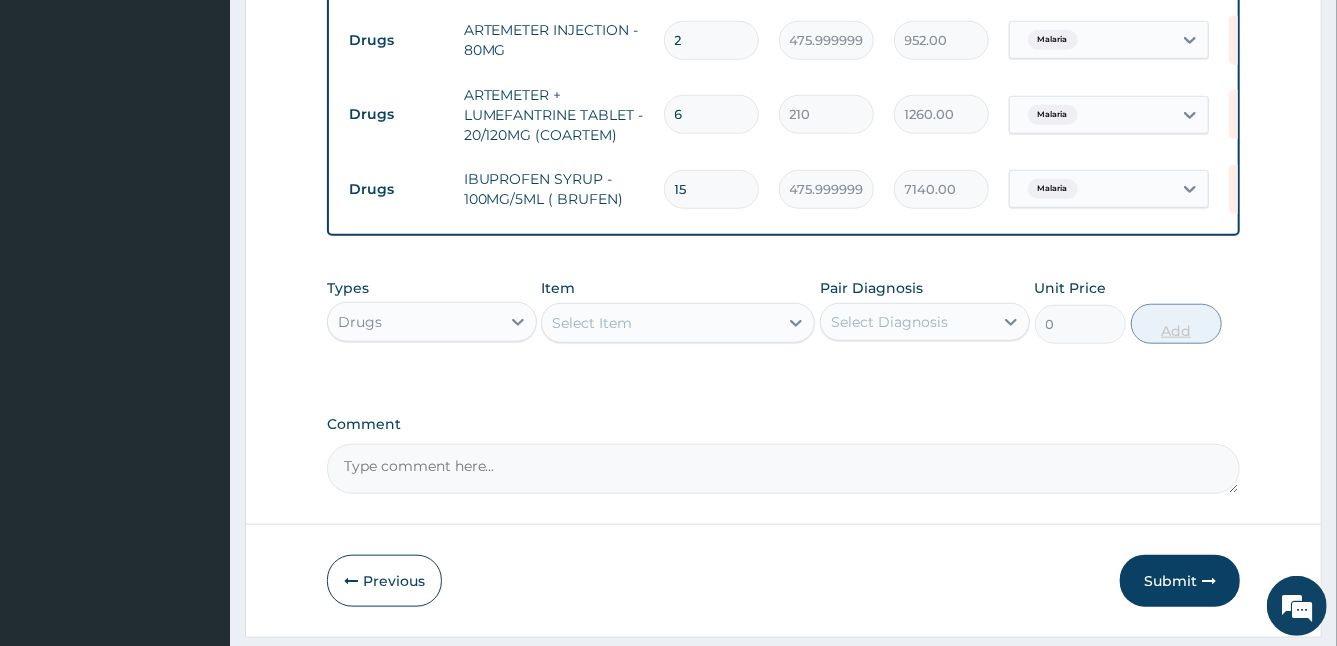type on "16" 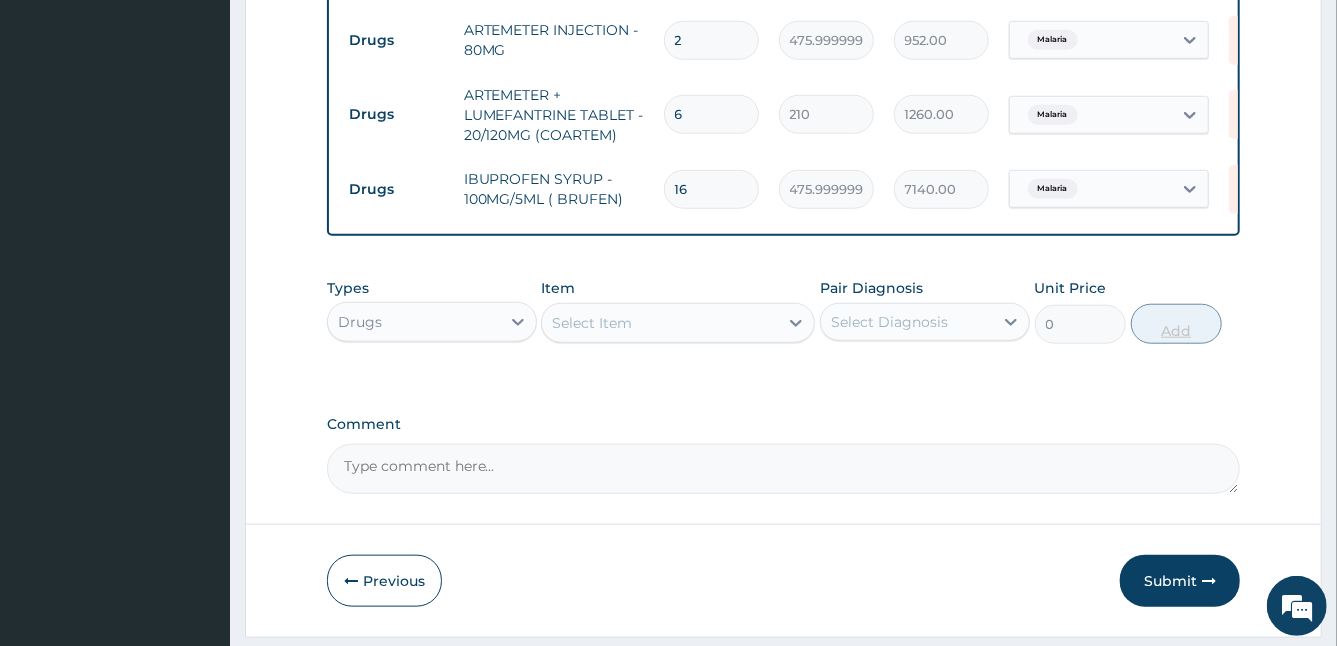 type on "7616.00" 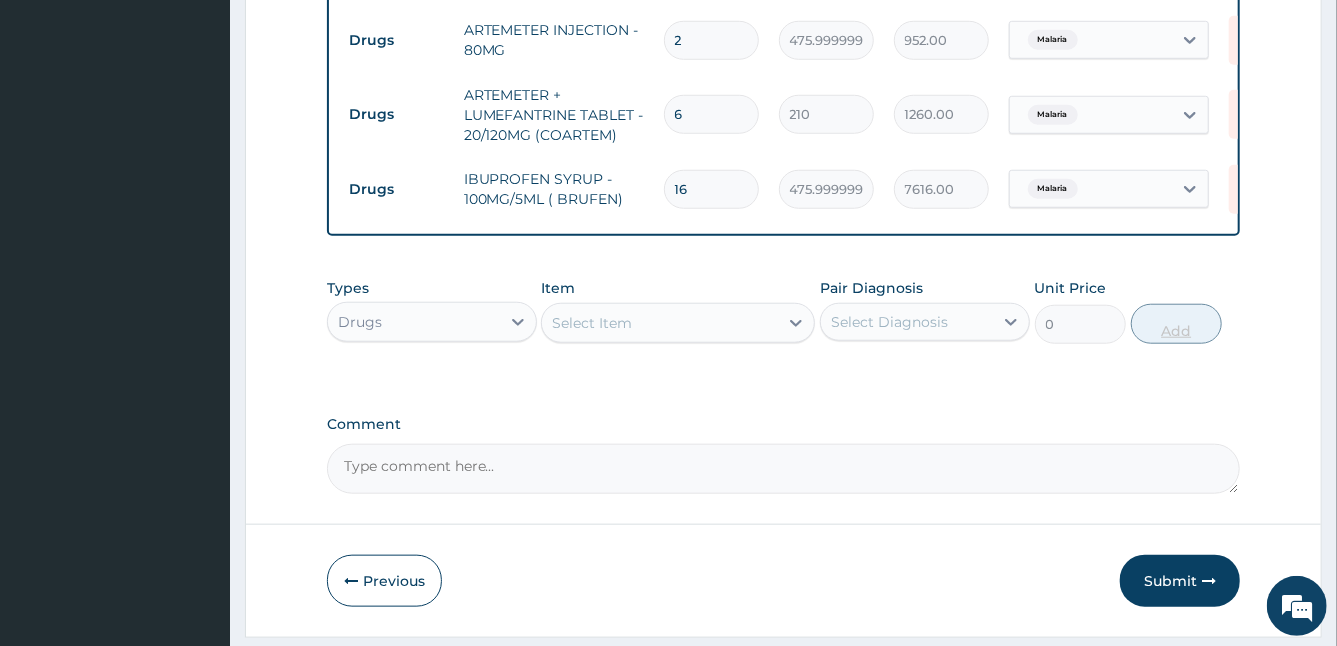 type on "17" 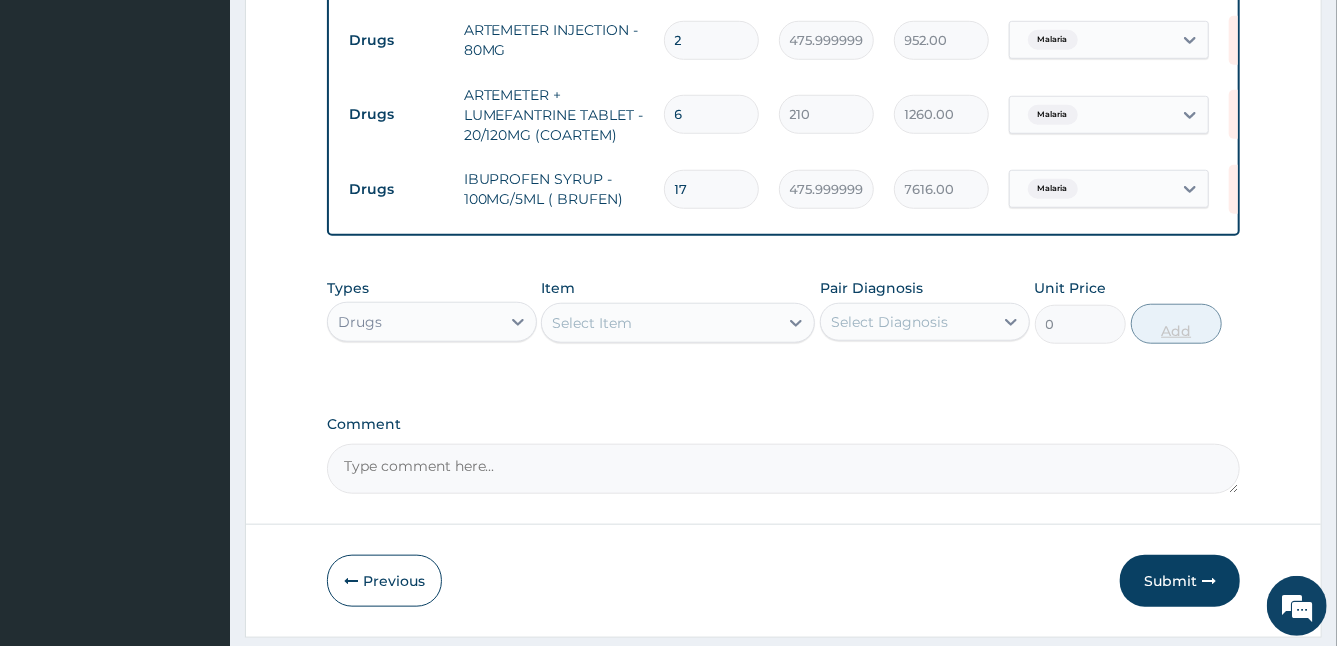 type on "8092.00" 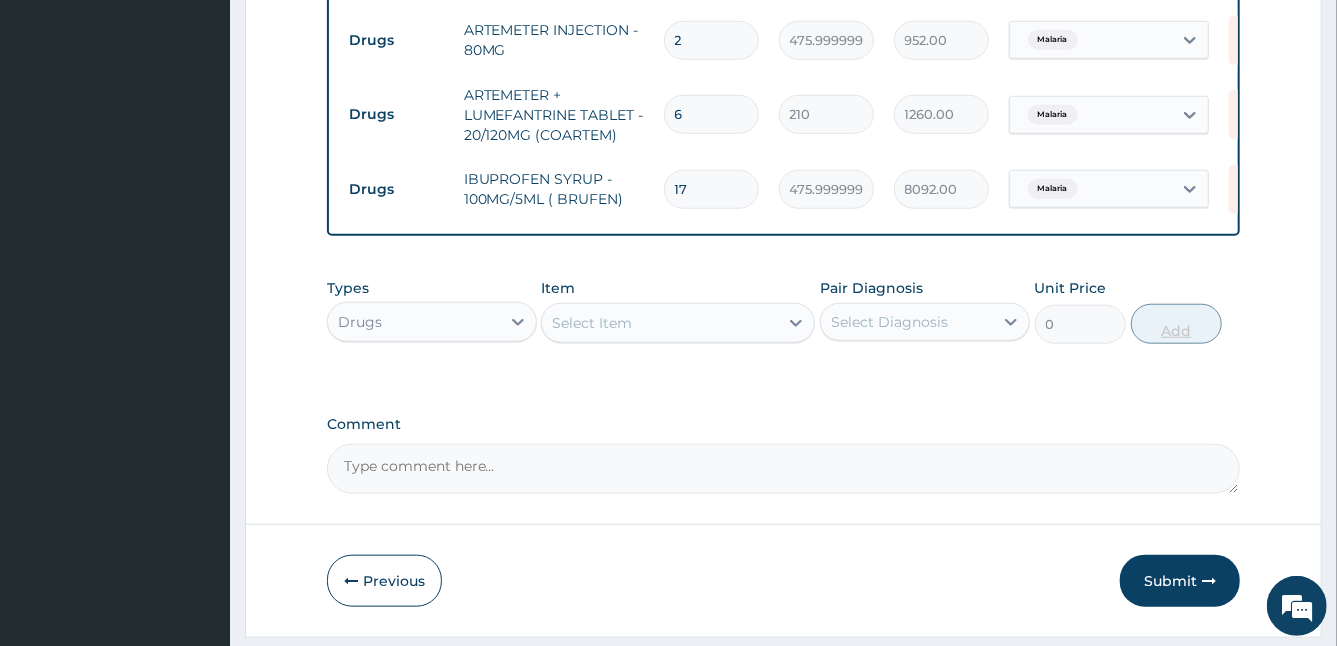 type on "18" 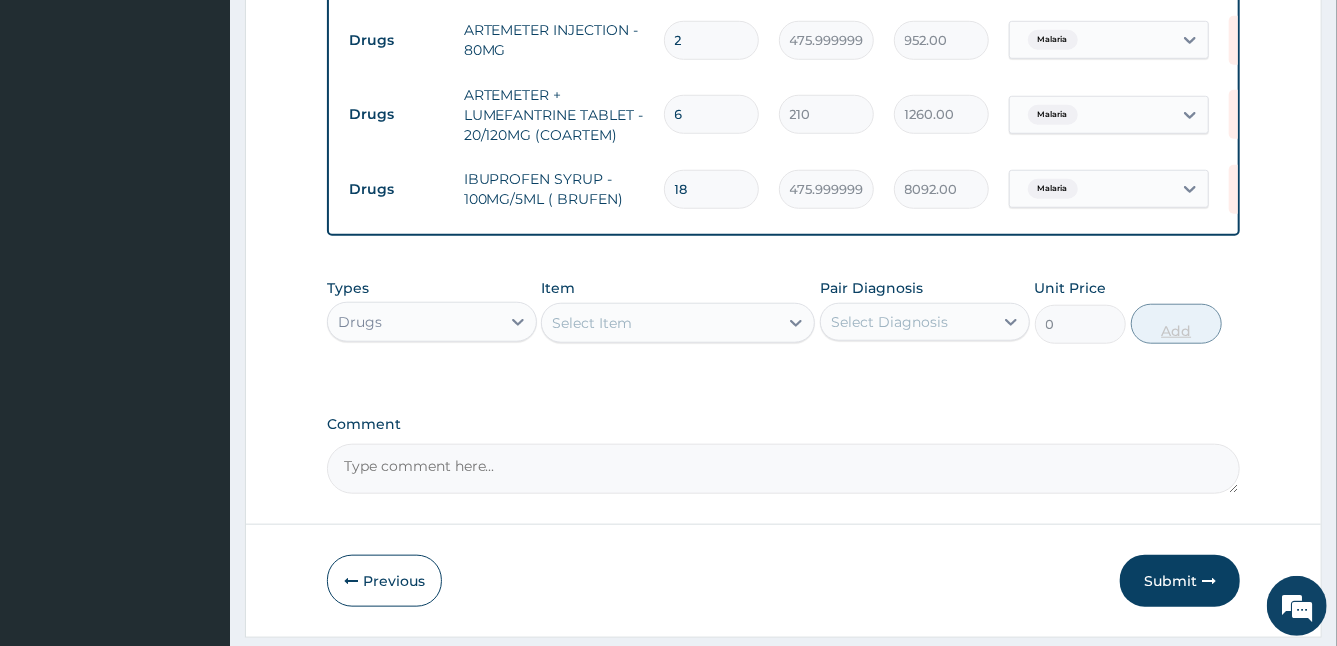 type on "8568.00" 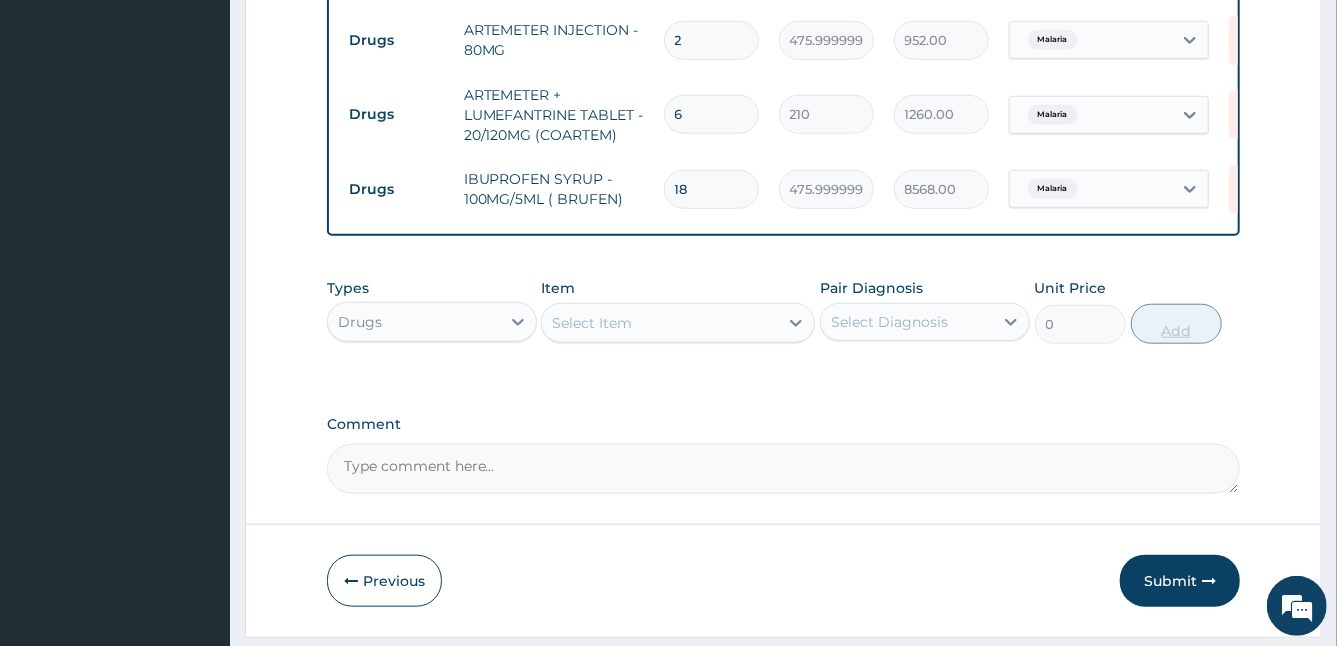 type on "19" 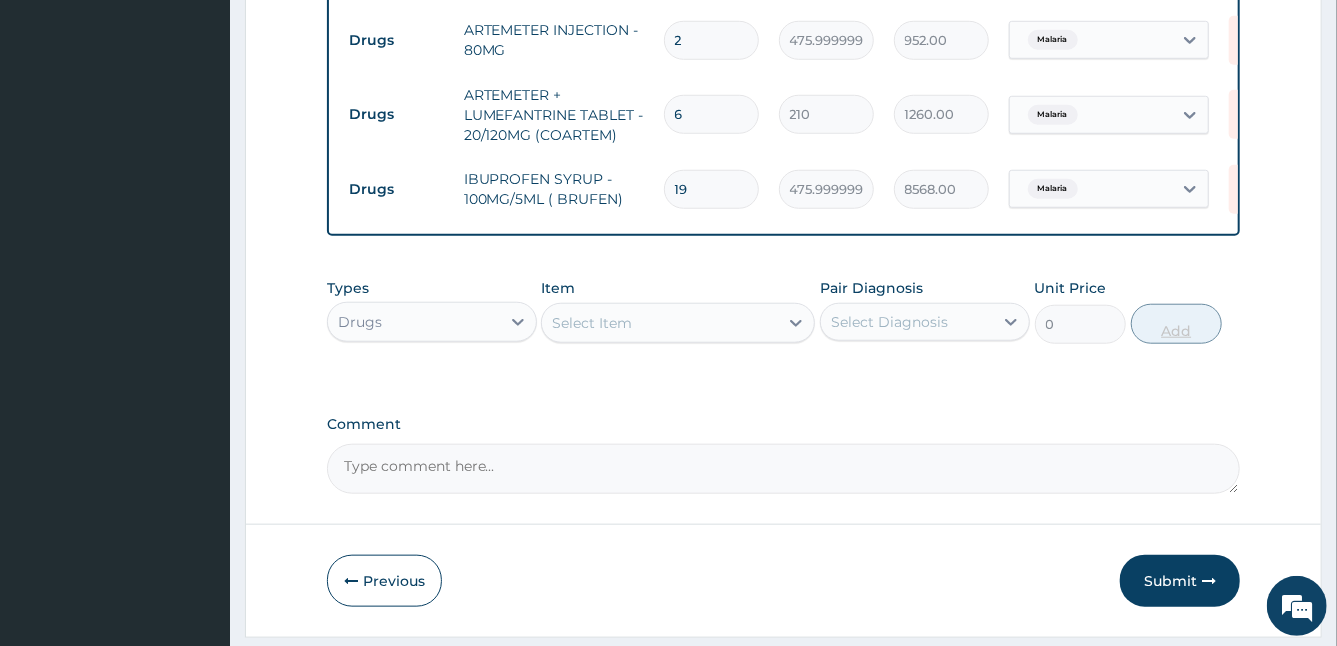 type on "9044.00" 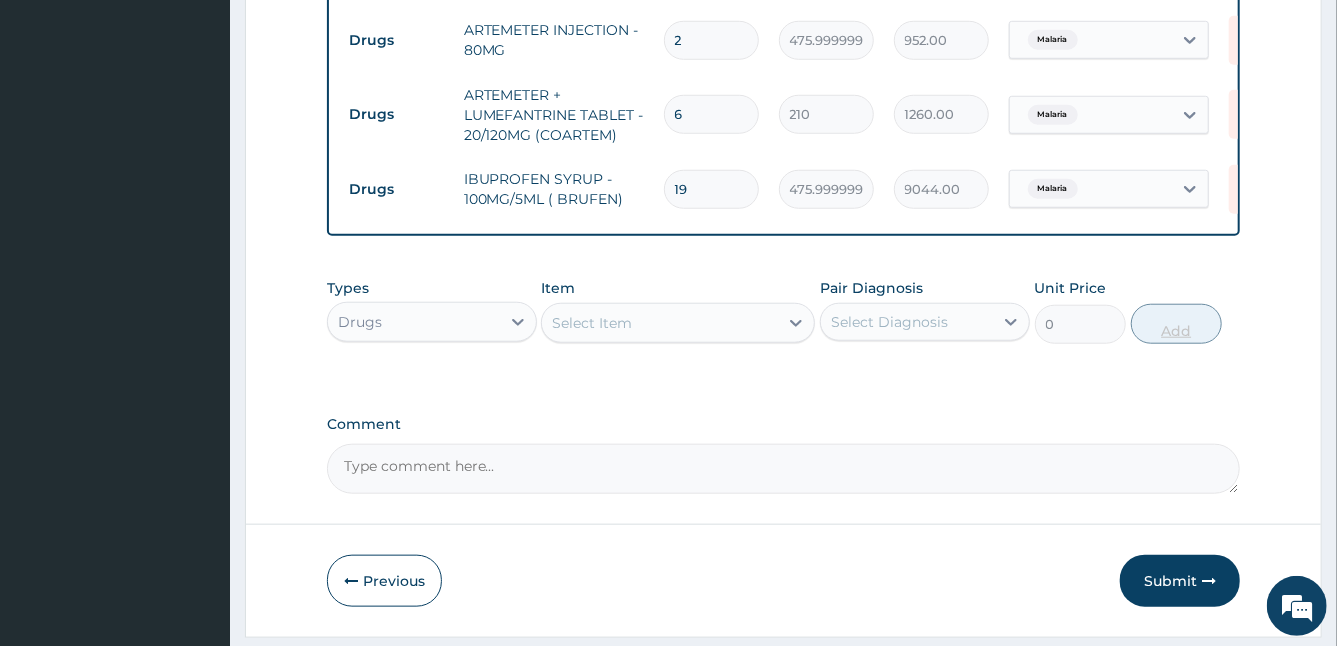 type on "20" 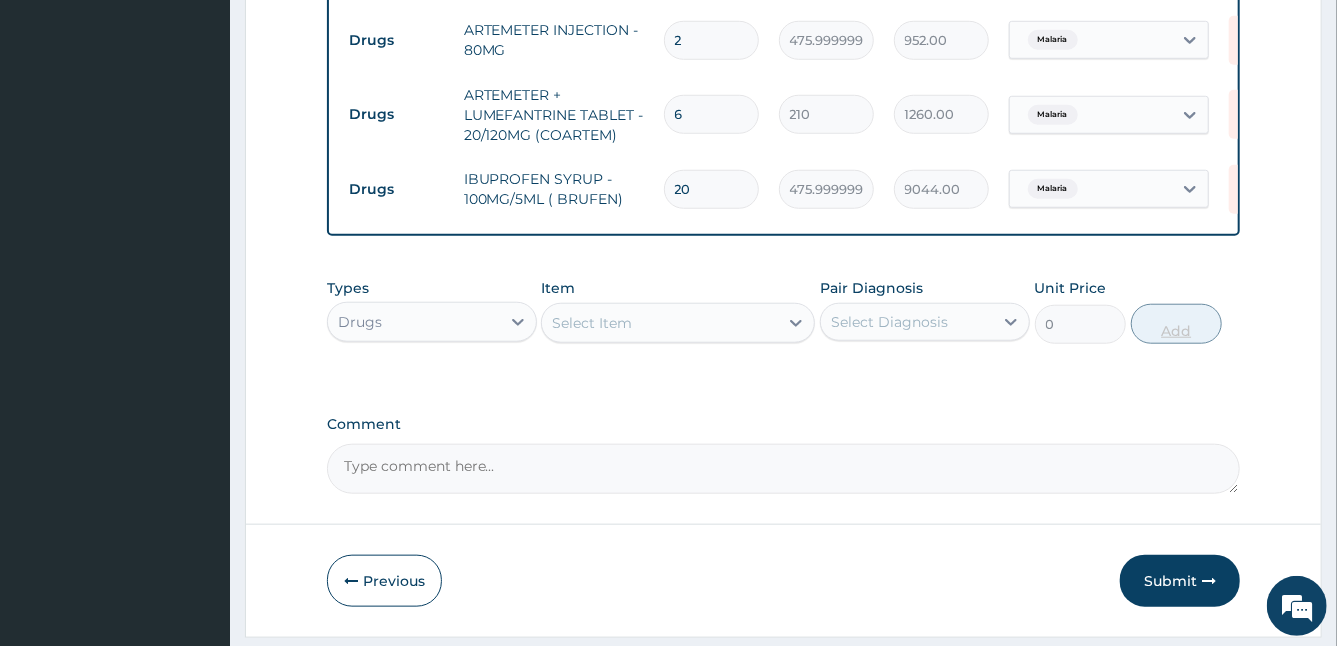 type on "9520.00" 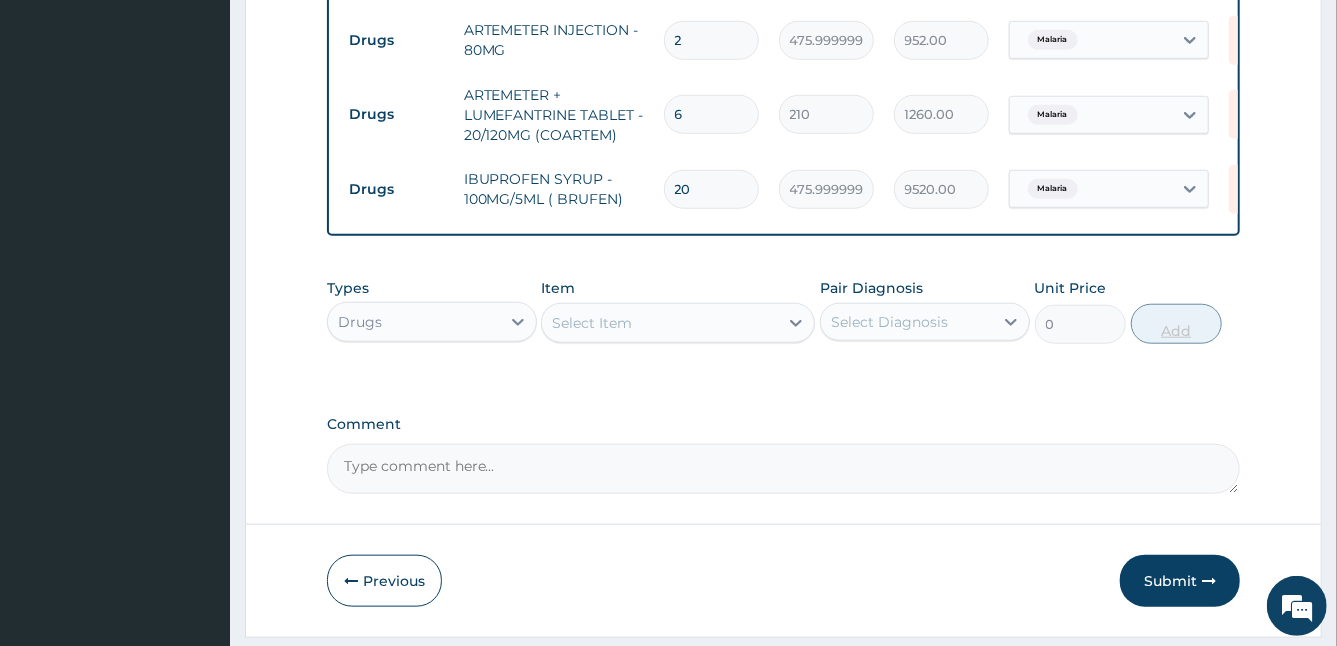 type on "21" 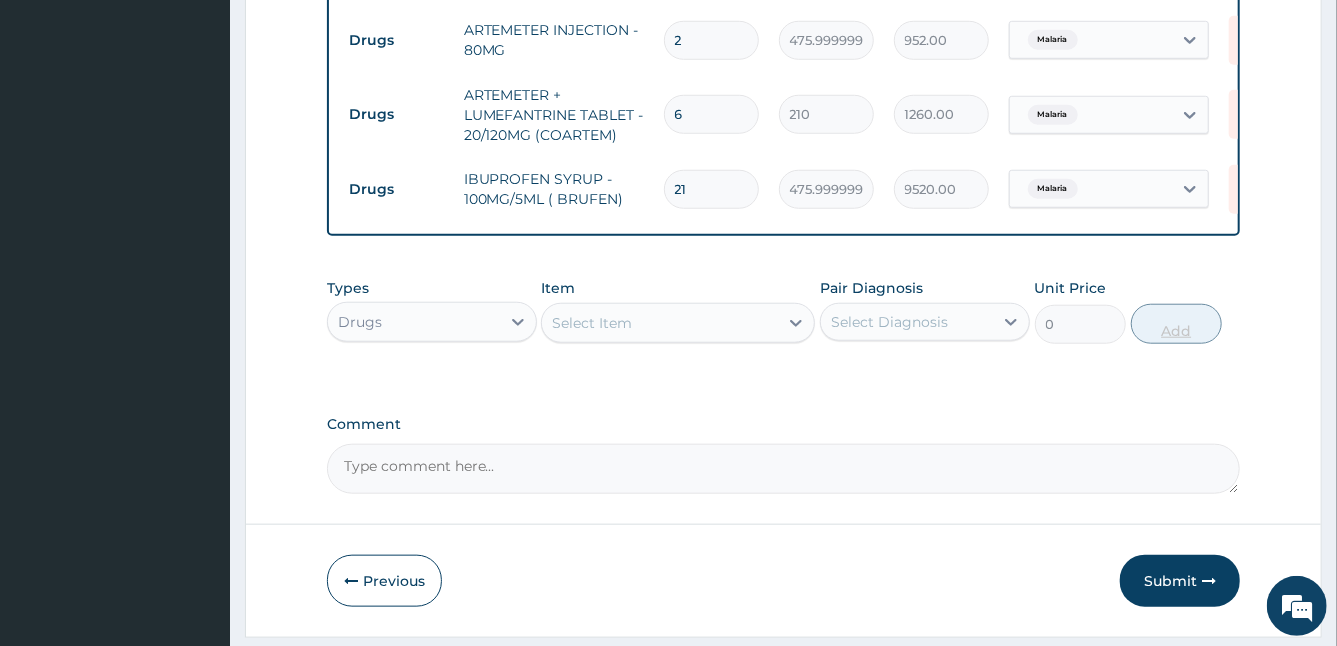 type on "9996.00" 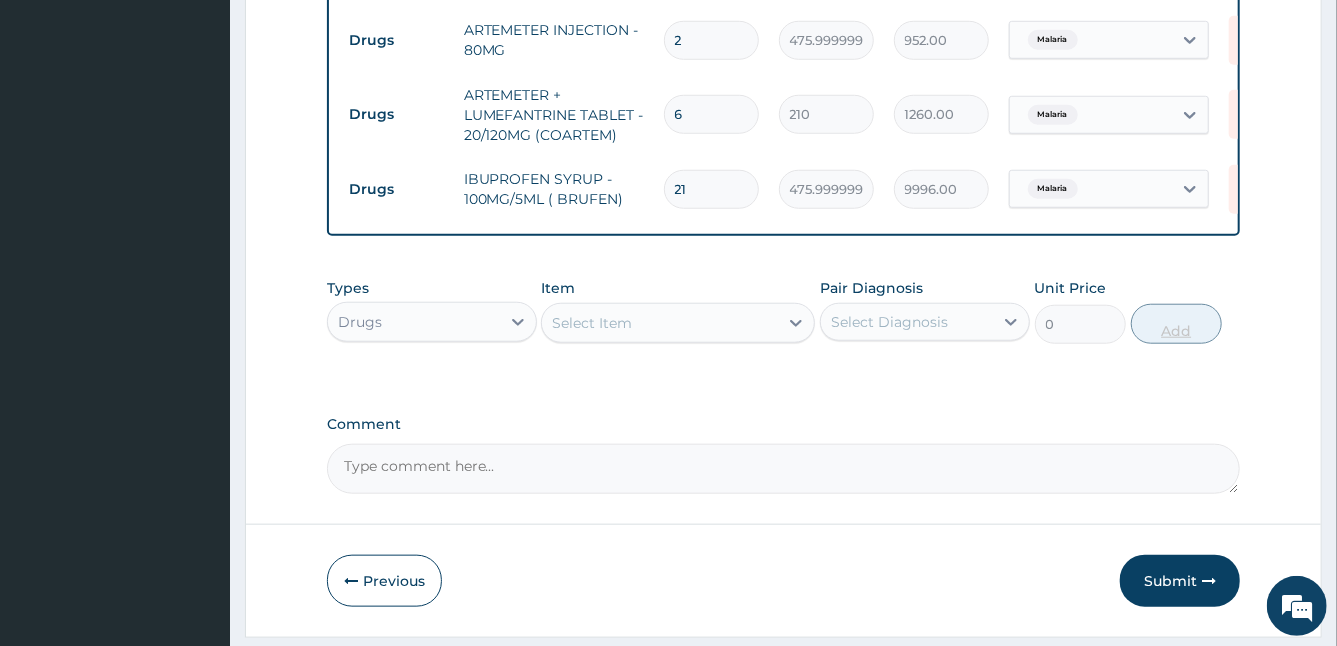 type on "22" 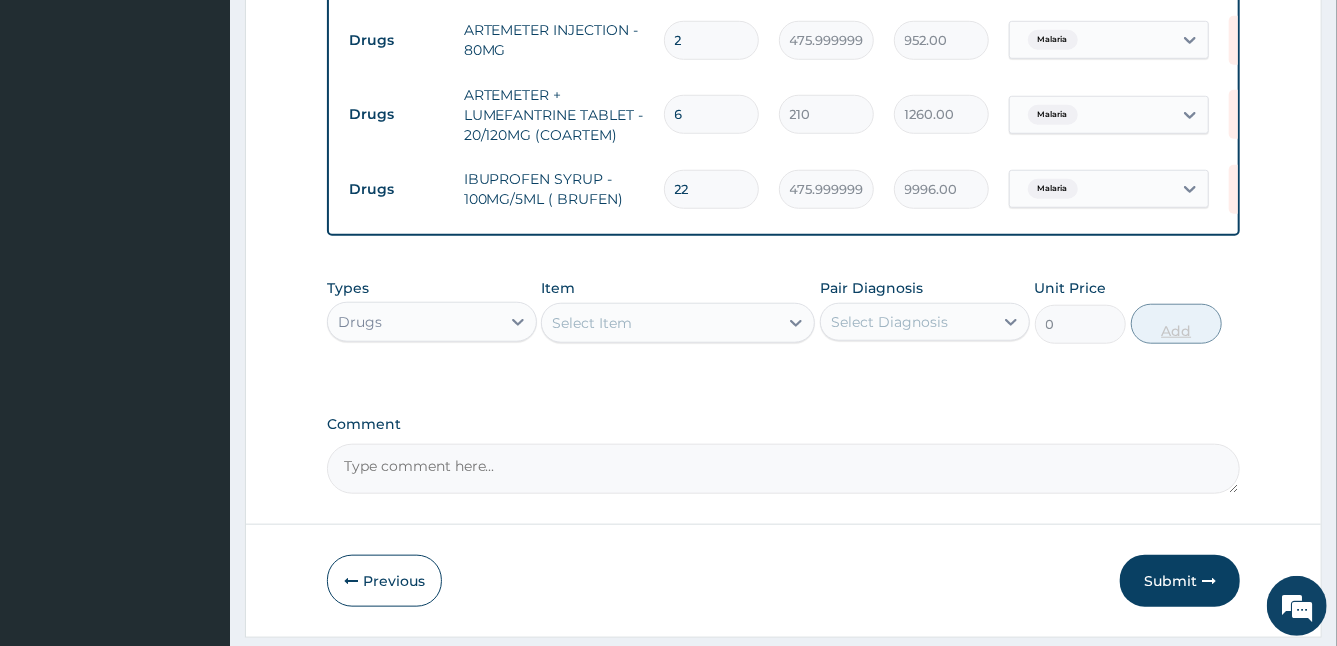 type on "10472.00" 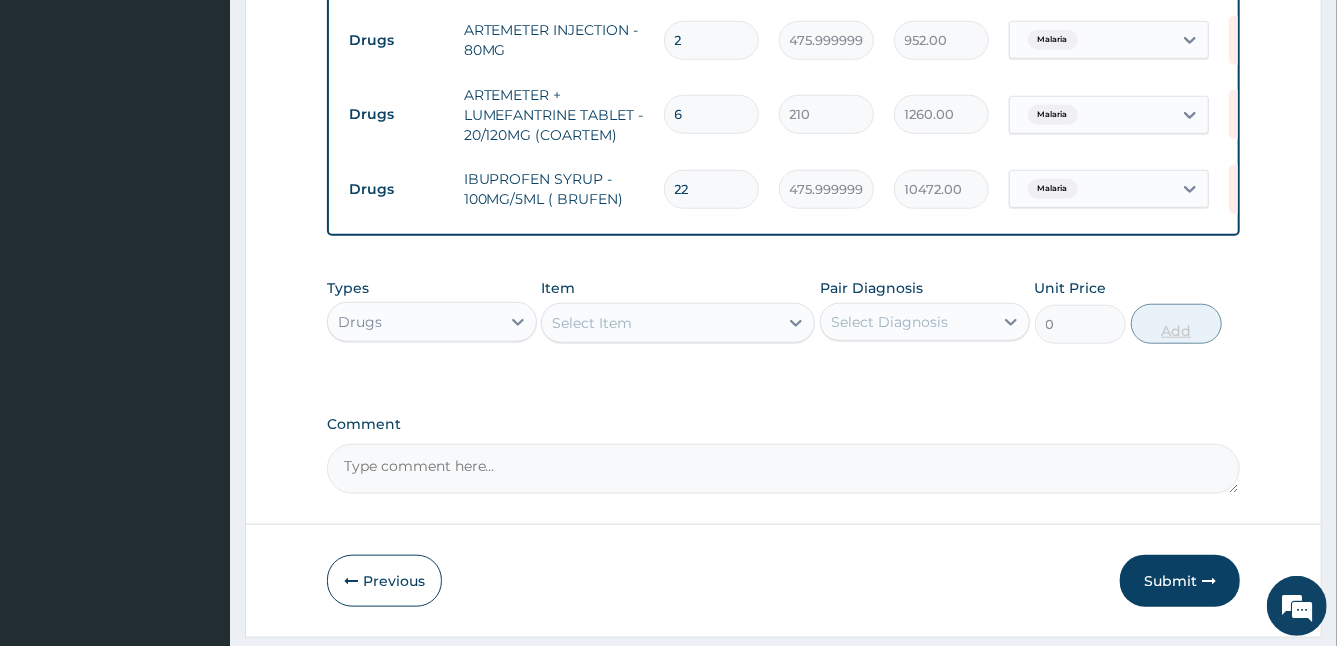 type on "2" 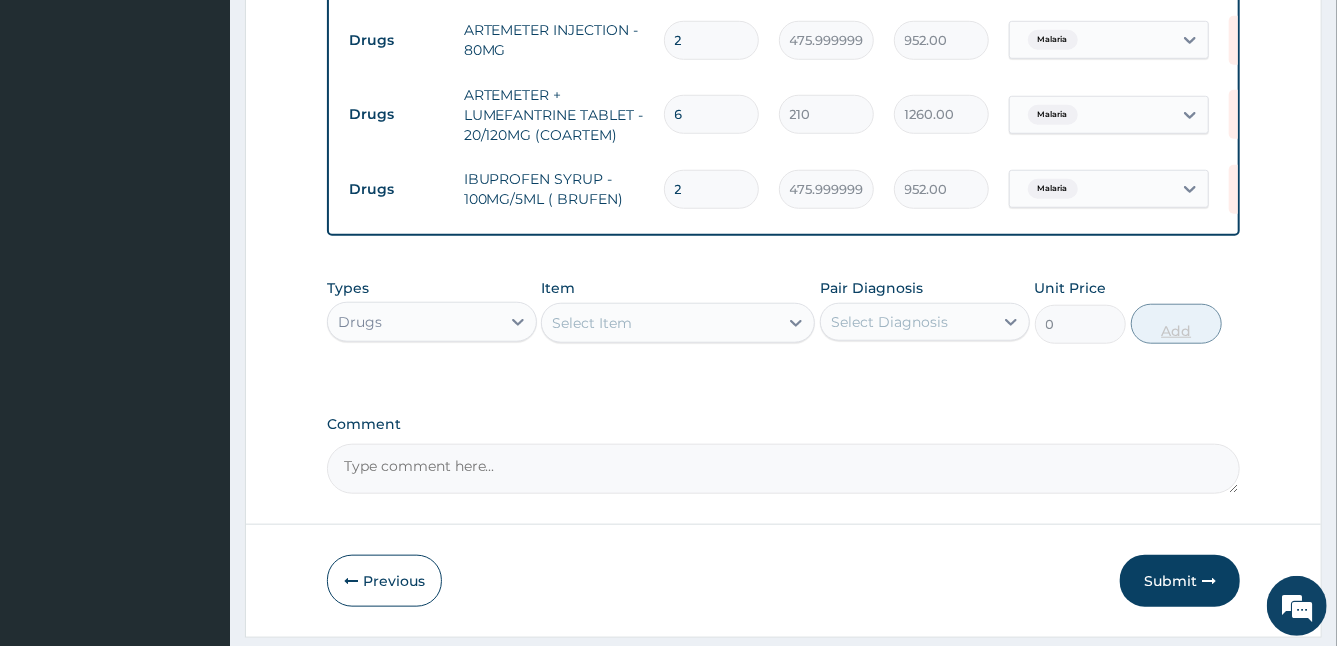 type 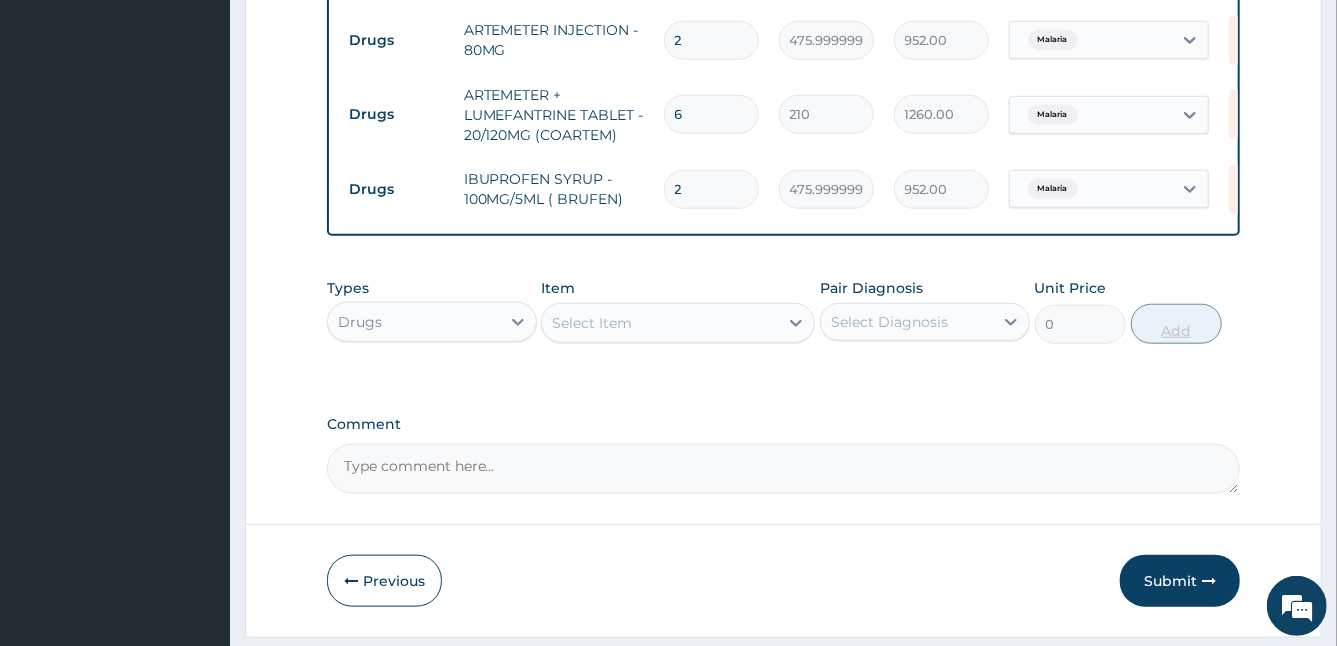 type on "0.00" 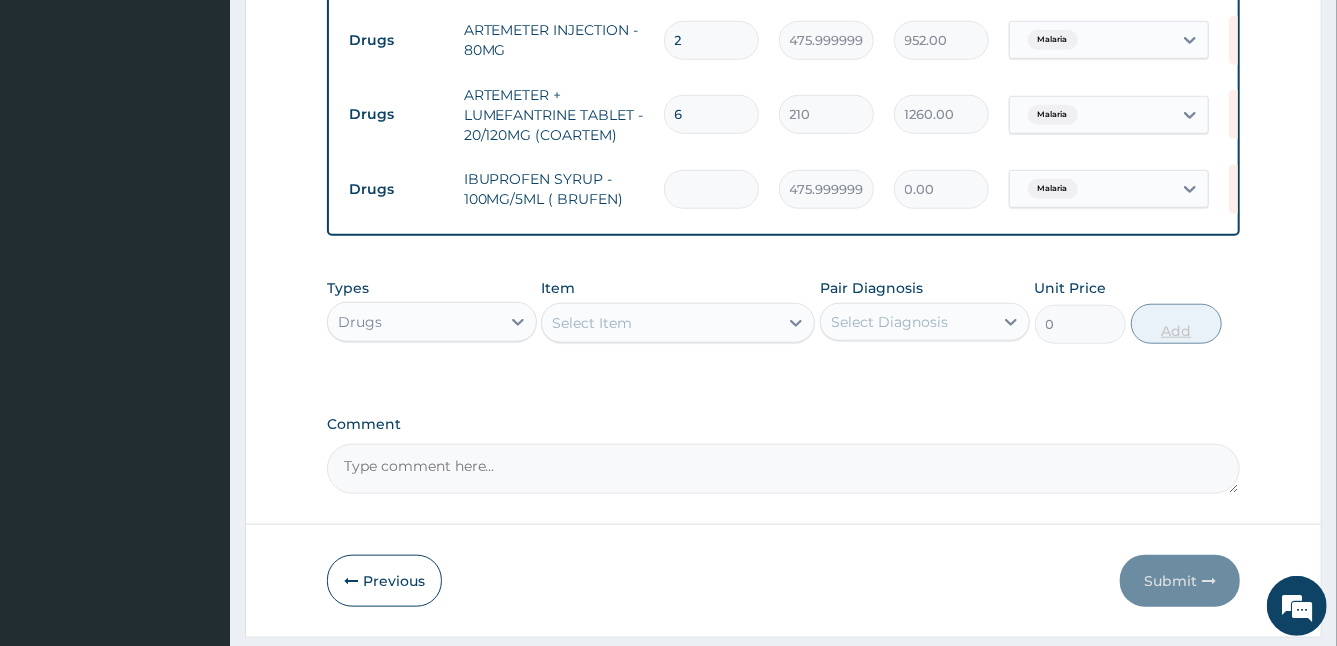 type on "1" 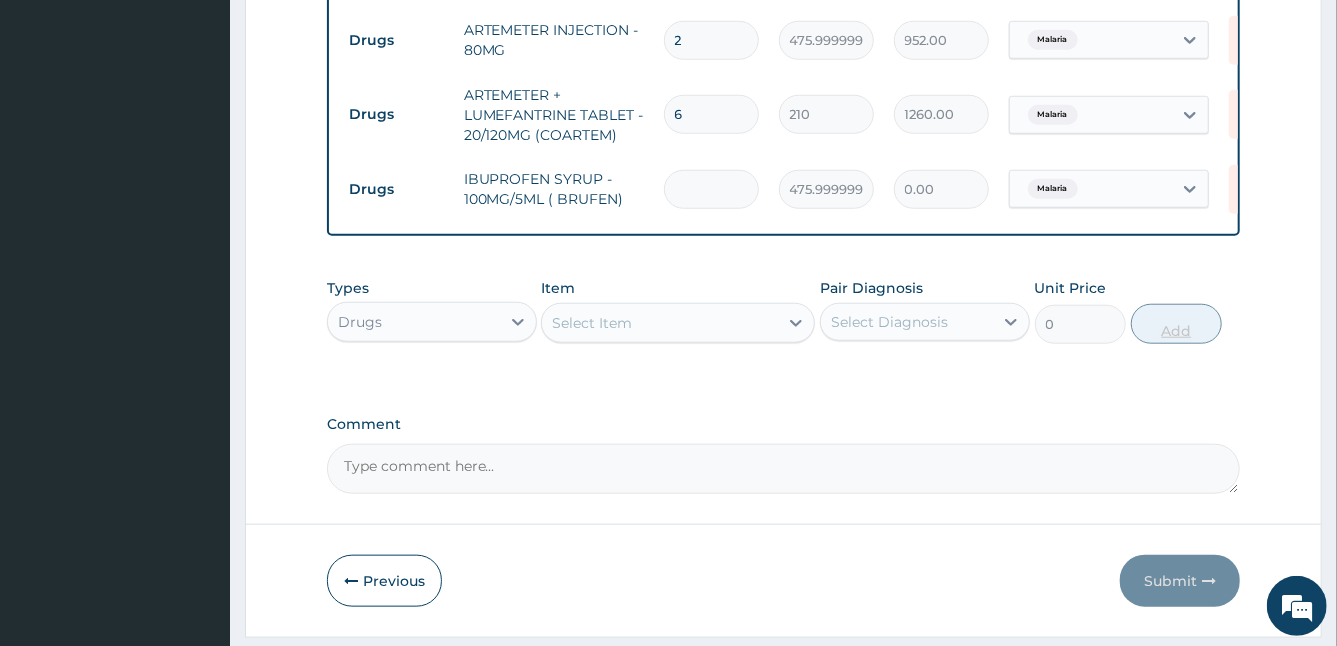 type on "476.00" 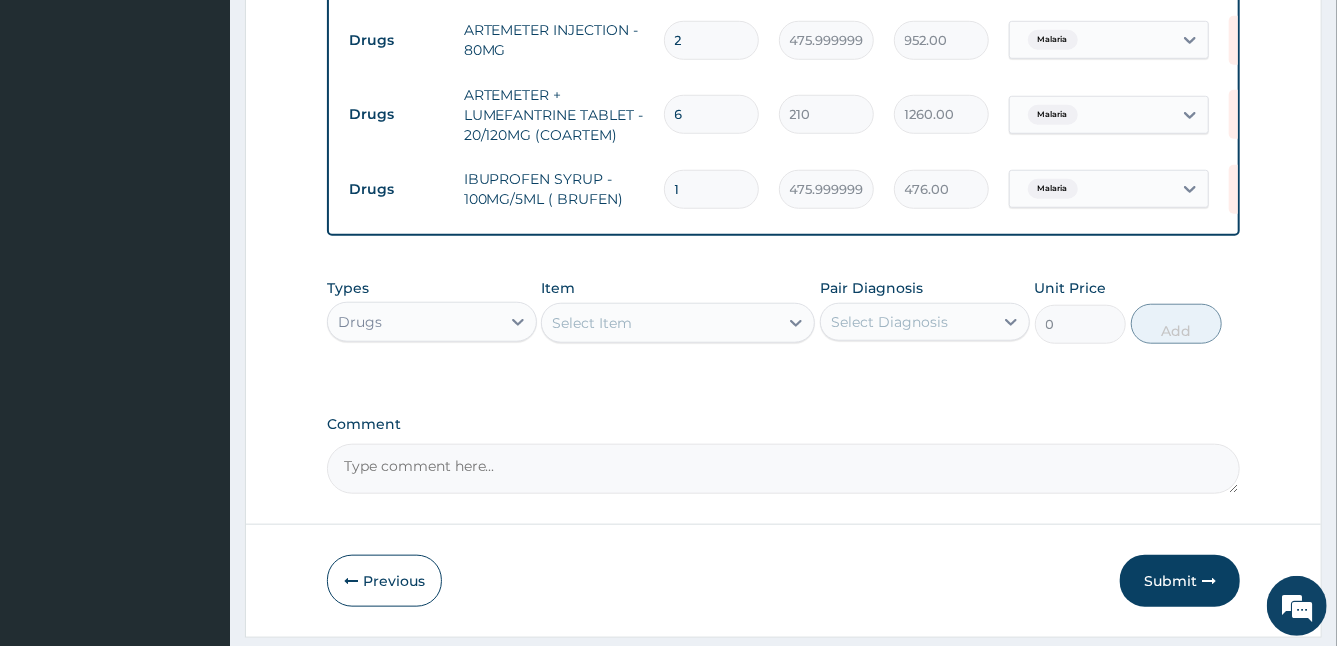 scroll, scrollTop: 260, scrollLeft: 0, axis: vertical 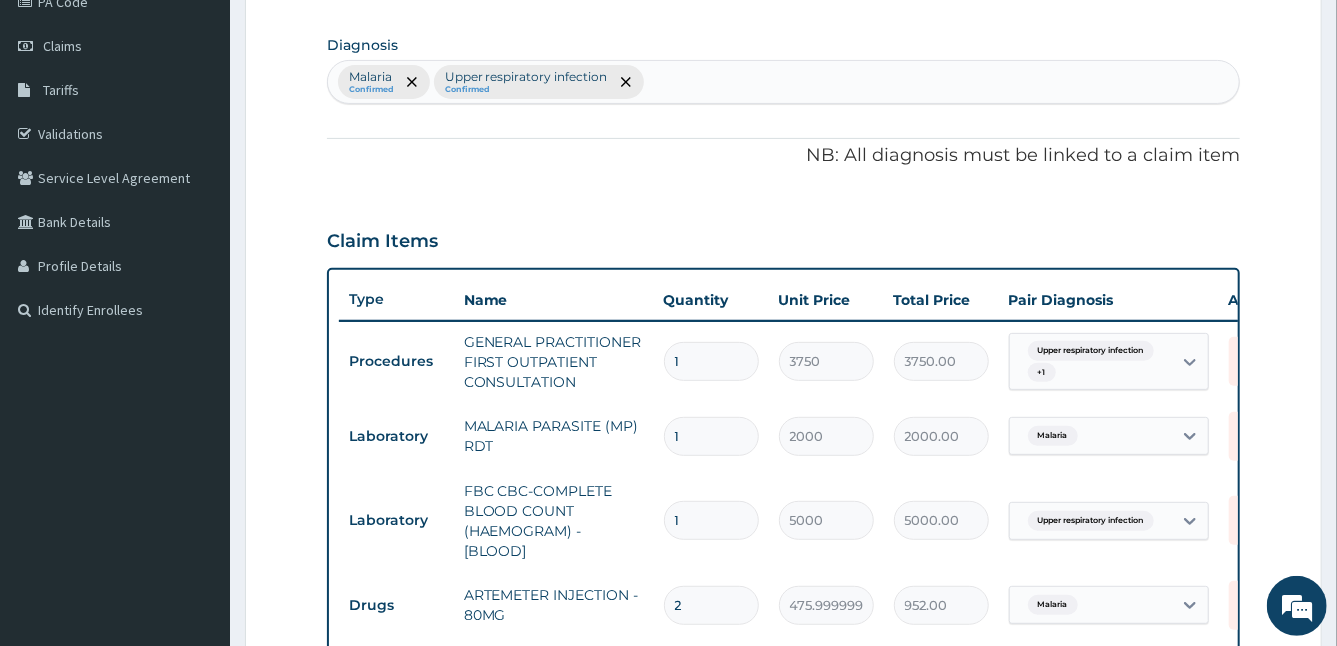 type on "1" 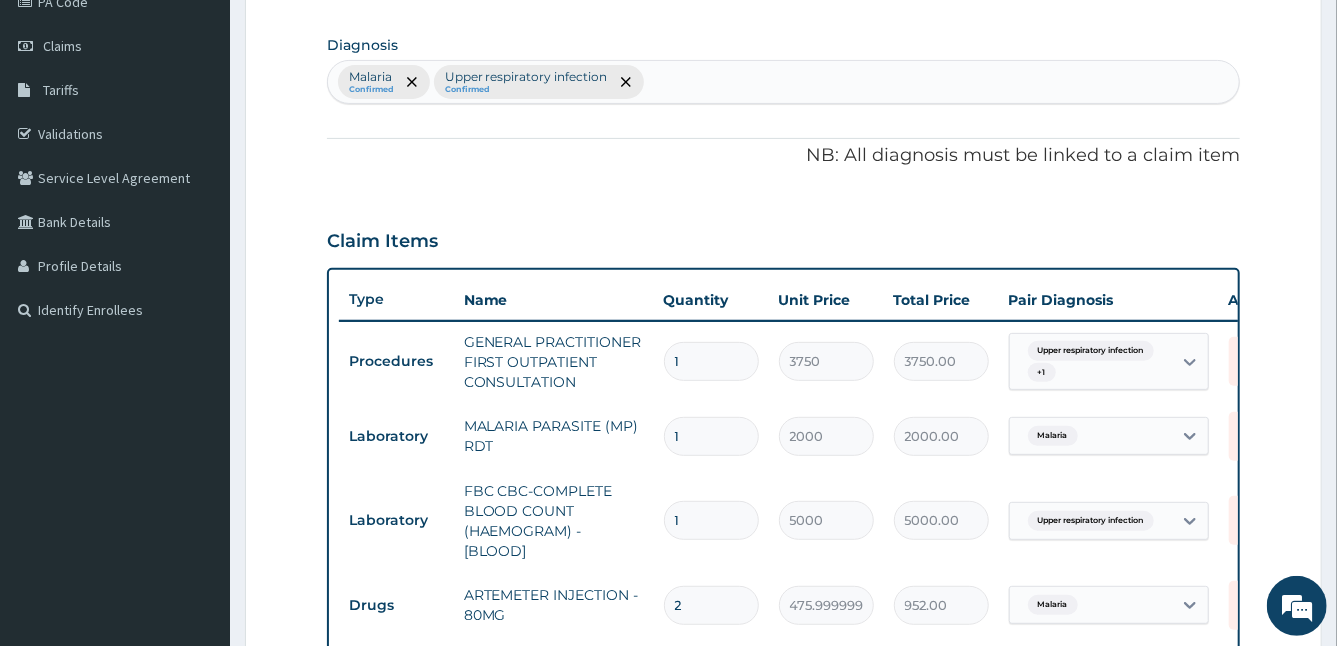 click on "Malaria Confirmed Upper respiratory infection Confirmed" at bounding box center (784, 82) 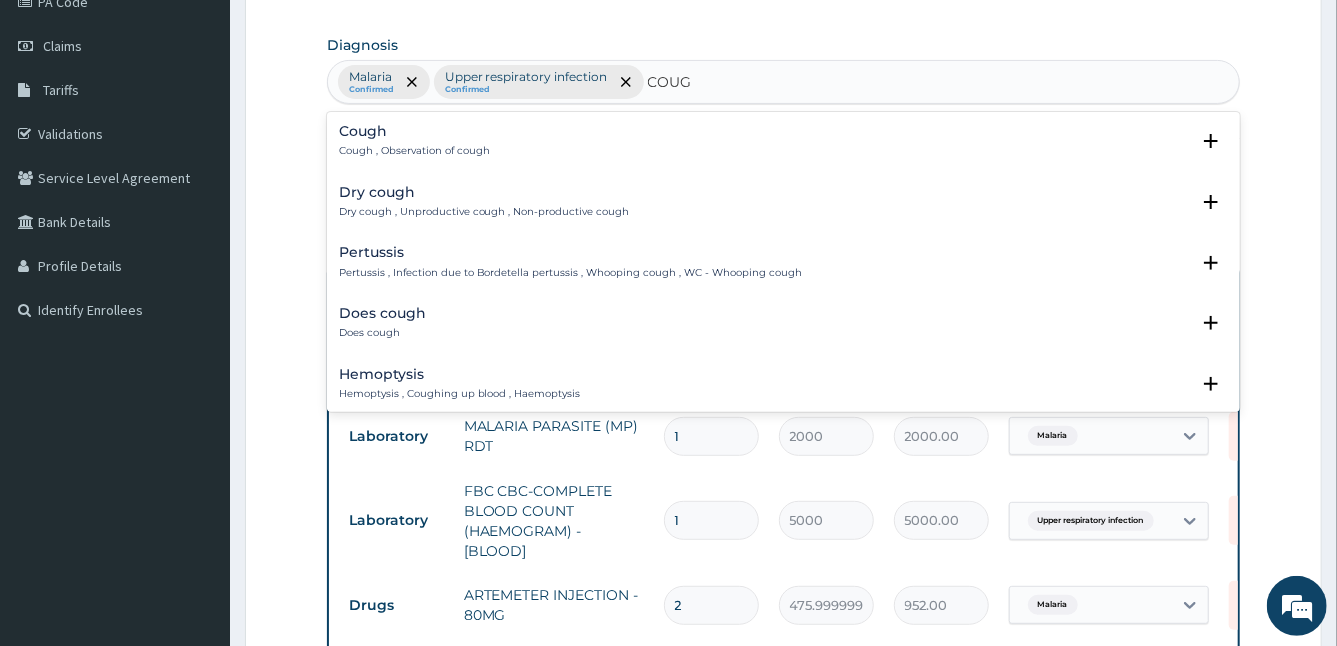 type on "COUGH" 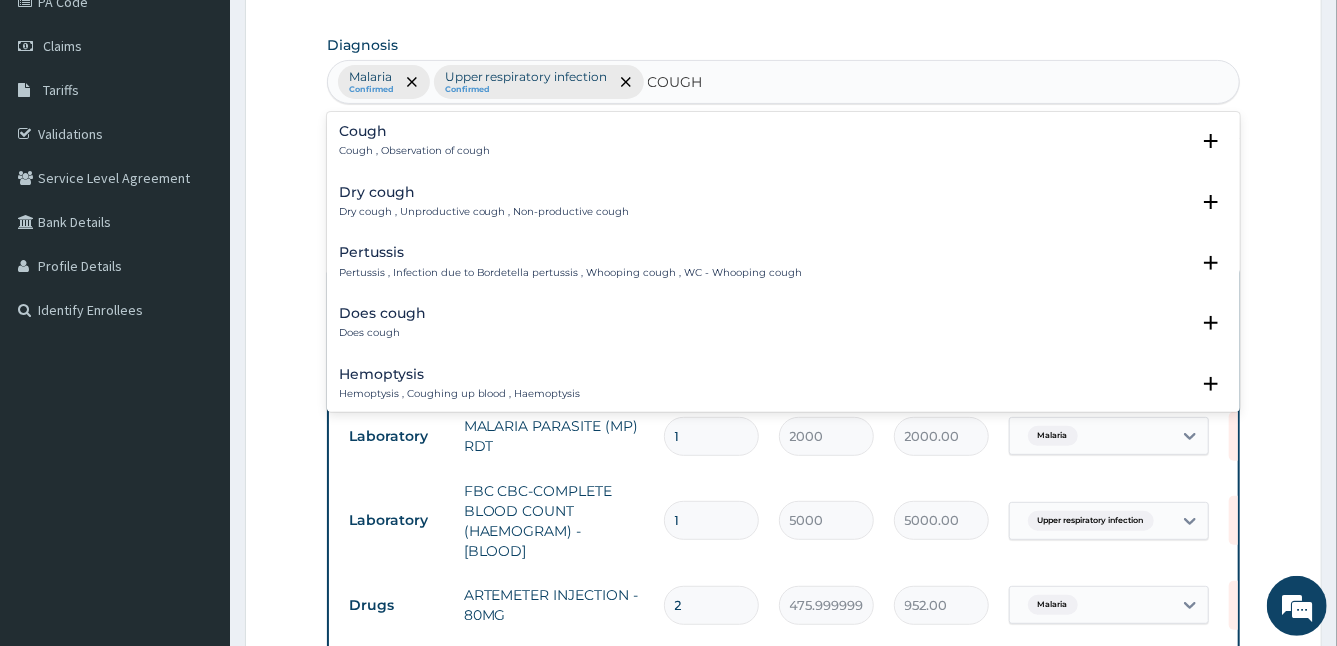 click on "Cough" at bounding box center (414, 131) 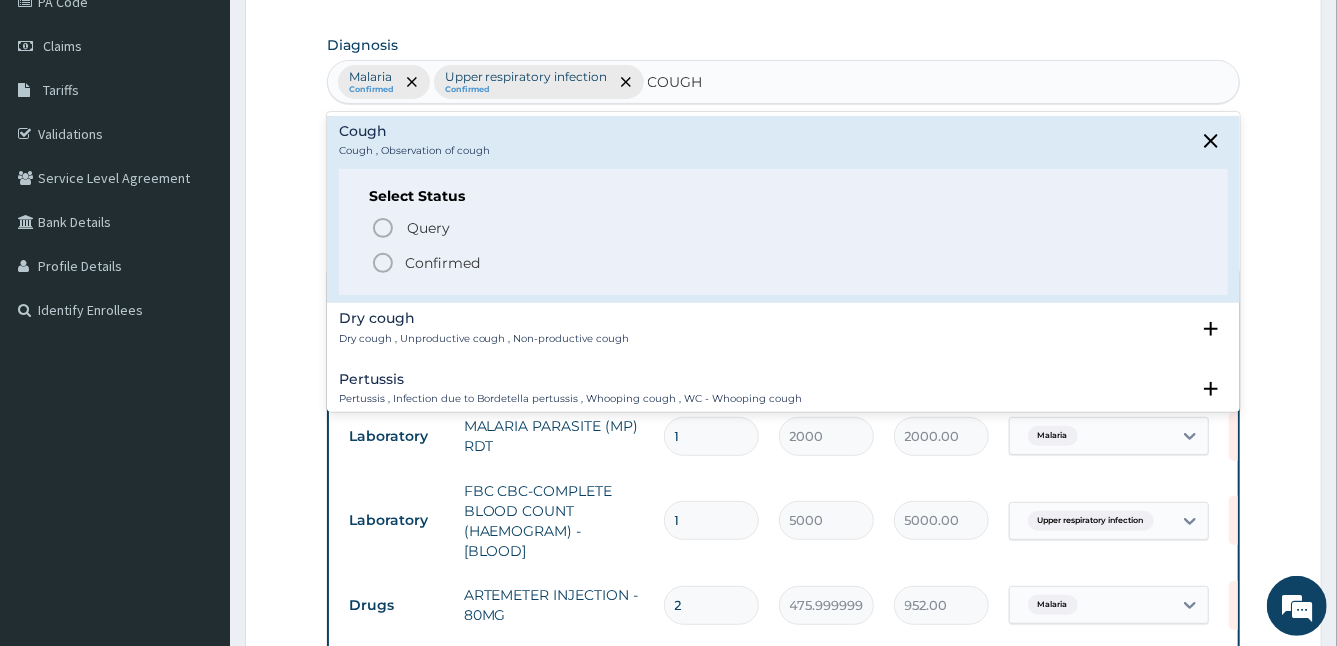 click 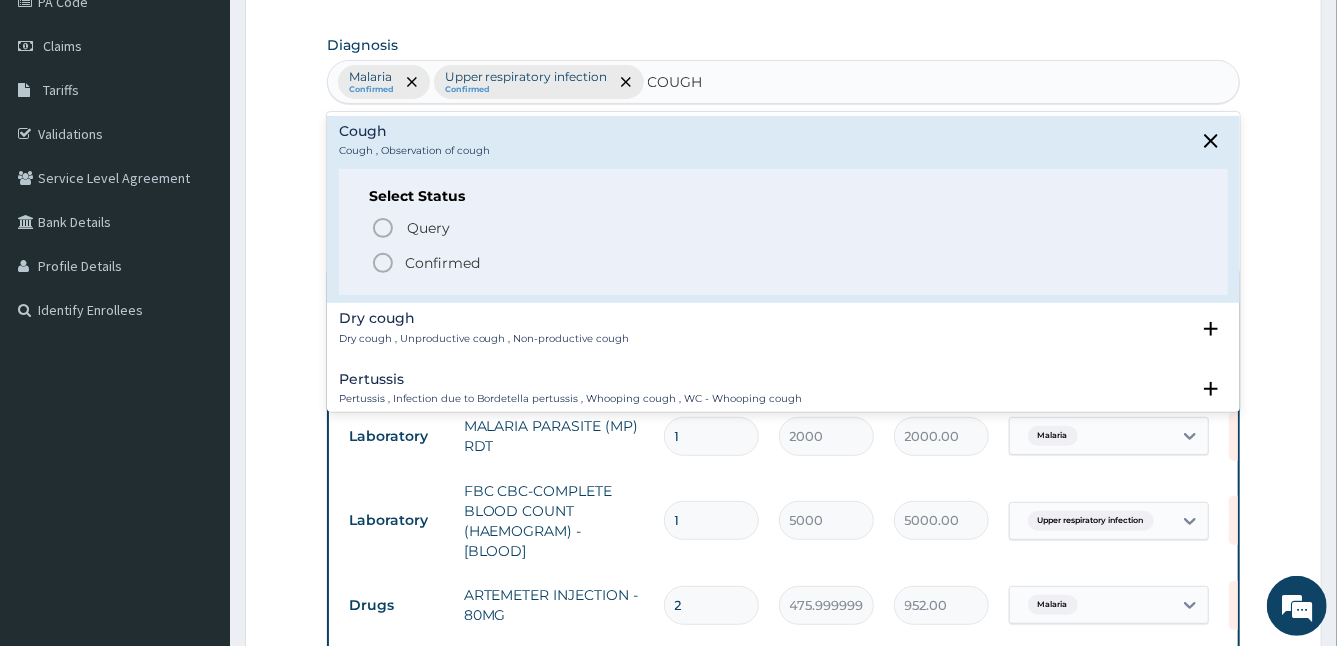 type 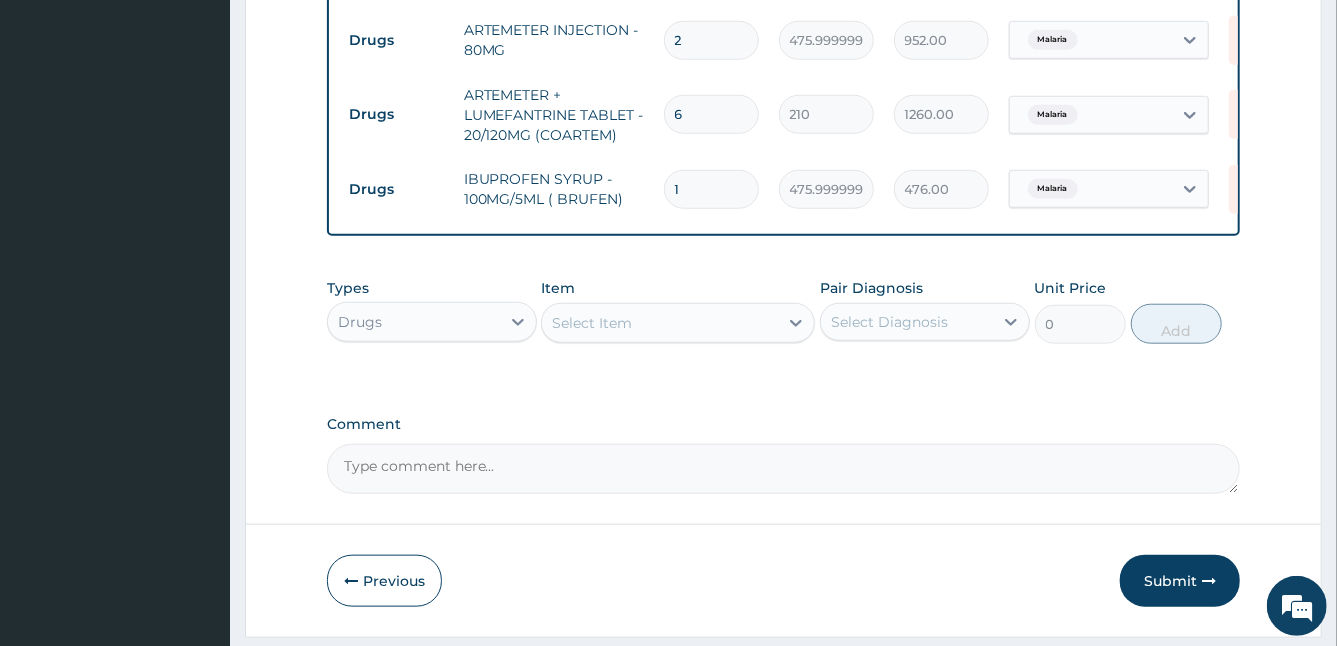 scroll, scrollTop: 894, scrollLeft: 0, axis: vertical 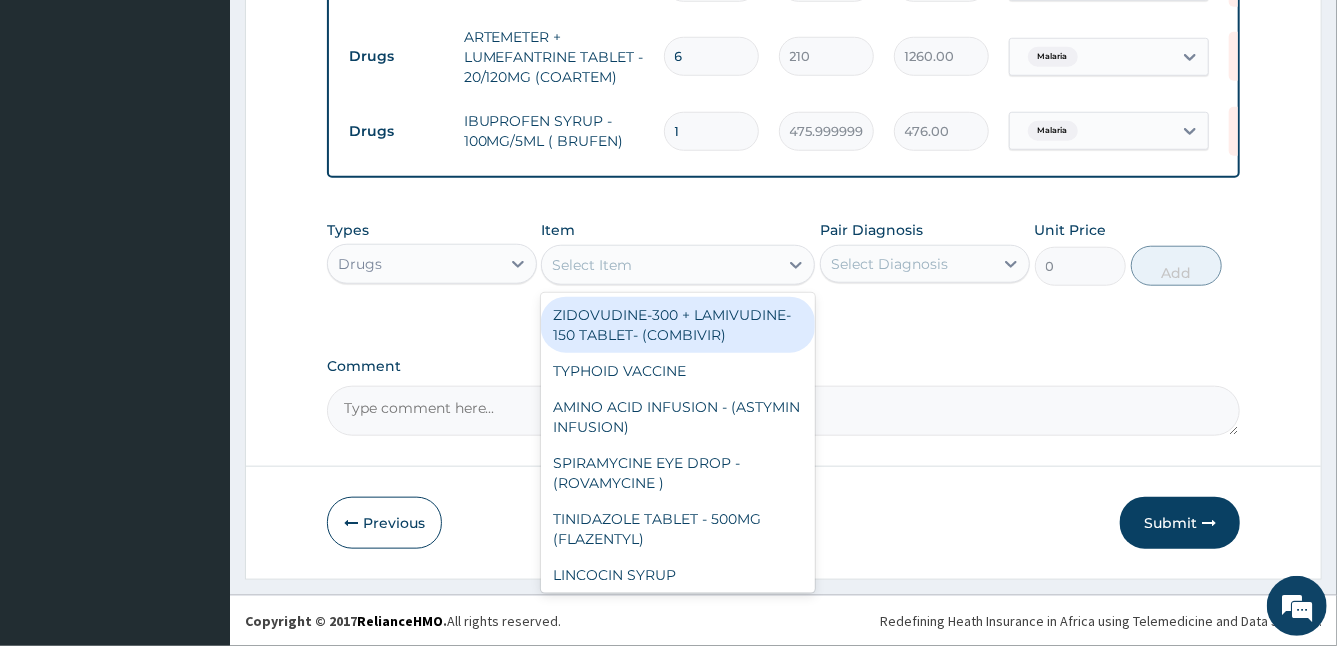 click on "Select Item" at bounding box center [660, 265] 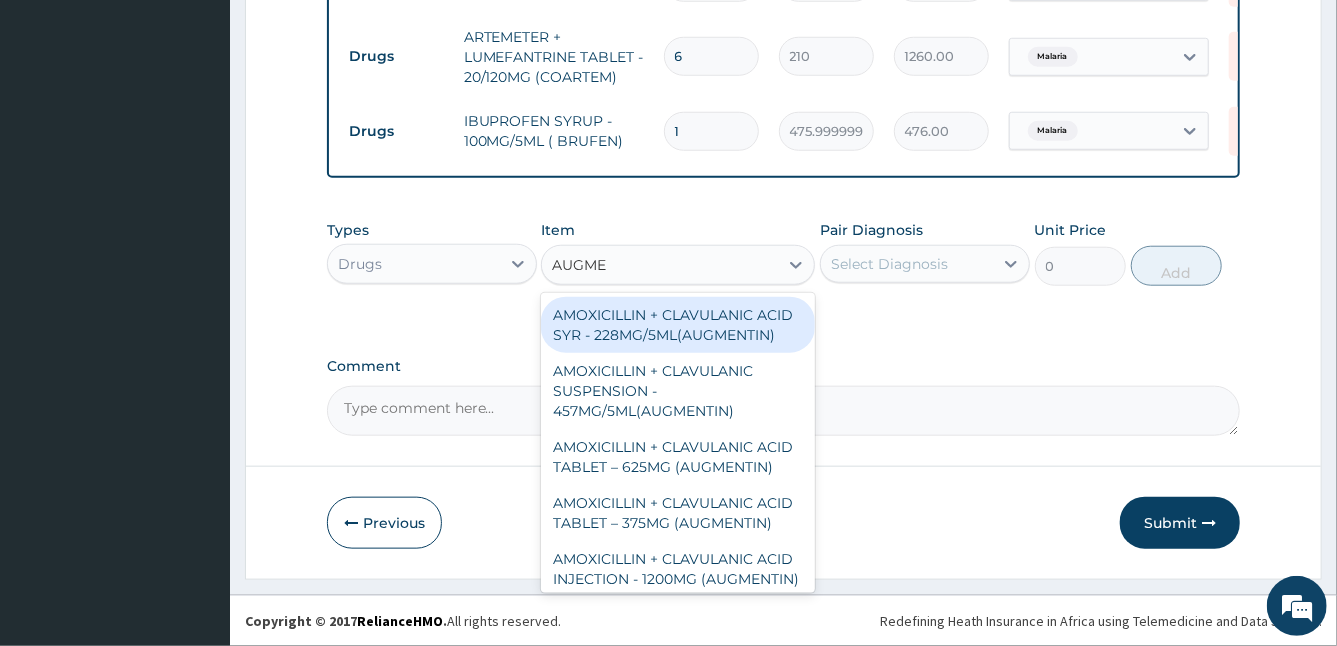 type on "AUGMEN" 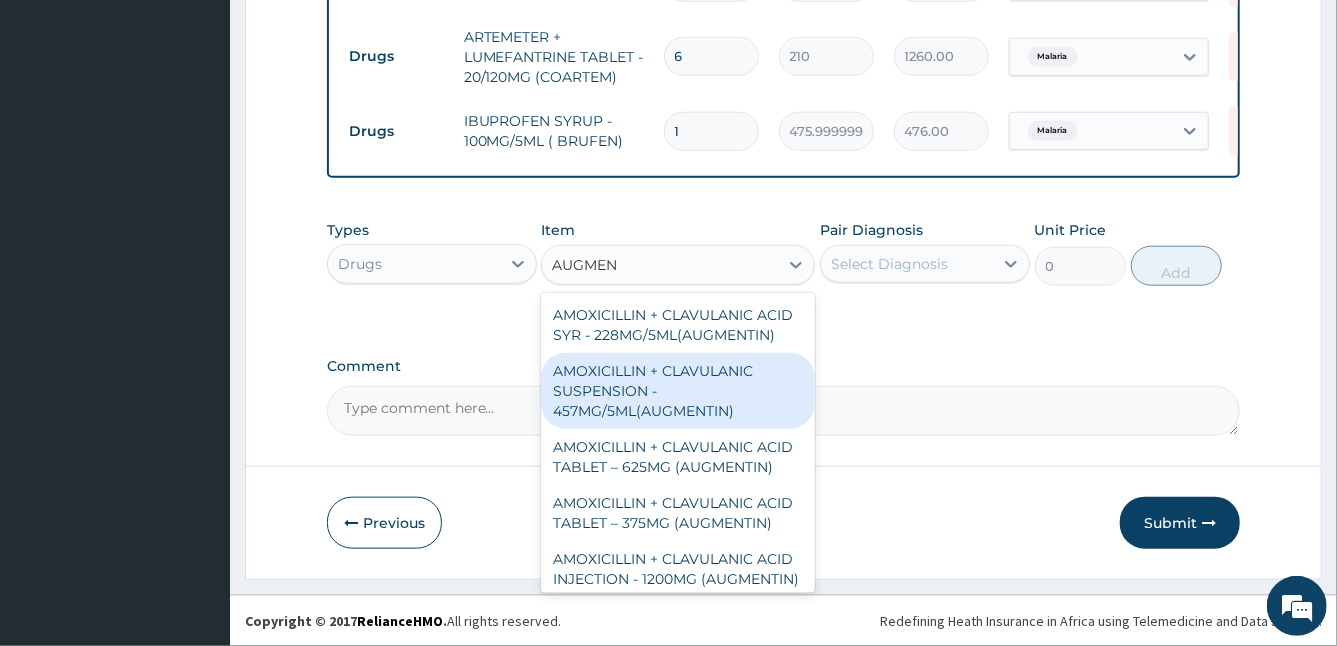 click on "AMOXICILLIN + CLAVULANIC SUSPENSION - 457MG/5ML(AUGMENTIN)" at bounding box center (678, 391) 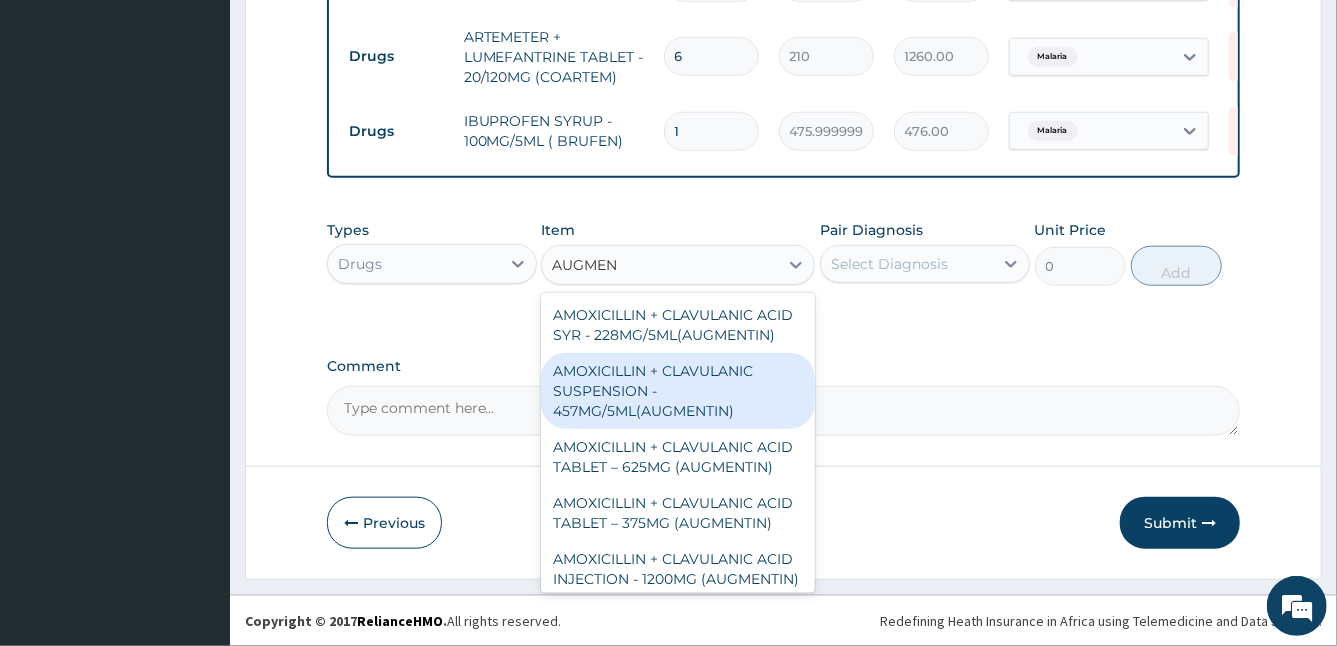 type 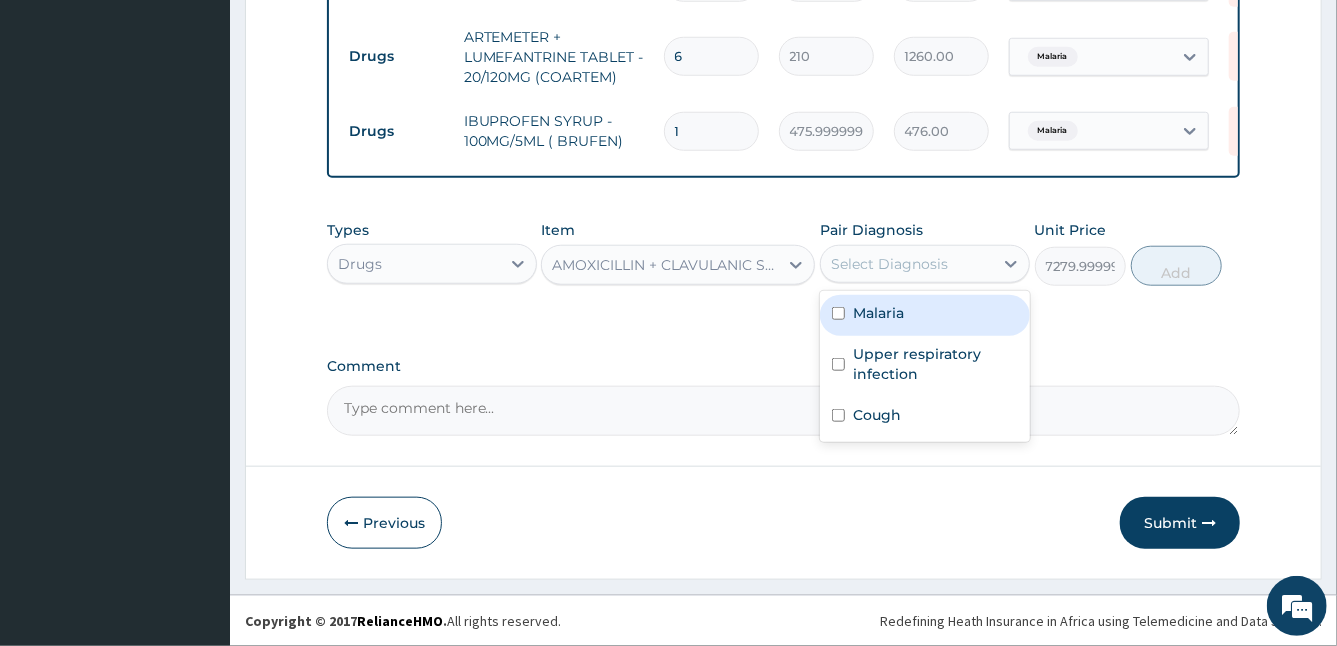 click on "Select Diagnosis" at bounding box center [889, 264] 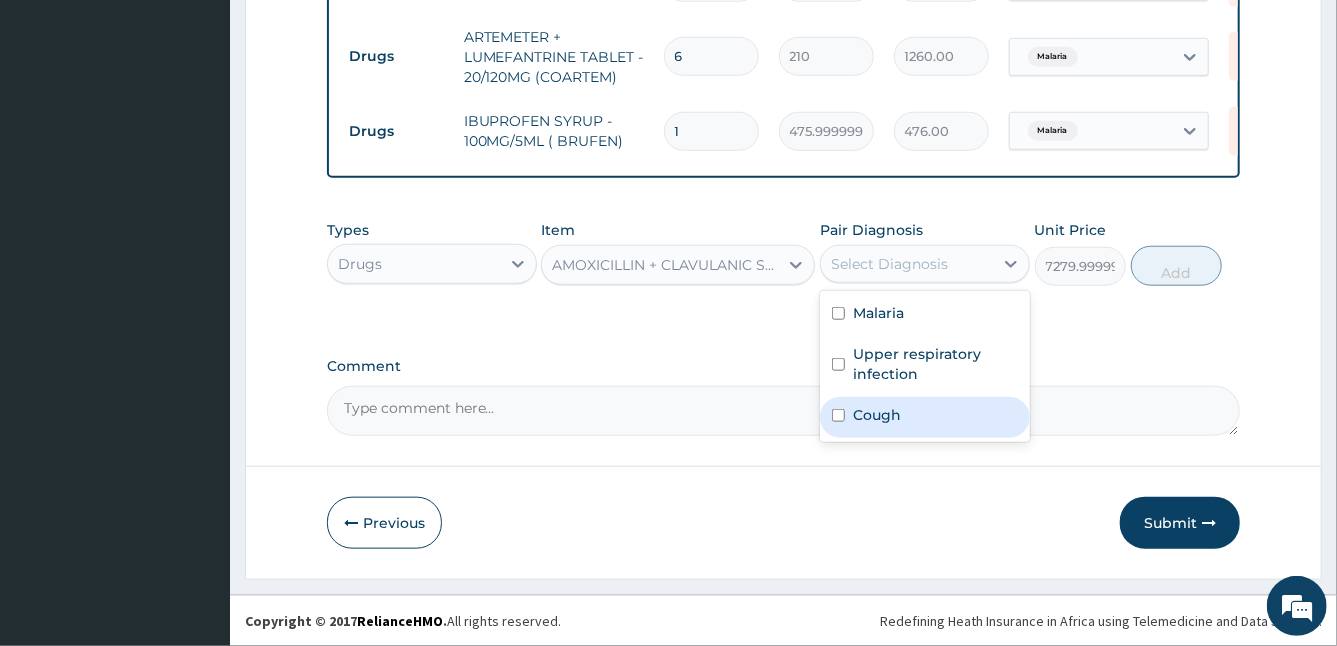 click on "Cough" at bounding box center (877, 415) 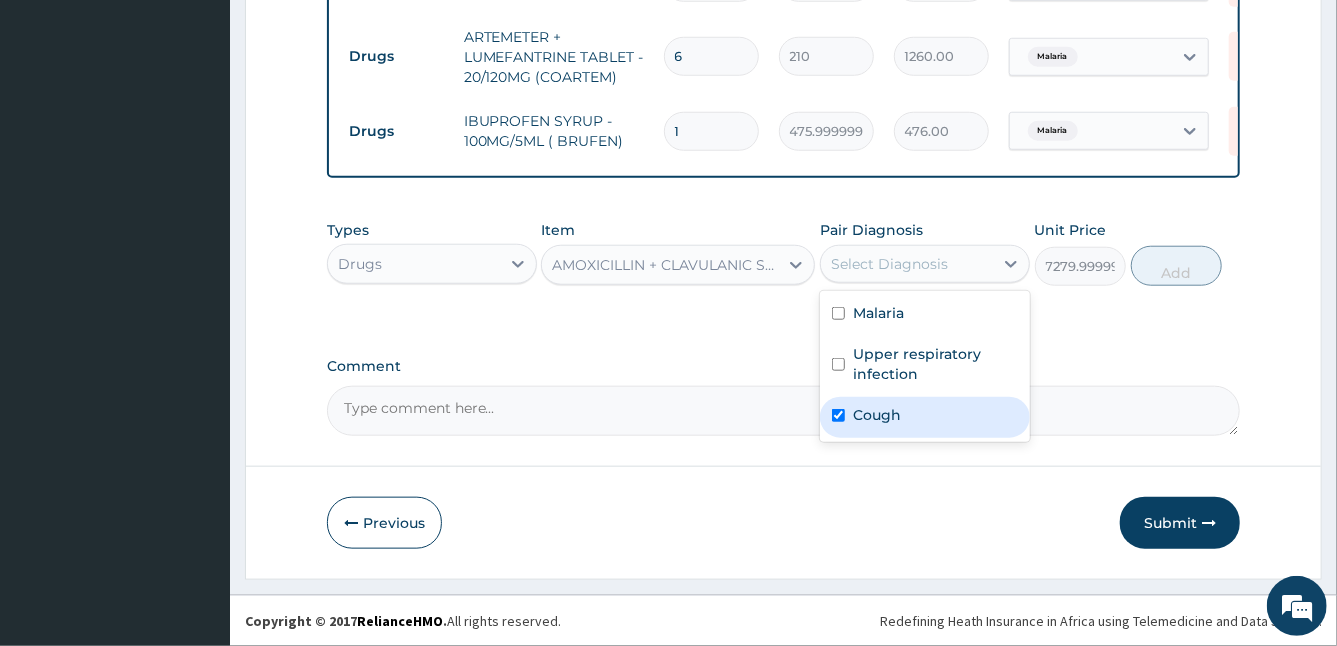 checkbox on "true" 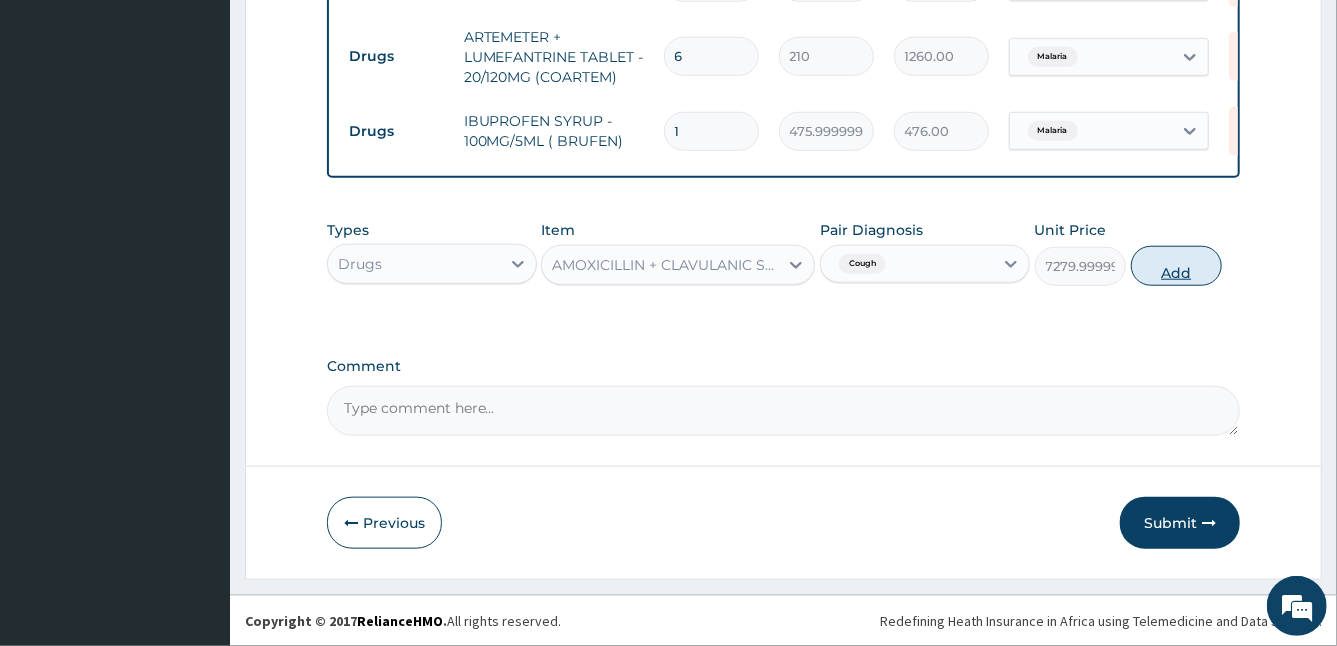 click on "Add" at bounding box center (1176, 266) 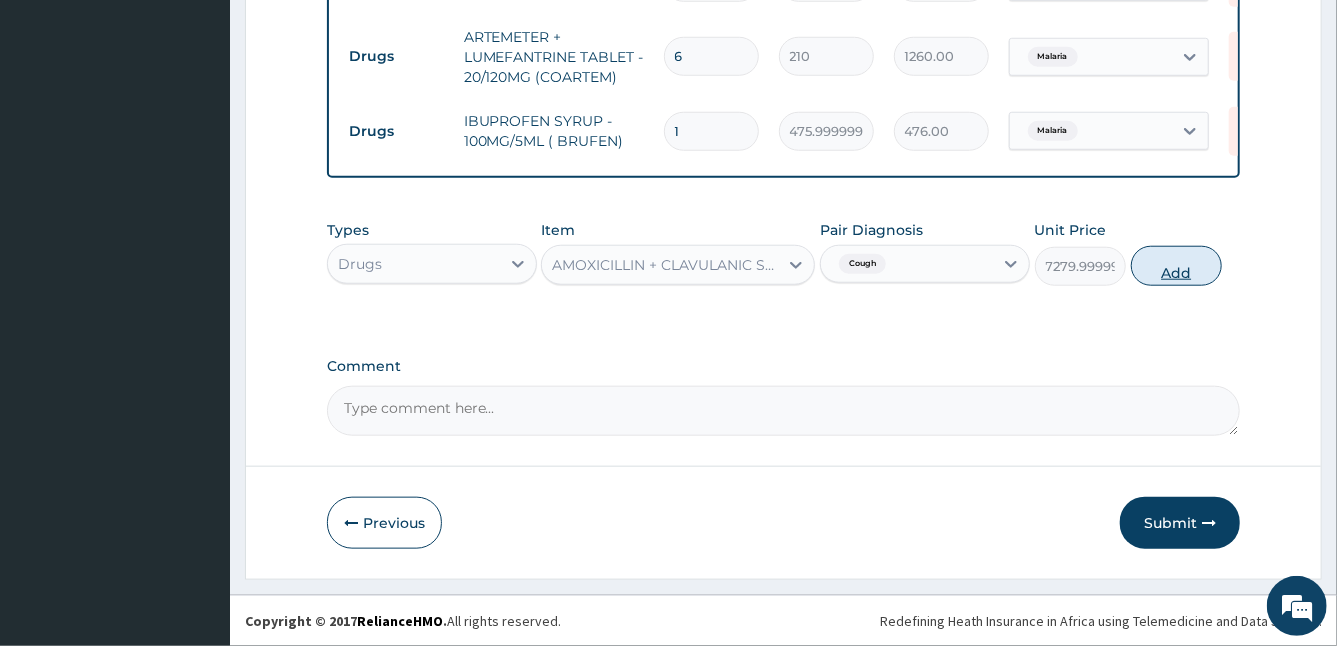 type on "0" 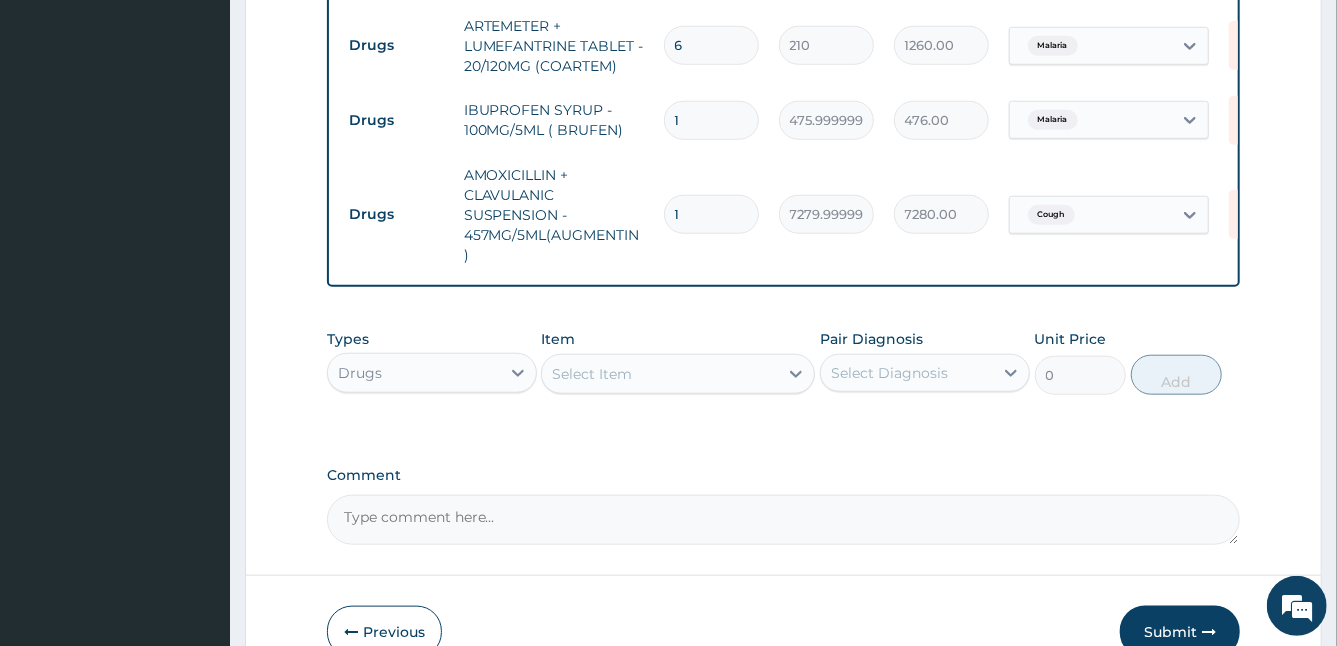 scroll, scrollTop: 1014, scrollLeft: 0, axis: vertical 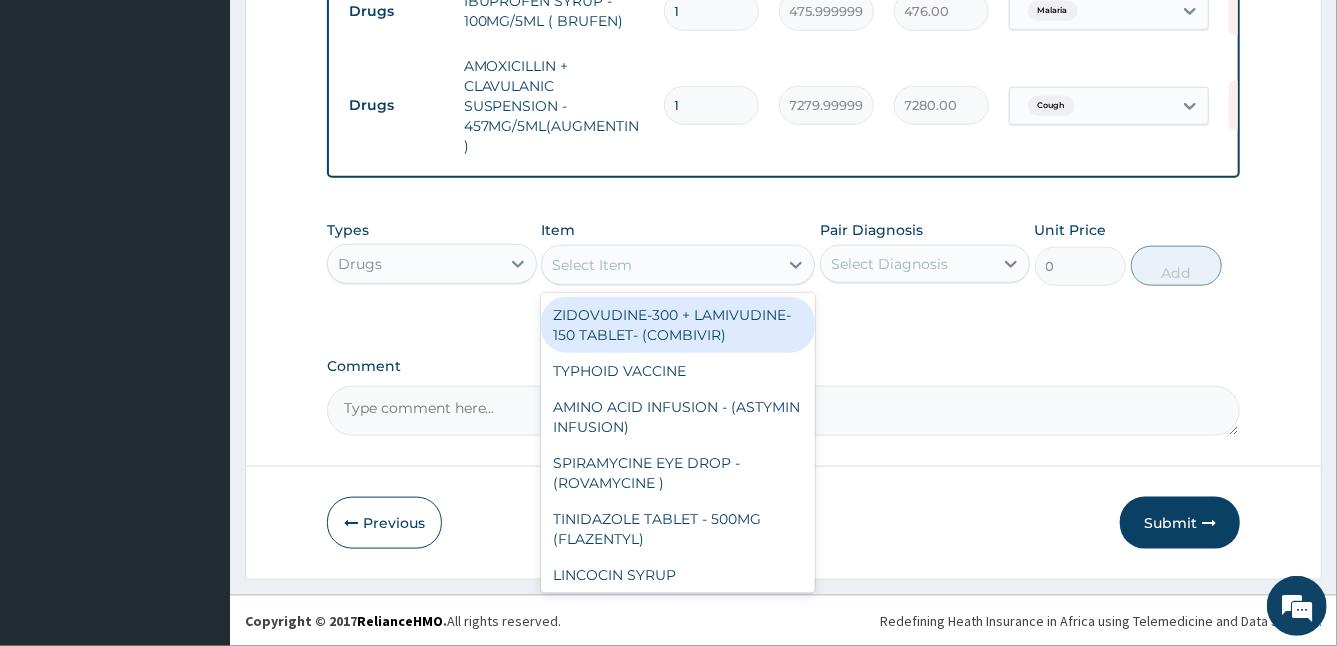 click on "Select Item" at bounding box center (660, 265) 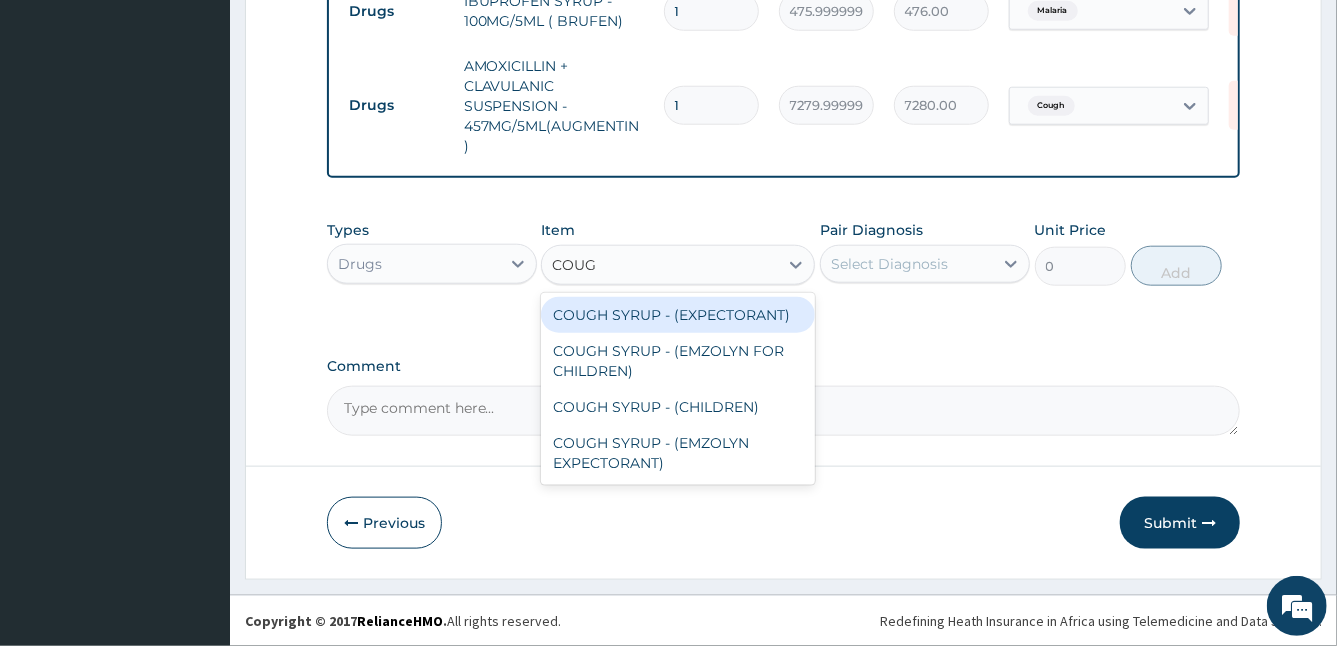 type on "COUGH" 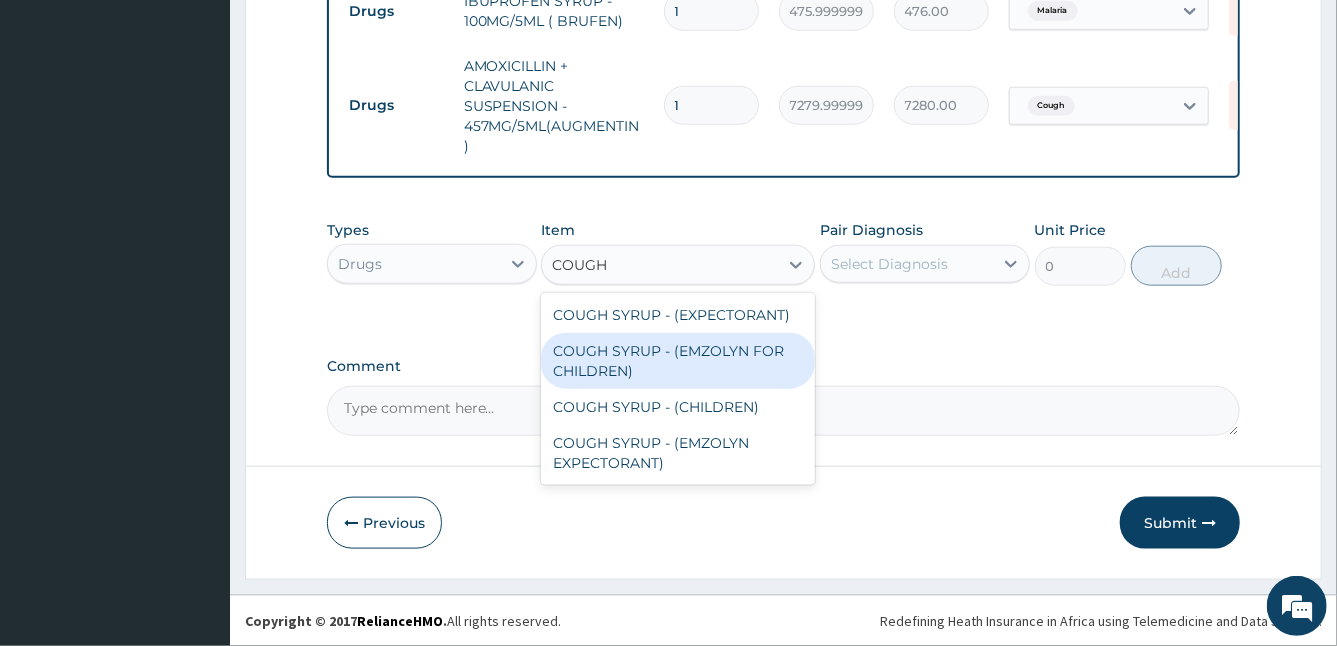 click on "COUGH SYRUP - (EMZOLYN FOR CHILDREN)" at bounding box center (678, 361) 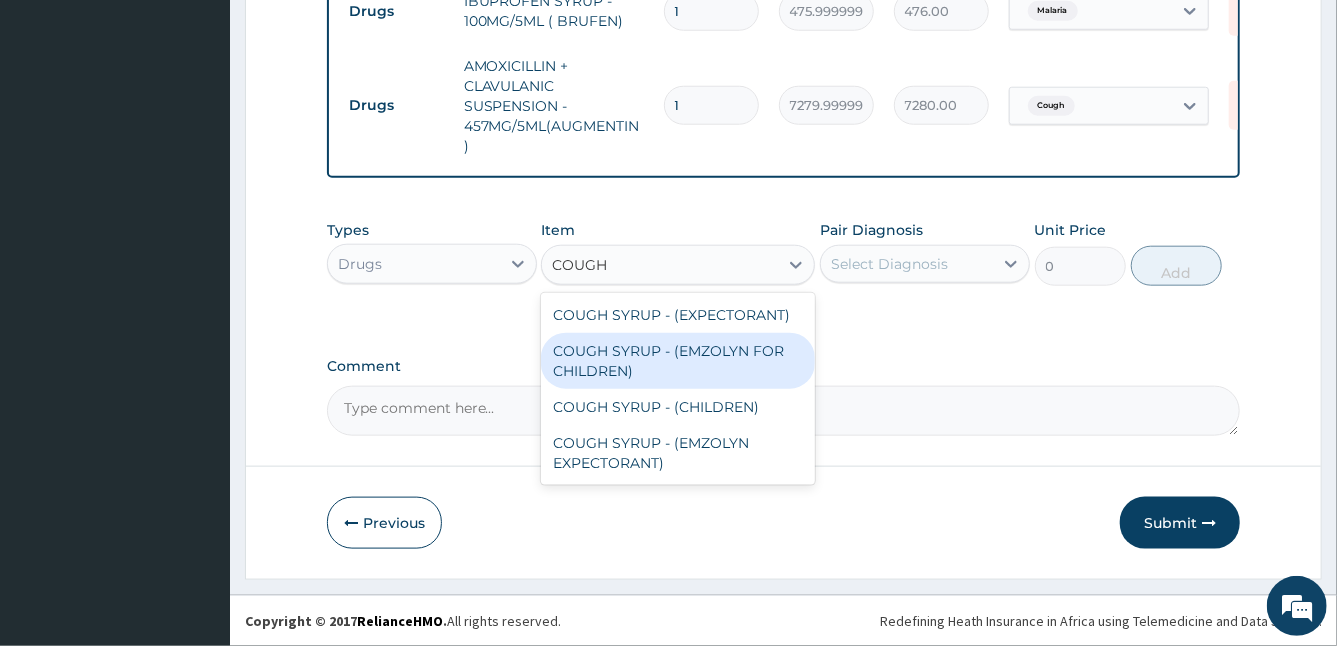 type 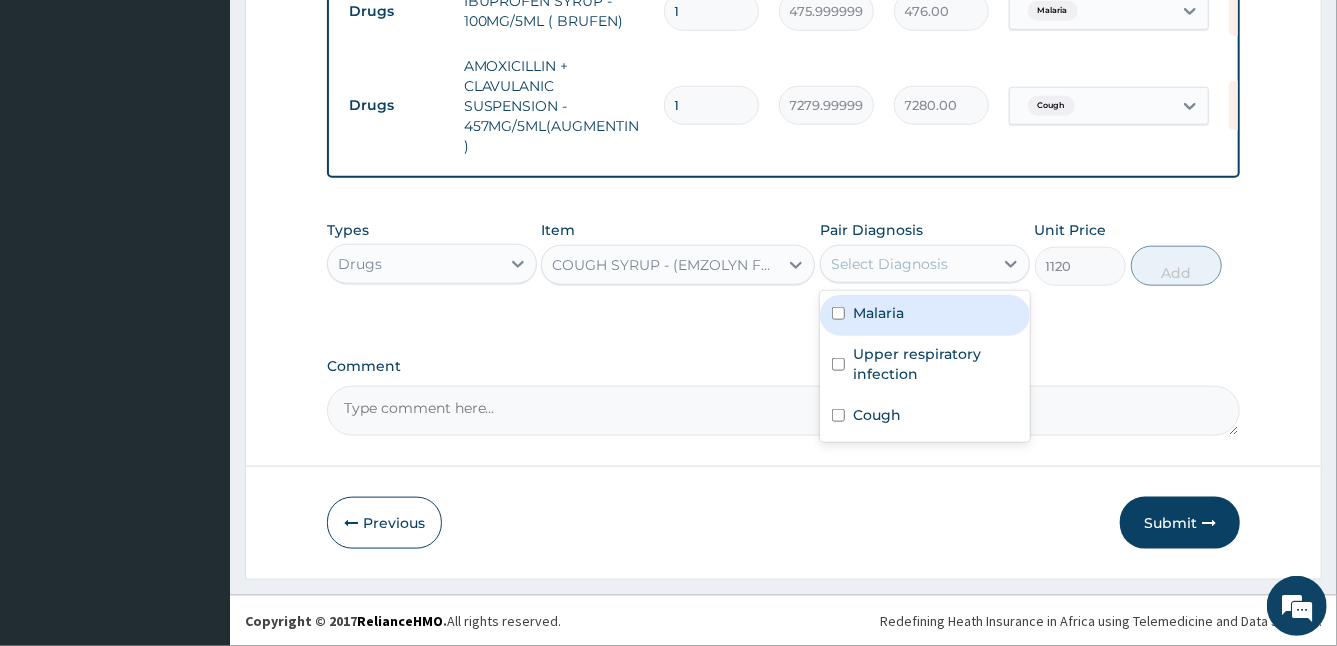 click on "Select Diagnosis" at bounding box center (907, 264) 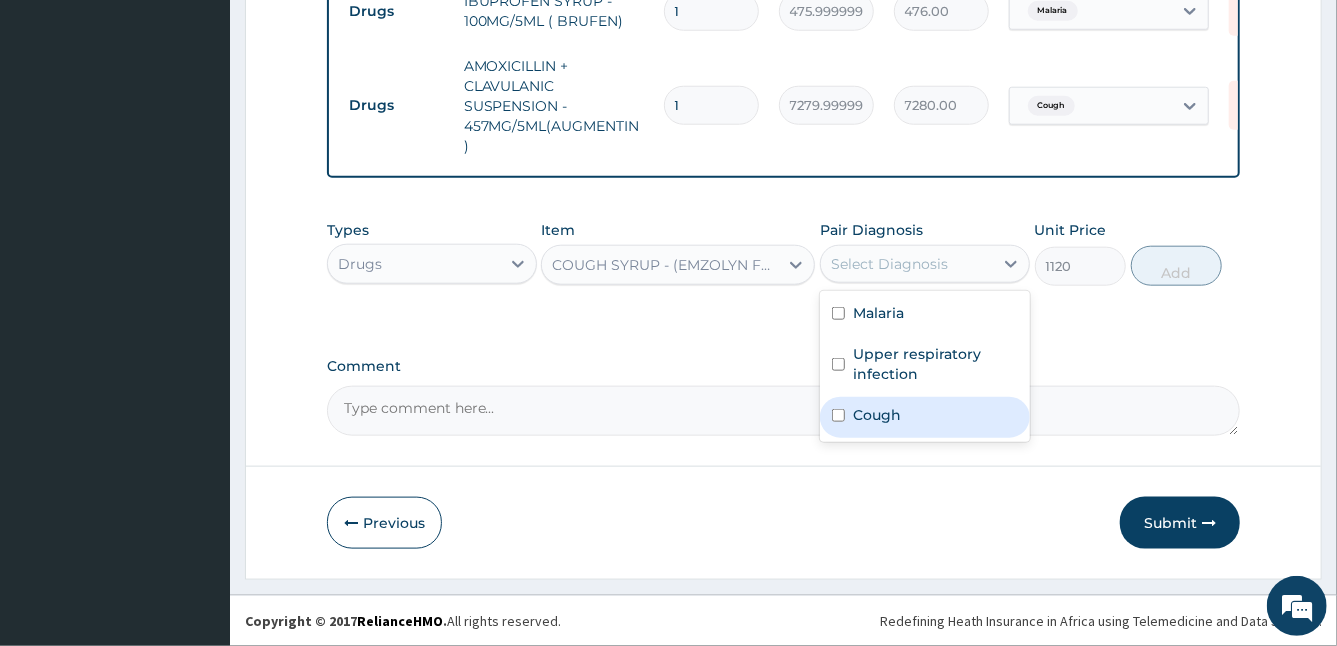 click on "Cough" at bounding box center [925, 417] 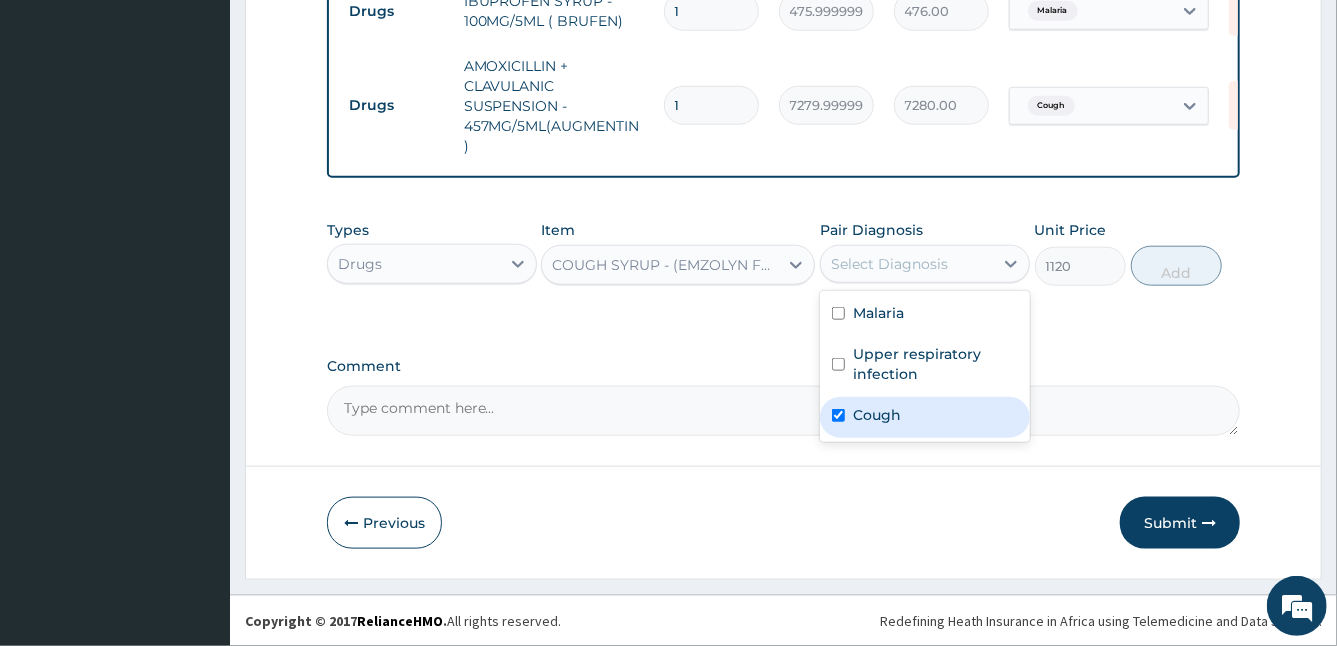 checkbox on "true" 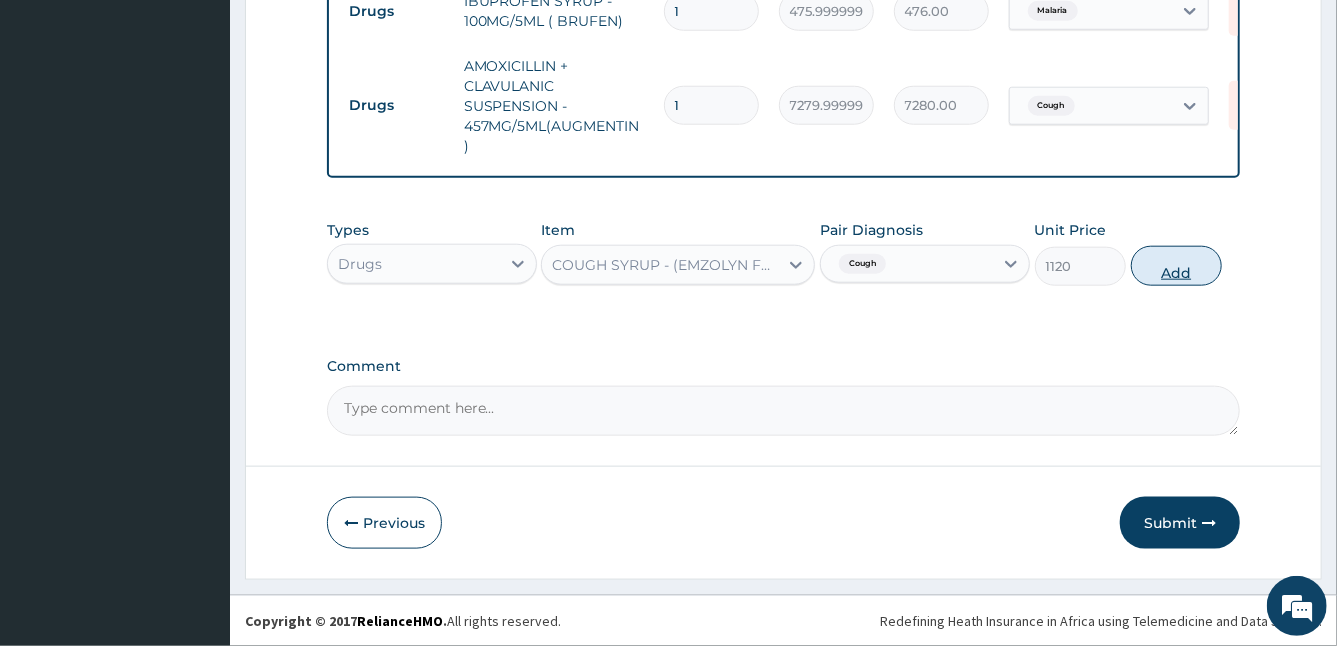 click on "Add" at bounding box center [1176, 266] 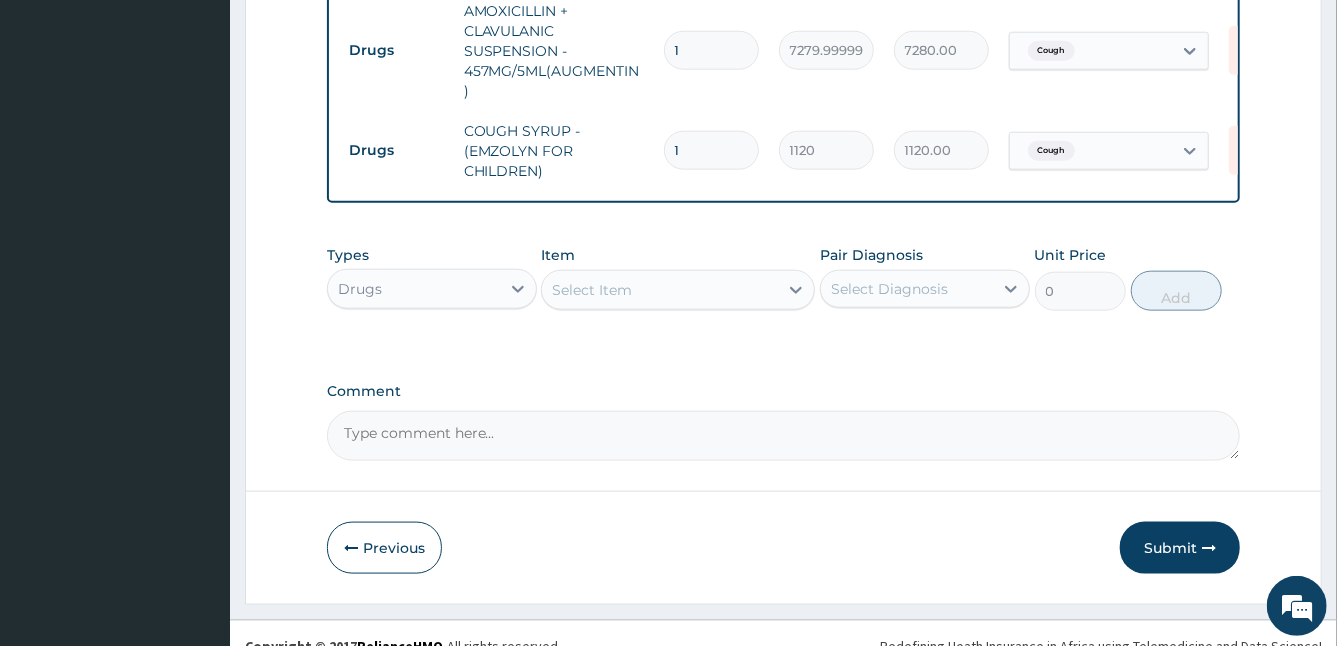 scroll, scrollTop: 1094, scrollLeft: 0, axis: vertical 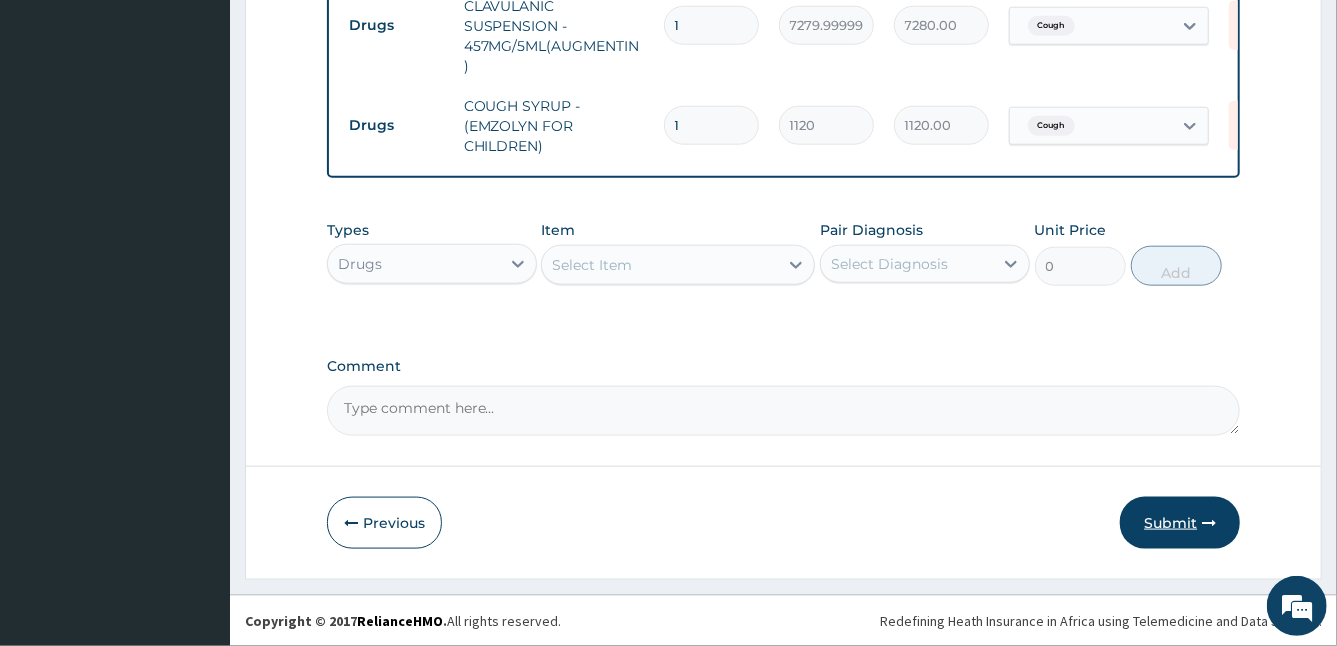 click on "Submit" at bounding box center [1180, 523] 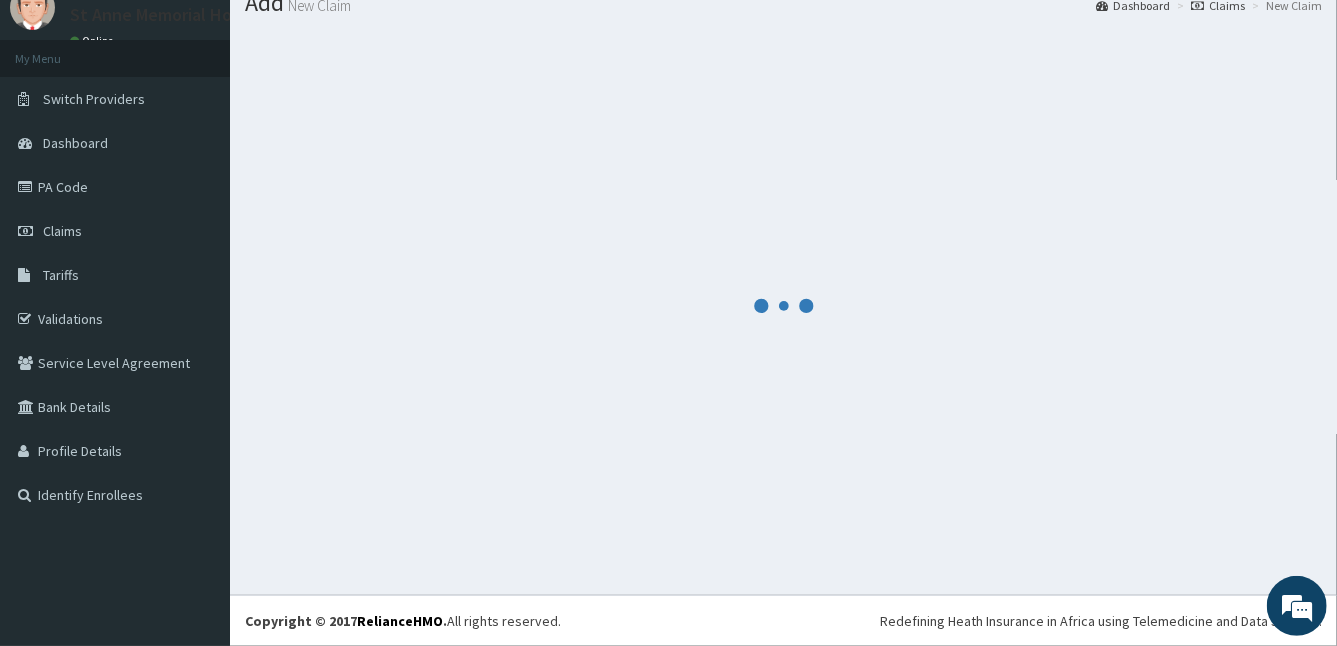 scroll, scrollTop: 1094, scrollLeft: 0, axis: vertical 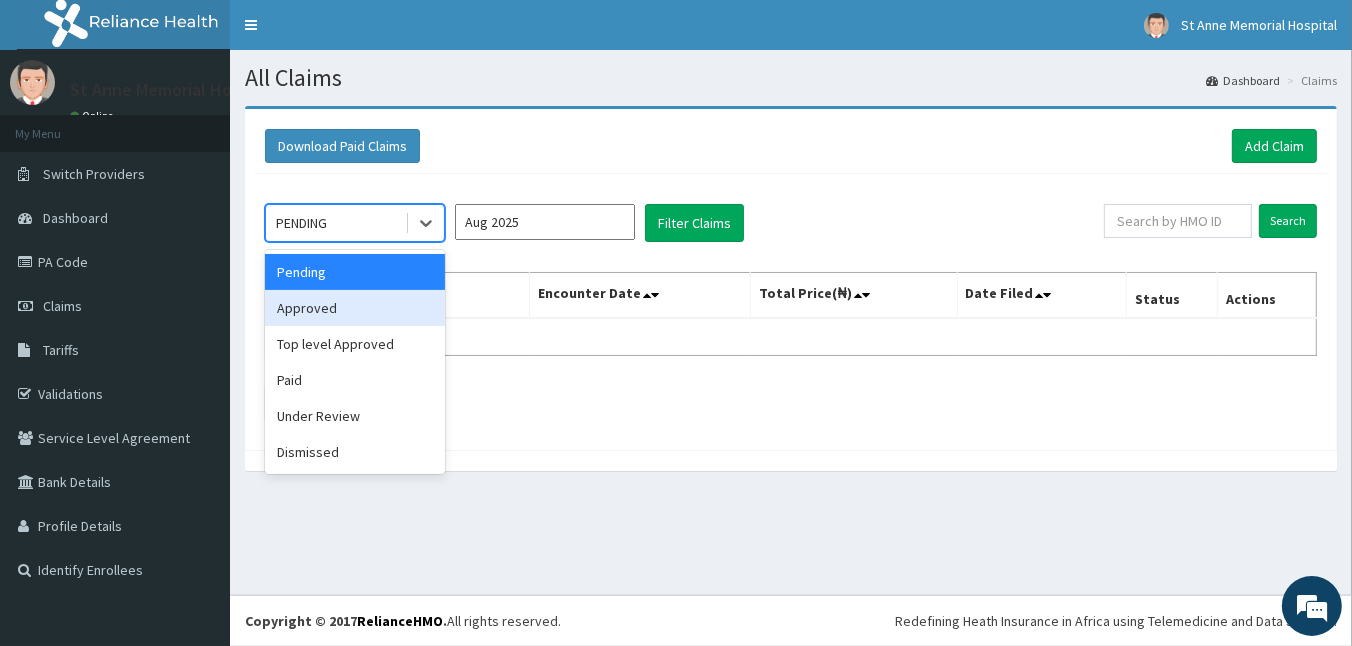drag, startPoint x: 427, startPoint y: 222, endPoint x: 354, endPoint y: 311, distance: 115.10864 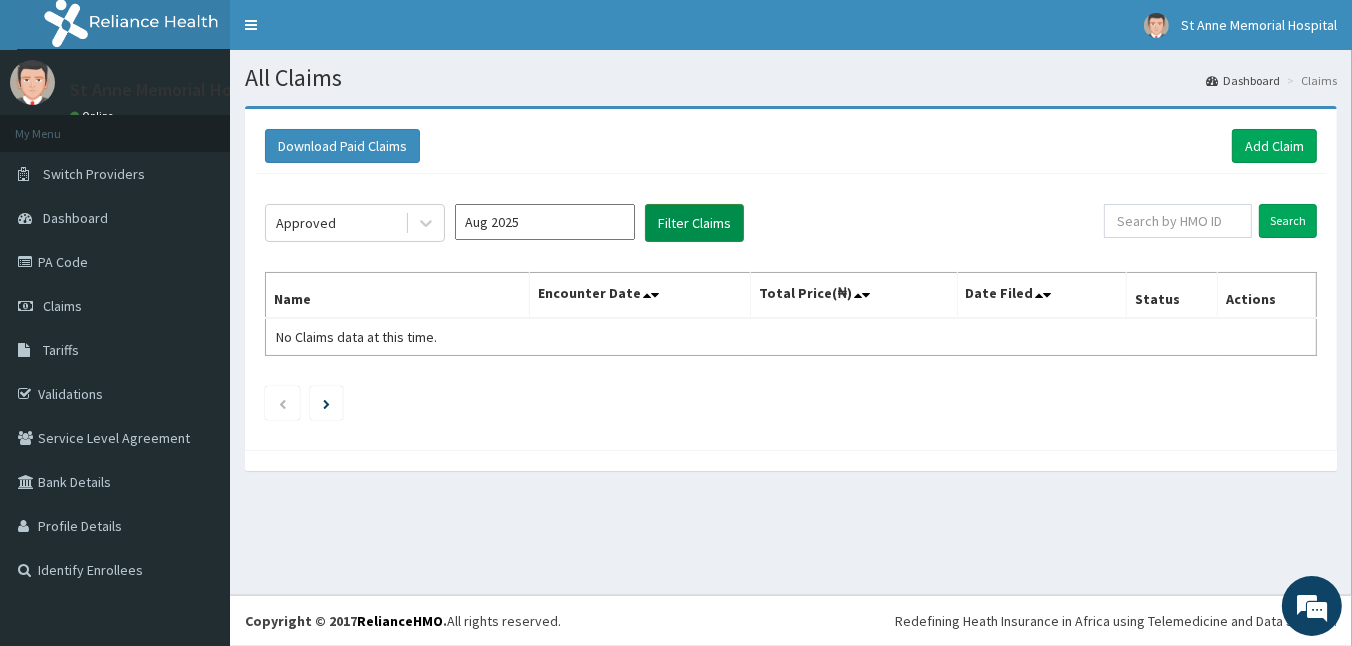 click on "Filter Claims" at bounding box center (694, 223) 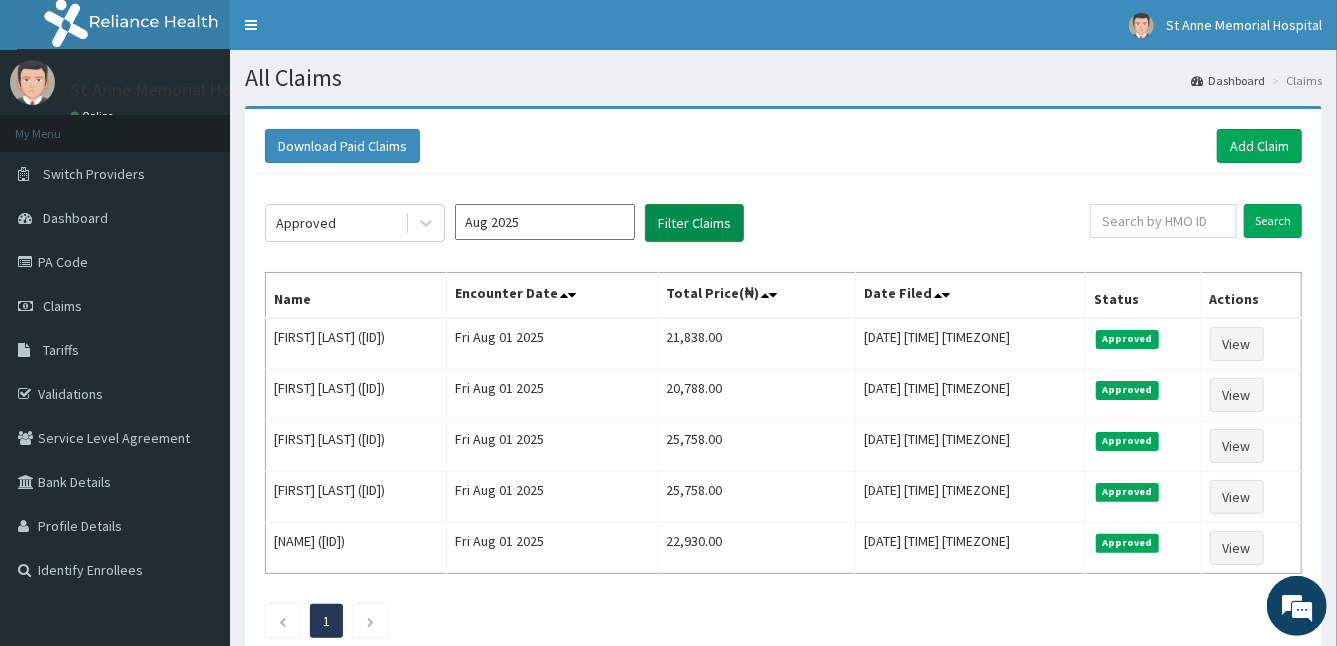 scroll, scrollTop: 0, scrollLeft: 0, axis: both 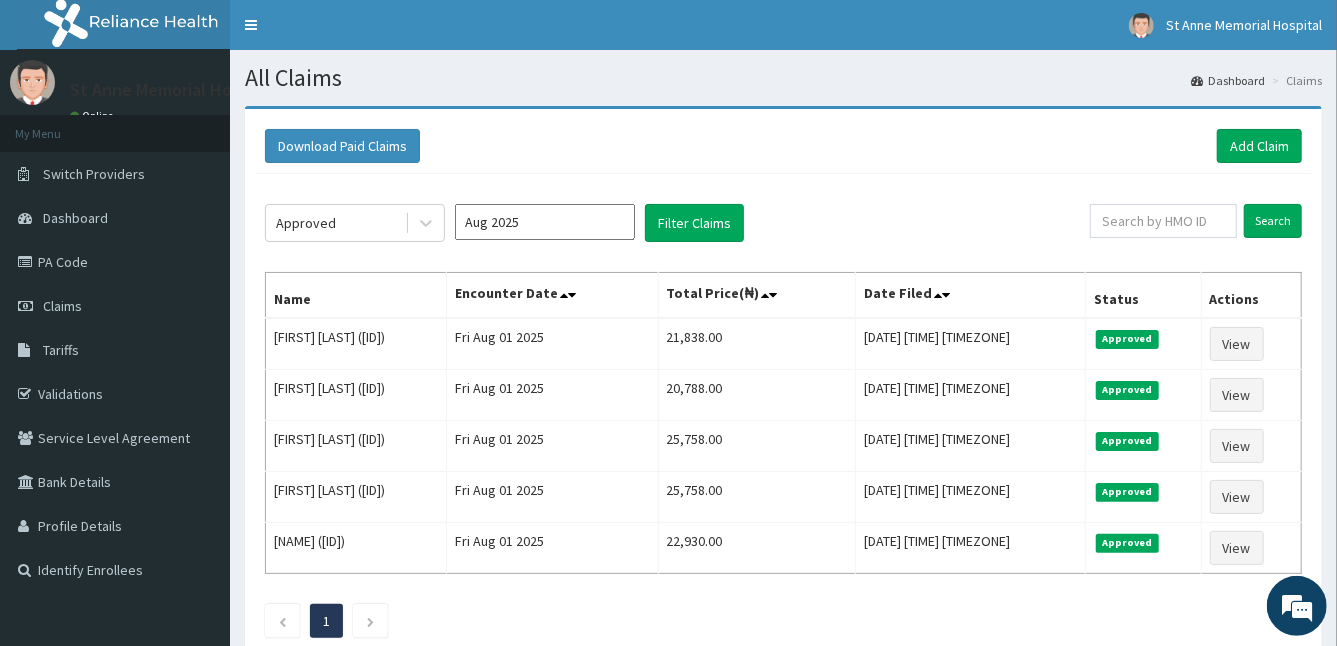 drag, startPoint x: 1260, startPoint y: 187, endPoint x: 883, endPoint y: 153, distance: 378.53006 